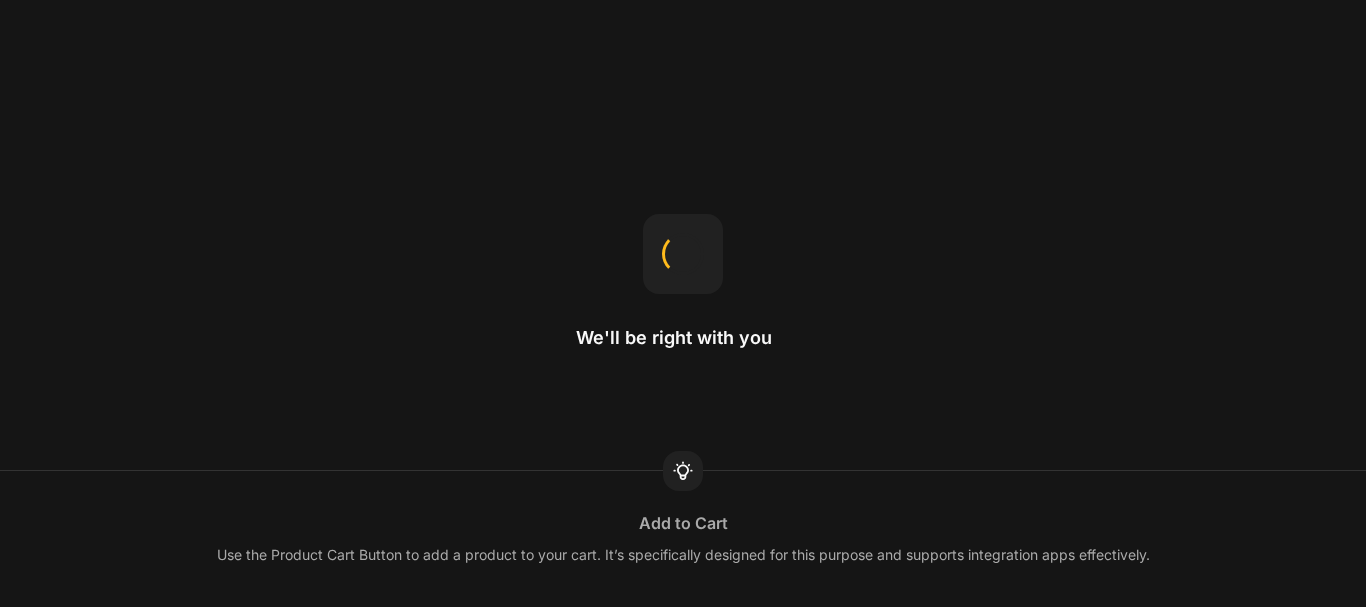 scroll, scrollTop: 0, scrollLeft: 0, axis: both 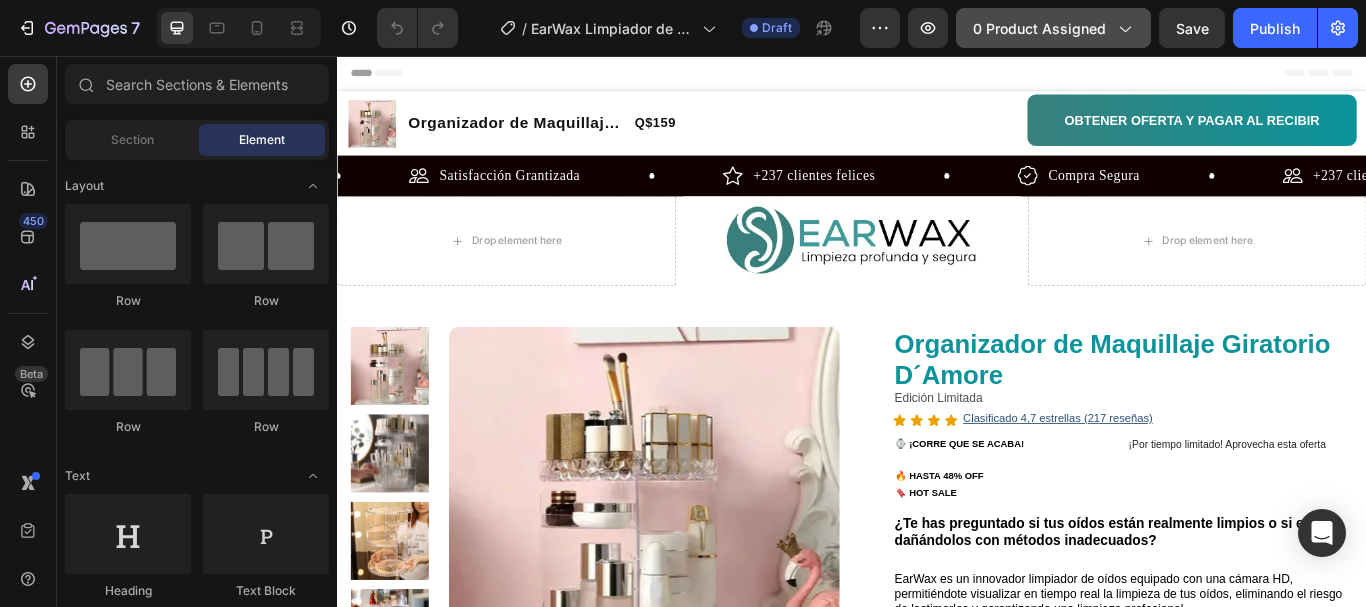 click on "0 product assigned" 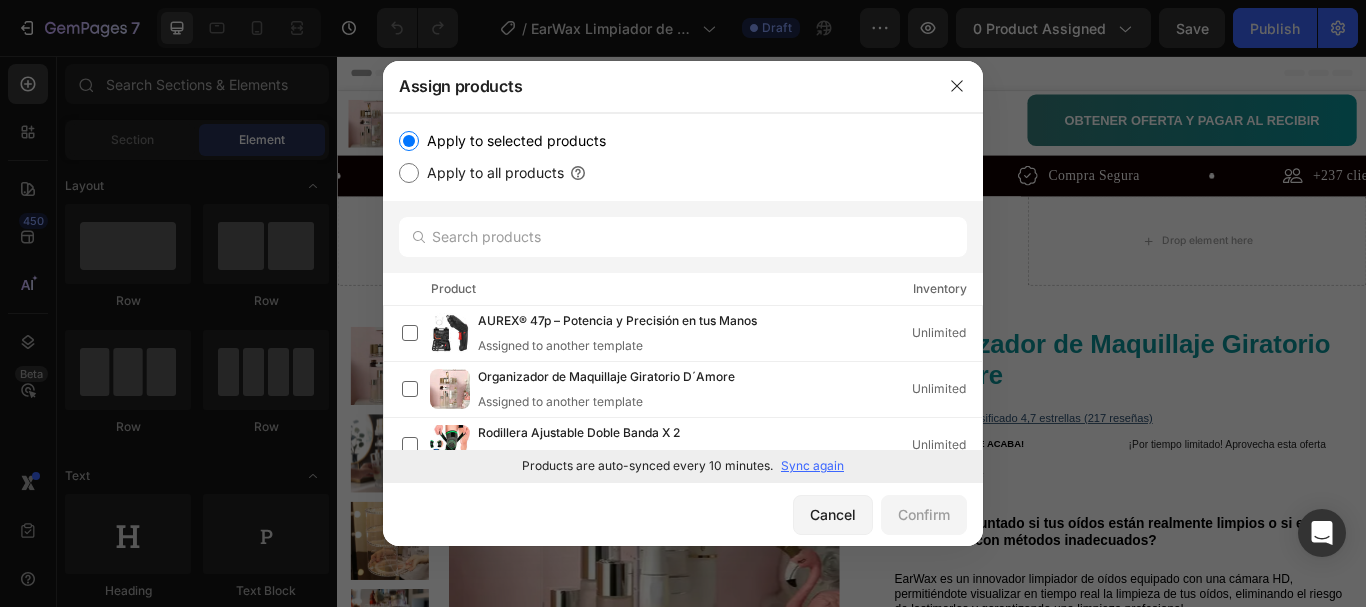 click on "Apply to all products" at bounding box center (491, 173) 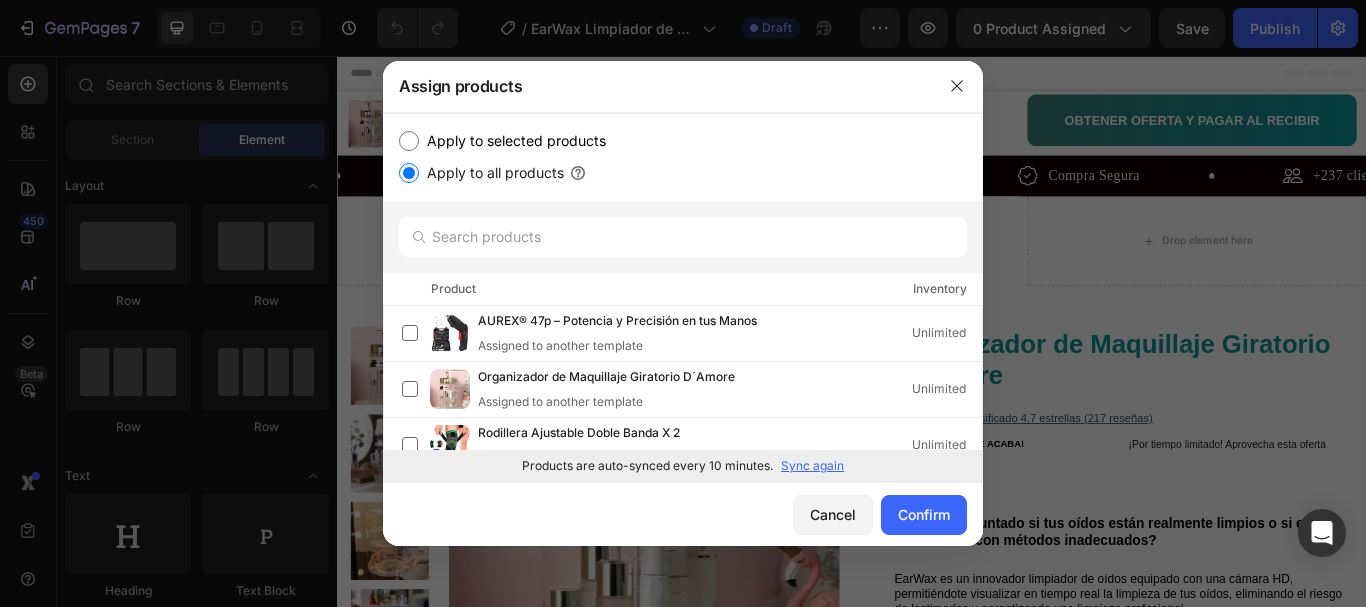 click on "Apply to selected products" at bounding box center [512, 141] 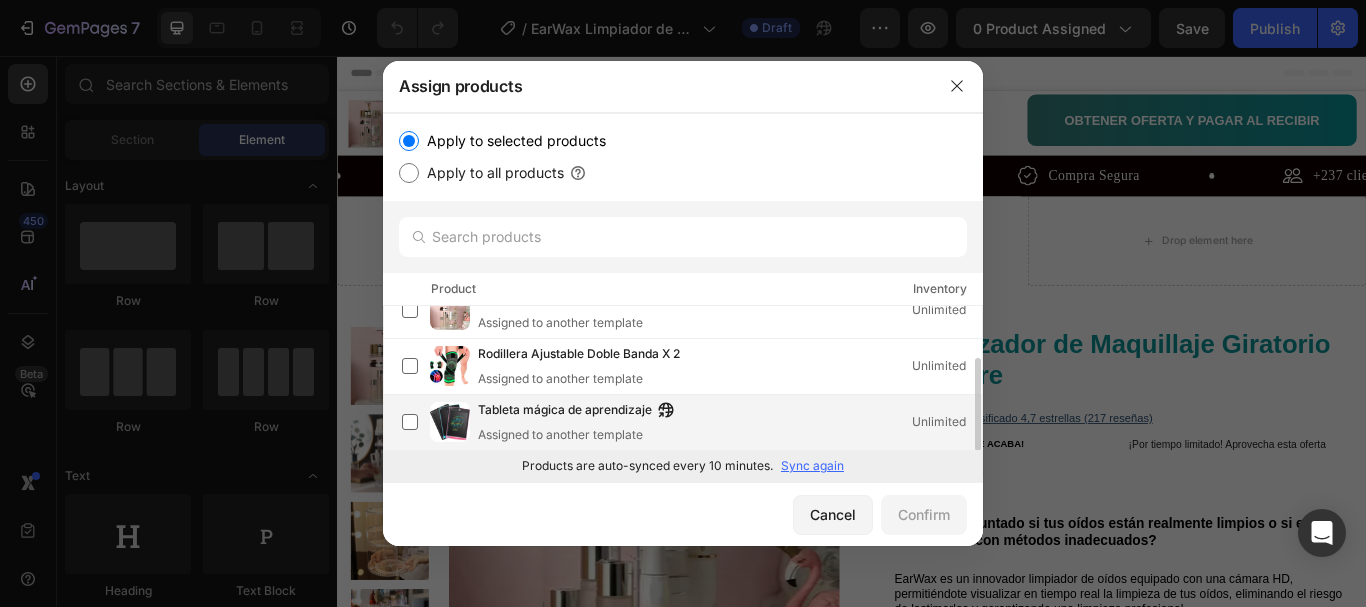 scroll, scrollTop: 79, scrollLeft: 0, axis: vertical 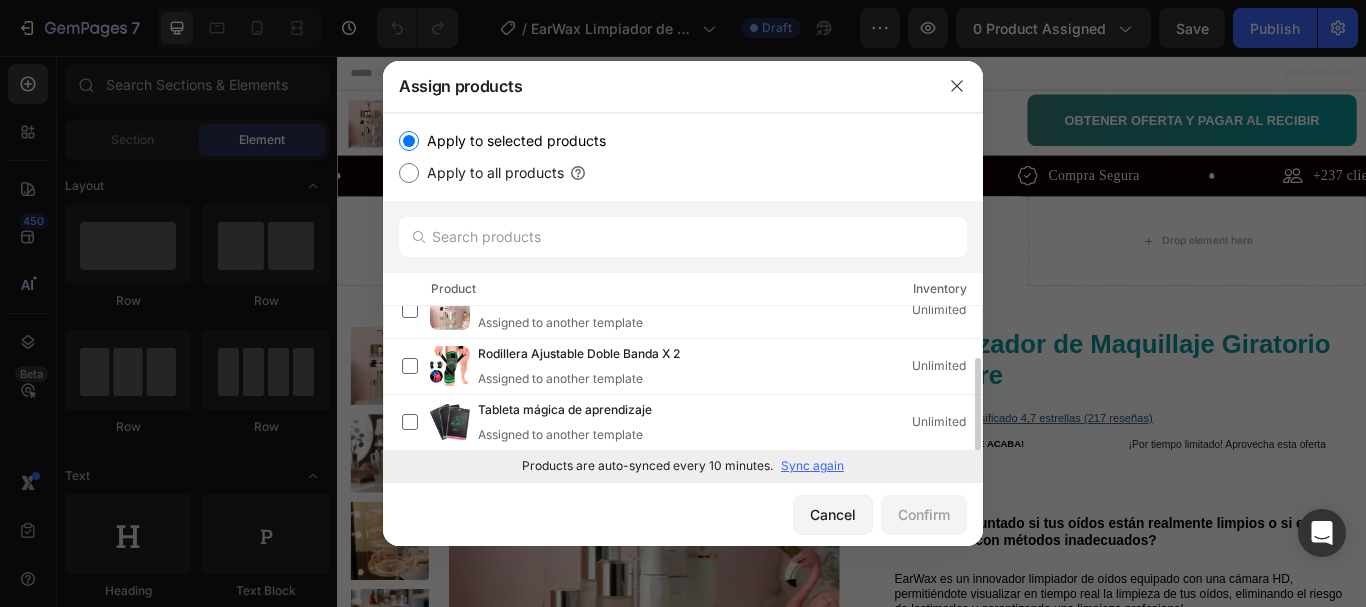 click on "Sync again" at bounding box center [812, 466] 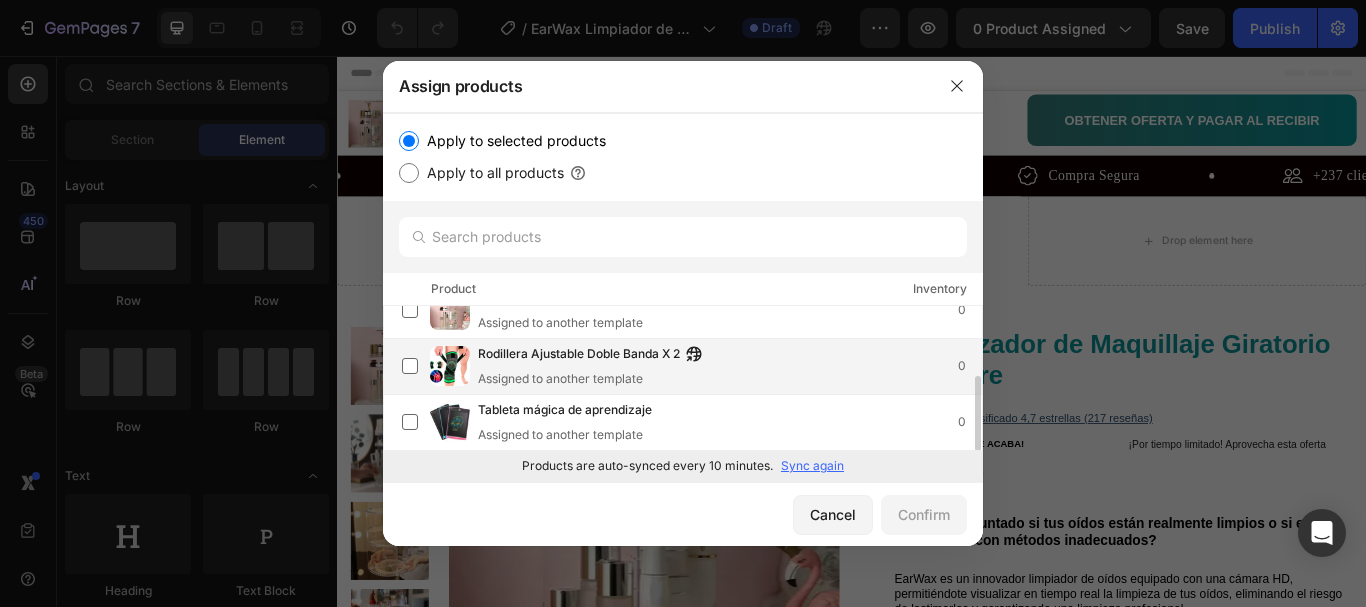 scroll, scrollTop: 35, scrollLeft: 0, axis: vertical 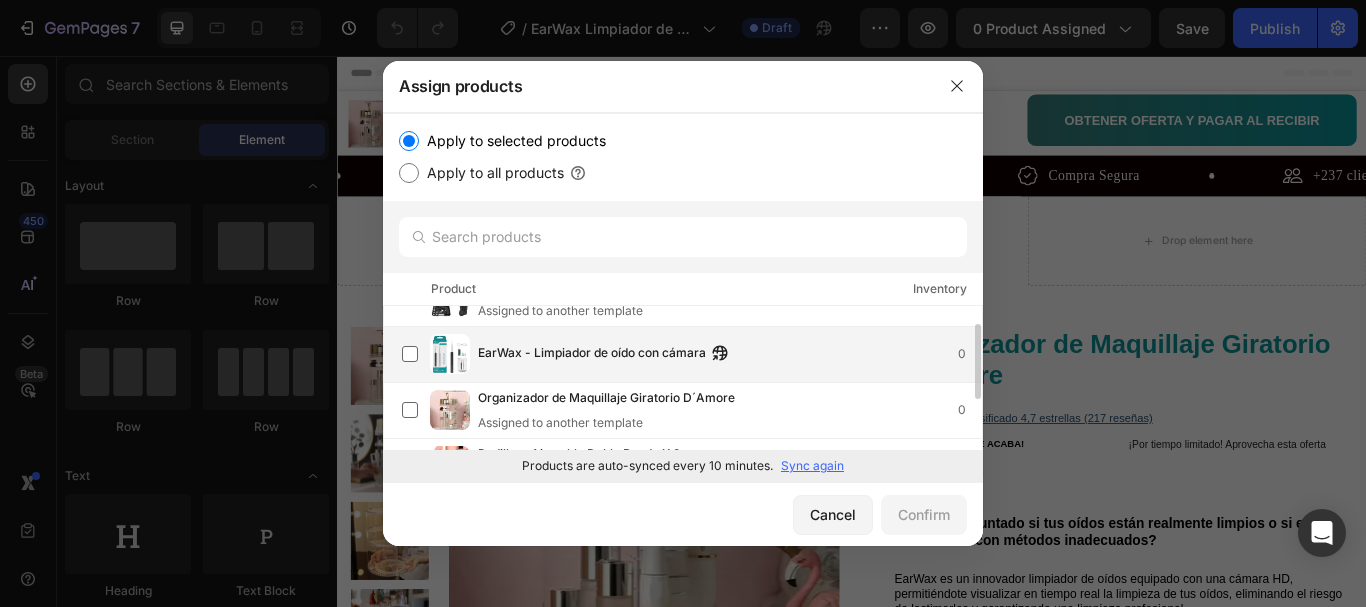 click on "EarWax - Limpiador de oído con cámara" at bounding box center (592, 354) 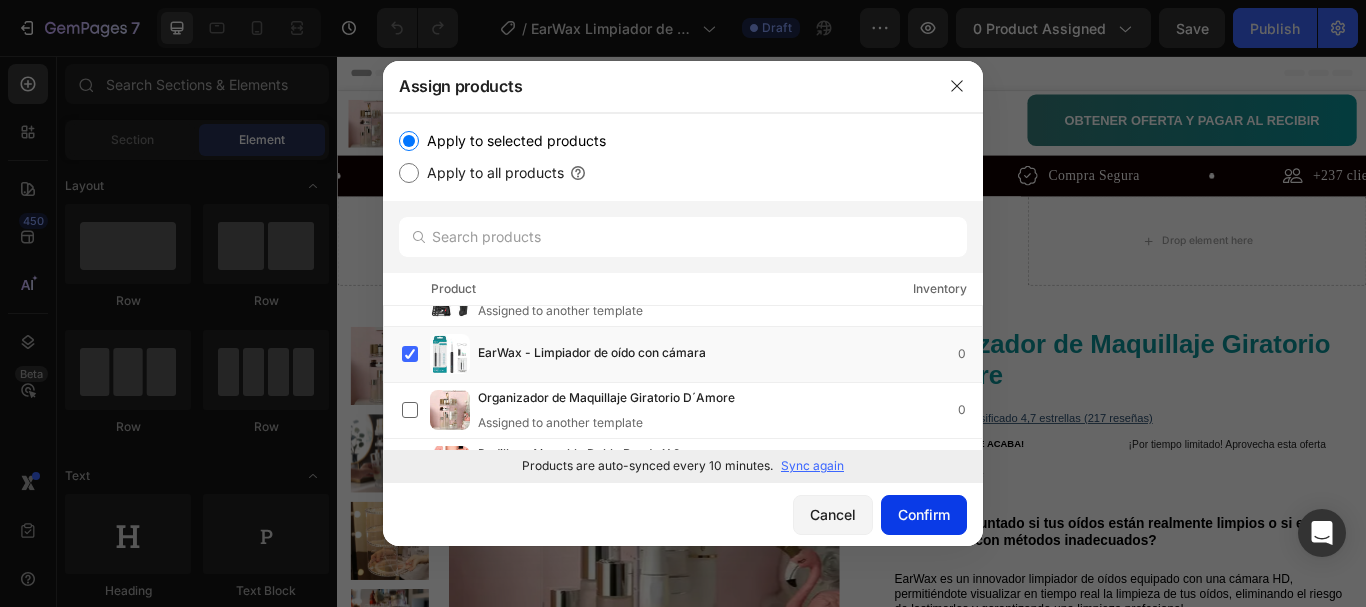 click on "Confirm" at bounding box center [924, 514] 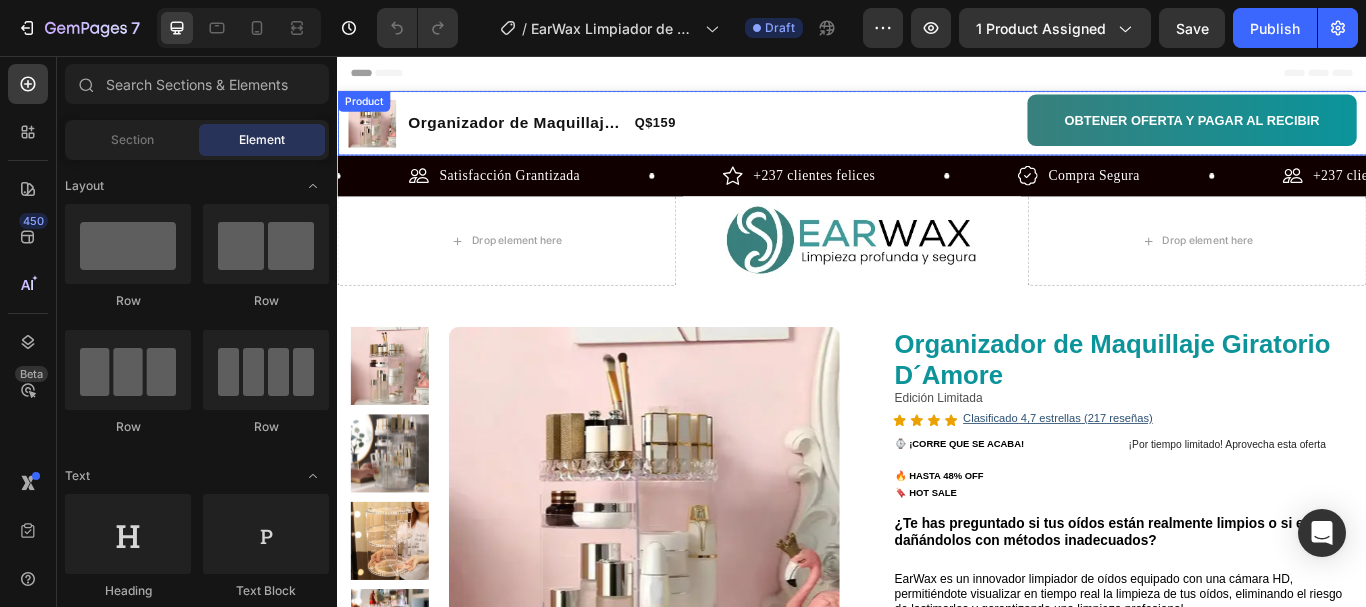 click on "Setup options like colors, sizes with product variant.       Add new variant   or   sync data Product Variants & Swatches OBTENER OFERTA Y PAGAR AL RECIBIR Button" at bounding box center [937, 134] 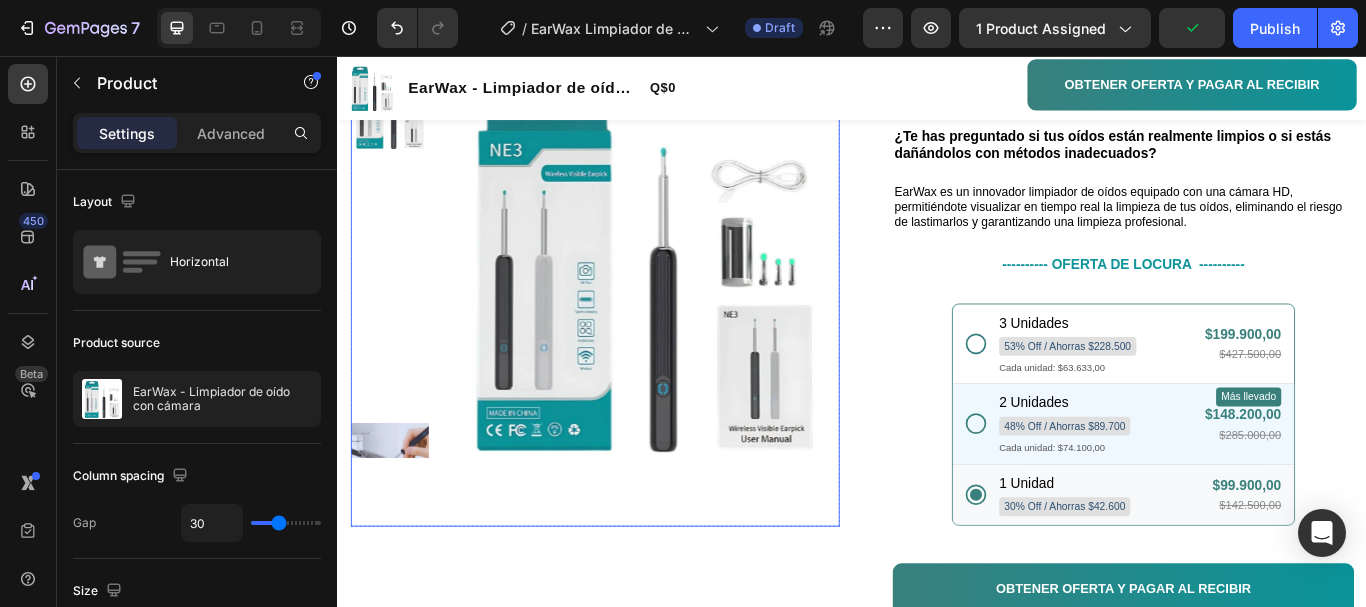 scroll, scrollTop: 500, scrollLeft: 0, axis: vertical 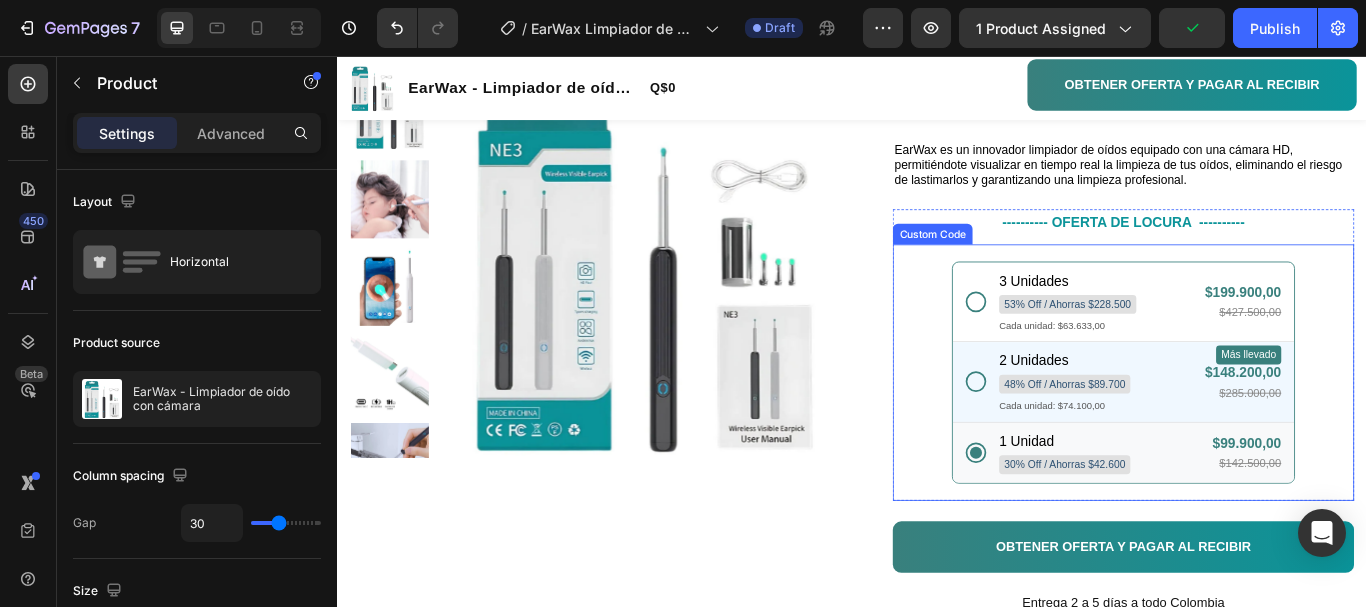 click on "3 Unidades
53% Off  /  Ahorras $228.500
Cada unidad: $63.633,00
$199.900,00
$427.500,00
2 Unidades
48% Off  /  Ahorras $89.700
Cada unidad: $74.100,00
Más llevado
$148.200,00
$285.000,00
1 Unidad
30% Off  /  Ahorras $42.600
$99.900,00
$142.500,00" at bounding box center (1253, 425) 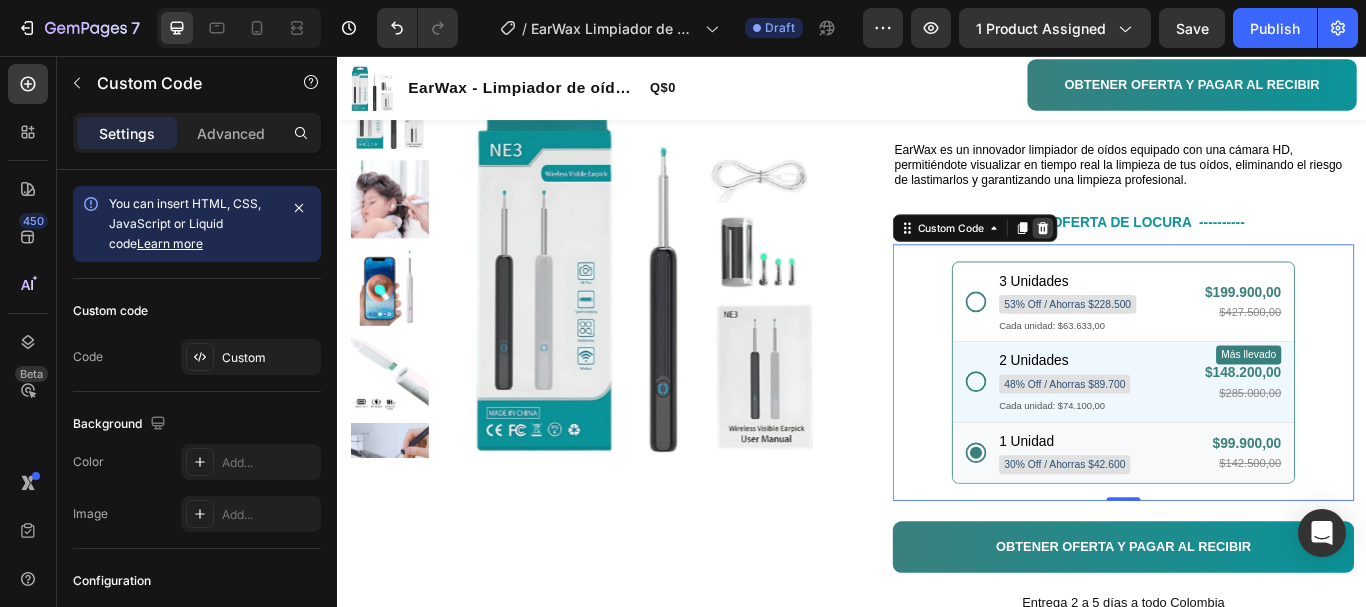 click 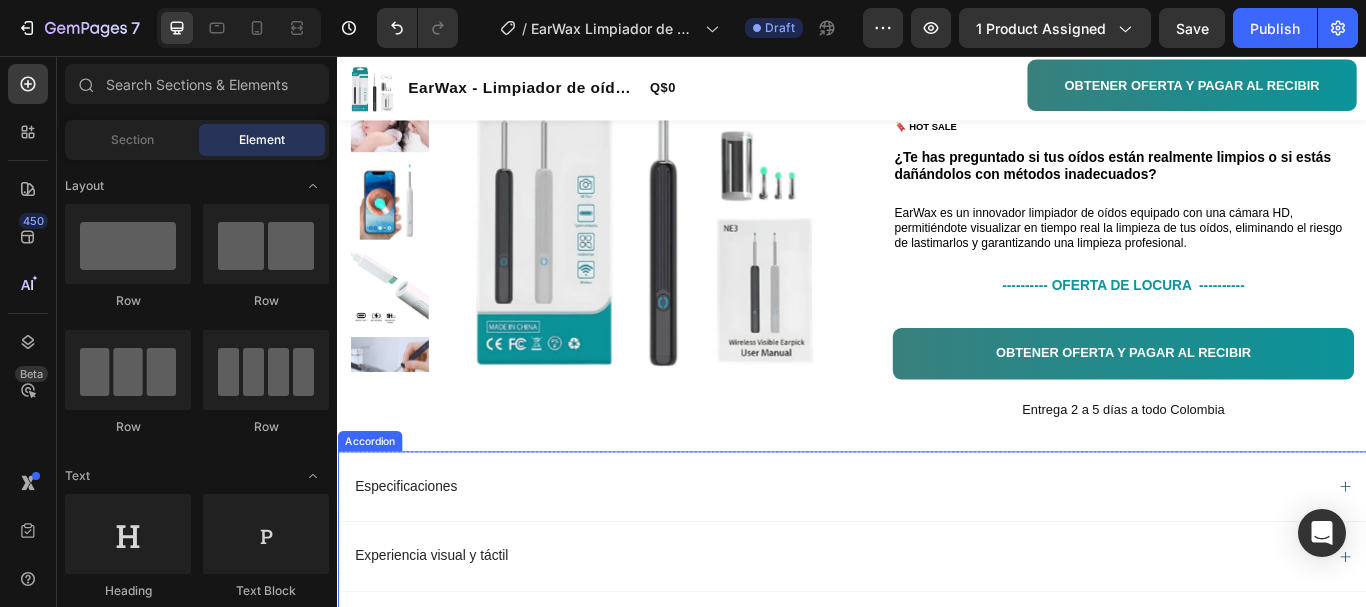 scroll, scrollTop: 500, scrollLeft: 0, axis: vertical 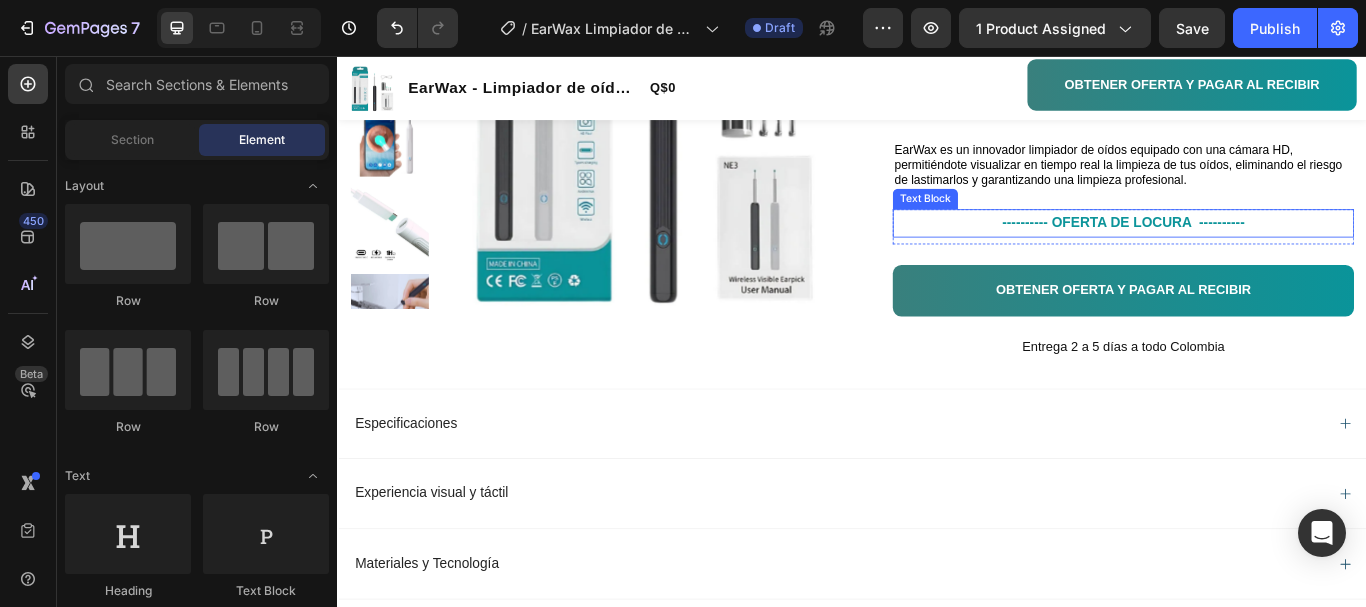click on "OFERTA DE LOCURA  ----------" at bounding box center [1281, 250] 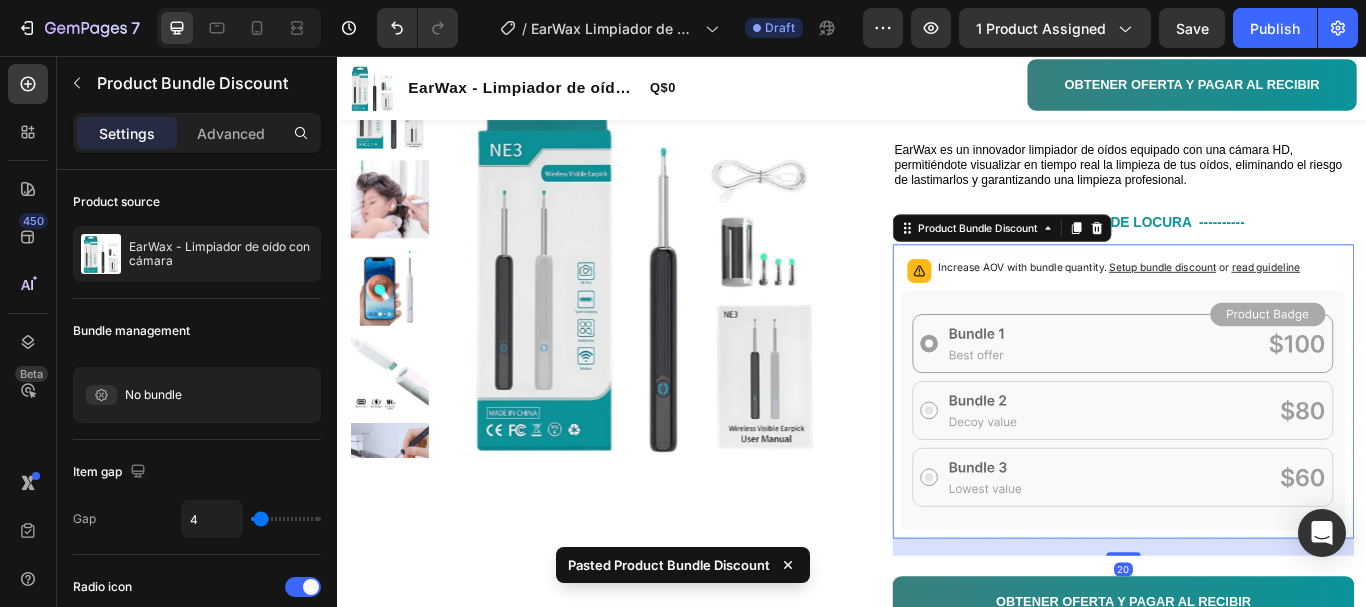 click on "Increase AOV with bundle quantity.       Setup bundle discount   or   read guideline" at bounding box center [1253, 307] 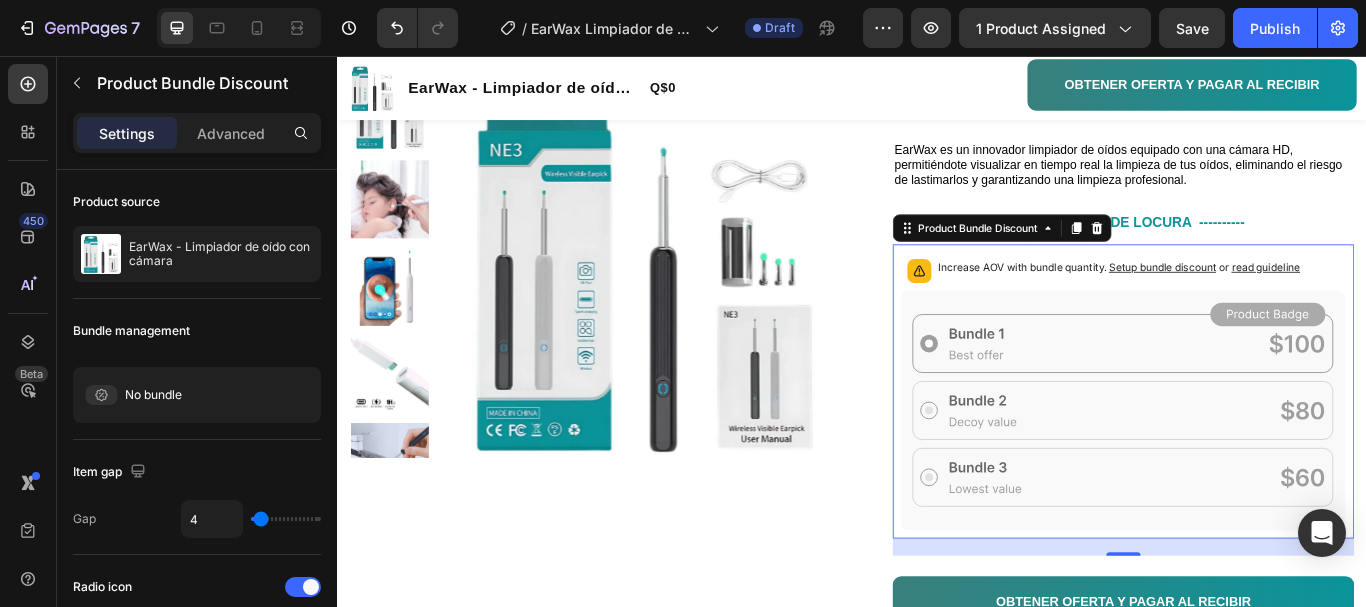 click on "Setup bundle discount" at bounding box center [1298, 302] 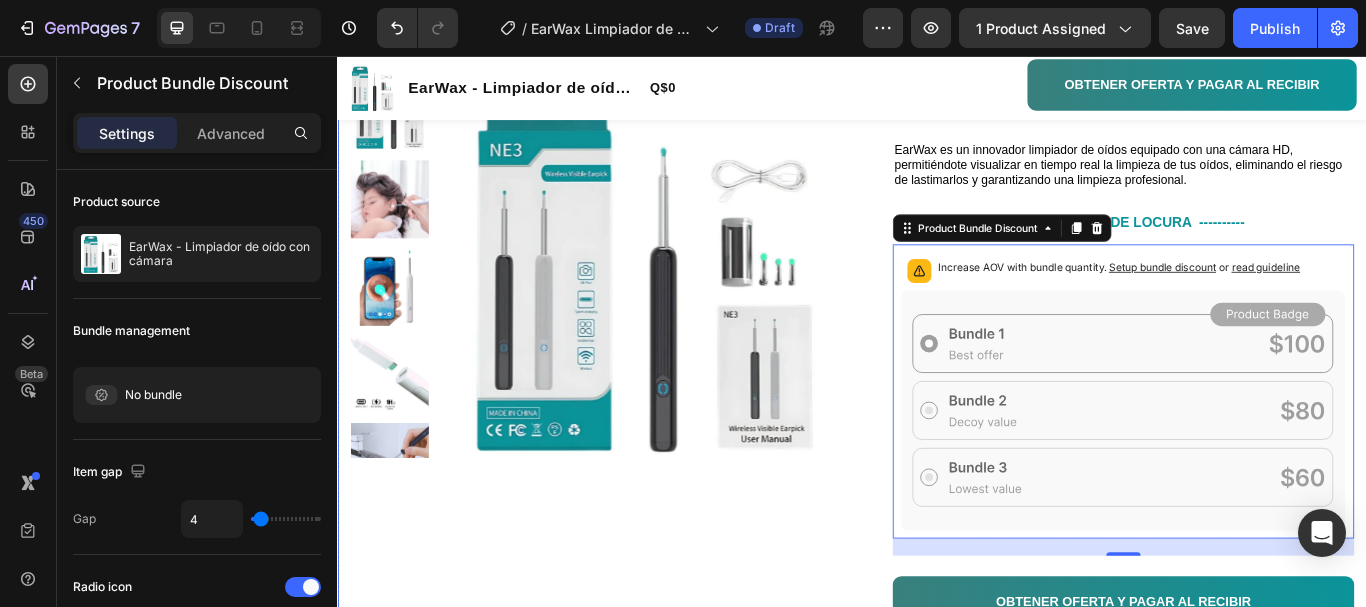 click on "Product Images Row EarWax - Limpiador de oído con cámara Product Title Edición Limitada Text Block Icon Icon Icon Icon  Clasificado 4,7 estrellas (217 reseñas) Text Block Icon List ⌚ ¡CORRE QUE SE ACABA! Text Block ¡Por tiempo limitado! Aprovecha esta oferta Text Block Row 🔥 HASTA 48% OFF 🔖 HOT SALE Text Block Row ¿Te has preguntado si tus oídos están realmente limpios o si estás dañándolos con métodos inadecuados? Text Block EarWax es un innovador limpiador de oídos equipado con una cámara HD, permitiéndote visualizar en tiempo real la limpieza de tus oídos, eliminando el riesgo de lastimarlos y garantizando una limpieza profesional. Text Block ----------    OFERTA DE LOCURA  ---------- Text Block Increase AOV with bundle quantity.       Setup bundle discount   or   read guideline" at bounding box center (937, 309) 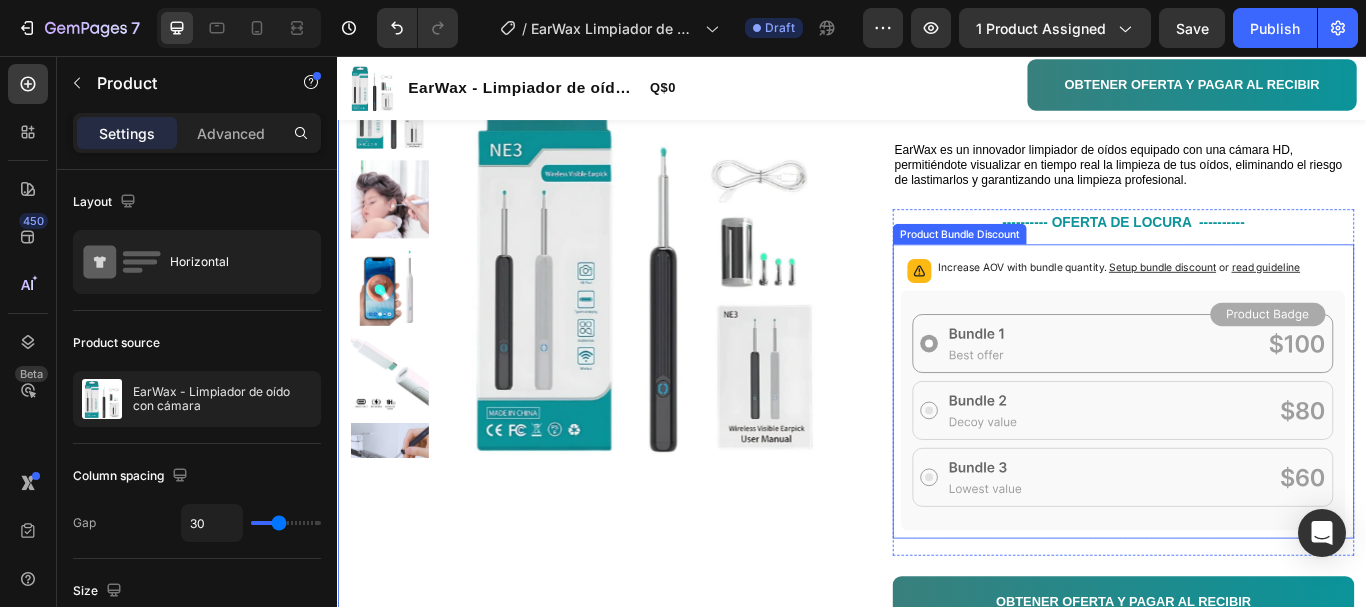 click 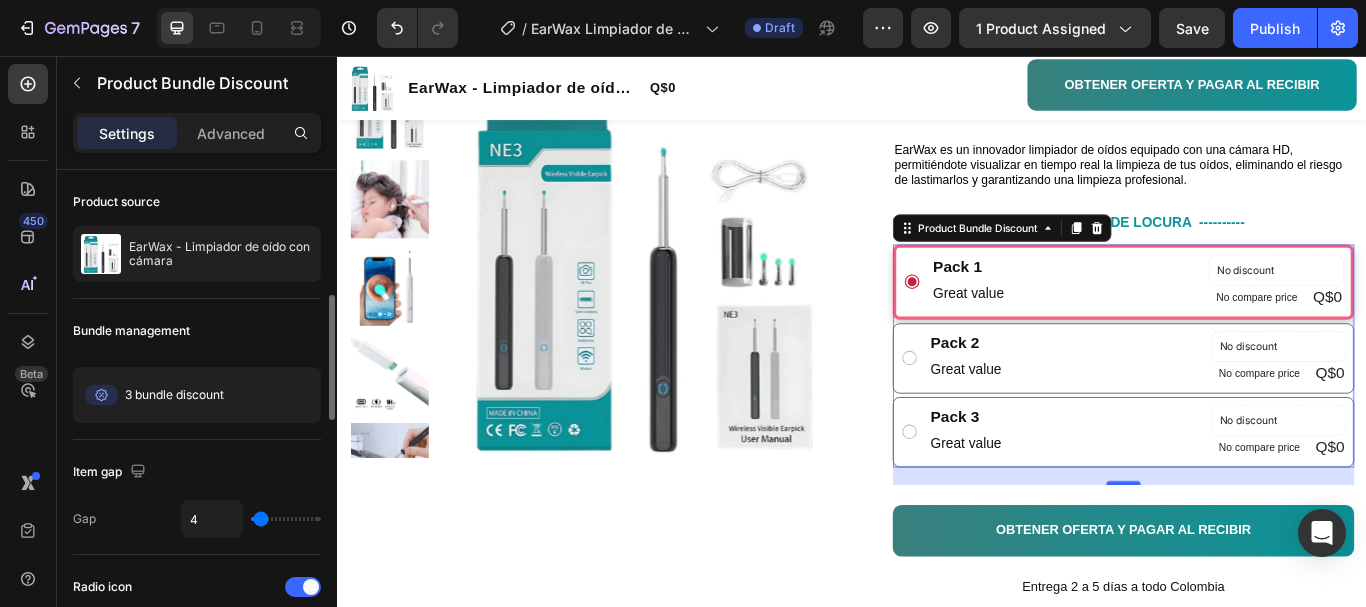 scroll, scrollTop: 100, scrollLeft: 0, axis: vertical 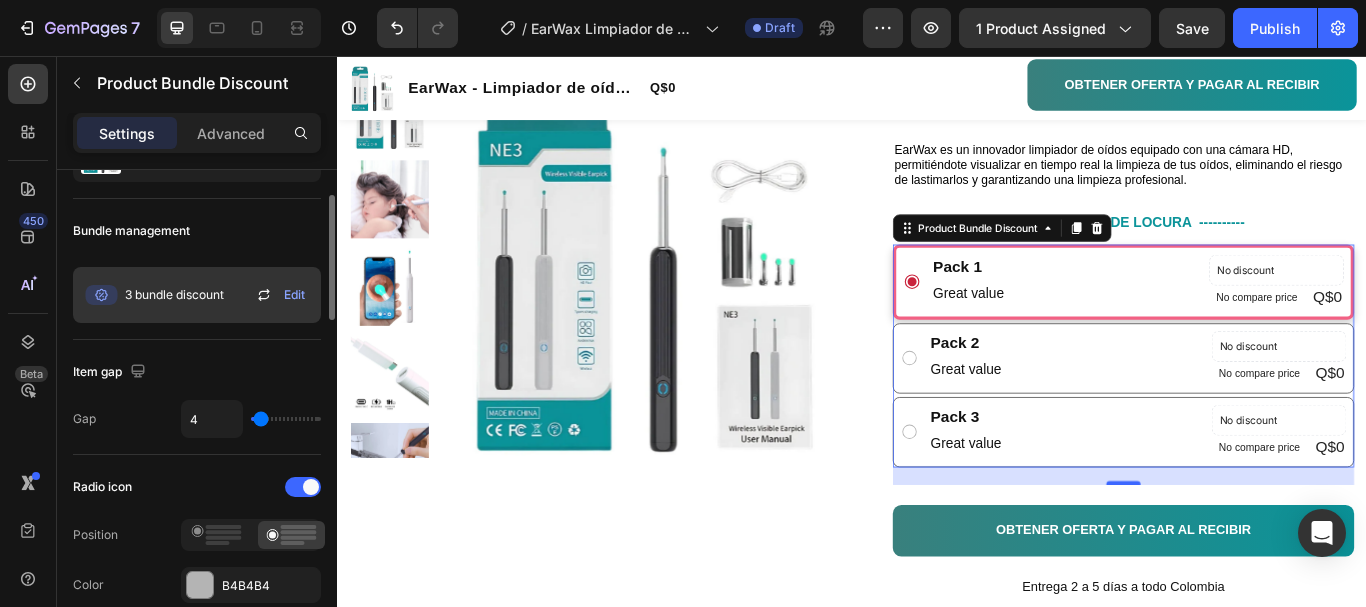 click 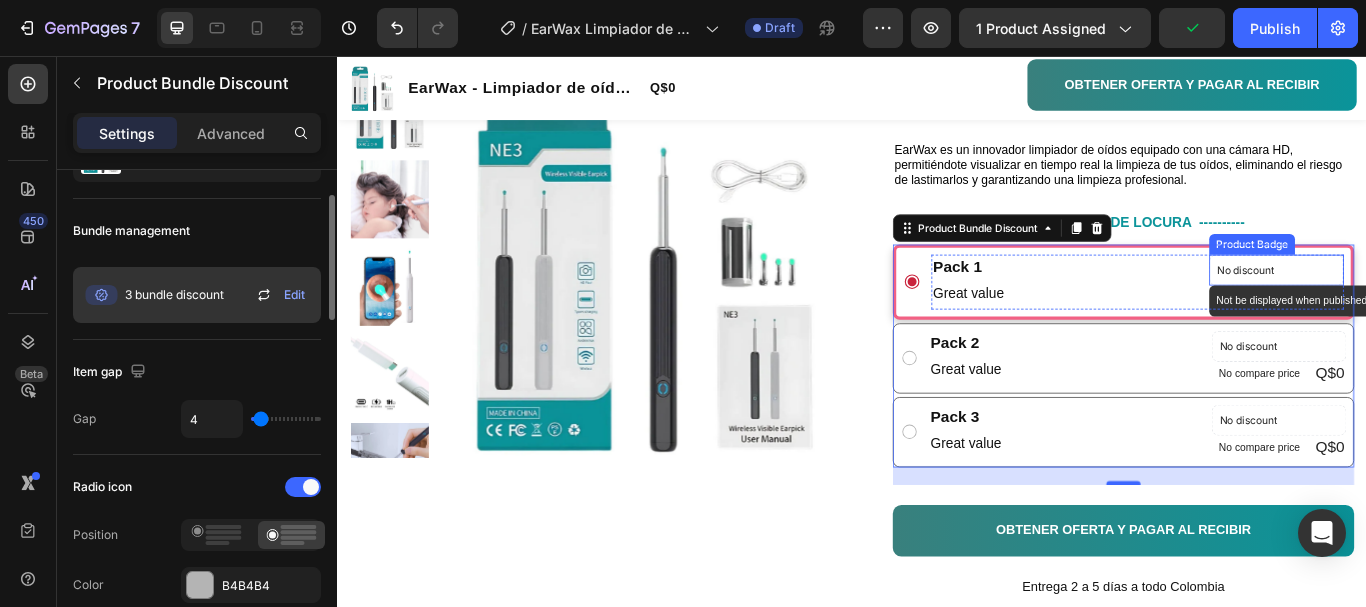 click on "No discount" at bounding box center (1431, 306) 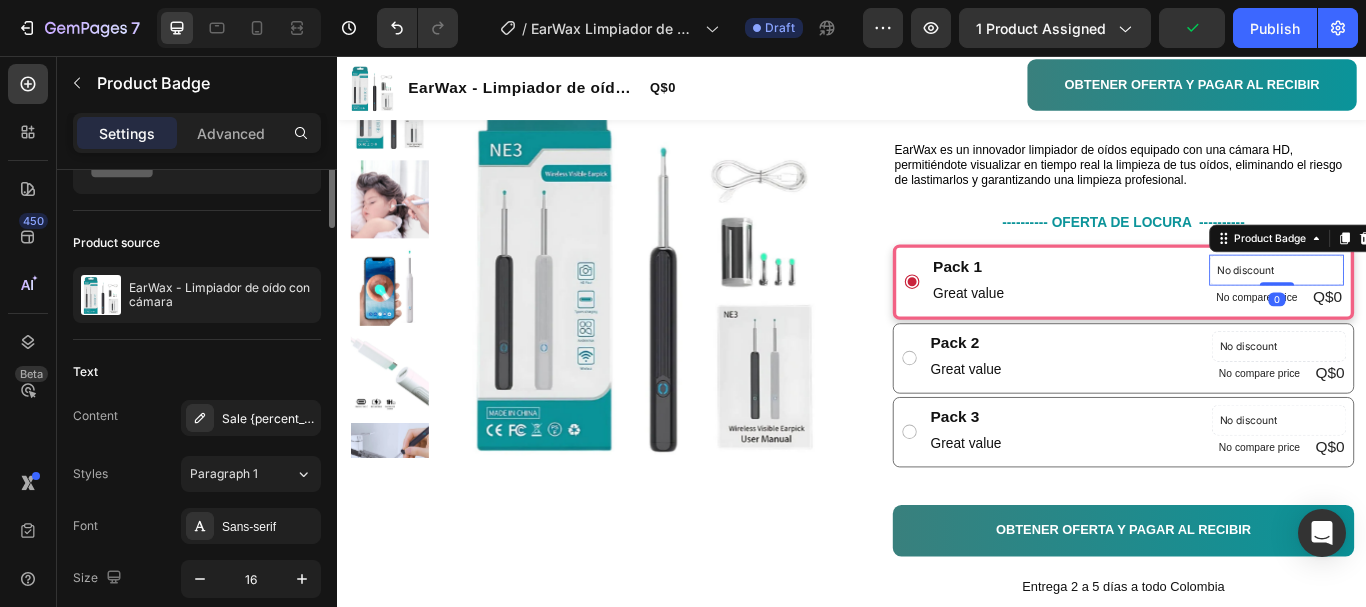 scroll, scrollTop: 0, scrollLeft: 0, axis: both 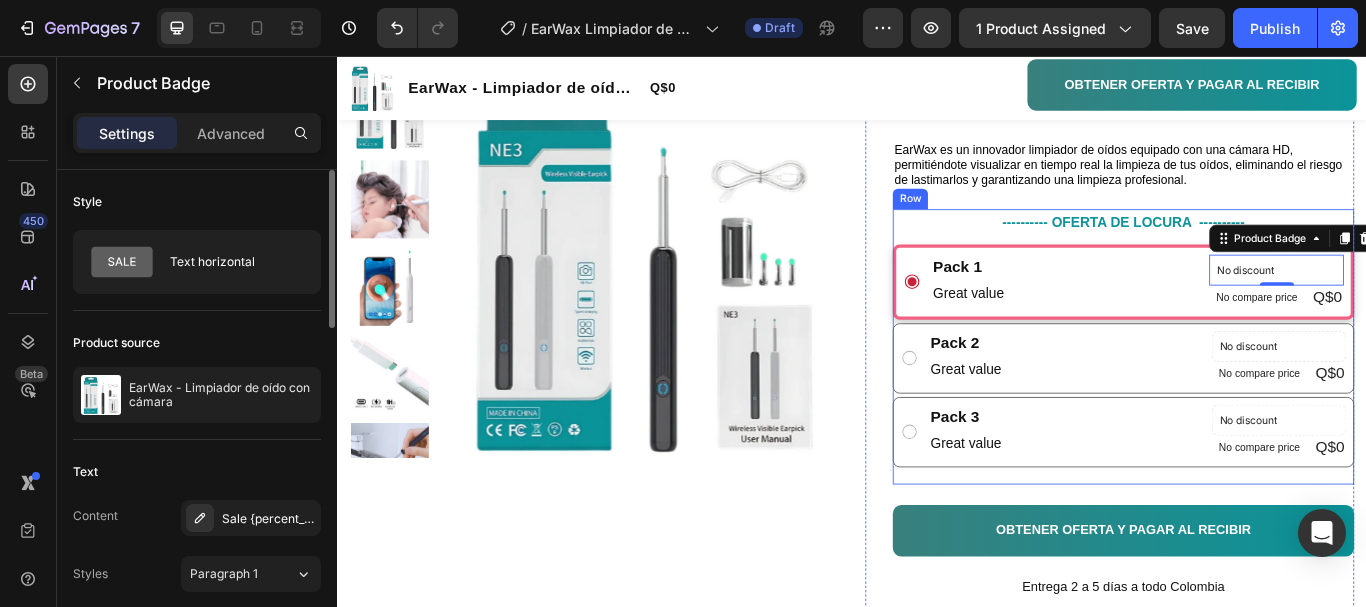 click on "----------    OFERTA DE LOCURA  ---------- Text Block Pack 1 Text Block Great value Text Block No discount   Not be displayed when published Product Badge   0 No compare price Product Price Q$0 Product Price Product Price Row Row Pack 2 Text Block Great value Text Block No discount   Not be displayed when published Product Badge No compare price Product Price Q$0 Product Price Product Price Row Row Pack 3 Text Block Great value Text Block No discount   Not be displayed when published Product Badge No compare price Product Price Q$0 Product Price Product Price Row Row Product Bundle Discount" at bounding box center [1253, 395] 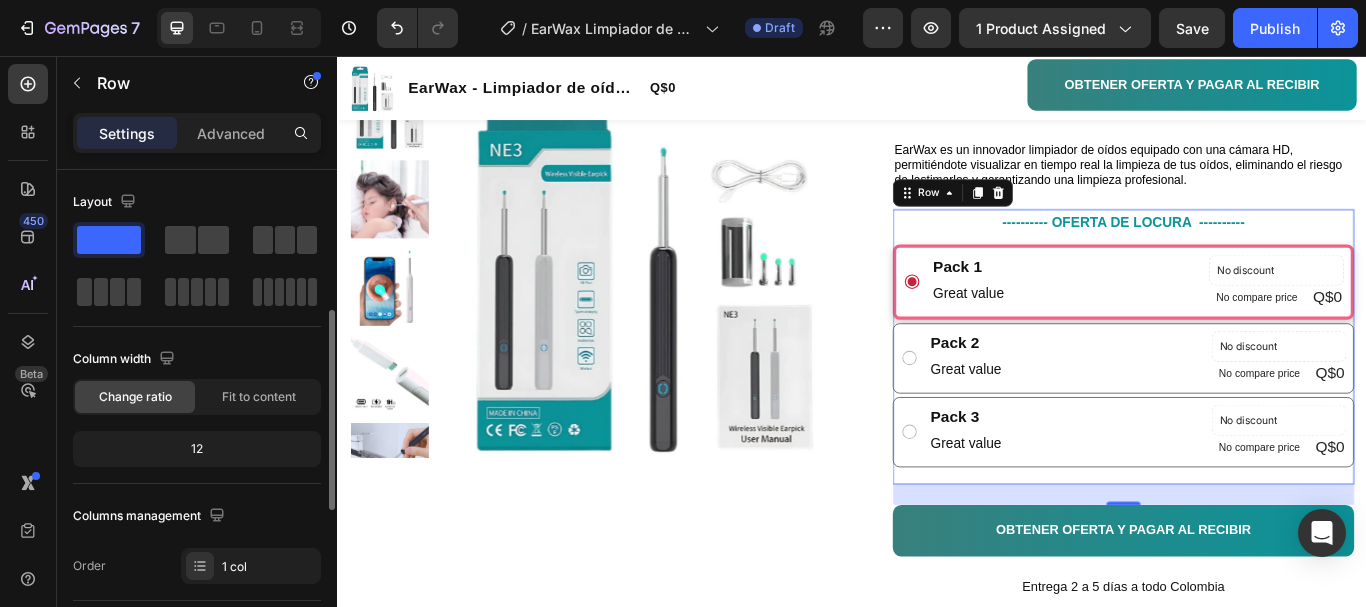 scroll, scrollTop: 0, scrollLeft: 0, axis: both 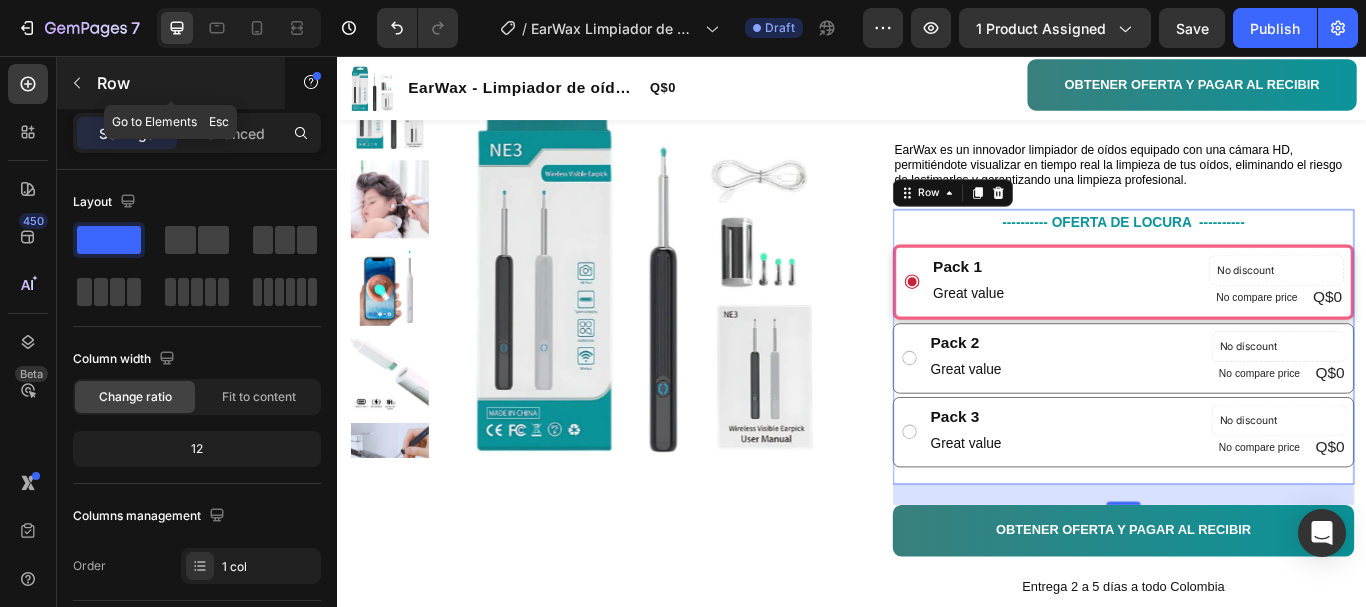 click at bounding box center [77, 83] 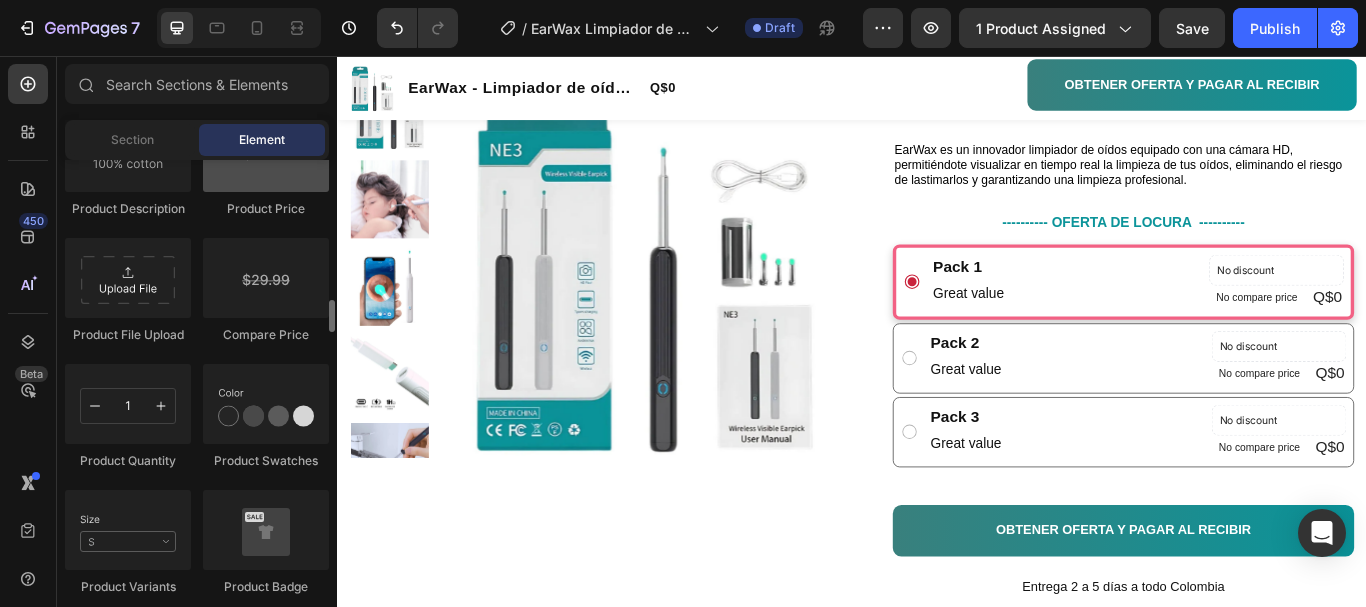 scroll, scrollTop: 3500, scrollLeft: 0, axis: vertical 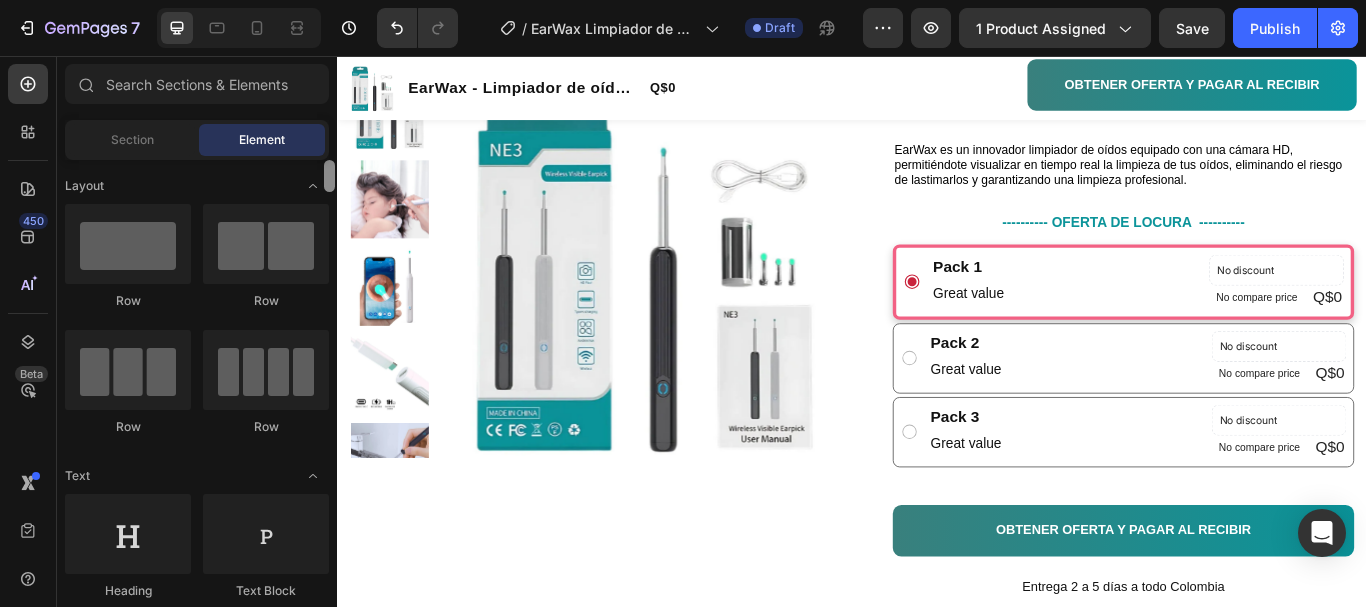 drag, startPoint x: 330, startPoint y: 432, endPoint x: 299, endPoint y: 157, distance: 276.74176 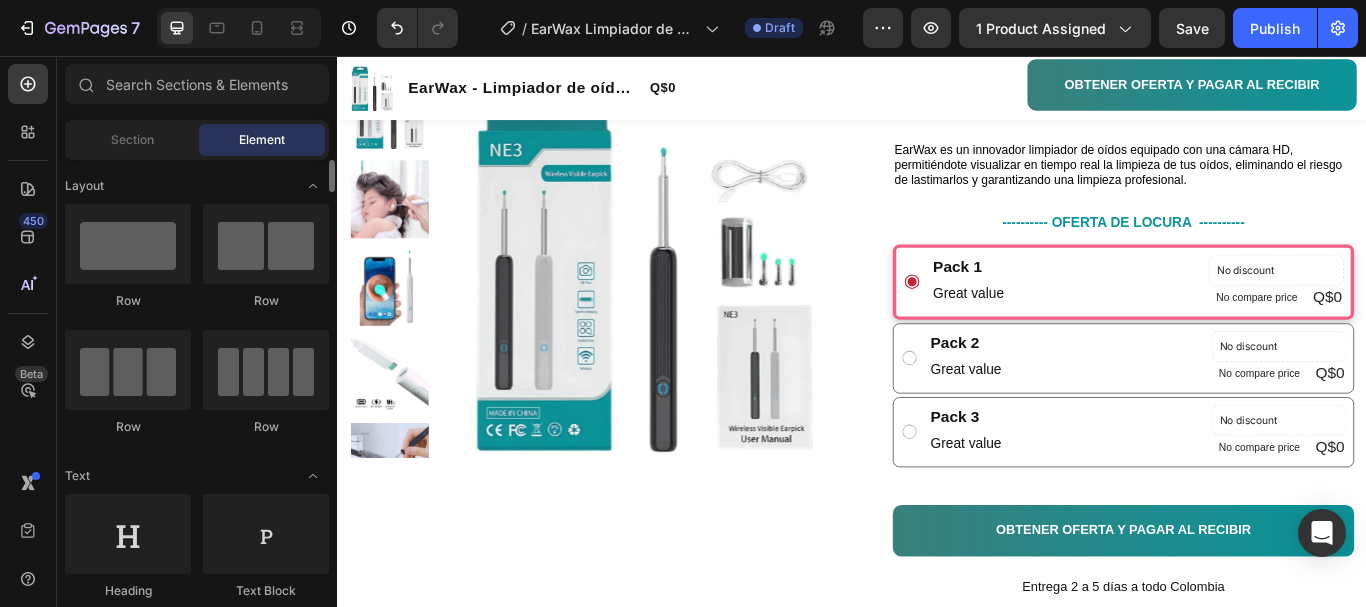 click on "Section Element" at bounding box center [197, 140] 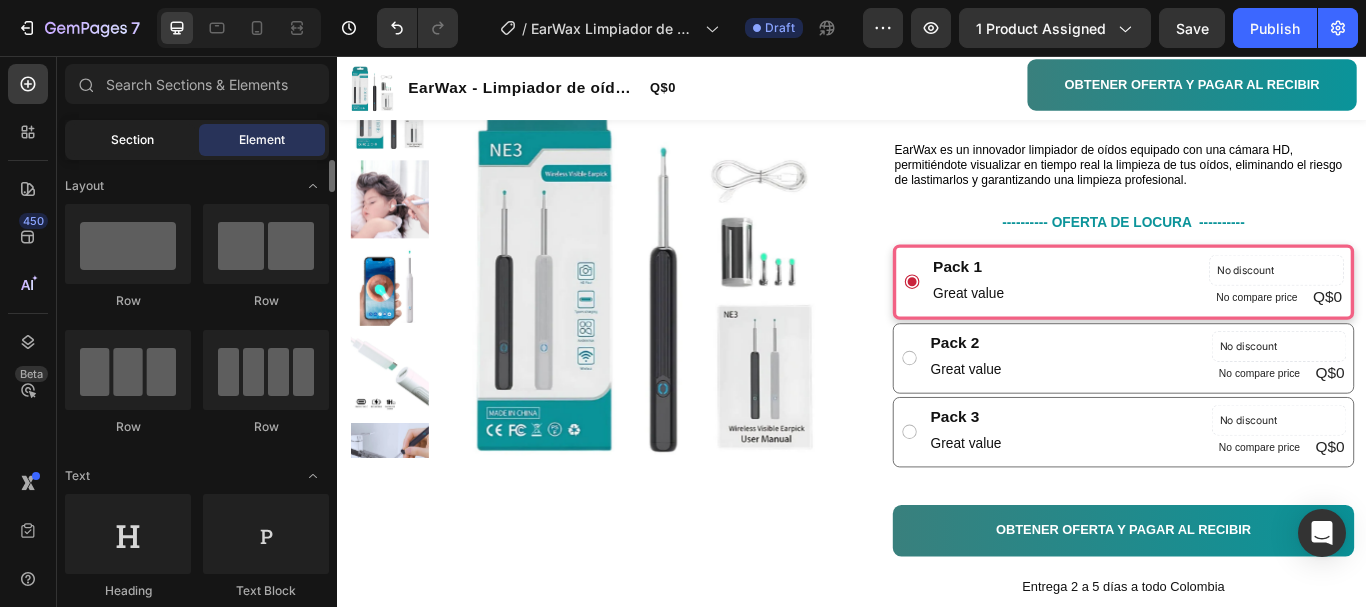 click on "Section" at bounding box center [132, 140] 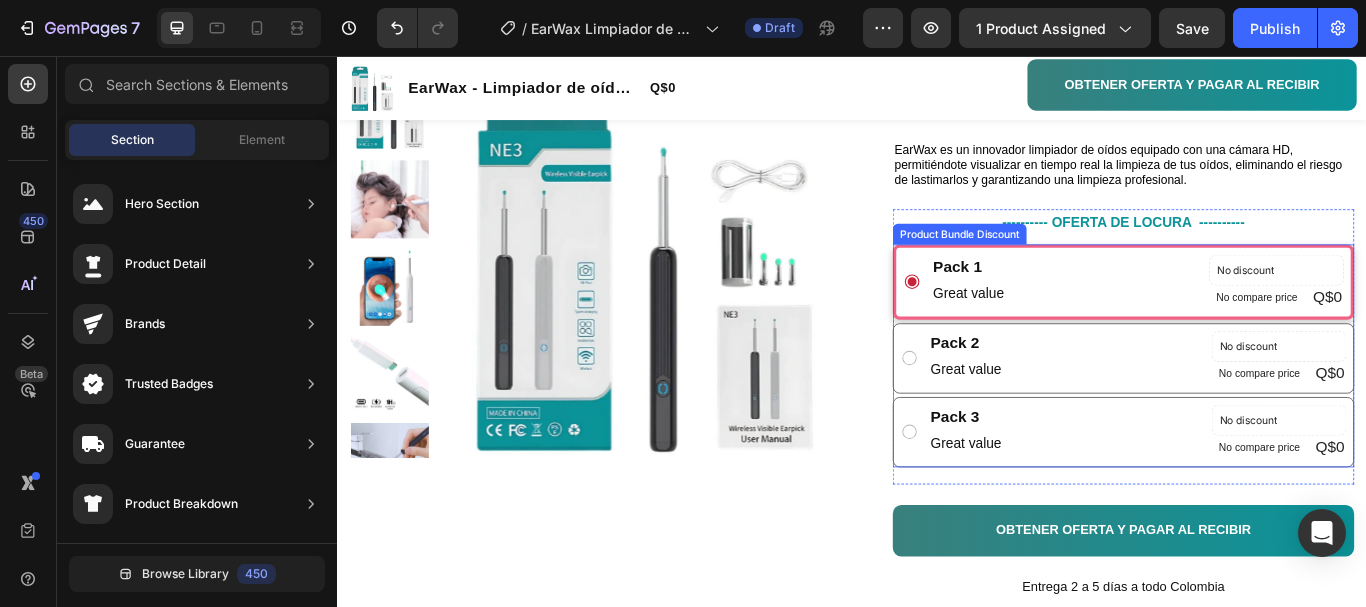 click on "Pack 1 Text Block Great value Text Block No discount   Not be displayed when published Product Badge No compare price Product Price Q$0 Product Price Product Price Row Row" at bounding box center (1253, 320) 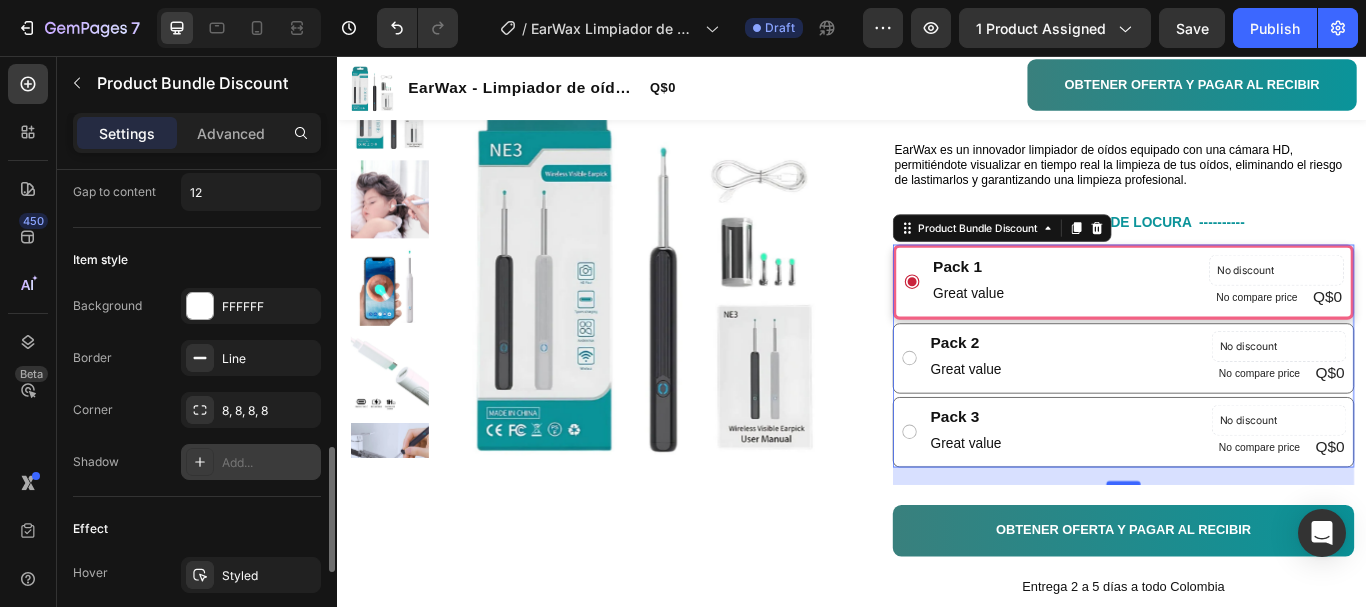 scroll, scrollTop: 700, scrollLeft: 0, axis: vertical 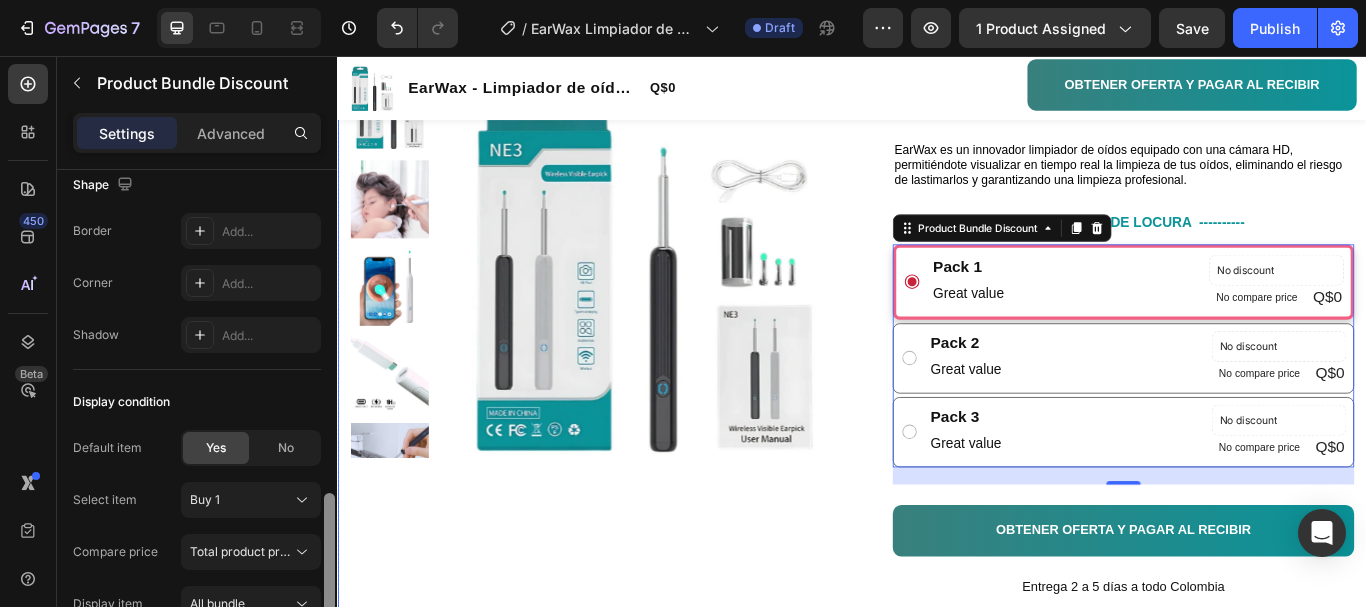 drag, startPoint x: 667, startPoint y: 478, endPoint x: 338, endPoint y: 675, distance: 383.47098 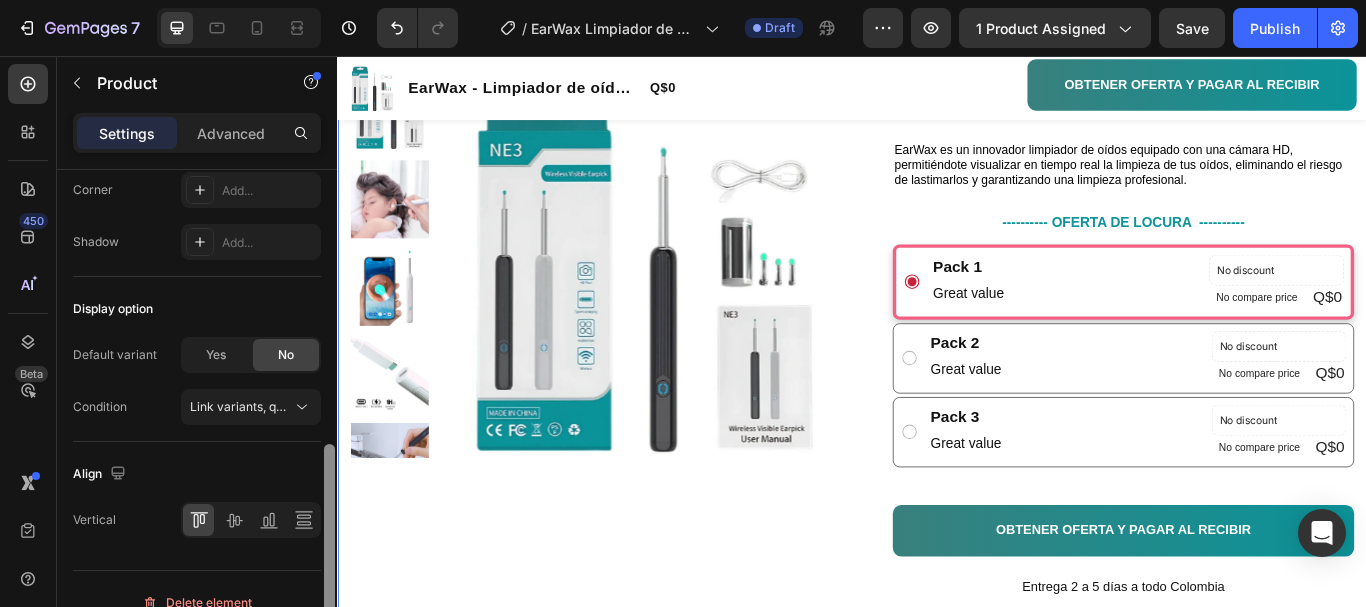 scroll, scrollTop: 806, scrollLeft: 0, axis: vertical 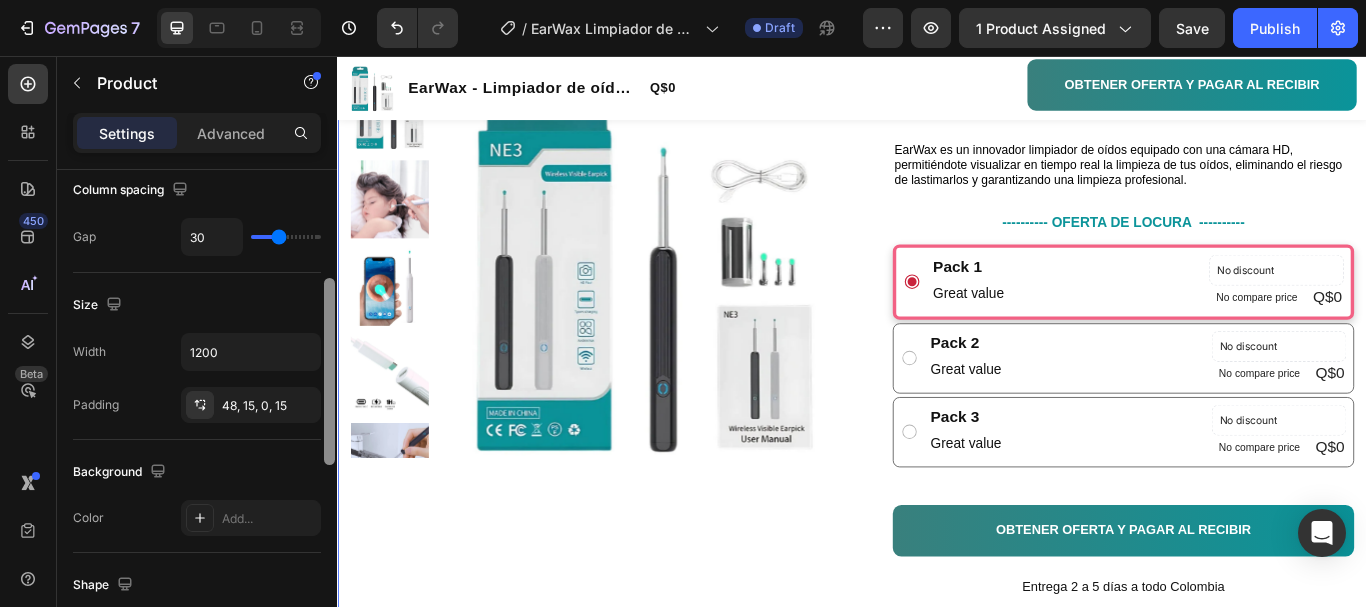 drag, startPoint x: 329, startPoint y: 527, endPoint x: 325, endPoint y: 329, distance: 198.0404 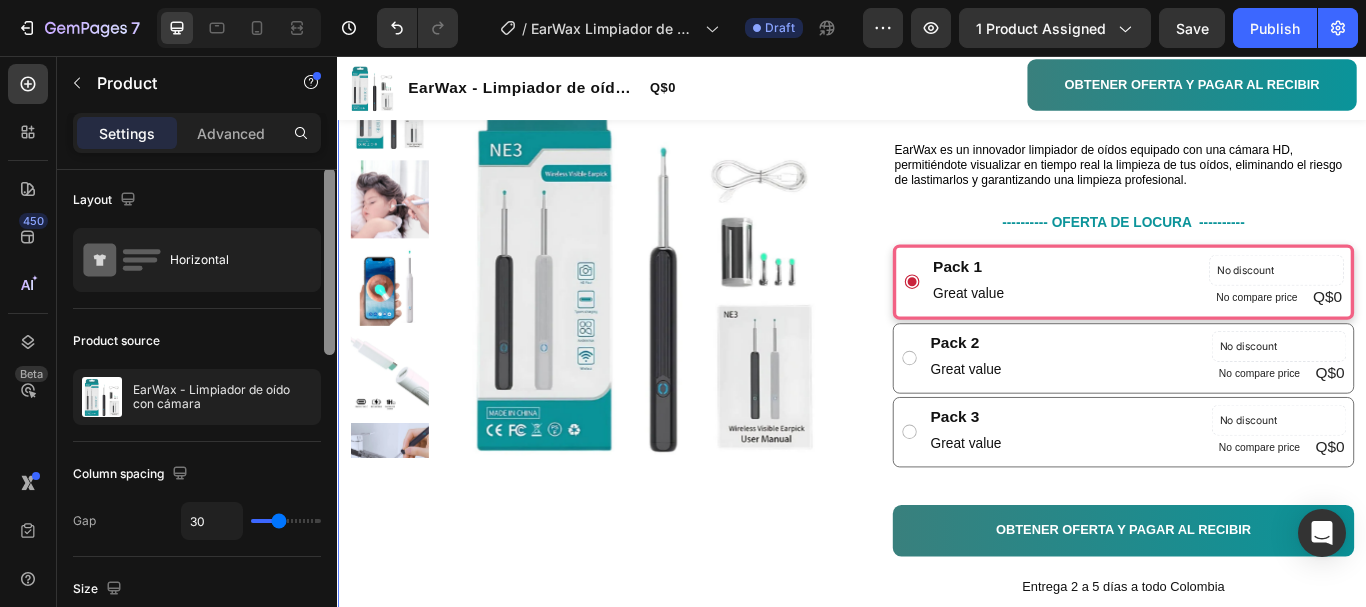 scroll, scrollTop: 0, scrollLeft: 0, axis: both 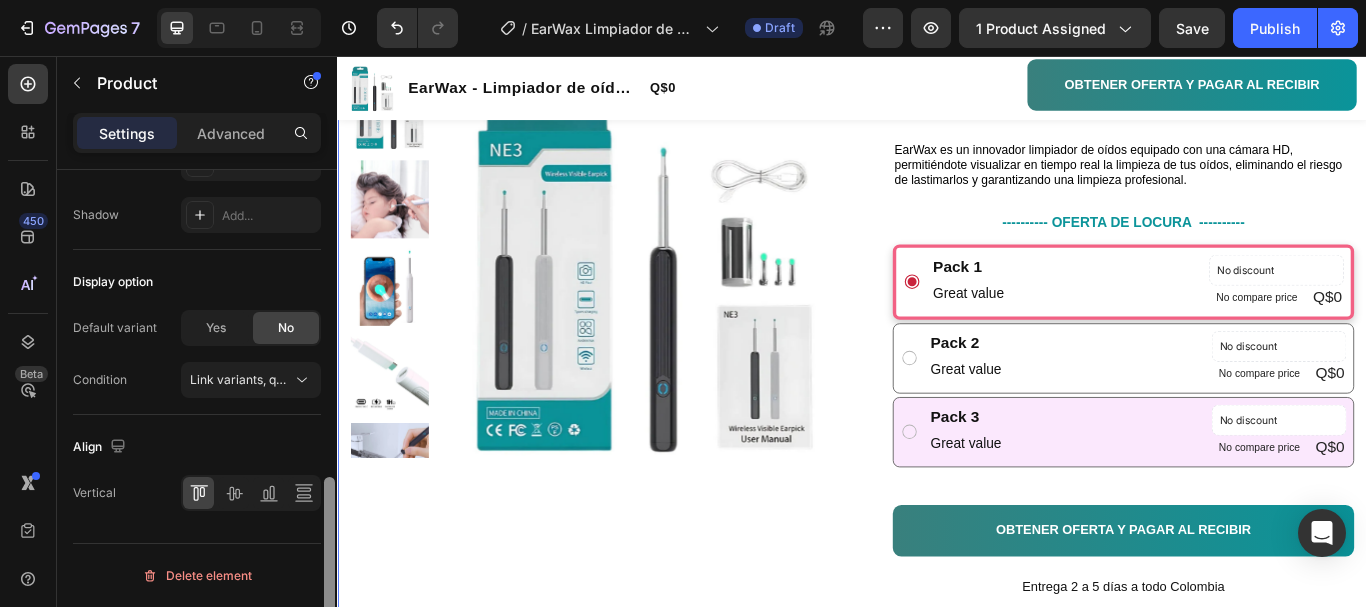 drag, startPoint x: 665, startPoint y: 426, endPoint x: 1043, endPoint y: 482, distance: 382.12564 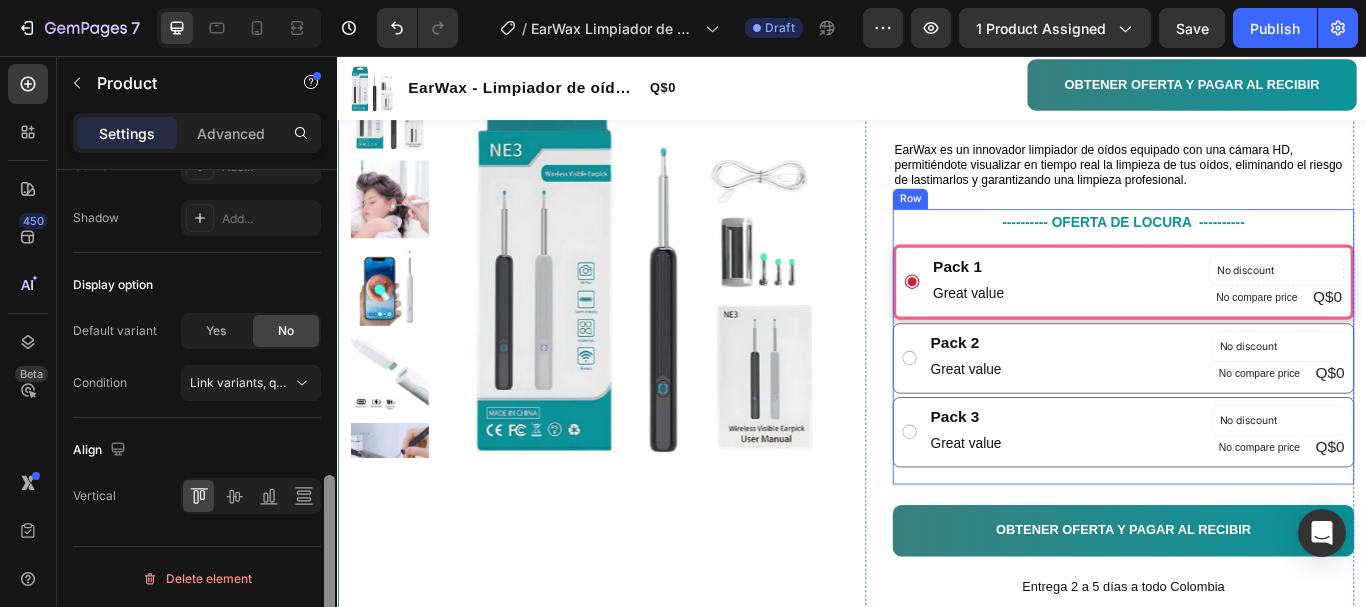 click on "----------    OFERTA DE LOCURA  ---------- Text Block Pack 1 Text Block Great value Text Block No discount   Not be displayed when published Product Badge No compare price Product Price Q$0 Product Price Product Price Row Row Pack 2 Text Block Great value Text Block No discount   Not be displayed when published Product Badge No compare price Product Price Q$0 Product Price Product Price Row Row Pack 3 Text Block Great value Text Block No discount   Not be displayed when published Product Badge No compare price Product Price Q$0 Product Price Product Price Row Row Product Bundle Discount" at bounding box center (1253, 395) 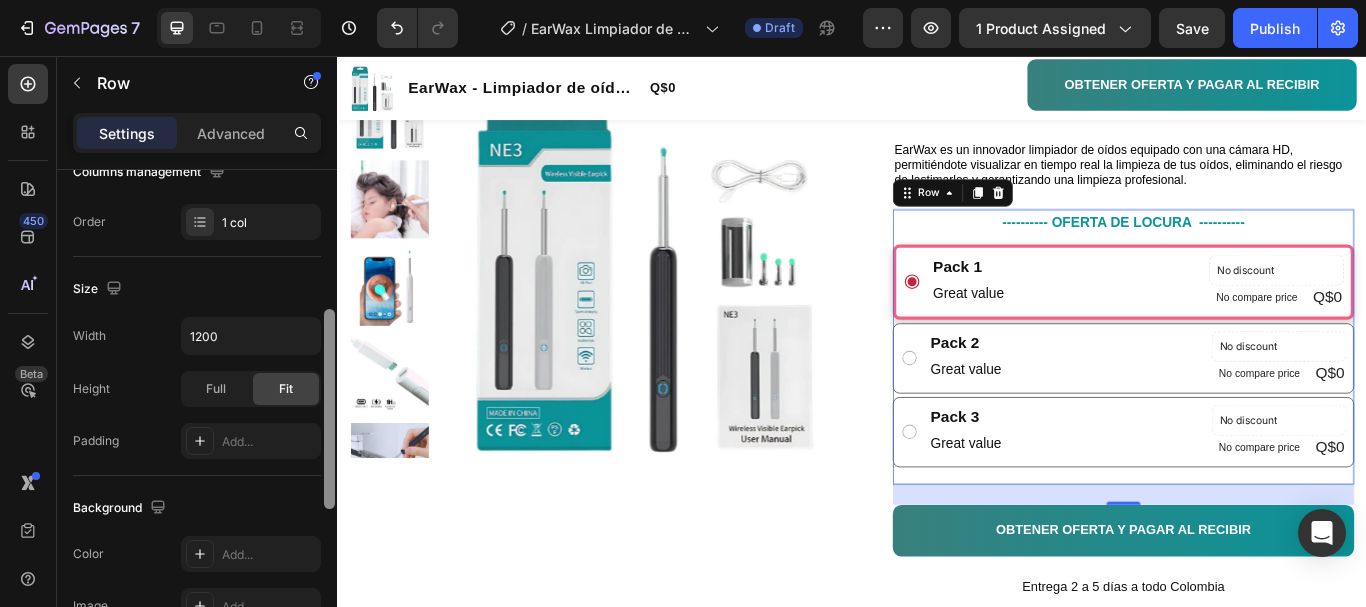 scroll, scrollTop: 354, scrollLeft: 0, axis: vertical 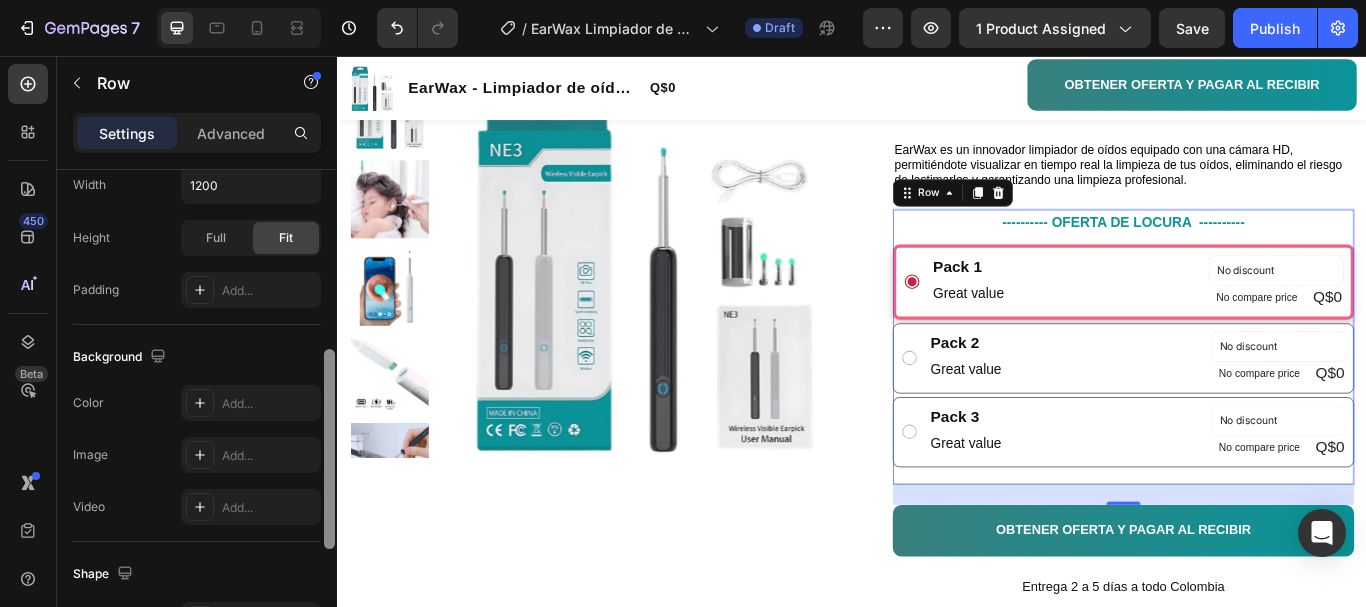 drag, startPoint x: 332, startPoint y: 396, endPoint x: 336, endPoint y: 447, distance: 51.156624 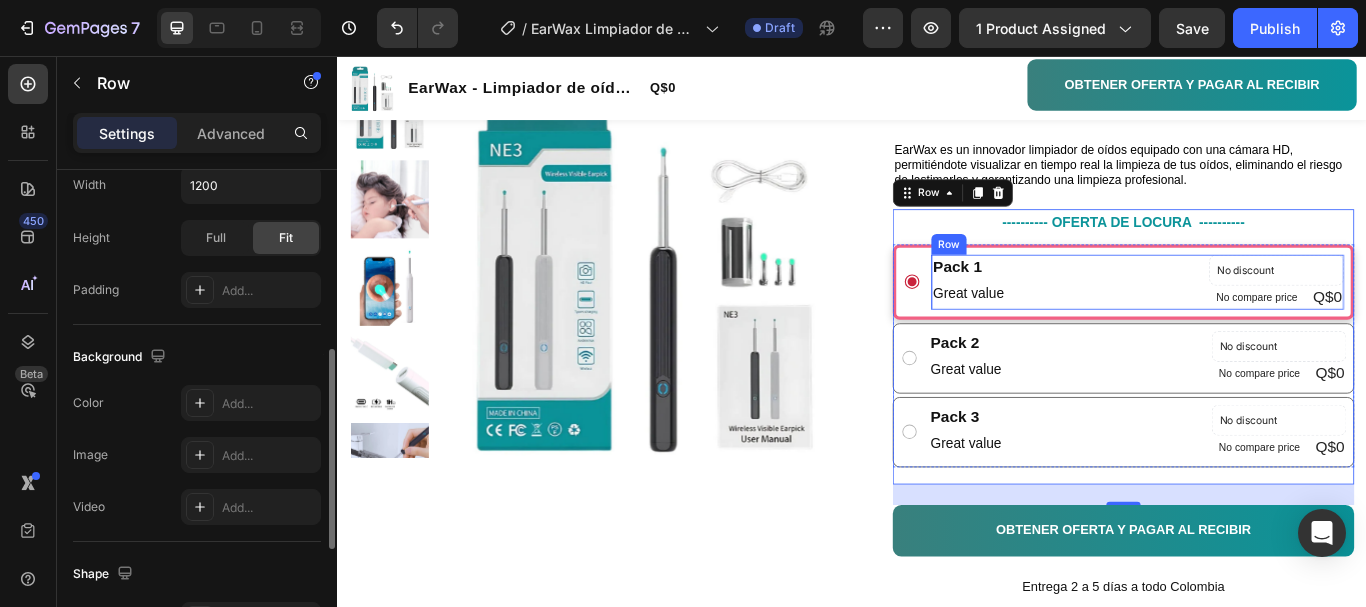 scroll, scrollTop: 480, scrollLeft: 0, axis: vertical 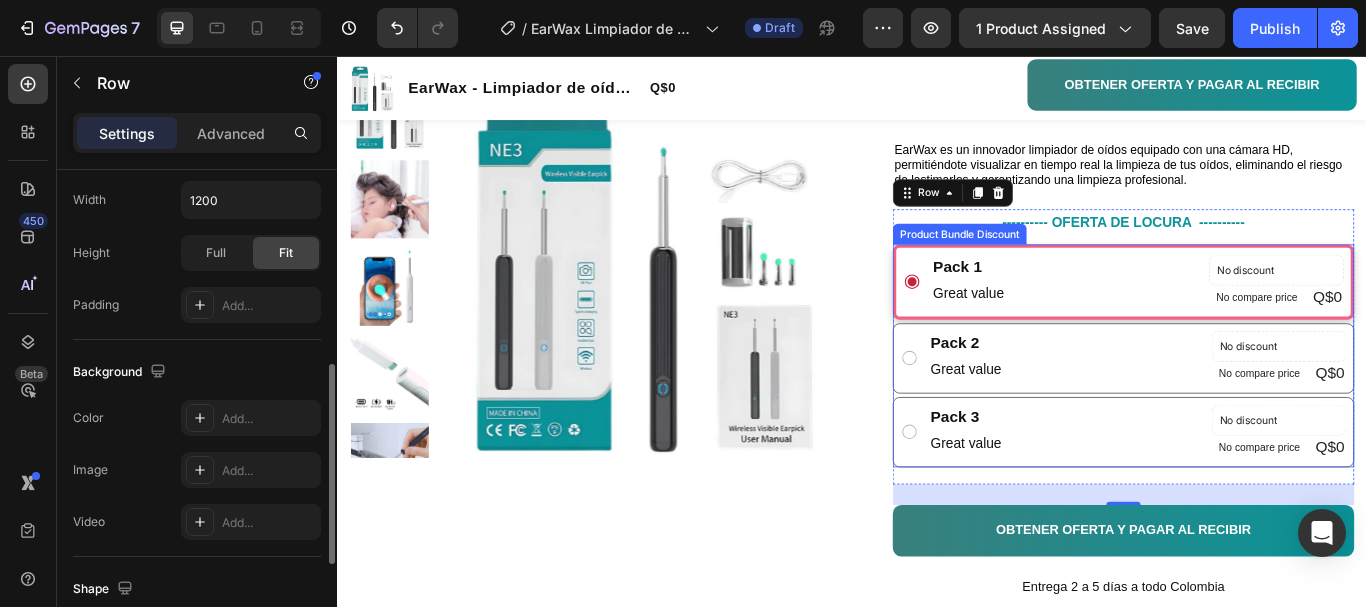 click on "Pack 1 Text Block Great value Text Block No discount   Not be displayed when published Product Badge No compare price Product Price Q$0 Product Price Product Price Row Row" at bounding box center (1253, 320) 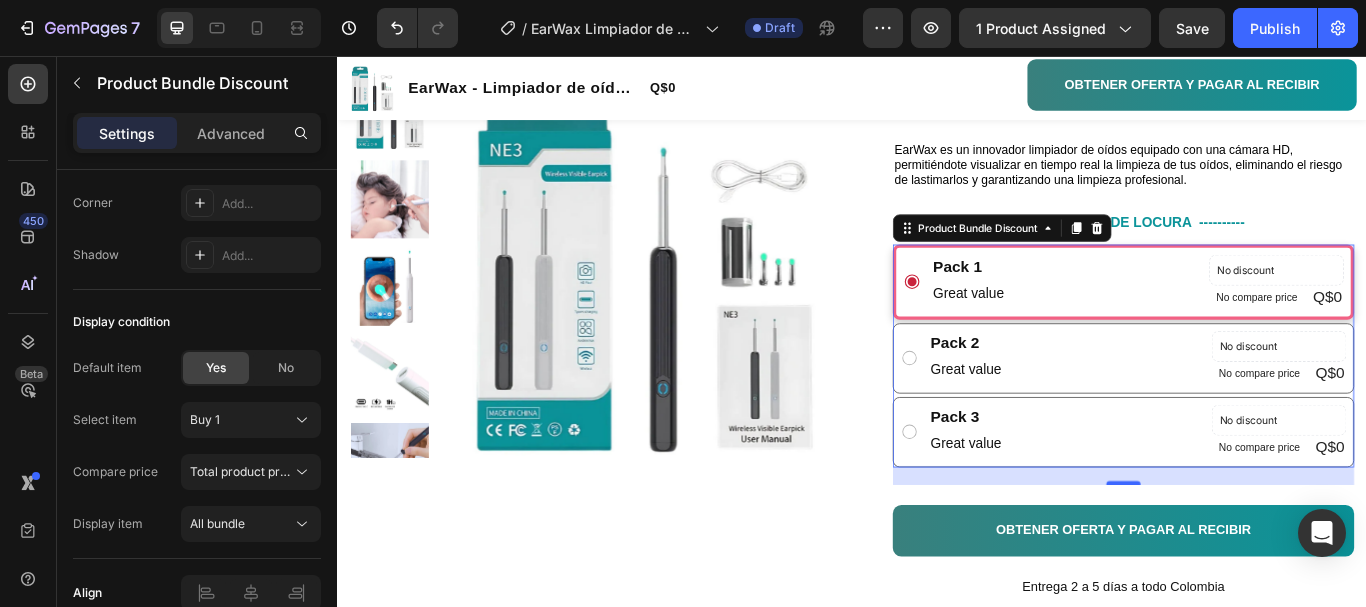 scroll, scrollTop: 1456, scrollLeft: 0, axis: vertical 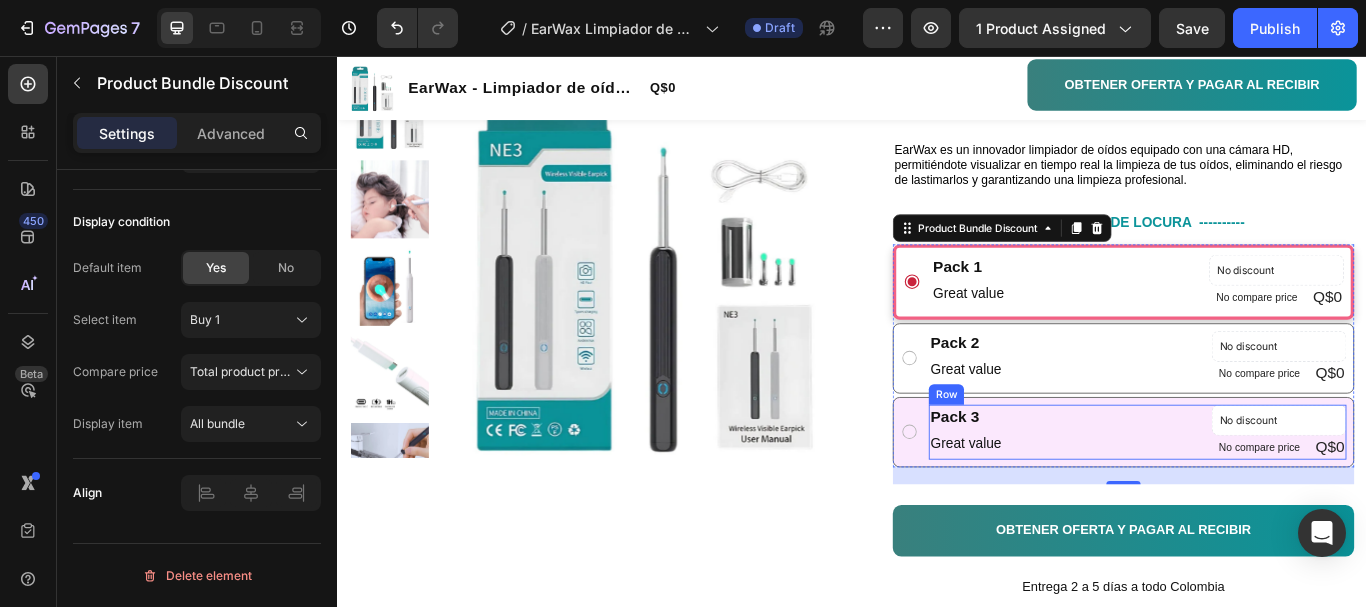 click on "Pack 3 Text Block Great value Text Block No discount   Not be displayed when published Product Badge No compare price Product Price Q$0 Product Price Product Price Row Row" at bounding box center (1269, 495) 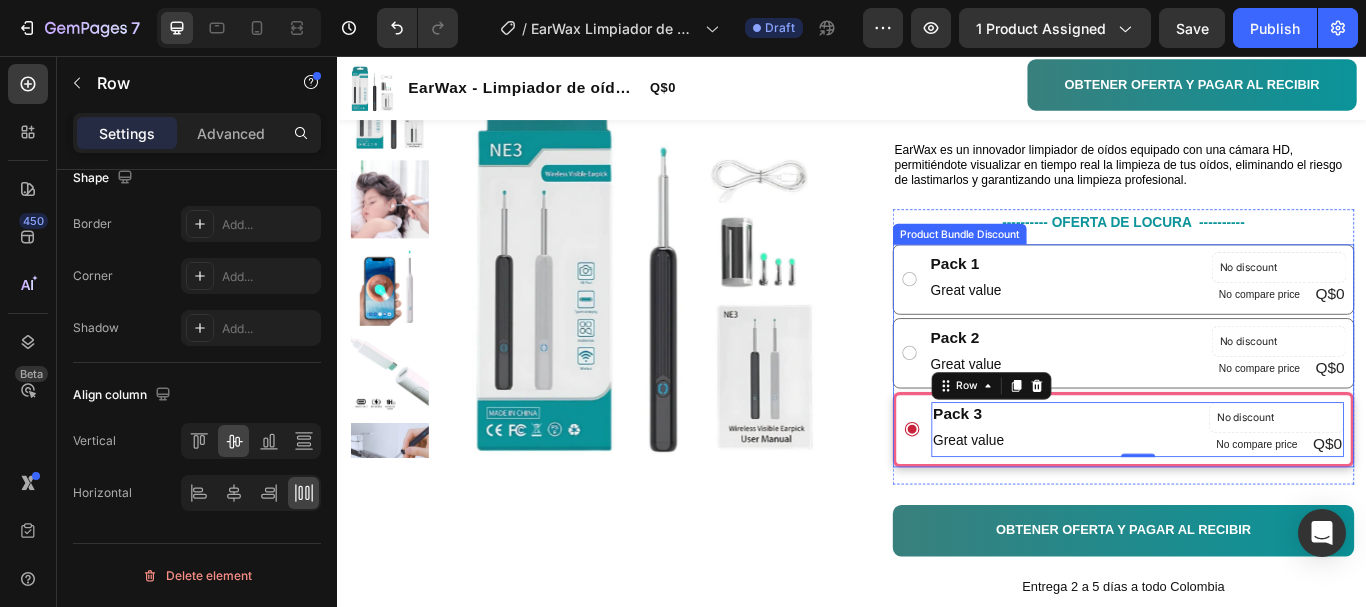 scroll, scrollTop: 0, scrollLeft: 0, axis: both 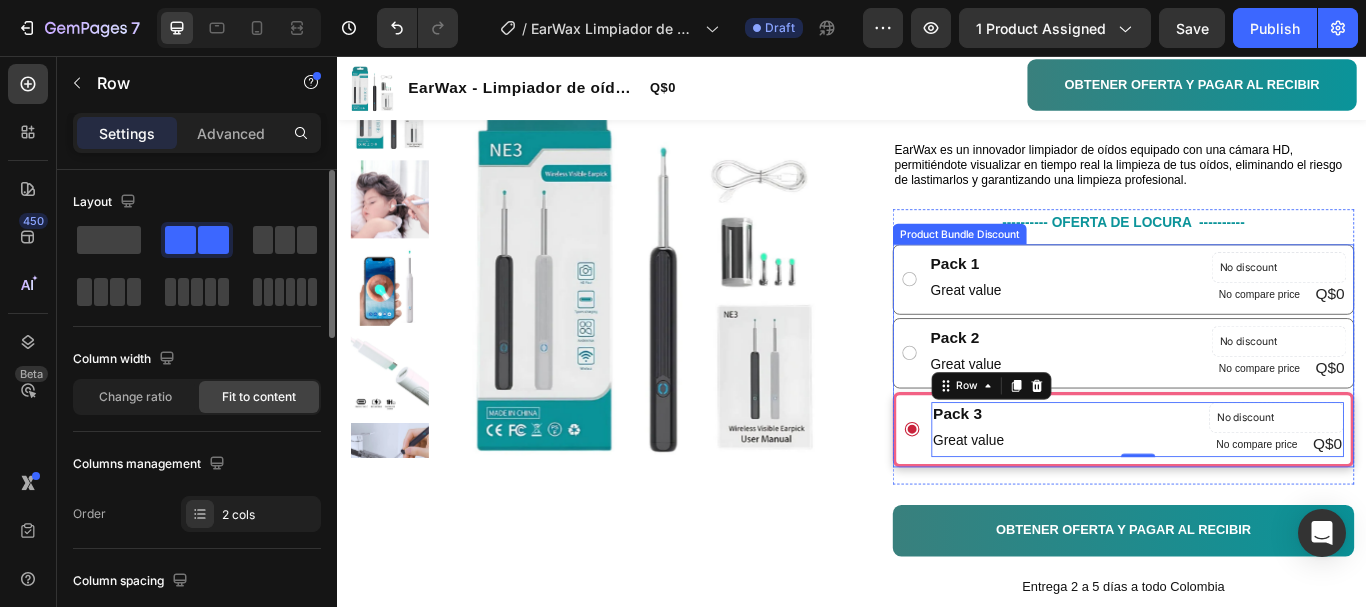 click on "Pack 3 Text Block Great value Text Block No discount   Not be displayed when published Product Badge No compare price Product Price Q$0 Product Price Product Price Row Row   0" at bounding box center (1253, 492) 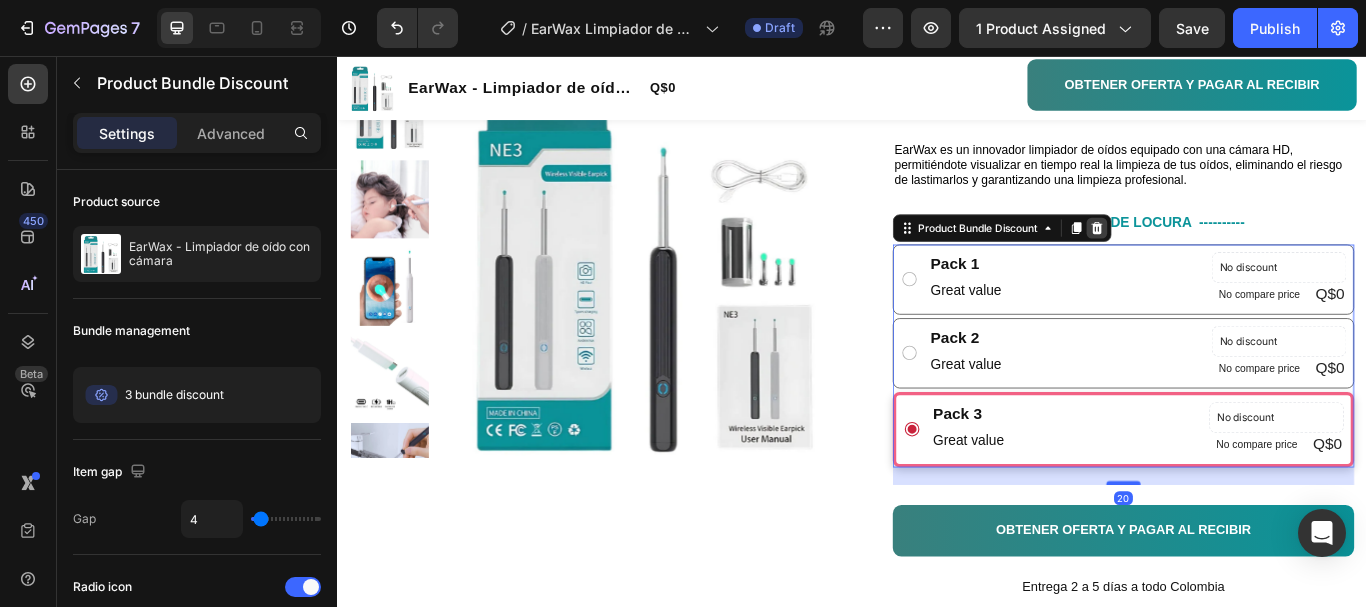 click 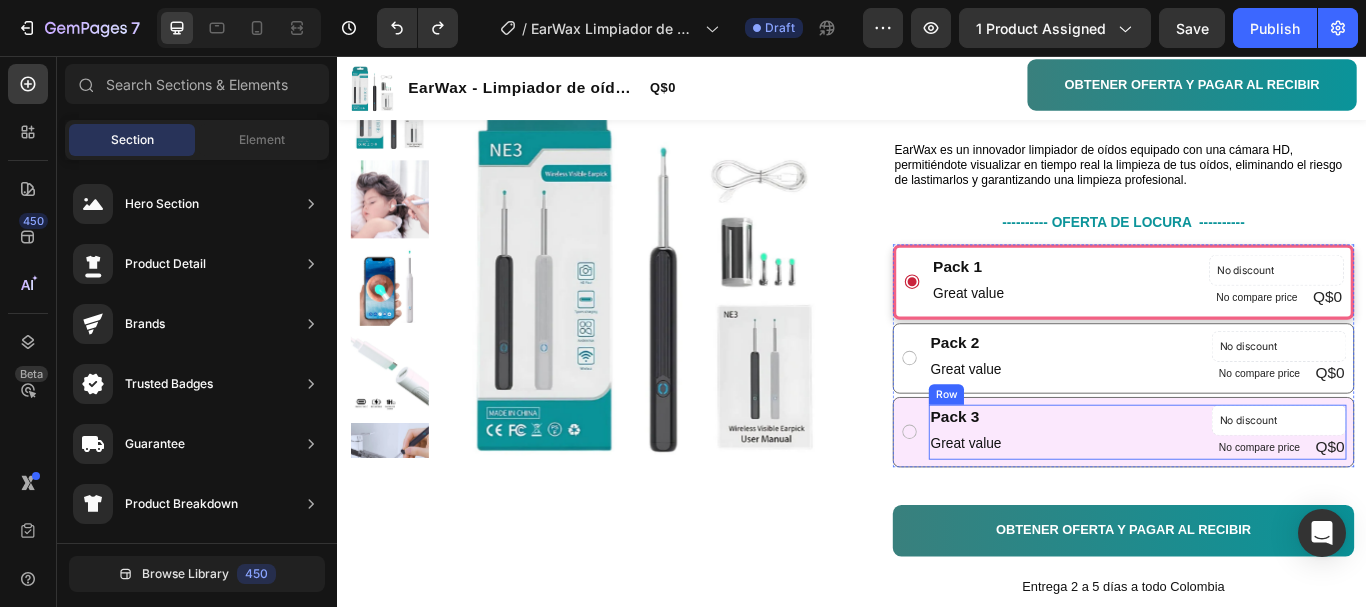 click on "Pack 3 Text Block Great value Text Block No discount   Not be displayed when published Product Badge No compare price Product Price Q$0 Product Price Product Price Row Row" at bounding box center [1269, 495] 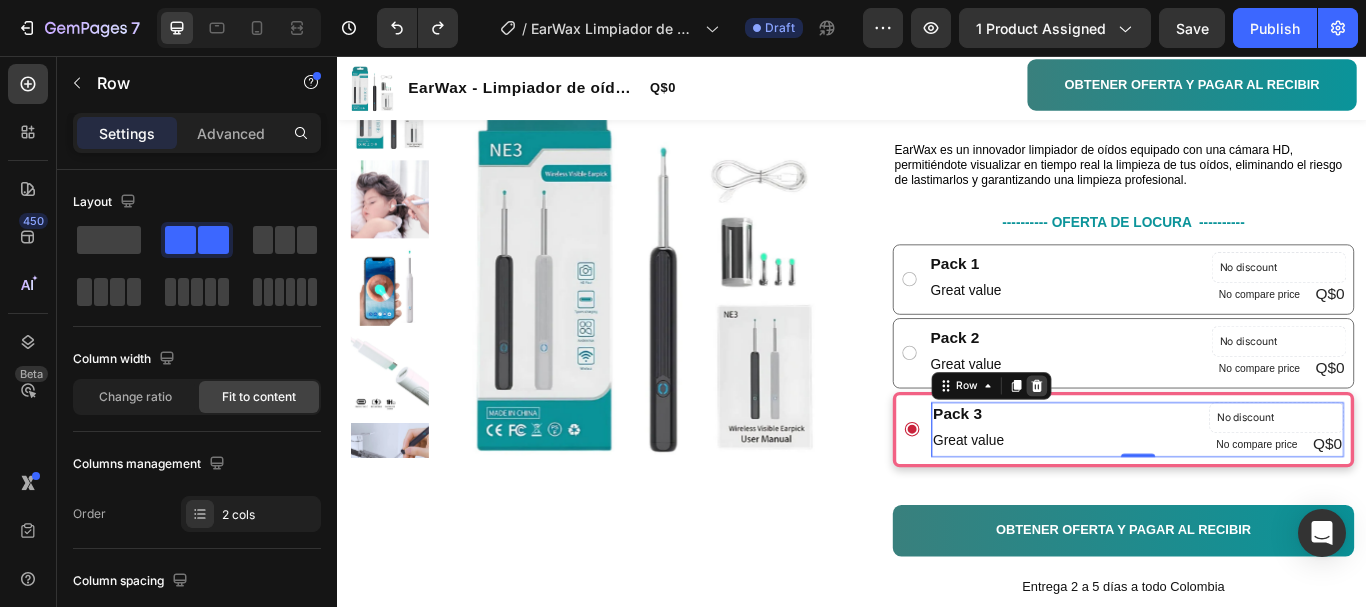 click at bounding box center [1152, 441] 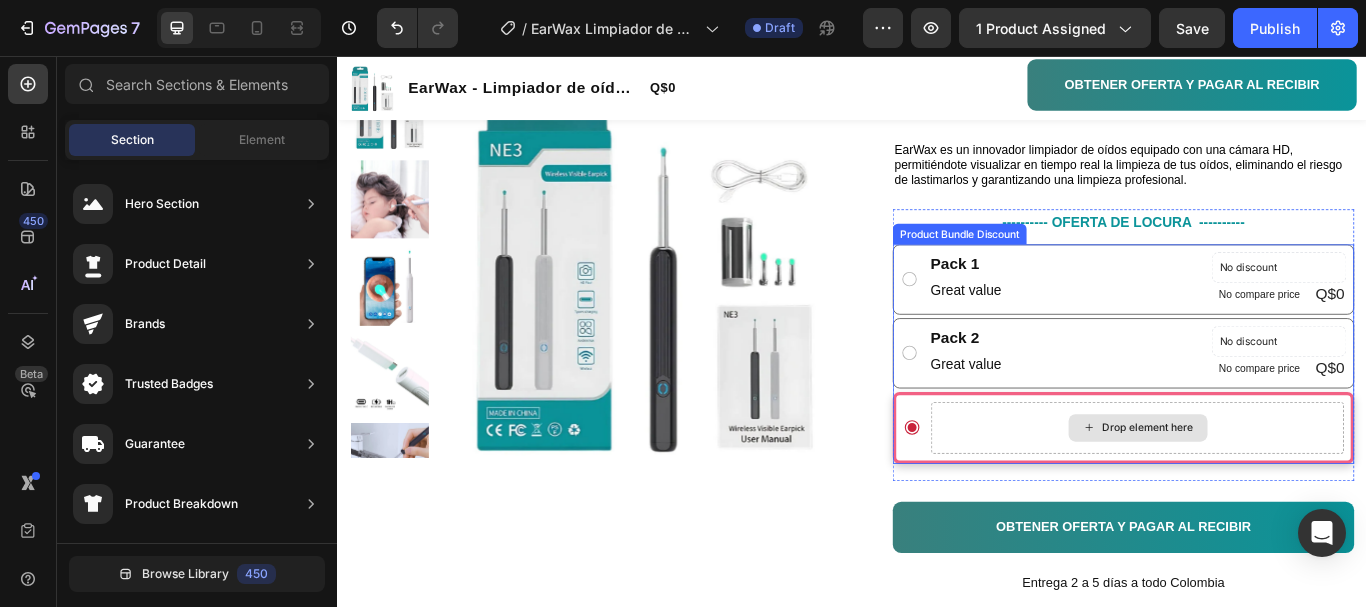 click on "Drop element here" at bounding box center (1269, 490) 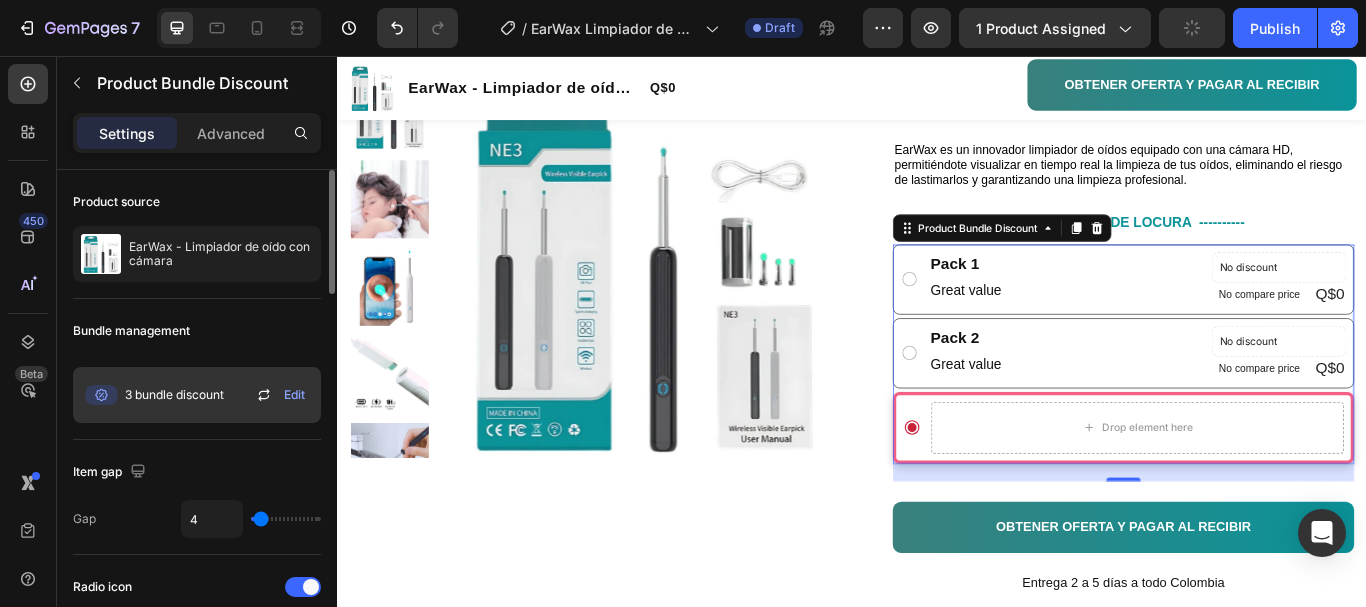 click on "Edit" at bounding box center (294, 395) 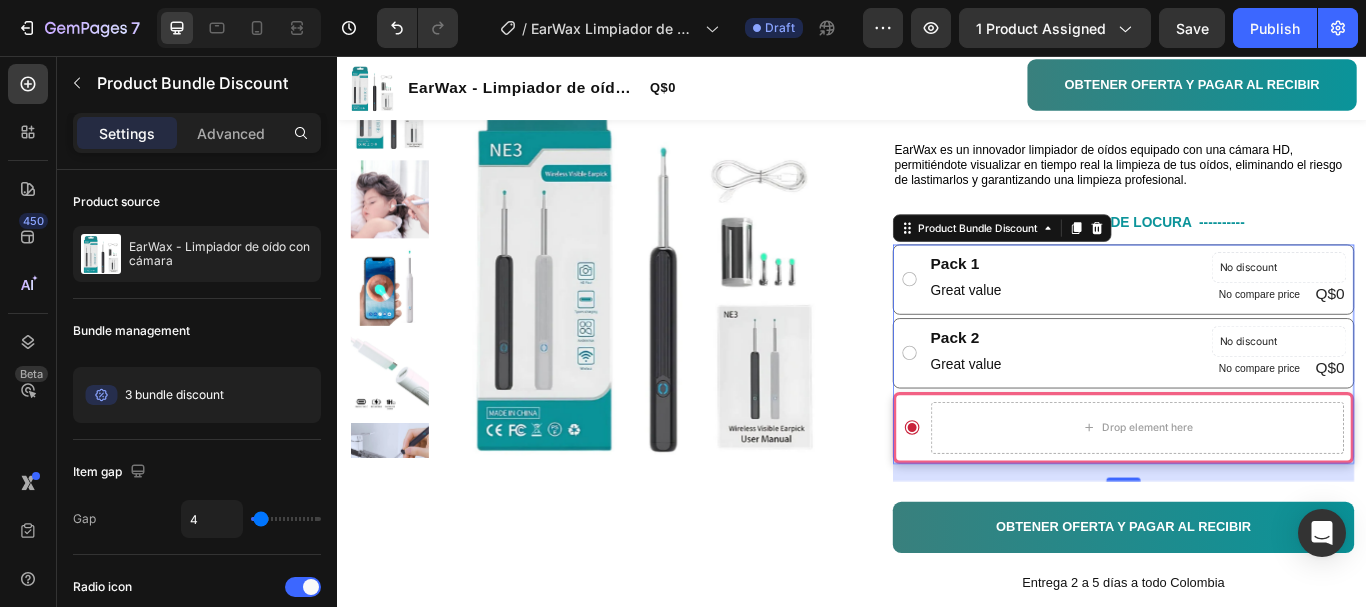 click on "Drop element here" at bounding box center (1253, 490) 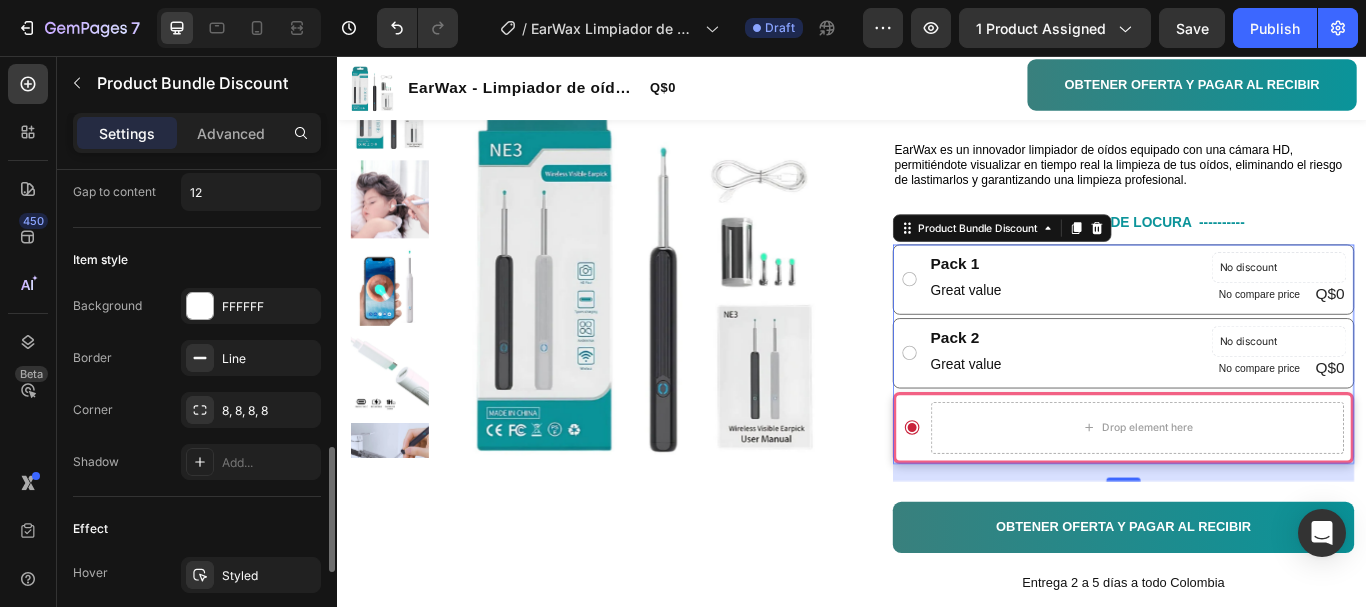 scroll, scrollTop: 700, scrollLeft: 0, axis: vertical 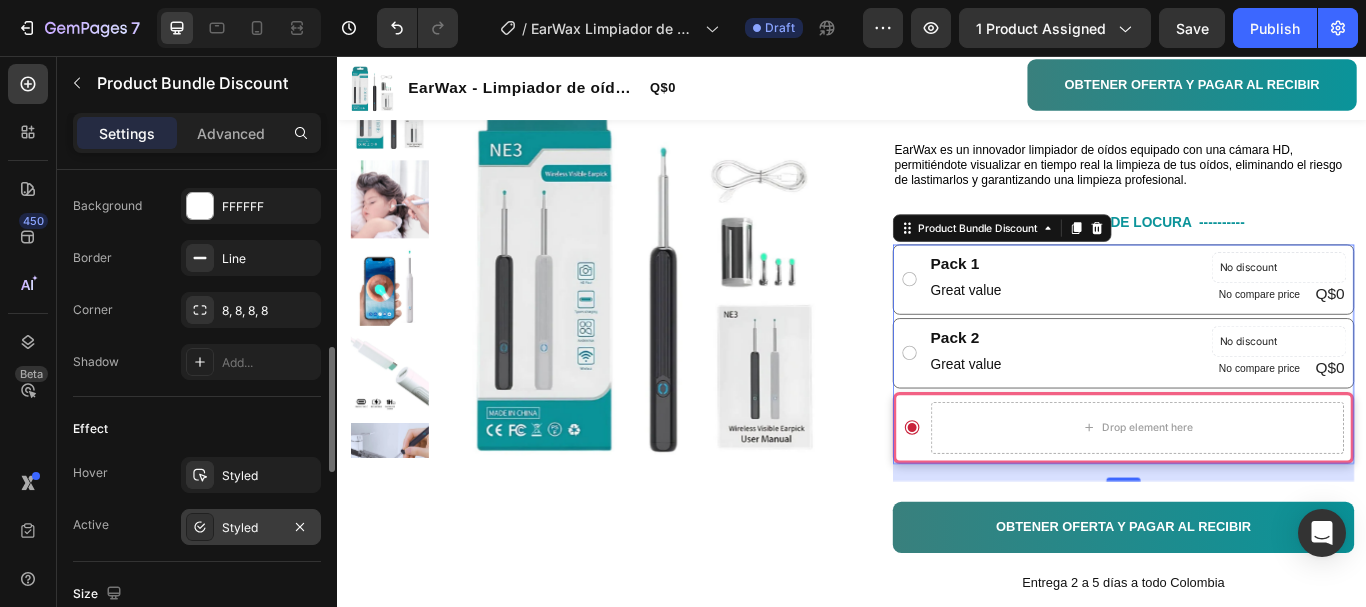click on "Styled" at bounding box center (251, 528) 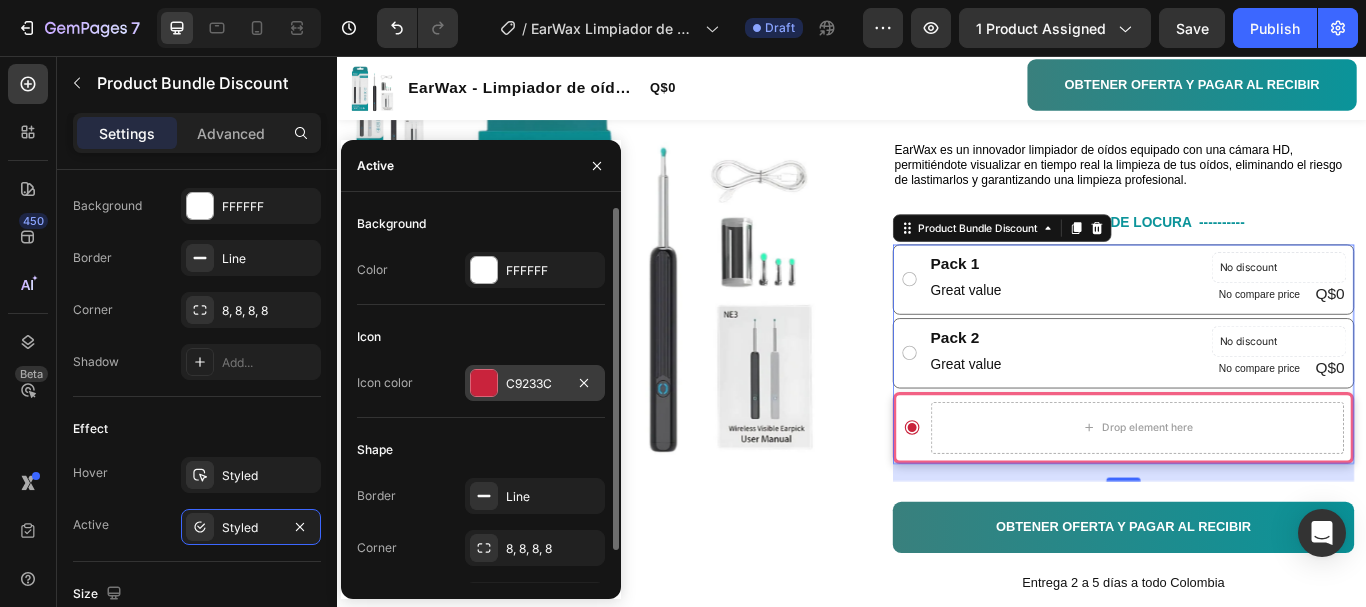 click at bounding box center [484, 383] 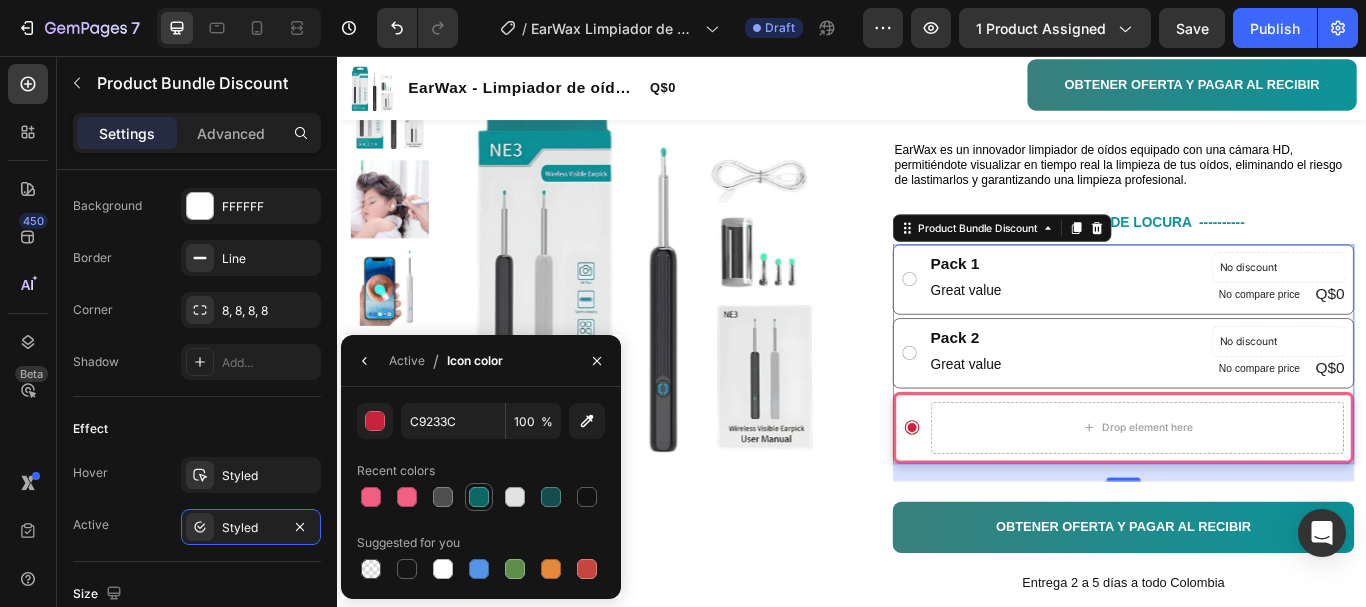click at bounding box center (479, 497) 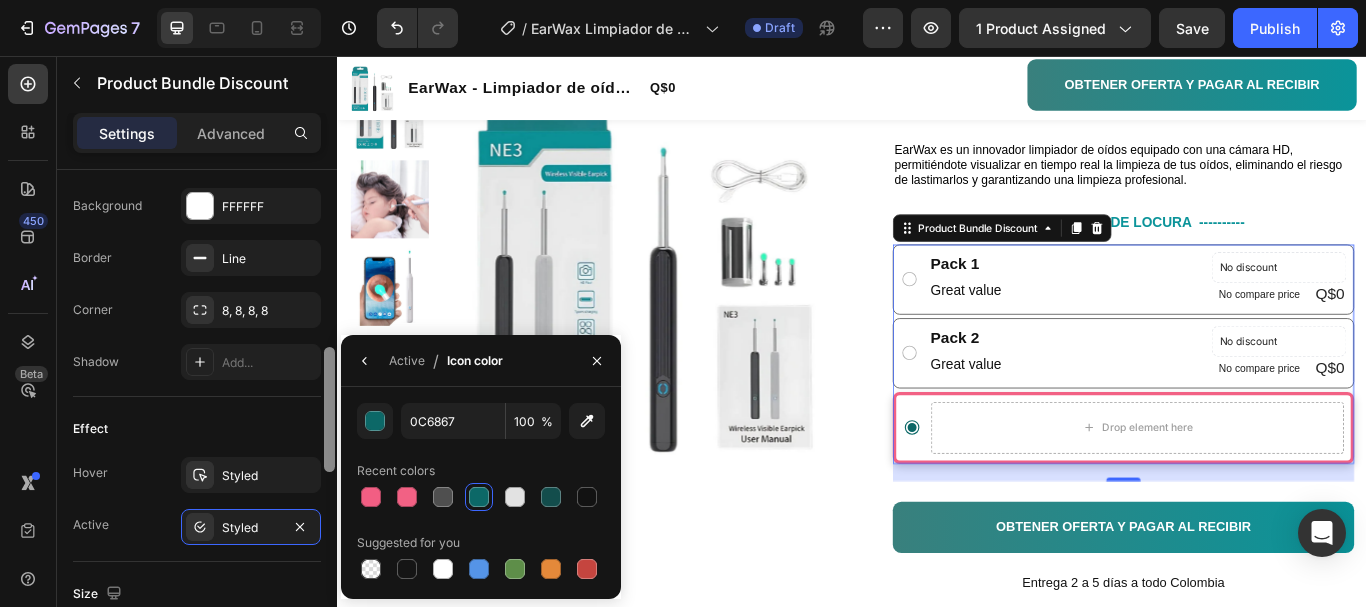 scroll, scrollTop: 1194, scrollLeft: 0, axis: vertical 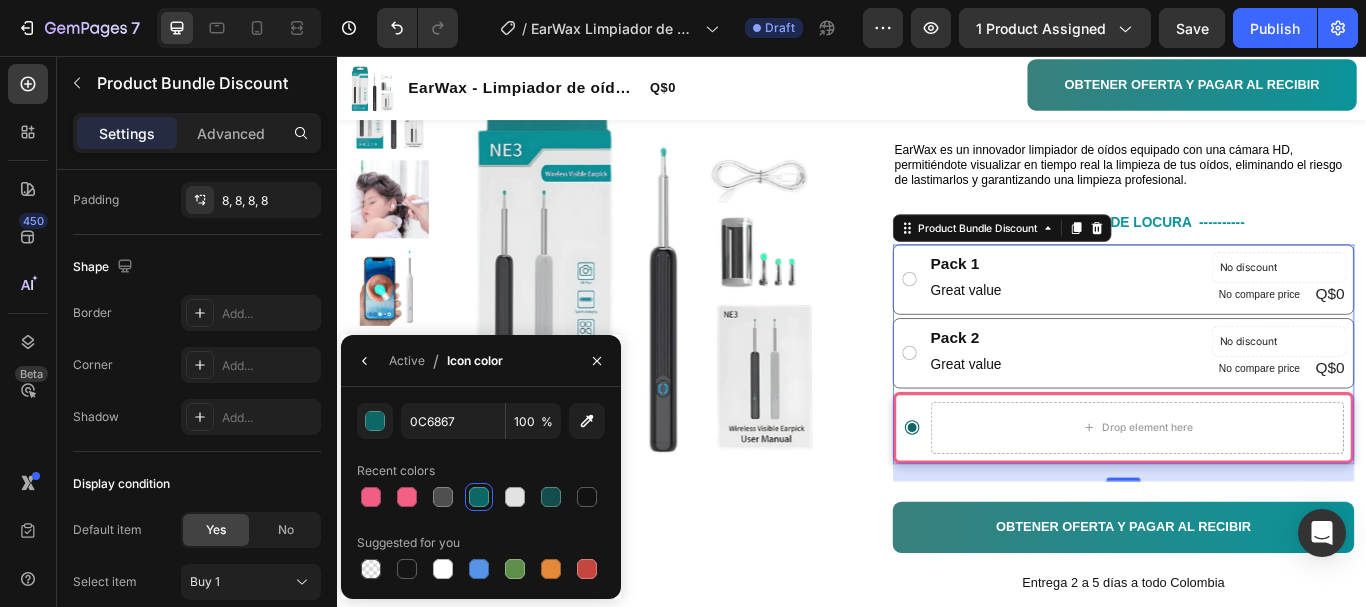 click at bounding box center [329, -77] 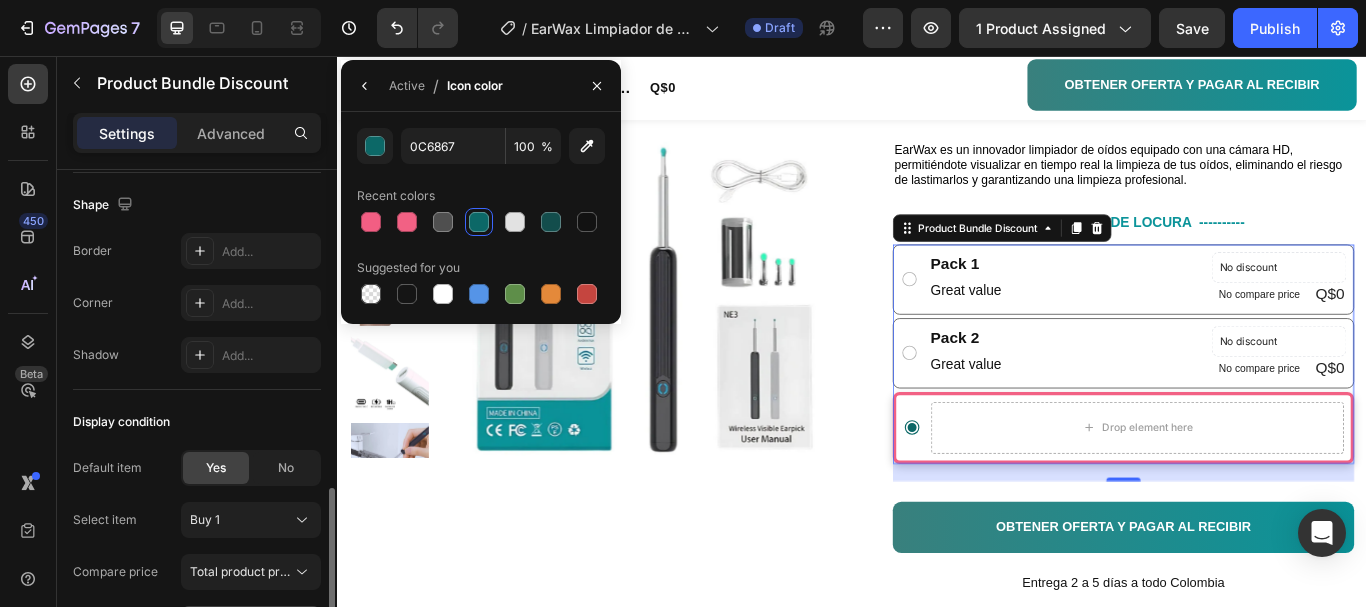 scroll, scrollTop: 1356, scrollLeft: 0, axis: vertical 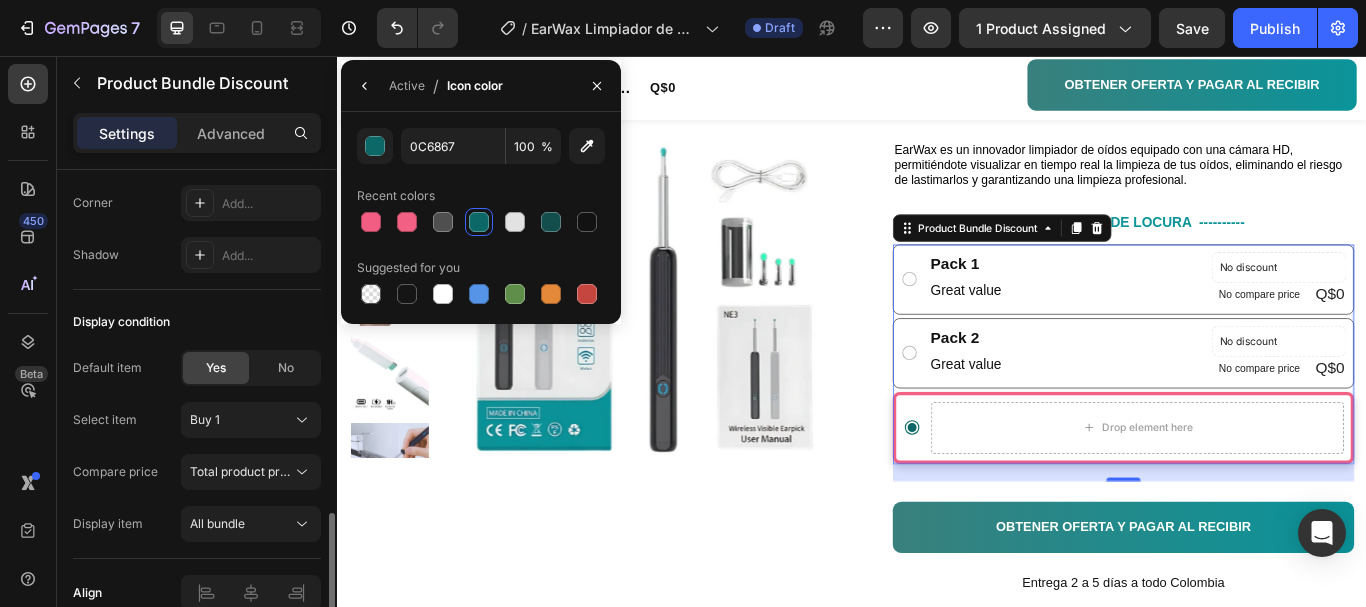 click on "Display condition Default item Yes No Select item Buy 1 Compare price Total product price Display item All bundle" 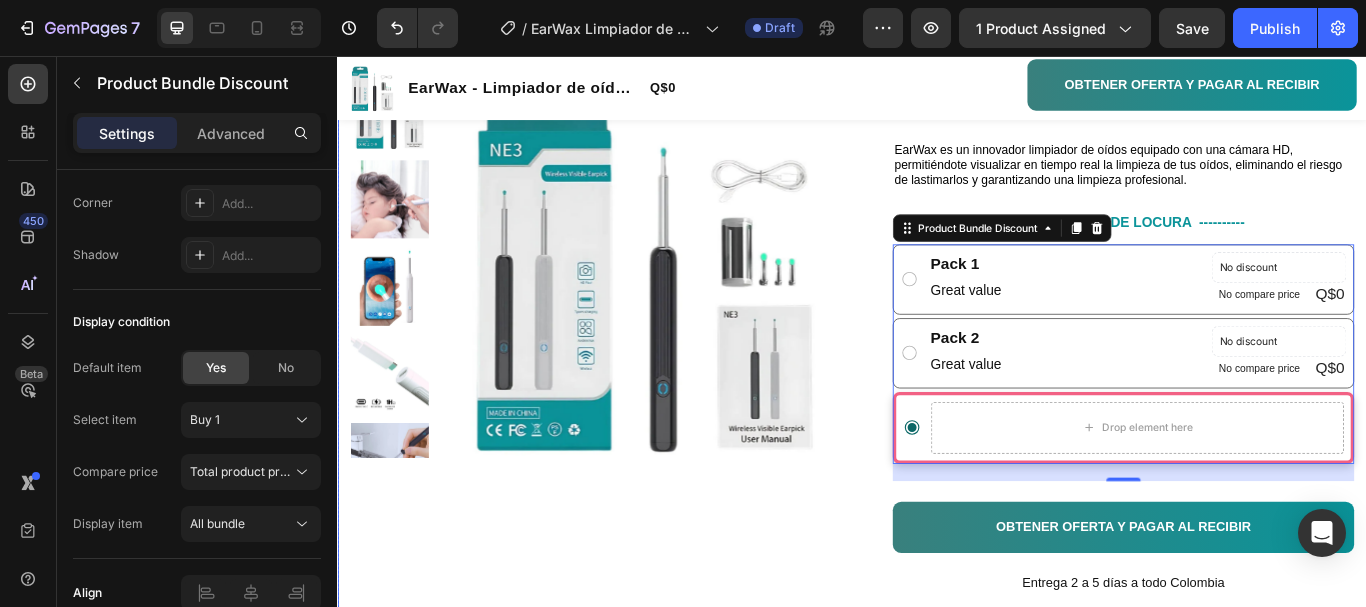 click on "Product Images" at bounding box center [637, 340] 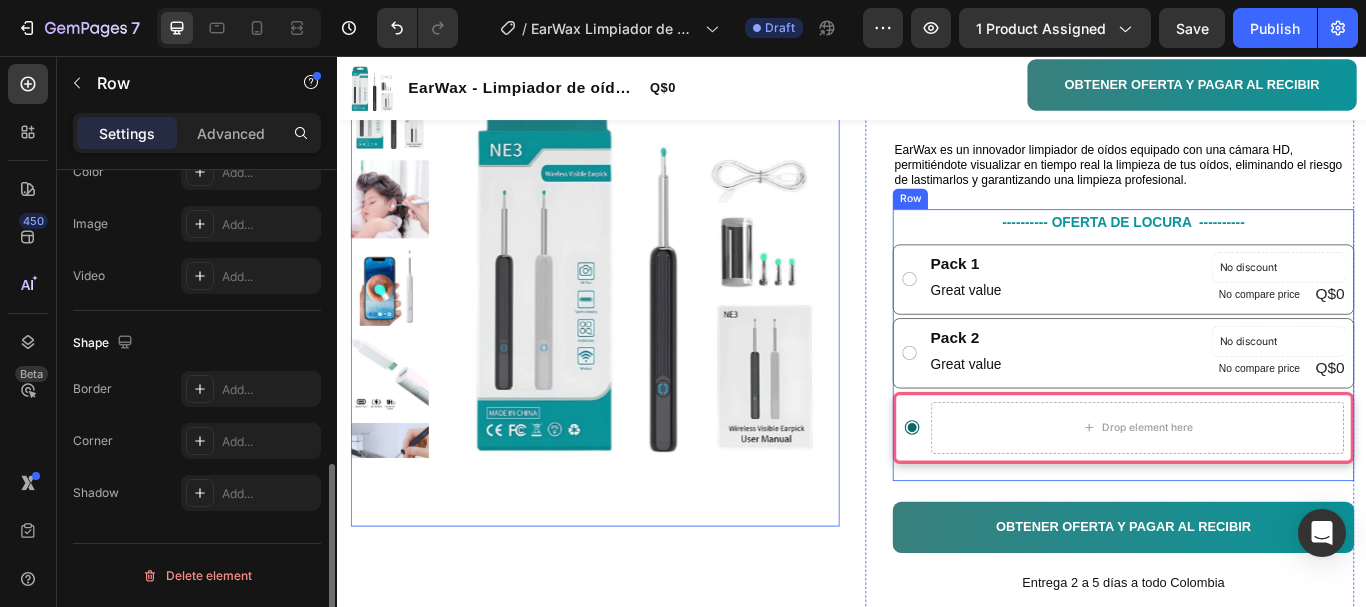 scroll, scrollTop: 0, scrollLeft: 0, axis: both 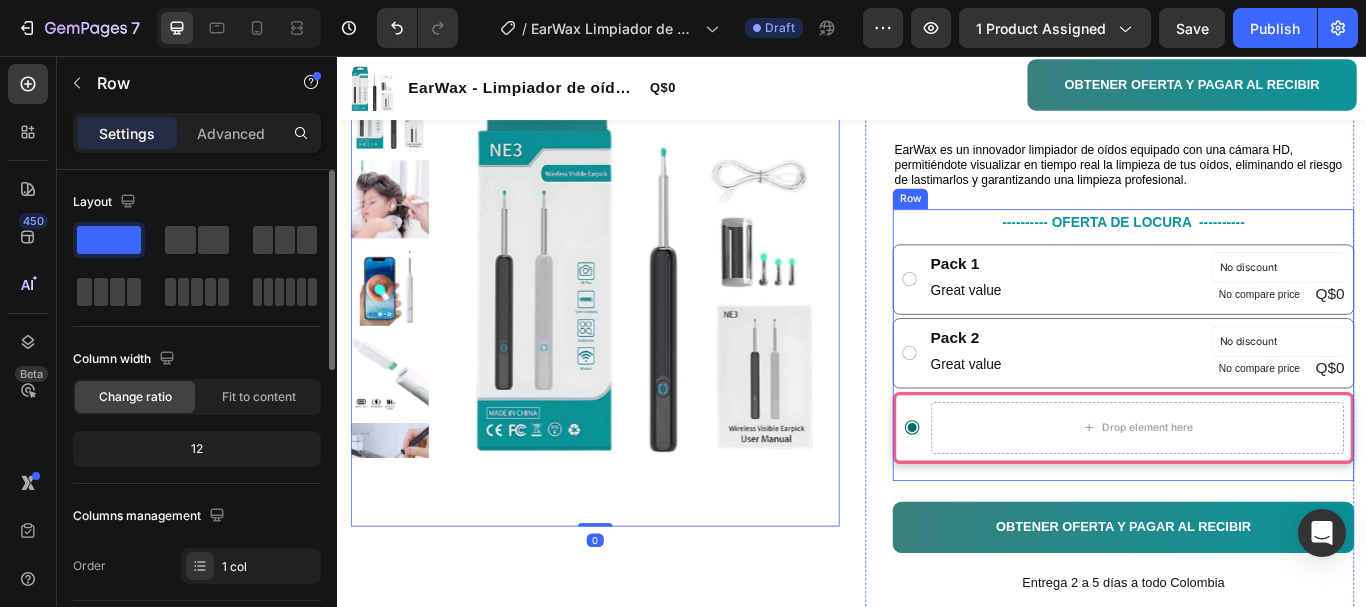 click on "----------    OFERTA DE LOCURA  ---------- Text Block Pack 1 Text Block Great value Text Block No discount   Not be displayed when published Product Badge No compare price Product Price Q$0 Product Price Product Price Row Row Pack 2 Text Block Great value Text Block No discount   Not be displayed when published Product Badge No compare price Product Price Q$0 Product Price Product Price Row Row
Drop element here Product Bundle Discount" at bounding box center (1253, 393) 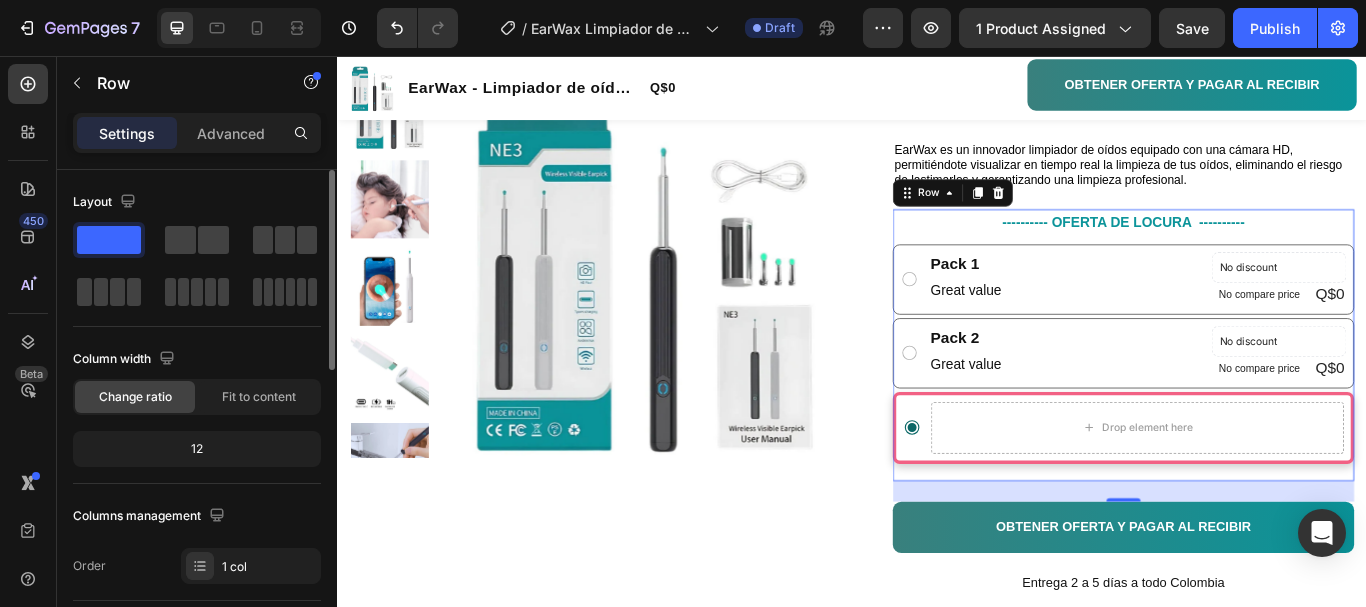 scroll, scrollTop: 100, scrollLeft: 0, axis: vertical 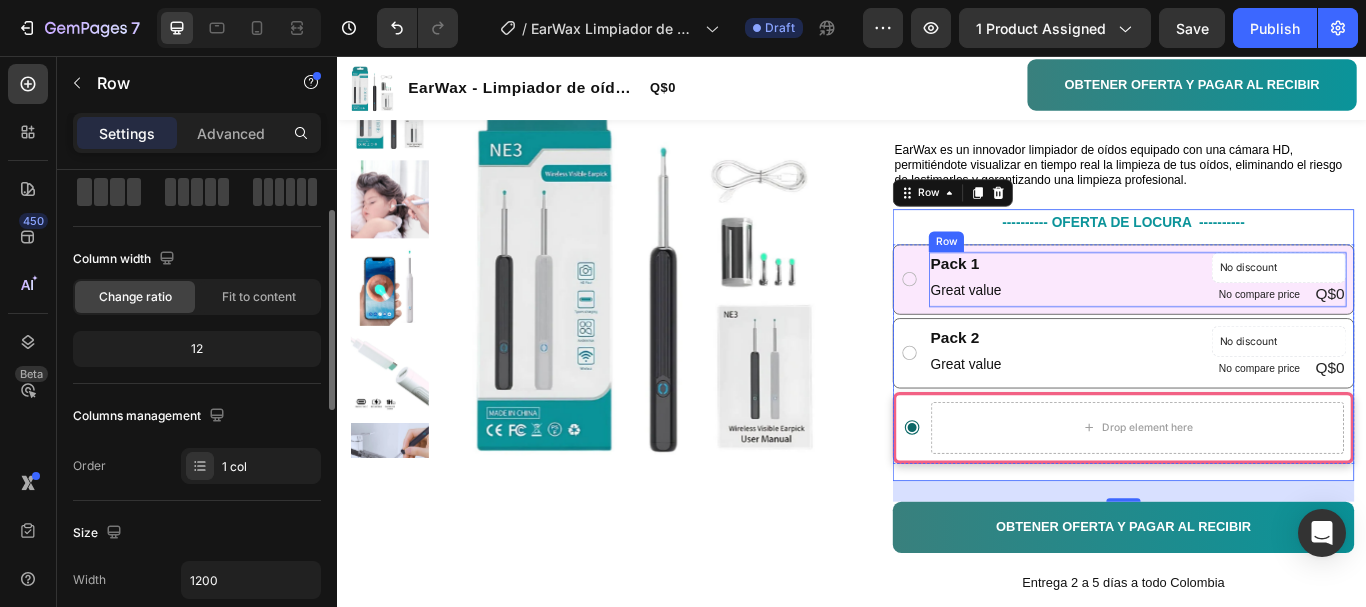 click on "Pack 1 Text Block Great value Text Block No discount   Not be displayed when published Product Badge No compare price Product Price Q$0 Product Price Product Price Row Row" at bounding box center (1269, 317) 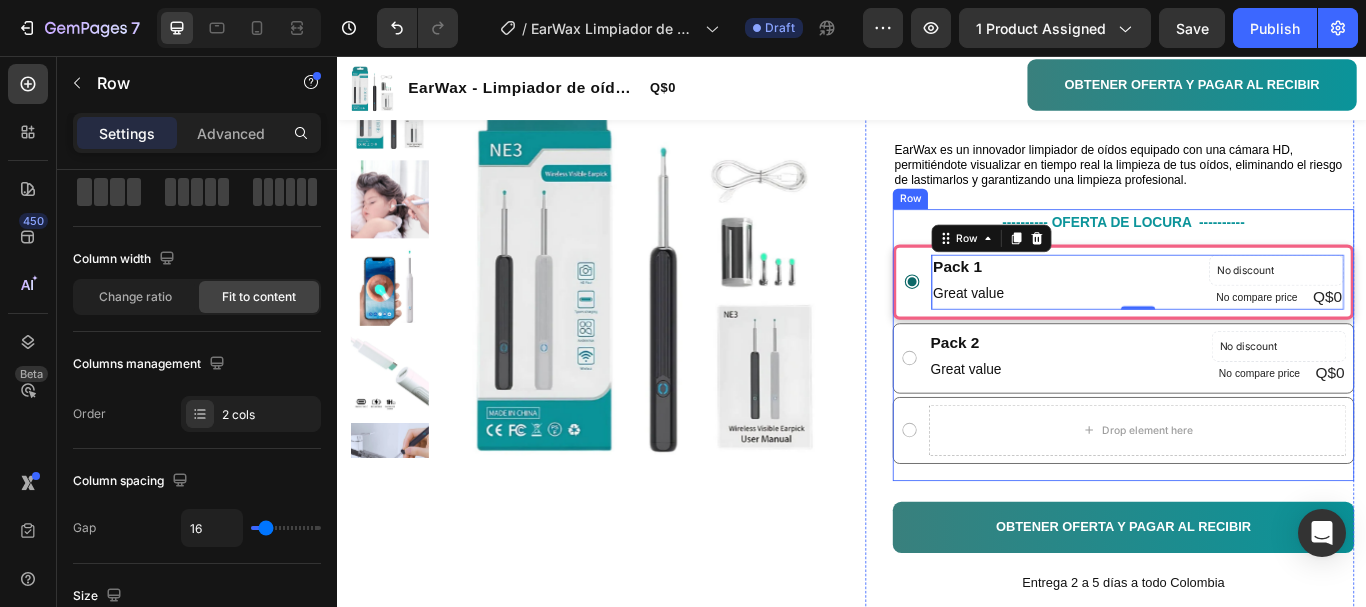 click on "----------    OFERTA DE LOCURA  ---------- Text Block Pack 1 Text Block Great value Text Block No discount   Not be displayed when published Product Badge No compare price Product Price Q$0 Product Price Product Price Row Row   0 Pack 2 Text Block Great value Text Block No discount   Not be displayed when published Product Badge No compare price Product Price Q$0 Product Price Product Price Row Row
Drop element here Product Bundle Discount" at bounding box center [1253, 393] 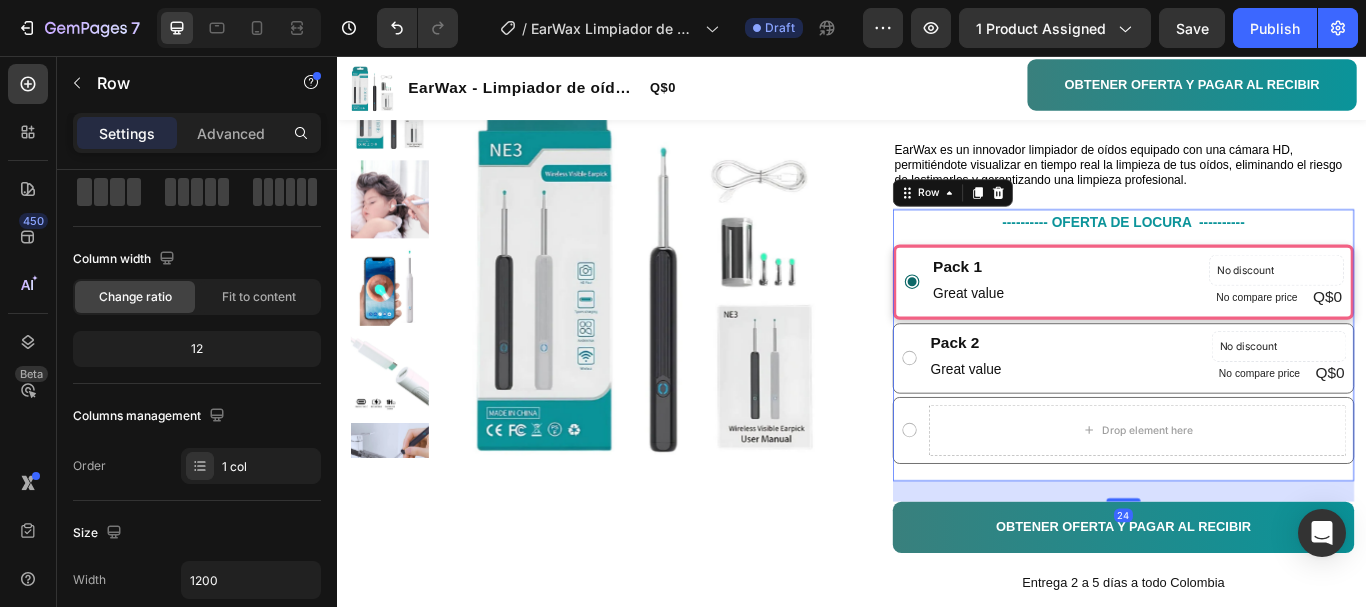 click on "----------    OFERTA DE LOCURA  ---------- Text Block Pack 1 Text Block Great value Text Block No discount   Not be displayed when published Product Badge No compare price Product Price Q$0 Product Price Product Price Row Row Pack 2 Text Block Great value Text Block No discount   Not be displayed when published Product Badge No compare price Product Price Q$0 Product Price Product Price Row Row
Drop element here Product Bundle Discount" at bounding box center [1253, 393] 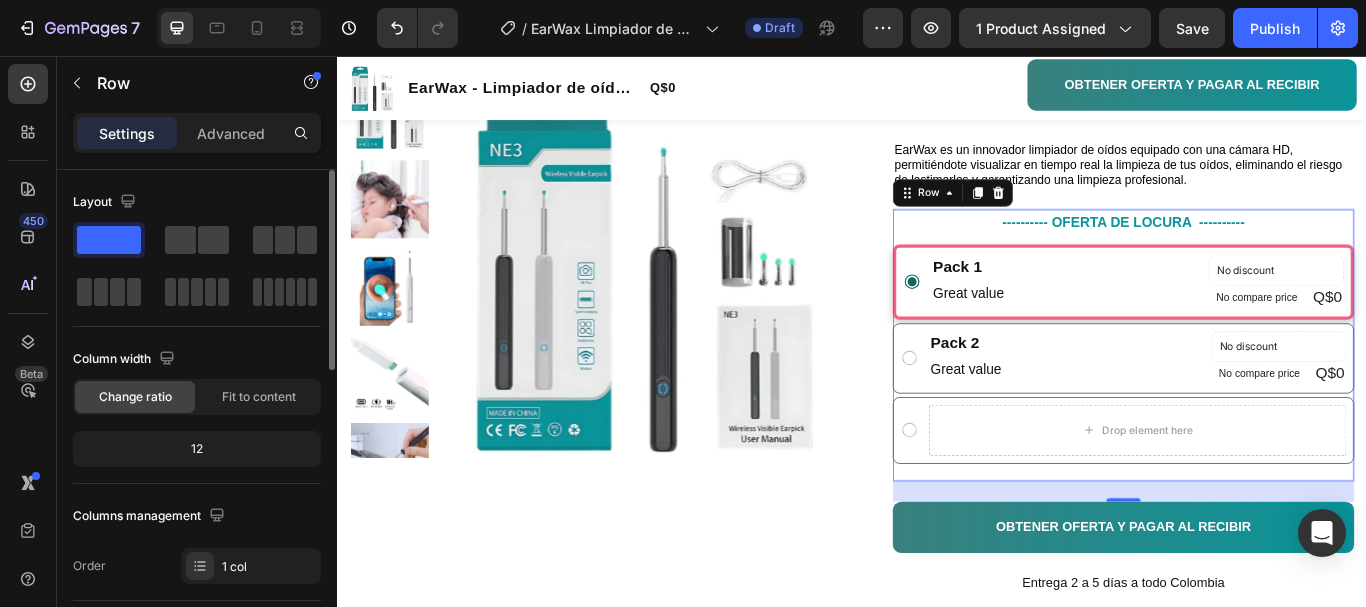 scroll, scrollTop: 0, scrollLeft: 0, axis: both 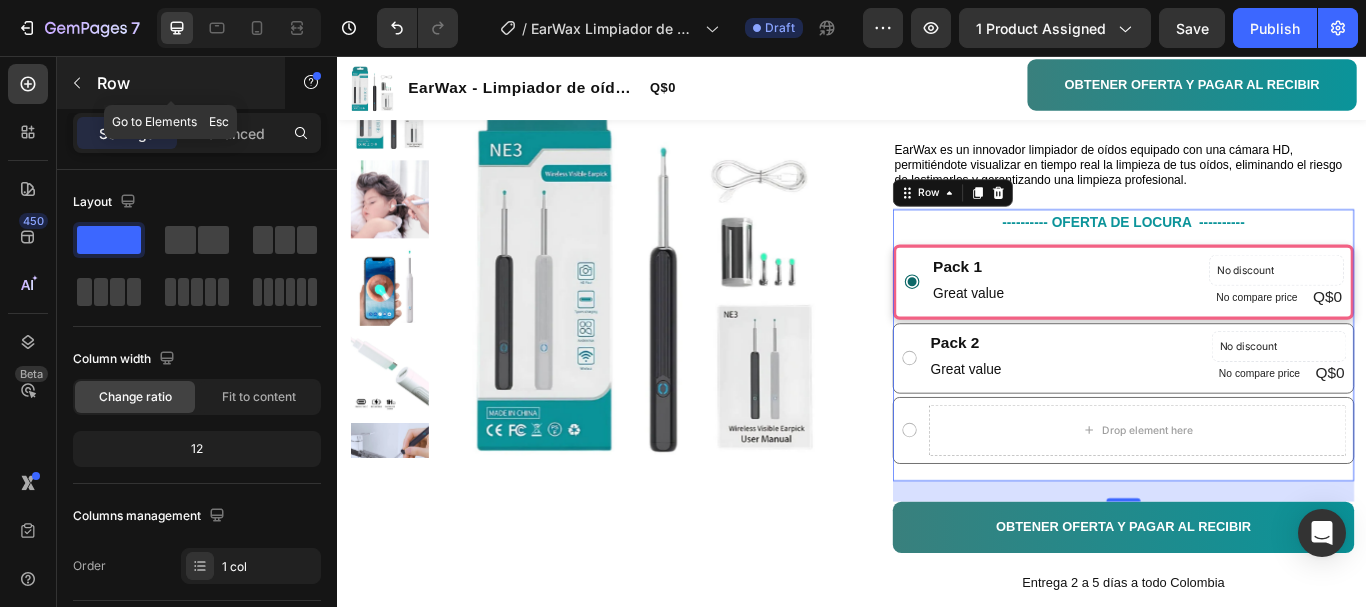 click 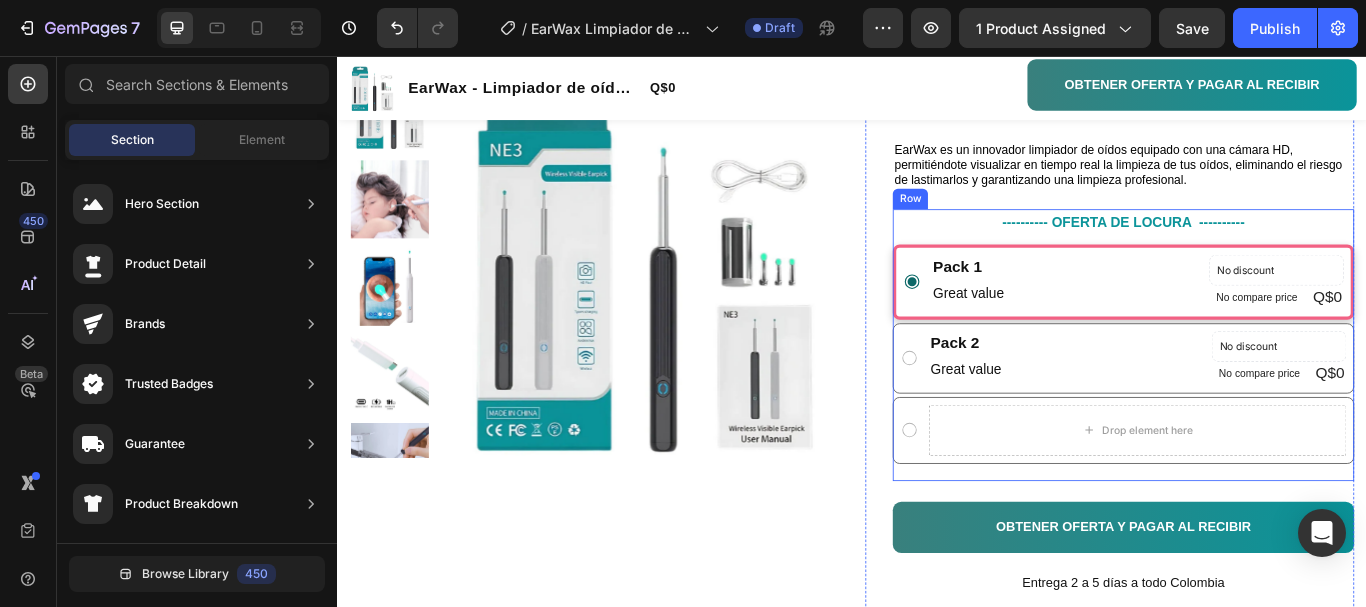 click on "----------    OFERTA DE LOCURA  ---------- Text Block Pack 1 Text Block Great value Text Block No discount   Not be displayed when published Product Badge No compare price Product Price Q$0 Product Price Product Price Row Row Pack 2 Text Block Great value Text Block No discount   Not be displayed when published Product Badge No compare price Product Price Q$0 Product Price Product Price Row Row
Drop element here Product Bundle Discount" at bounding box center [1253, 393] 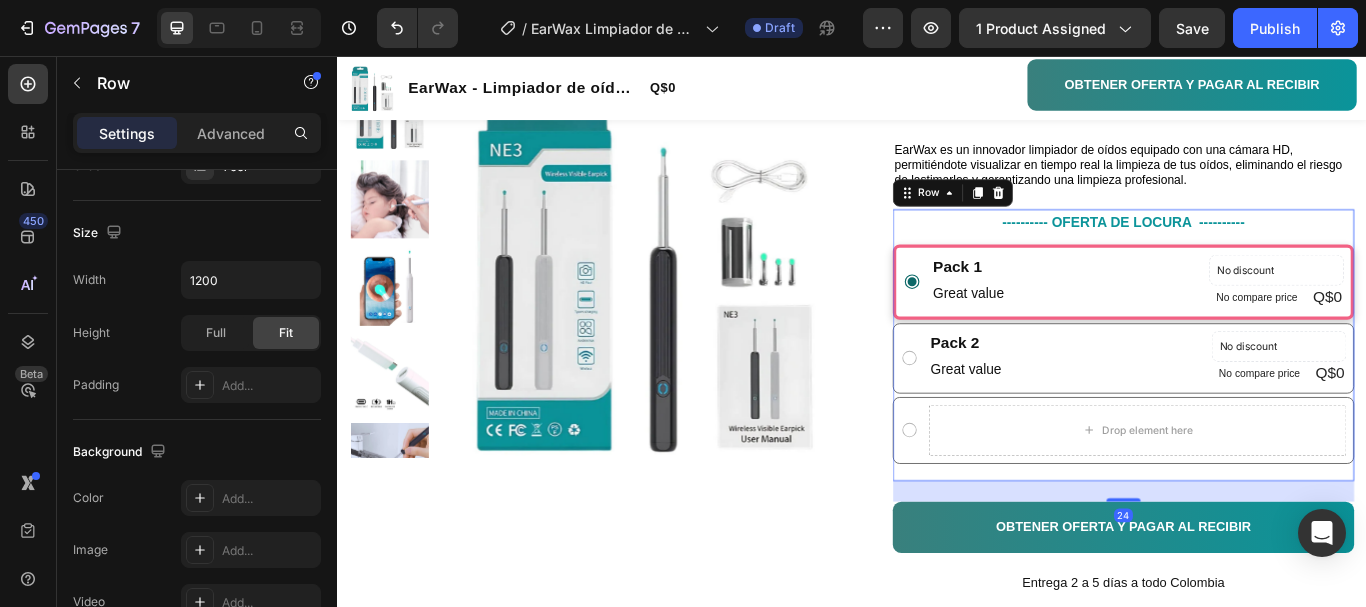 scroll, scrollTop: 600, scrollLeft: 0, axis: vertical 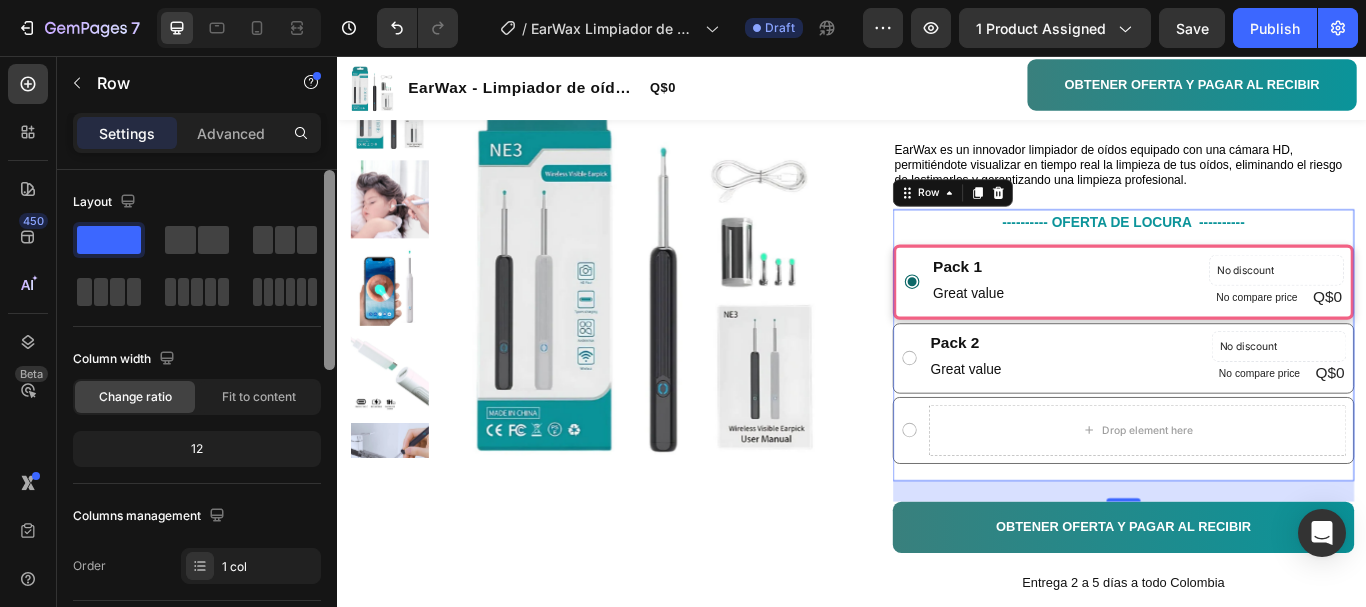 drag, startPoint x: 332, startPoint y: 431, endPoint x: 138, endPoint y: 130, distance: 358.10193 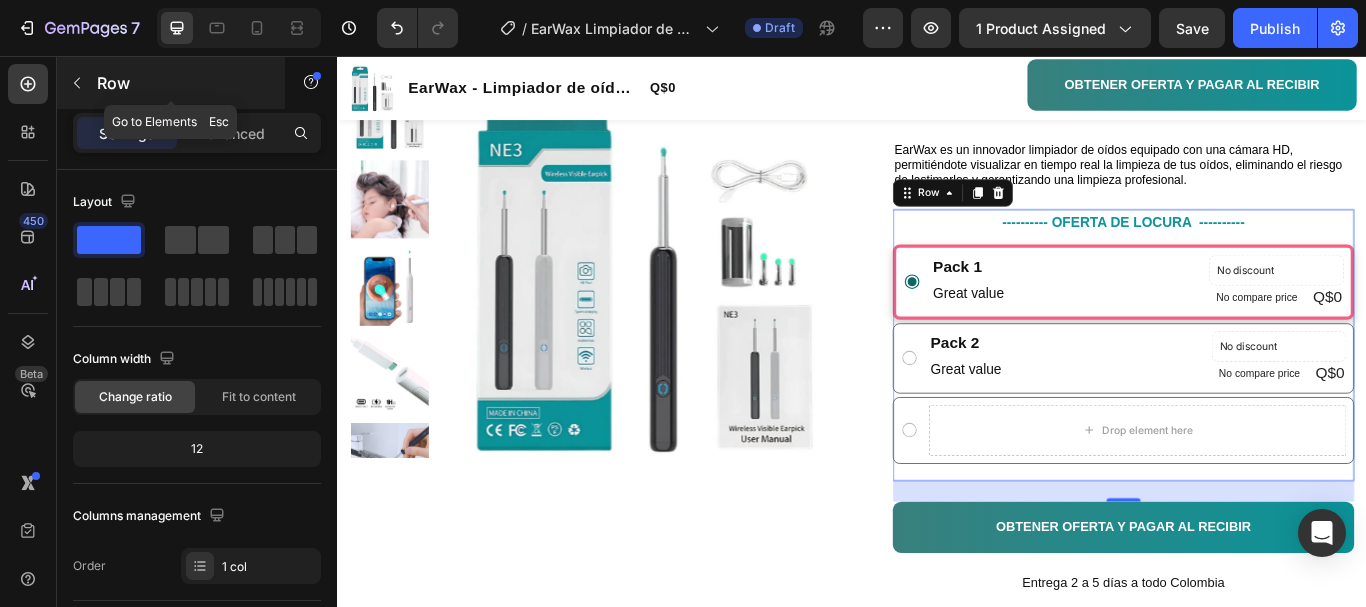 click 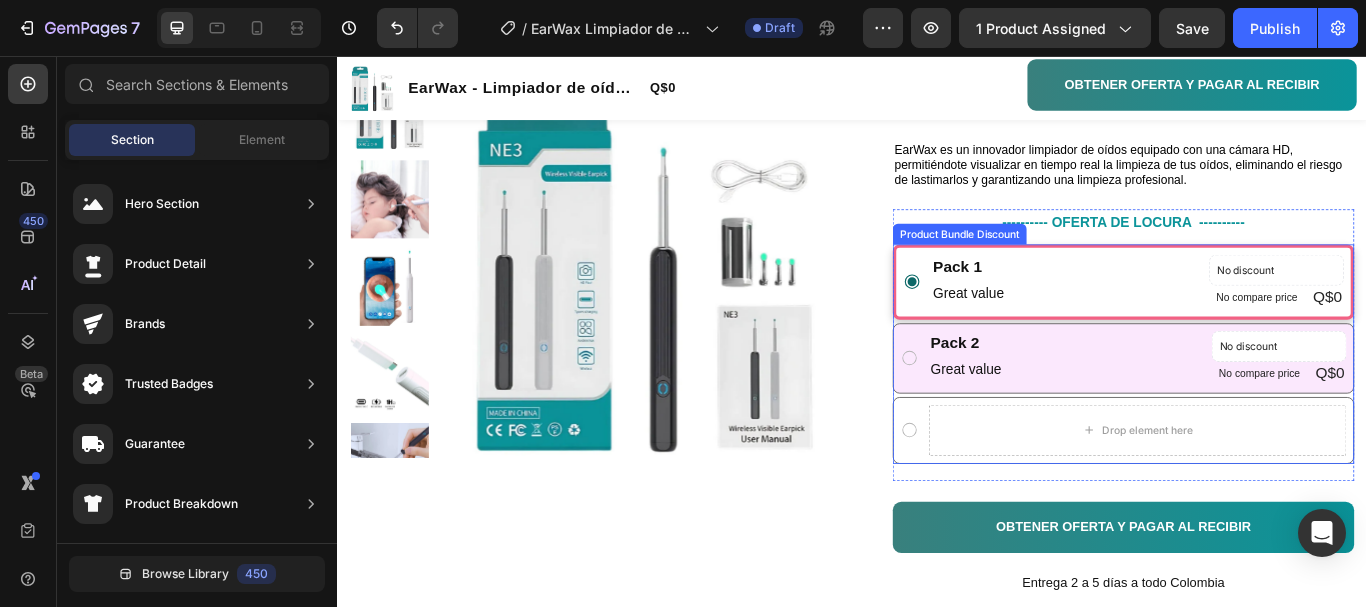 click on "Pack 2 Text Block Great value Text Block No discount   Not be displayed when published Product Badge No compare price Product Price Q$0 Product Price Product Price Row Row" at bounding box center [1253, 409] 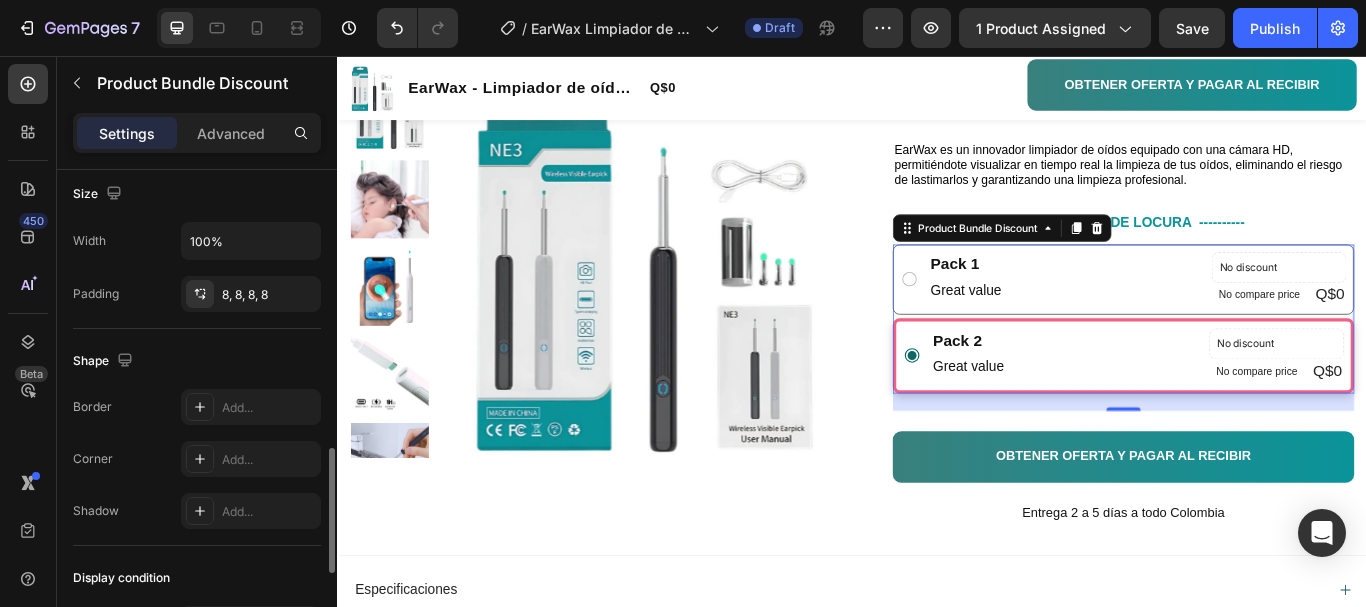 scroll, scrollTop: 1300, scrollLeft: 0, axis: vertical 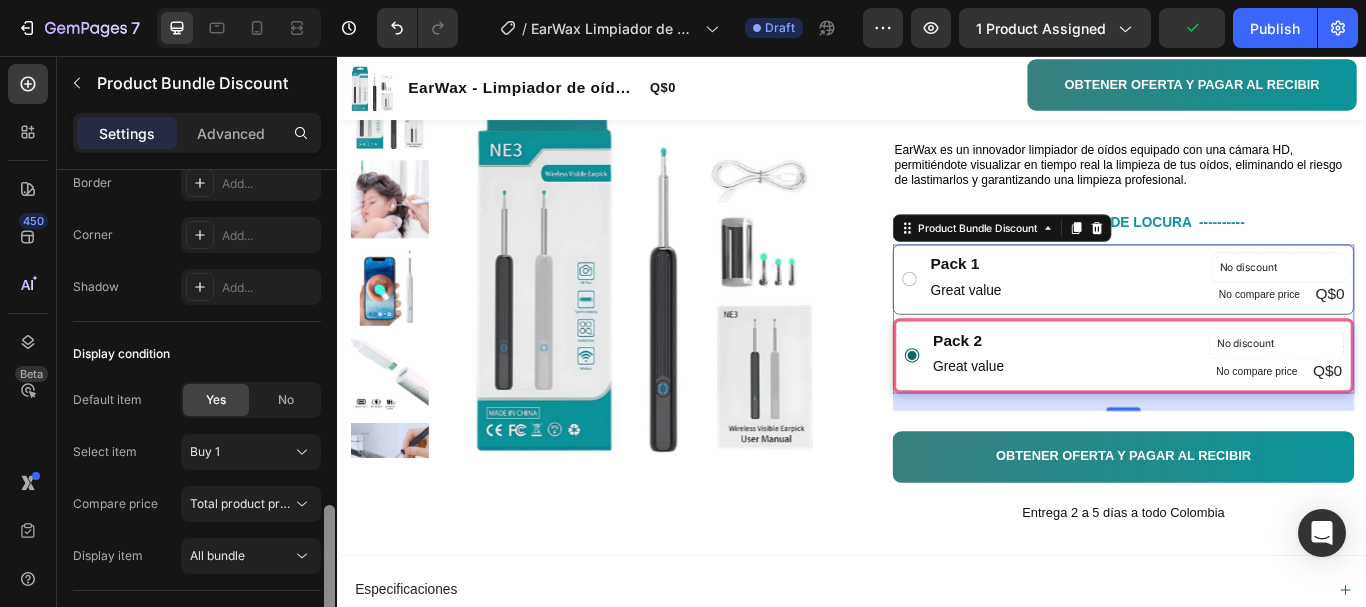 click at bounding box center (329, 567) 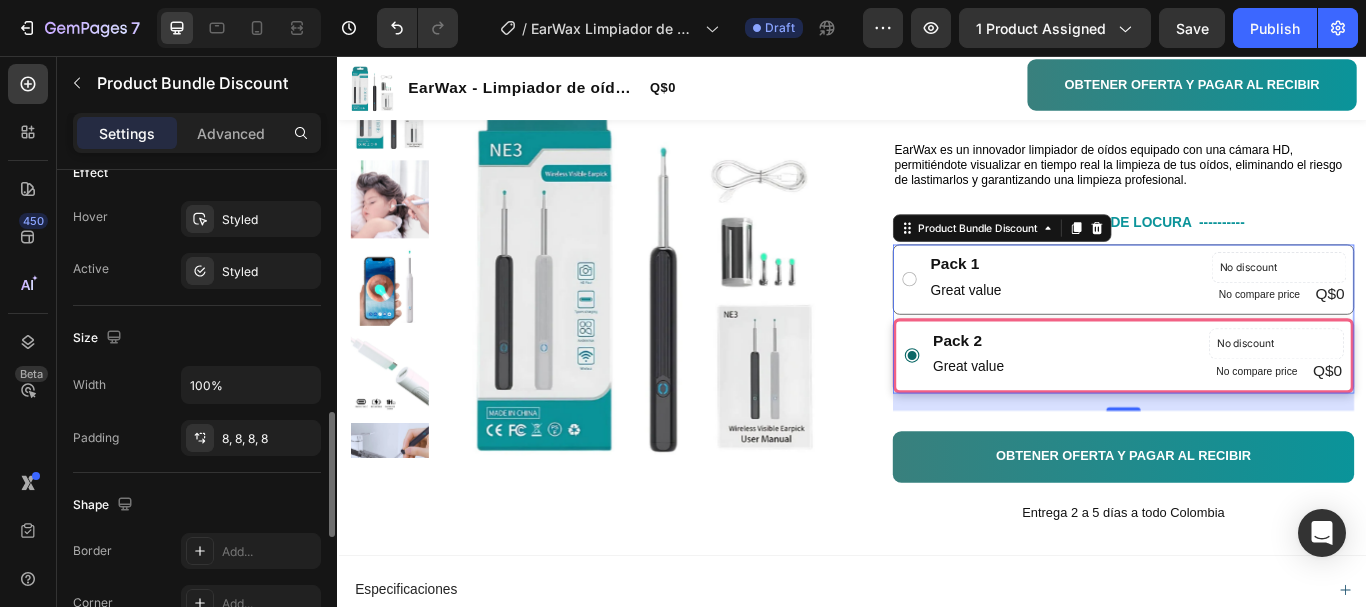scroll, scrollTop: 956, scrollLeft: 0, axis: vertical 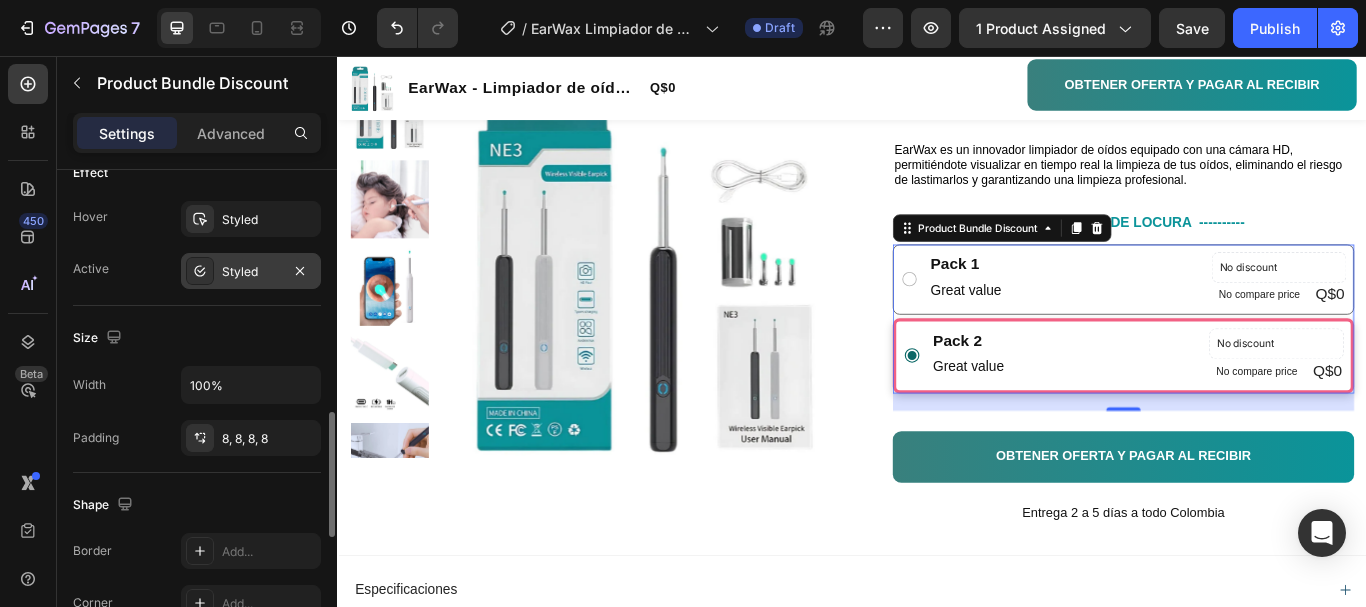 click on "Styled" at bounding box center [251, 272] 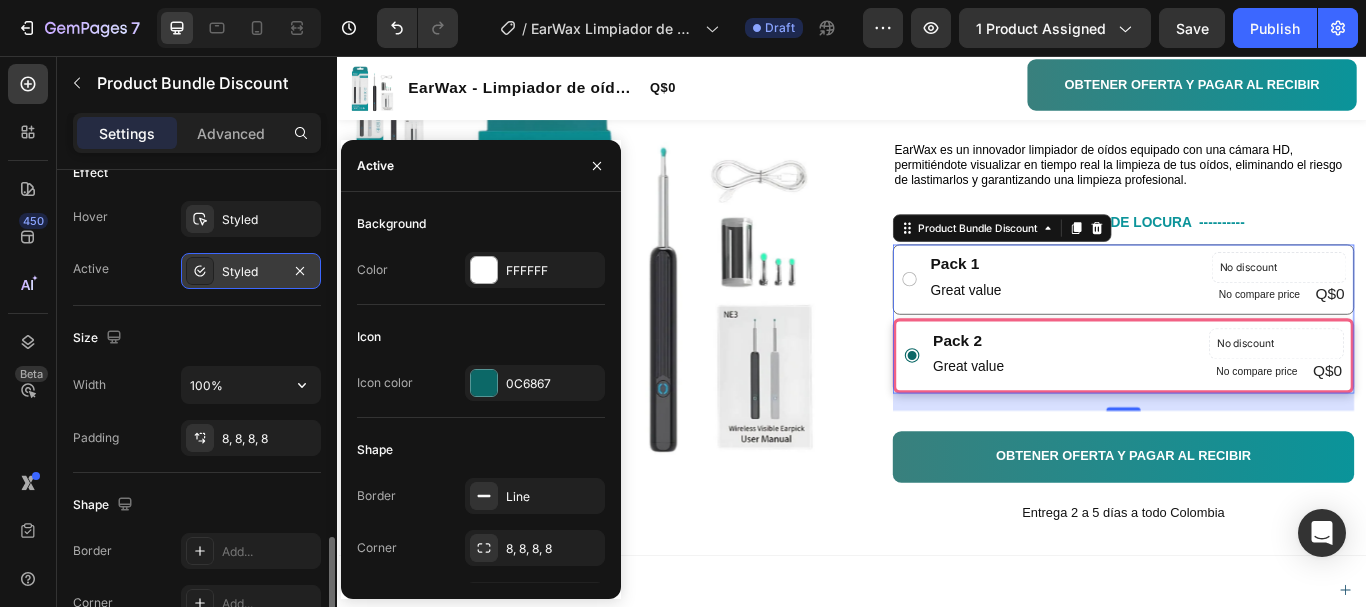 scroll, scrollTop: 1056, scrollLeft: 0, axis: vertical 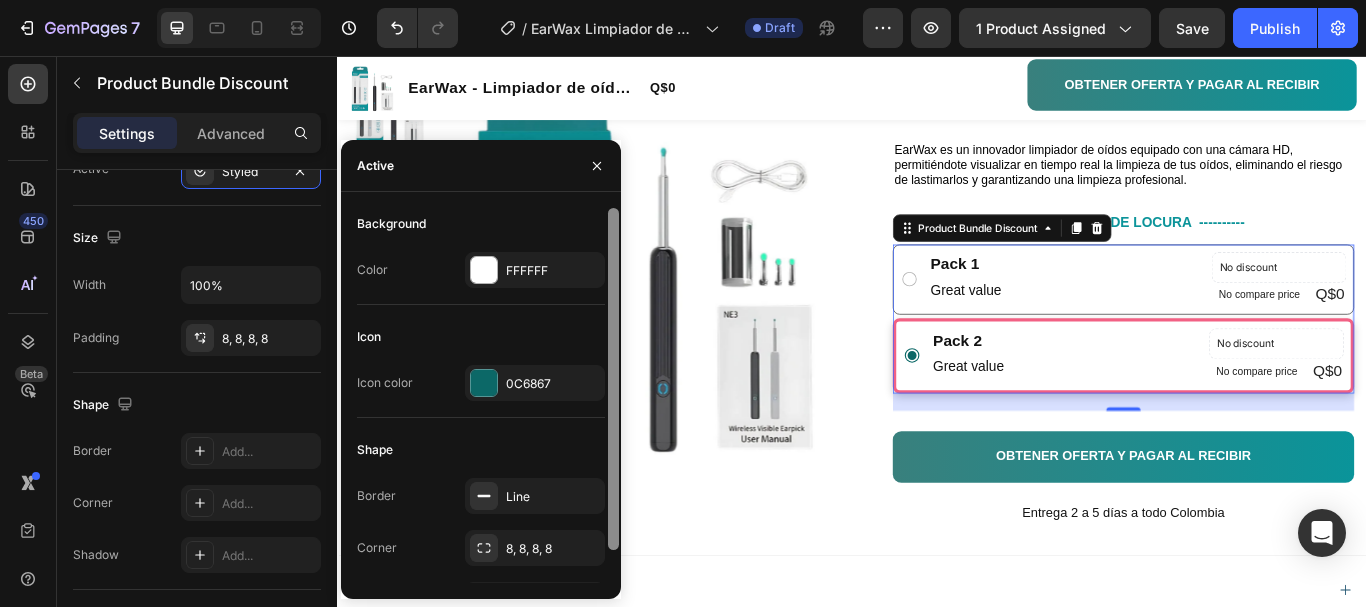 drag, startPoint x: 617, startPoint y: 272, endPoint x: 615, endPoint y: 224, distance: 48.04165 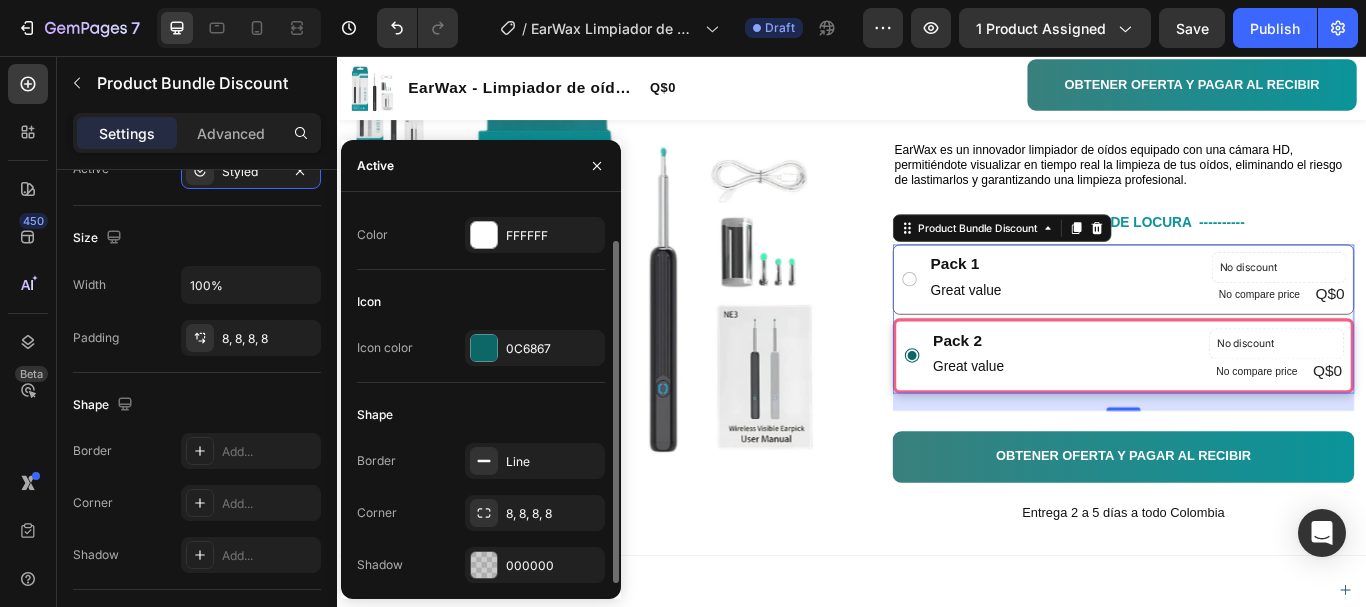 scroll, scrollTop: 0, scrollLeft: 0, axis: both 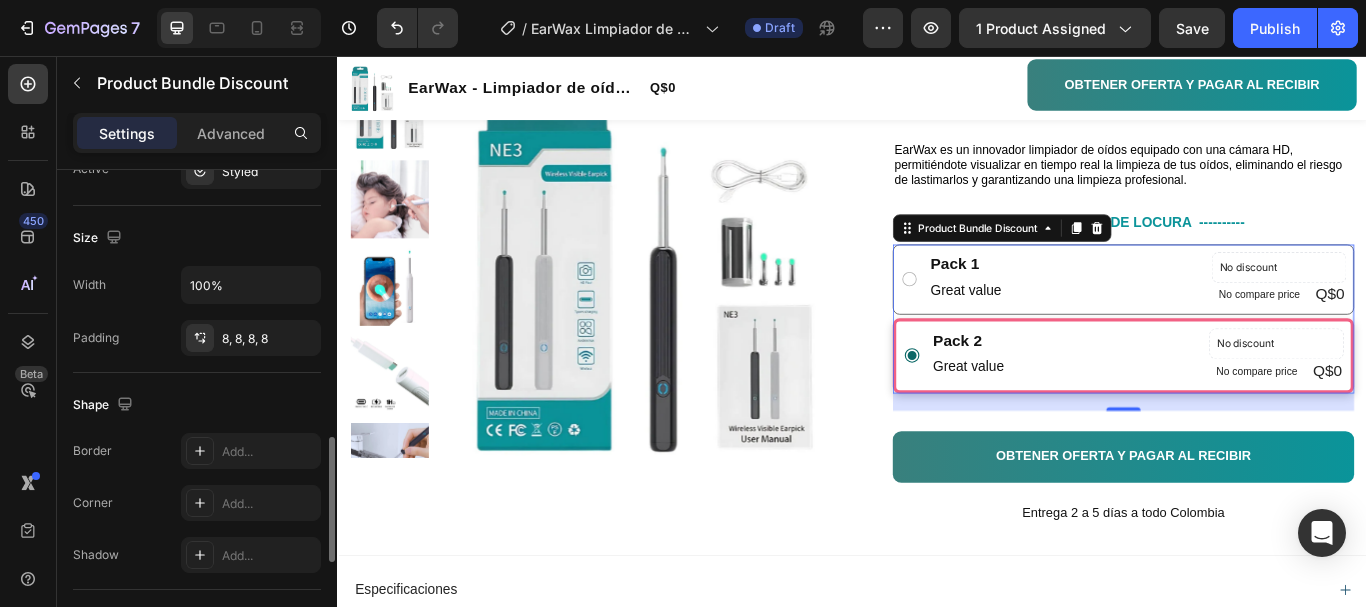 click on "Size" at bounding box center (197, 238) 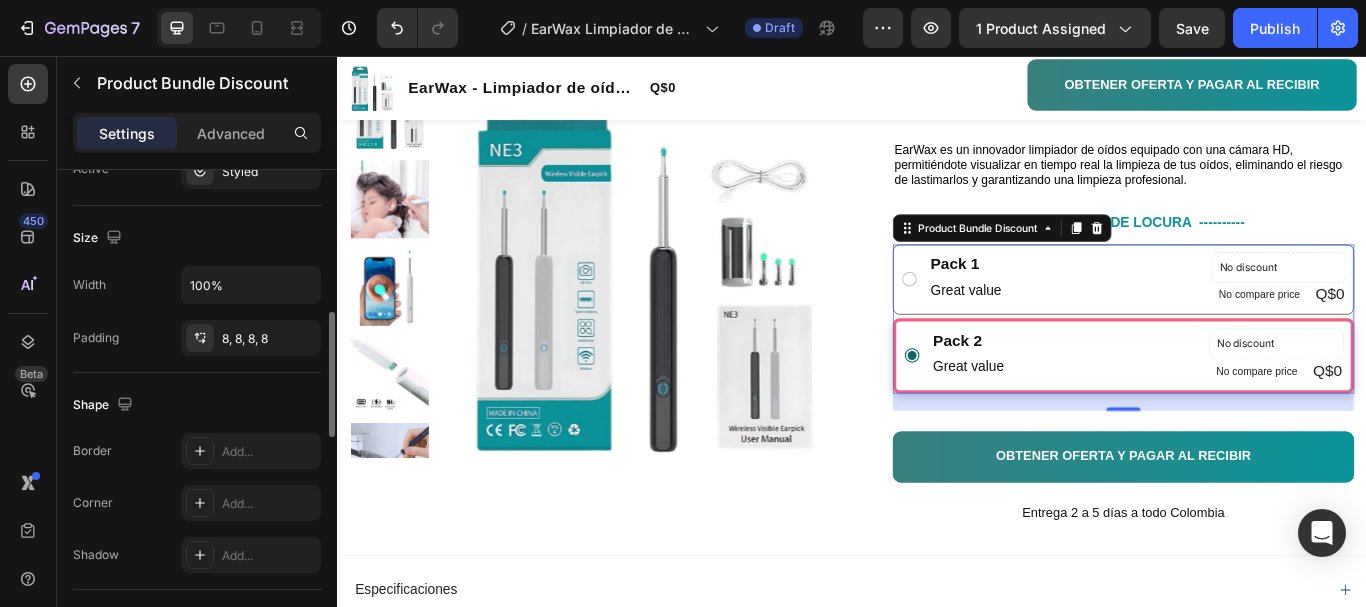 scroll, scrollTop: 956, scrollLeft: 0, axis: vertical 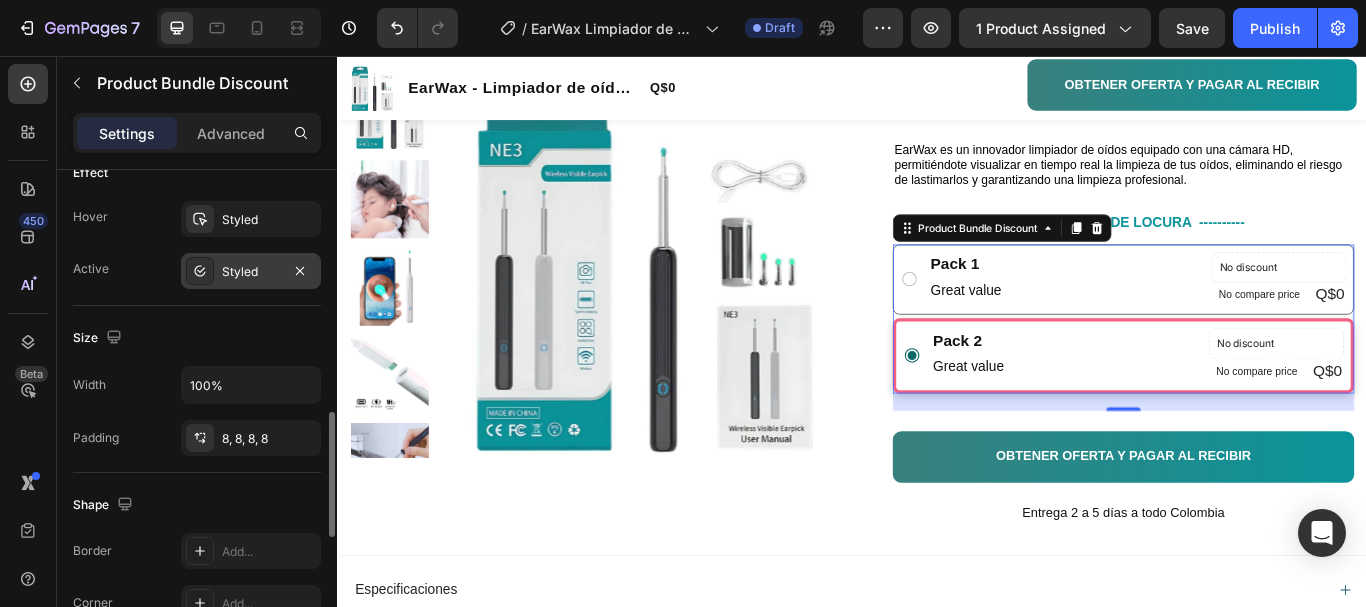 click on "Styled" at bounding box center (251, 271) 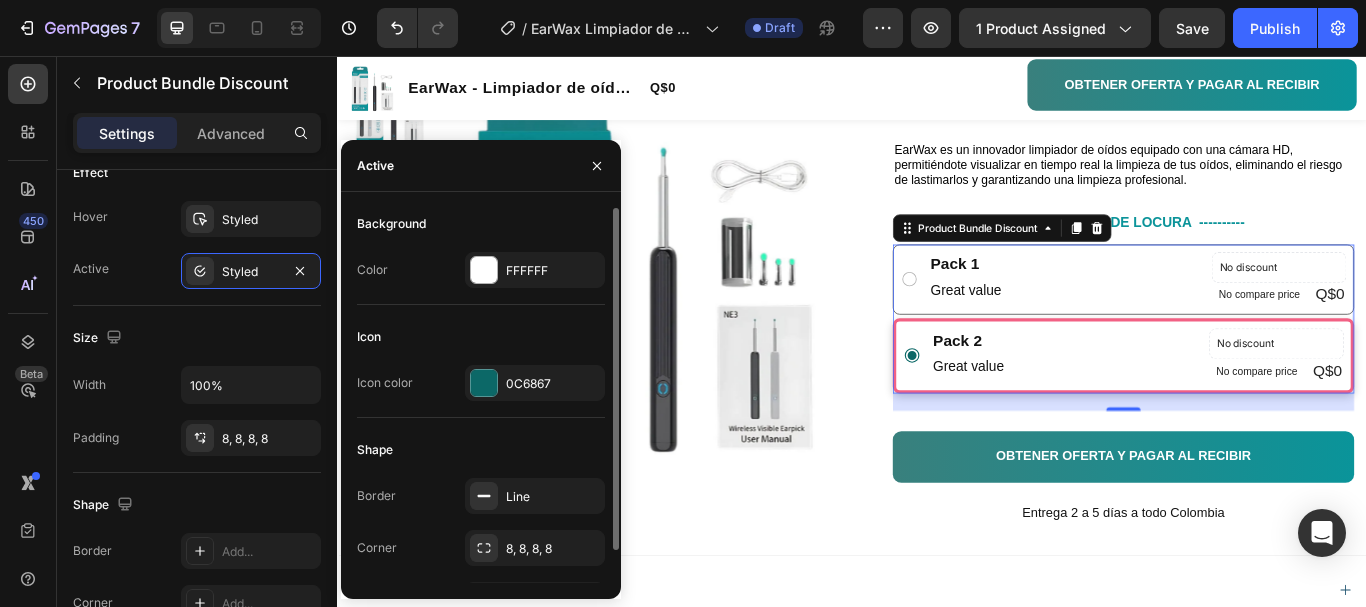 scroll, scrollTop: 0, scrollLeft: 0, axis: both 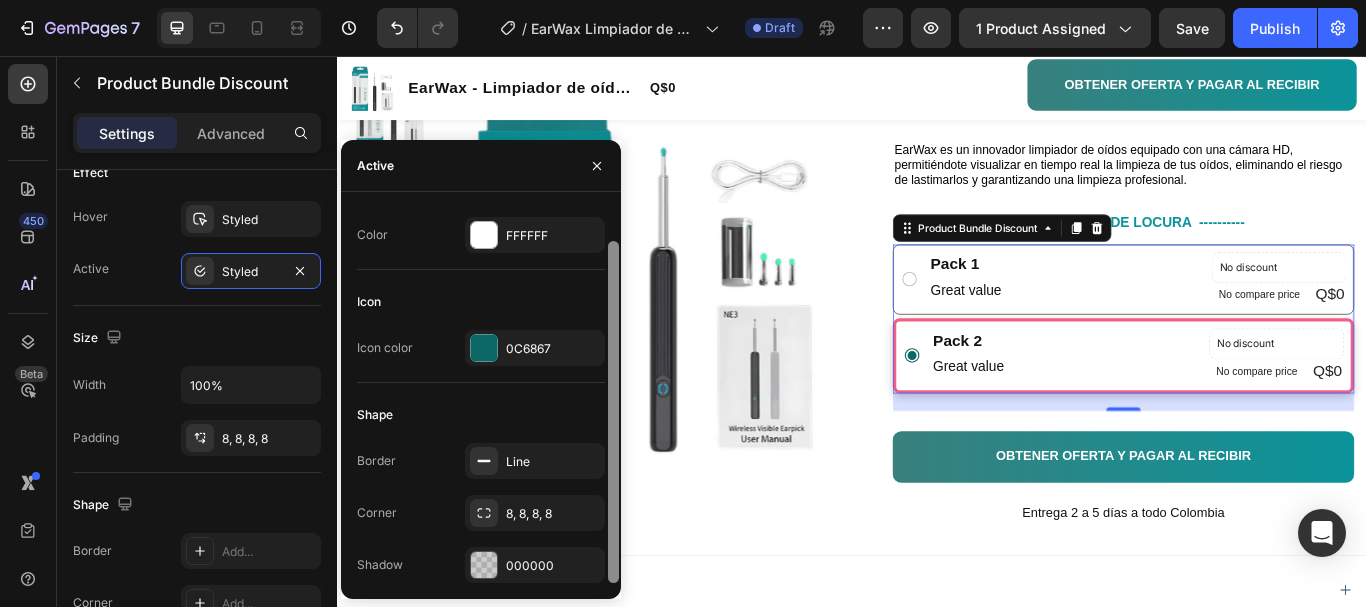 drag, startPoint x: 613, startPoint y: 283, endPoint x: 616, endPoint y: 499, distance: 216.02083 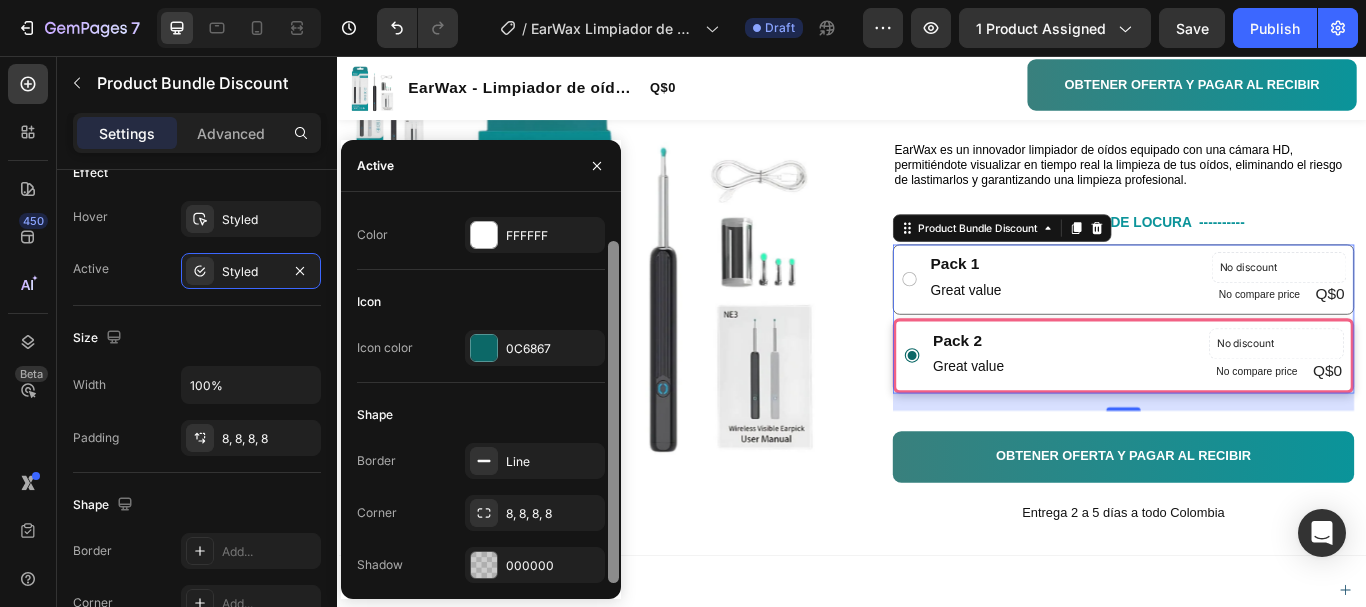 drag, startPoint x: 617, startPoint y: 501, endPoint x: 616, endPoint y: 583, distance: 82.006096 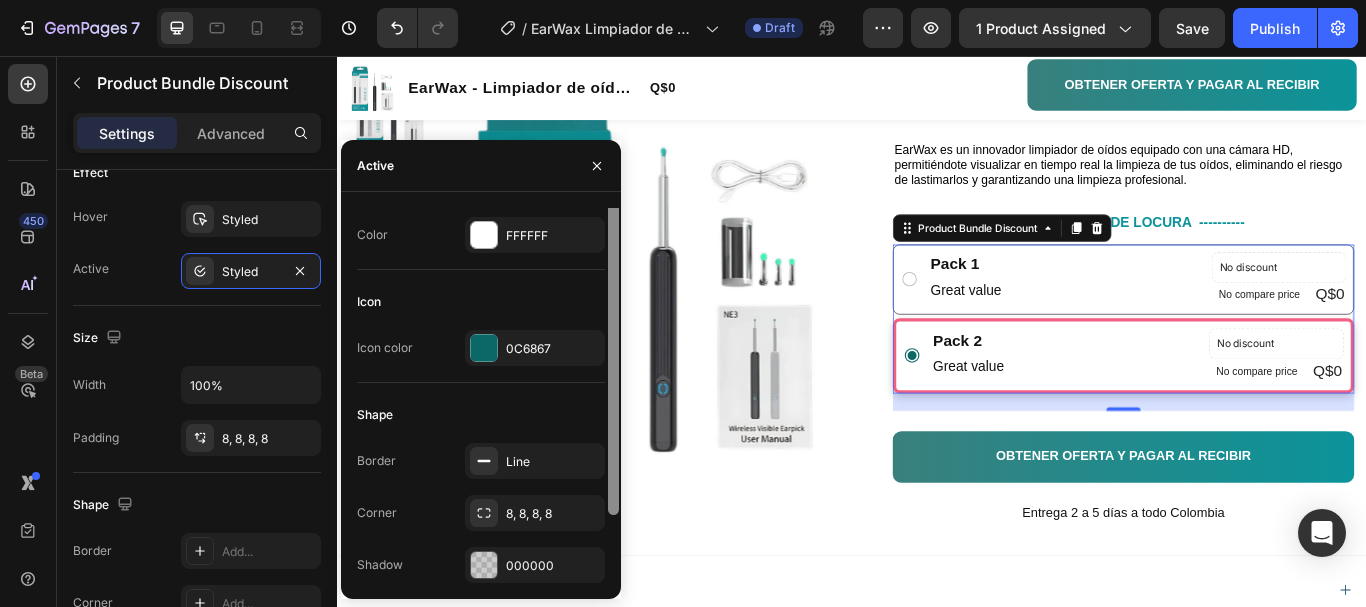scroll, scrollTop: 0, scrollLeft: 0, axis: both 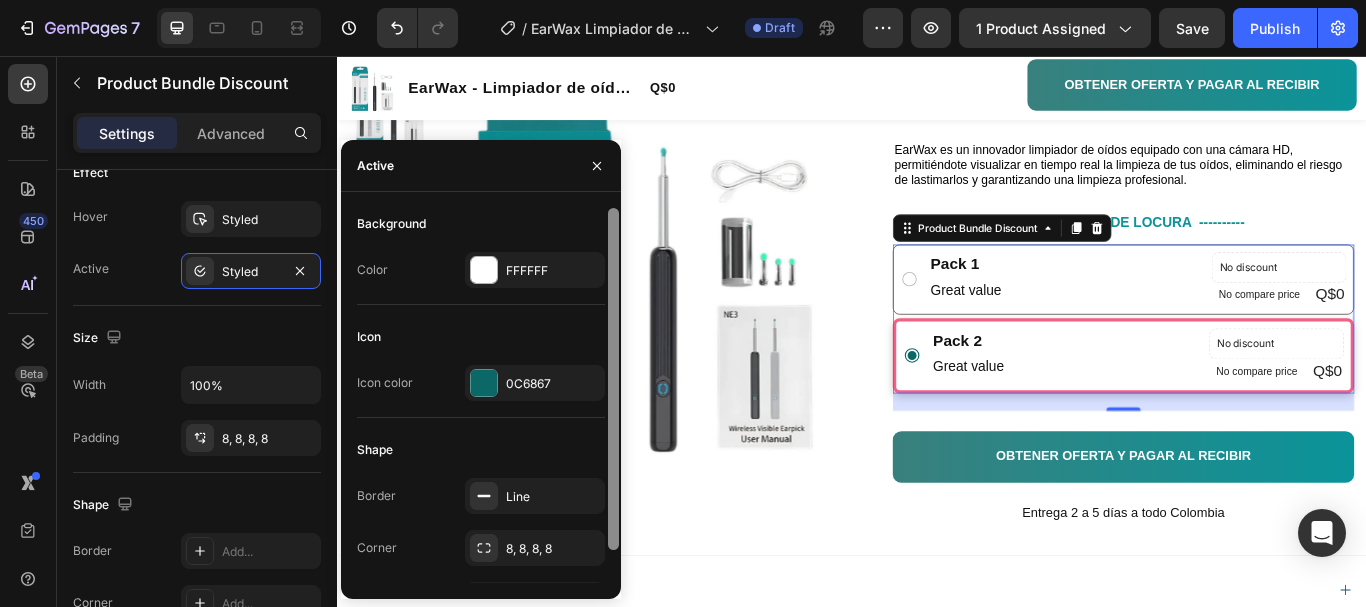 drag, startPoint x: 612, startPoint y: 477, endPoint x: 619, endPoint y: 438, distance: 39.623226 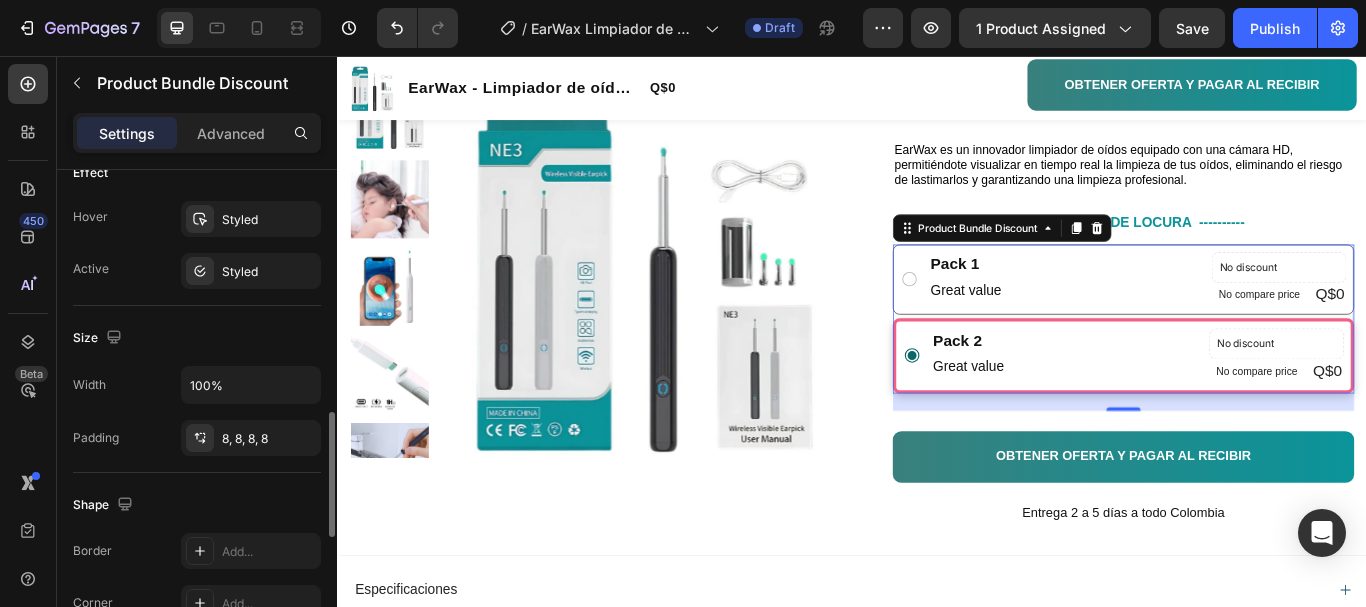 click on "Size" at bounding box center [197, 338] 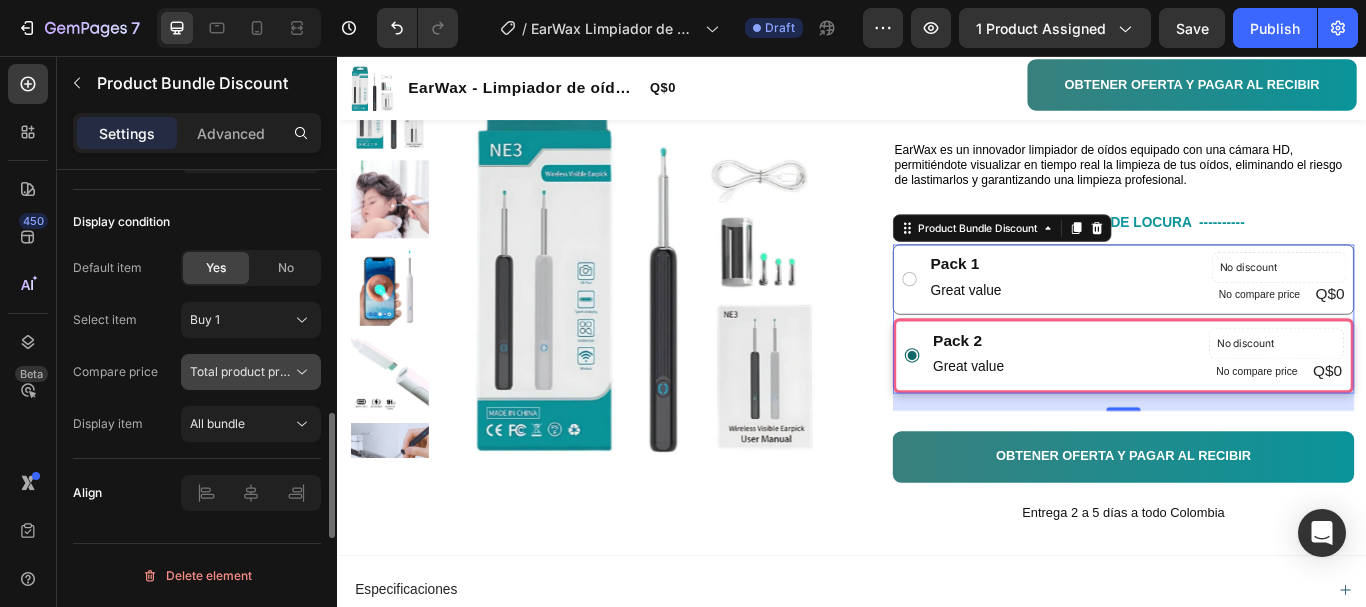 scroll, scrollTop: 1356, scrollLeft: 0, axis: vertical 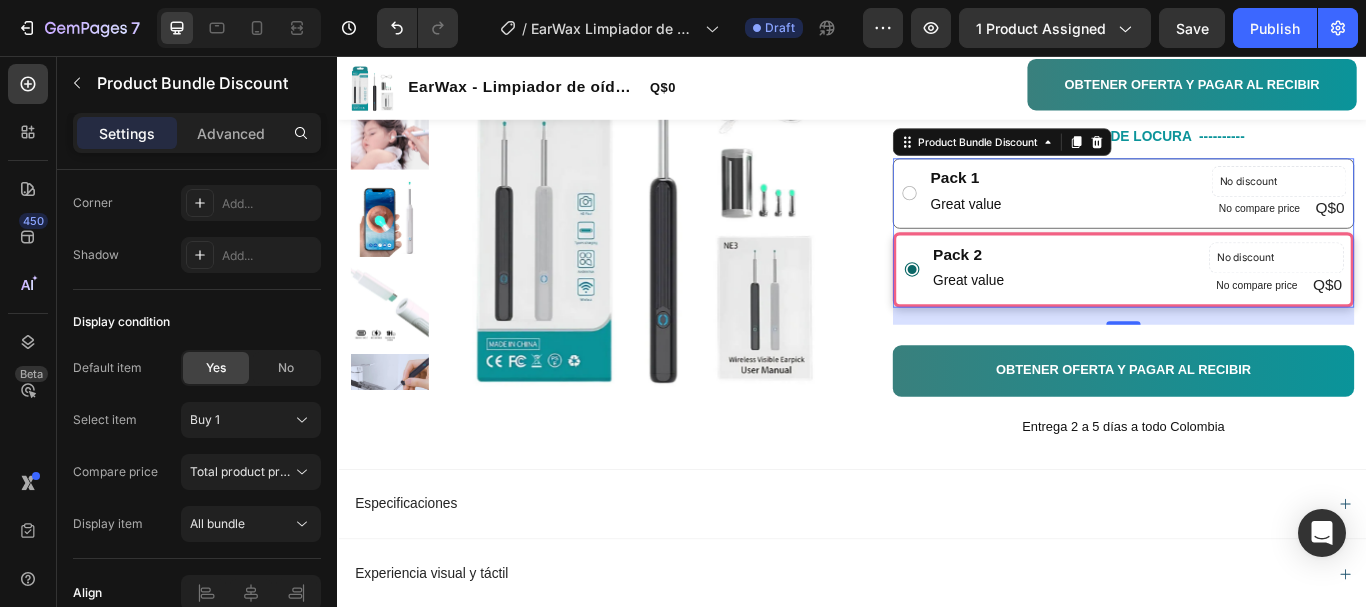 click on "Pack 2 Text Block Great value Text Block No discount   Not be displayed when published Product Badge No compare price Product Price Q$0 Product Price Product Price Row Row" at bounding box center [1253, 306] 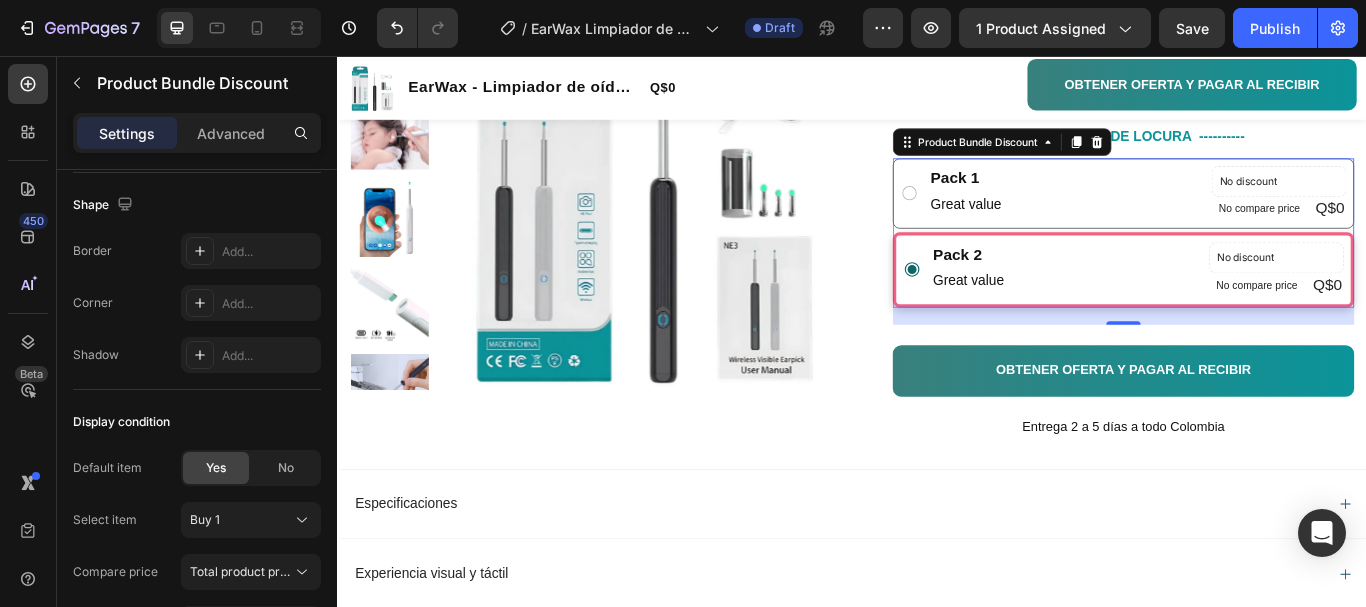 scroll, scrollTop: 1456, scrollLeft: 0, axis: vertical 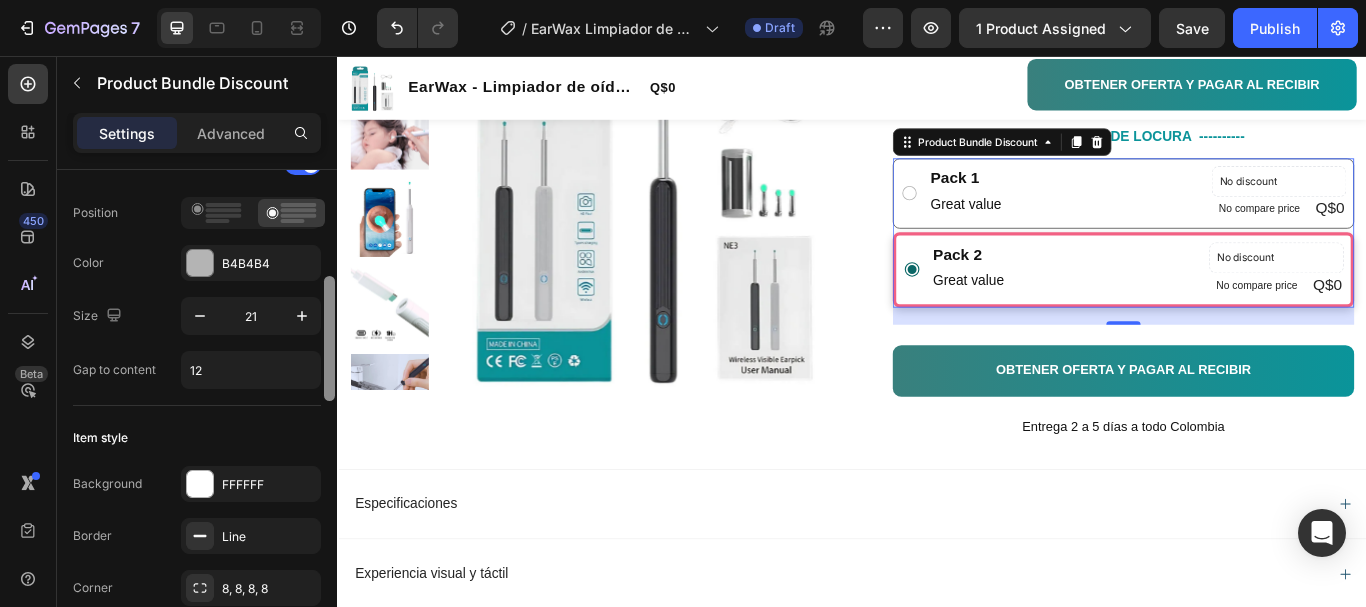 drag, startPoint x: 328, startPoint y: 560, endPoint x: 337, endPoint y: 293, distance: 267.15164 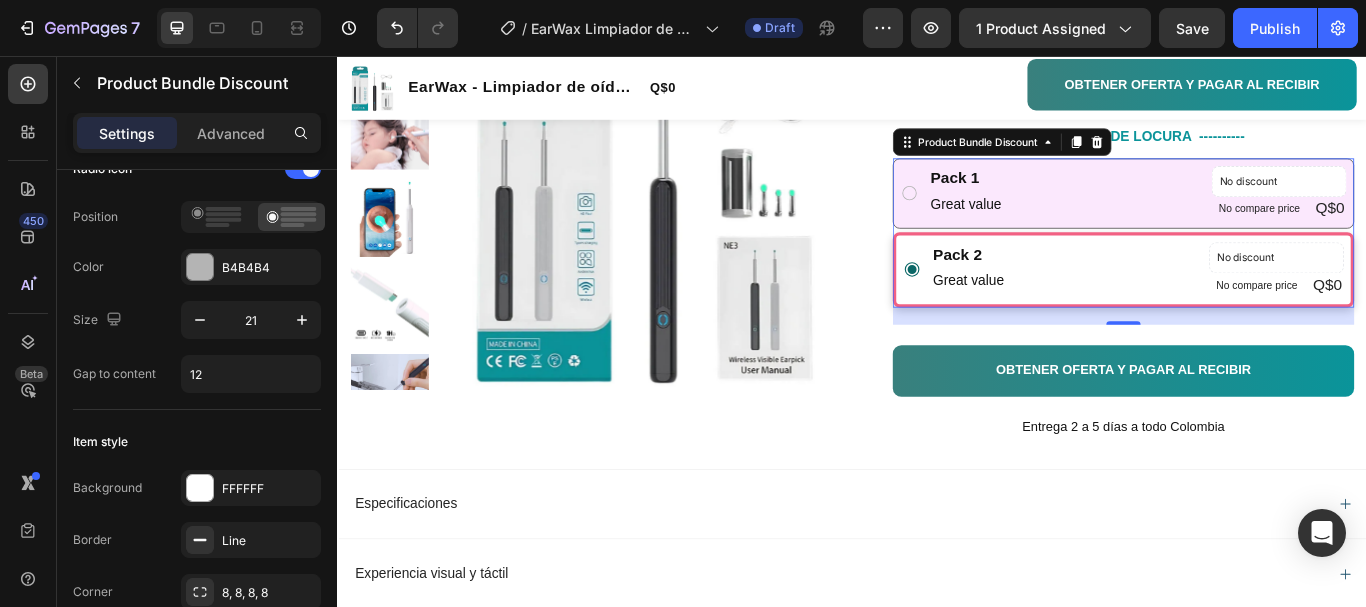 click on "Pack 1 Text Block Great value Text Block No discount   Not be displayed when published Product Badge No compare price Product Price Q$0 Product Price Product Price Row Row" at bounding box center (1253, 217) 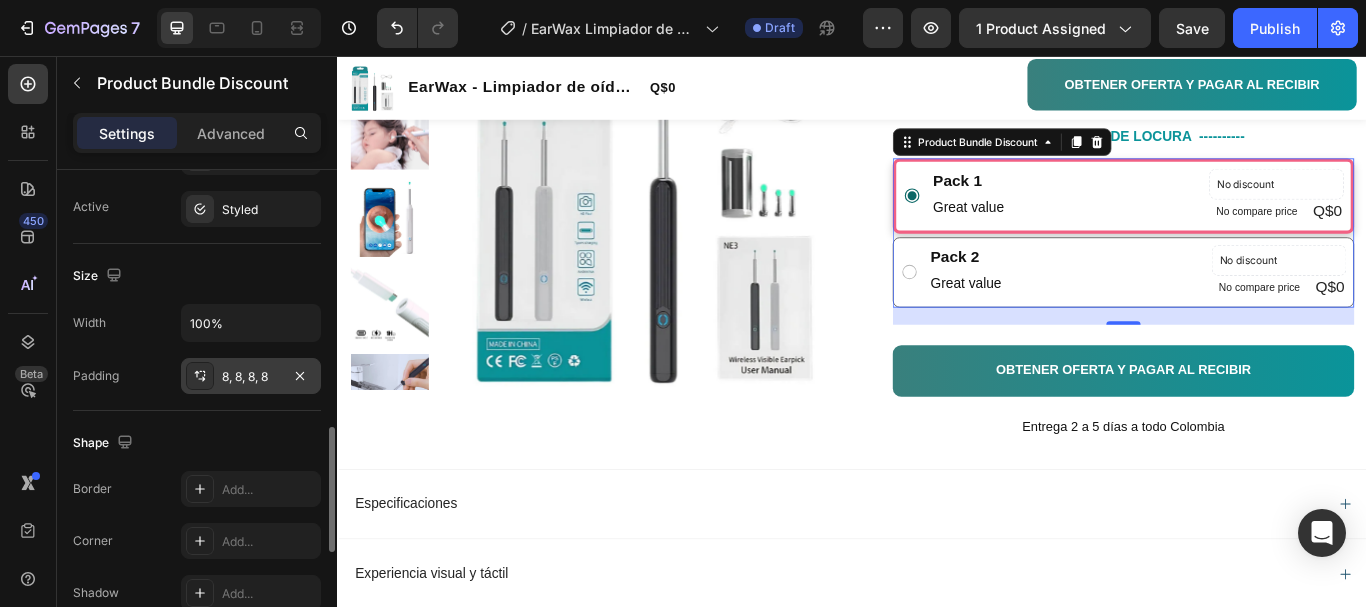 scroll, scrollTop: 918, scrollLeft: 0, axis: vertical 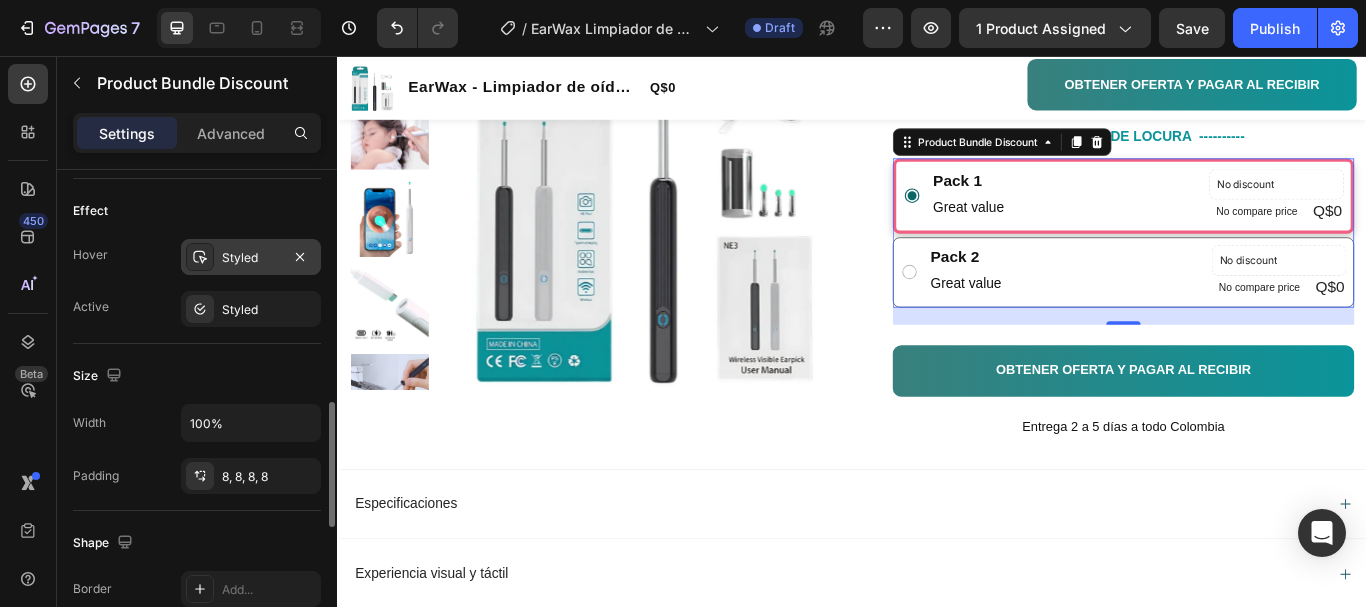click on "Styled" at bounding box center (251, 258) 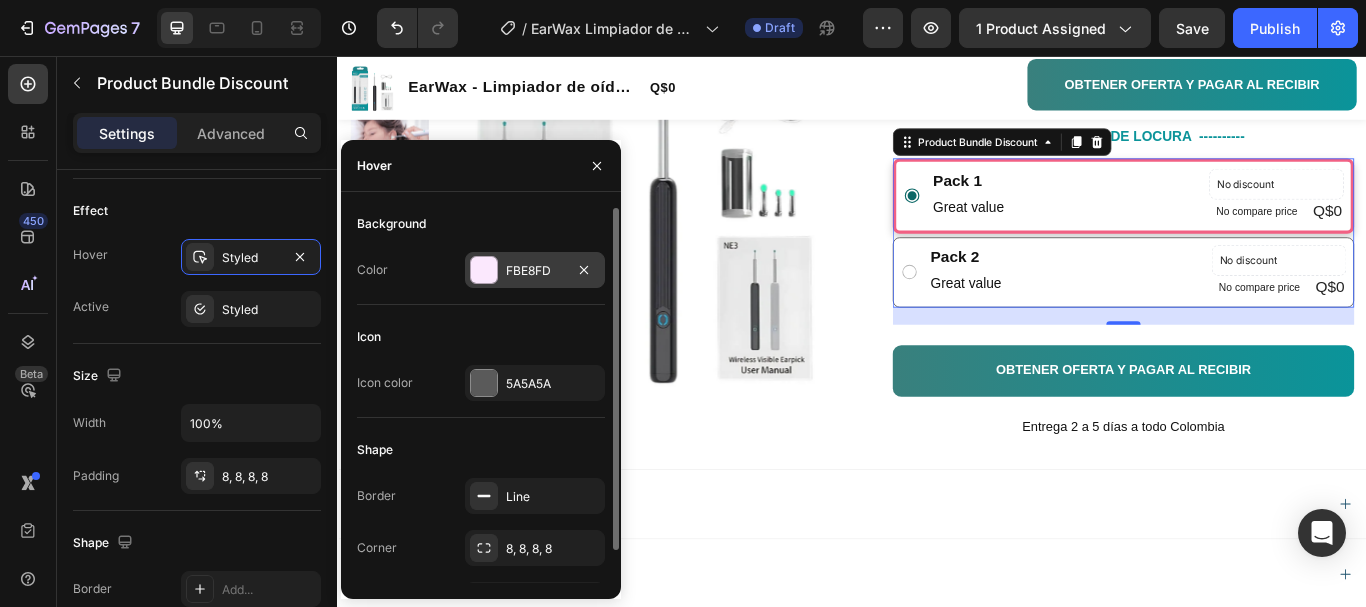 click at bounding box center (484, 270) 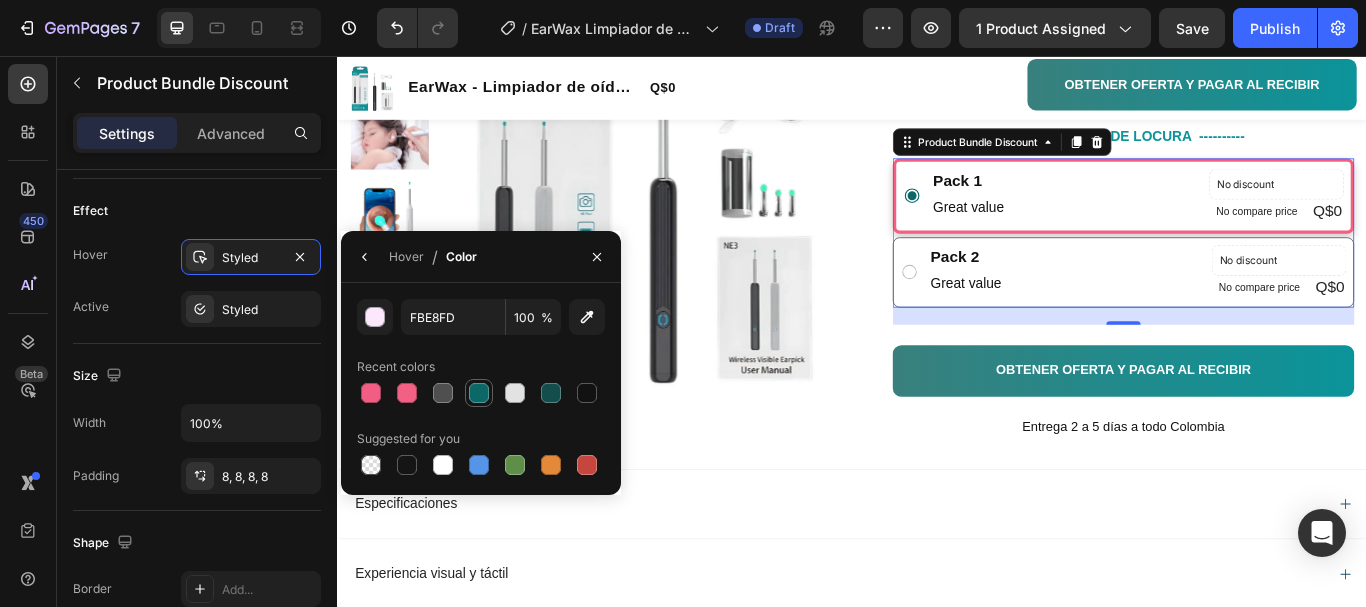 click at bounding box center [479, 393] 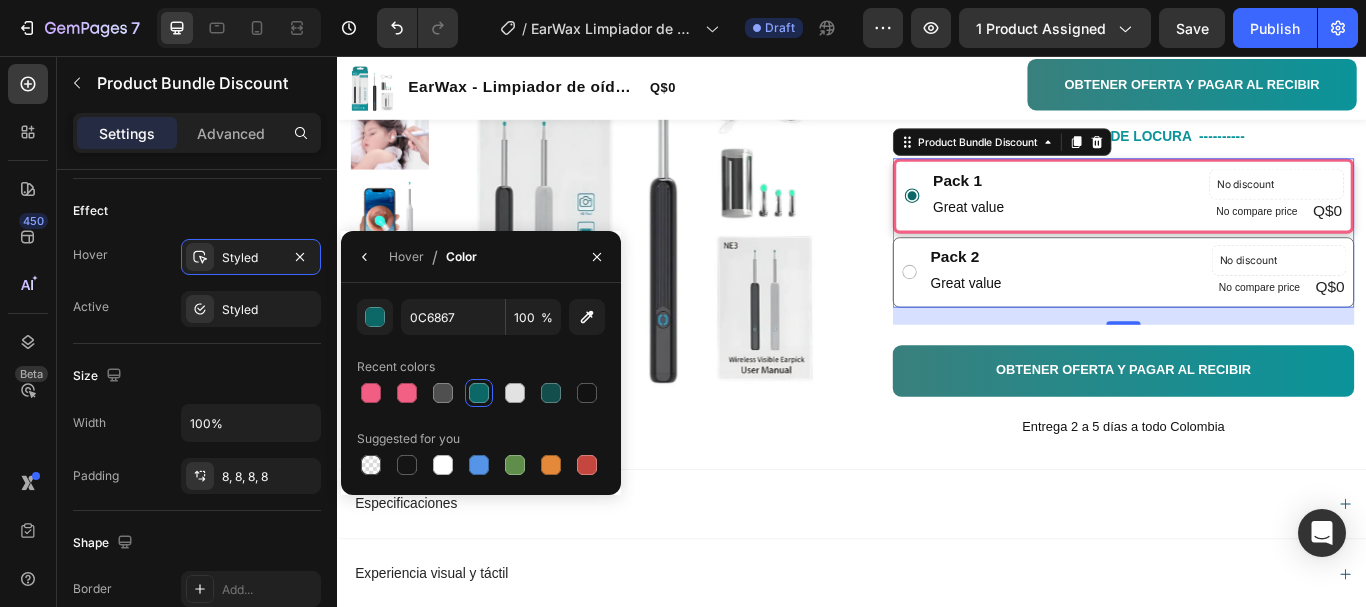 click at bounding box center [479, 393] 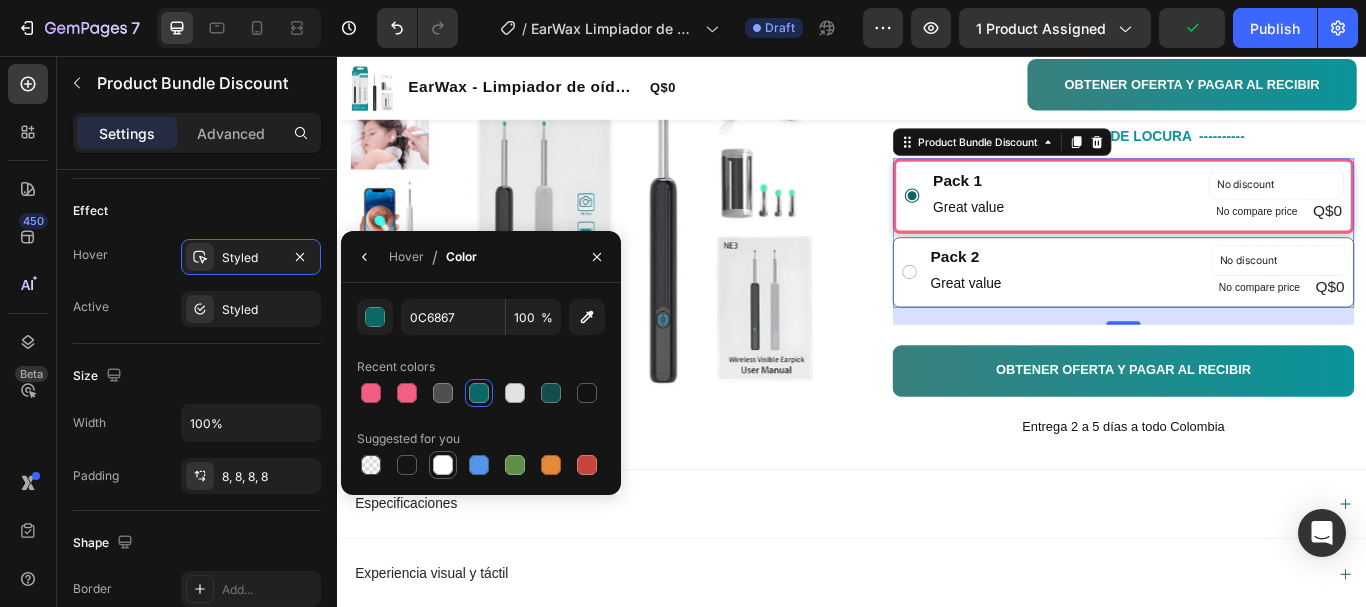 drag, startPoint x: 434, startPoint y: 463, endPoint x: 965, endPoint y: 117, distance: 633.7799 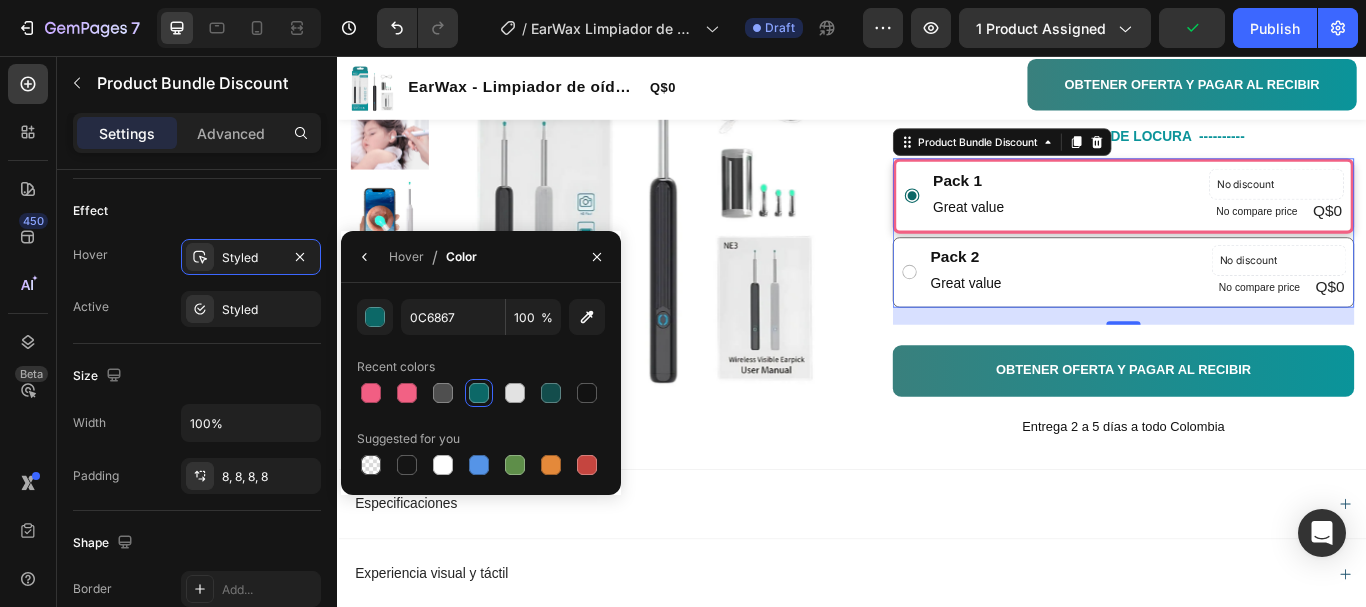 type on "FFFFFF" 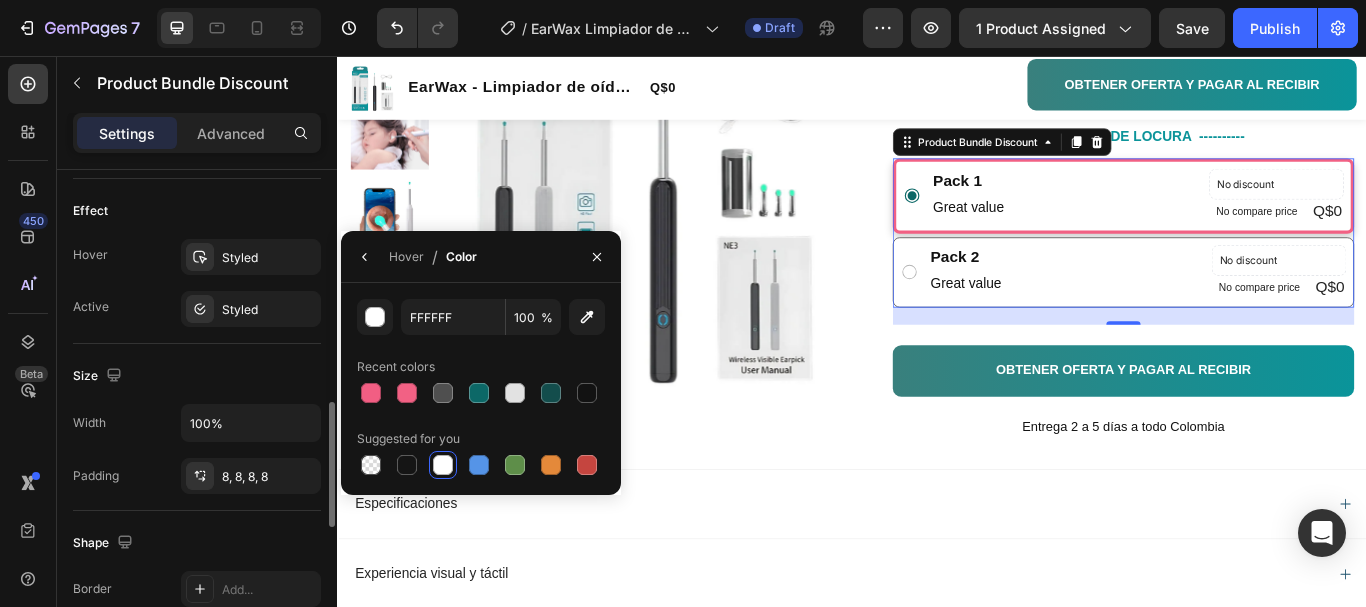 click on "Size" at bounding box center (197, 376) 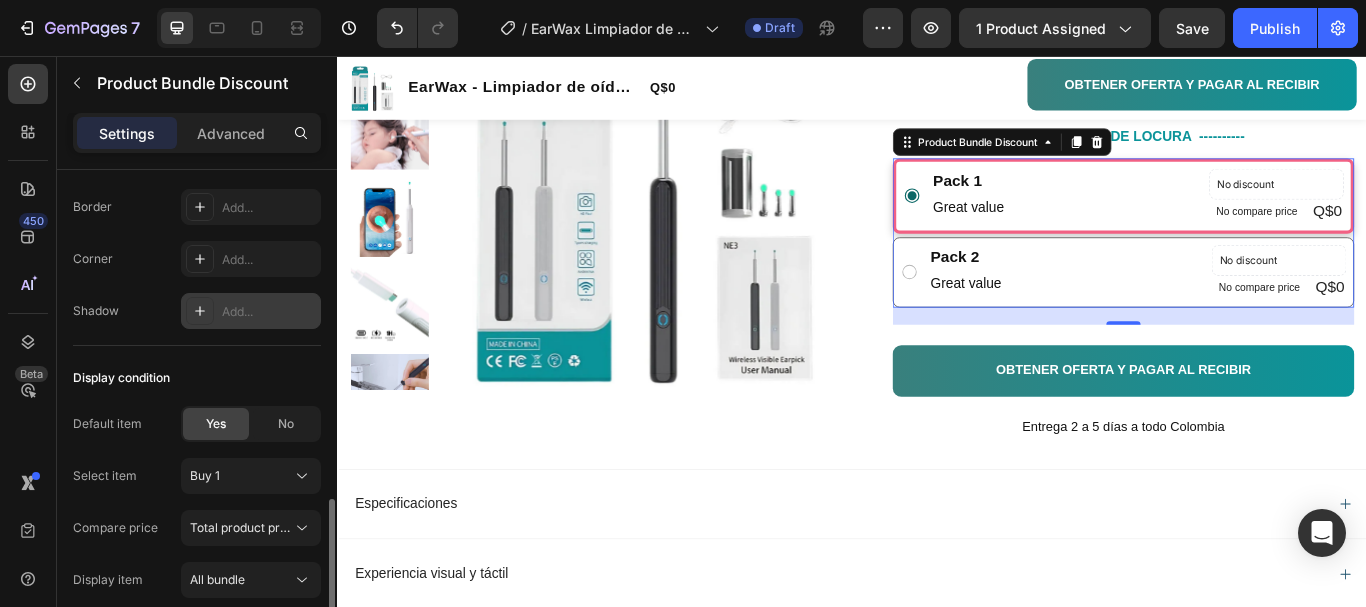 scroll, scrollTop: 1456, scrollLeft: 0, axis: vertical 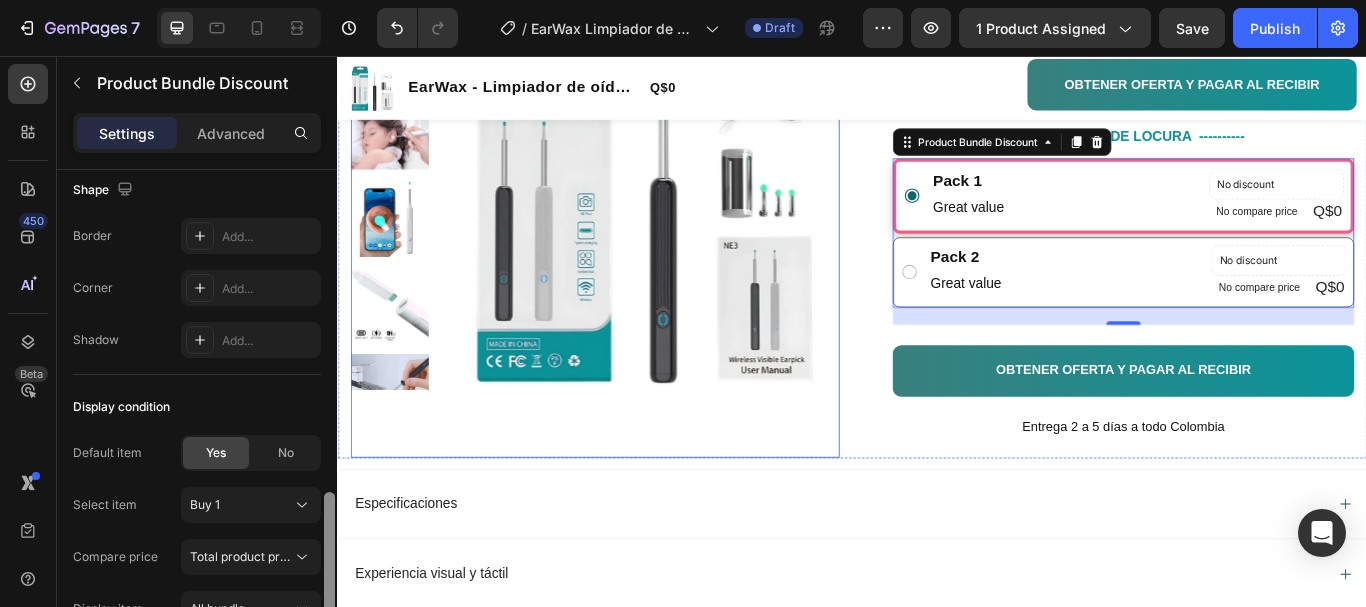 drag, startPoint x: 665, startPoint y: 613, endPoint x: 364, endPoint y: 494, distance: 323.6696 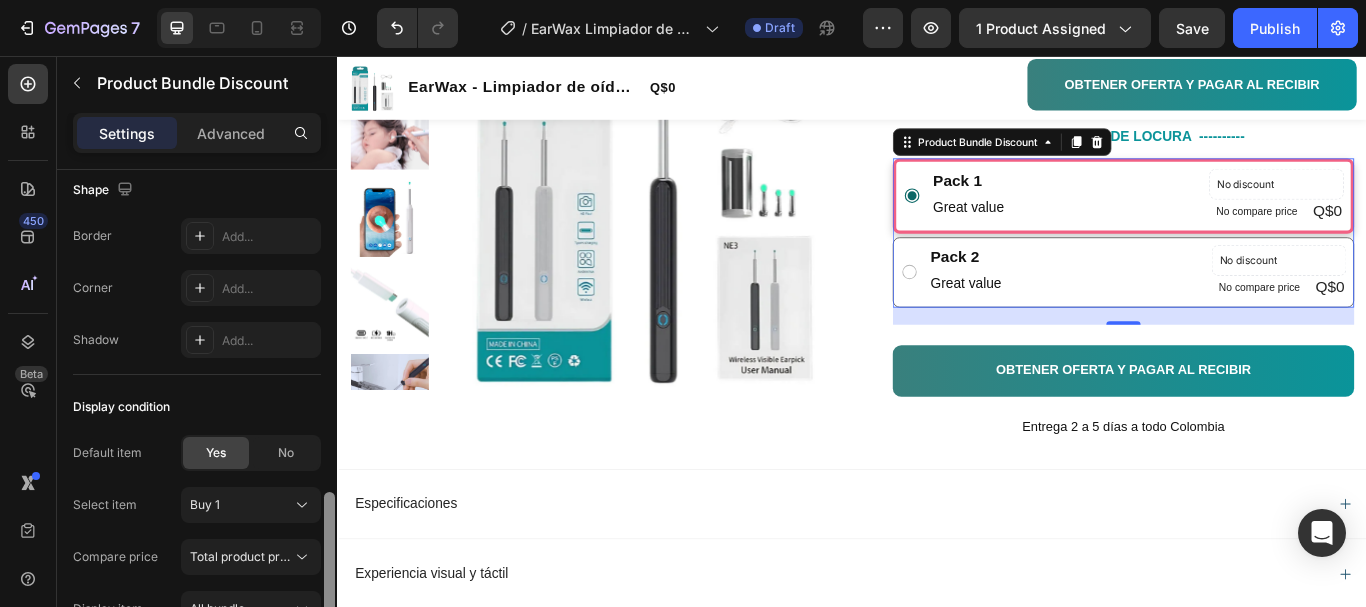 click on "Pack 2 Text Block Great value Text Block No discount   Not be displayed when published Product Badge No compare price Product Price Q$0 Product Price Product Price Row Row" at bounding box center (1253, 309) 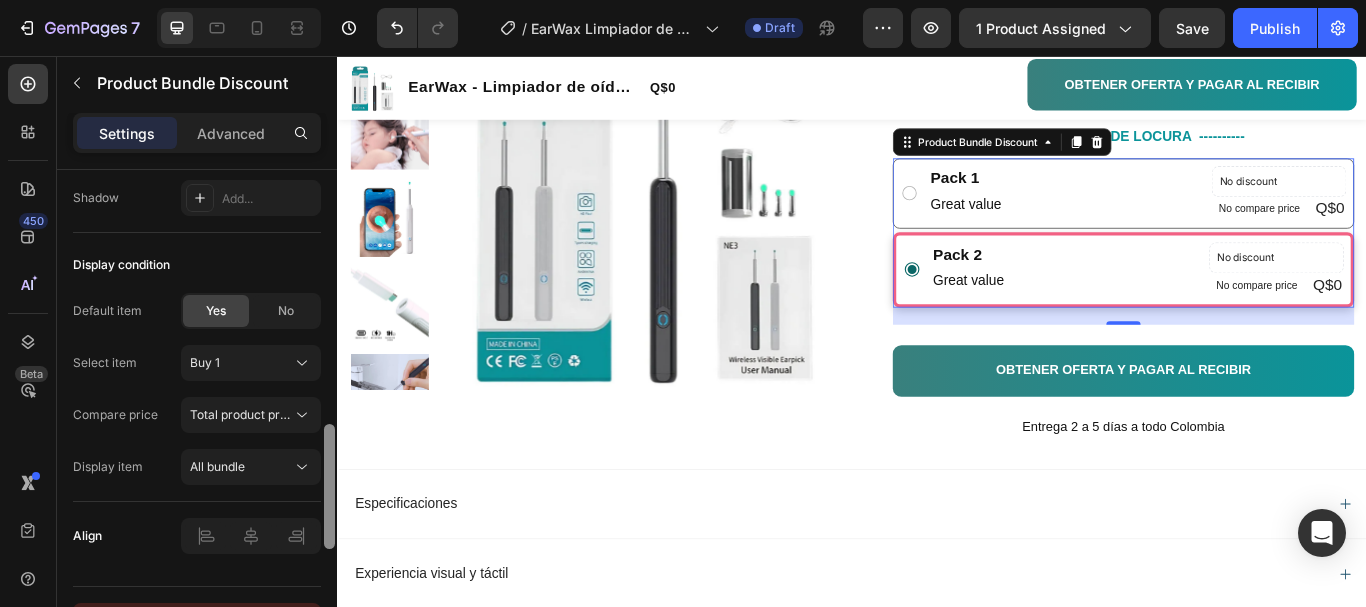 scroll, scrollTop: 1456, scrollLeft: 0, axis: vertical 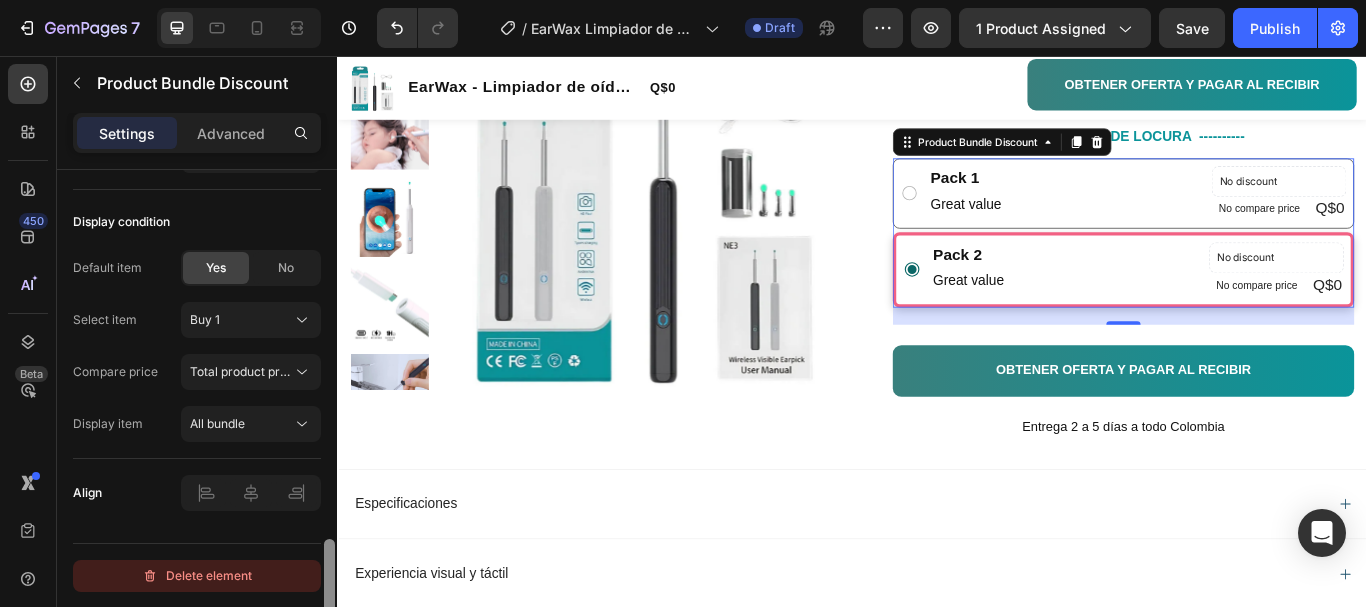 click on "Delete element" at bounding box center (197, 576) 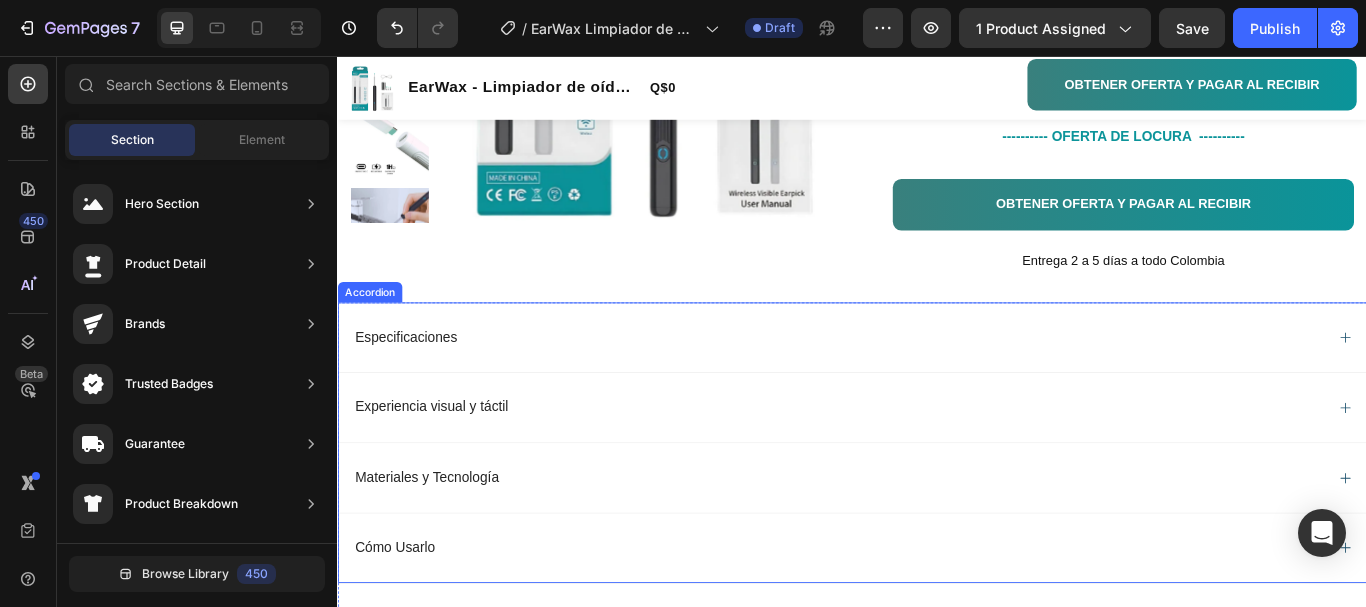 click on "Experiencia visual y táctil" at bounding box center (937, 466) 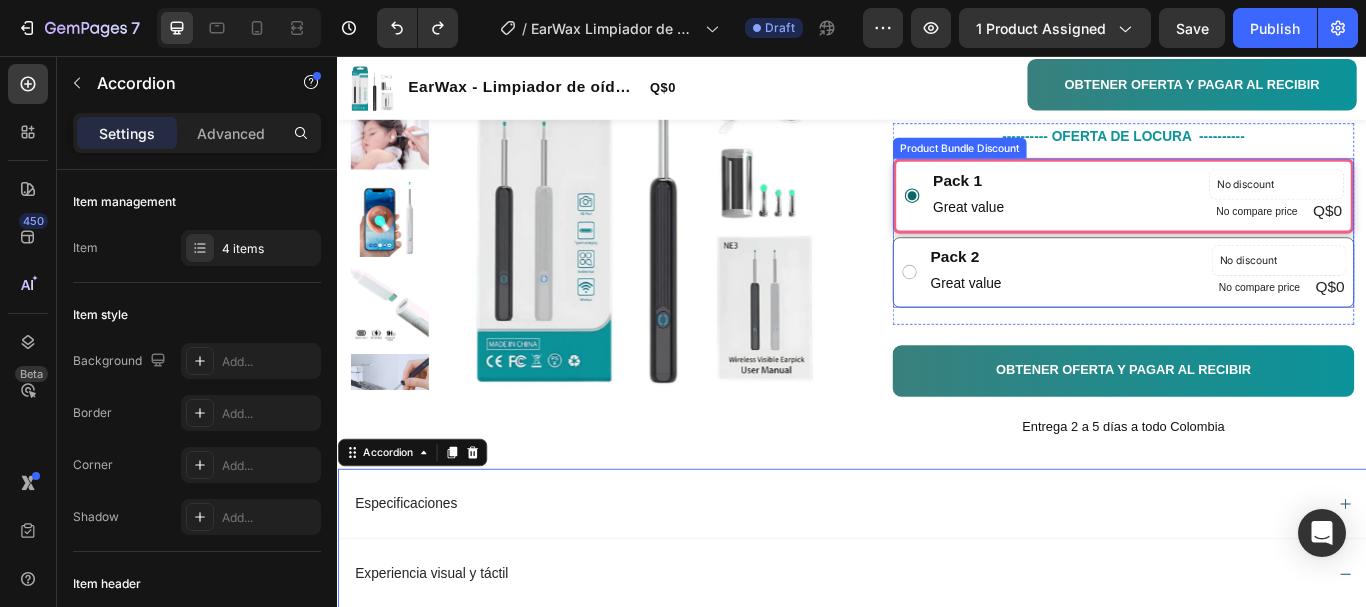 click on "Pack 2 Text Block Great value Text Block No discount   Not be displayed when published Product Badge No compare price Product Price Q$0 Product Price Product Price Row Row" at bounding box center (1253, 309) 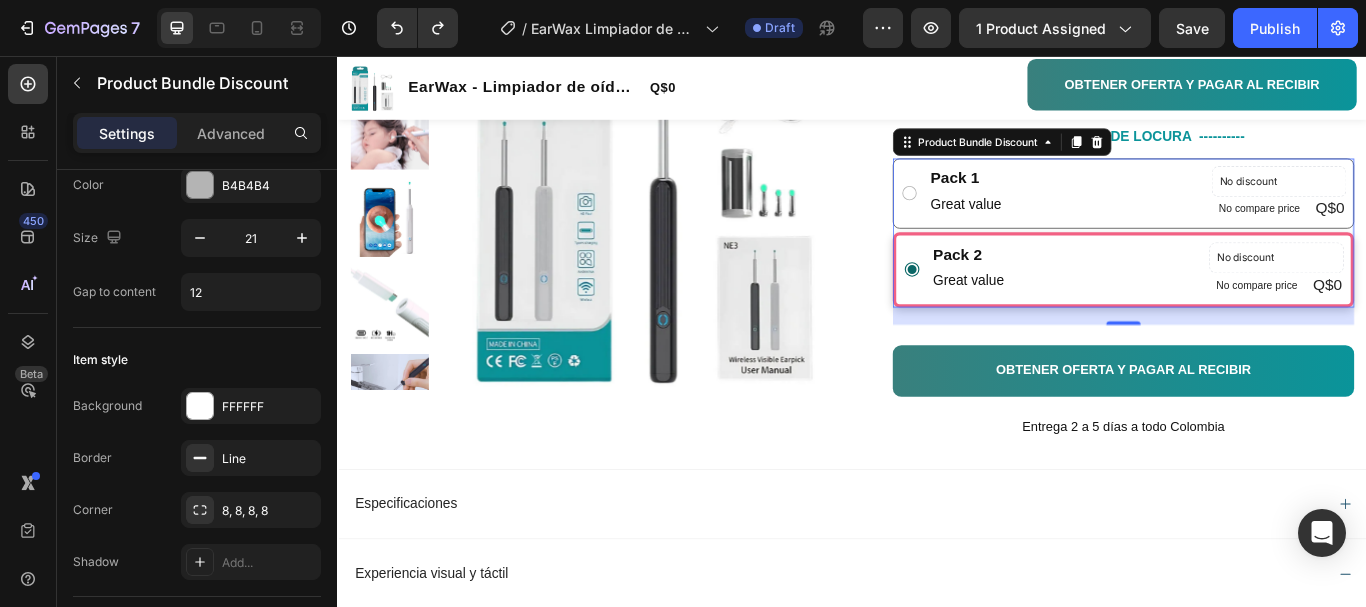 scroll, scrollTop: 700, scrollLeft: 0, axis: vertical 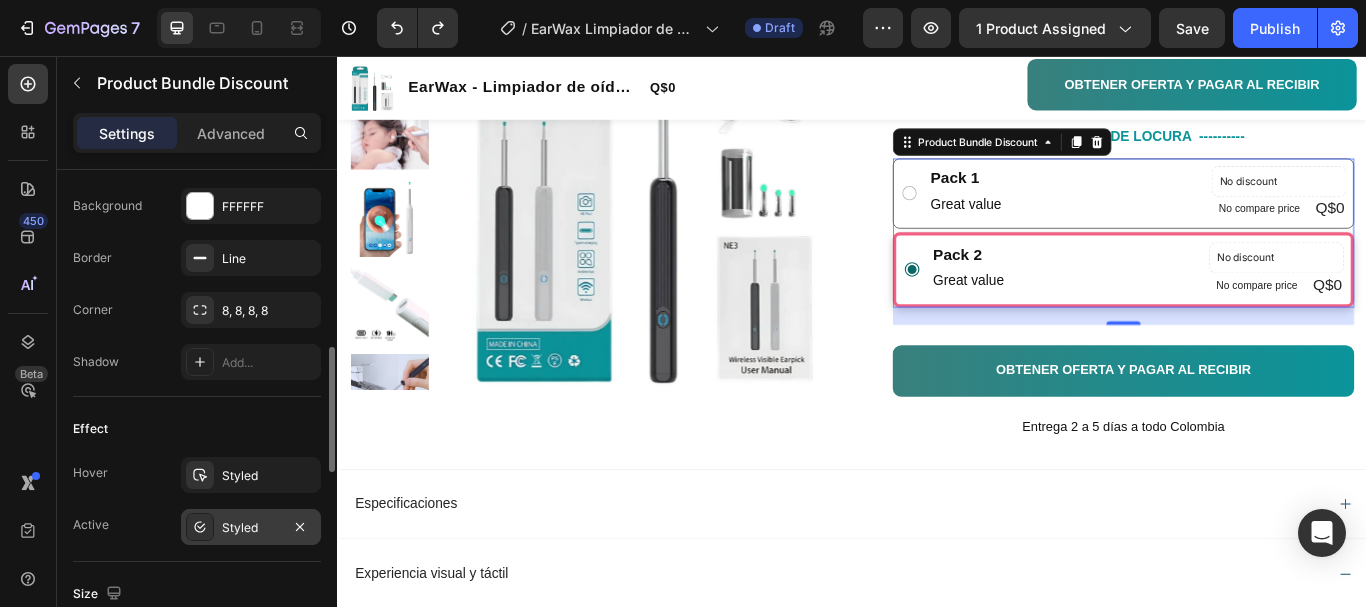 click on "Styled" at bounding box center [251, 528] 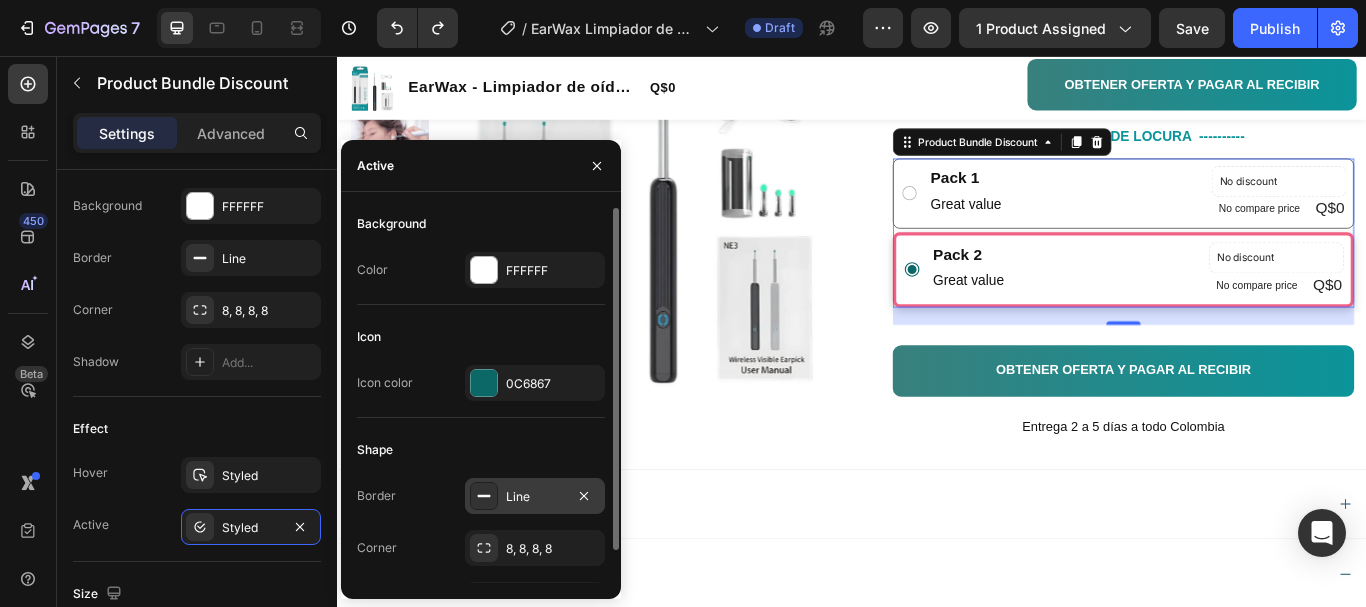 scroll, scrollTop: 0, scrollLeft: 0, axis: both 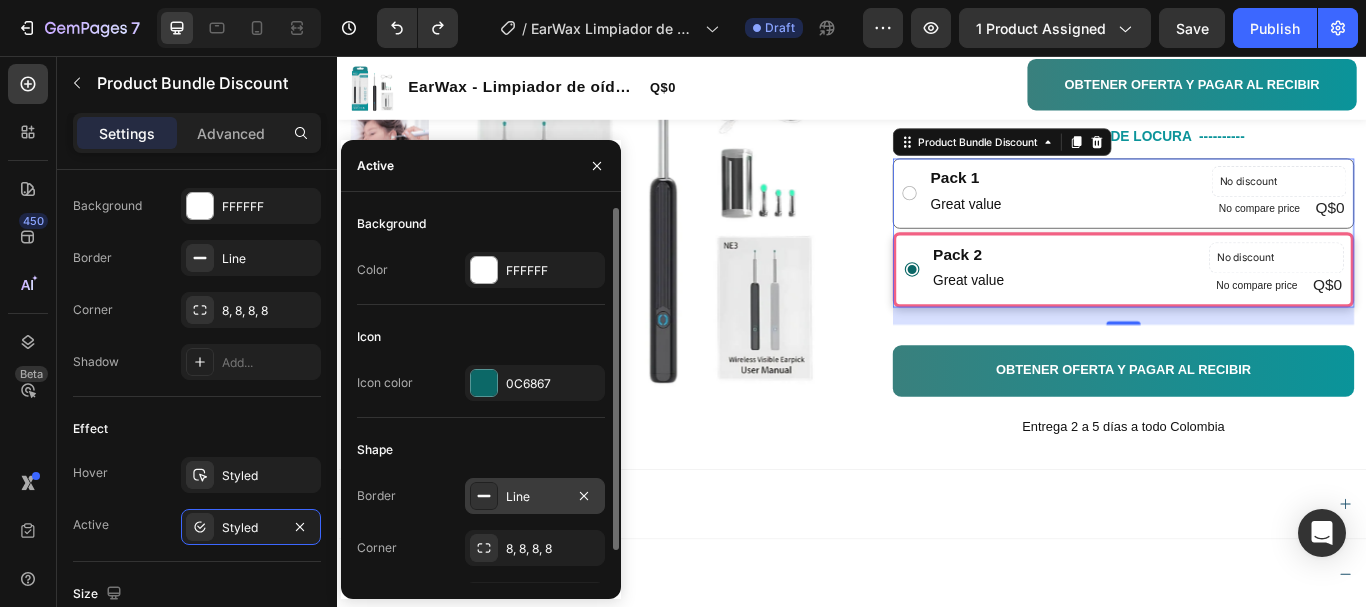 click 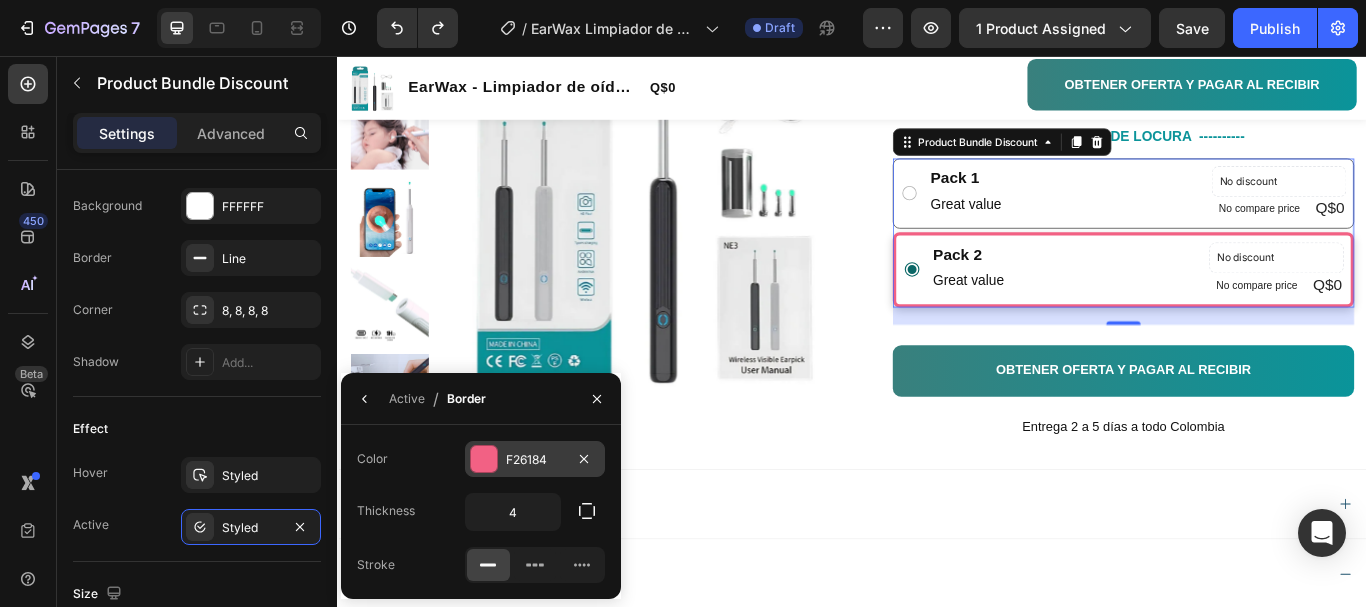 click at bounding box center (484, 459) 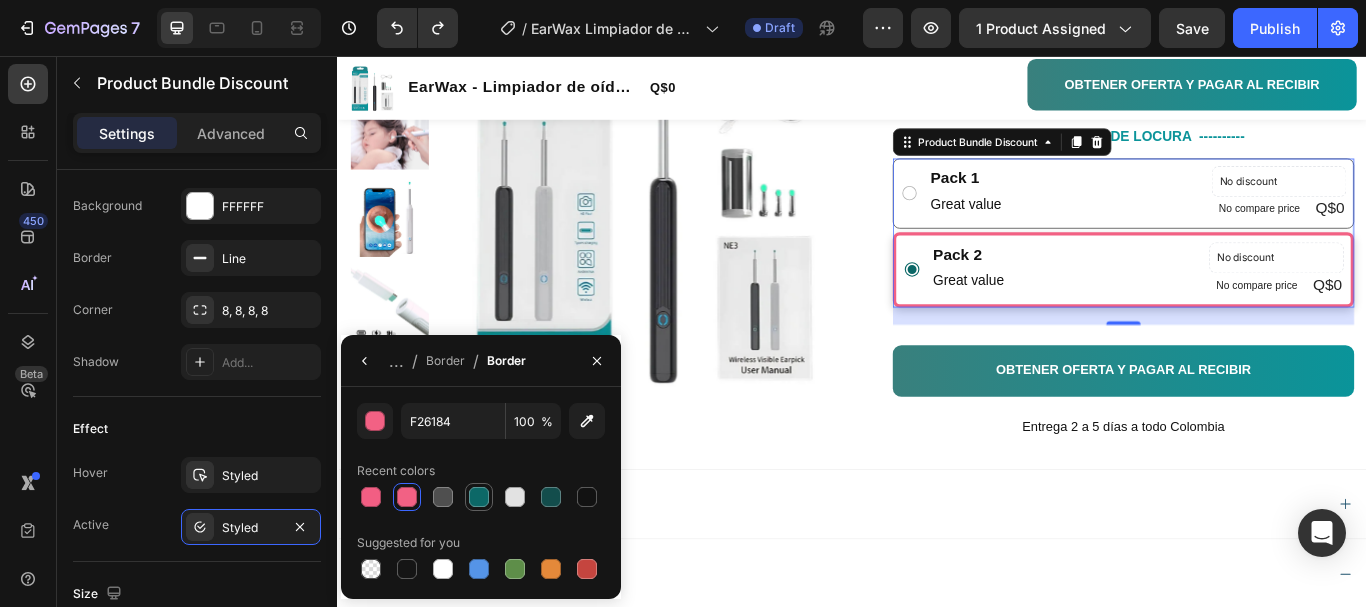 click at bounding box center (479, 497) 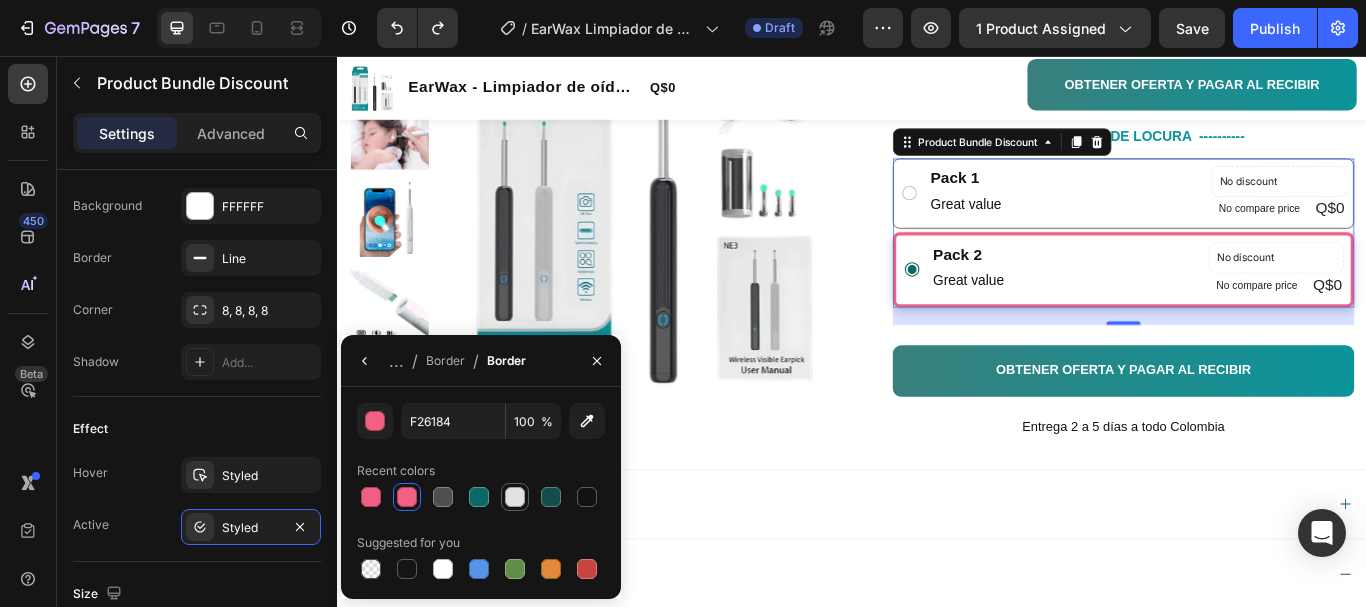 type on "0C6867" 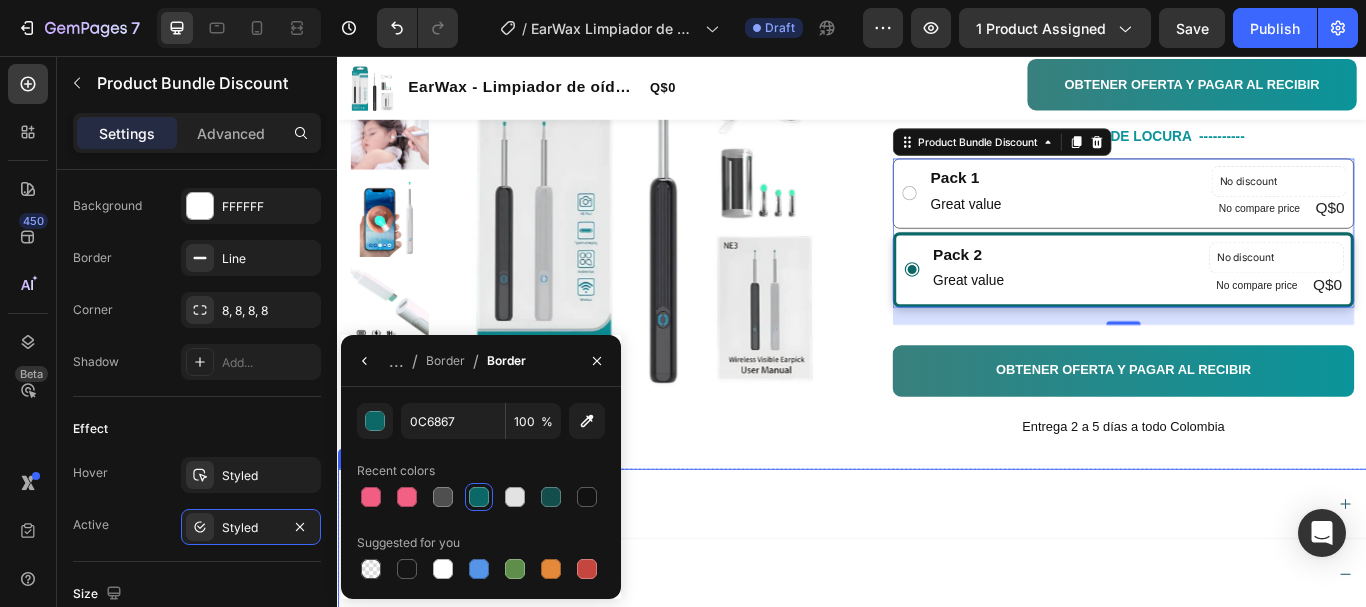 click on "Especificaciones" at bounding box center (921, 579) 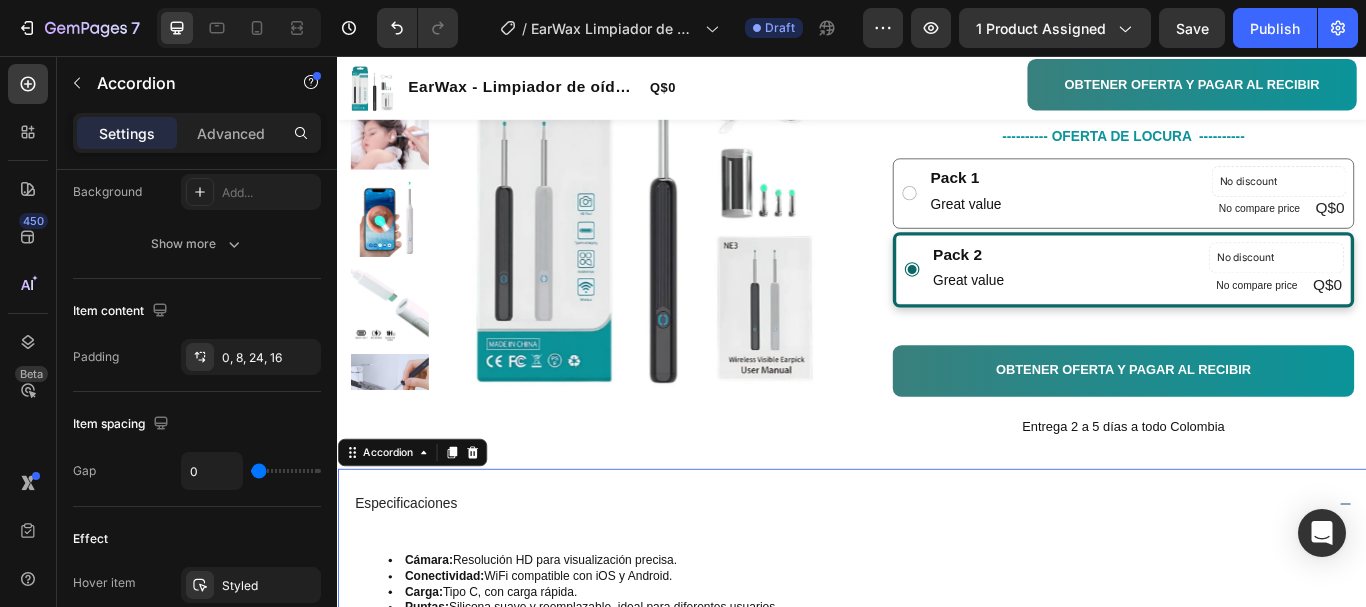 scroll, scrollTop: 0, scrollLeft: 0, axis: both 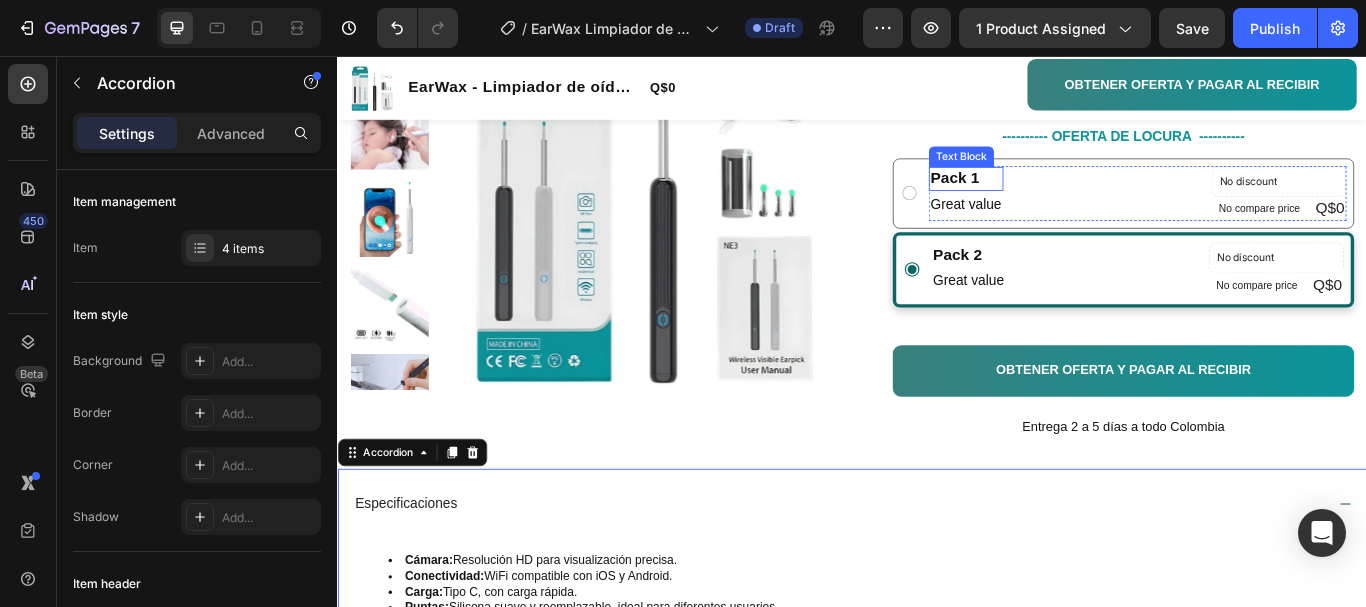 click on "Pack 1" at bounding box center (1069, 199) 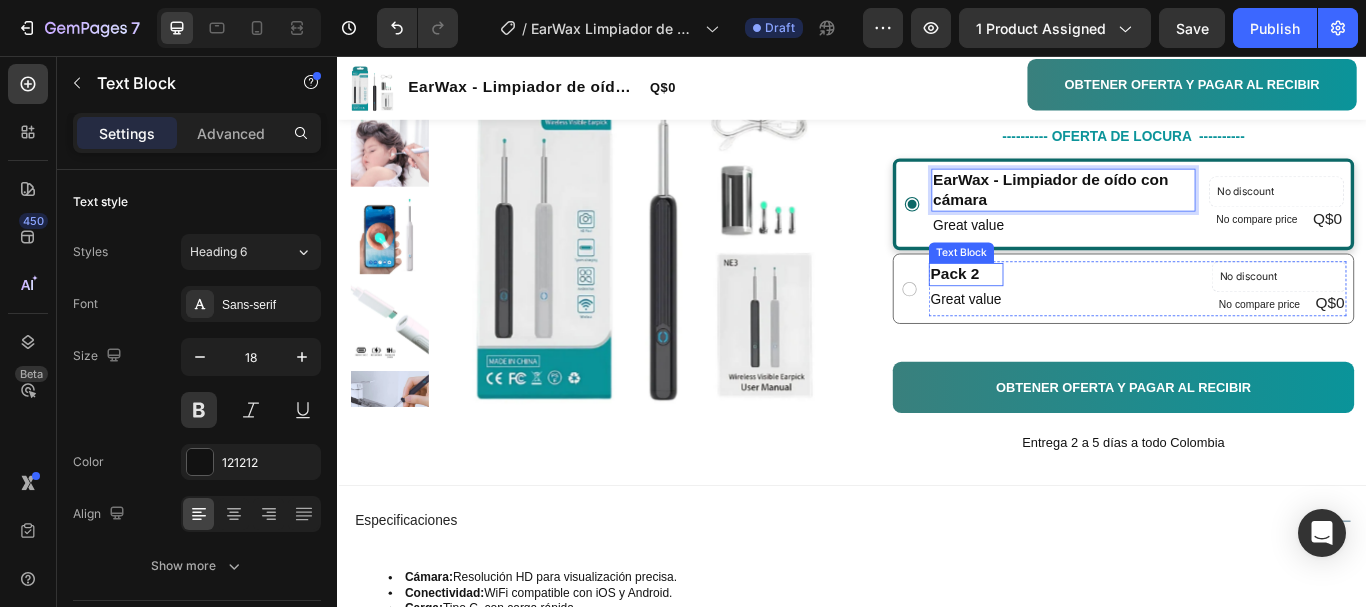 click on "Pack 2" at bounding box center [1069, 311] 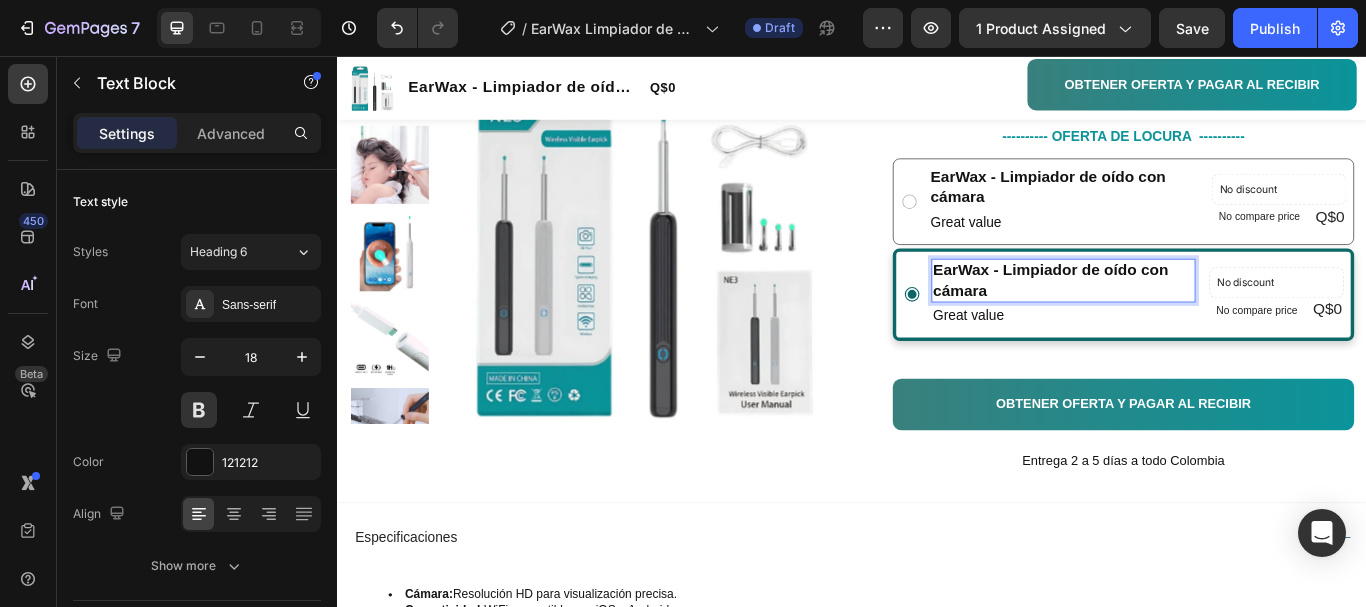 click on "EarWax - Limpiador de oído con cámara" at bounding box center (1183, 318) 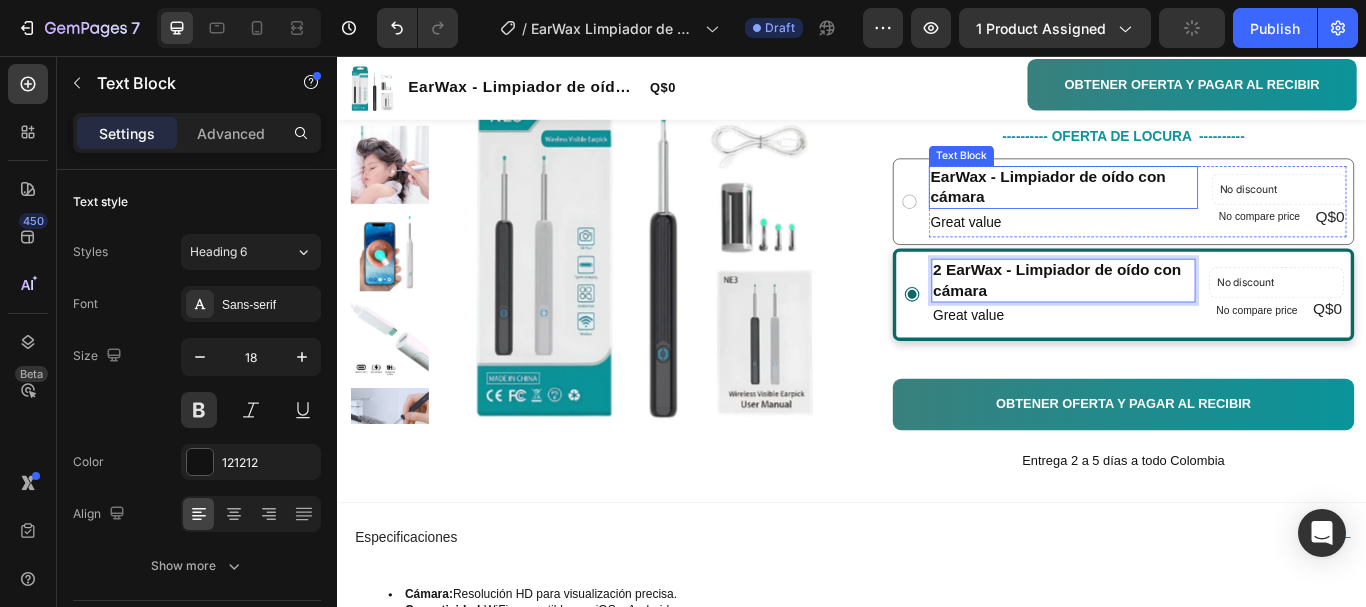 click on "EarWax - Limpiador de oído con cámara" at bounding box center [1183, 210] 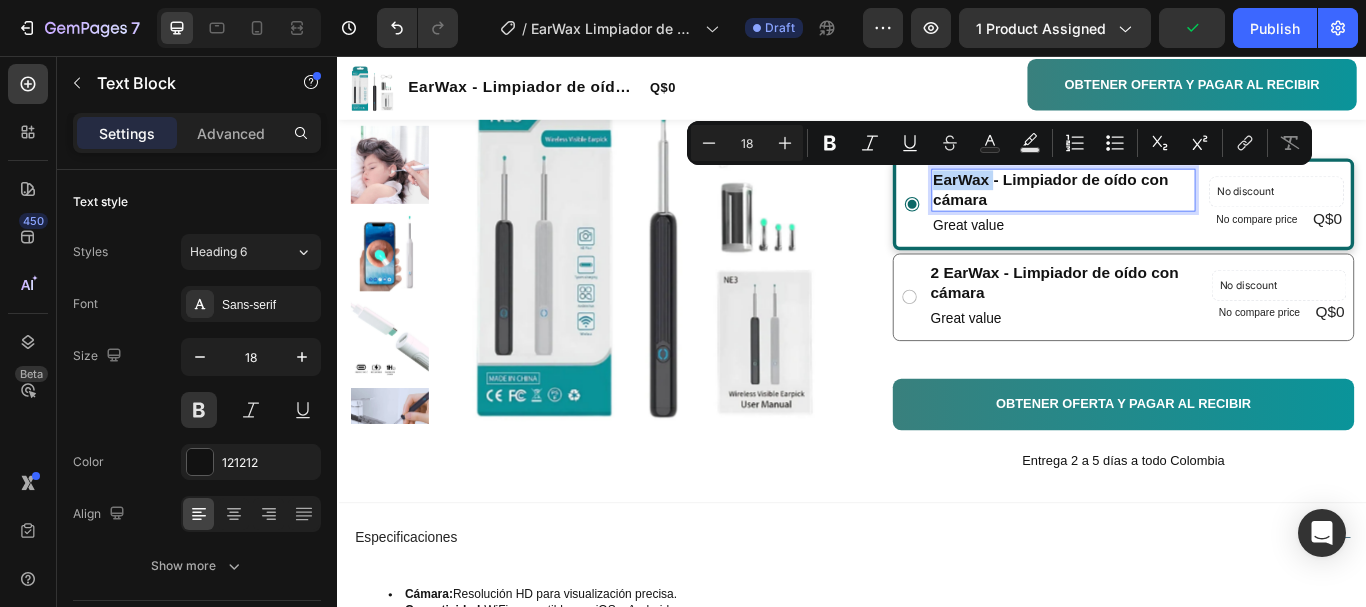 click on "EarWax - Limpiador de oído con cámara" at bounding box center (1183, 213) 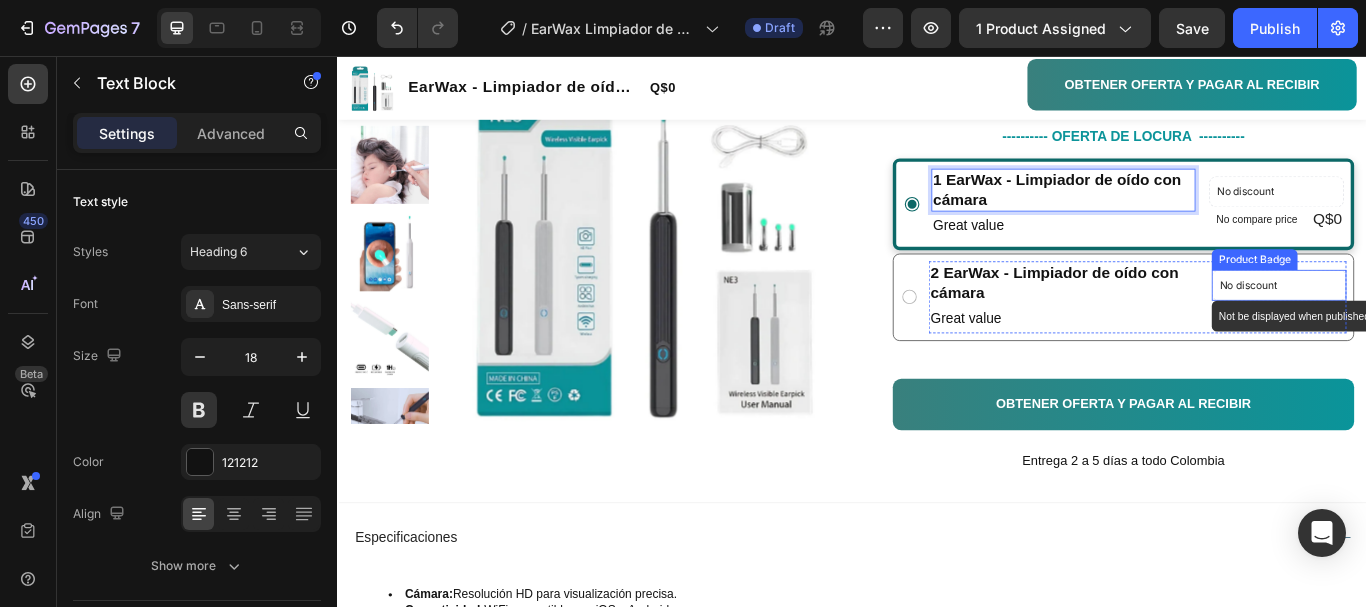 click on "No discount" at bounding box center (1434, 324) 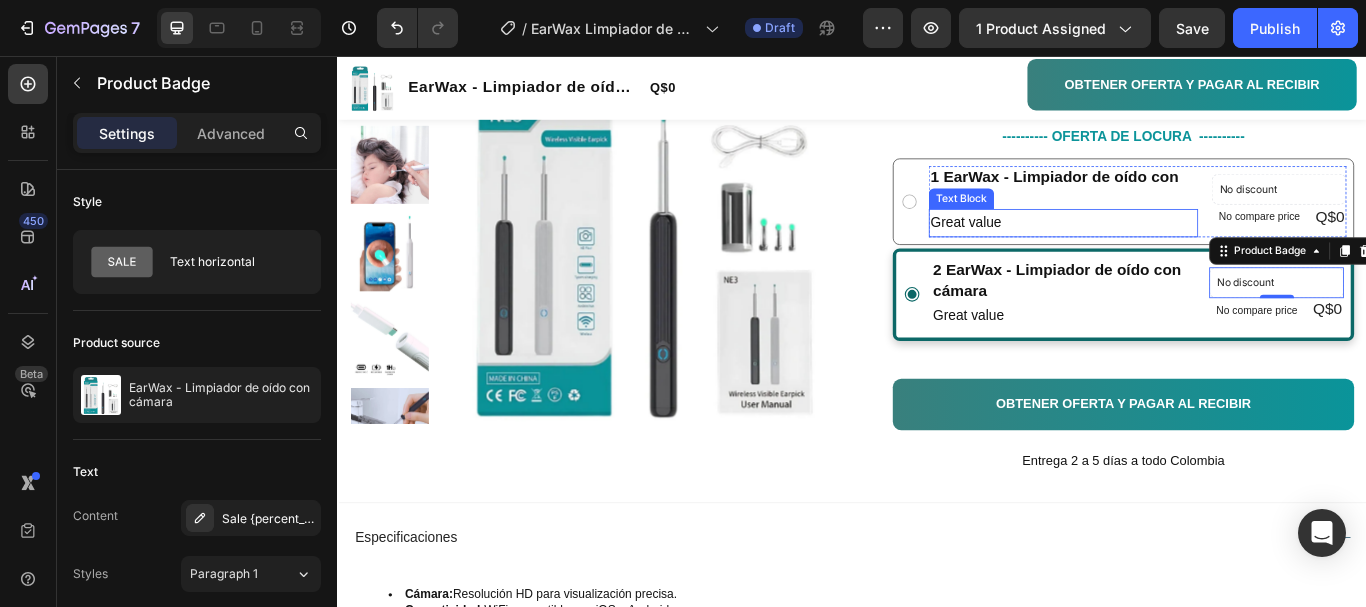 click on "Great value" at bounding box center [1183, 251] 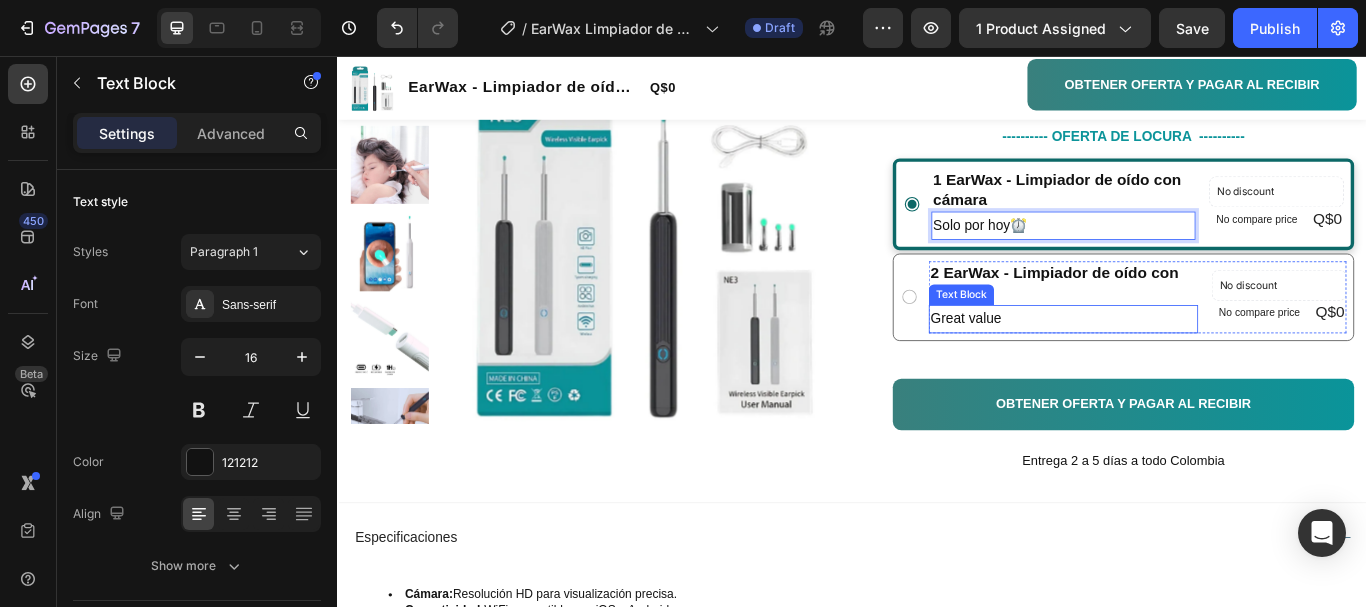 click on "Great value" at bounding box center (1183, 363) 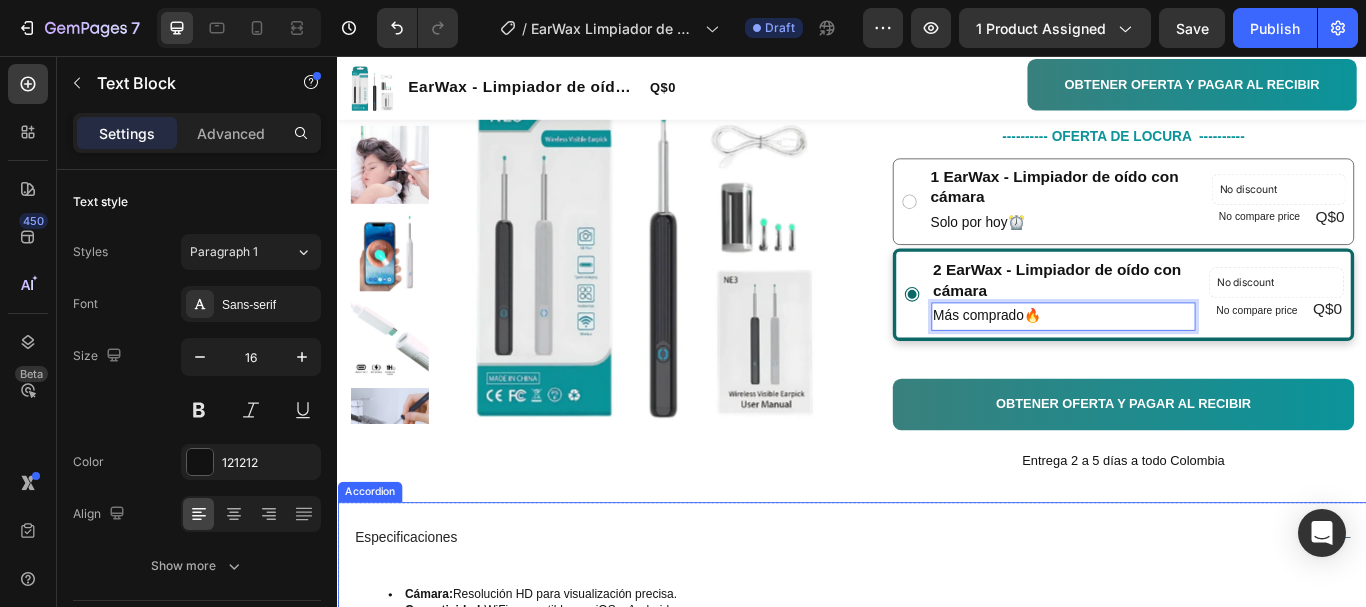 click on "Especificaciones" at bounding box center (937, 618) 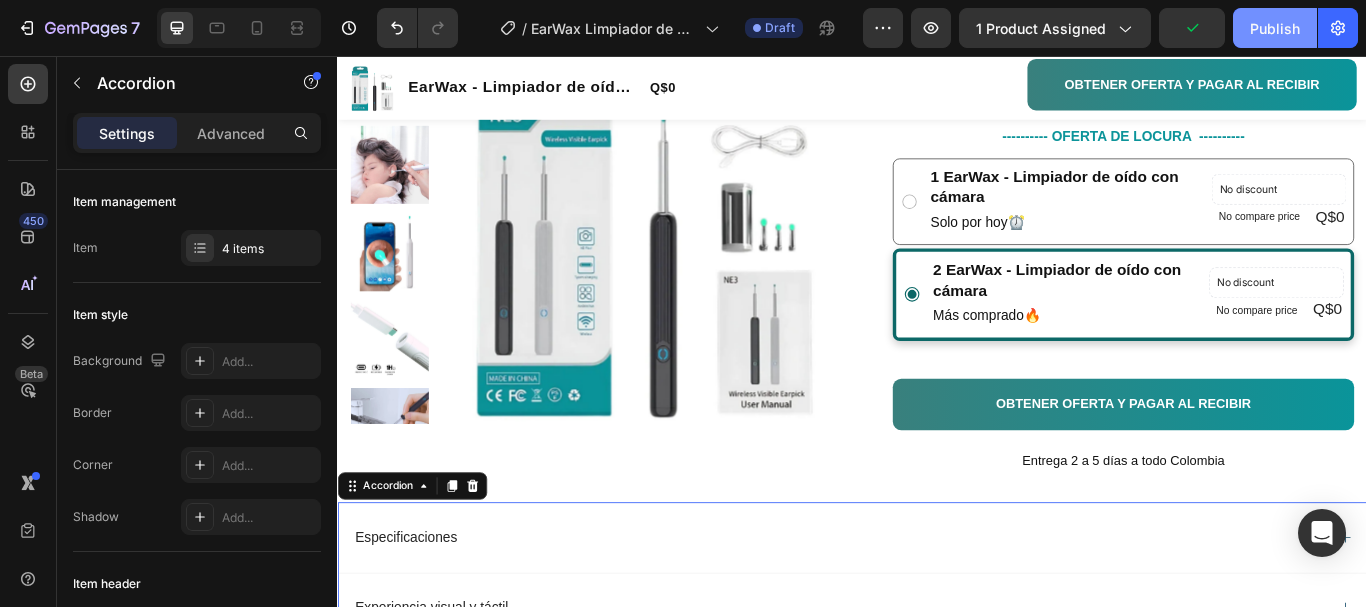 click on "Publish" at bounding box center (1275, 28) 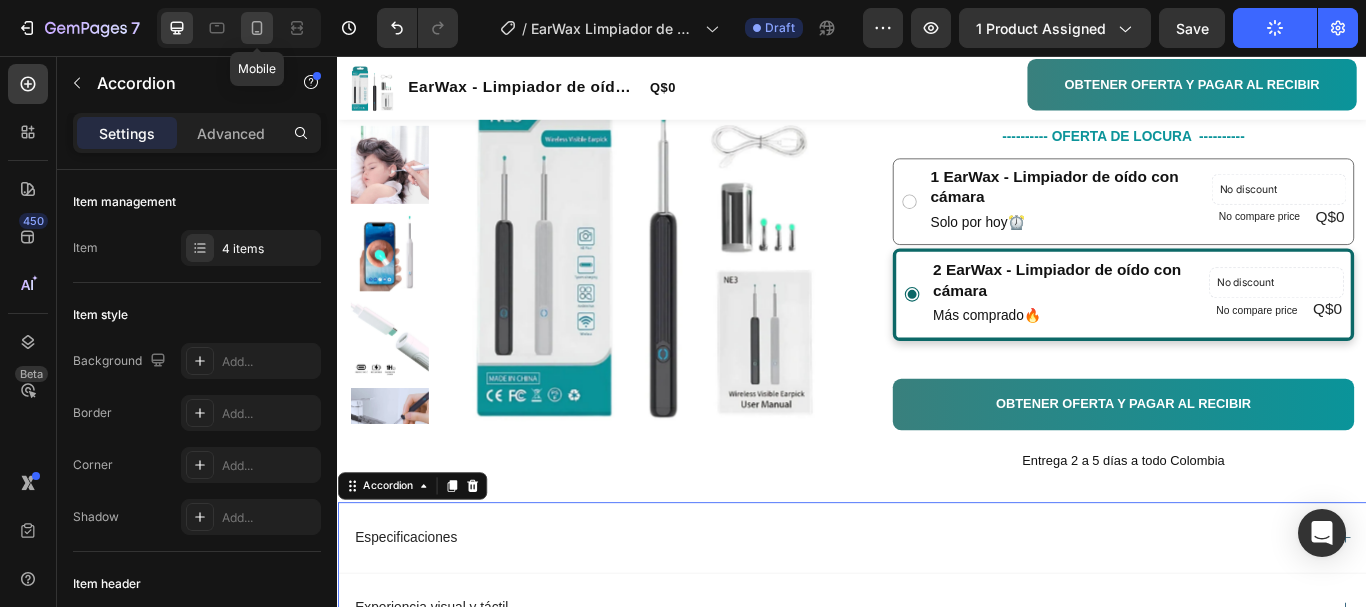 drag, startPoint x: 262, startPoint y: 23, endPoint x: 561, endPoint y: 299, distance: 406.91153 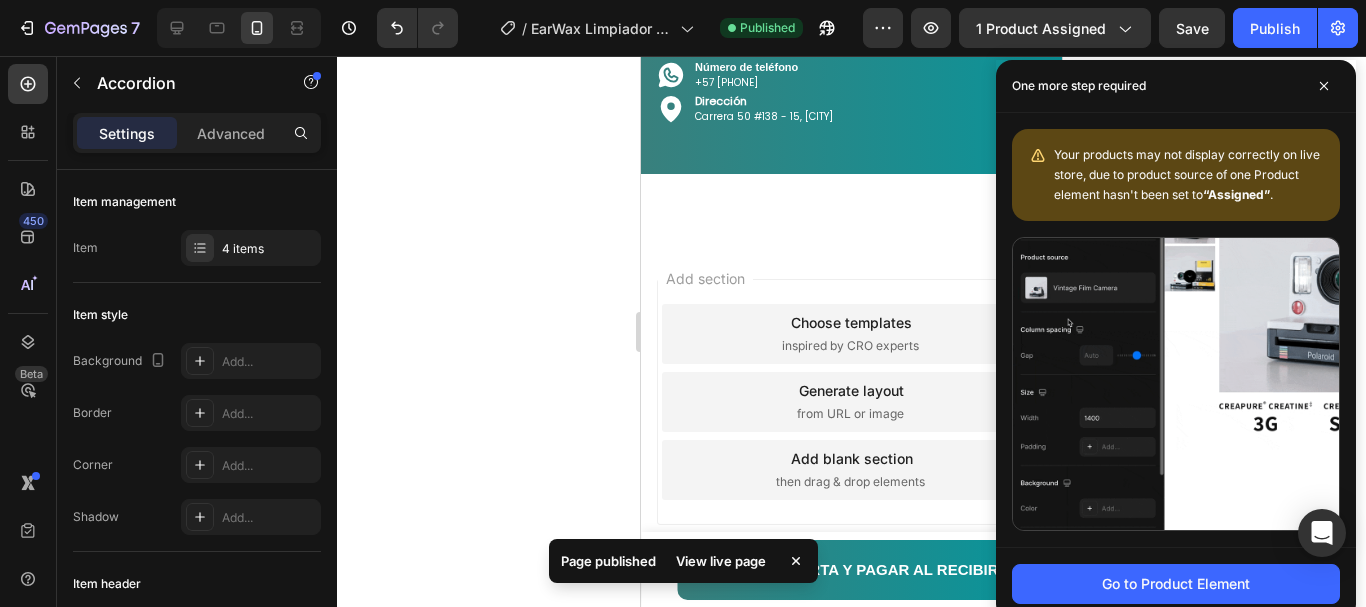 scroll, scrollTop: 4298, scrollLeft: 0, axis: vertical 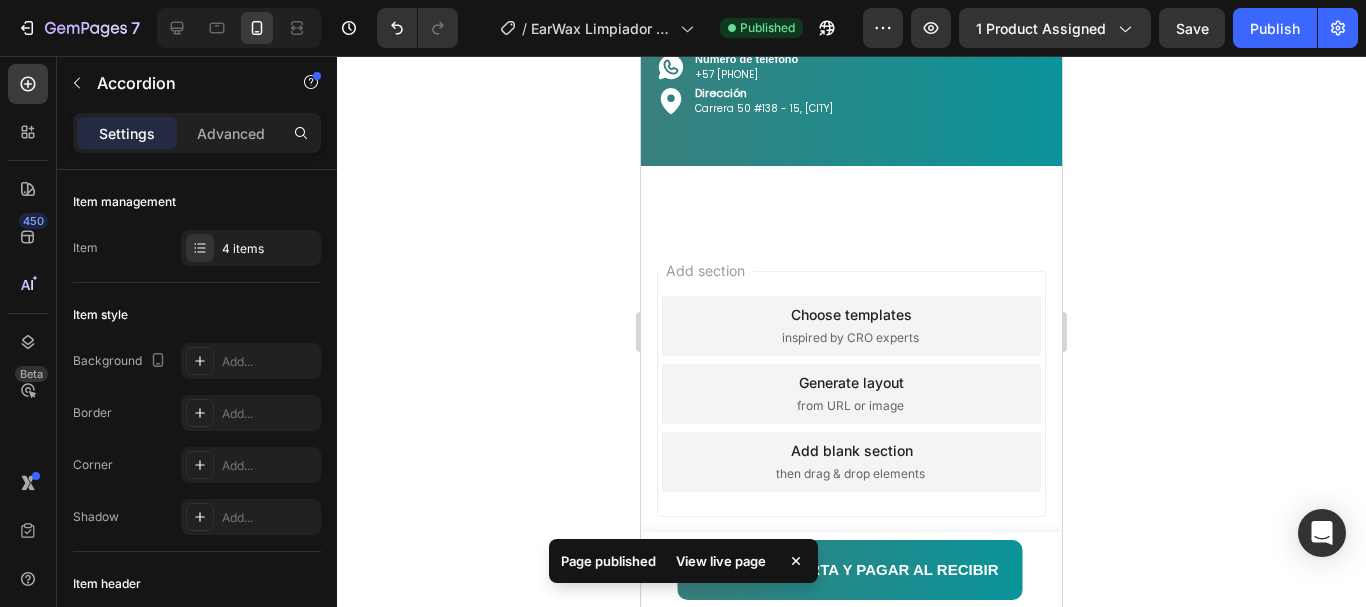 click 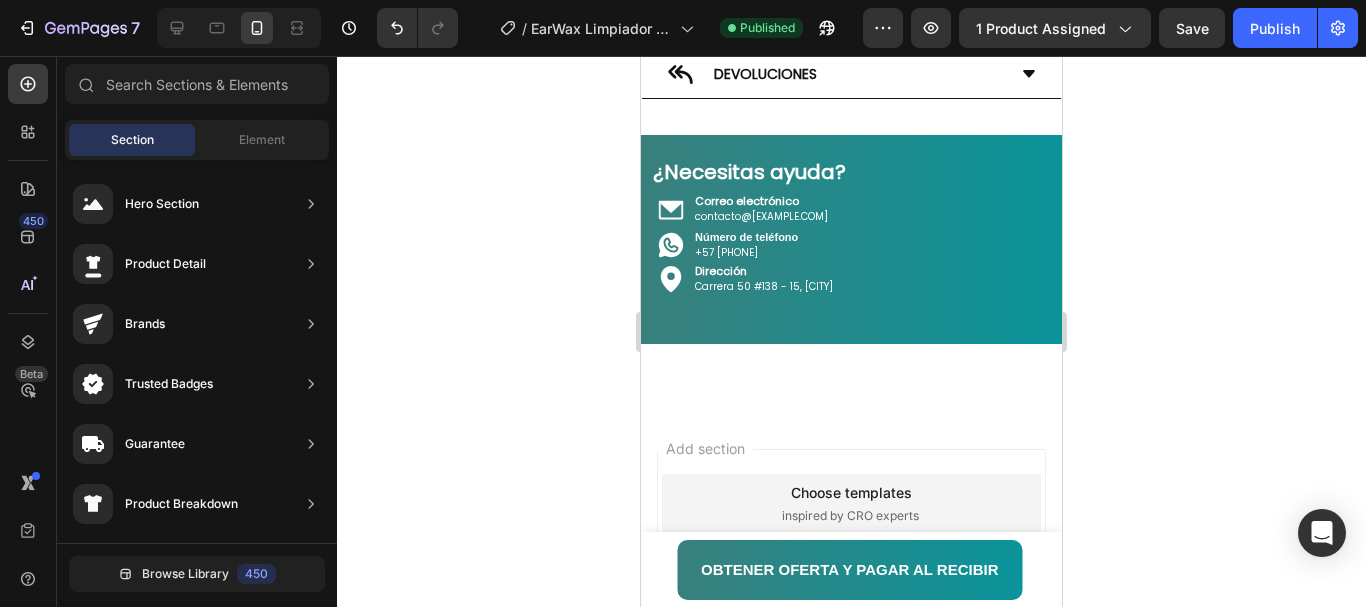 scroll, scrollTop: 4098, scrollLeft: 0, axis: vertical 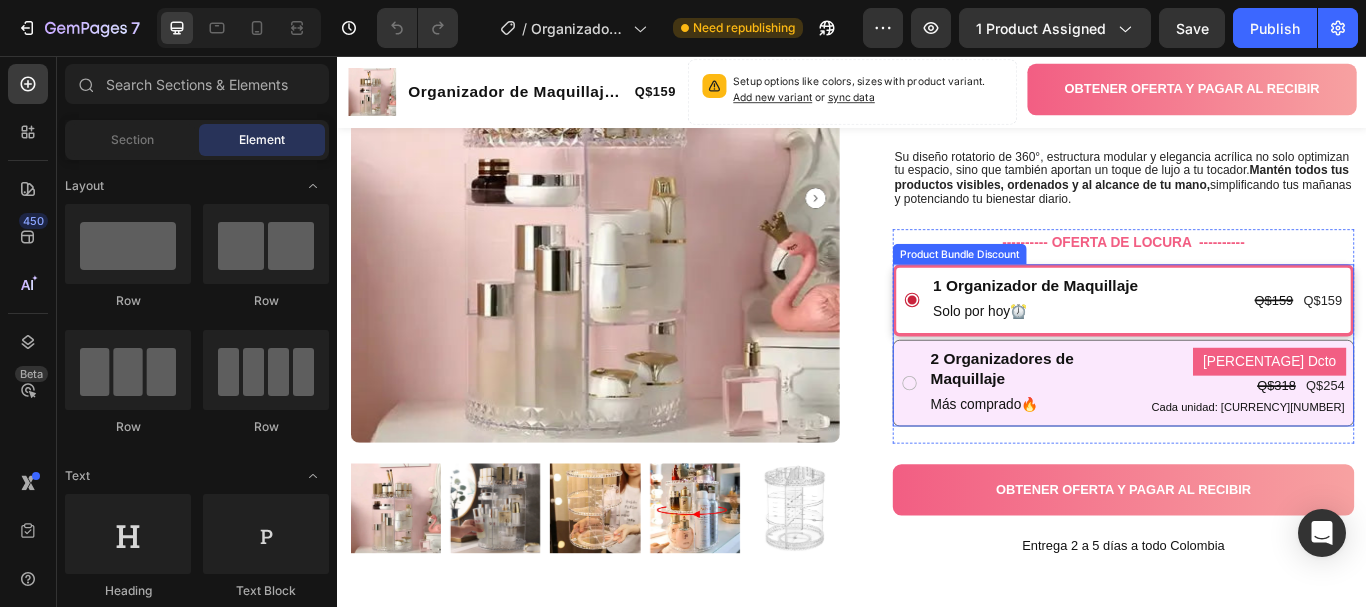 click on "2 Organizadores de Maquillaje Text Block Más comprado  🔥 Text Block 20% Dcto Product Badge Q$318 Product Price Product Price Q$254 Product Price Product Price Row Cada unidad: Q127 Text Block Row Row" at bounding box center [1253, 438] 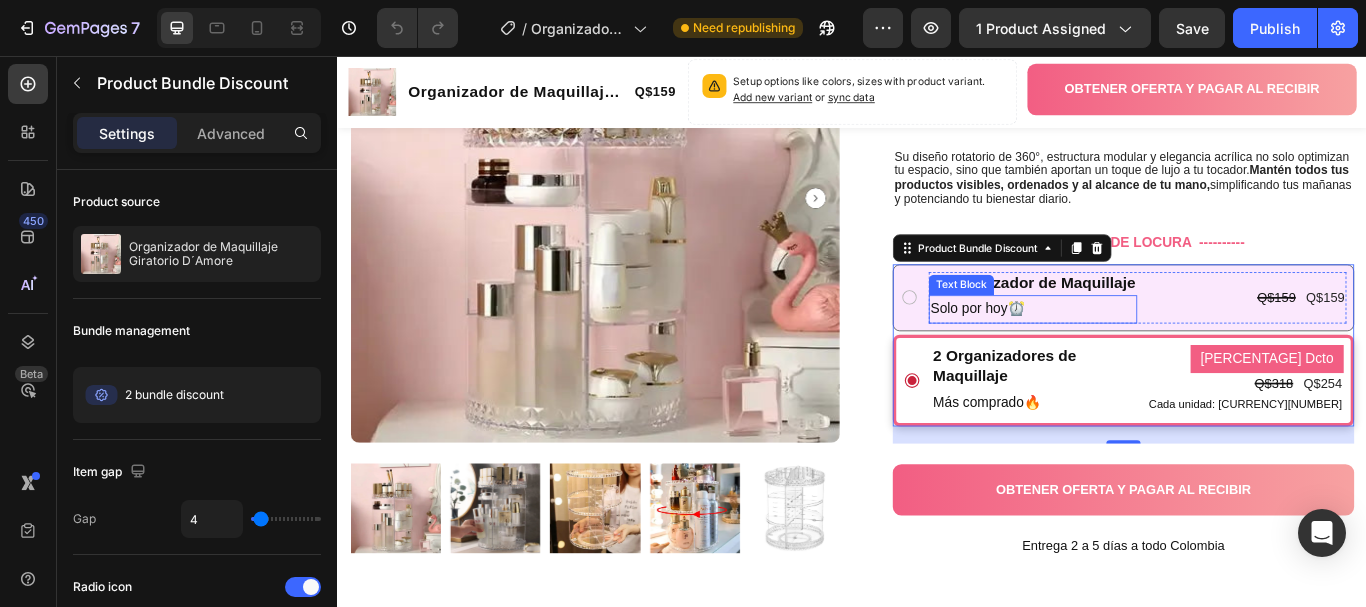 click on "Solo por hoy  ⏰" at bounding box center (1147, 351) 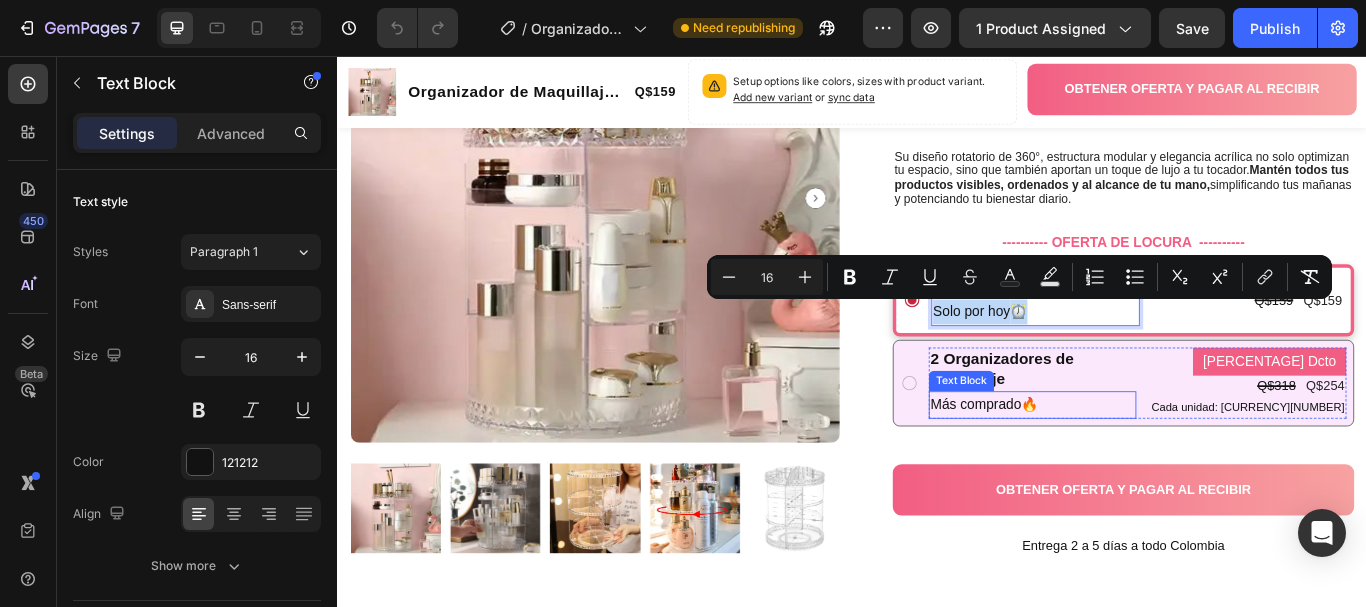 click on "Más comprado  🔥" at bounding box center (1147, 463) 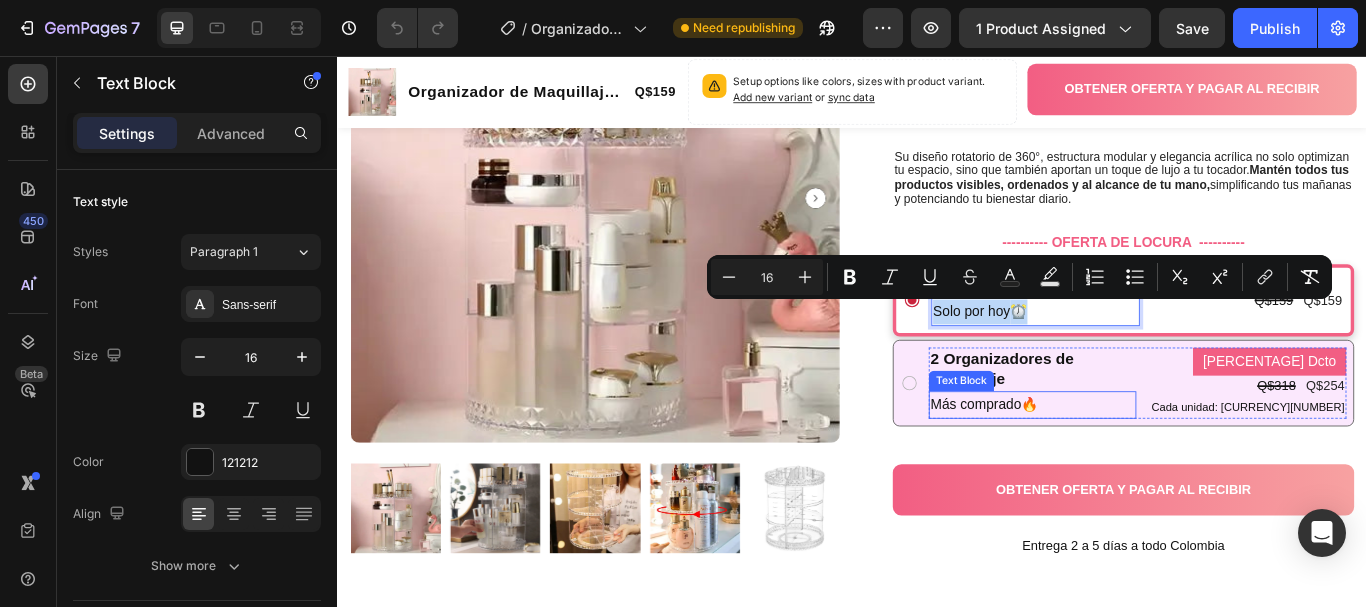 click on "Más comprado  🔥" at bounding box center [1147, 463] 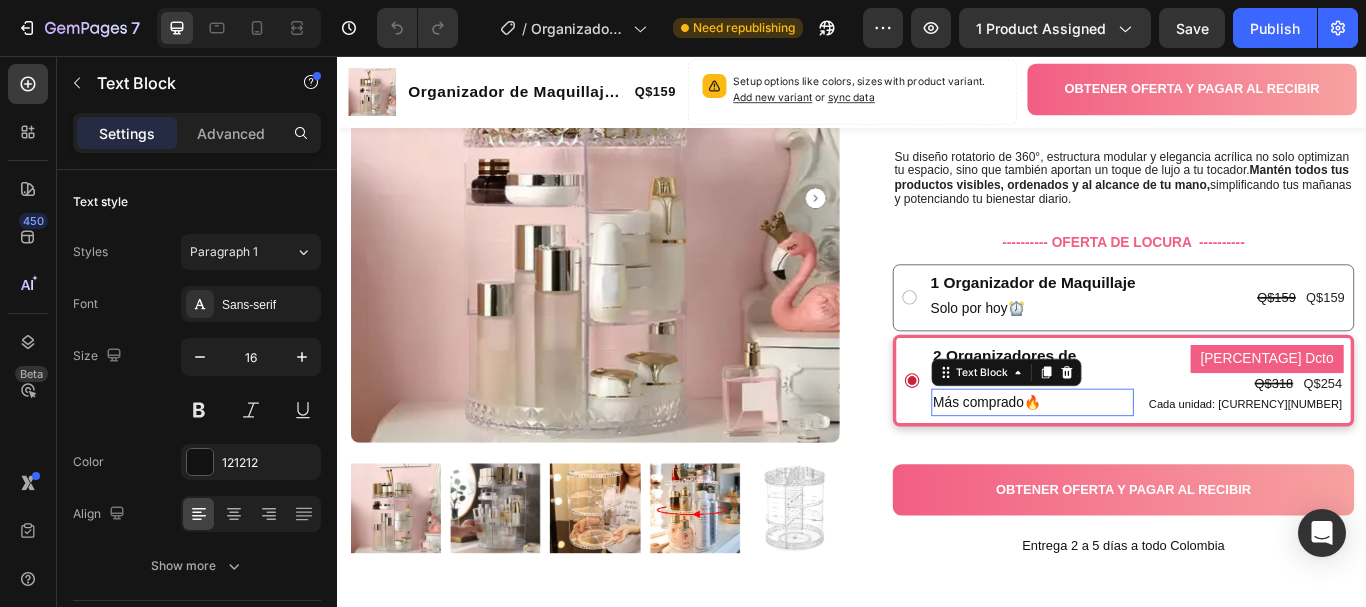 click on "Más comprado  🔥" at bounding box center (1147, 460) 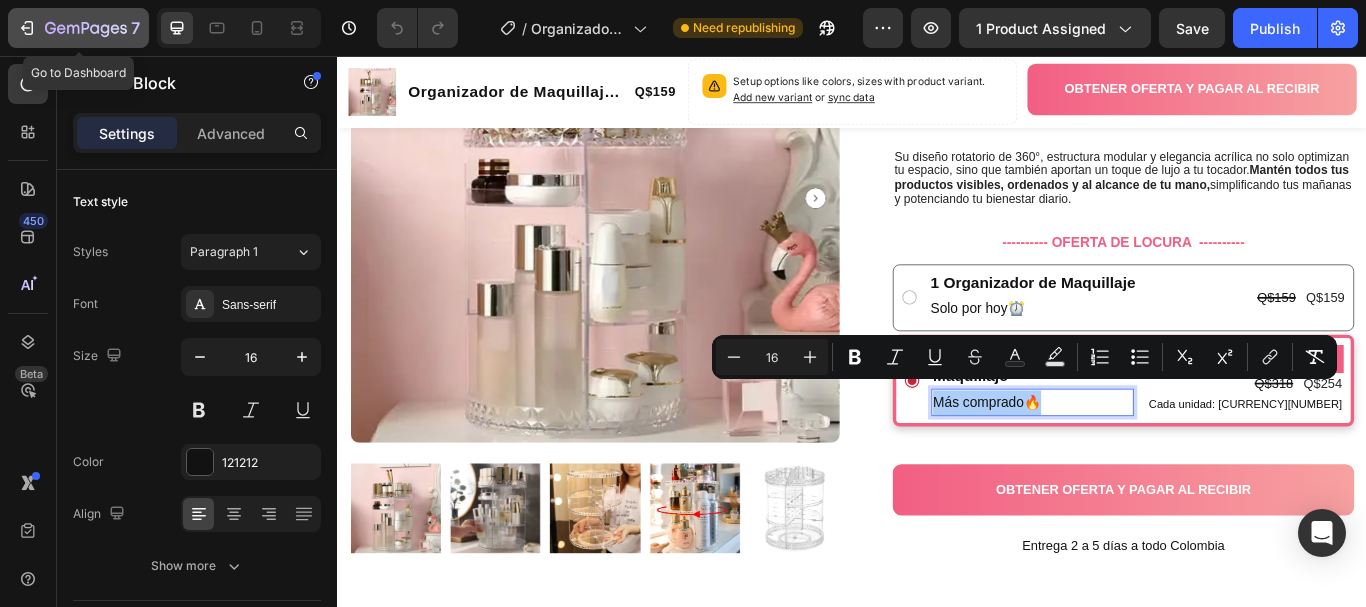 click 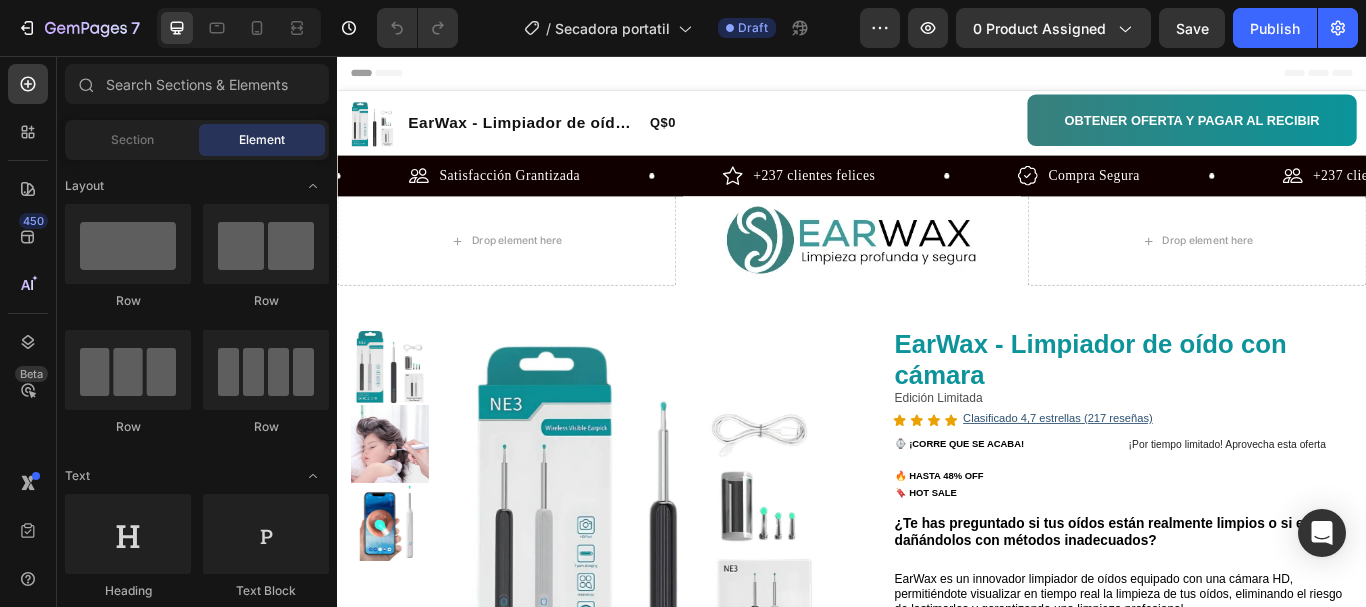 scroll, scrollTop: 0, scrollLeft: 0, axis: both 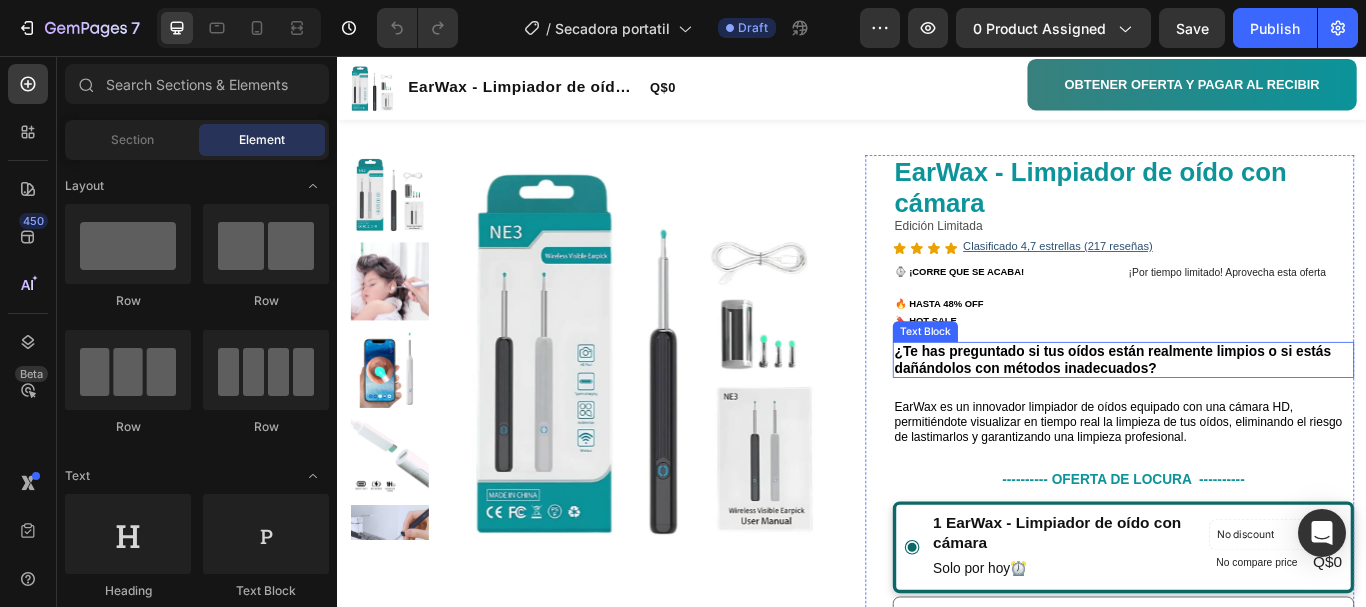click on "¿Te has preguntado si tus oídos están realmente limpios o si estás dañándolos con métodos inadecuados?" at bounding box center [1240, 411] 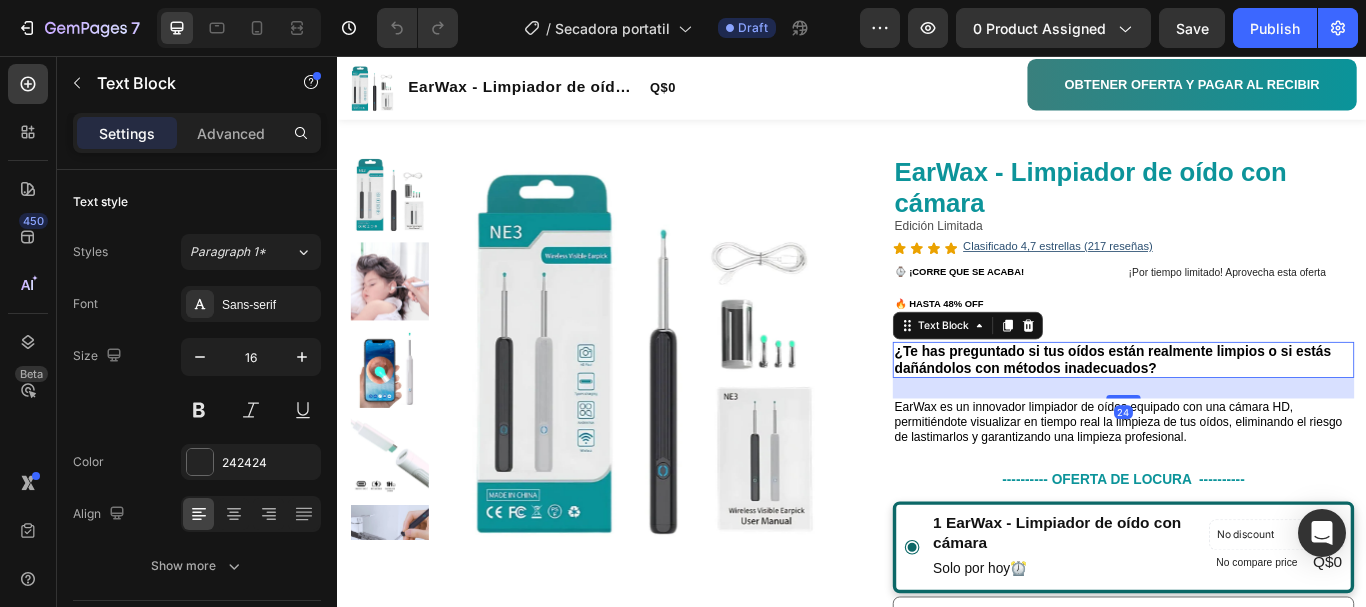 click on "¿Te has preguntado si tus oídos están realmente limpios o si estás dañándolos con métodos inadecuados?" at bounding box center [1240, 411] 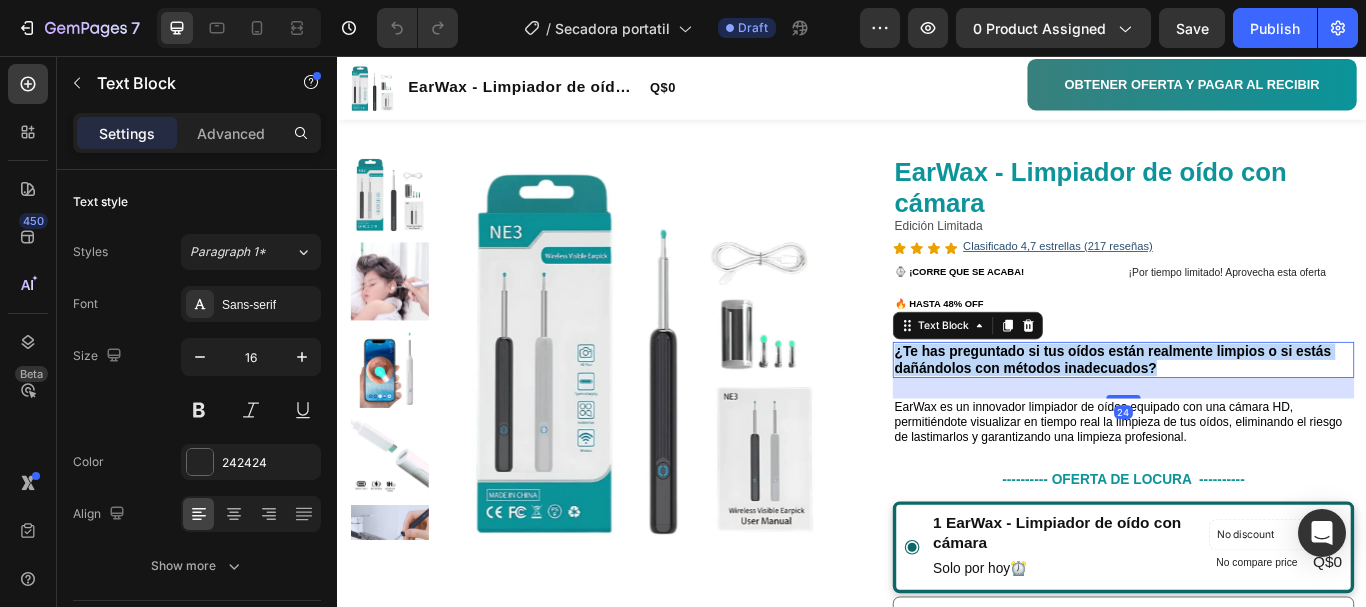 click on "¿Te has preguntado si tus oídos están realmente limpios o si estás dañándolos con métodos inadecuados?" at bounding box center (1240, 411) 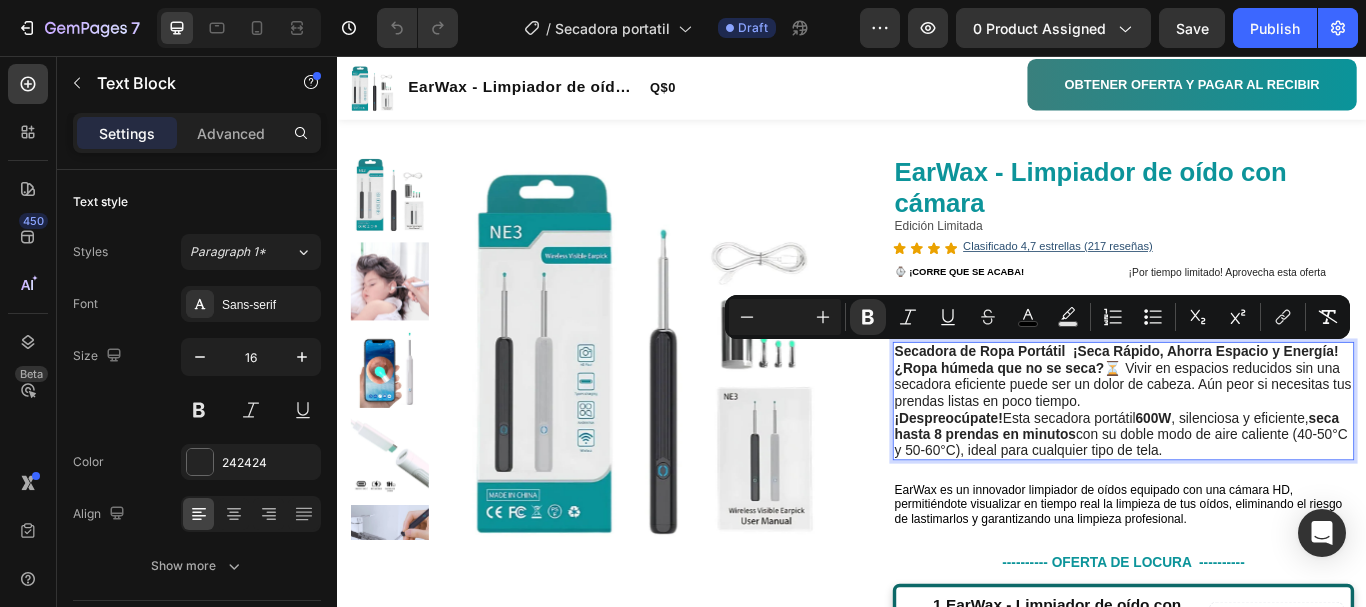 type on "16" 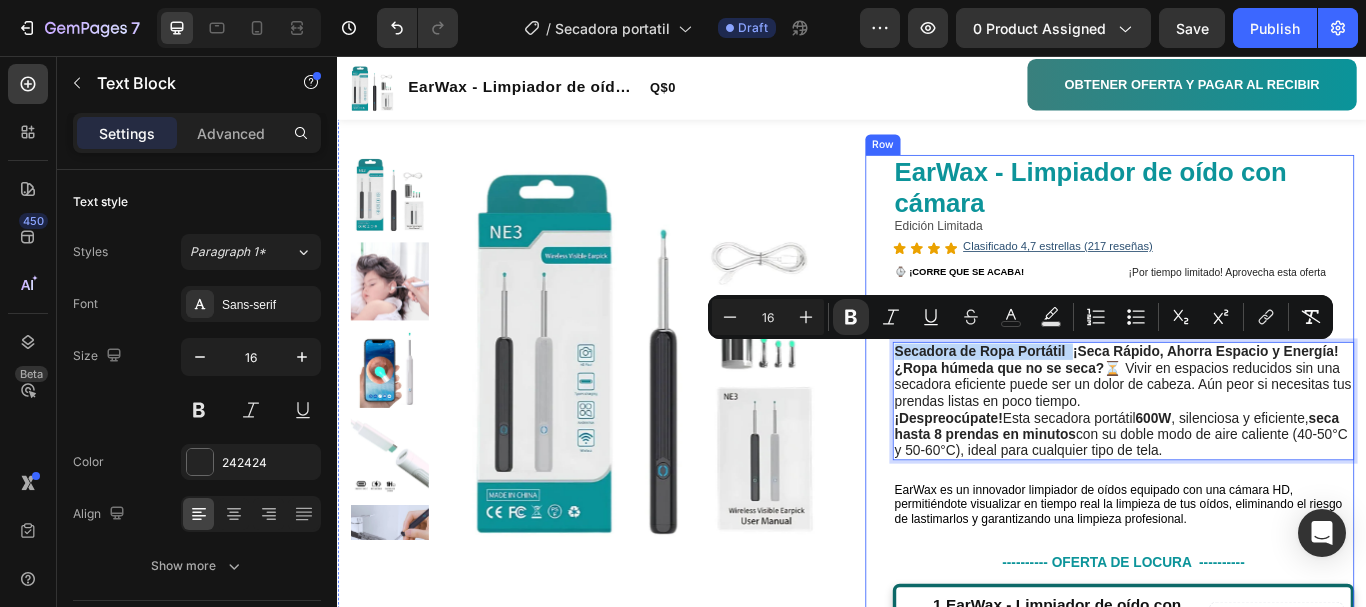 drag, startPoint x: 1185, startPoint y: 402, endPoint x: 971, endPoint y: 408, distance: 214.08409 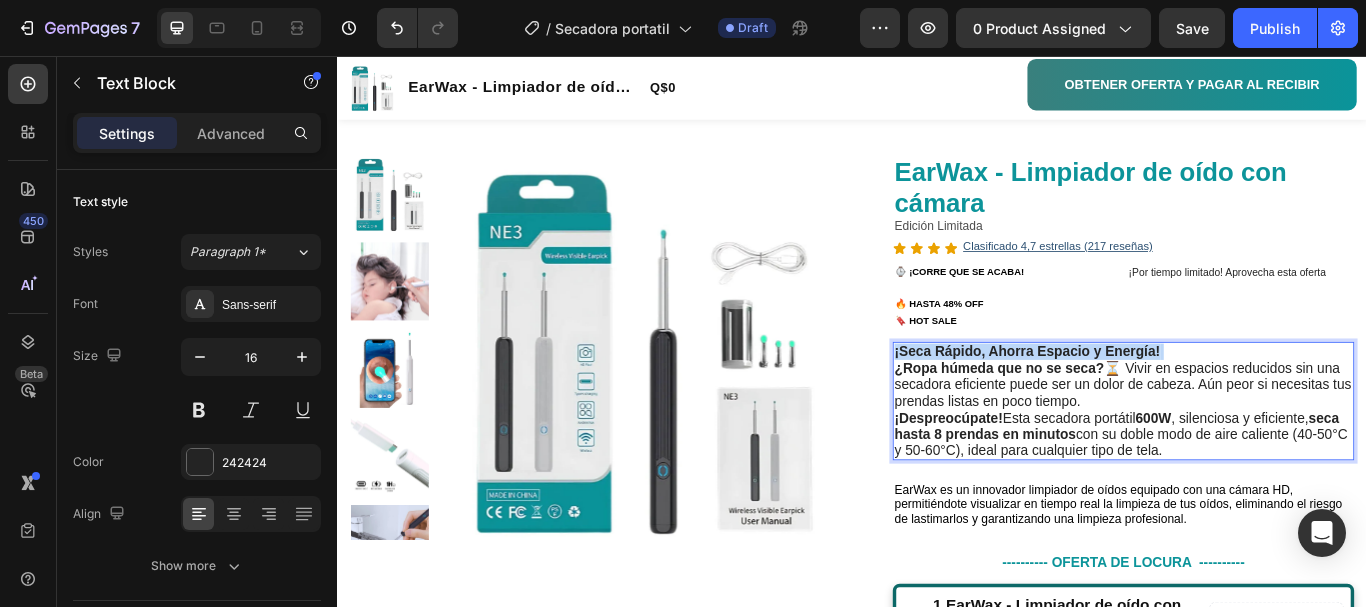 drag, startPoint x: 1132, startPoint y: 410, endPoint x: 979, endPoint y: 398, distance: 153.46986 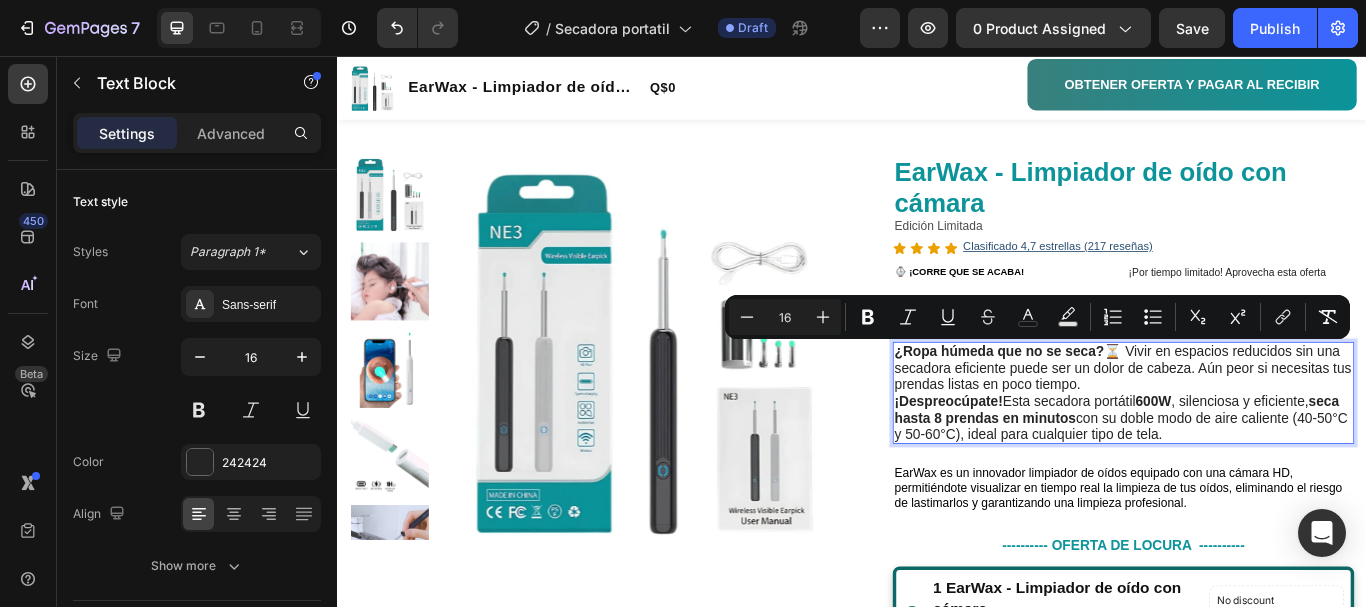drag, startPoint x: 1233, startPoint y: 396, endPoint x: 1369, endPoint y: 497, distance: 169.40189 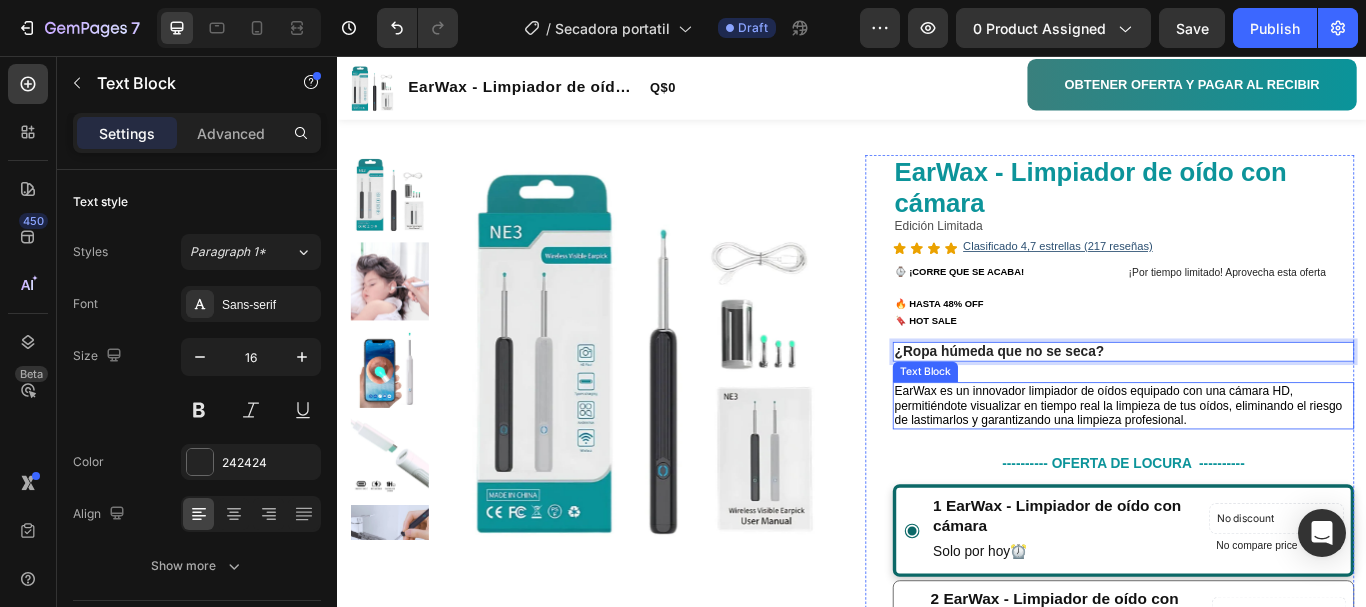 click on "EarWax es un innovador limpiador de oídos equipado con una cámara HD, permitiéndote visualizar en tiempo real la limpieza de tus oídos, eliminando el riesgo de lastimarlos y garantizando una limpieza profesional." at bounding box center [1247, 464] 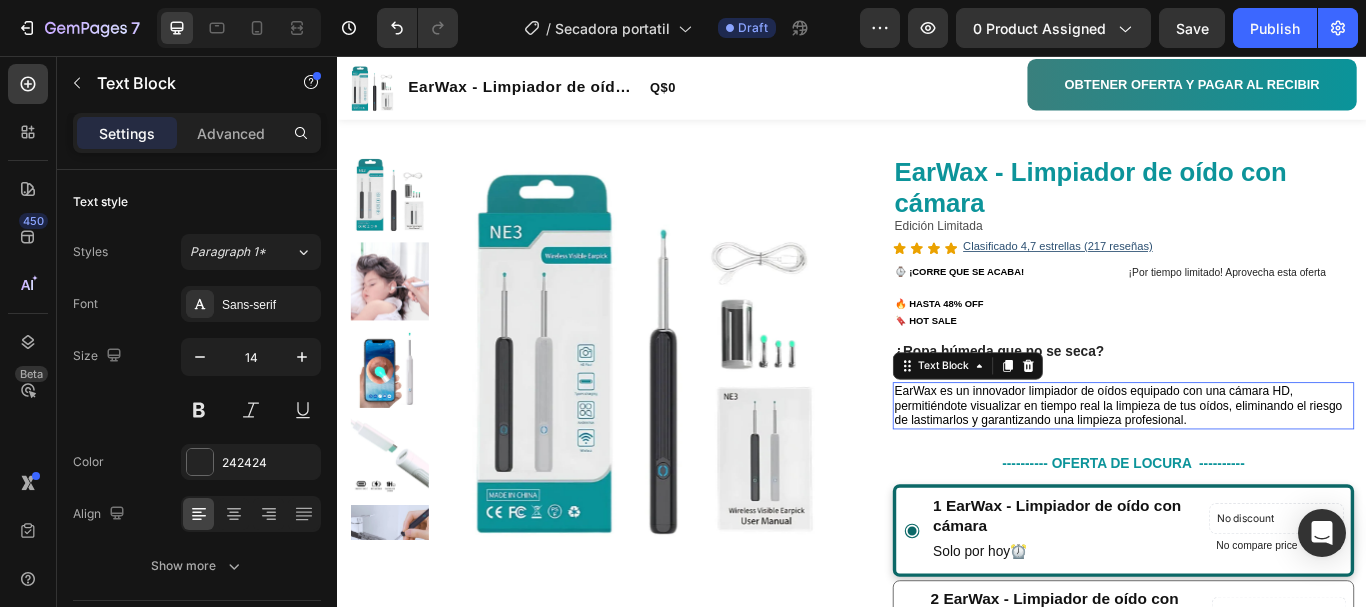 click on "EarWax es un innovador limpiador de oídos equipado con una cámara HD, permitiéndote visualizar en tiempo real la limpieza de tus oídos, eliminando el riesgo de lastimarlos y garantizando una limpieza profesional." at bounding box center [1247, 464] 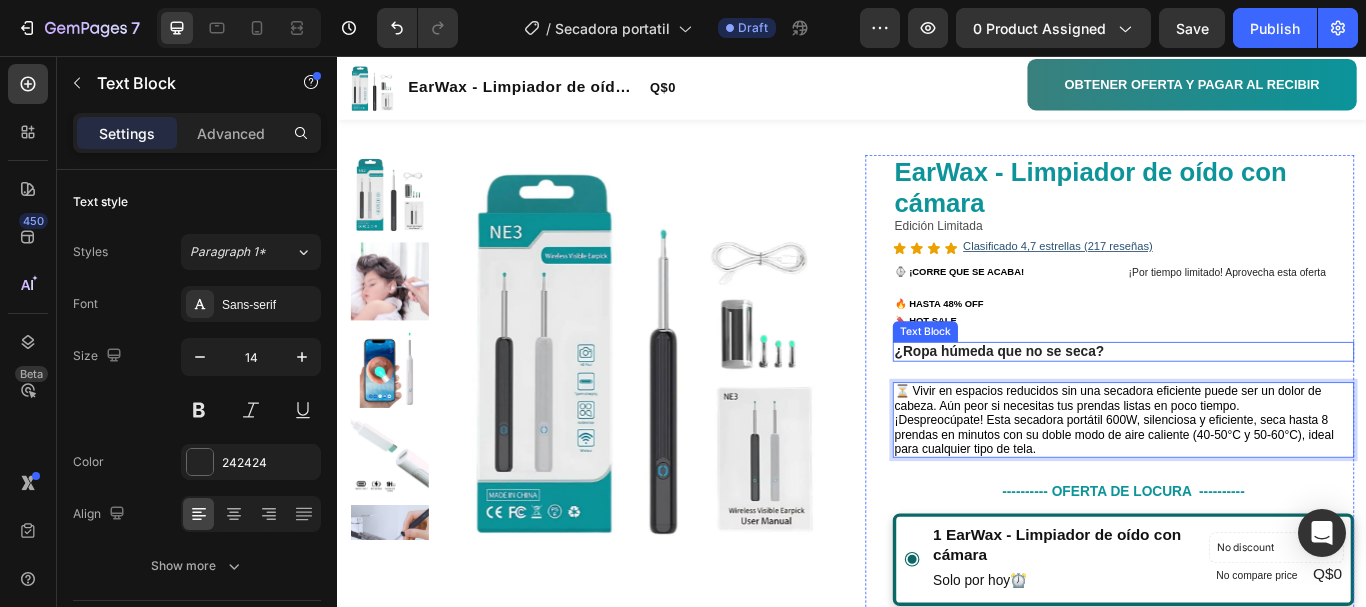 click on "¿Ropa húmeda que no se seca?" at bounding box center [1253, 401] 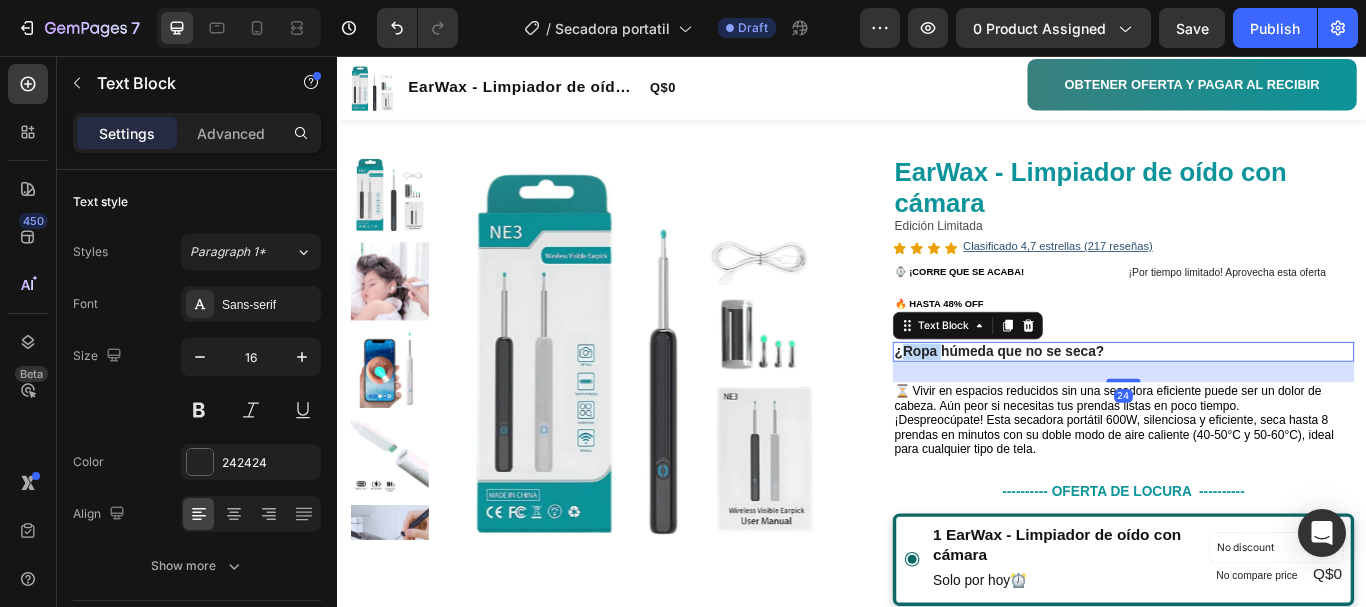 click on "¿Ropa húmeda que no se seca?" at bounding box center [1108, 401] 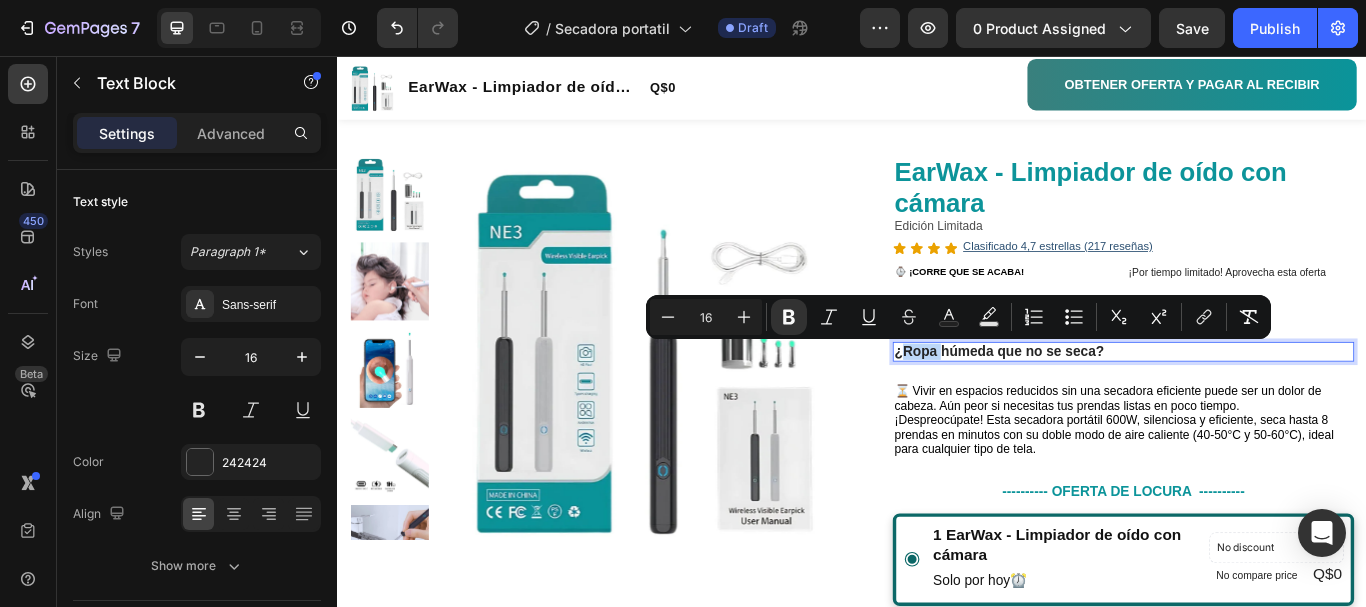 click on "¿Ropa húmeda que no se seca?" at bounding box center [1108, 401] 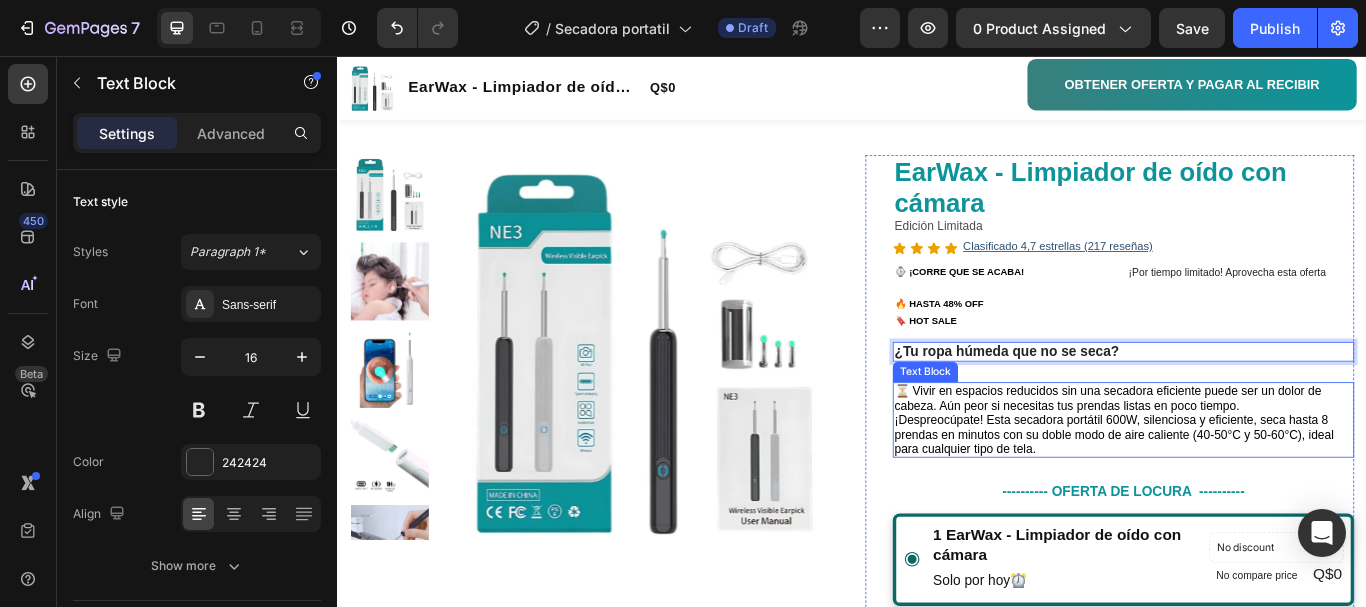 click on "⏳ Vivir en espacios reducidos sin una secadora eficiente puede ser un dolor de cabeza. Aún peor si necesitas tus prendas listas en poco tiempo." at bounding box center [1235, 455] 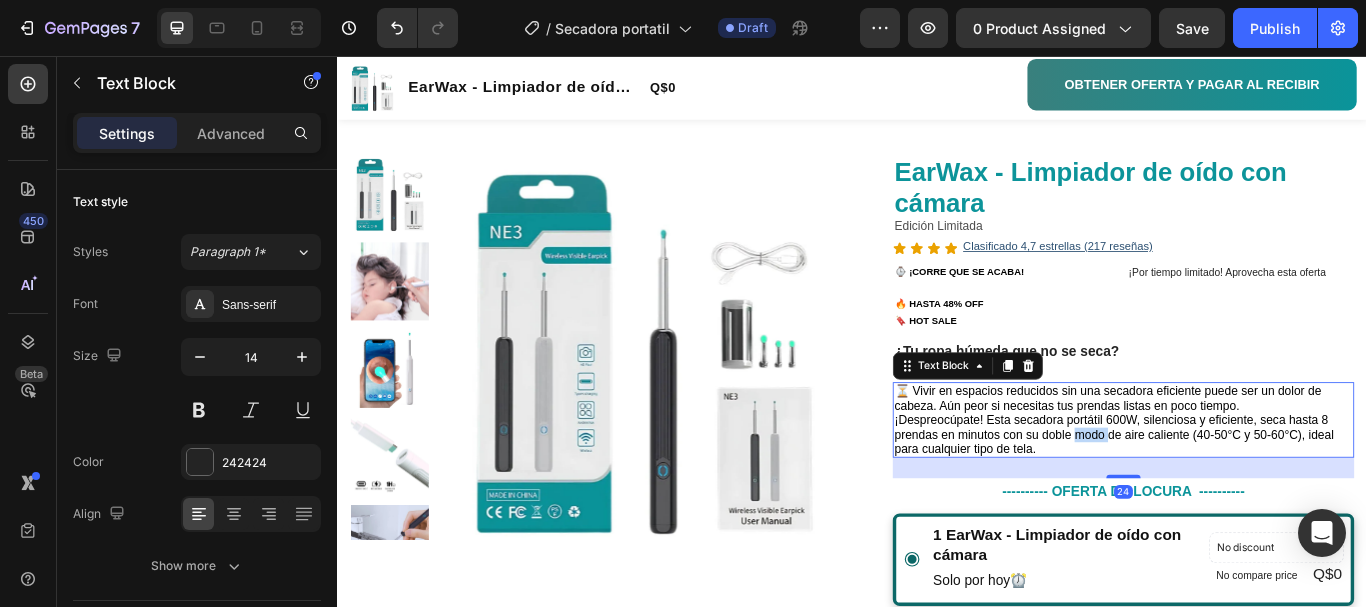 click on "¡Despreocúpate! Esta secadora portátil 600W, silenciosa y eficiente, seca hasta 8 prendas en minutos con su doble modo de aire caliente (40-50°C y 50-60°C), ideal para cualquier tipo de tela." at bounding box center [1242, 498] 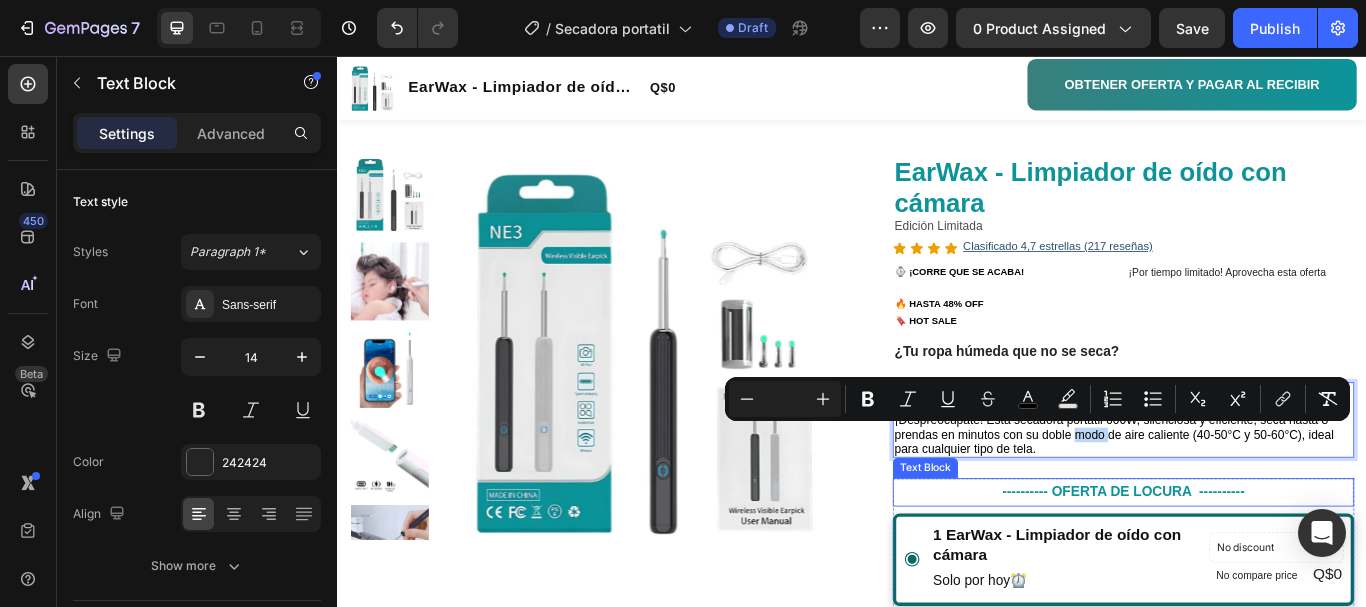 click on "----------    OFERTA DE LOCURA  ----------" at bounding box center [1253, 565] 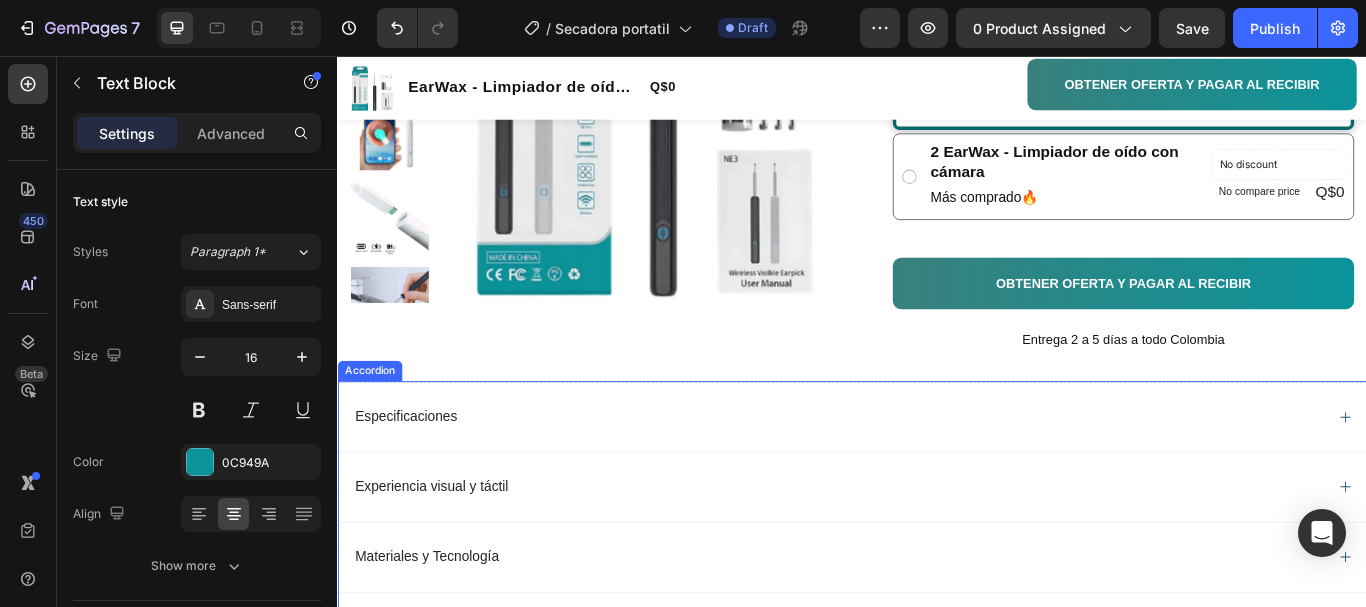 scroll, scrollTop: 800, scrollLeft: 0, axis: vertical 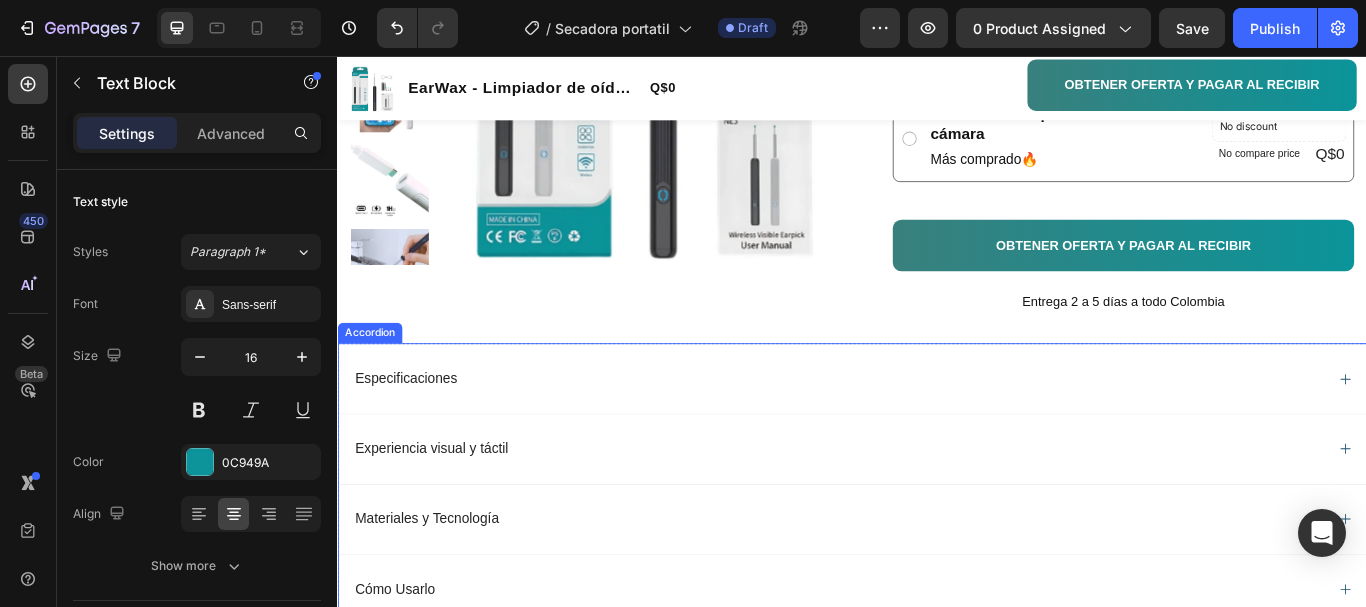 click on "Especificaciones" at bounding box center [921, 432] 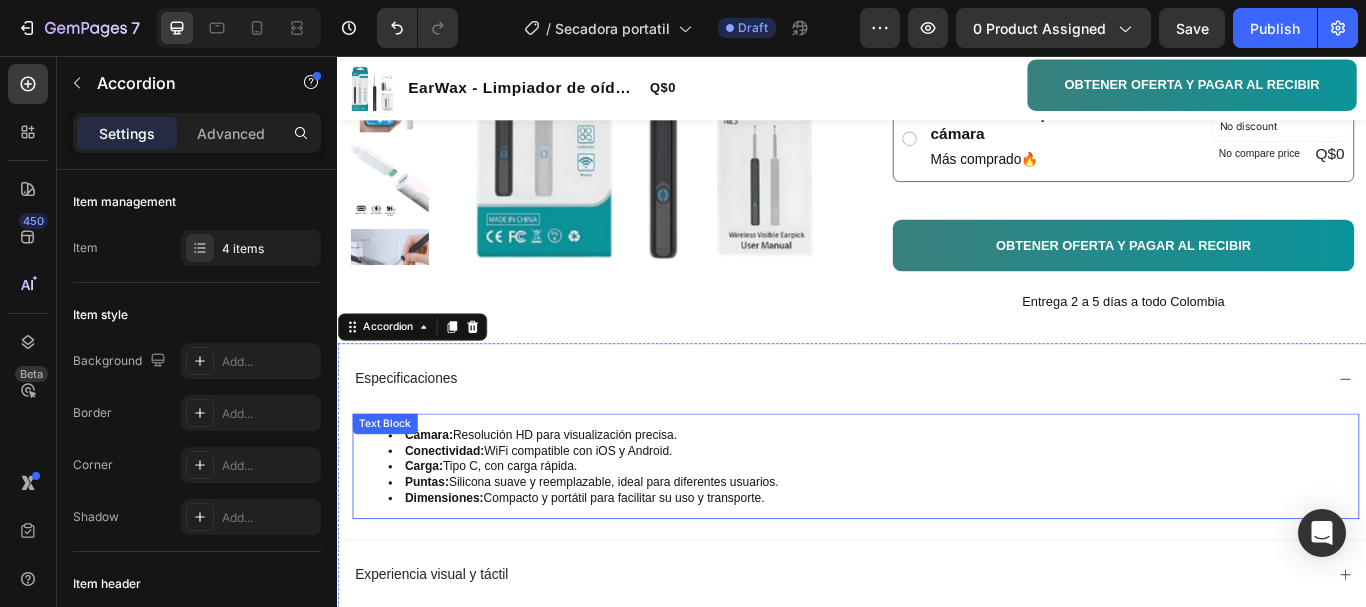 click on "Conectividad:  WiFi compatible con iOS y Android." at bounding box center (961, 516) 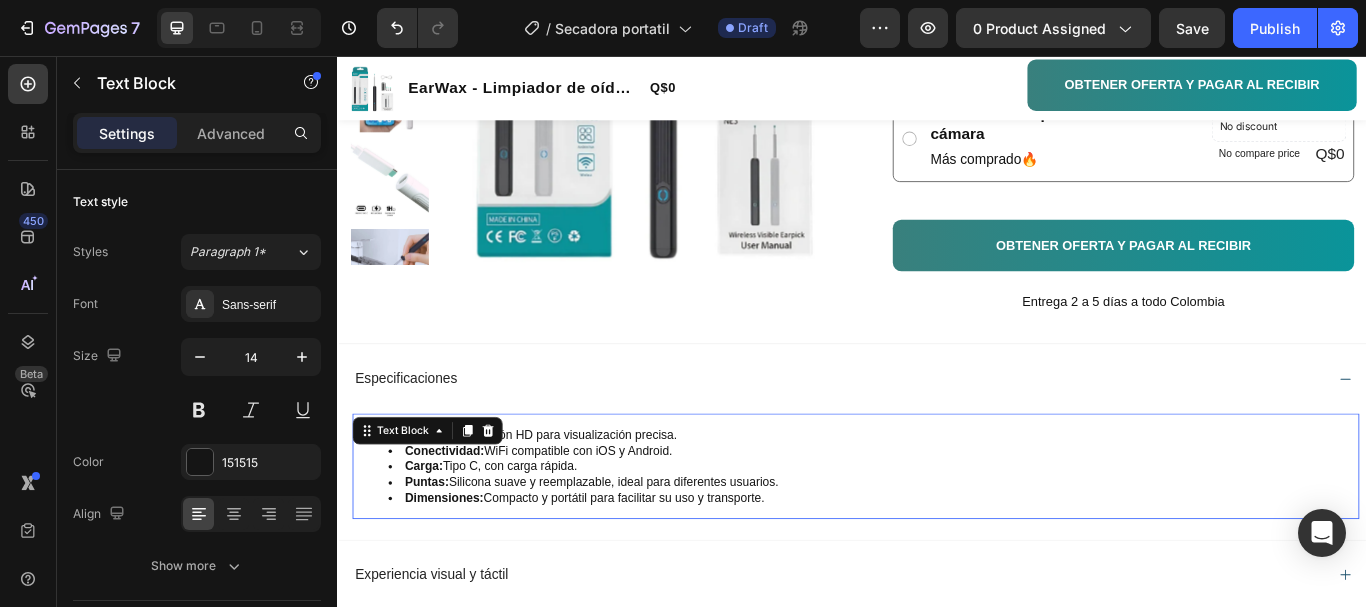 click on "Conectividad:  WiFi compatible con iOS y Android." at bounding box center (961, 516) 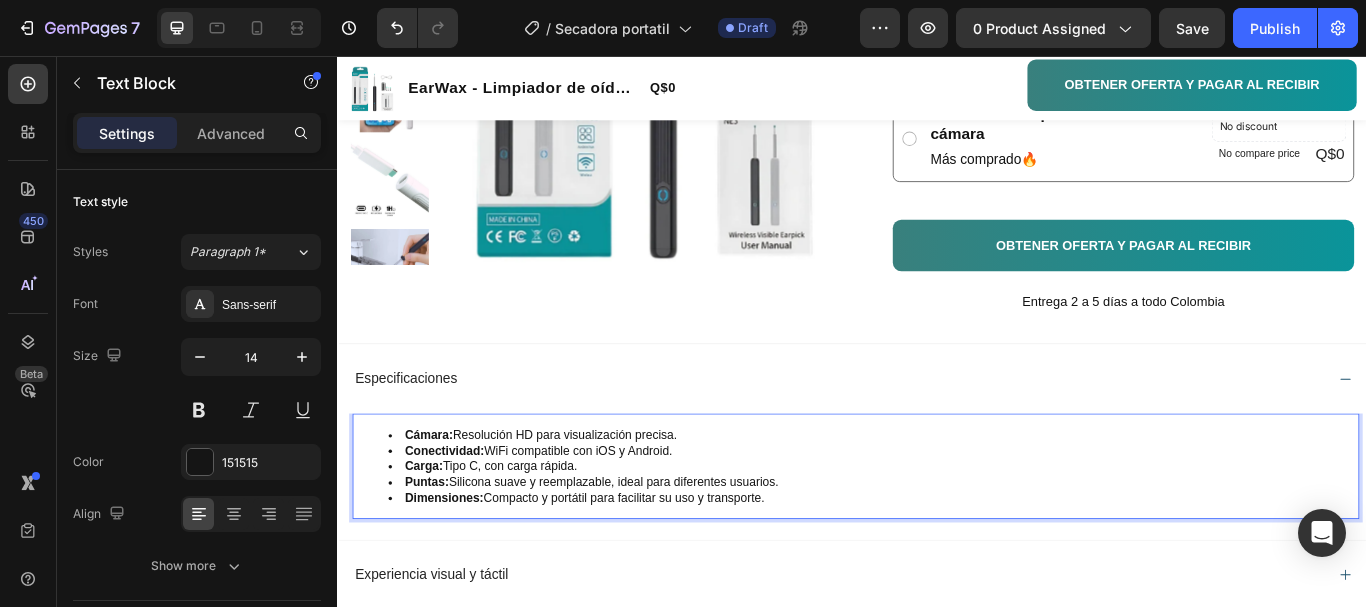 click on "Puntas:  Silicona suave y reemplazable, ideal para diferentes usuarios." at bounding box center (961, 553) 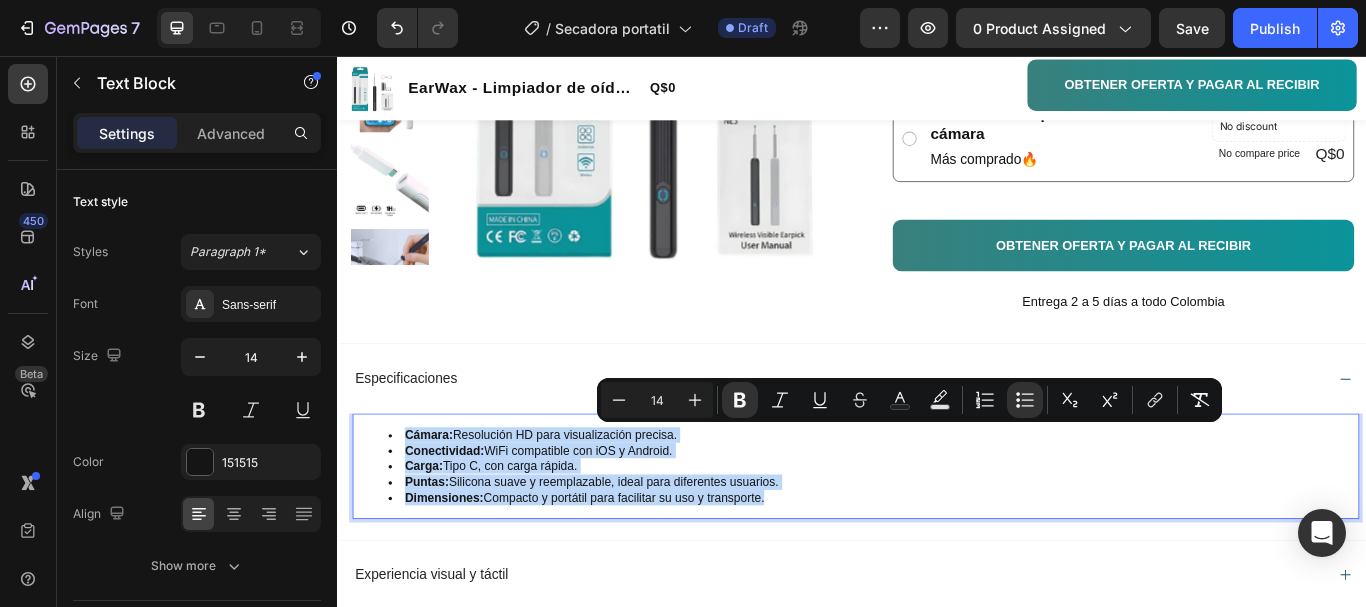 drag, startPoint x: 851, startPoint y: 574, endPoint x: 313, endPoint y: 503, distance: 542.66473 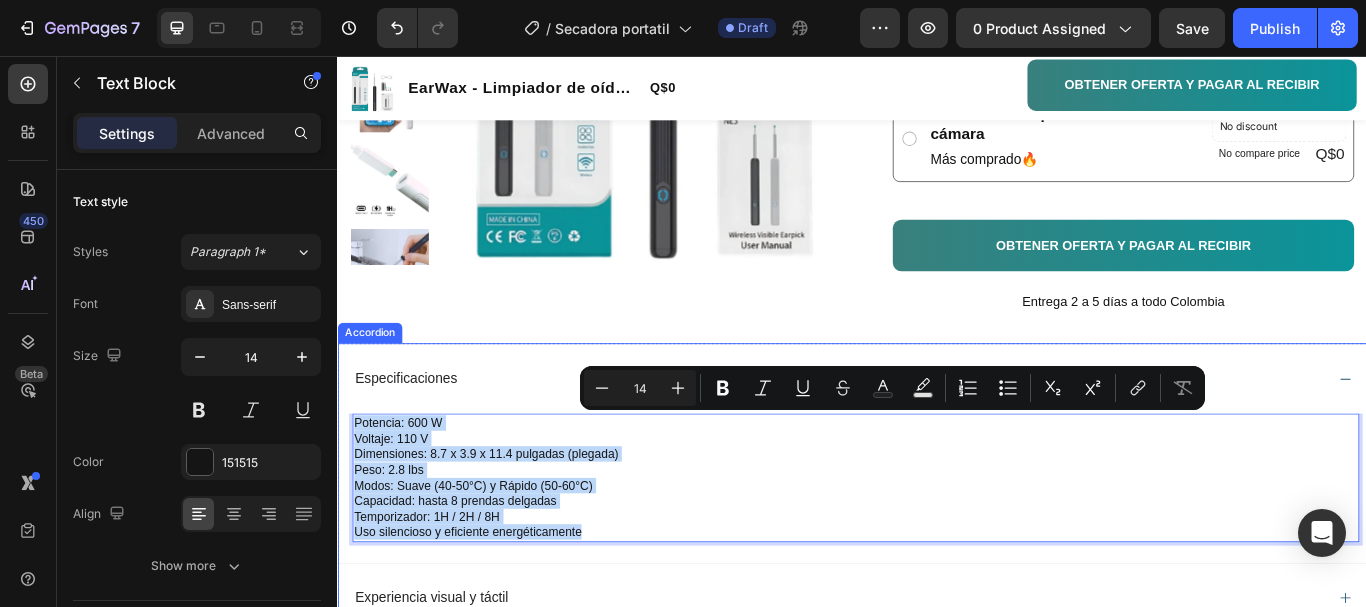 drag, startPoint x: 615, startPoint y: 607, endPoint x: 338, endPoint y: 478, distance: 305.56506 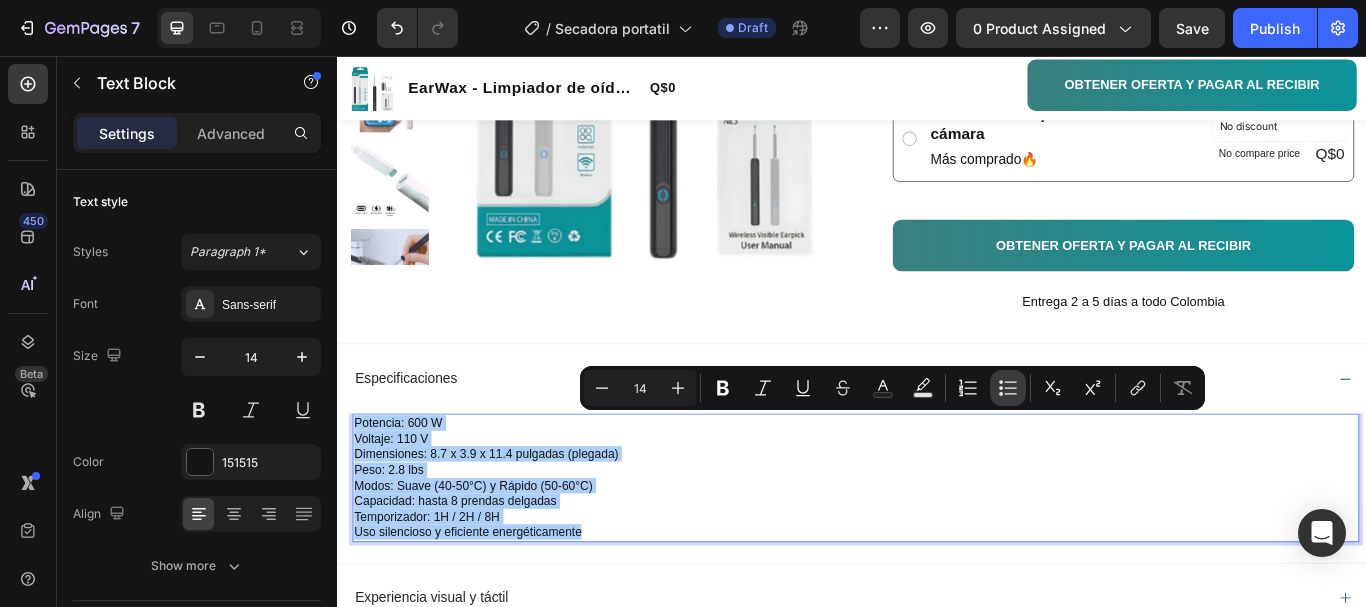 drag, startPoint x: 1000, startPoint y: 388, endPoint x: 733, endPoint y: 422, distance: 269.1561 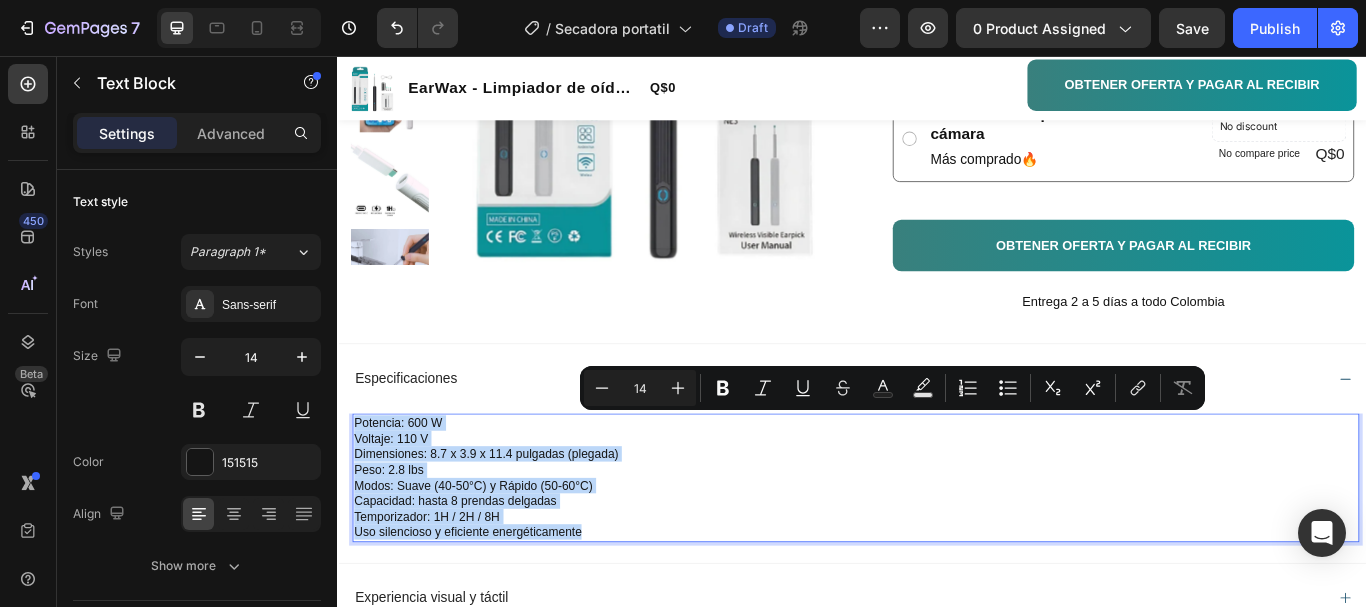 type on "14" 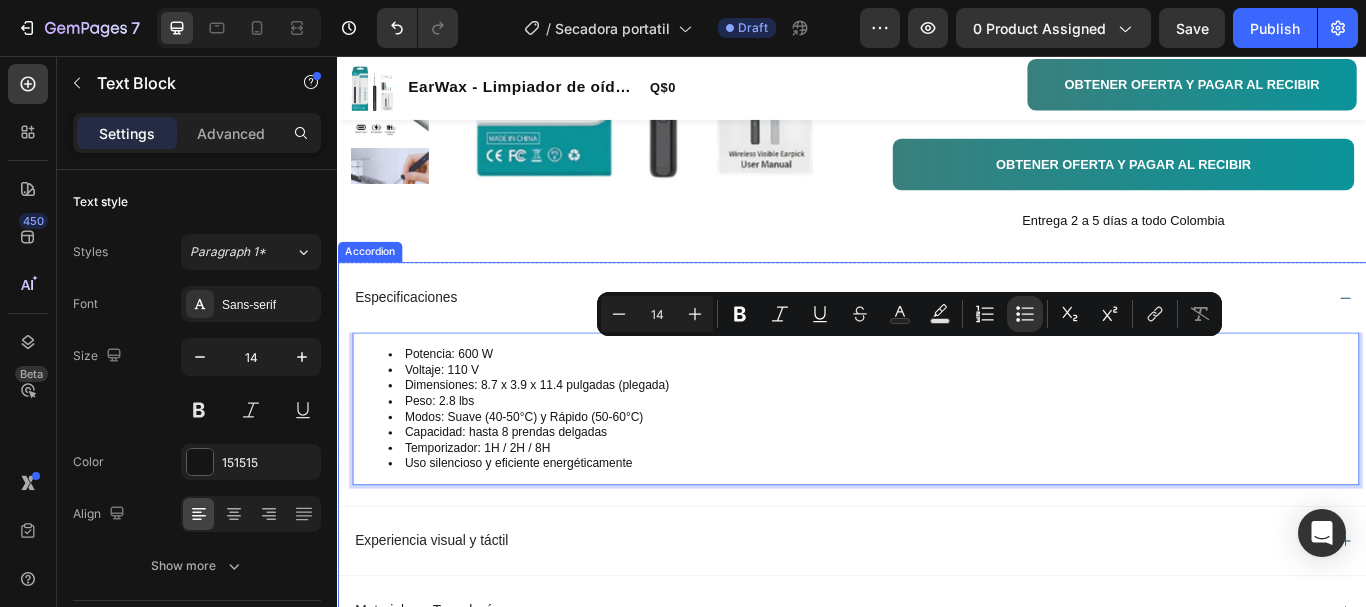 scroll, scrollTop: 900, scrollLeft: 0, axis: vertical 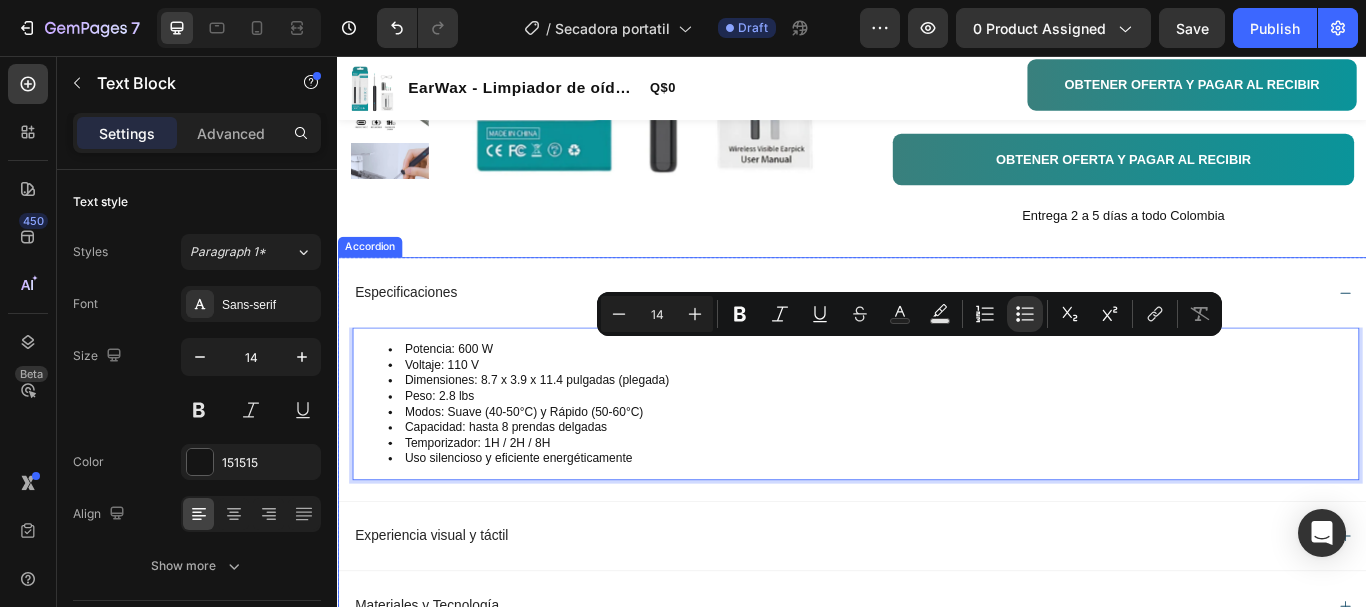 click on "Experiencia visual y táctil" at bounding box center (921, 616) 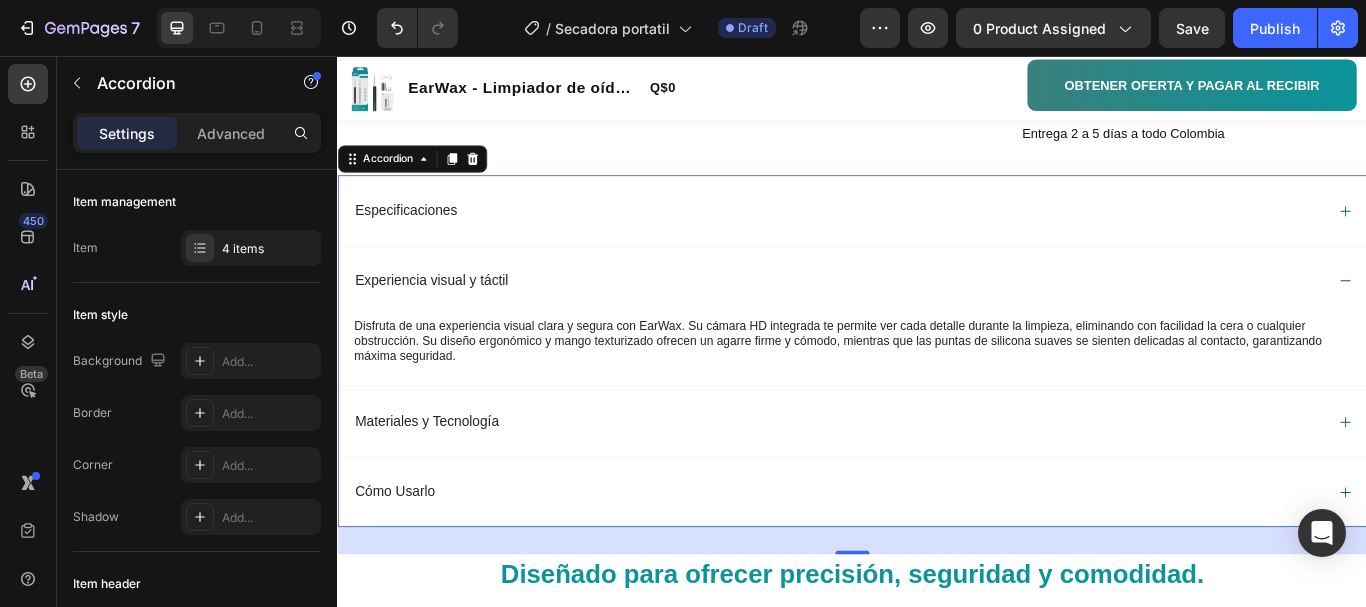 scroll, scrollTop: 800, scrollLeft: 0, axis: vertical 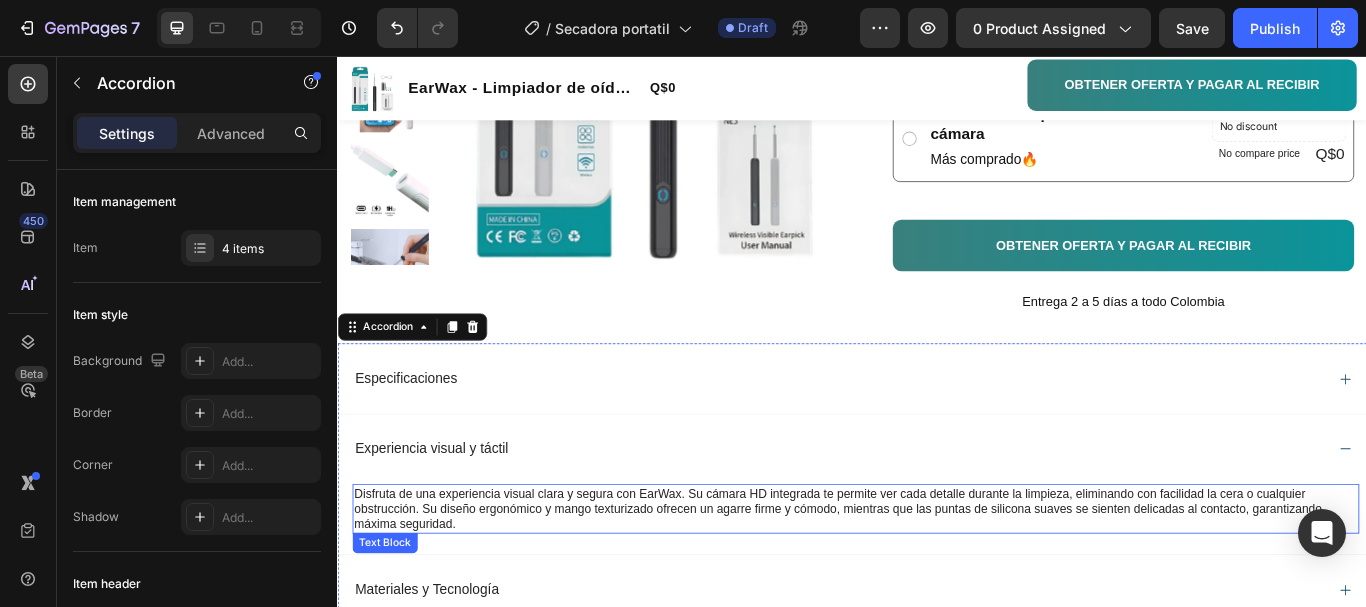 click on "Disfruta de una experiencia visual clara y segura con EarWax. Su cámara HD integrada te permite ver cada detalle durante la limpieza, eliminando con facilidad la cera o cualquier obstrucción. Su diseño ergonómico y mango texturizado ofrecen un agarre firme y cómodo, mientras que las puntas de silicona suaves se sienten delicadas al contacto, garantizando máxima seguridad." at bounding box center (941, 584) 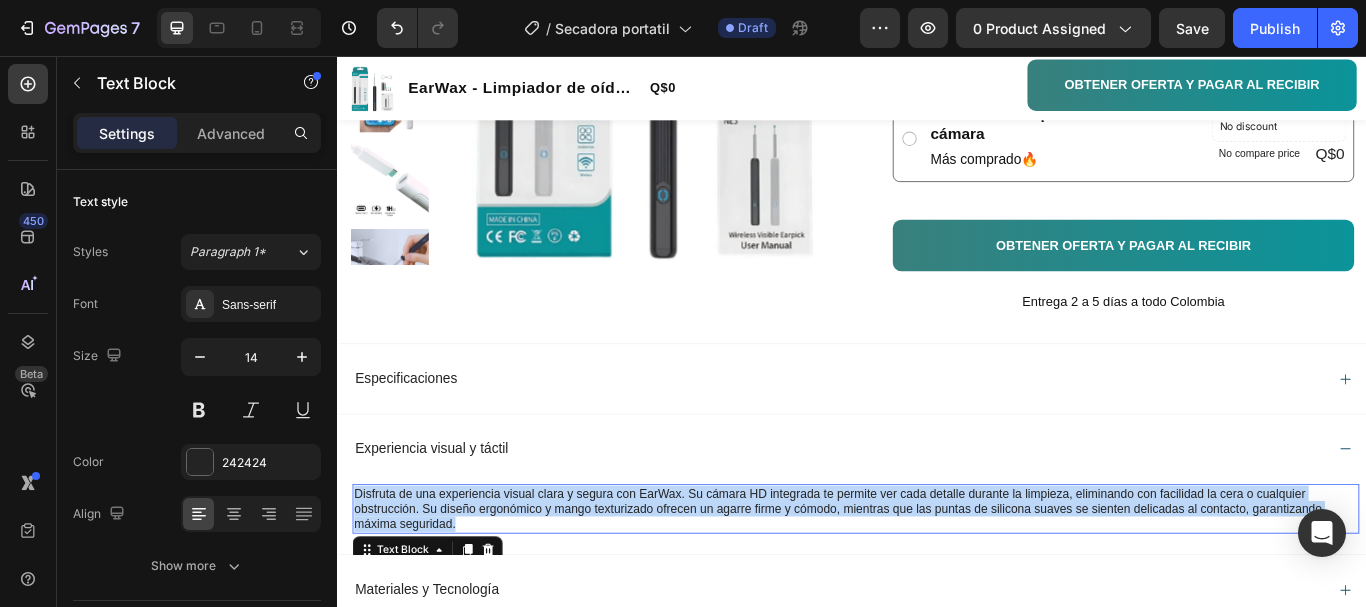 click on "Disfruta de una experiencia visual clara y segura con EarWax. Su cámara HD integrada te permite ver cada detalle durante la limpieza, eliminando con facilidad la cera o cualquier obstrucción. Su diseño ergonómico y mango texturizado ofrecen un agarre firme y cómodo, mientras que las puntas de silicona suaves se sienten delicadas al contacto, garantizando máxima seguridad." at bounding box center (941, 584) 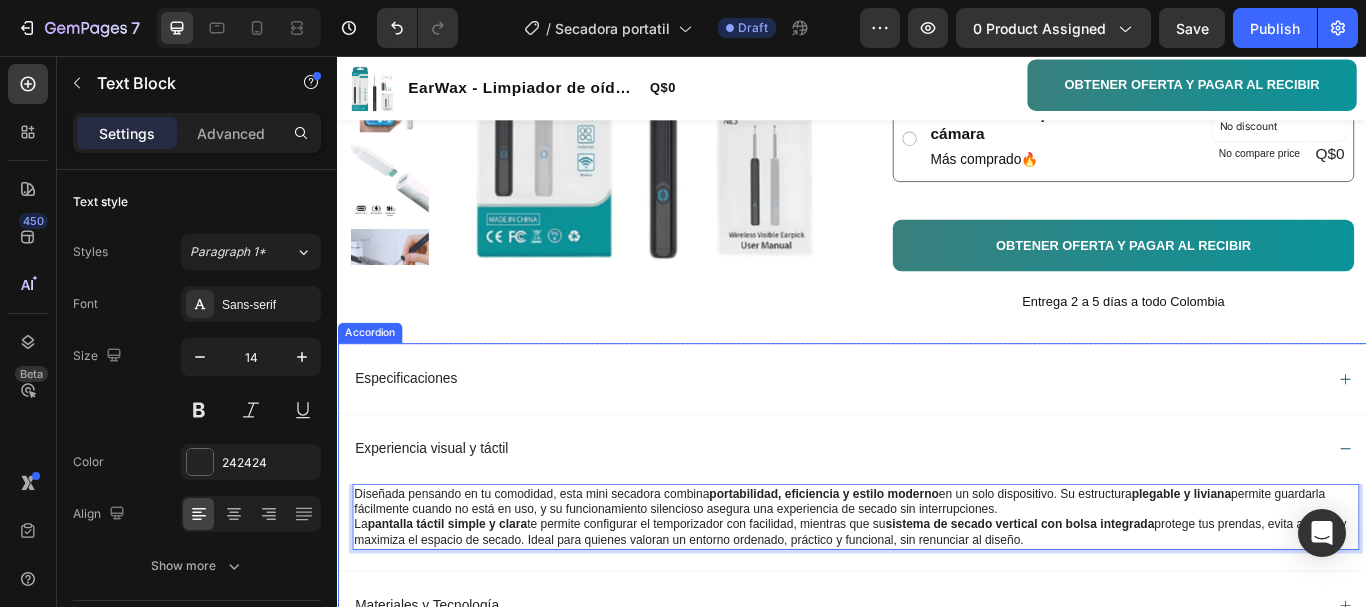 click on "Experiencia visual y táctil" at bounding box center [446, 514] 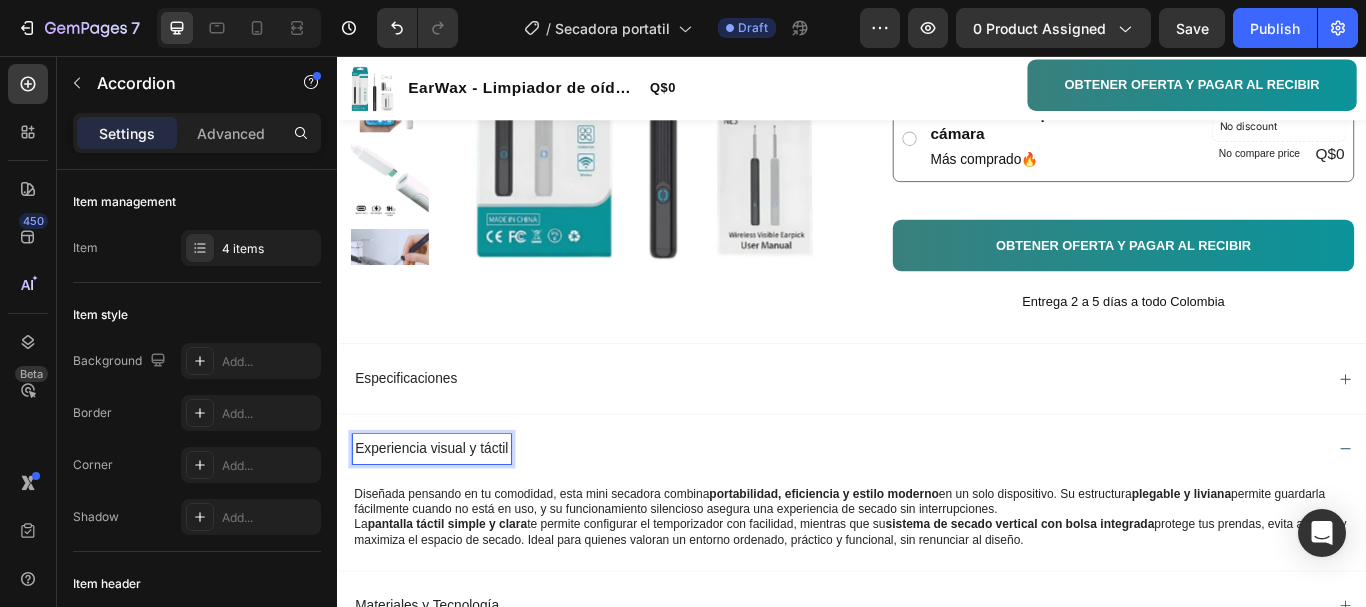 click on "Experiencia visual y táctil" at bounding box center (446, 514) 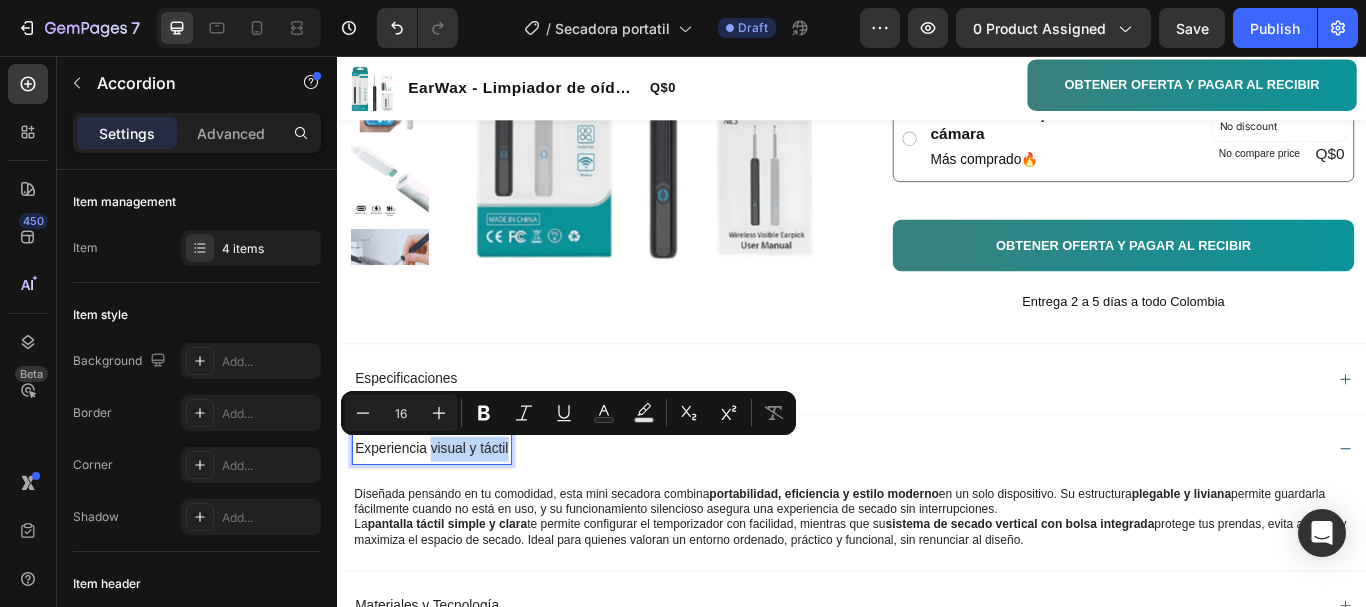 drag, startPoint x: 448, startPoint y: 508, endPoint x: 538, endPoint y: 506, distance: 90.02222 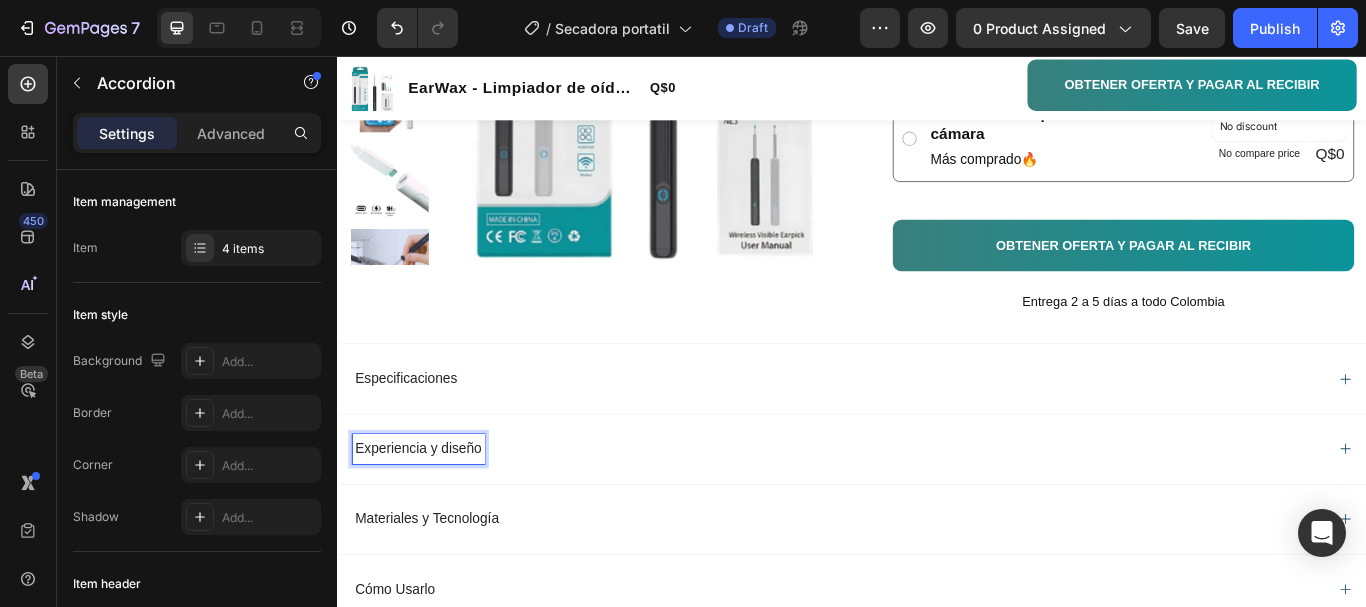 click on "Materiales y Tecnología" at bounding box center [921, 596] 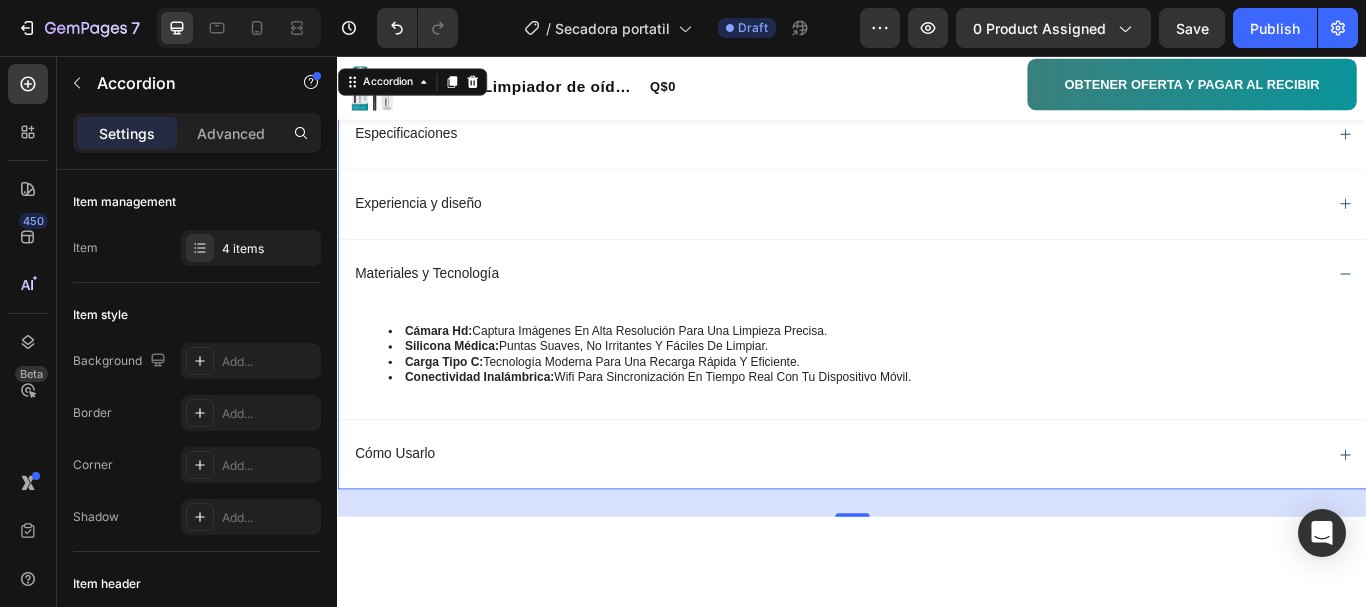 scroll, scrollTop: 1100, scrollLeft: 0, axis: vertical 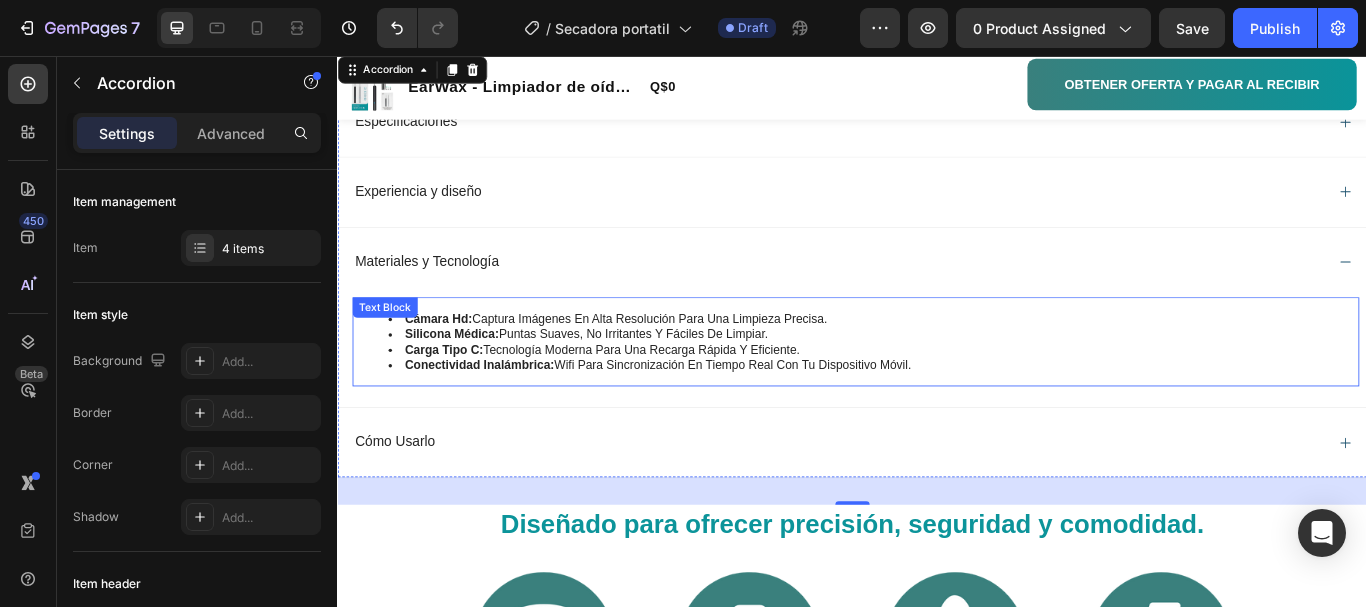 click on "carga tipo c:  tecnología moderna para una recarga rápida y eficiente." at bounding box center (961, 398) 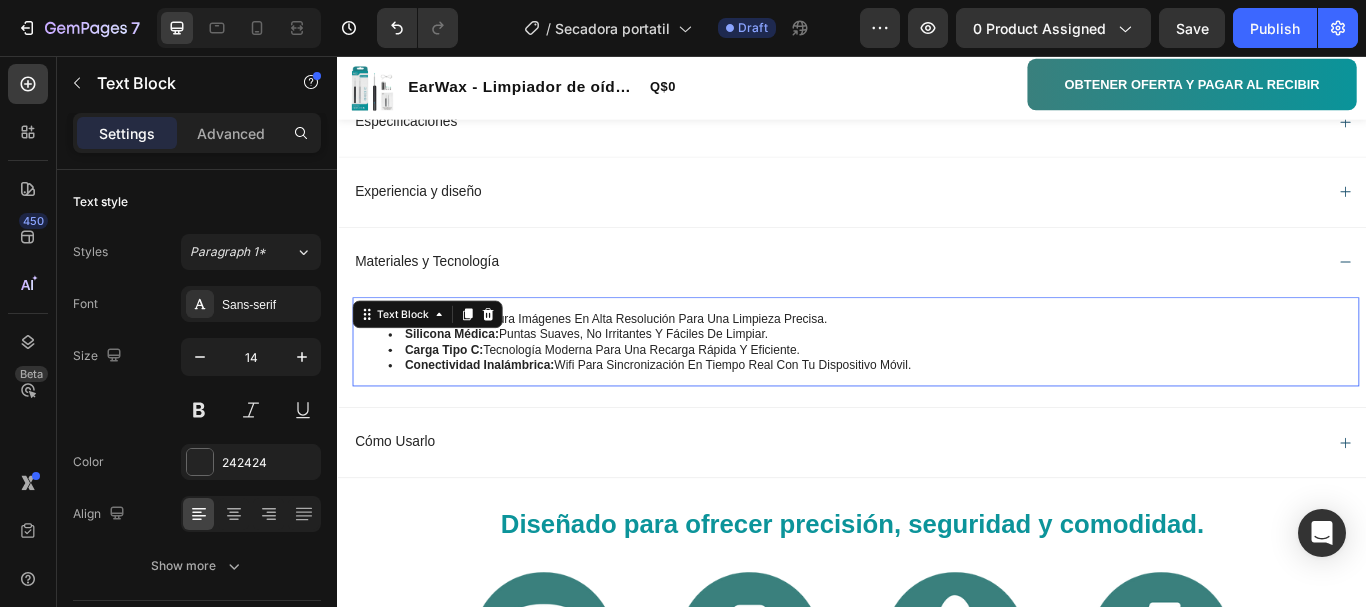 click on "carga tipo c:  tecnología moderna para una recarga rápida y eficiente." at bounding box center (961, 398) 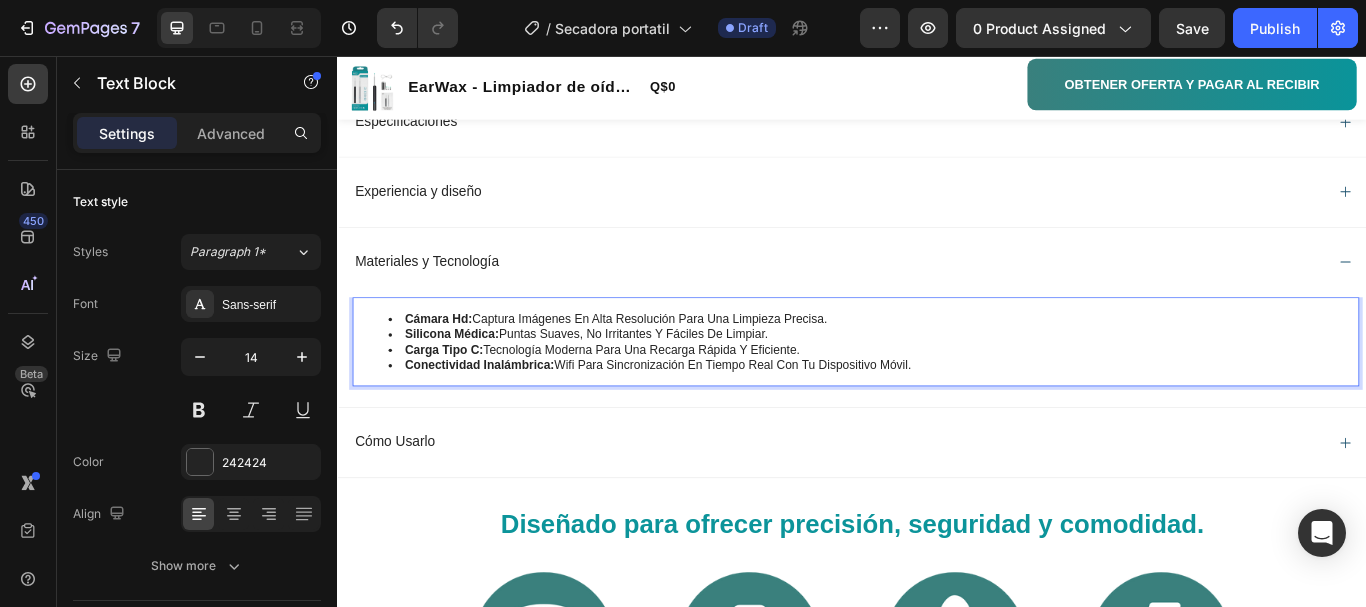 click on "conectividad inalámbrica:  wifi para sincronización en tiempo real con tu dispositivo móvil." at bounding box center [961, 416] 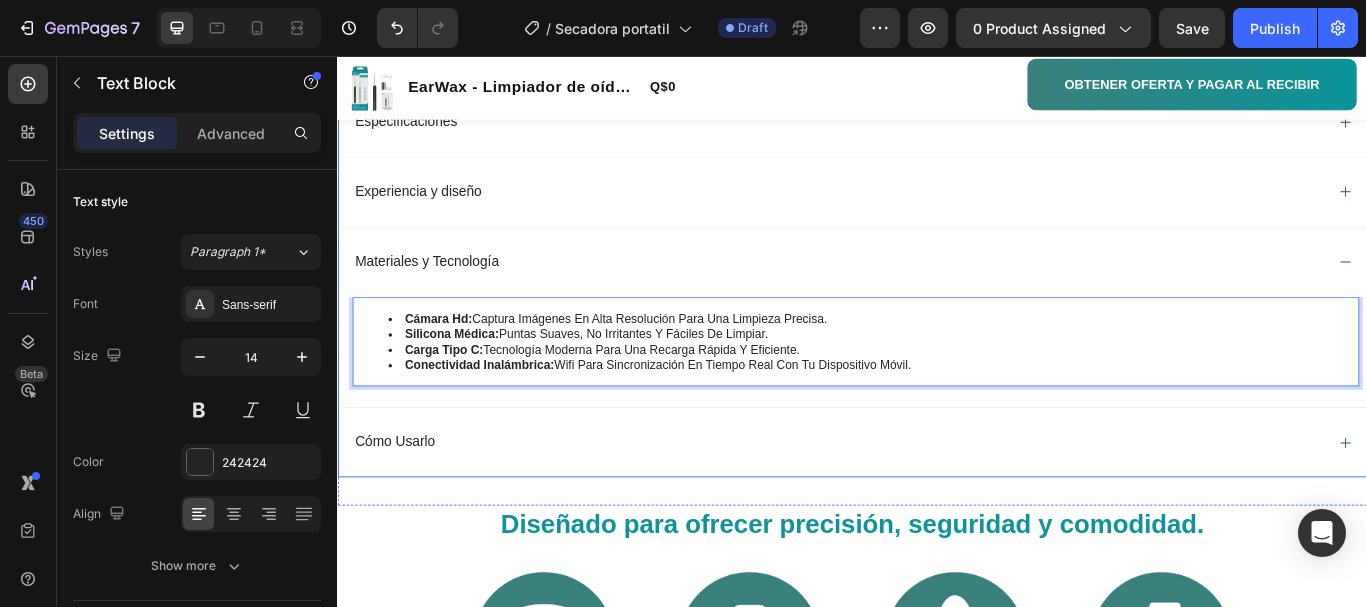 drag, startPoint x: 1049, startPoint y: 418, endPoint x: 367, endPoint y: 319, distance: 689.148 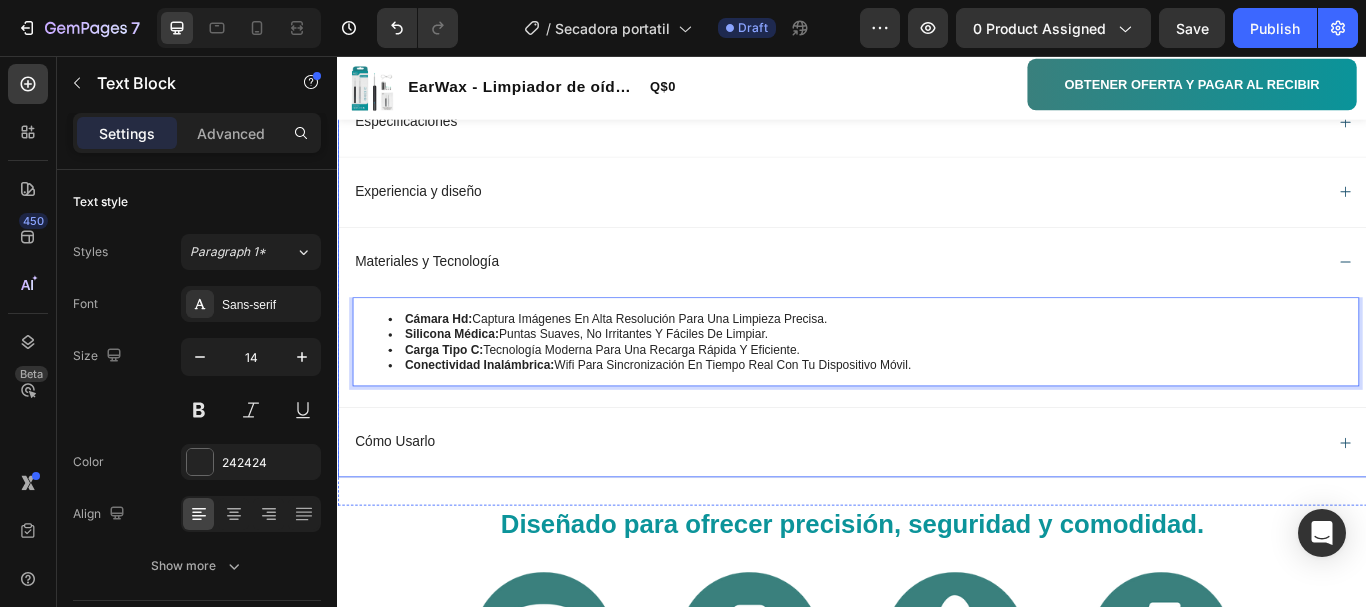 click on "Materiales y Tecnología cámara hd:  captura imágenes en alta resolución para una limpieza precisa. silicona médica:  puntas suaves, no irritantes y fáciles de limpiar. carga tipo c:  tecnología moderna para una recarga rápida y eficiente. conectividad inalámbrica:  wifi para sincronización en tiempo real con tu dispositivo móvil. Text Block   0" at bounding box center (937, 360) 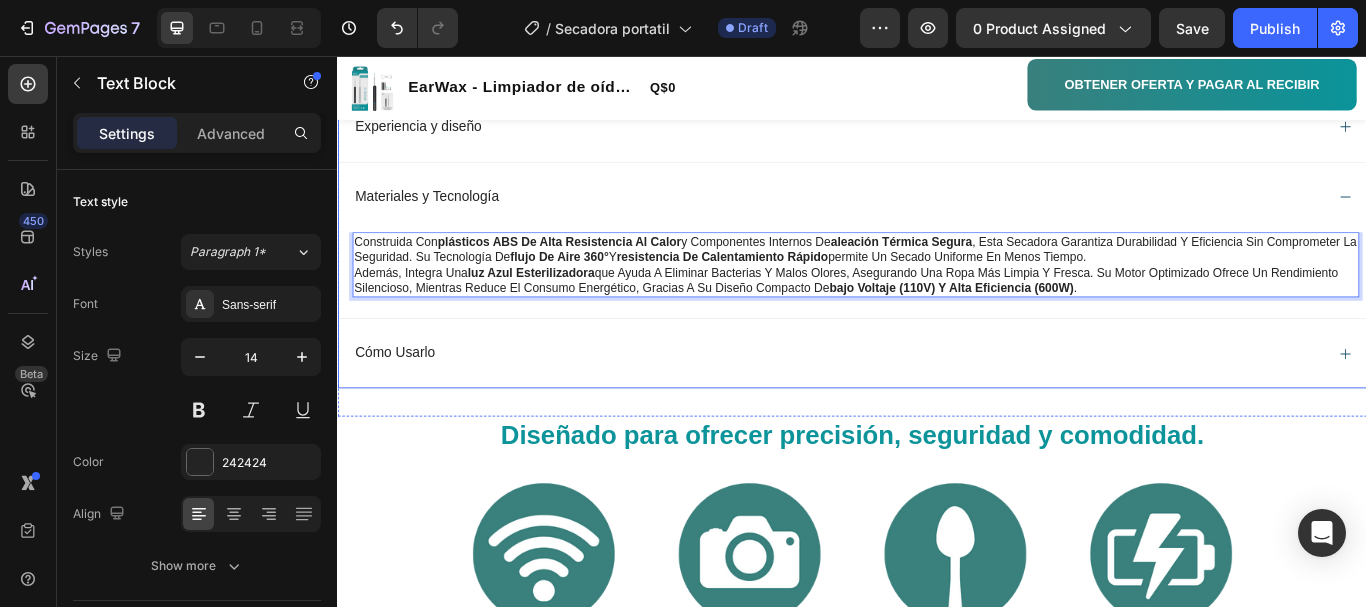 scroll, scrollTop: 1200, scrollLeft: 0, axis: vertical 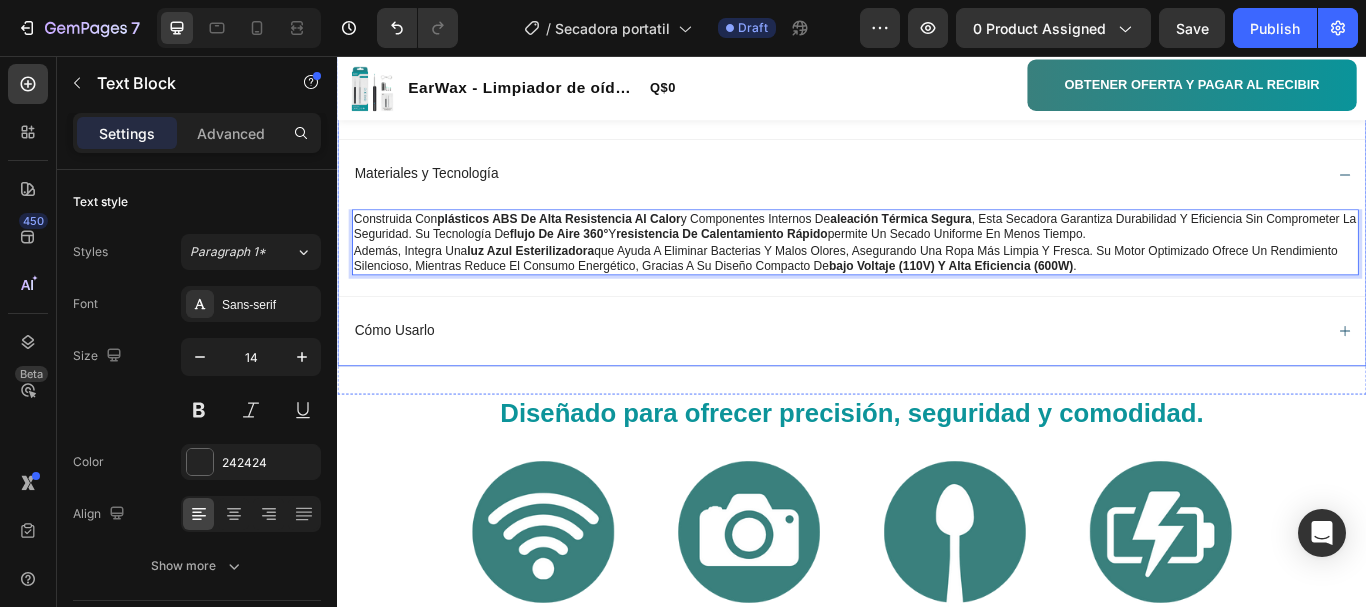 click on "Cómo Usarlo" at bounding box center (921, 377) 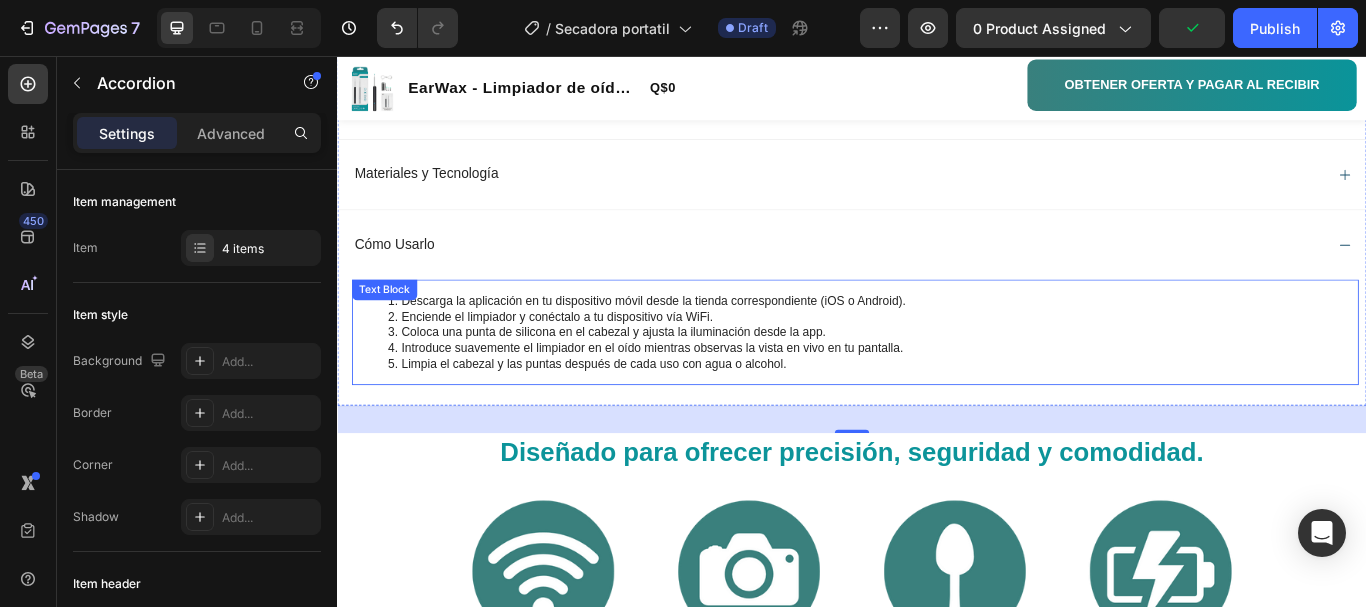 click on "Coloca una punta de silicona en el cabezal y ajusta la iluminación desde la app." at bounding box center [961, 378] 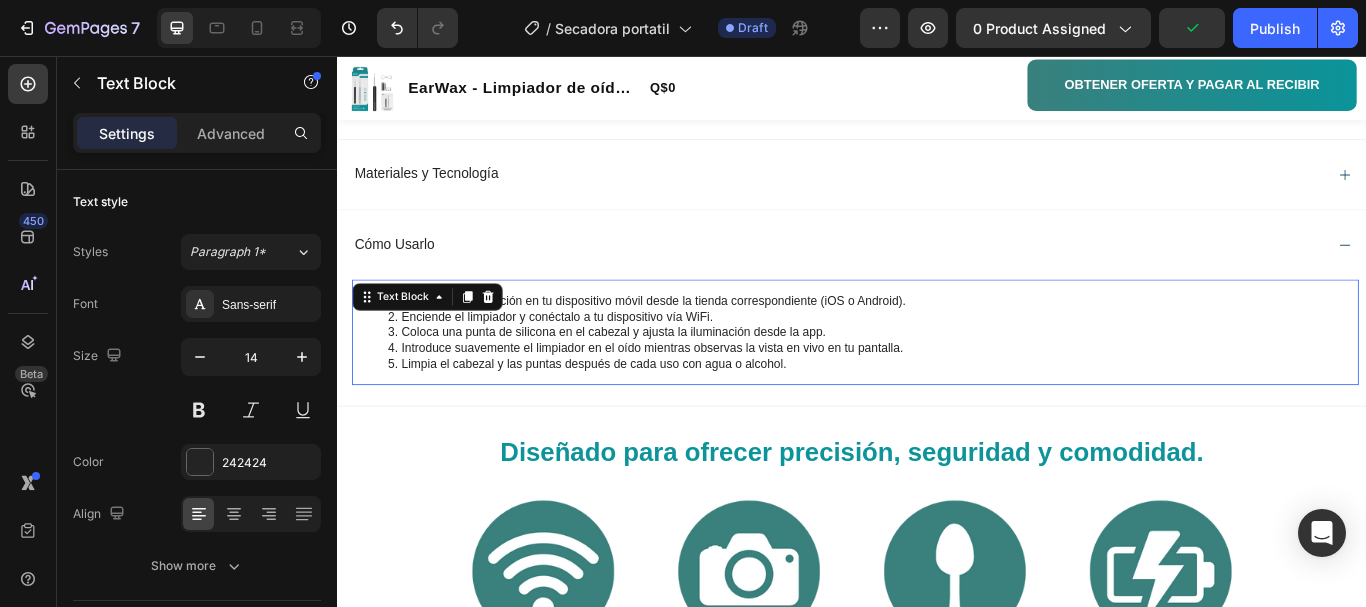 click on "Limpia el cabezal y las puntas después de cada uso con agua o alcohol." at bounding box center (961, 415) 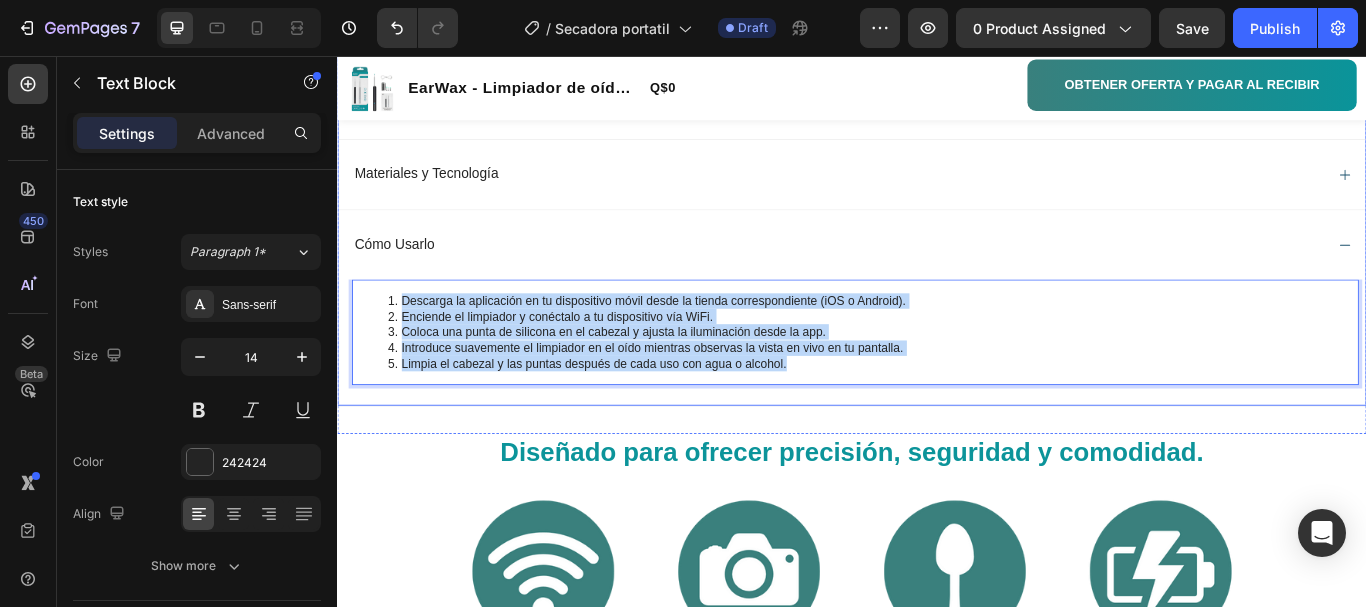drag, startPoint x: 936, startPoint y: 423, endPoint x: 369, endPoint y: 312, distance: 577.76294 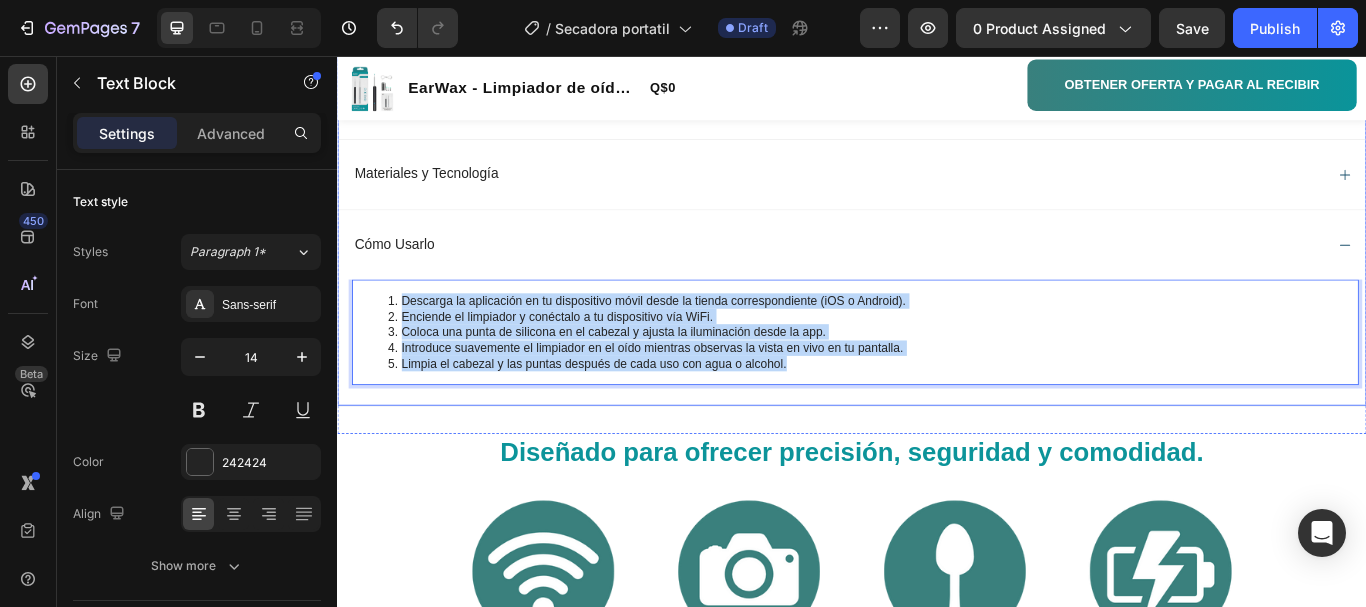 click on "Cómo Usarlo Descarga la aplicación en tu dispositivo móvil desde la tienda correspondiente (iOS o Android). Enciende el limpiador y conéctalo a tu dispositivo vía WiFi. Coloca una punta de silicona en el cabezal y ajusta la iluminación desde la app. Introduce suavemente el limpiador en el oído mientras observas la vista en vivo en tu pantalla. Limpia el cabezal y las puntas después de cada uso con agua o alcohol. Text Block   0" at bounding box center [937, 349] 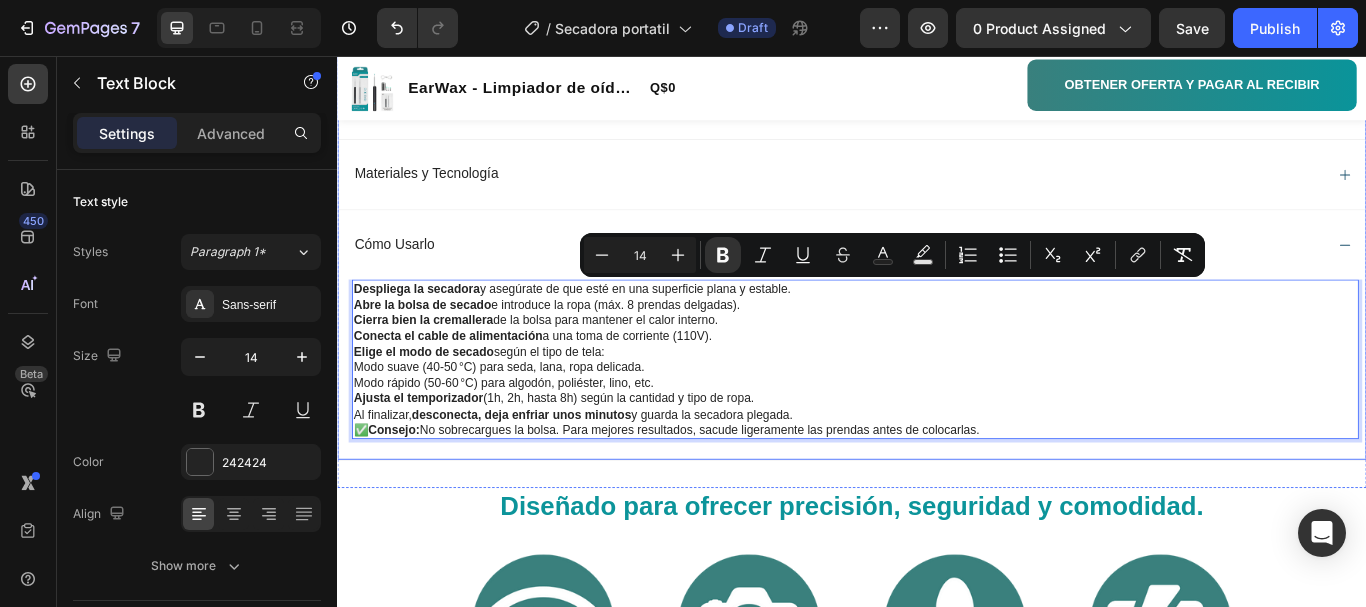 drag, startPoint x: 1131, startPoint y: 497, endPoint x: 339, endPoint y: 328, distance: 809.8302 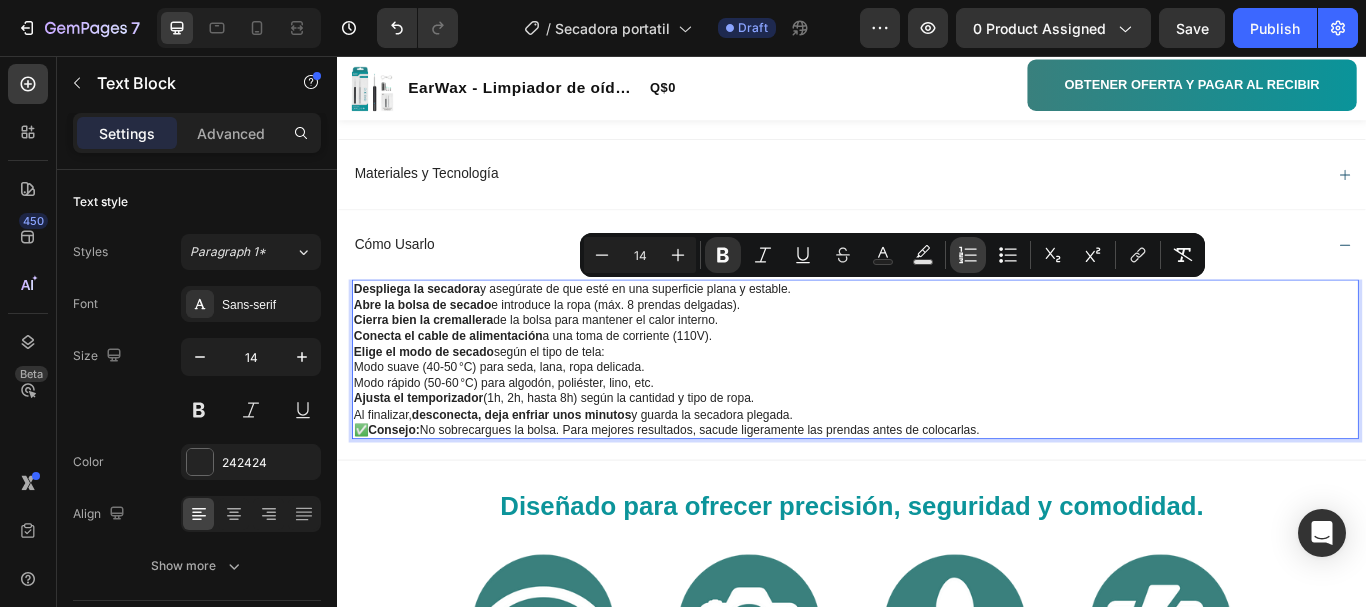 click 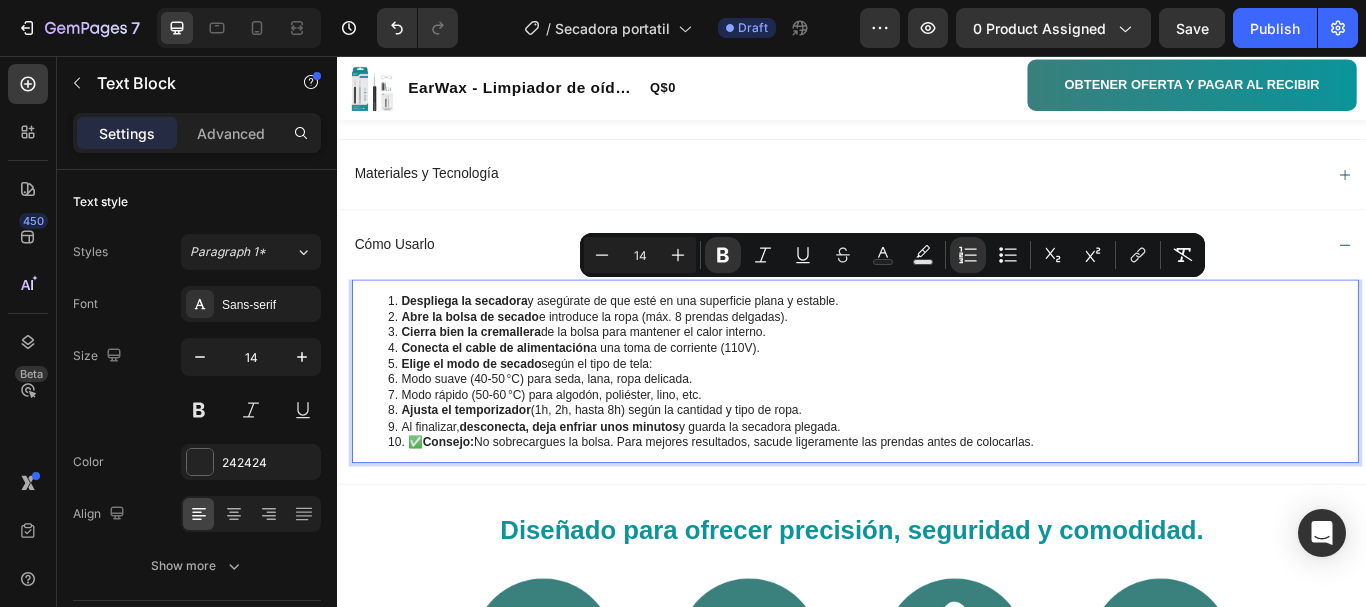 click on "Conecta el cable de alimentación" at bounding box center [522, 397] 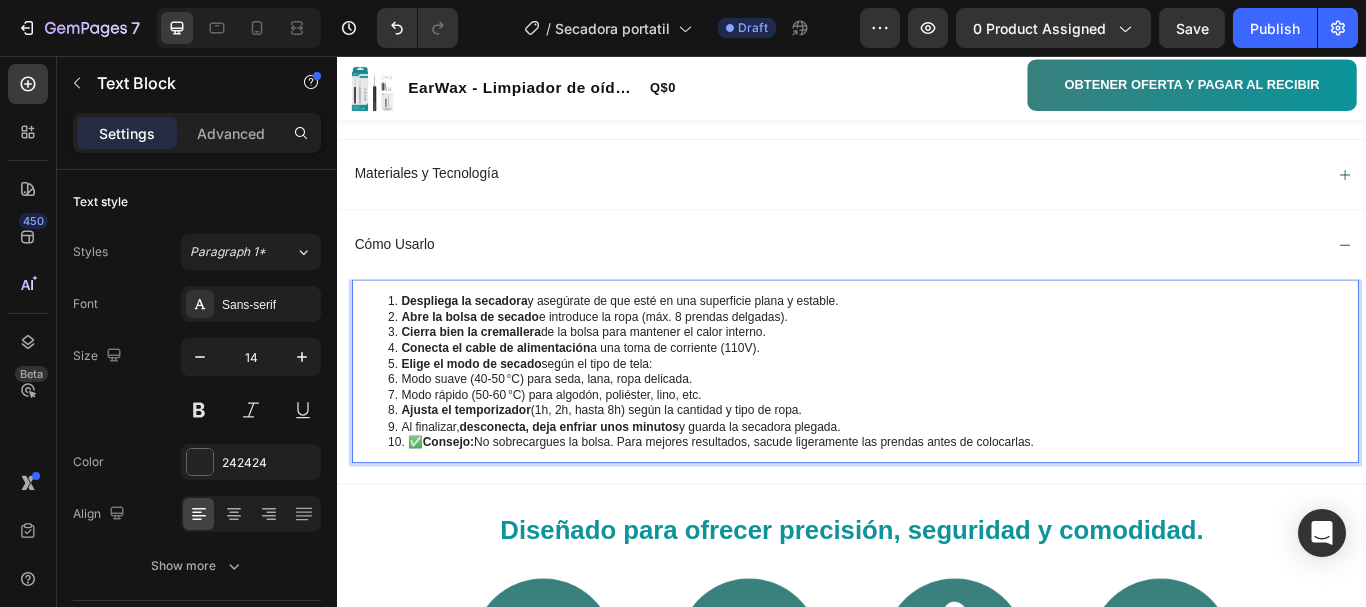 click on "Consejo:" at bounding box center [466, 506] 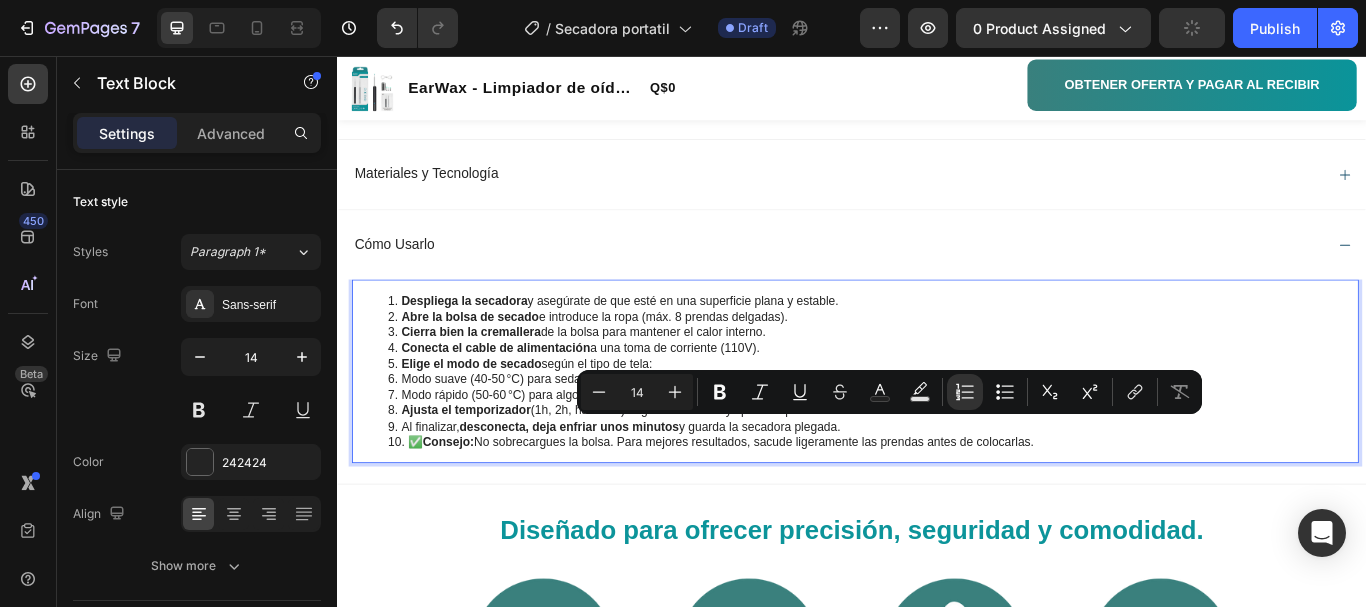 click on "Al finalizar,  desconecta, deja enfriar unos minutos  y guarda la secadora plegada." at bounding box center [961, 488] 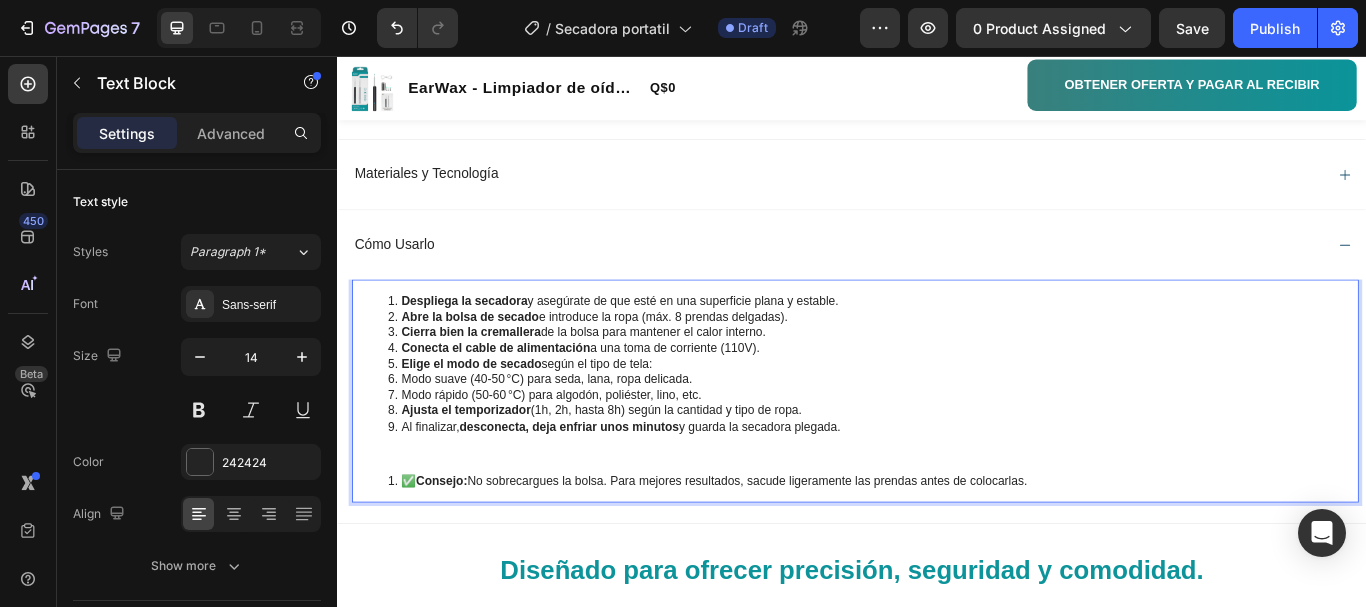 click on "✅  Consejo:  No sobrecargues la bolsa. Para mejores resultados, sacude ligeramente las prendas antes de colocarlas." at bounding box center (961, 552) 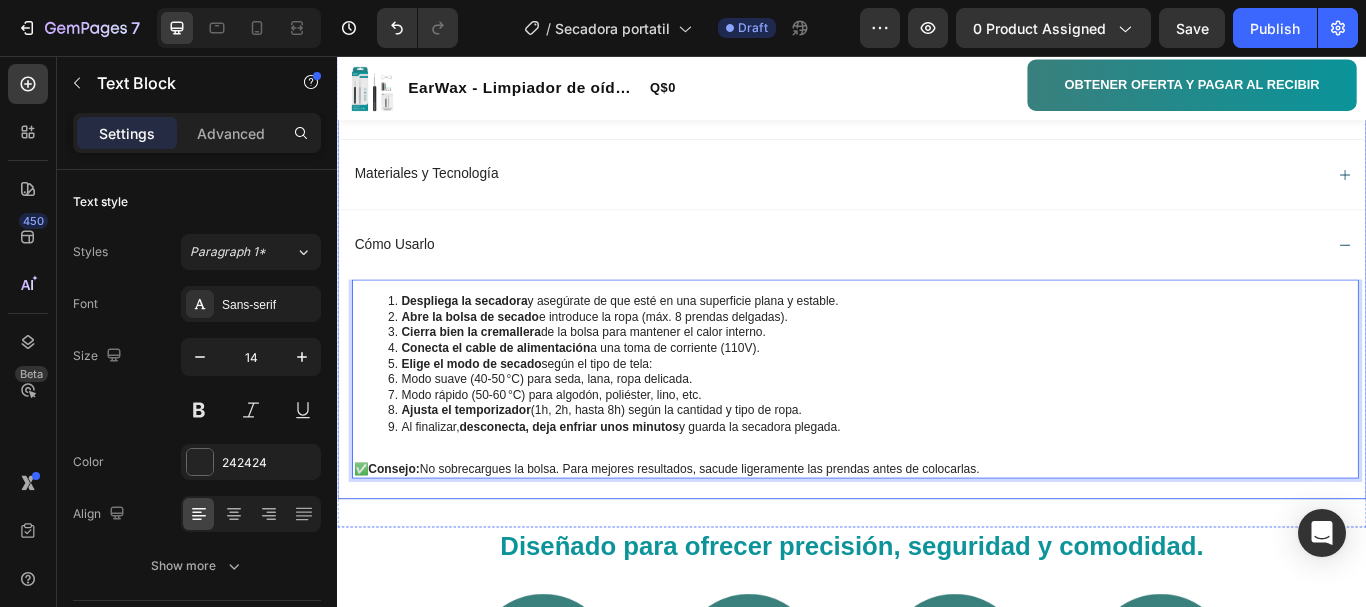 click on "Cómo Usarlo" at bounding box center [937, 276] 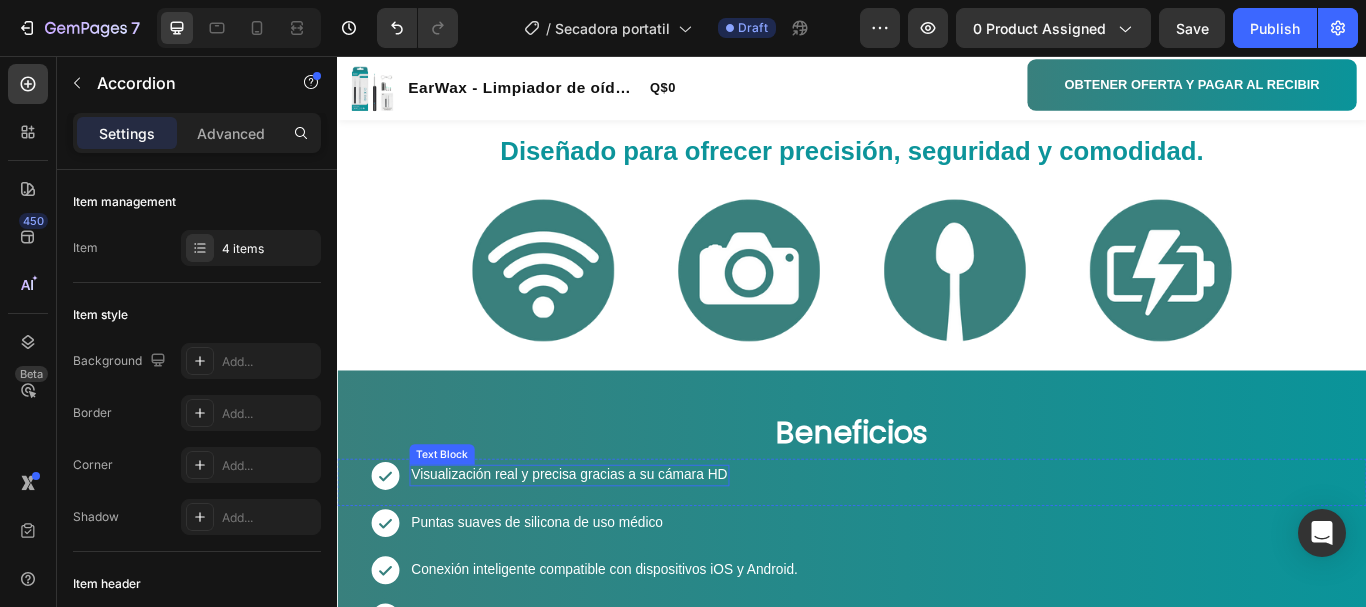 scroll, scrollTop: 1100, scrollLeft: 0, axis: vertical 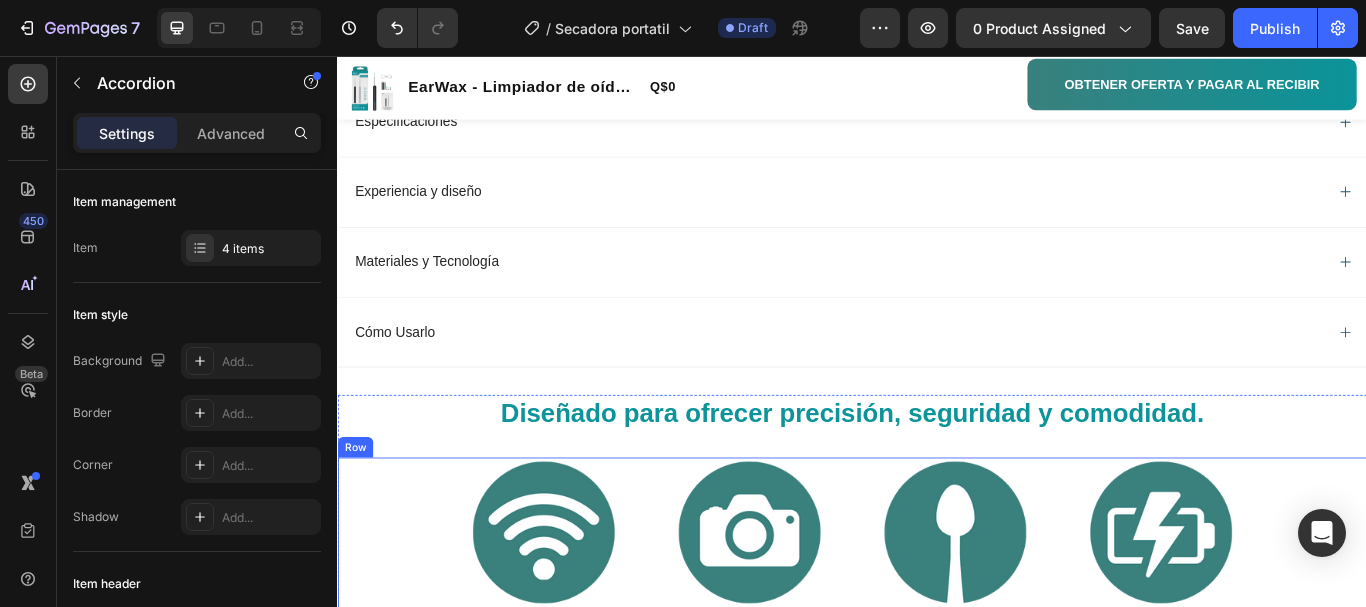 click on "Image Image Image Image Row" at bounding box center (937, 614) 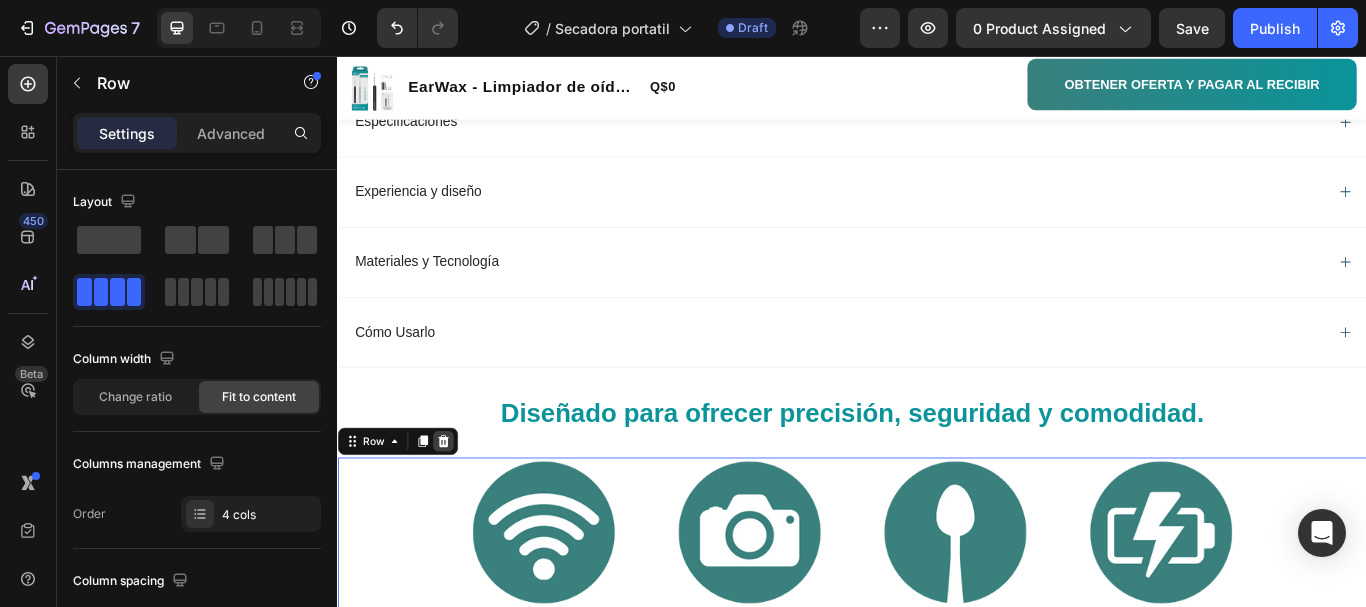 click at bounding box center [460, 505] 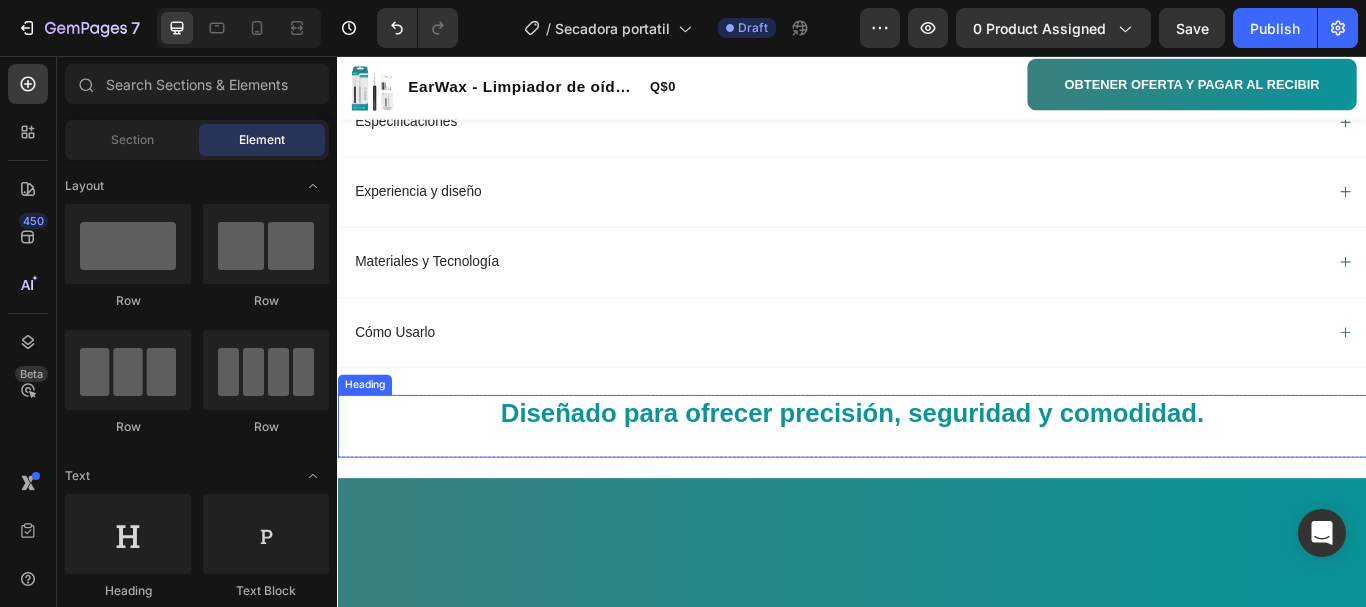 click on "Diseñado para ofrecer precisión, seguridad y comodidad." at bounding box center (937, 472) 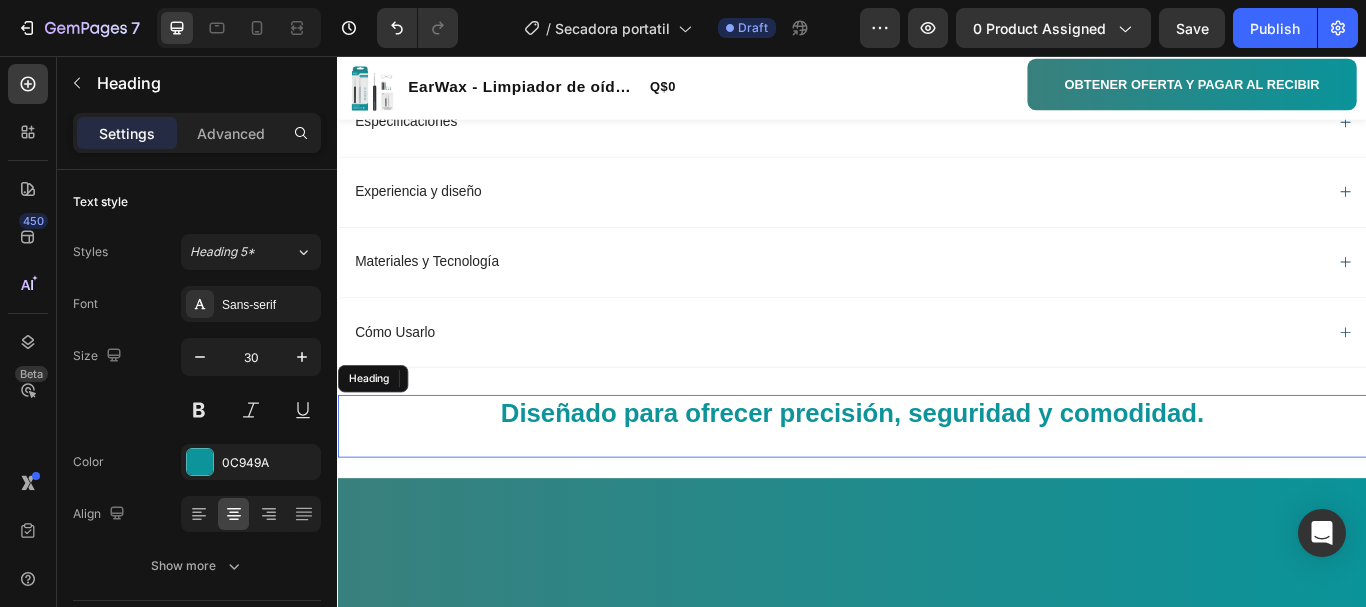 click on "Diseñado para ofrecer precisión, seguridad y comodidad." at bounding box center [937, 472] 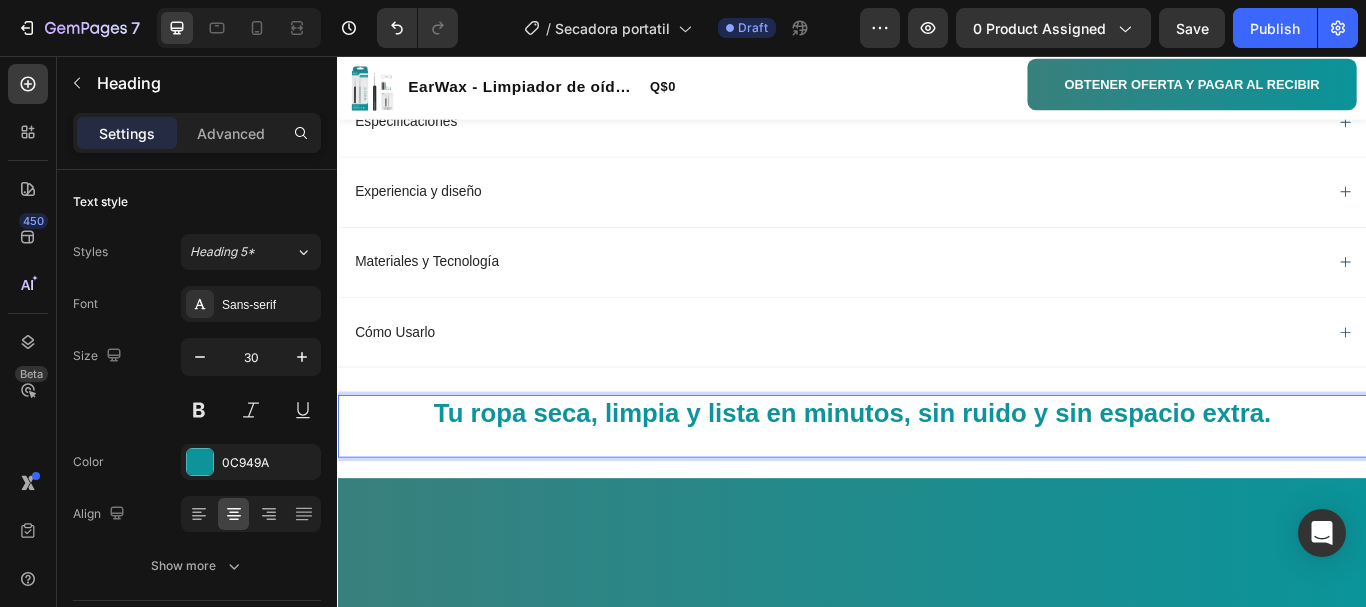 click on ""Tu ropa seca, limpia y lista en minutos, sin ruido y sin espacio extra." at bounding box center (937, 472) 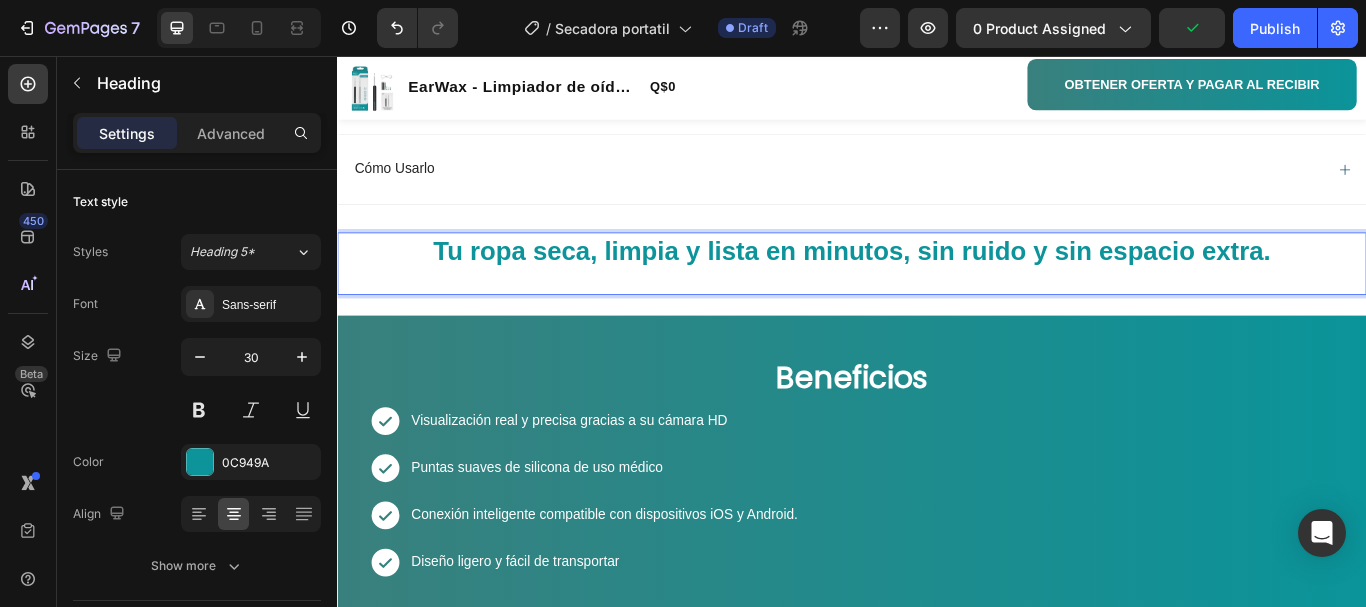scroll, scrollTop: 1300, scrollLeft: 0, axis: vertical 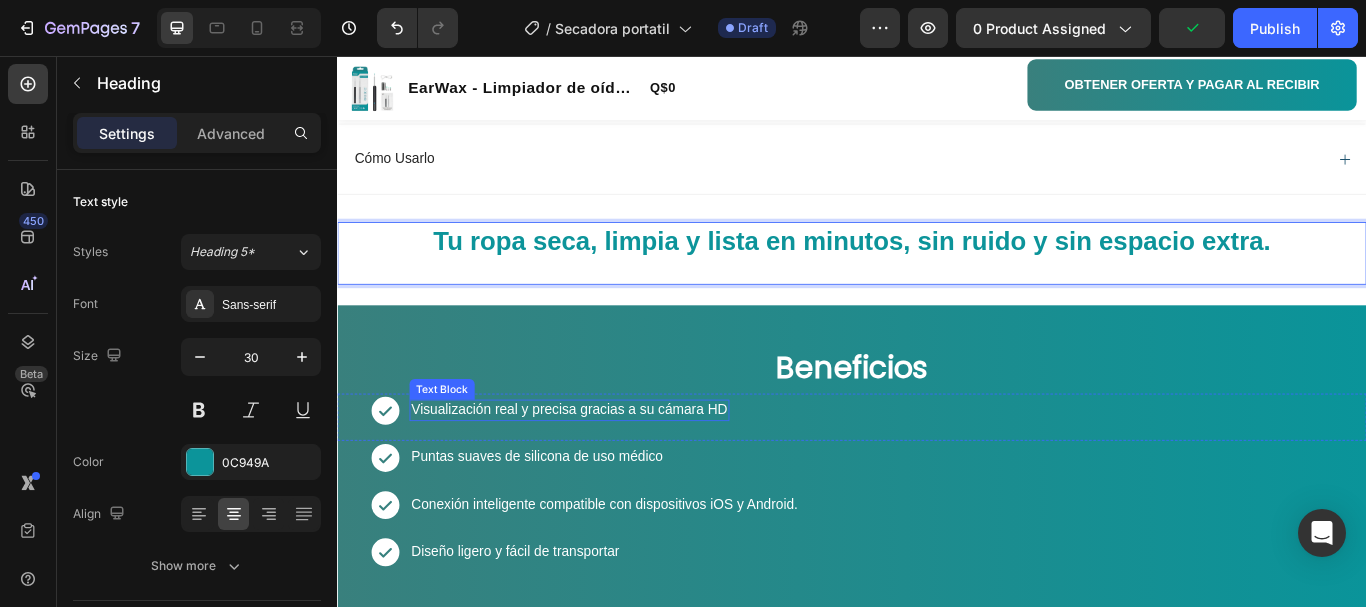 click on "Visualización real y precisa gracias a su cámara HD" at bounding box center (607, 469) 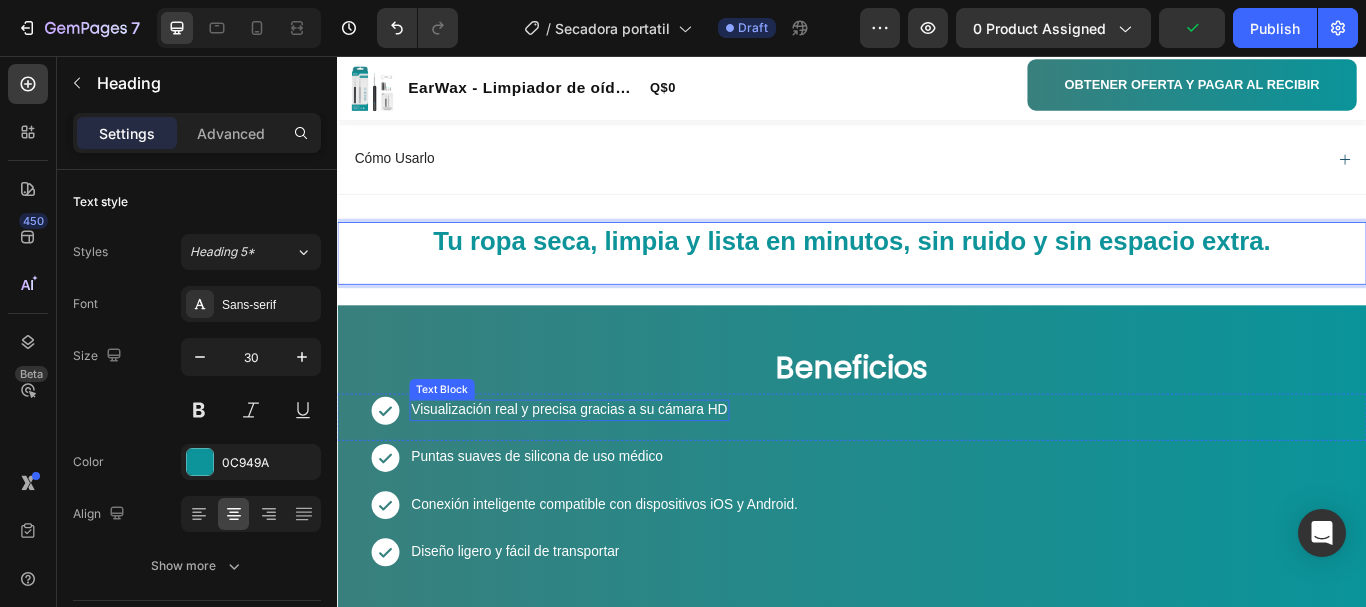 click on "Visualización real y precisa gracias a su cámara HD" at bounding box center [607, 469] 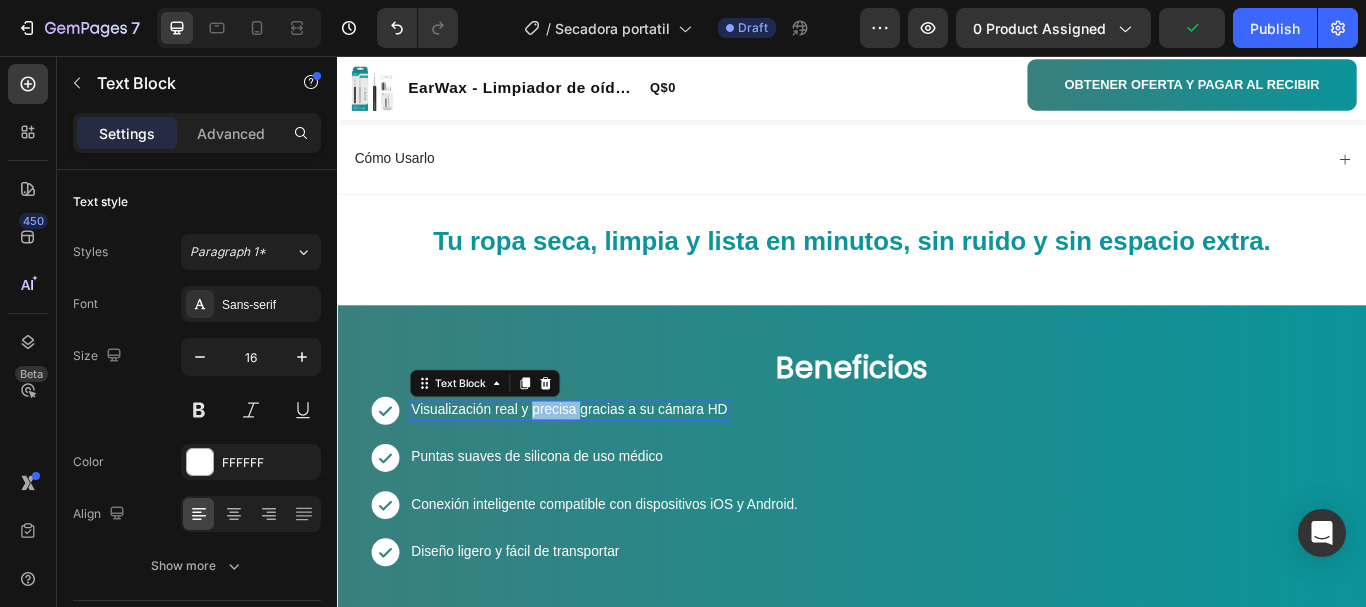 click on "Visualización real y precisa gracias a su cámara HD" at bounding box center [607, 469] 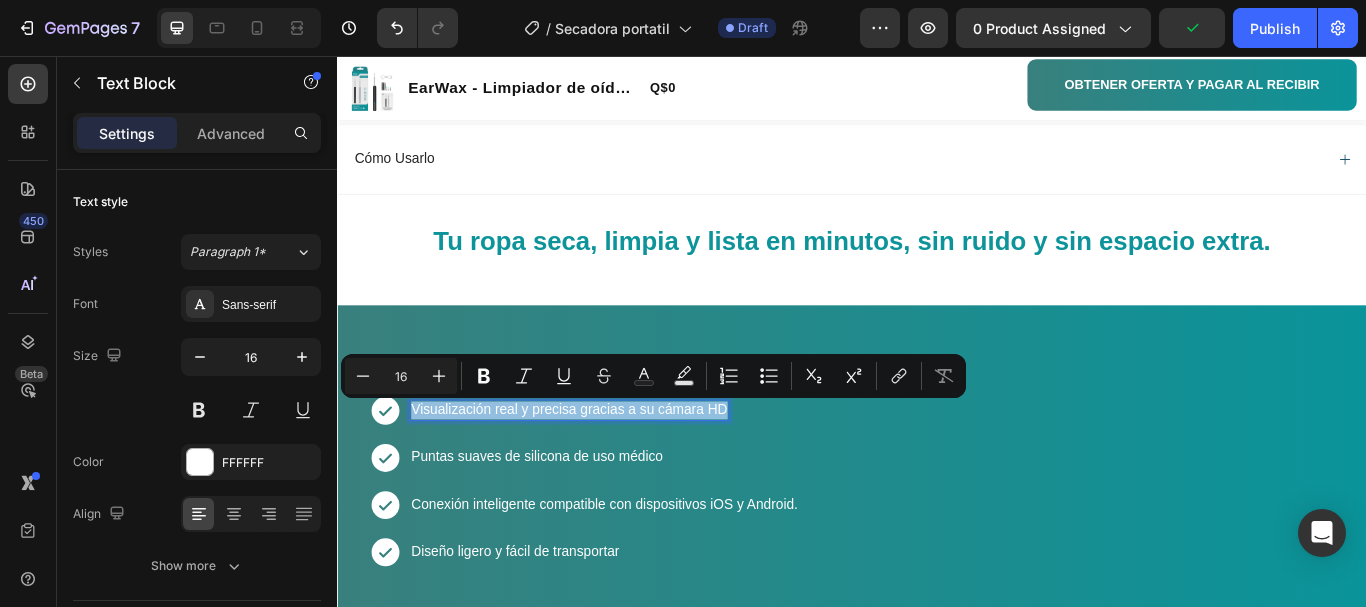 type on "17" 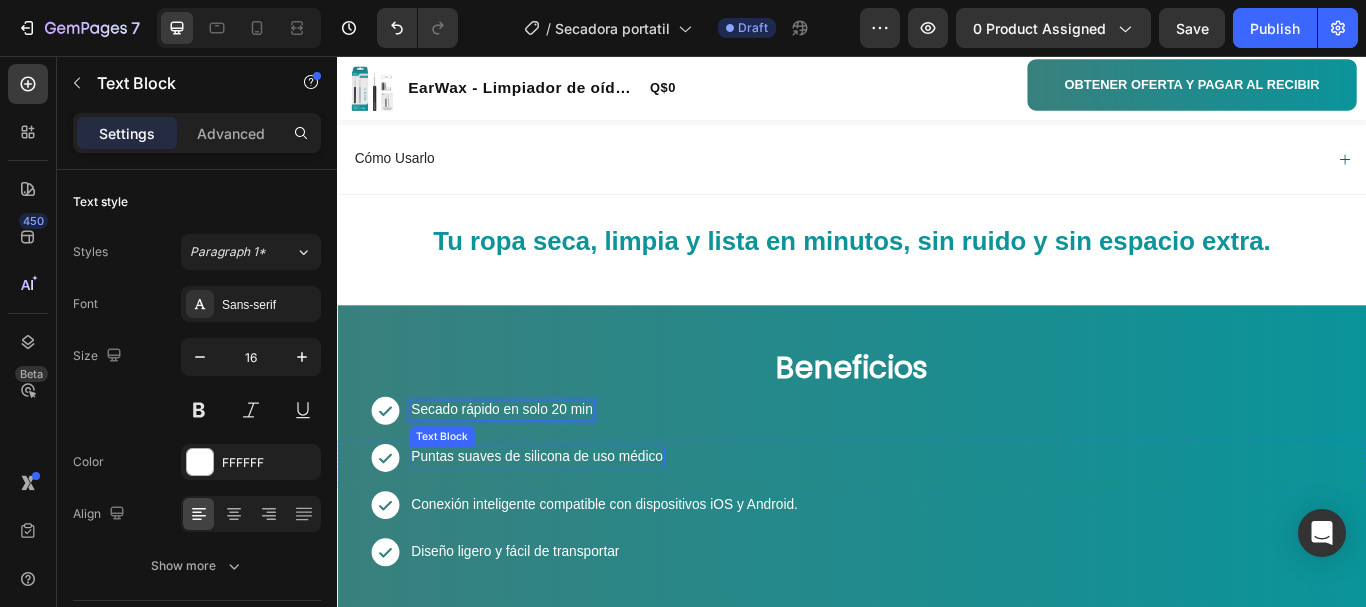 click on "Puntas suaves de silicona de uso médico" at bounding box center (570, 524) 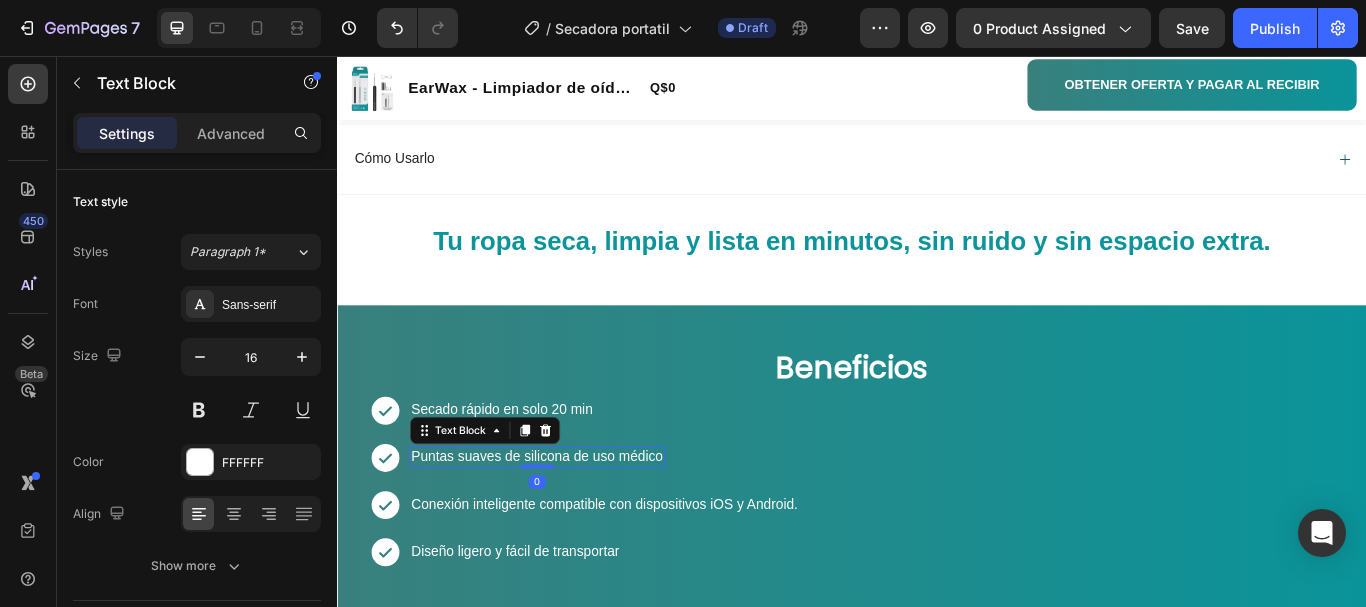 click on "Puntas suaves de silicona de uso médico" at bounding box center [570, 524] 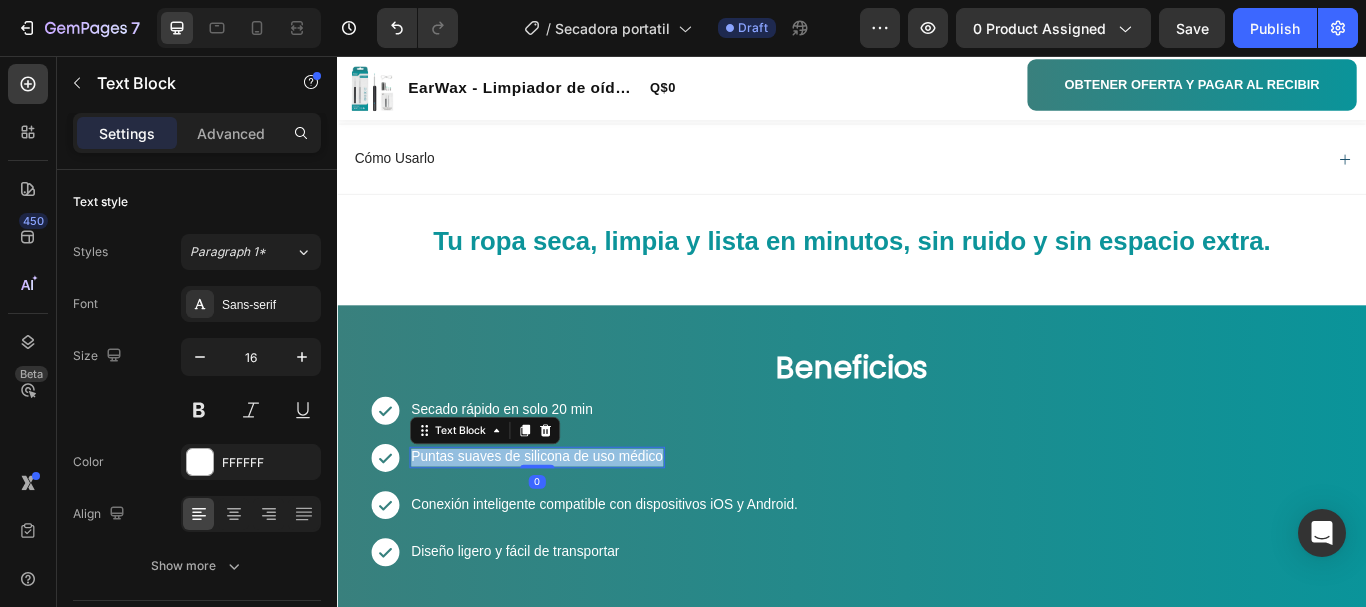 click on "Puntas suaves de silicona de uso médico" at bounding box center (570, 524) 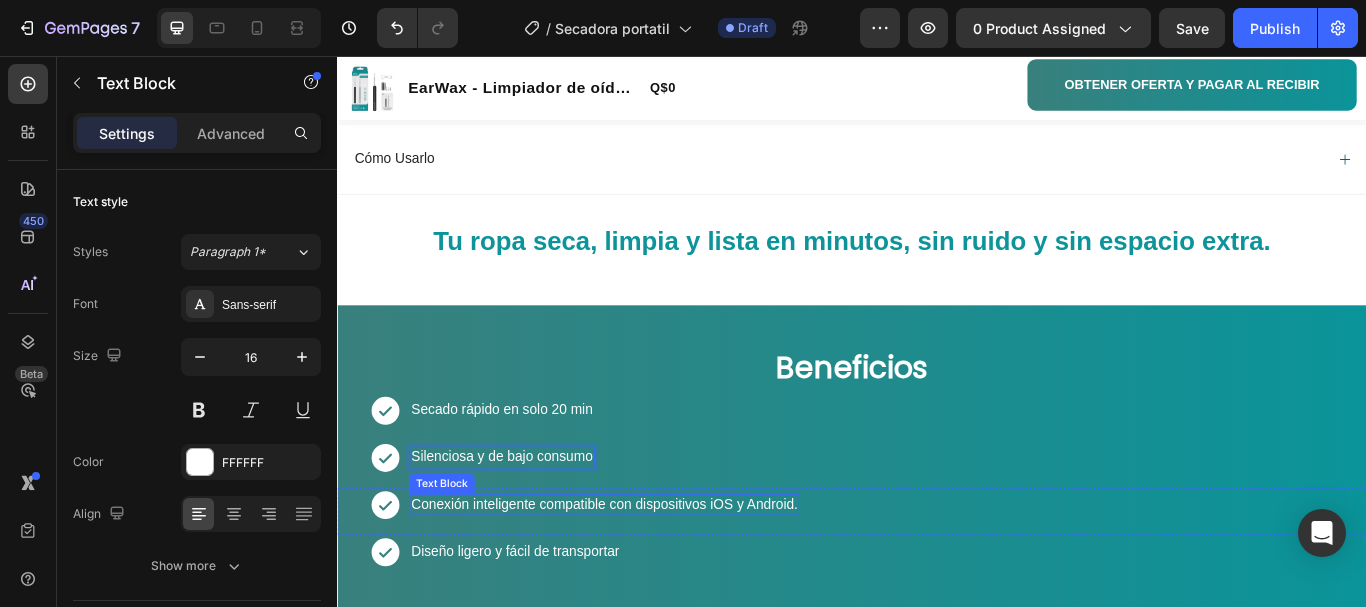 click on "Conexión inteligente compatible con dispositivos iOS y Android." at bounding box center (648, 579) 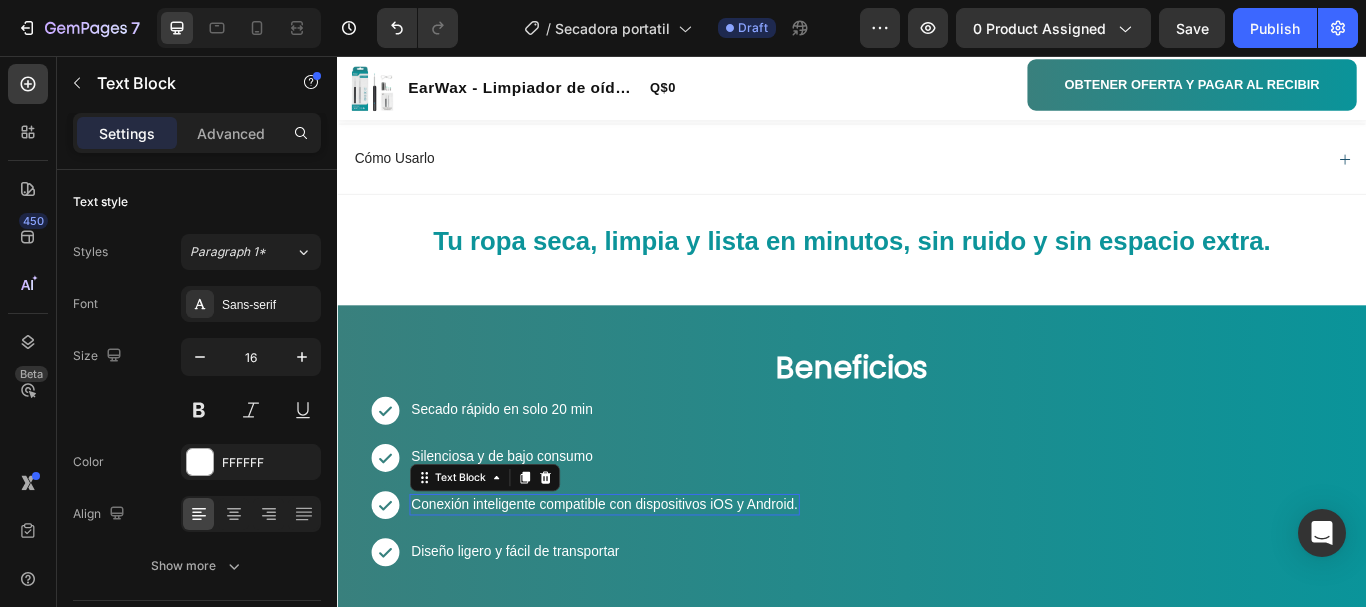 click on "Conexión inteligente compatible con dispositivos iOS y Android." at bounding box center (648, 579) 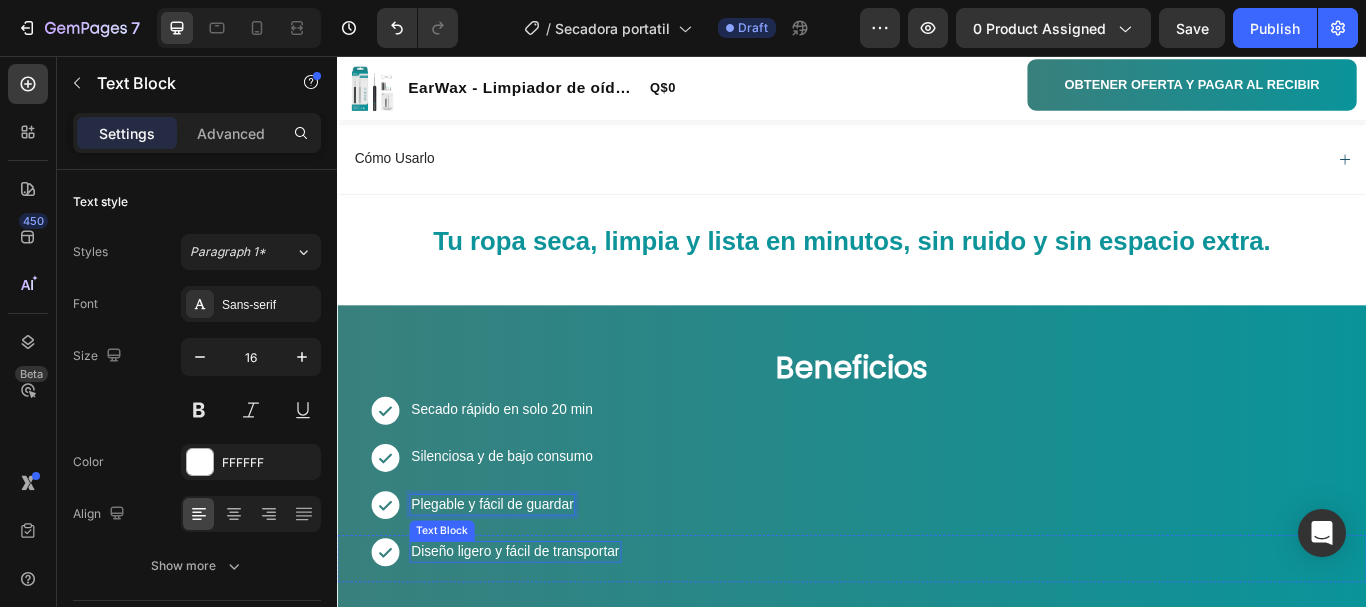 click on "Diseño ligero y fácil de transportar" at bounding box center (544, 634) 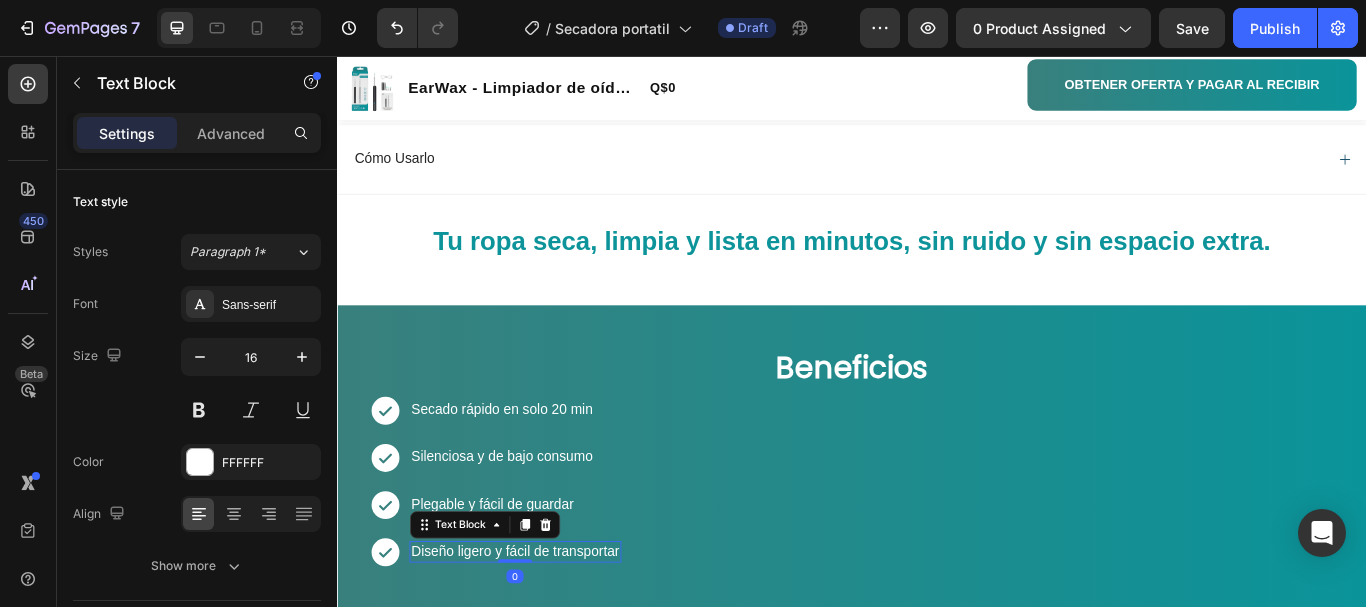 click on "Diseño ligero y fácil de transportar" at bounding box center (544, 634) 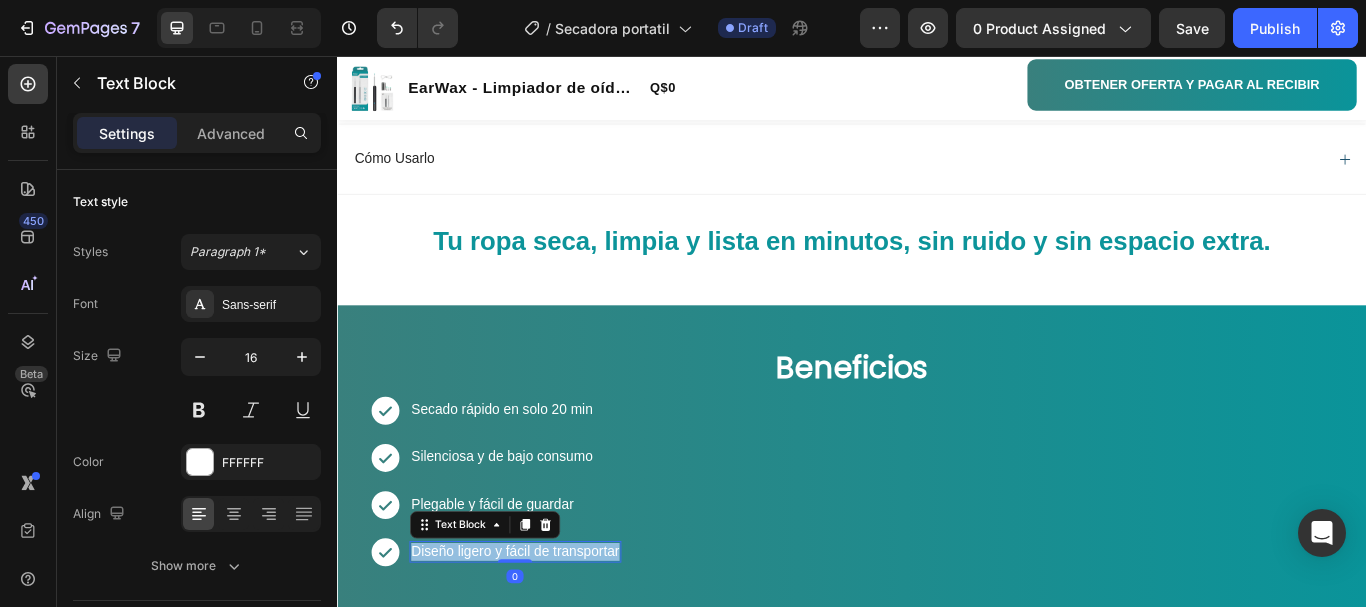 click on "Diseño ligero y fácil de transportar" at bounding box center (544, 634) 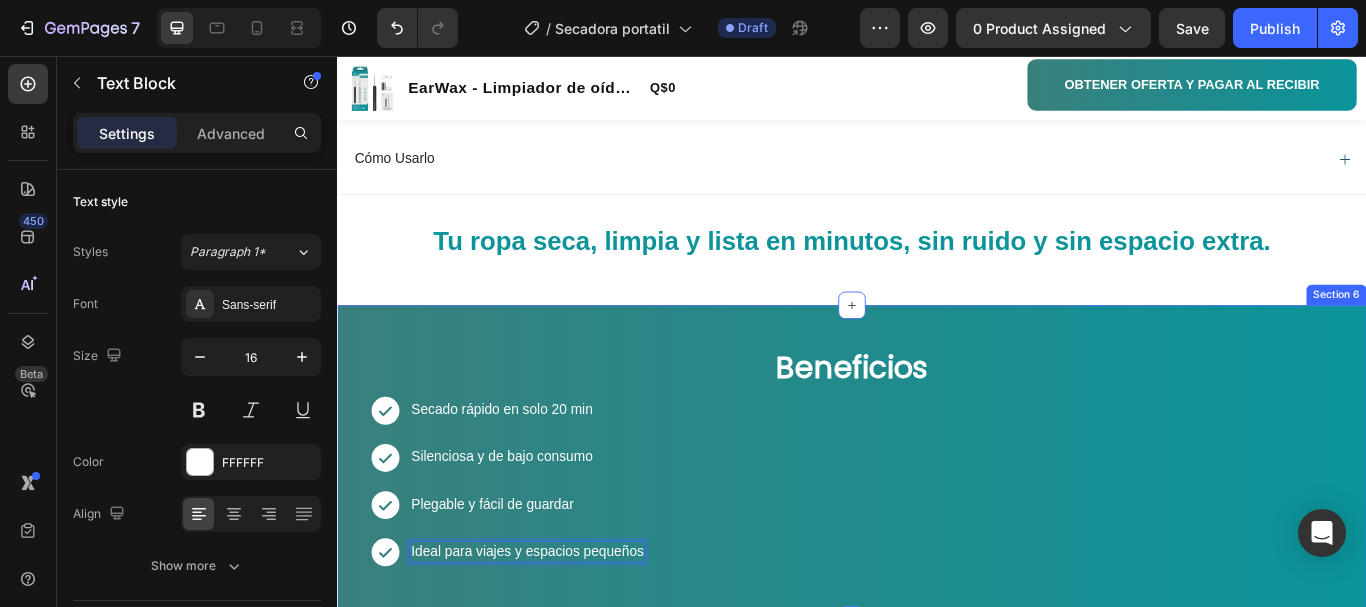 click on "Beneficios Heading
Icon Secado rápido en solo 20 min Text Block Row
Icon Silenciosa y de bajo consumo Text Block Row
Icon Plegable y fácil de guardar  Text Block Row
Icon Ideal para viajes y espacios pequeños Text Block   0 Row Product Row Section 6" at bounding box center [937, 530] 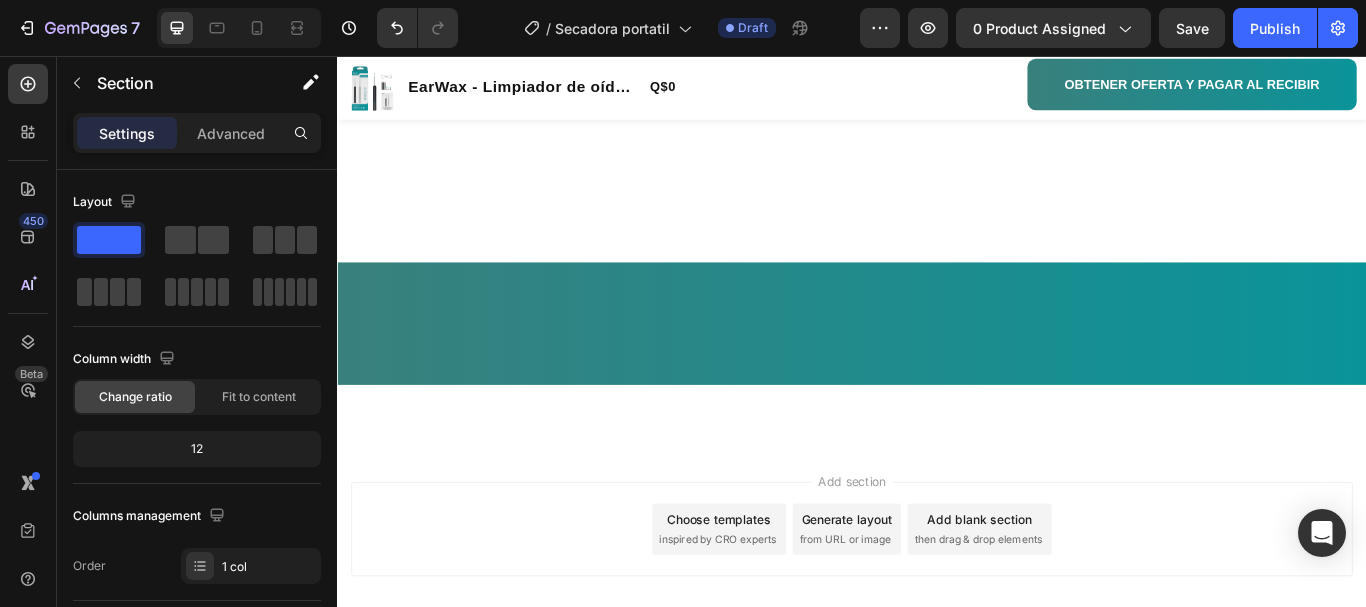 scroll, scrollTop: 3000, scrollLeft: 0, axis: vertical 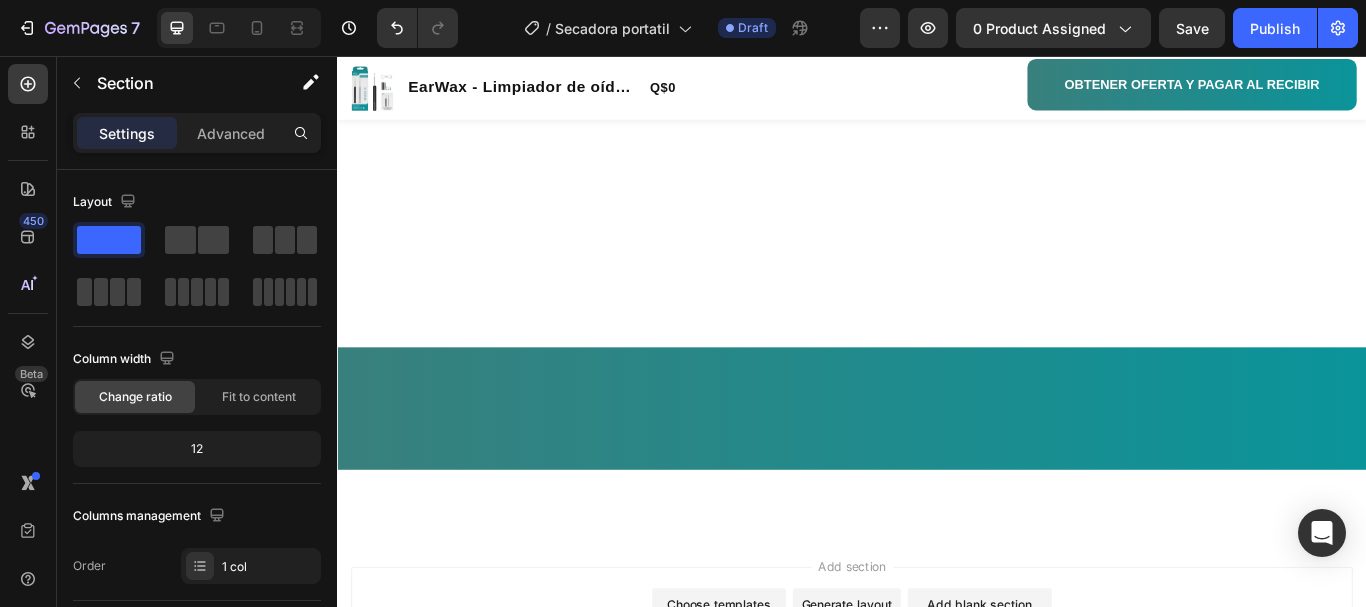 click on "¡Más de 1,000 usuarios satisfechos lo recomiendan!" at bounding box center (937, -894) 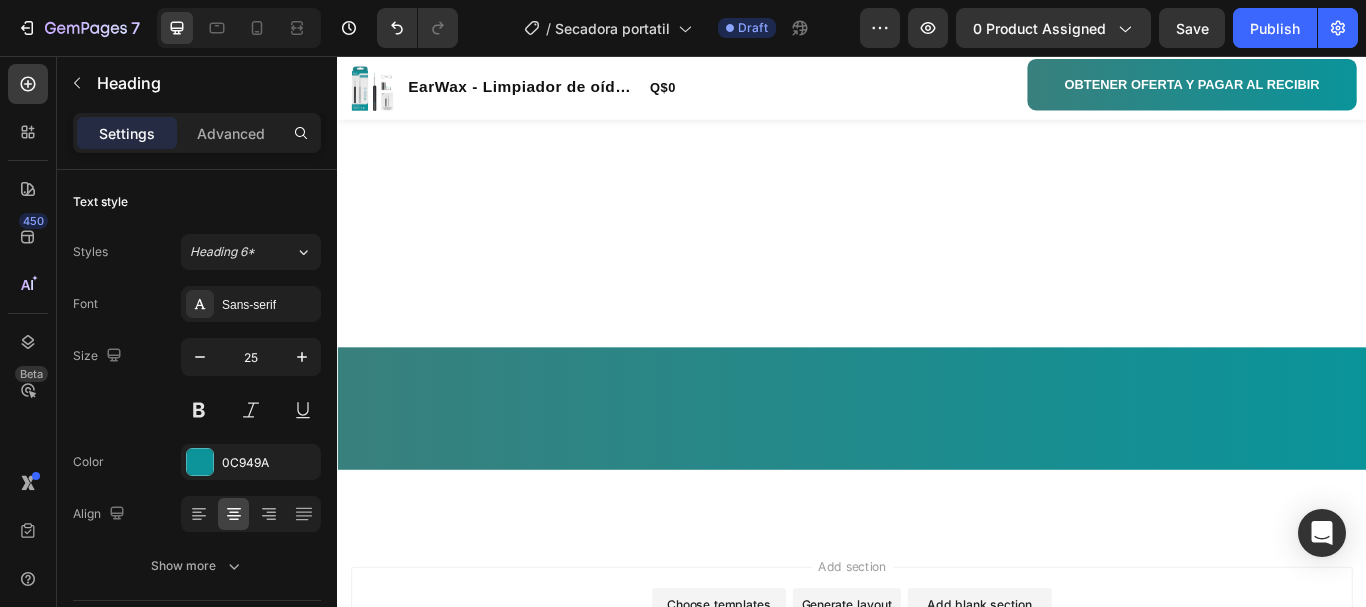 click on "¡Más de 1,000 usuarios satisfechos lo recomiendan!" at bounding box center [937, -894] 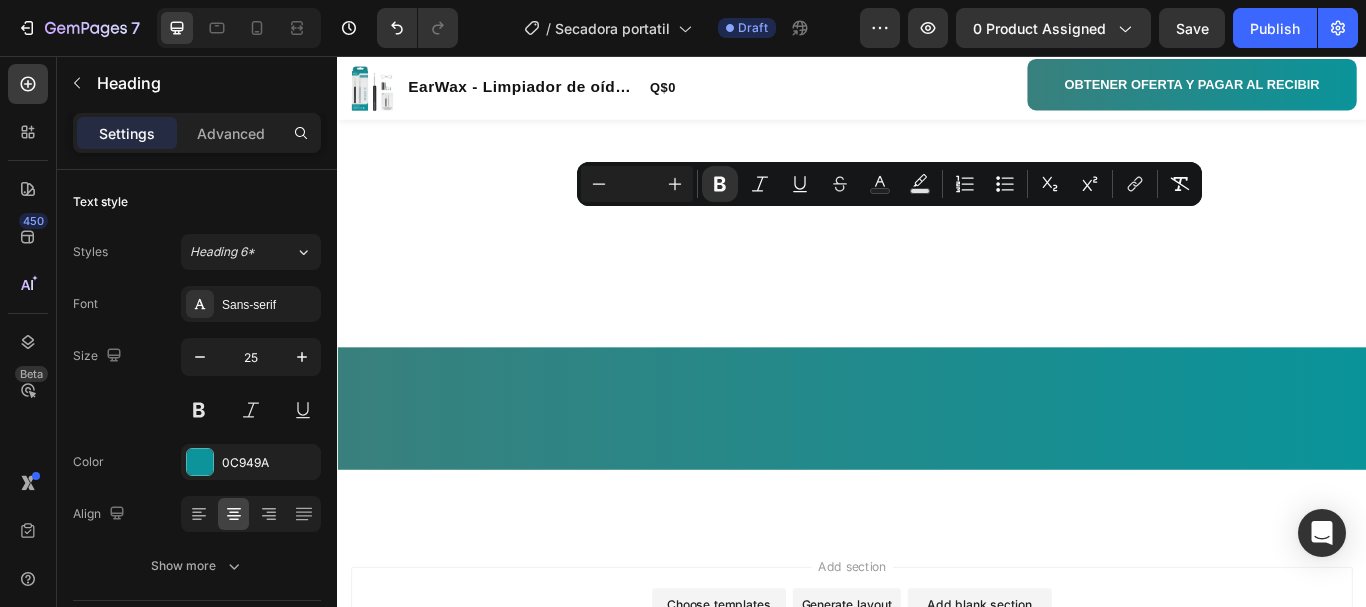 scroll, scrollTop: 3100, scrollLeft: 0, axis: vertical 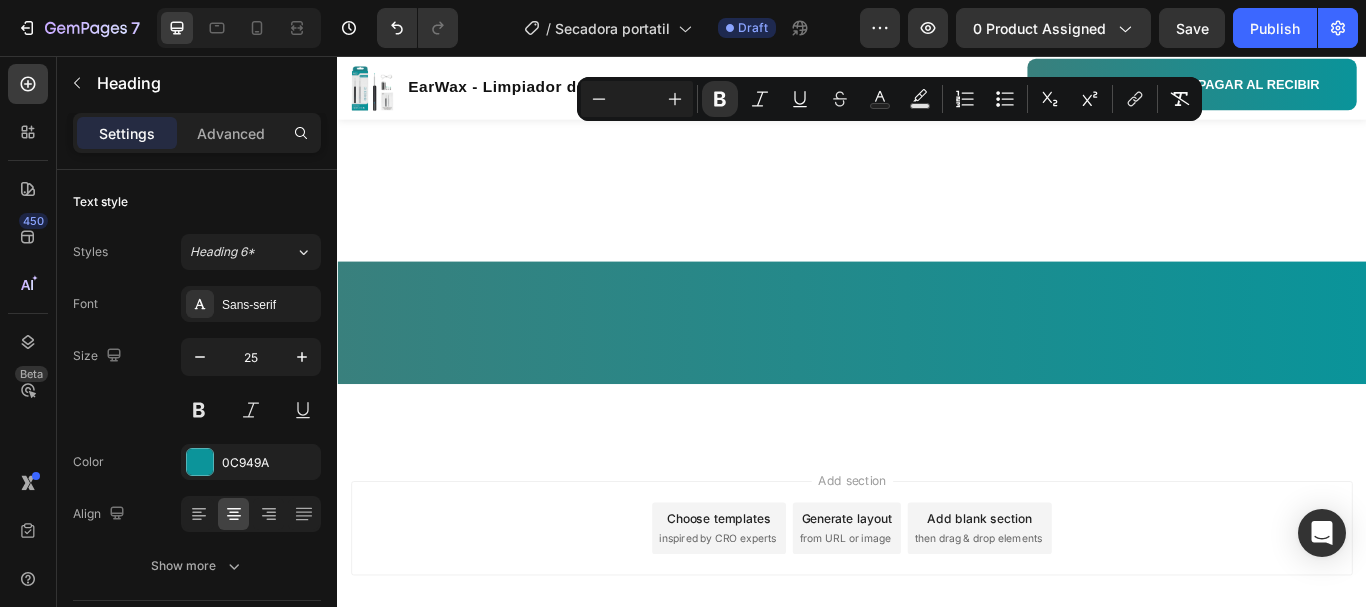 click on "¡Más de 1,000 usuarios satisfechos lo recomiendan!" at bounding box center (937, -994) 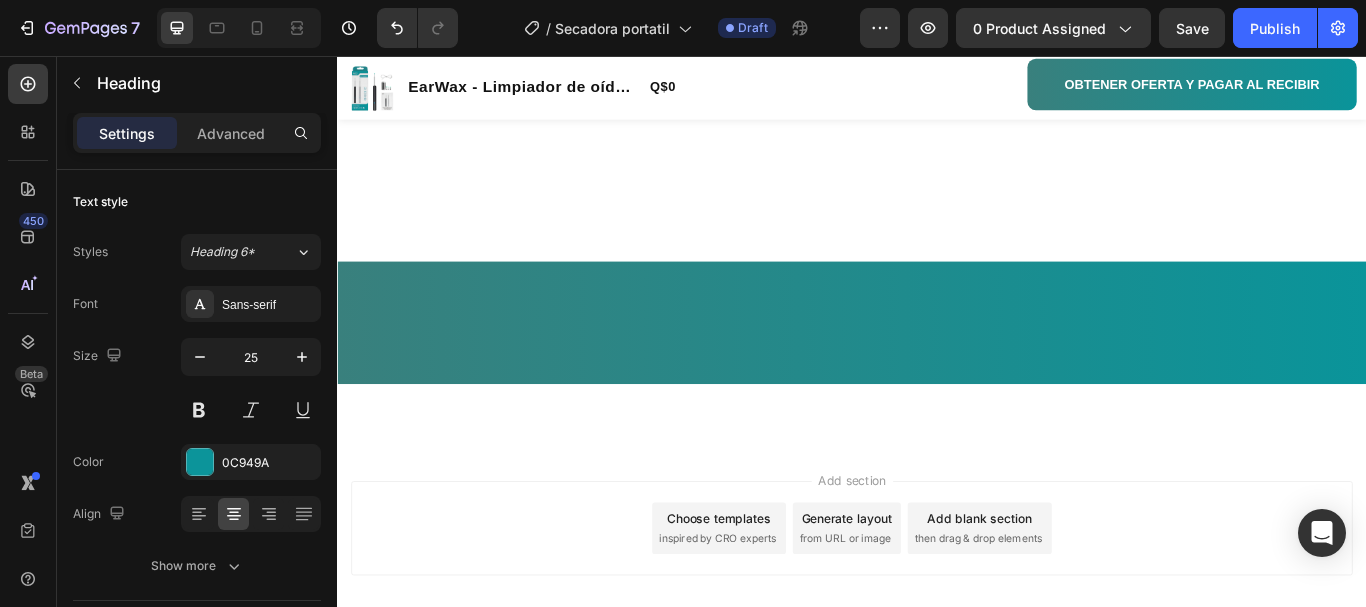 click on "¡Más de 1,000 usuarios satisfechos lo recomiendan!" at bounding box center (937, -994) 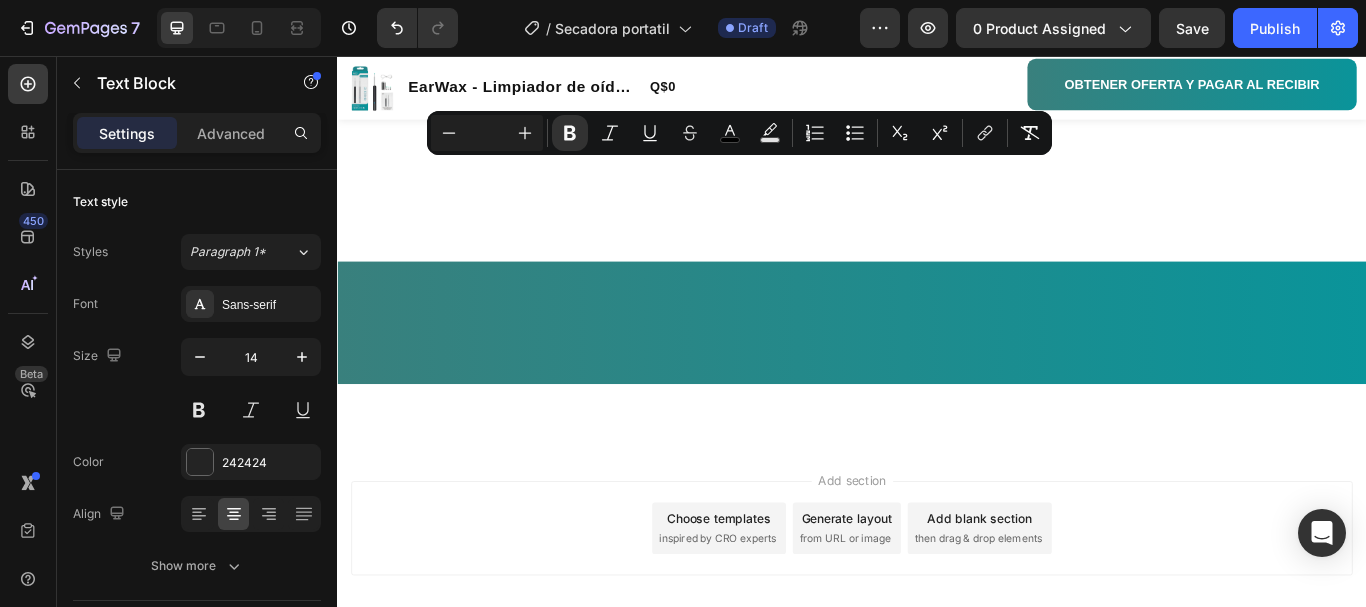 click on "Clientes satisfechos destacan su facilidad de uso, delicadeza y calidad de imagen" at bounding box center (937, -960) 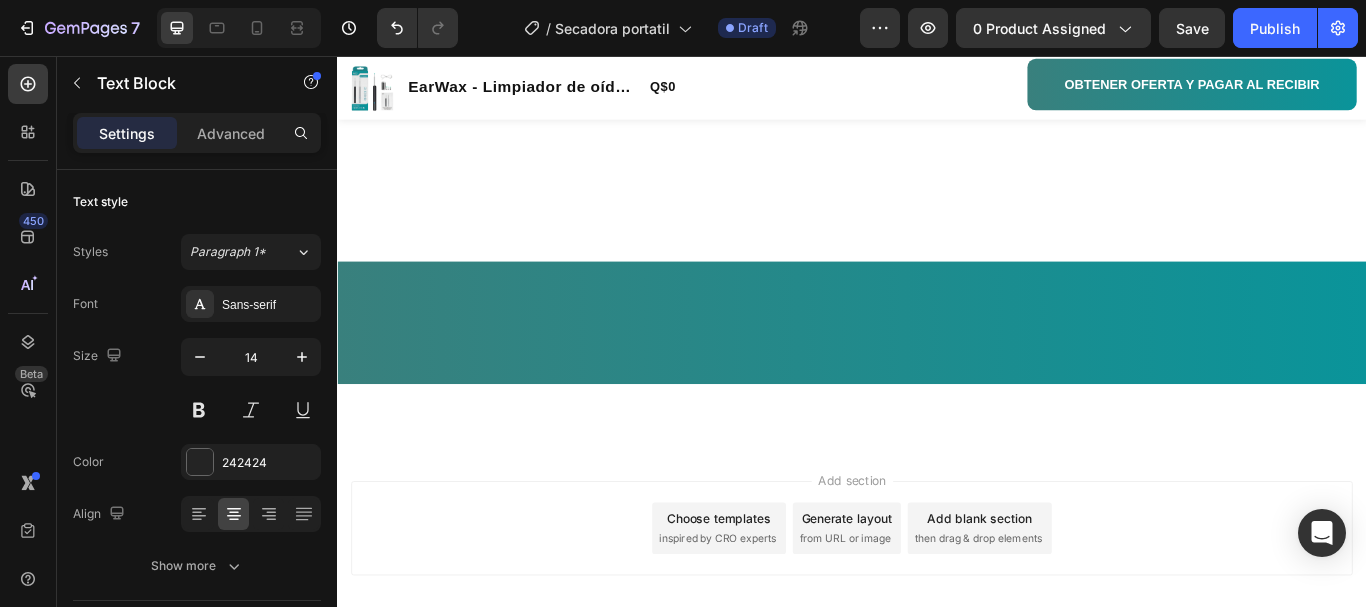 drag, startPoint x: 717, startPoint y: 186, endPoint x: 688, endPoint y: 184, distance: 29.068884 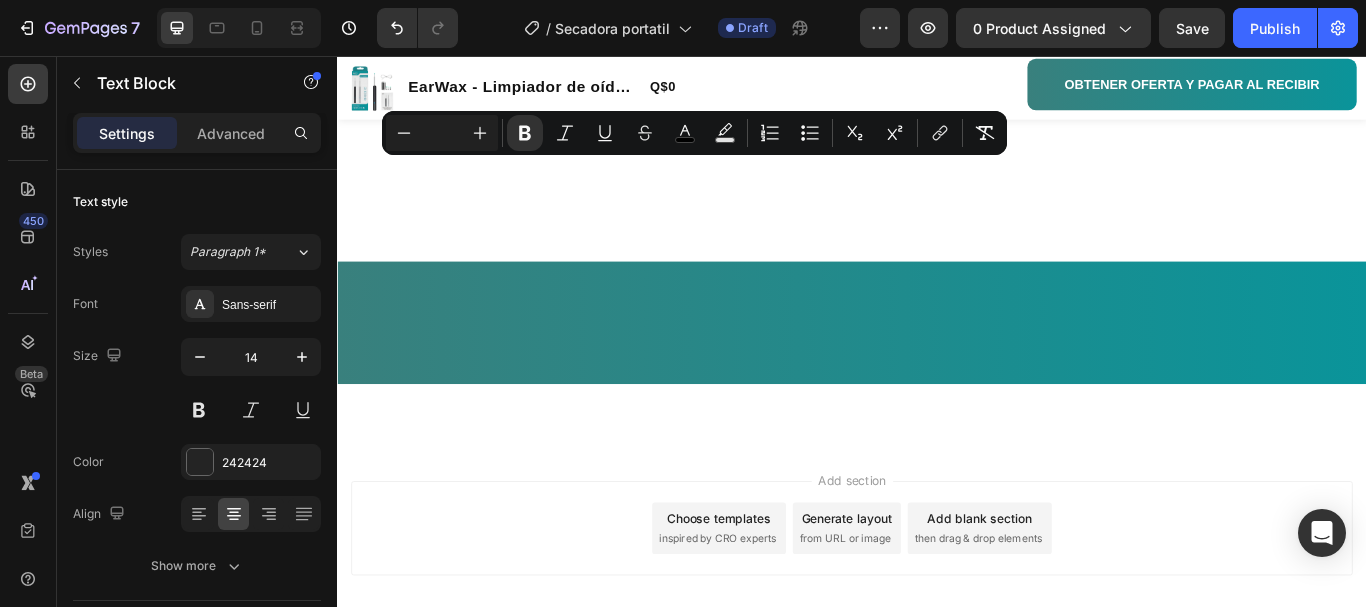 click on "Clientes satisfechos destacan su facilidad de uso, delicadeza y calidad de imagen" at bounding box center (937, -960) 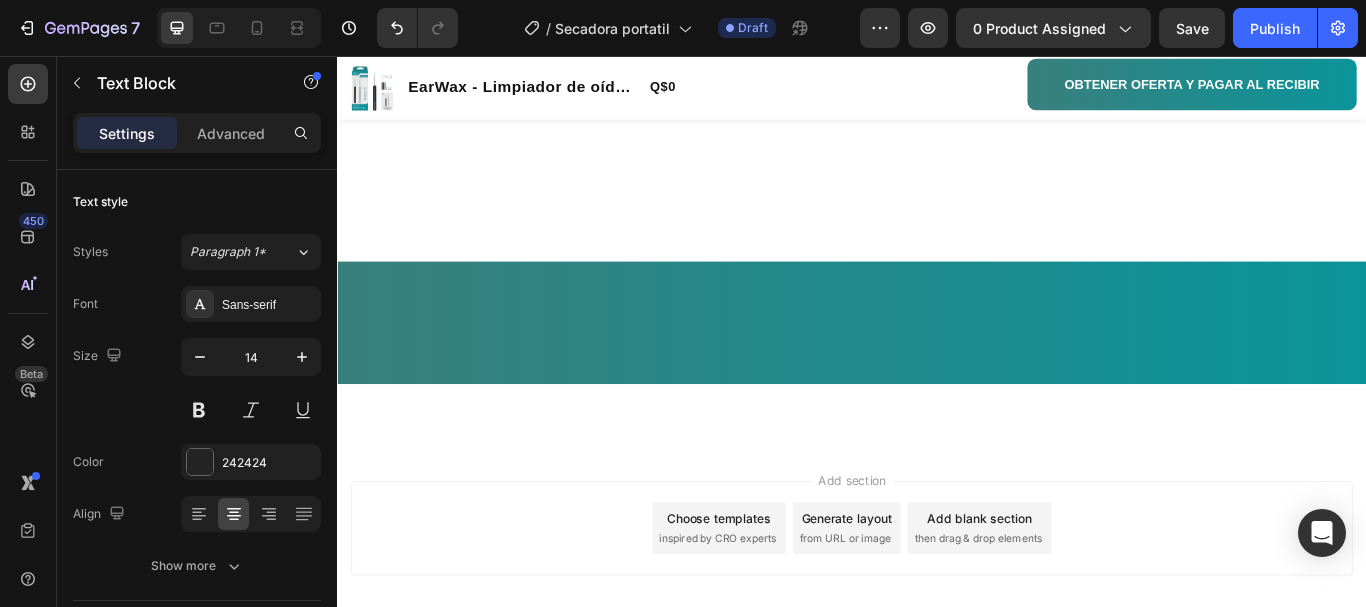 drag, startPoint x: 794, startPoint y: 186, endPoint x: 748, endPoint y: 186, distance: 46 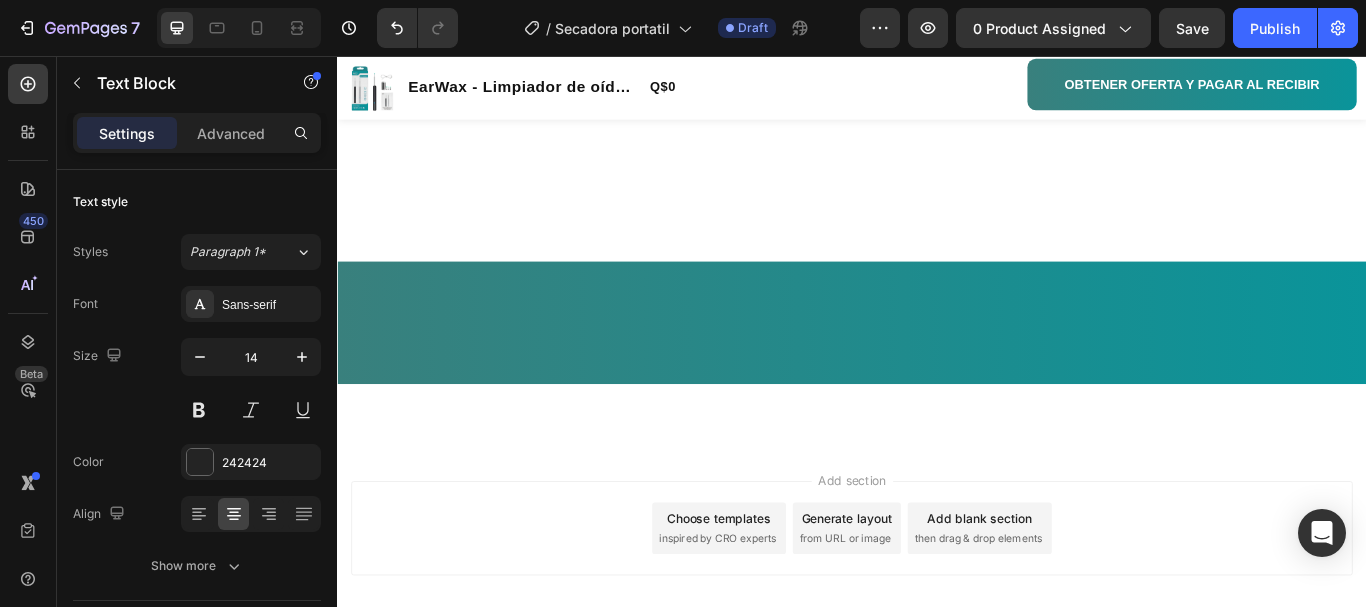 click on "Nuestros clientes destacan su facilidad de uso, delicadeza y calidad de imagen" at bounding box center [937, -960] 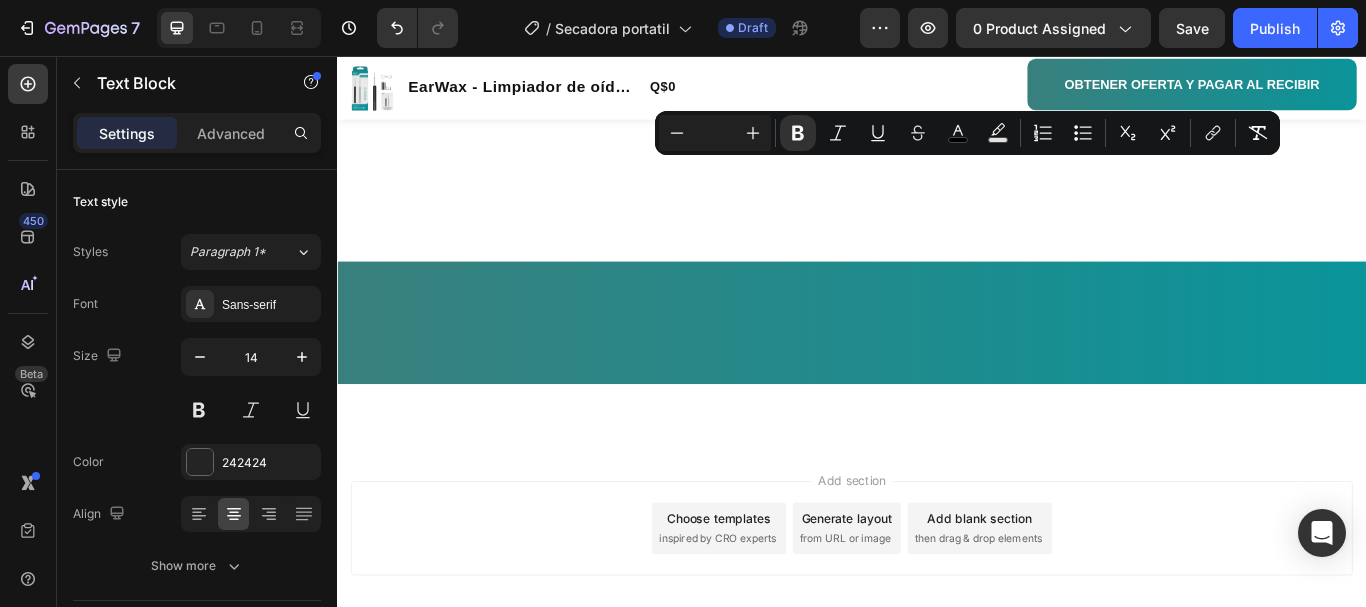 drag, startPoint x: 984, startPoint y: 183, endPoint x: 1055, endPoint y: 184, distance: 71.00704 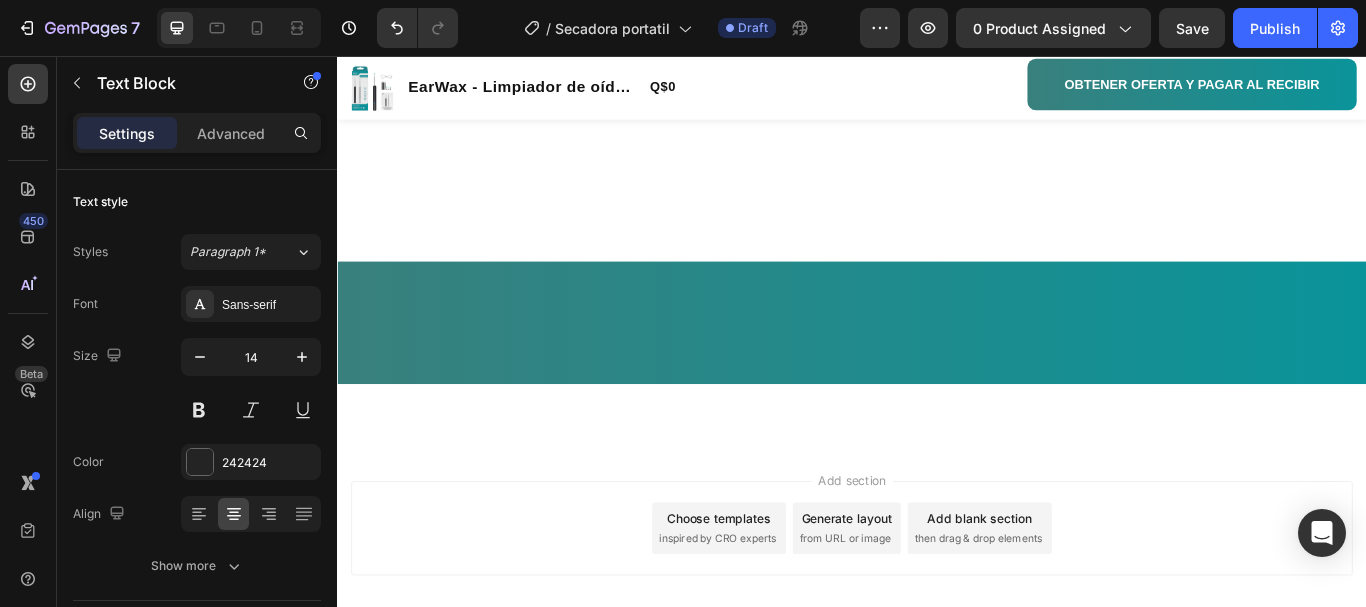 drag, startPoint x: 1086, startPoint y: 179, endPoint x: 1192, endPoint y: 192, distance: 106.7942 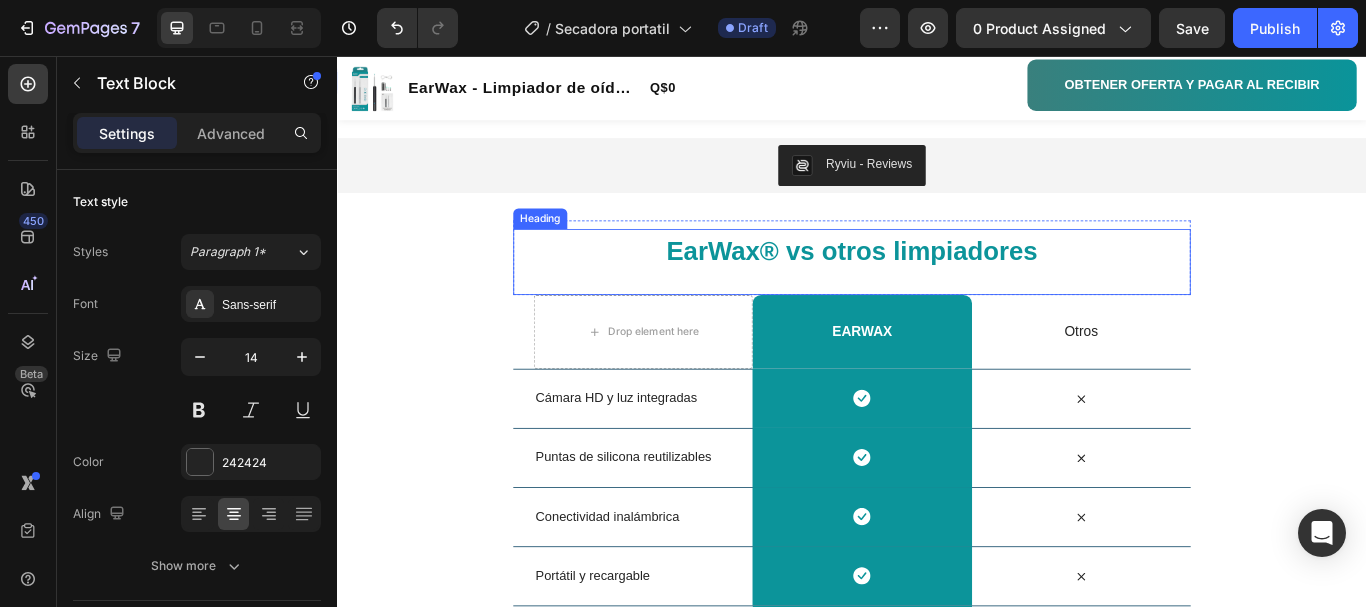 click on "EarWax® vs otros limpiadores" at bounding box center (937, 283) 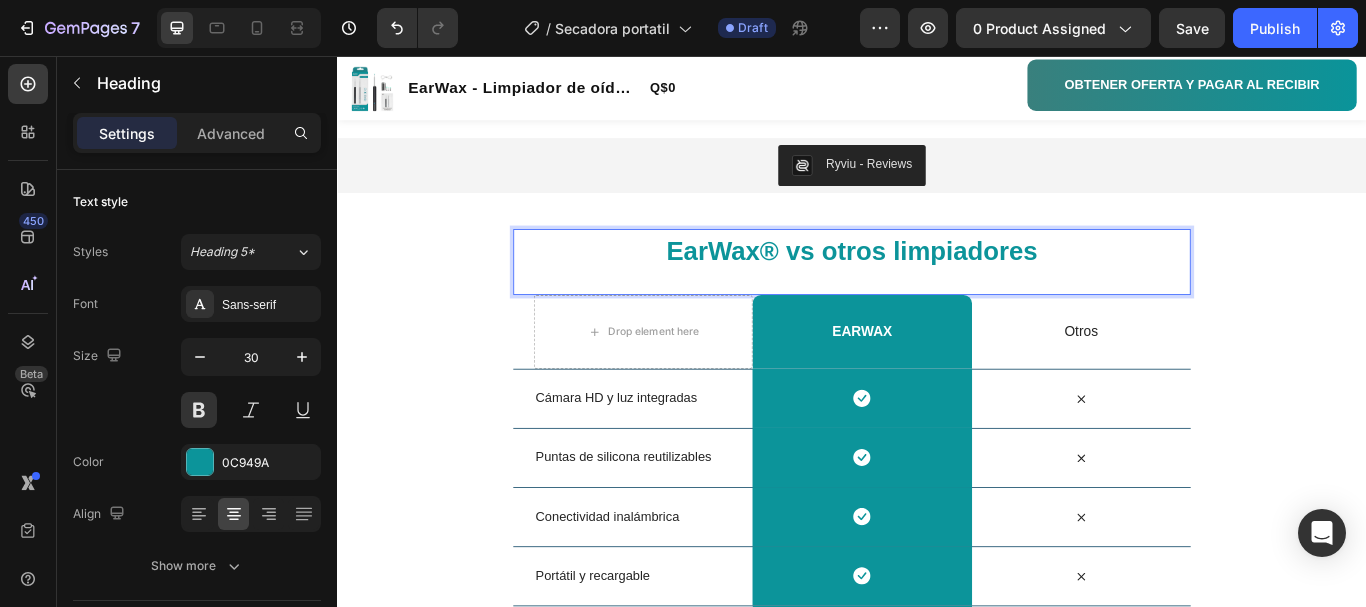 click on "EarWax® vs otros limpiadores" at bounding box center [937, 283] 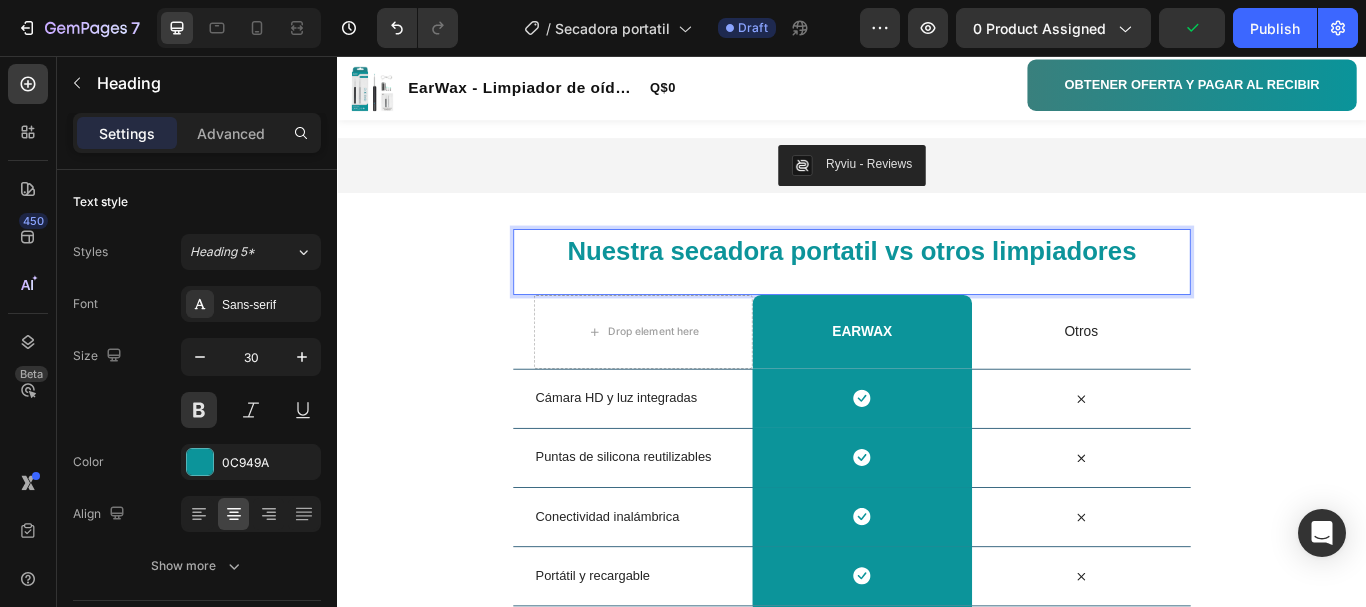 click on "Nuestra secadora portatil vs otros limpiadores" at bounding box center [937, 283] 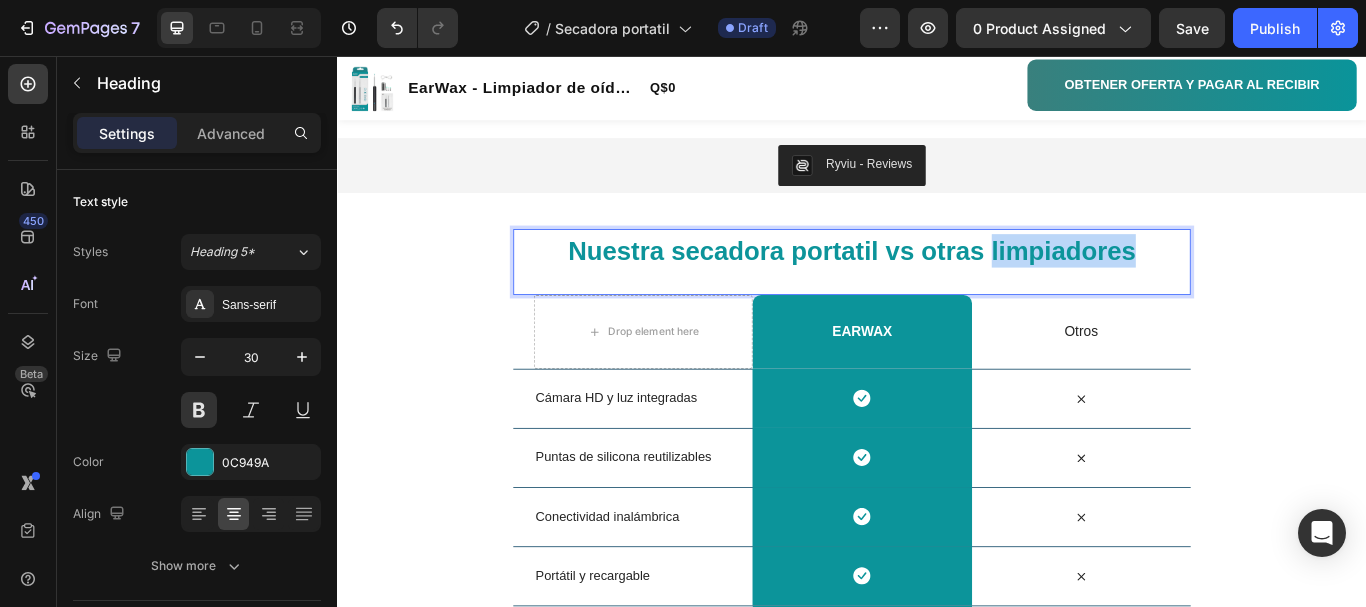 drag, startPoint x: 1093, startPoint y: 278, endPoint x: 1265, endPoint y: 284, distance: 172.10461 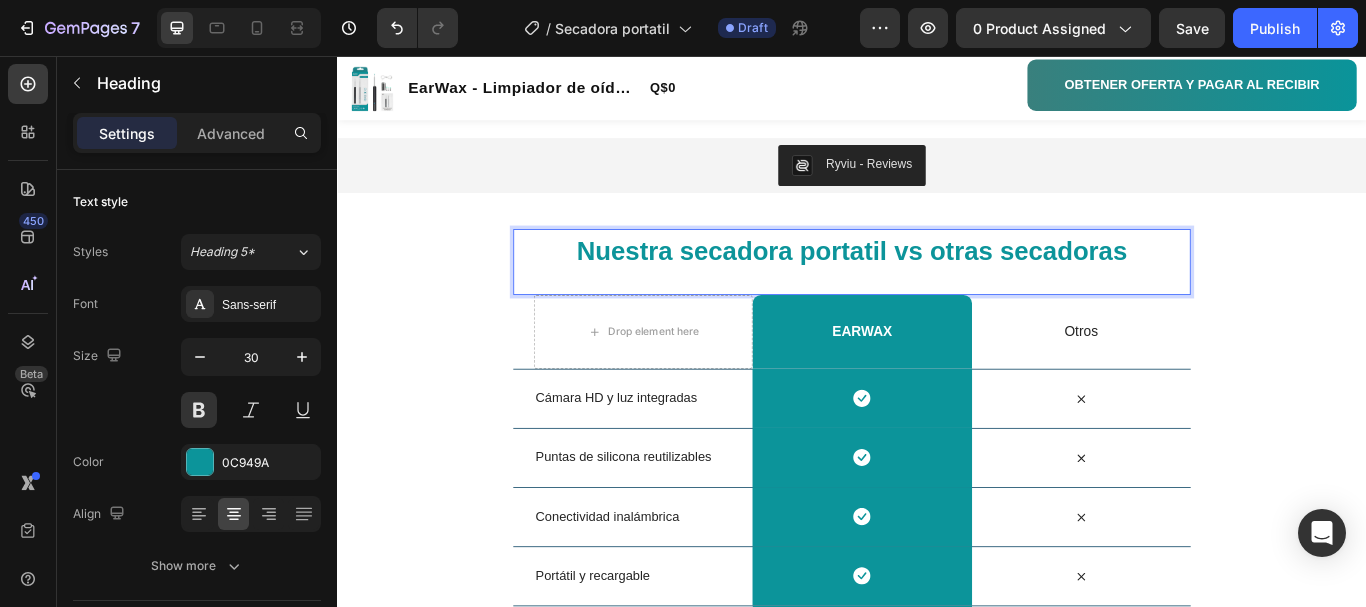 click on "Nuestra secadora portatil vs otras secadoras" at bounding box center [937, 283] 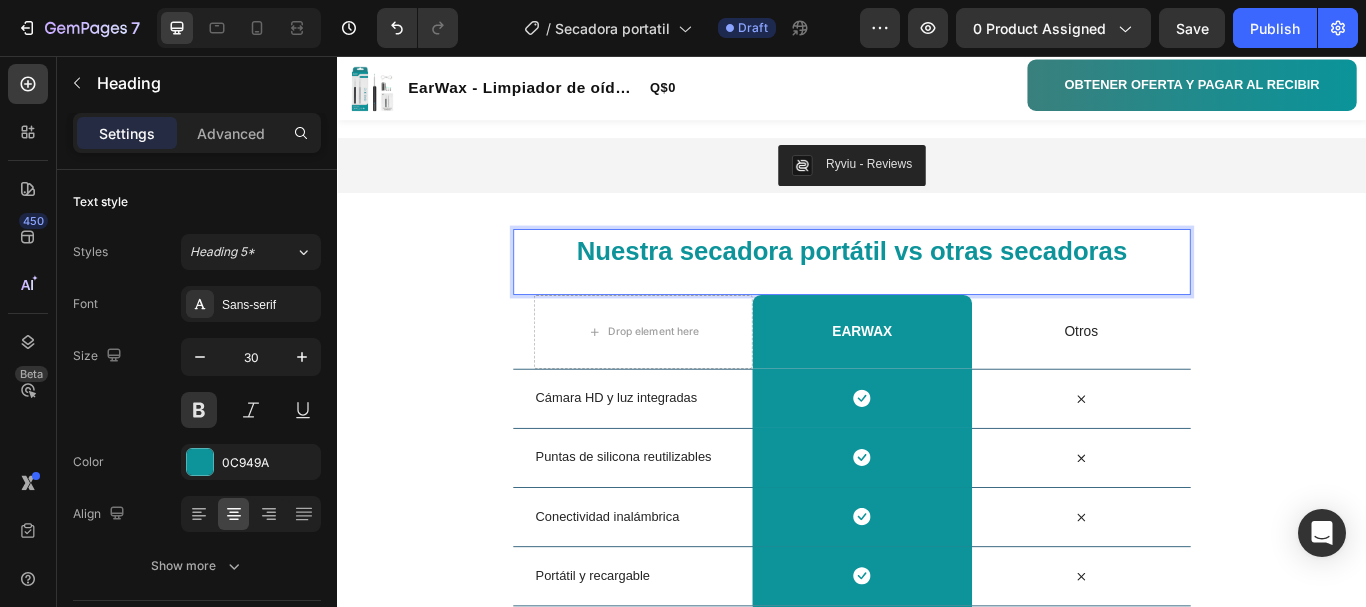 type 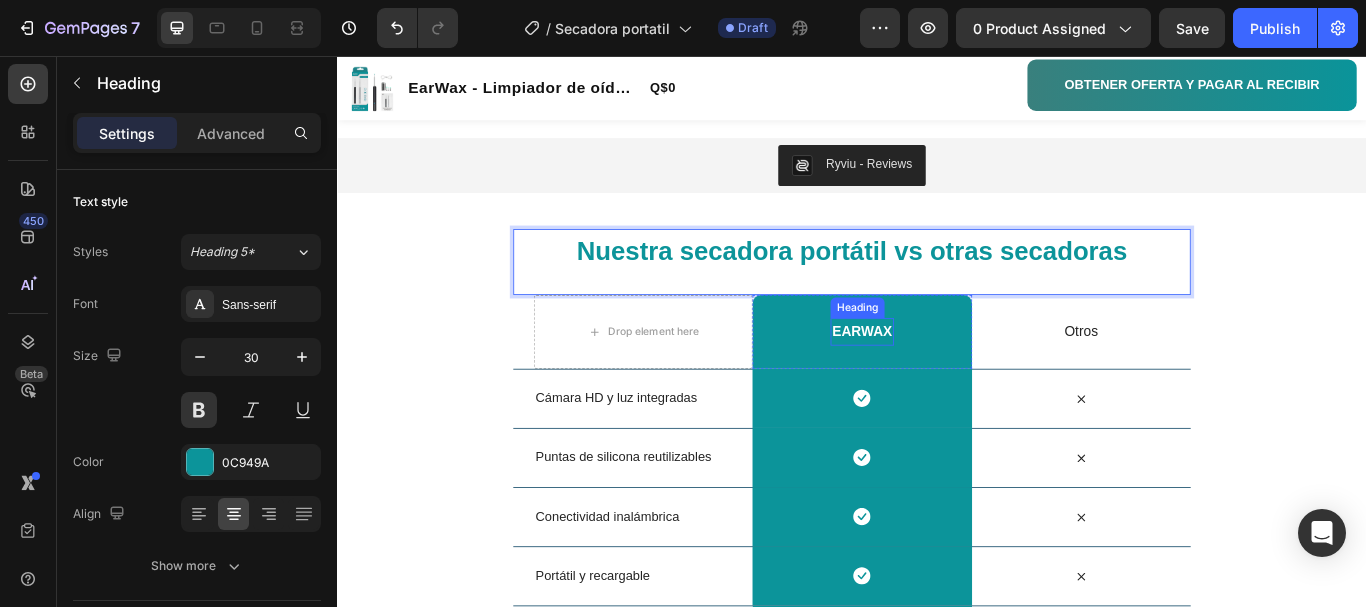 click on "EARWAX" at bounding box center (949, 378) 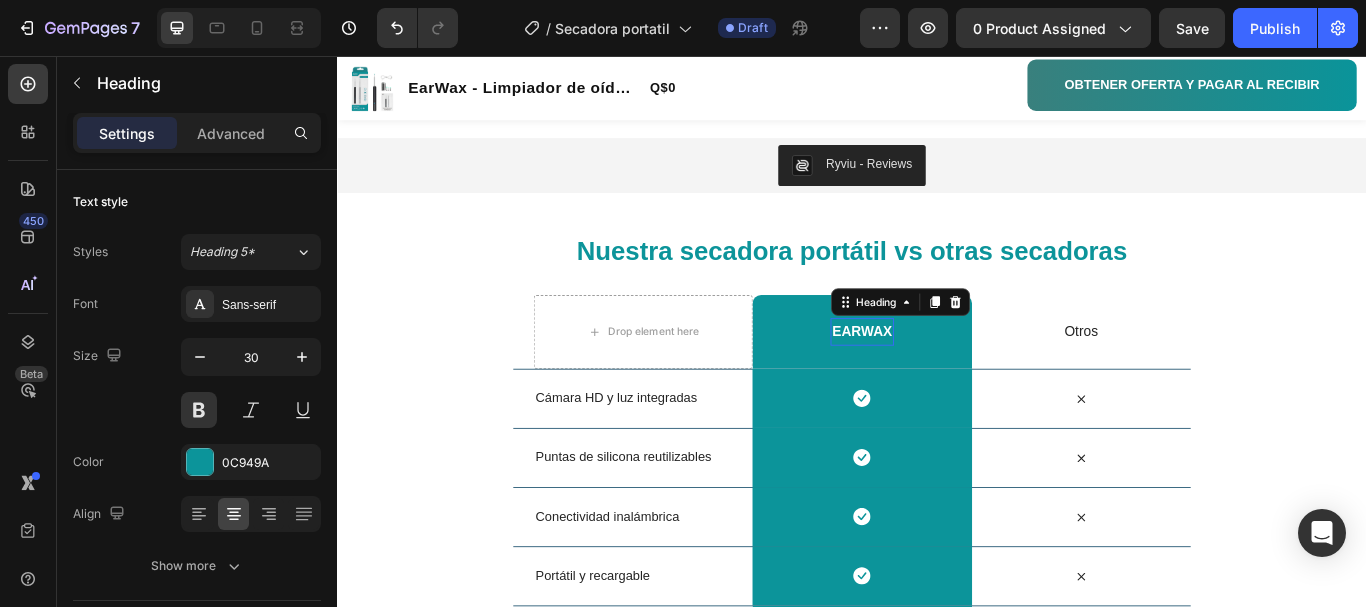 click on "EARWAX" at bounding box center [949, 378] 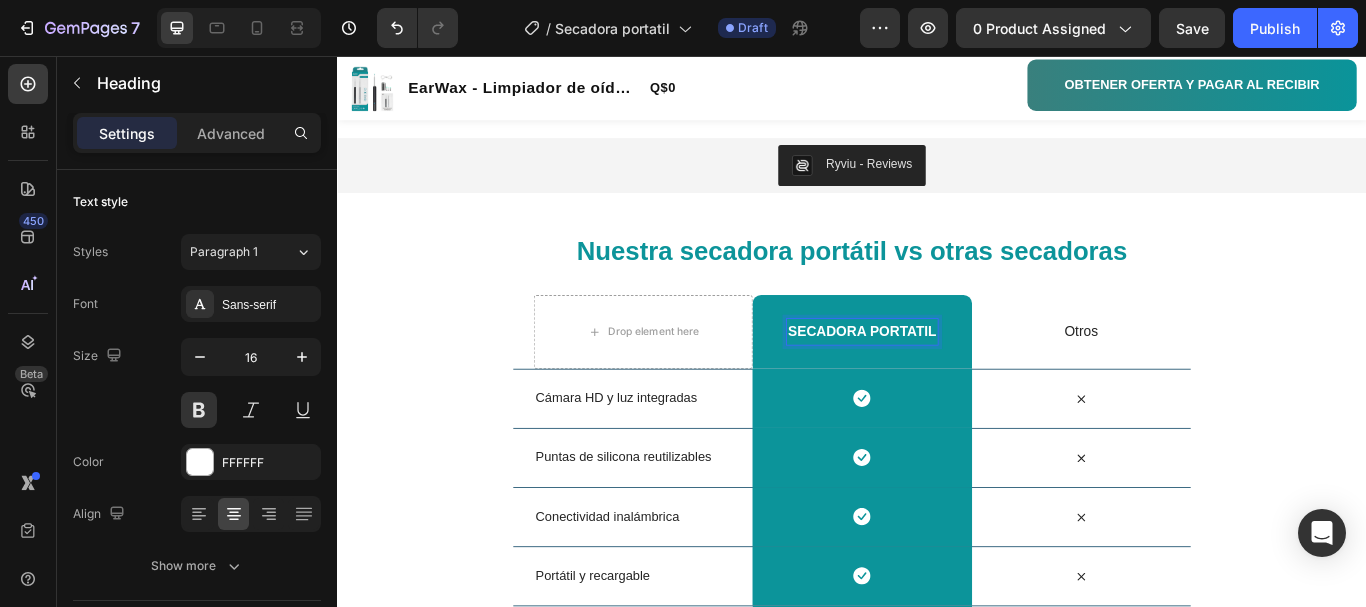 click on "Secadora portatil" at bounding box center [948, 378] 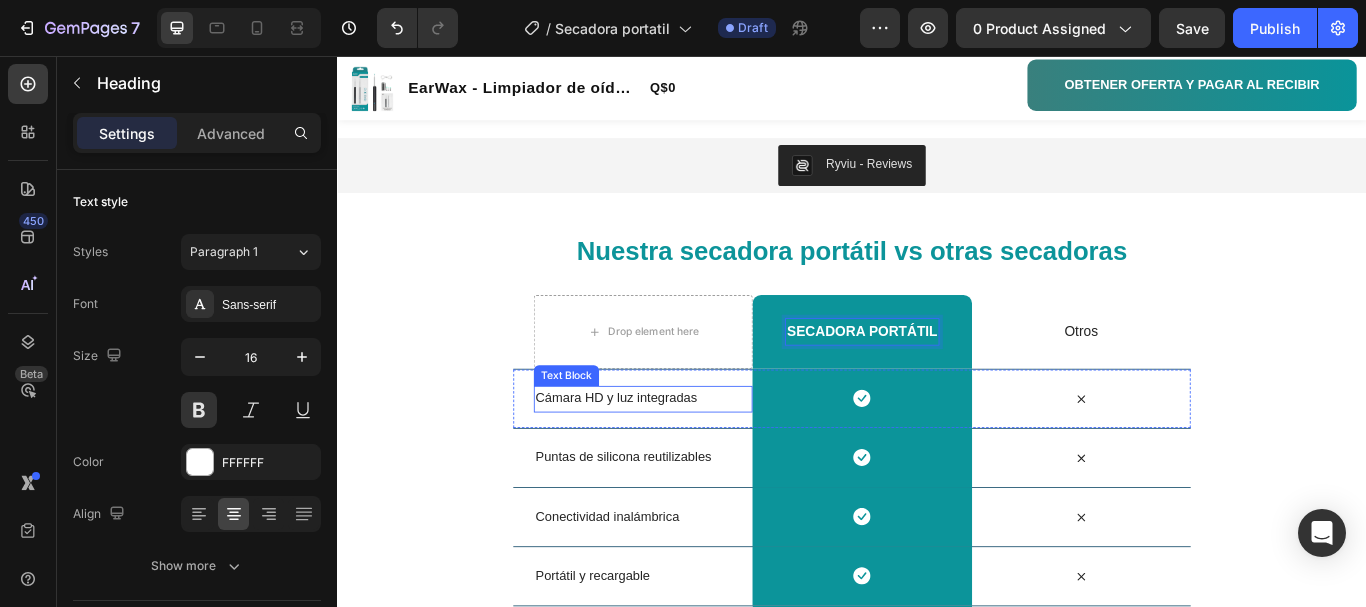 scroll, scrollTop: 3300, scrollLeft: 0, axis: vertical 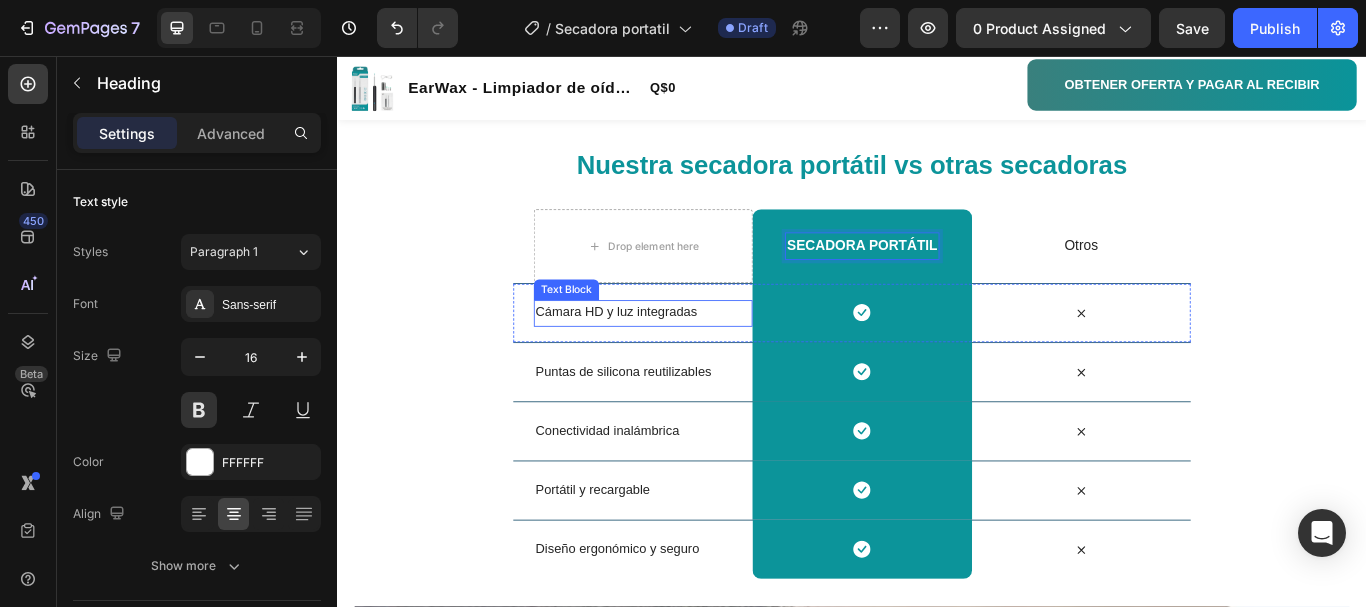 click on "Cámara HD y luz integradas" at bounding box center [662, 354] 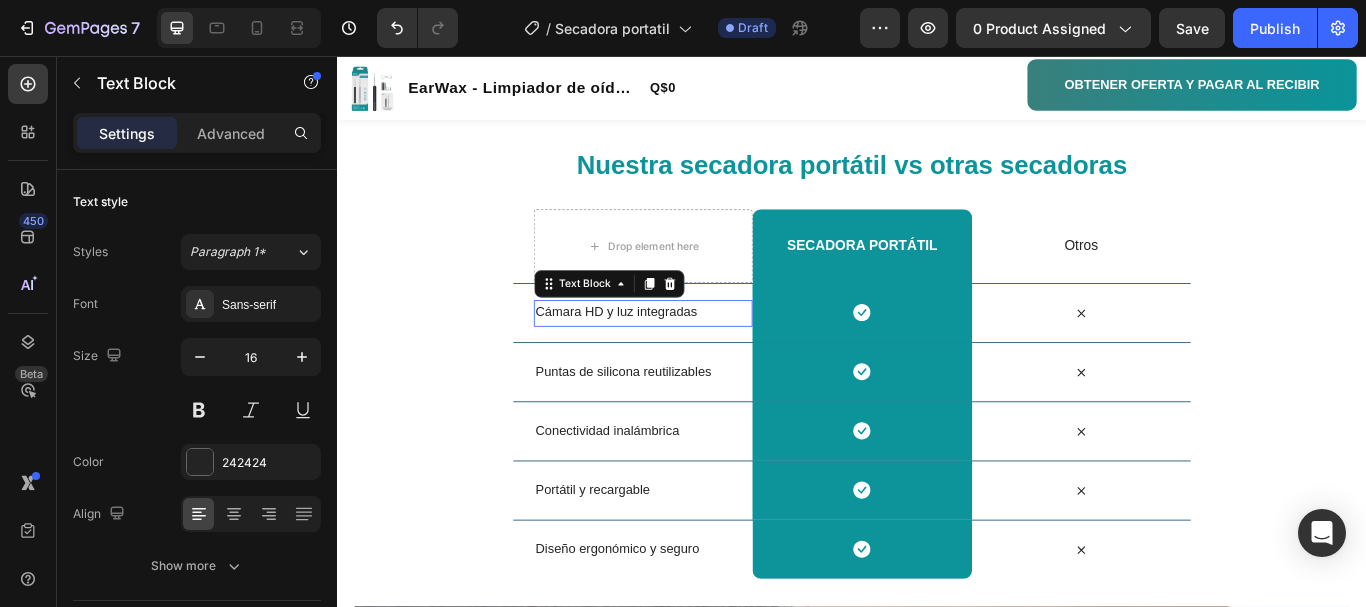click on "Cámara HD y luz integradas" at bounding box center [662, 354] 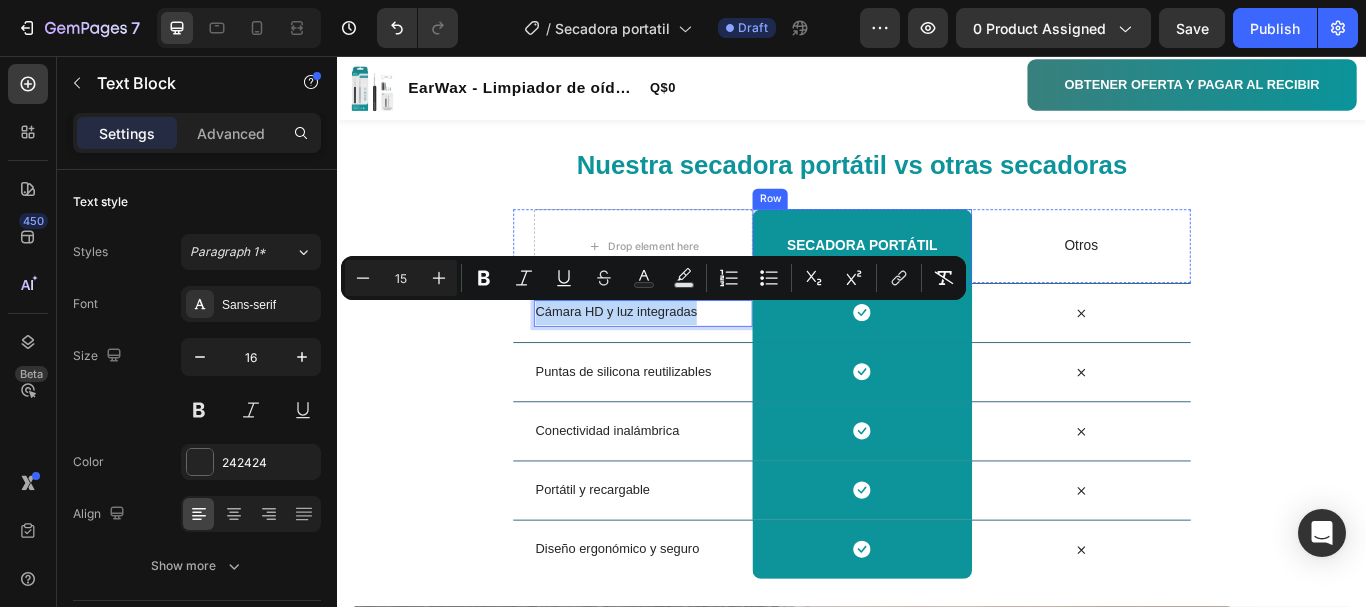 click on "Secadora portátil Heading Row" at bounding box center (948, 278) 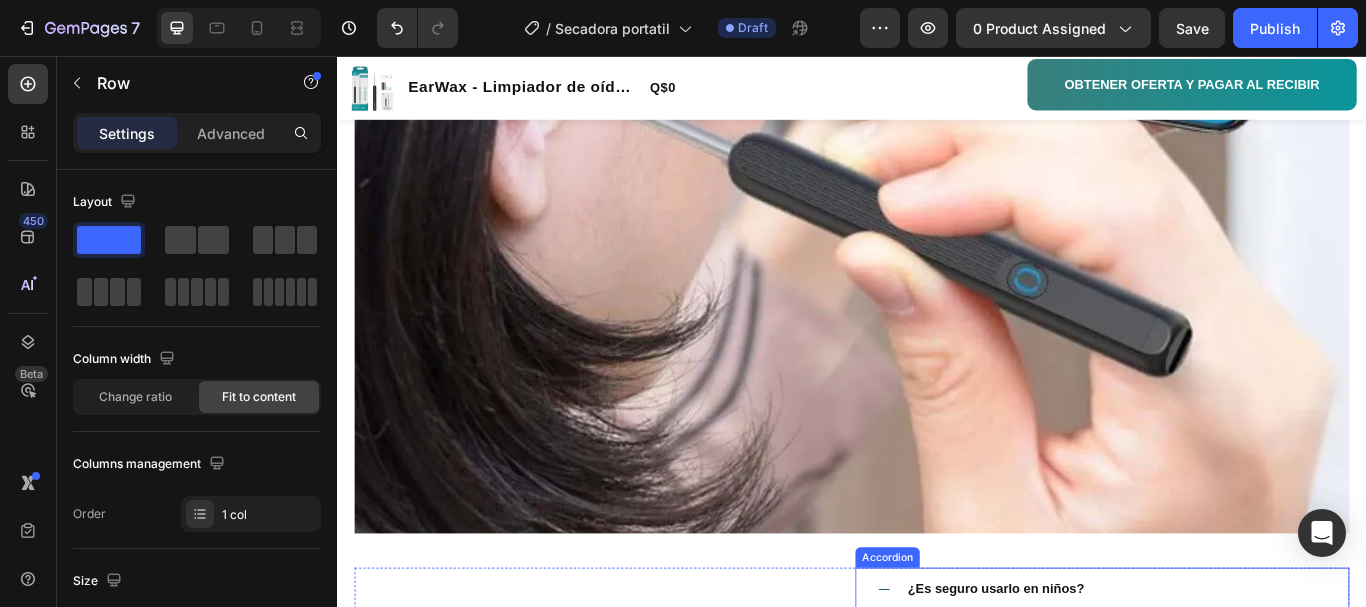 scroll, scrollTop: 3800, scrollLeft: 0, axis: vertical 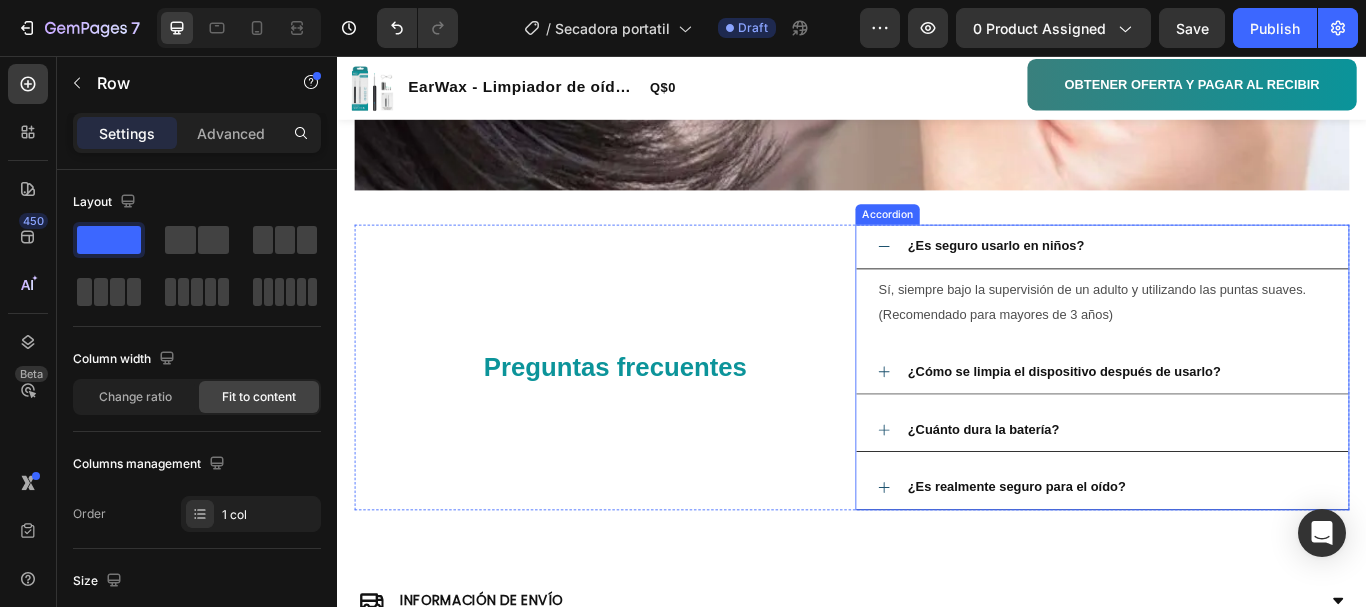 click on "¿Es seguro usarlo en niños?" at bounding box center [1105, 277] 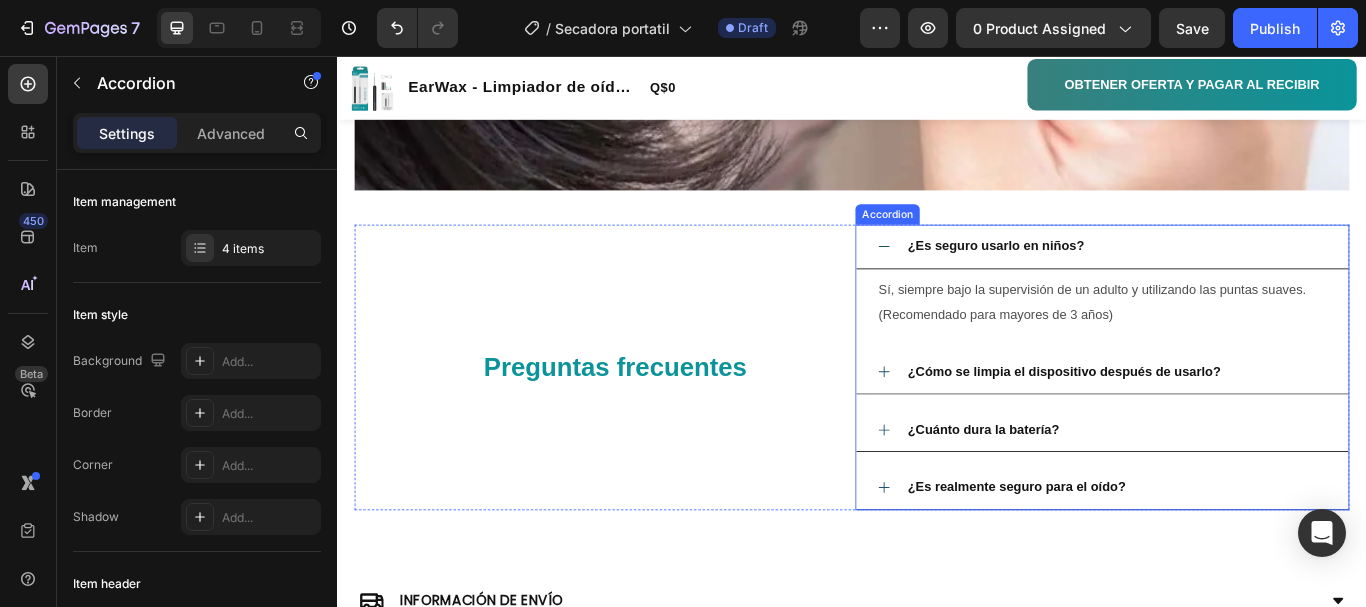 click on "¿Es seguro usarlo en niños?" at bounding box center (1105, 277) 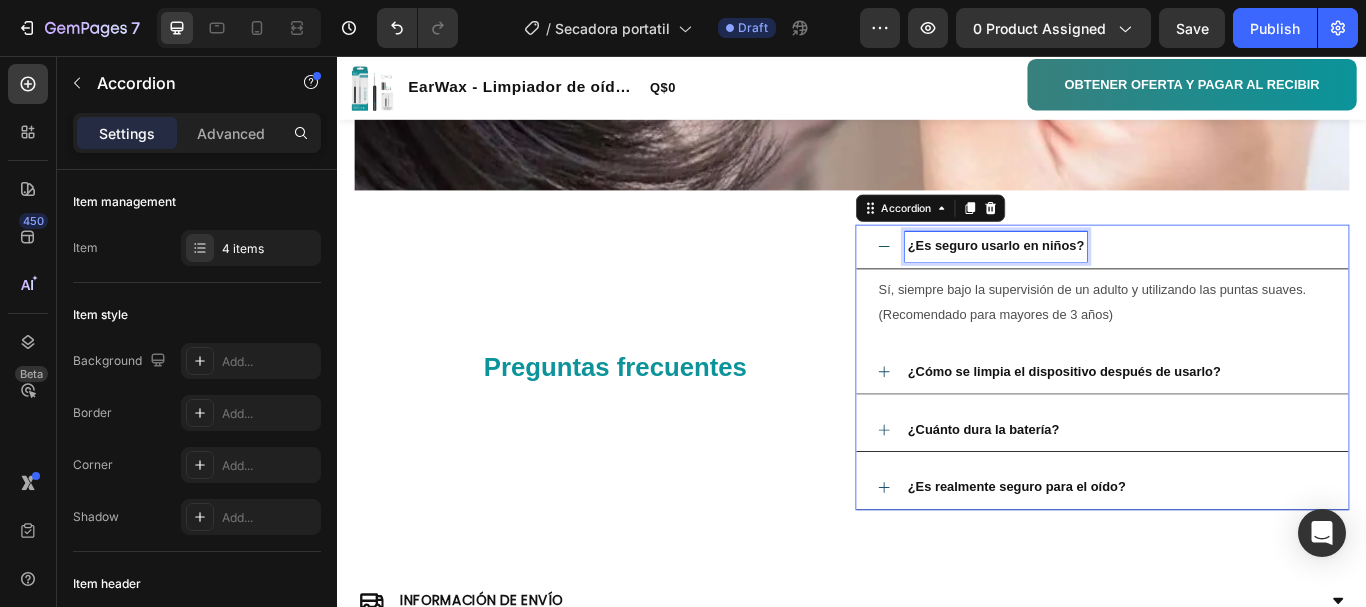 click on "¿Es seguro usarlo en niños?" at bounding box center (1105, 277) 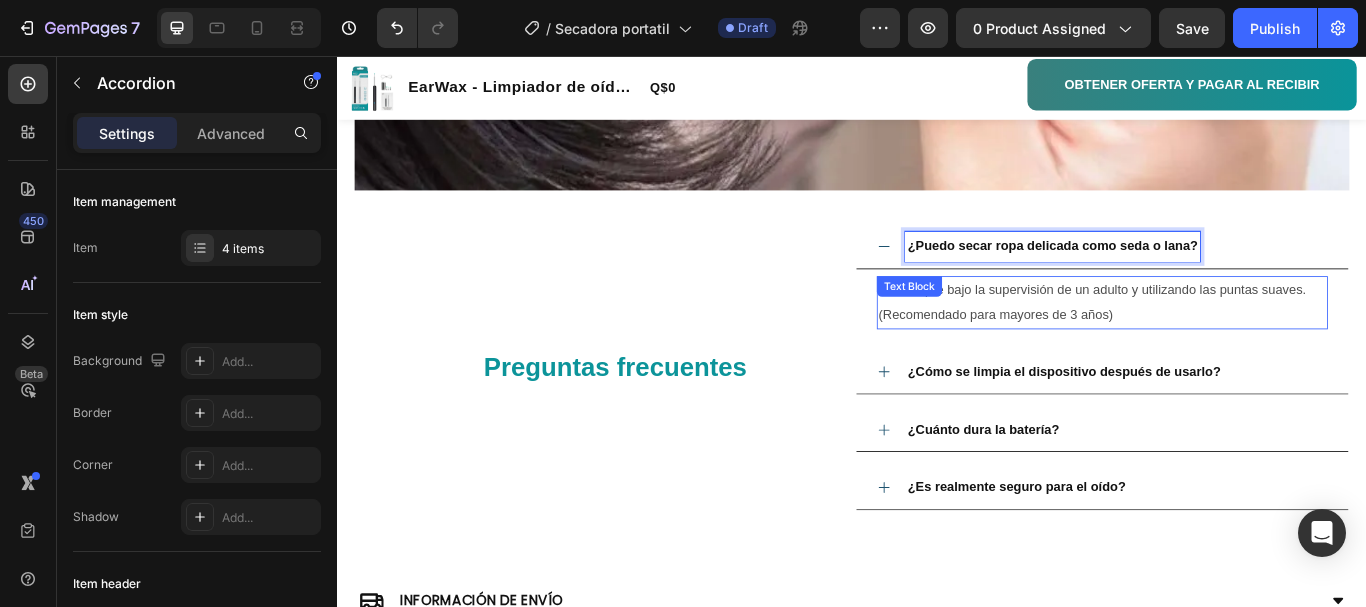 click on "Sí, siempre bajo la supervisión de un adulto y utilizando las puntas suaves. (Recomendado para mayores de 3 años)" at bounding box center [1229, 344] 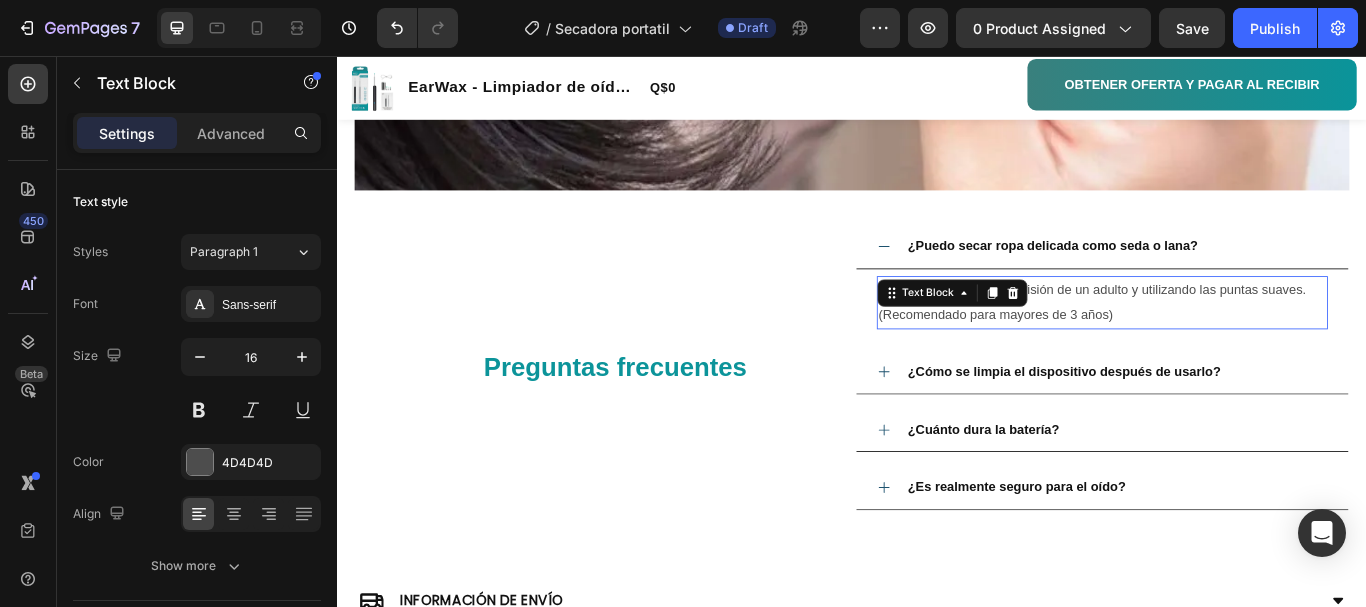 click on "Text Block" at bounding box center (1053, 333) 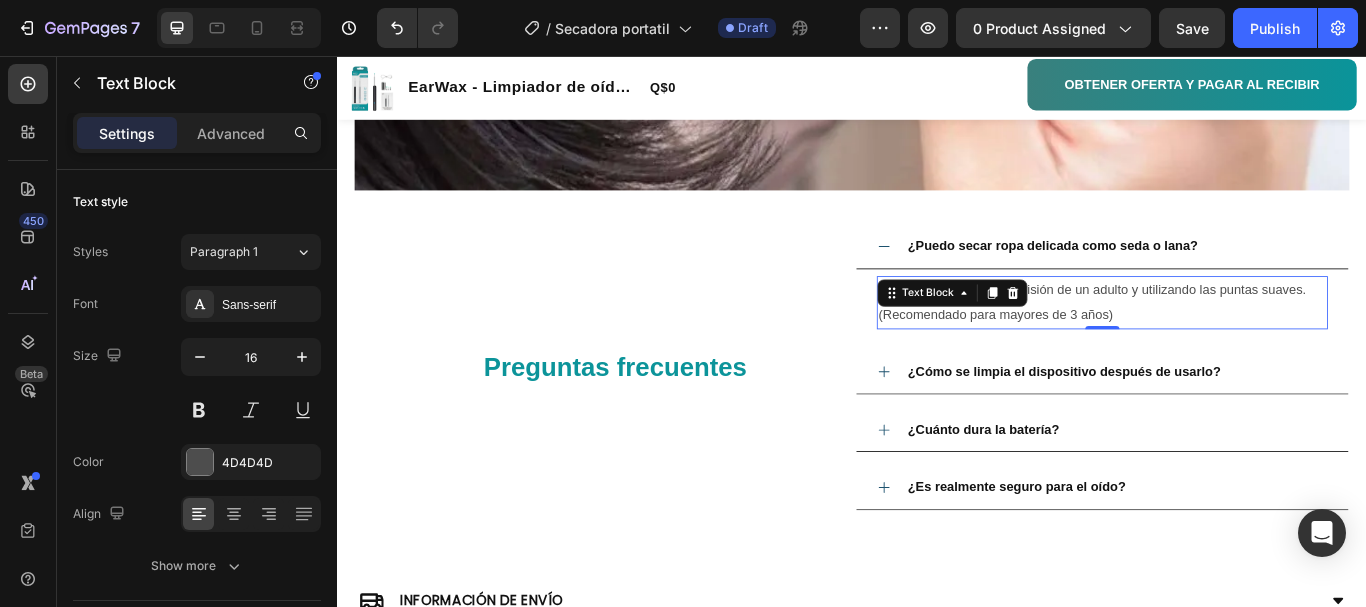 click on "Text Block" at bounding box center [1053, 333] 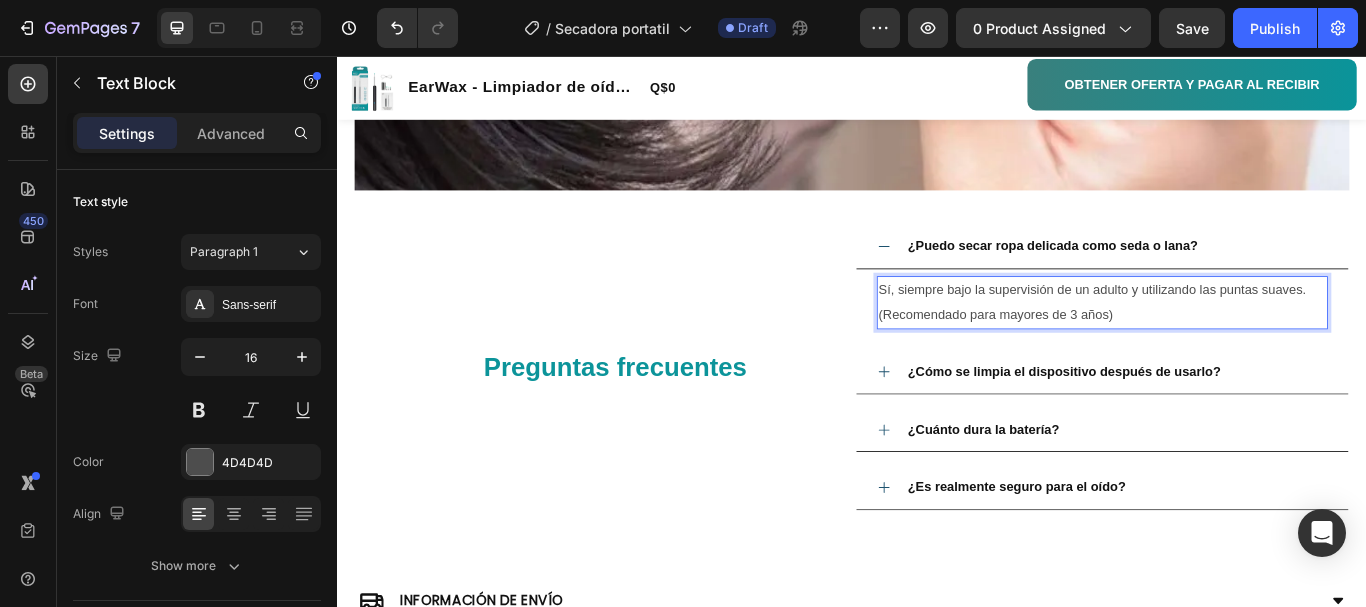 click on "Sí, siempre bajo la supervisión de un adulto y utilizando las puntas suaves. (Recomendado para mayores de 3 años)" at bounding box center [1229, 344] 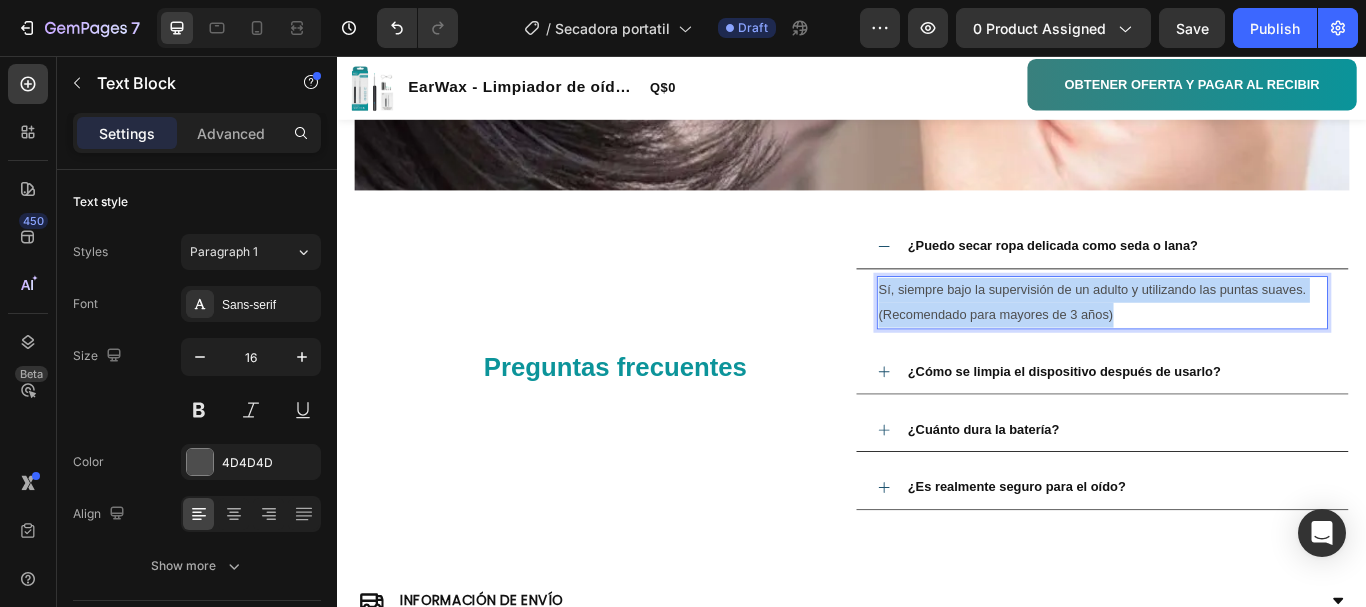 click on "Sí, siempre bajo la supervisión de un adulto y utilizando las puntas suaves. (Recomendado para mayores de 3 años)" at bounding box center [1229, 344] 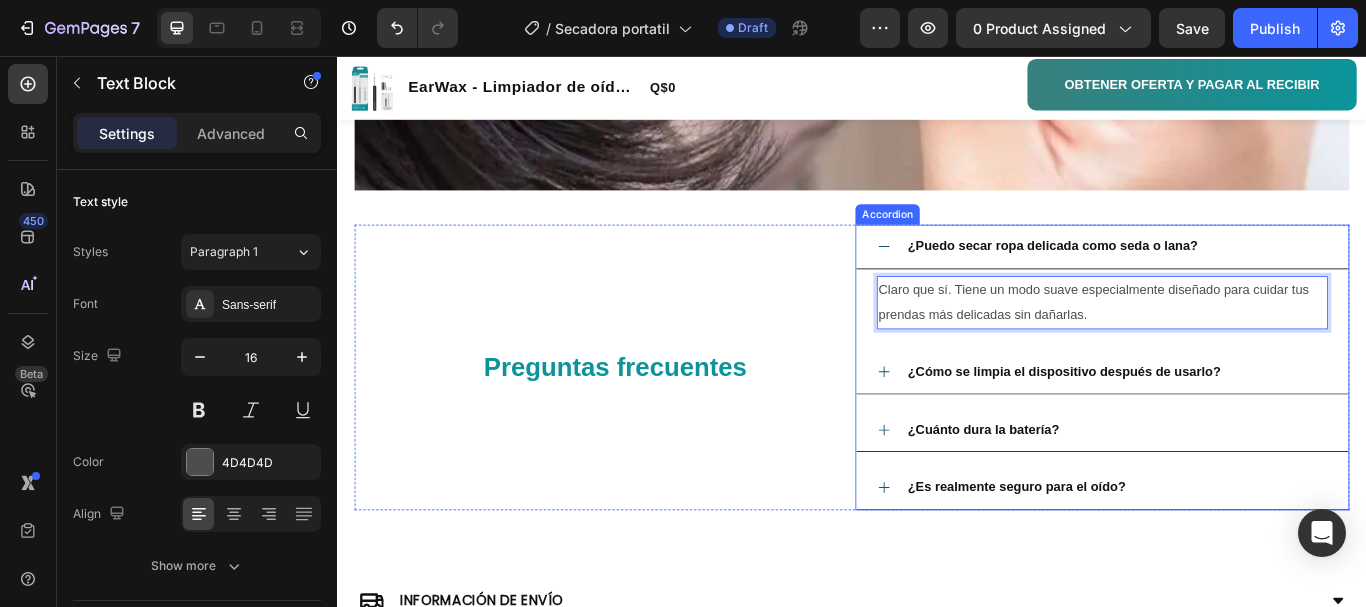 click on "¿Cómo se limpia el dispositivo después de usarlo?" at bounding box center [1245, 424] 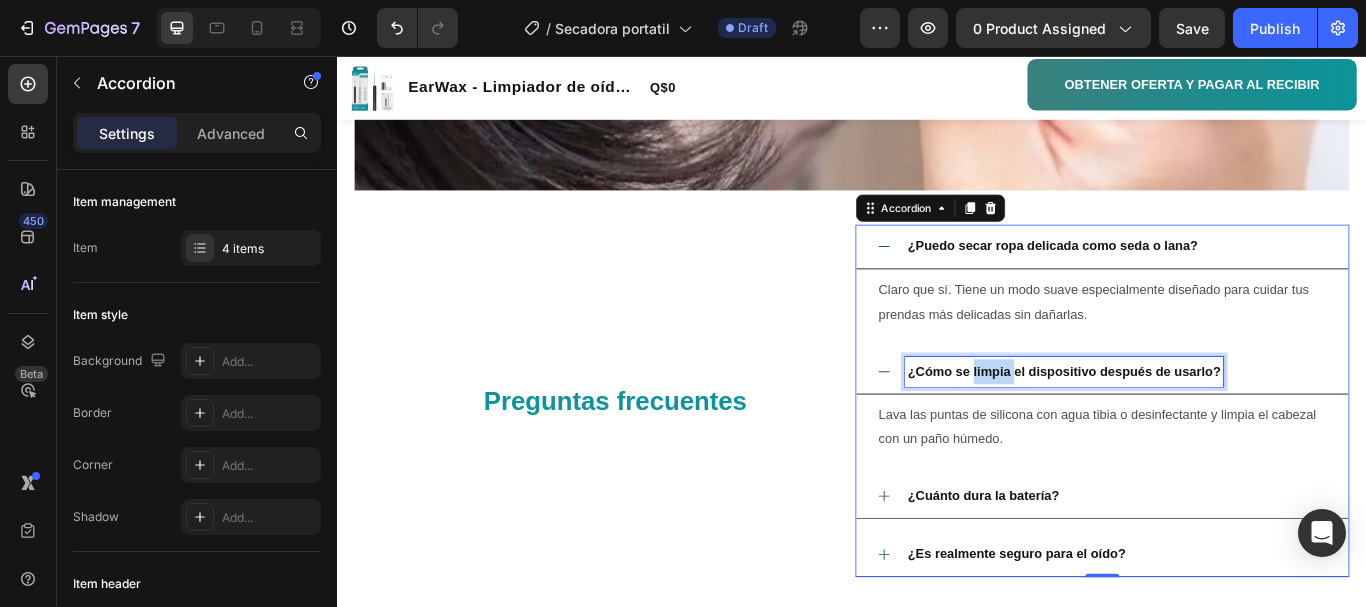 click on "¿Cómo se limpia el dispositivo después de usarlo?" at bounding box center [1184, 423] 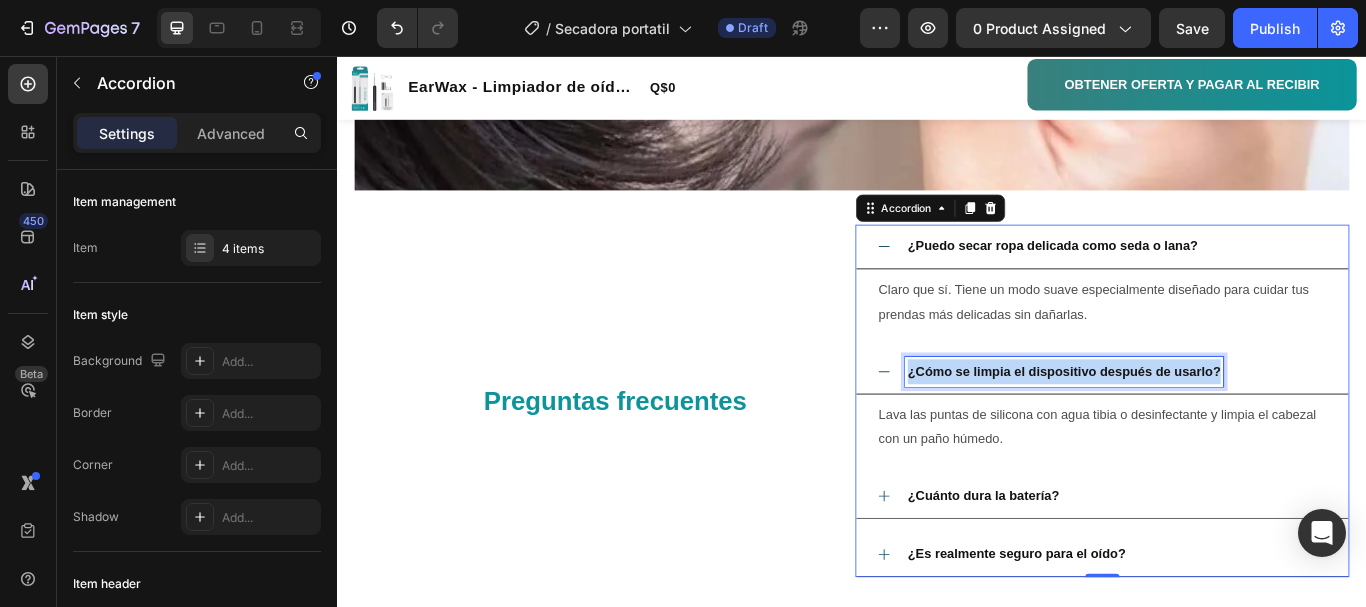 click on "¿Cómo se limpia el dispositivo después de usarlo?" at bounding box center [1184, 423] 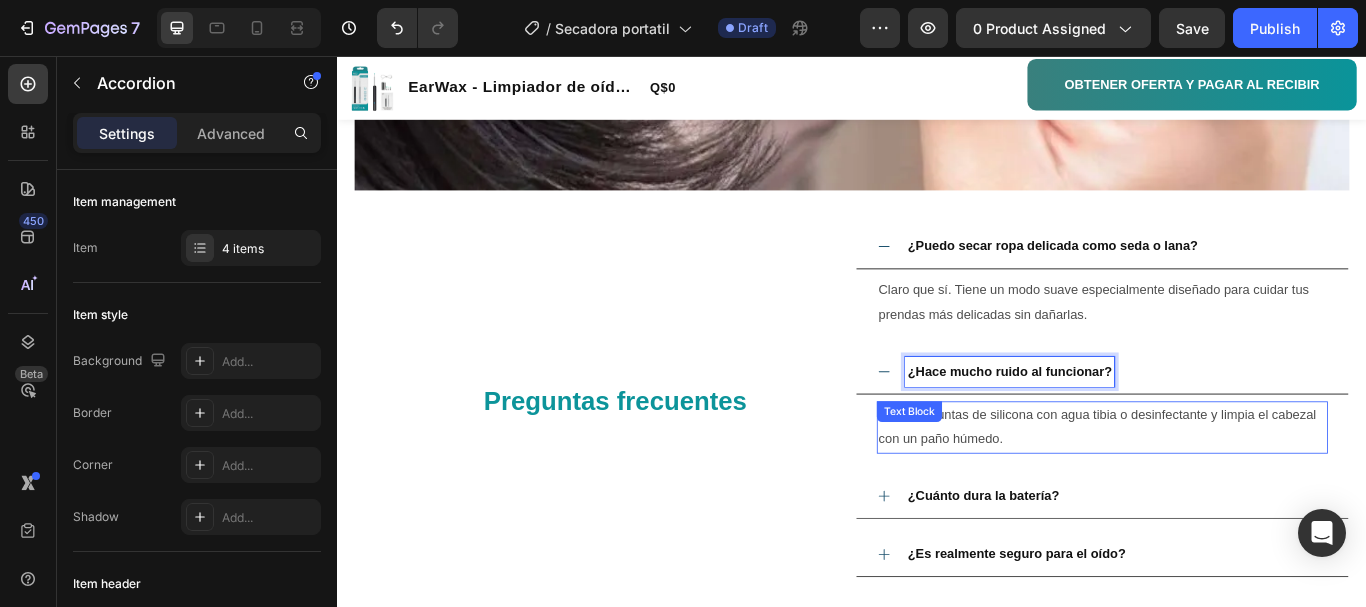 click on "Lava las puntas de silicona con agua tibia o desinfectante y limpia el cabezal con un paño húmedo." at bounding box center (1223, 489) 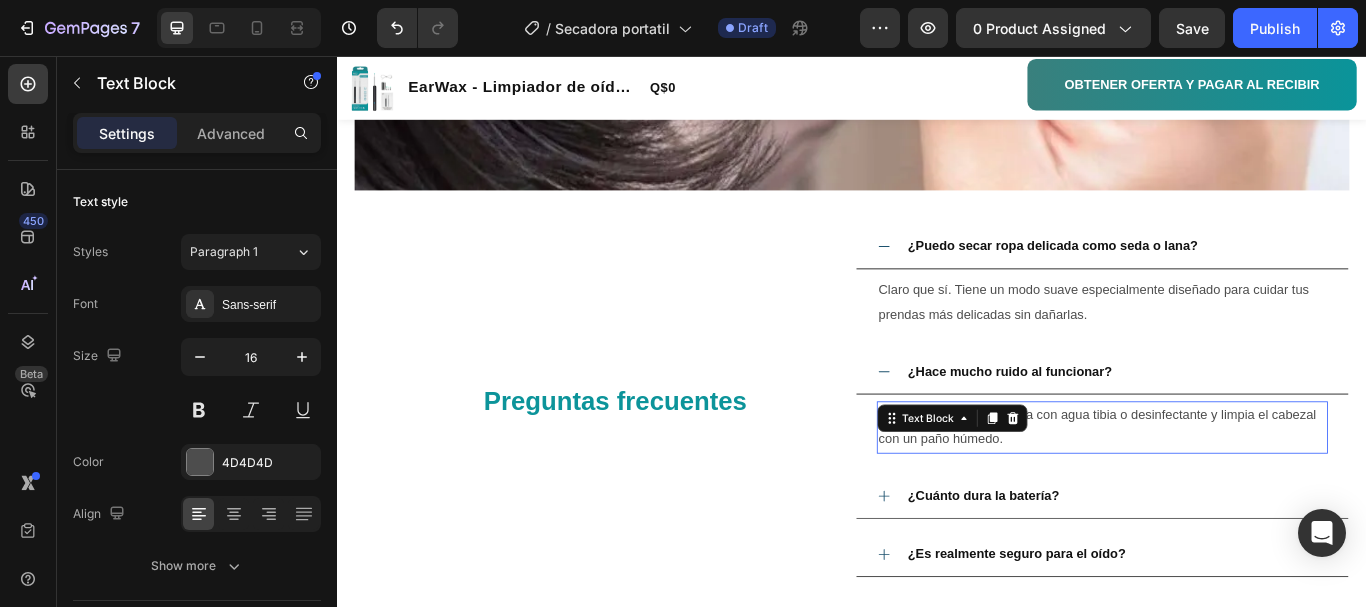 click at bounding box center [1124, 479] 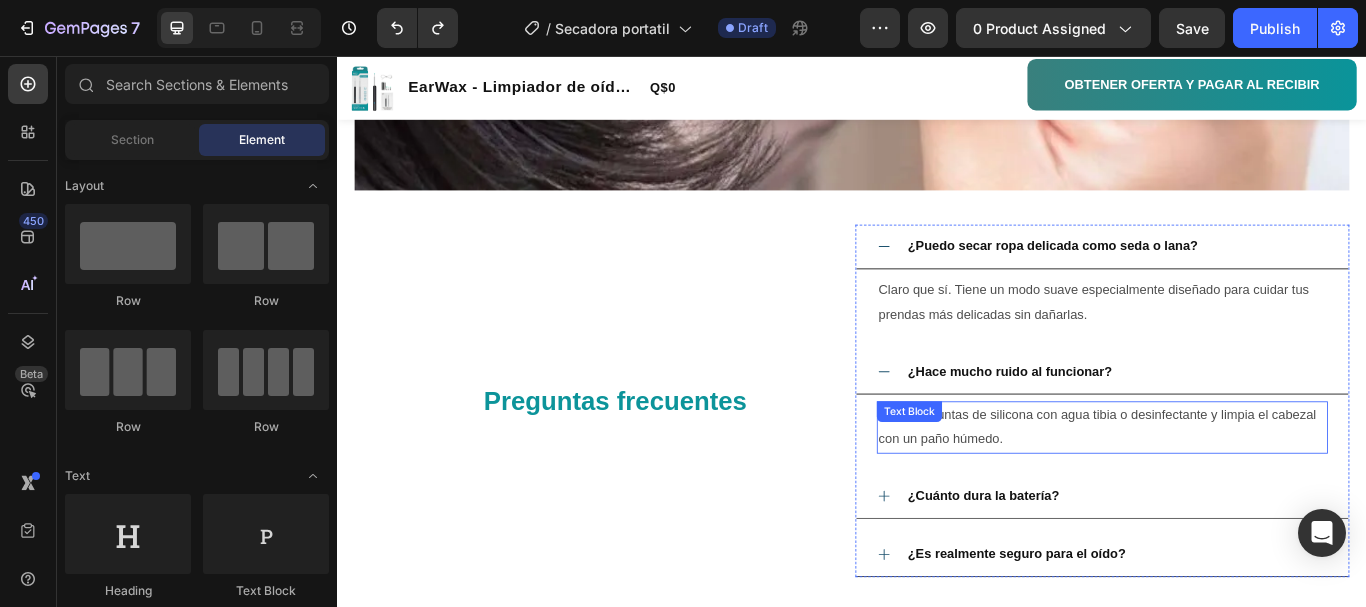click on "Lava las puntas de silicona con agua tibia o desinfectante y limpia el cabezal con un paño húmedo." at bounding box center (1229, 490) 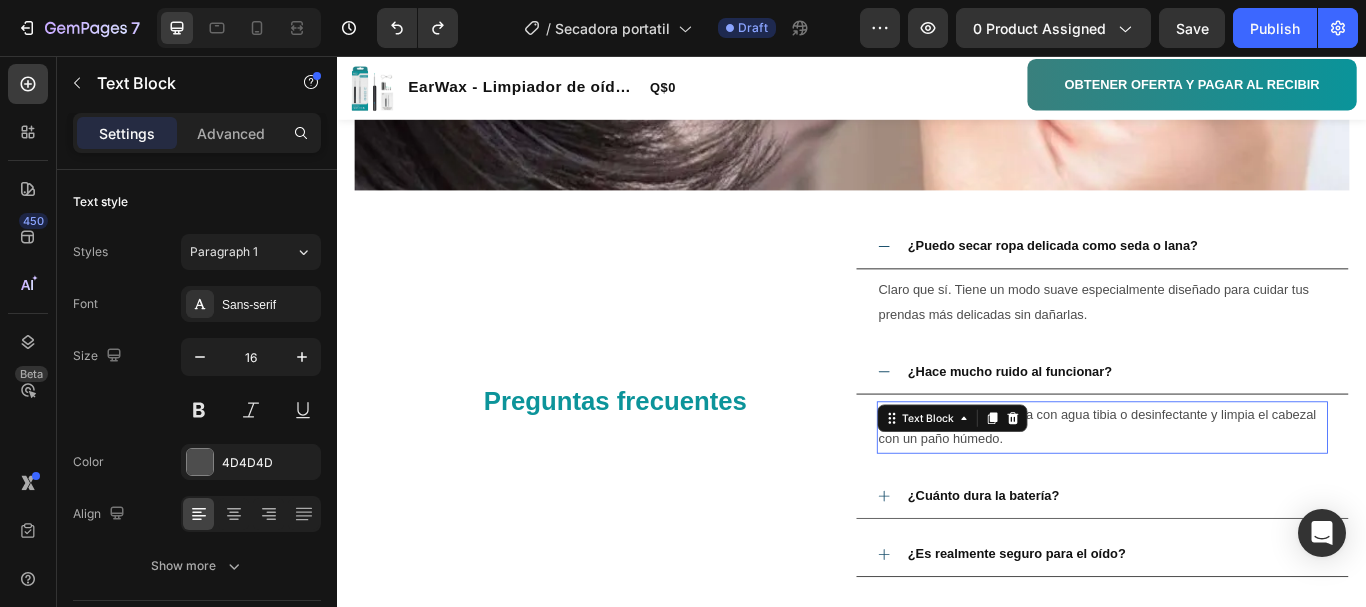 click on "Lava las puntas de silicona con agua tibia o desinfectante y limpia el cabezal con un paño húmedo." at bounding box center (1229, 490) 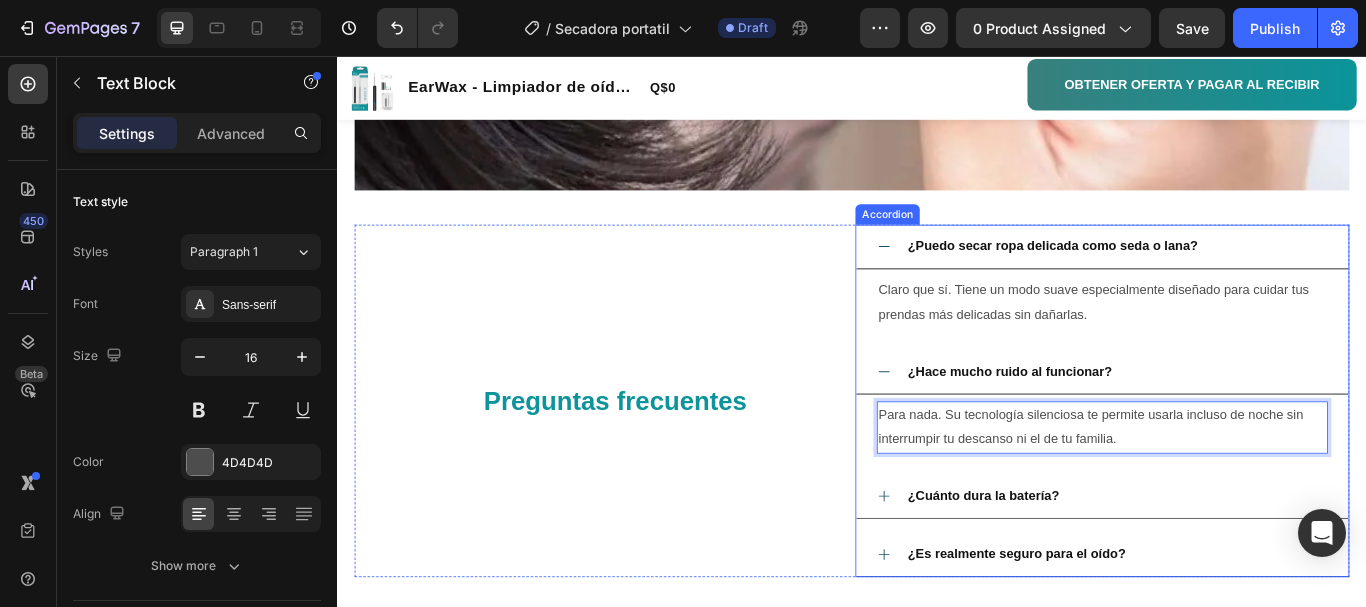 click on "¿Cuánto dura la batería?" at bounding box center (1245, 569) 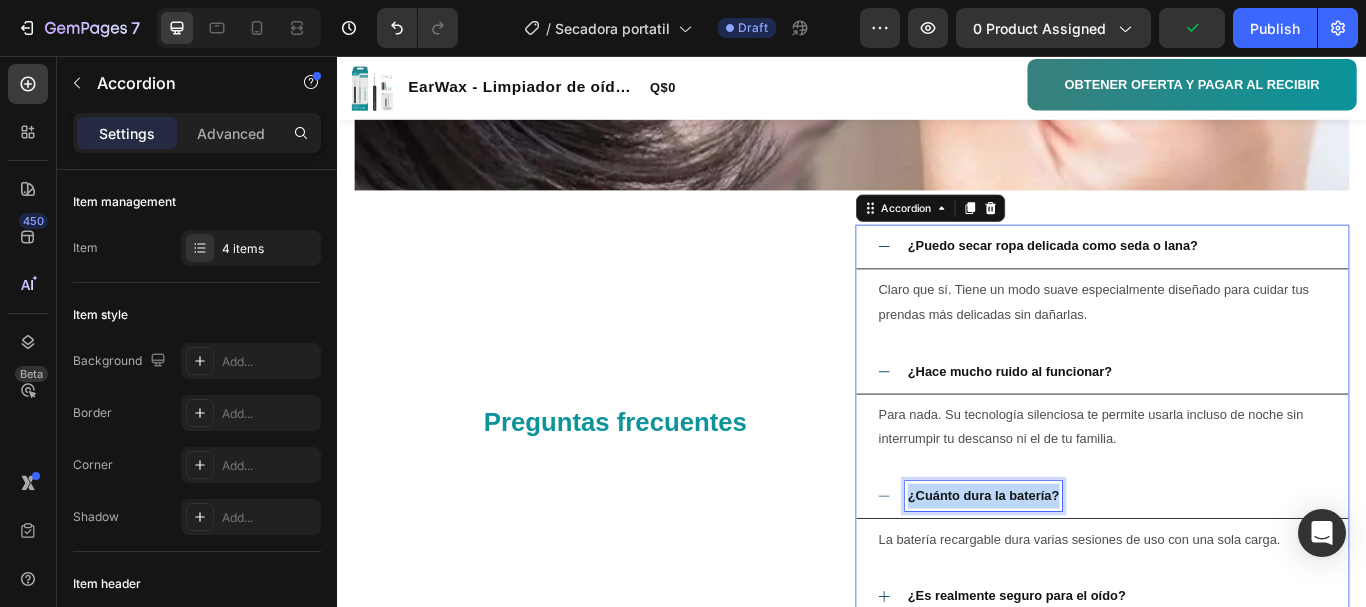 click on "¿Cuánto dura la batería?" at bounding box center [1090, 568] 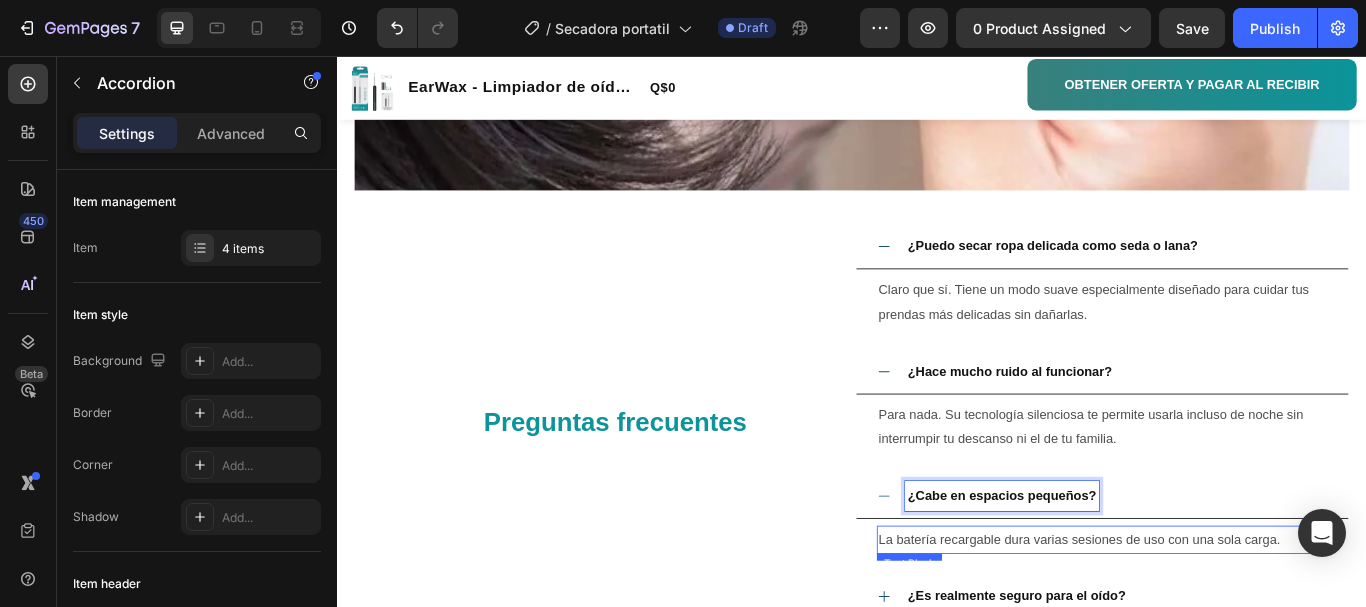 click on "La batería recargable dura varias sesiones de uso con una sola carga." at bounding box center (1202, 619) 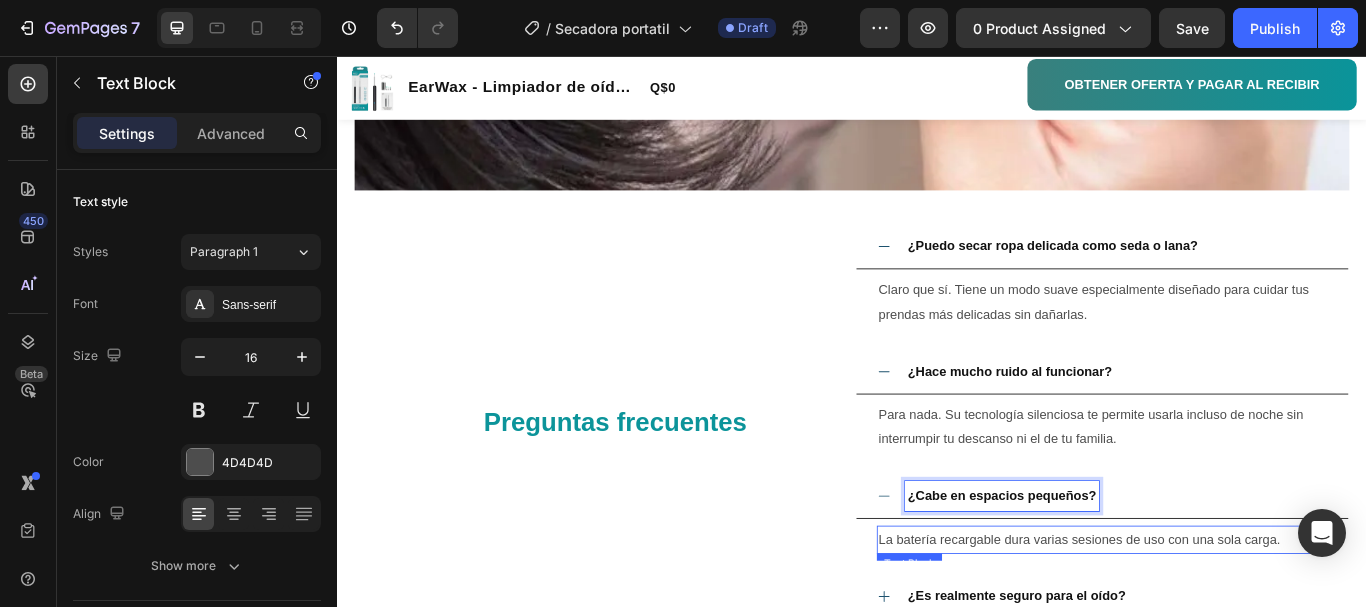 click on "La batería recargable dura varias sesiones de uso con una sola carga." at bounding box center (1202, 619) 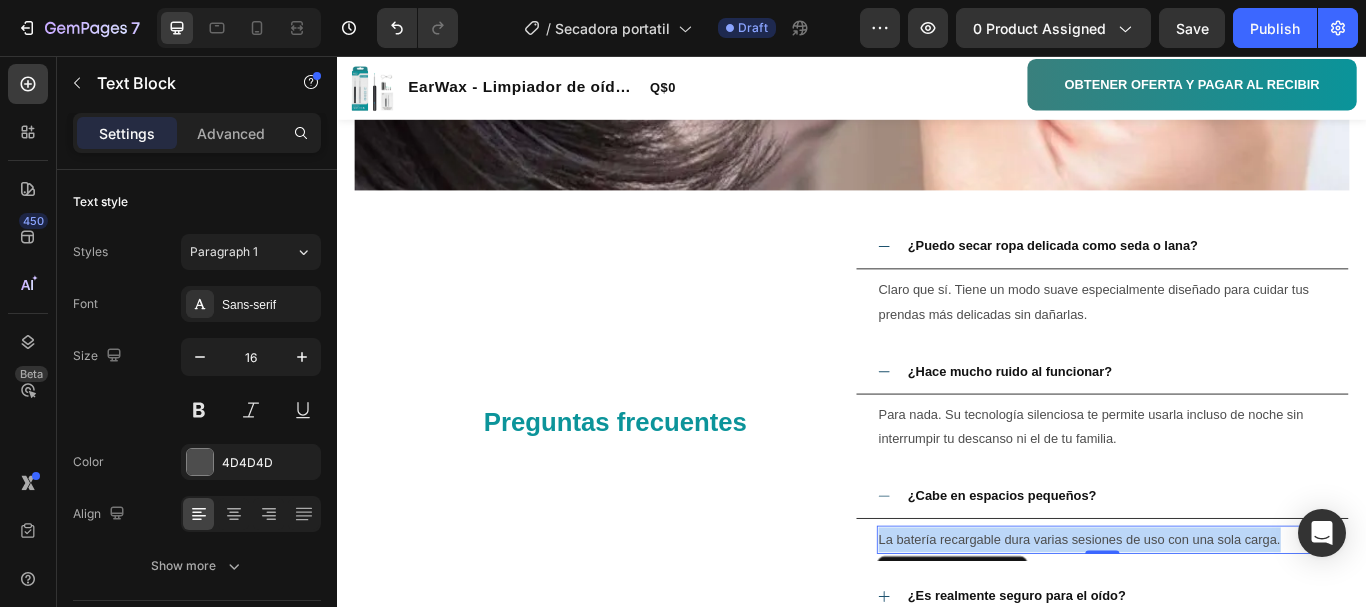 click on "La batería recargable dura varias sesiones de uso con una sola carga." at bounding box center (1202, 619) 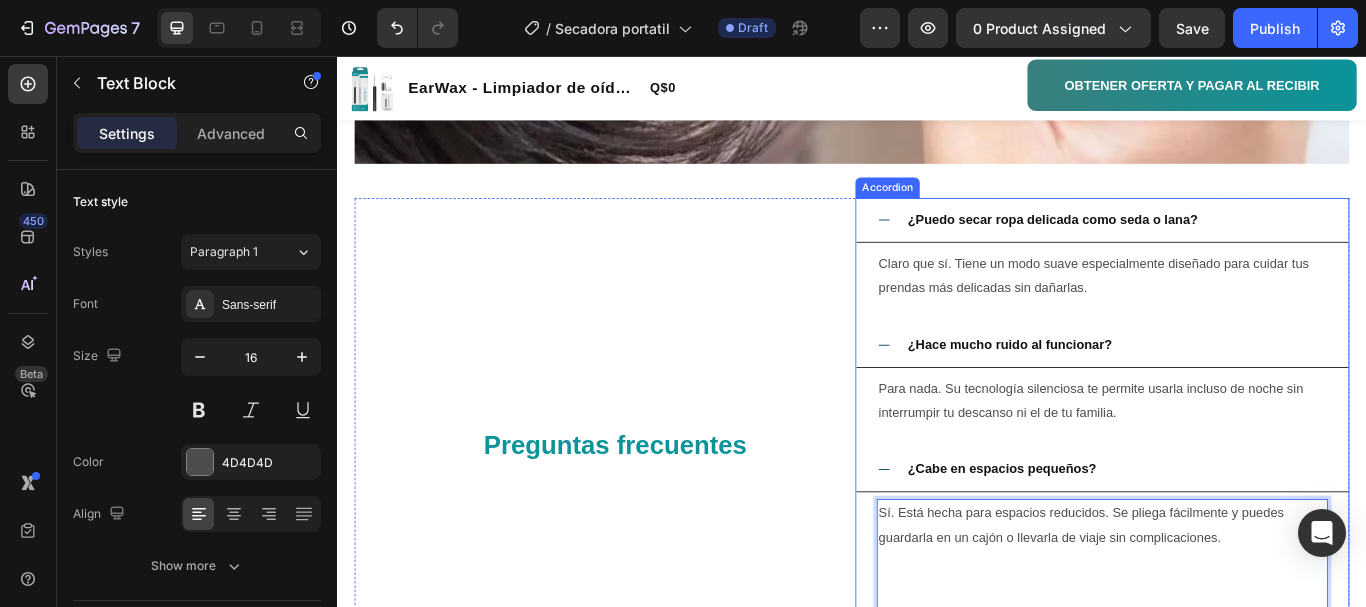 scroll, scrollTop: 3856, scrollLeft: 0, axis: vertical 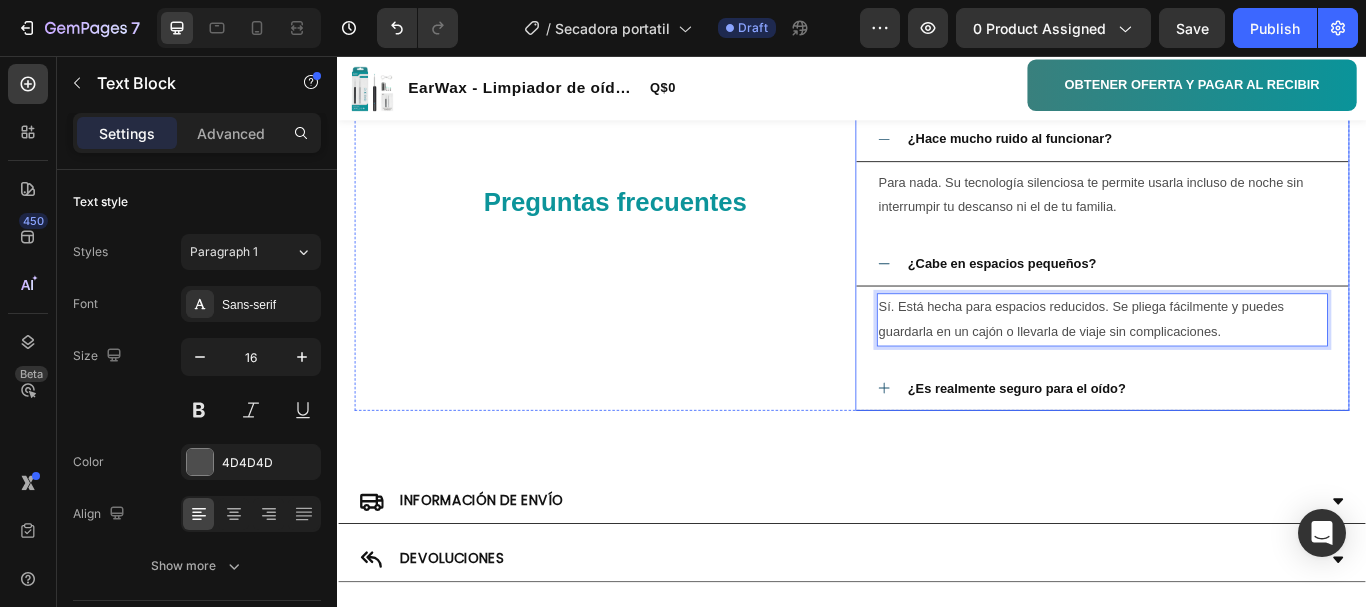 click on "¿Es realmente seguro para el oído?" at bounding box center [1129, 443] 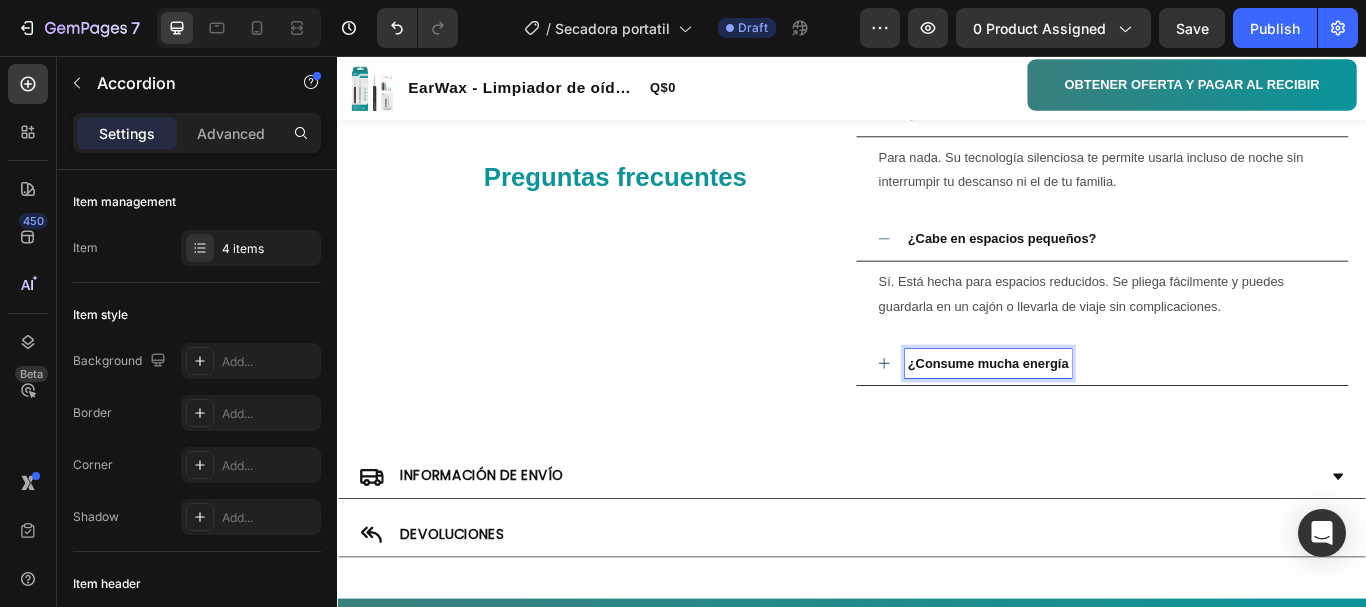 scroll, scrollTop: 4056, scrollLeft: 0, axis: vertical 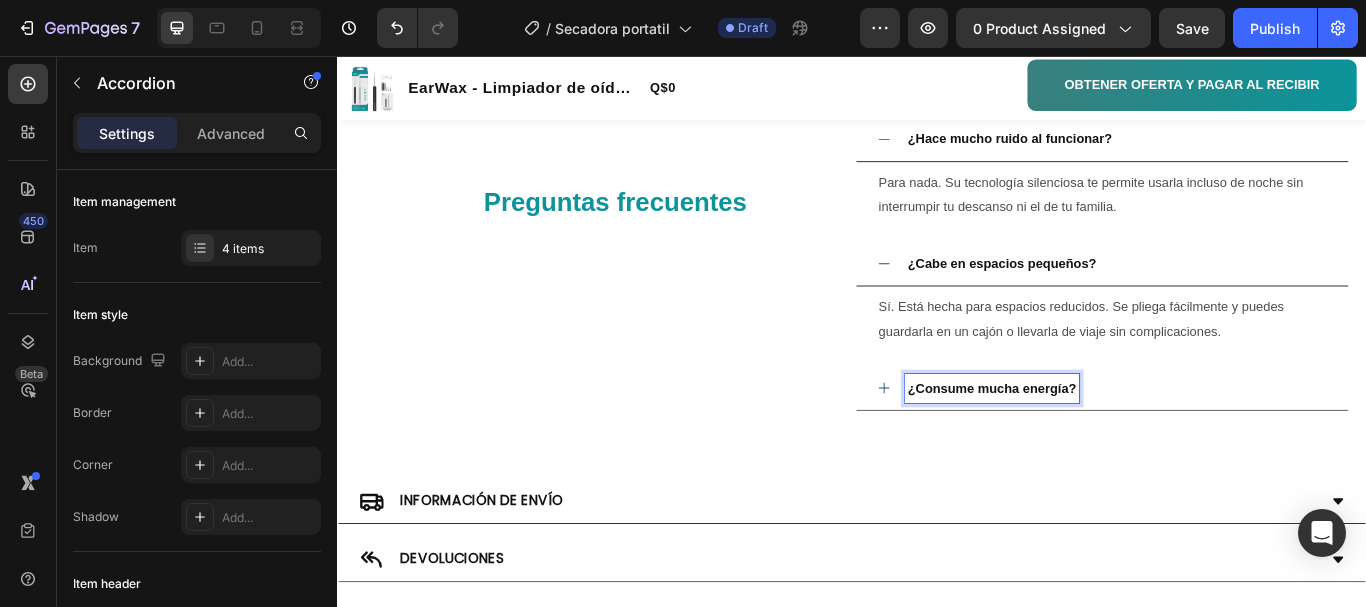 click on "¿Consume mucha energía?" at bounding box center [1245, 444] 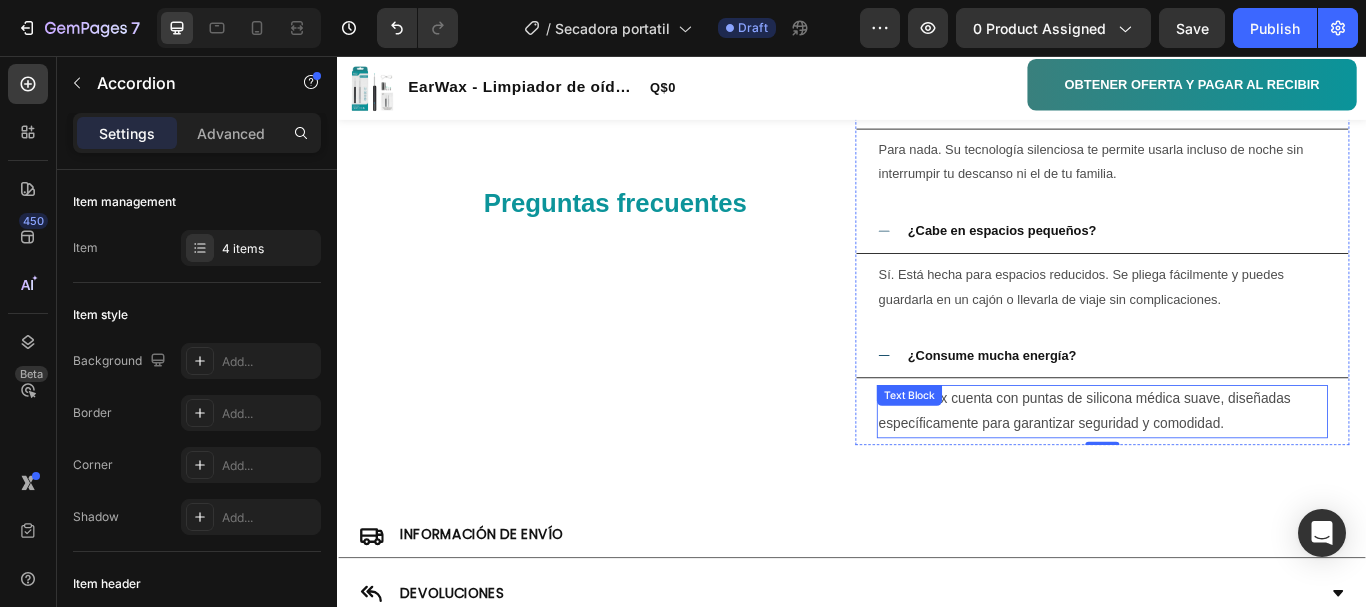scroll, scrollTop: 4095, scrollLeft: 0, axis: vertical 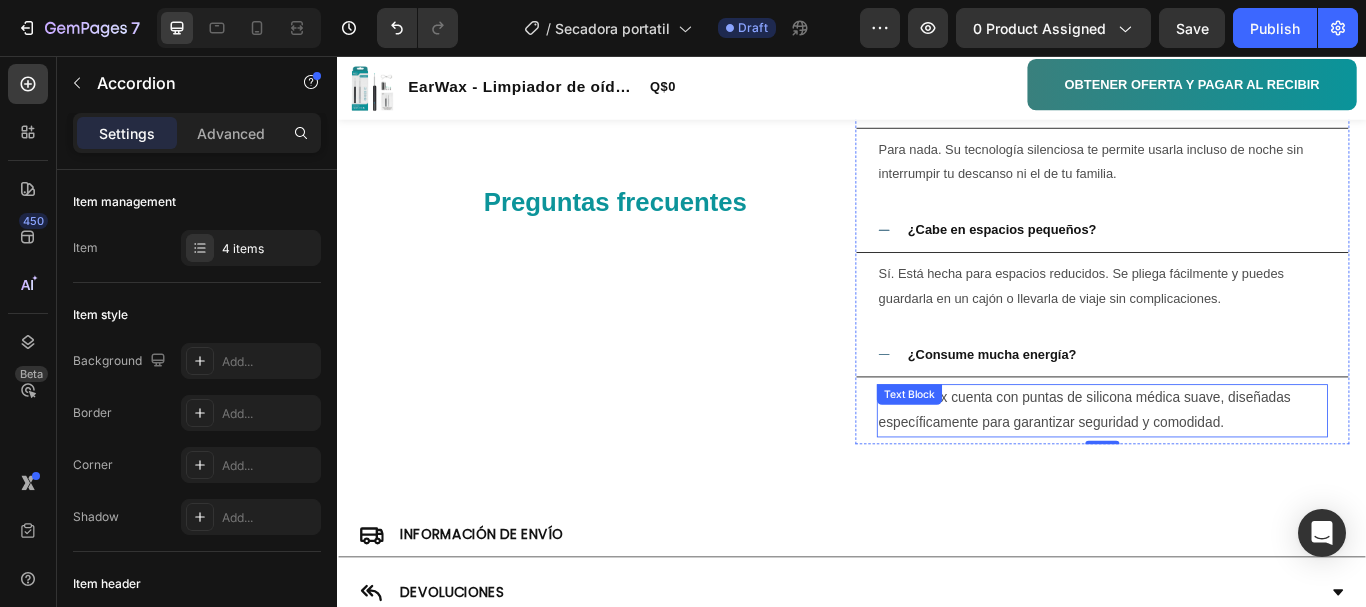 click on "Sí. EarWax cuenta con puntas de silicona médica suave, diseñadas específicamente para garantizar seguridad y comodidad." at bounding box center [1229, 470] 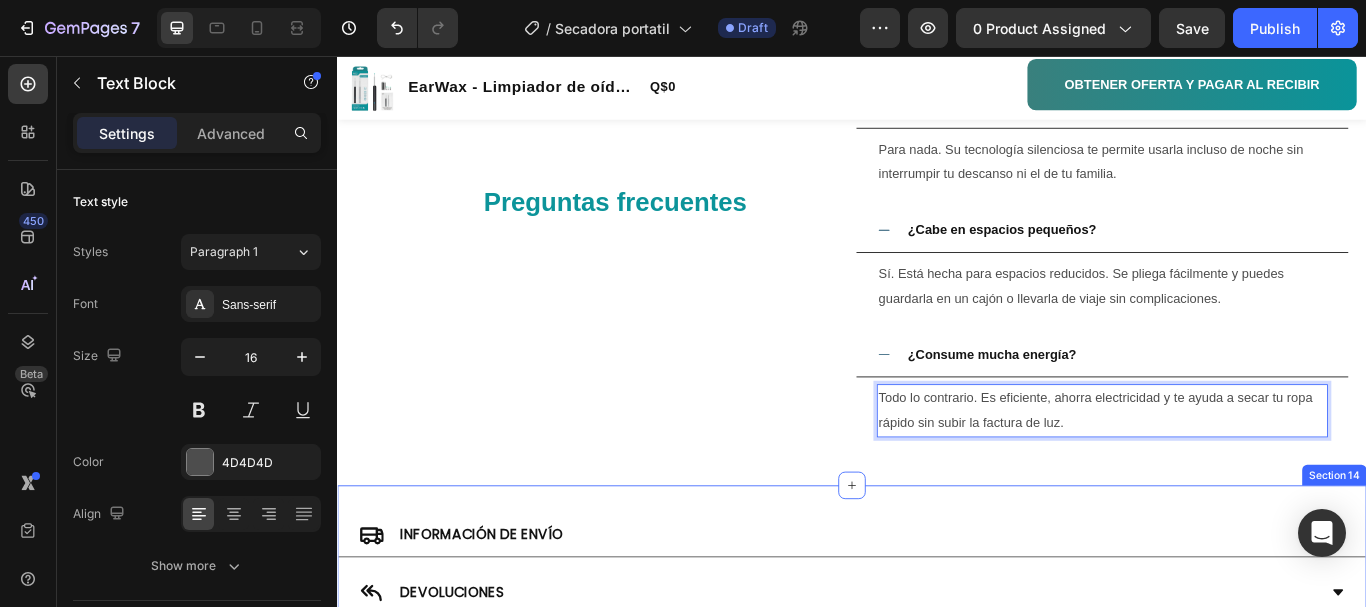 click on "INFORMACIÓN DE ENVÍO
DEVOLUCIONES Accordion Row Section 14" at bounding box center [937, 657] 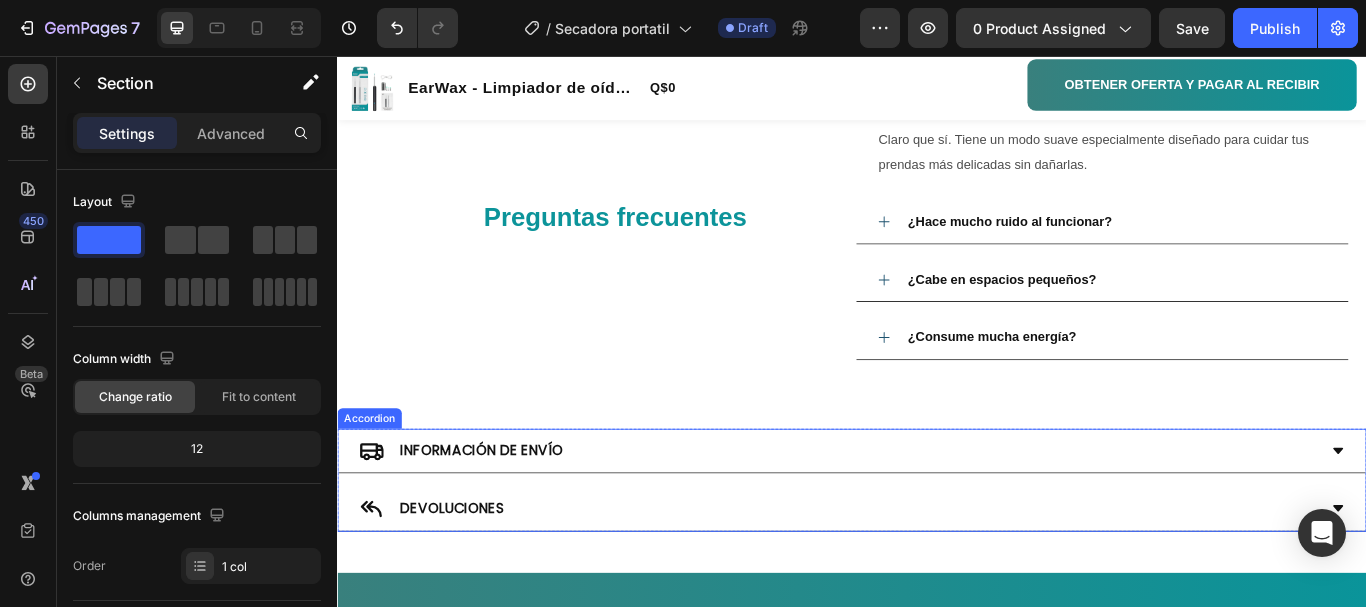 scroll, scrollTop: 2787, scrollLeft: 0, axis: vertical 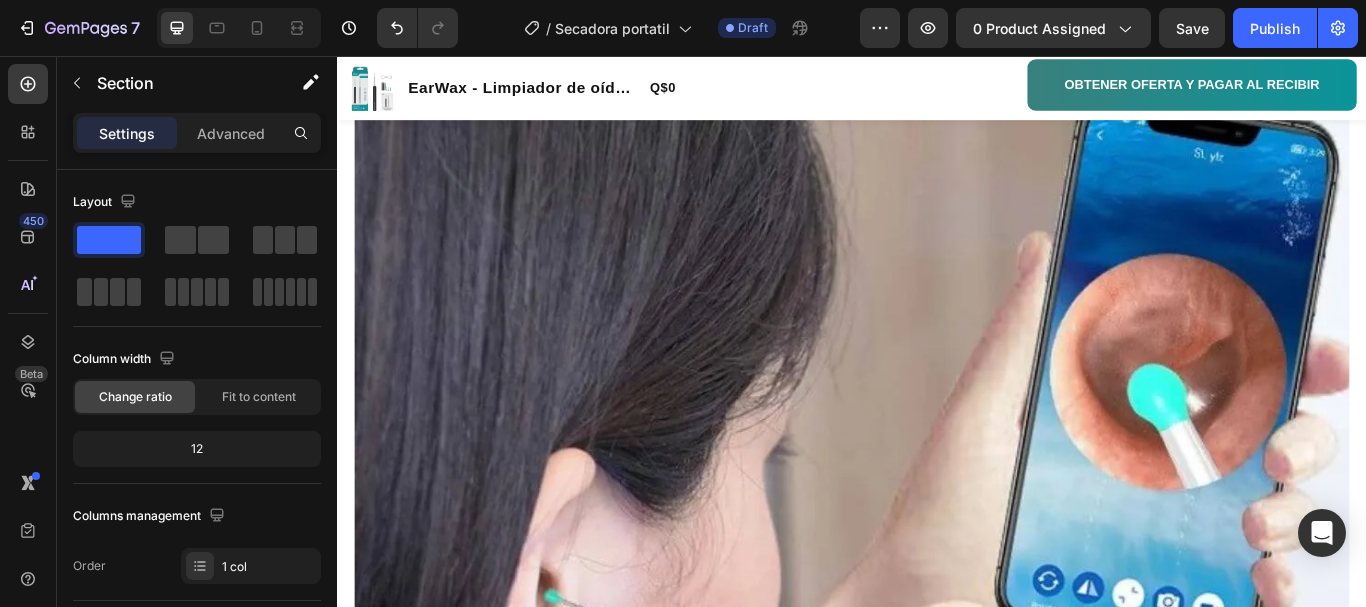 drag, startPoint x: 1534, startPoint y: 451, endPoint x: 1364, endPoint y: 60, distance: 426.35782 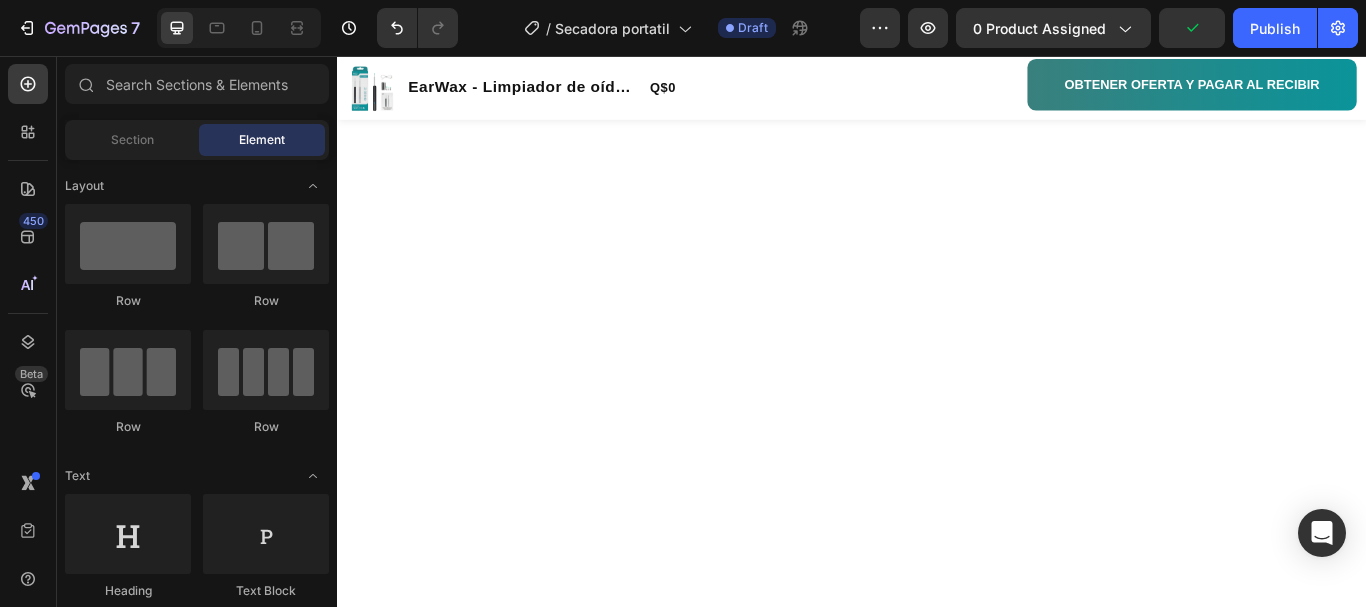 scroll, scrollTop: 100, scrollLeft: 0, axis: vertical 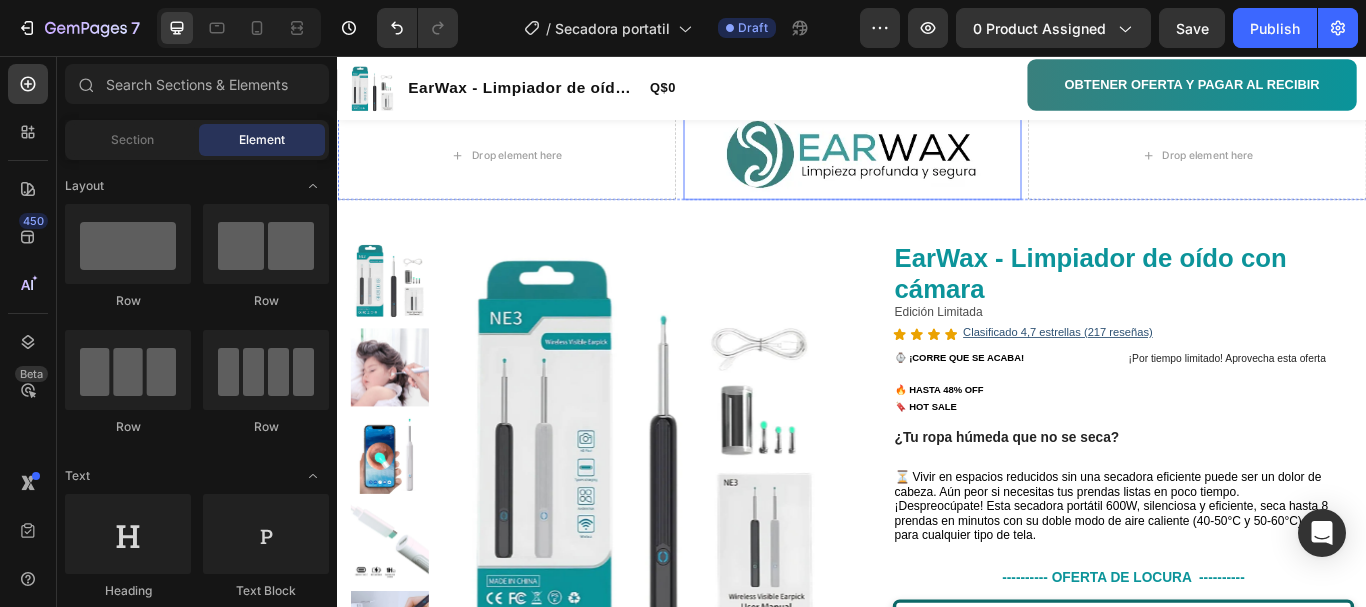 click at bounding box center (937, 172) 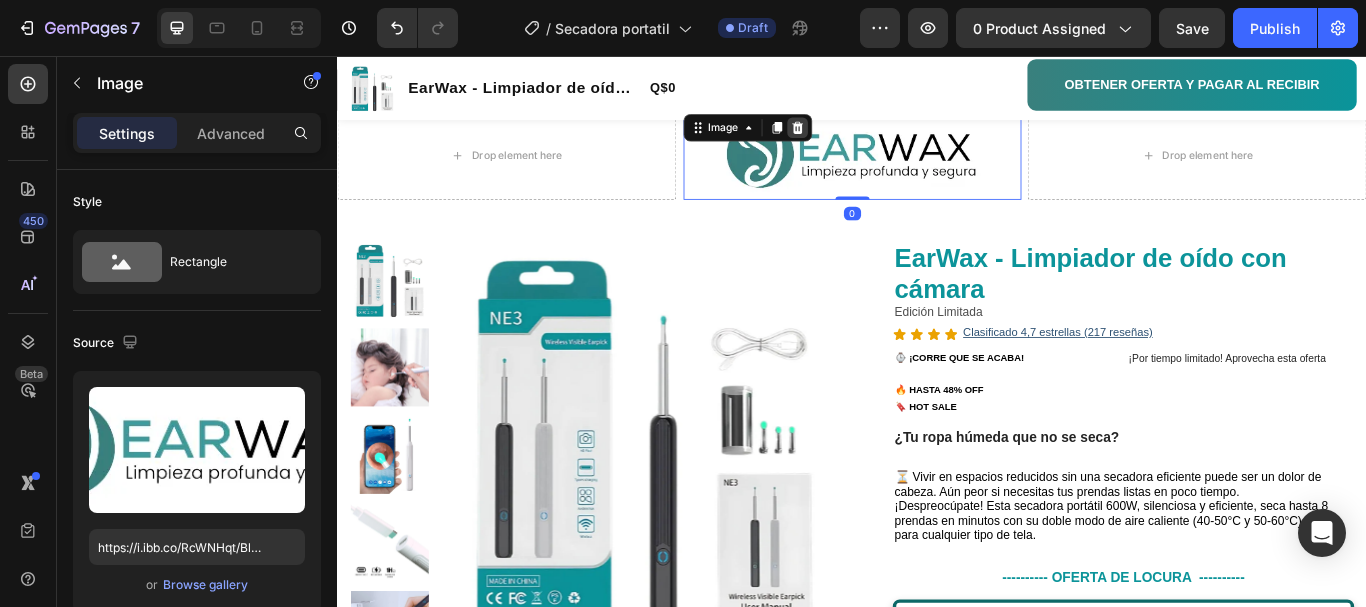 click 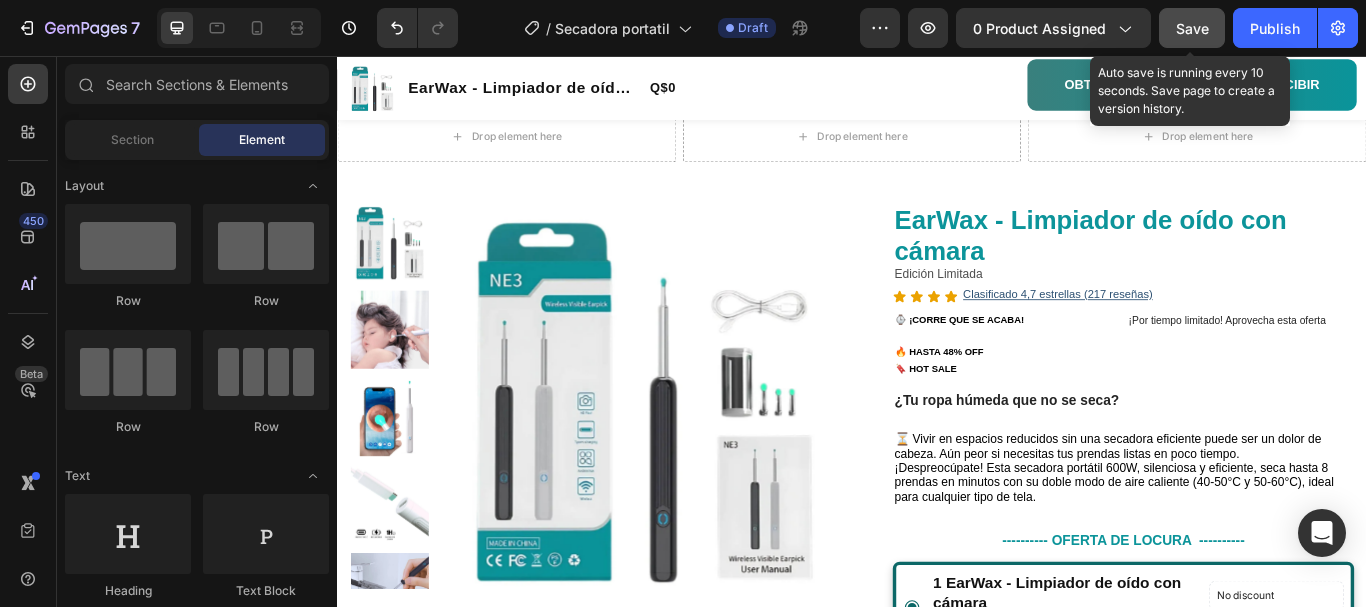 click on "Save" 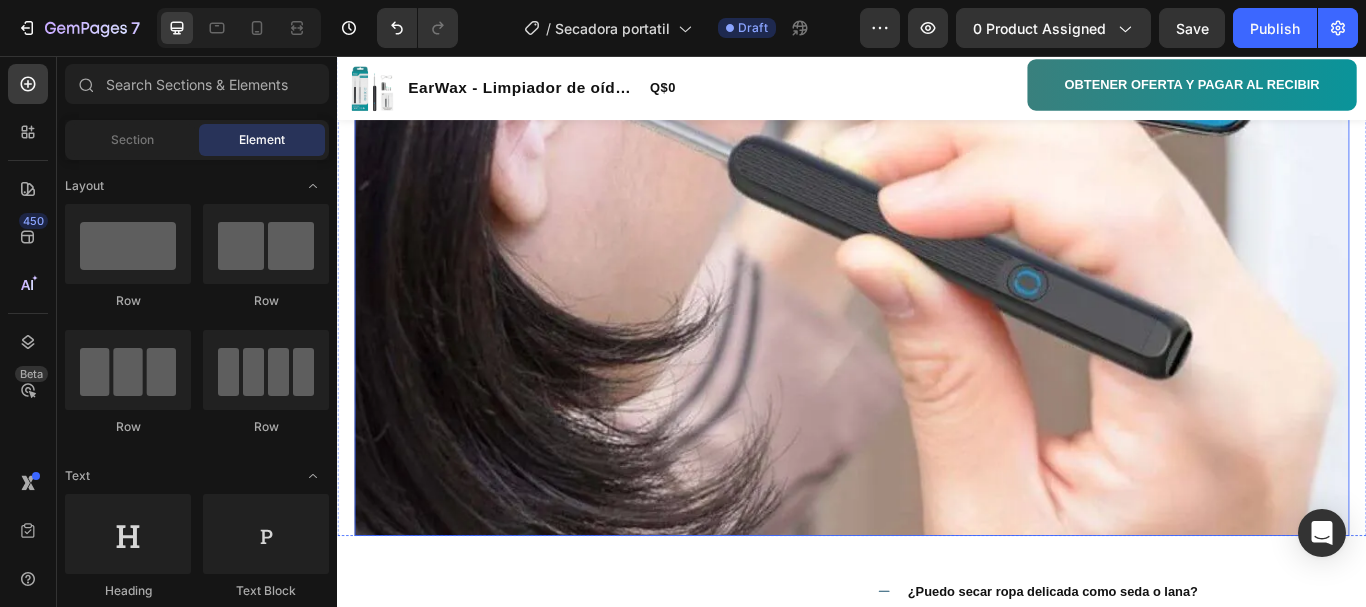 scroll, scrollTop: 5100, scrollLeft: 0, axis: vertical 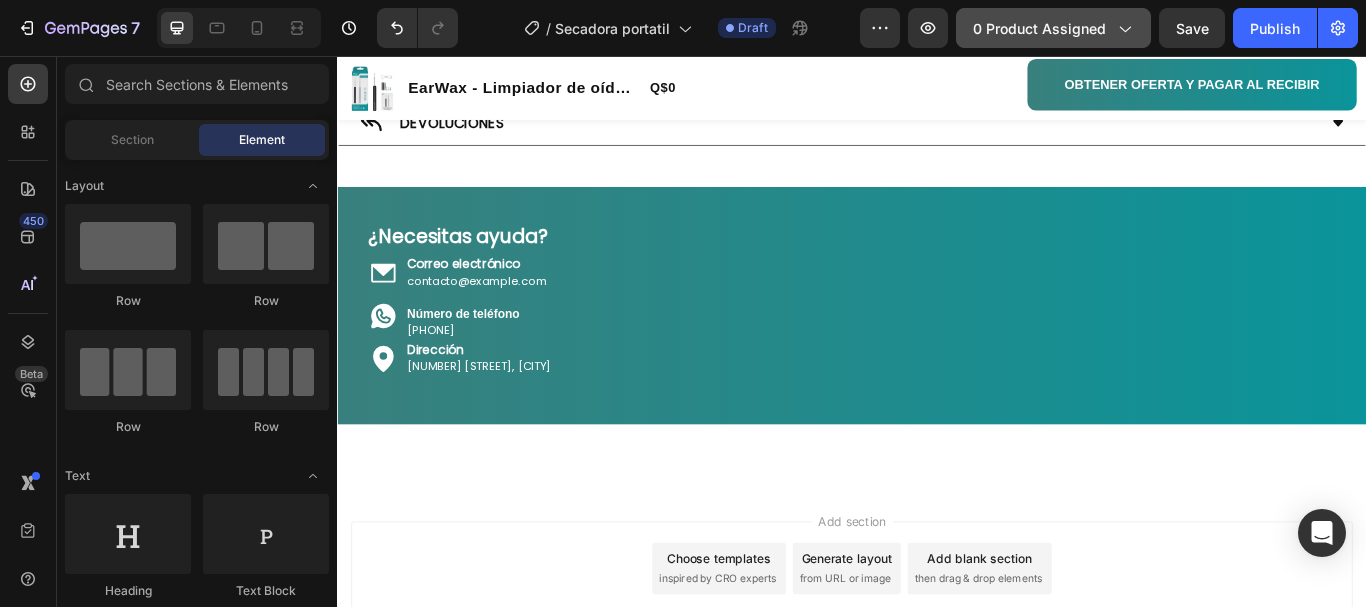 click on "0 product assigned" 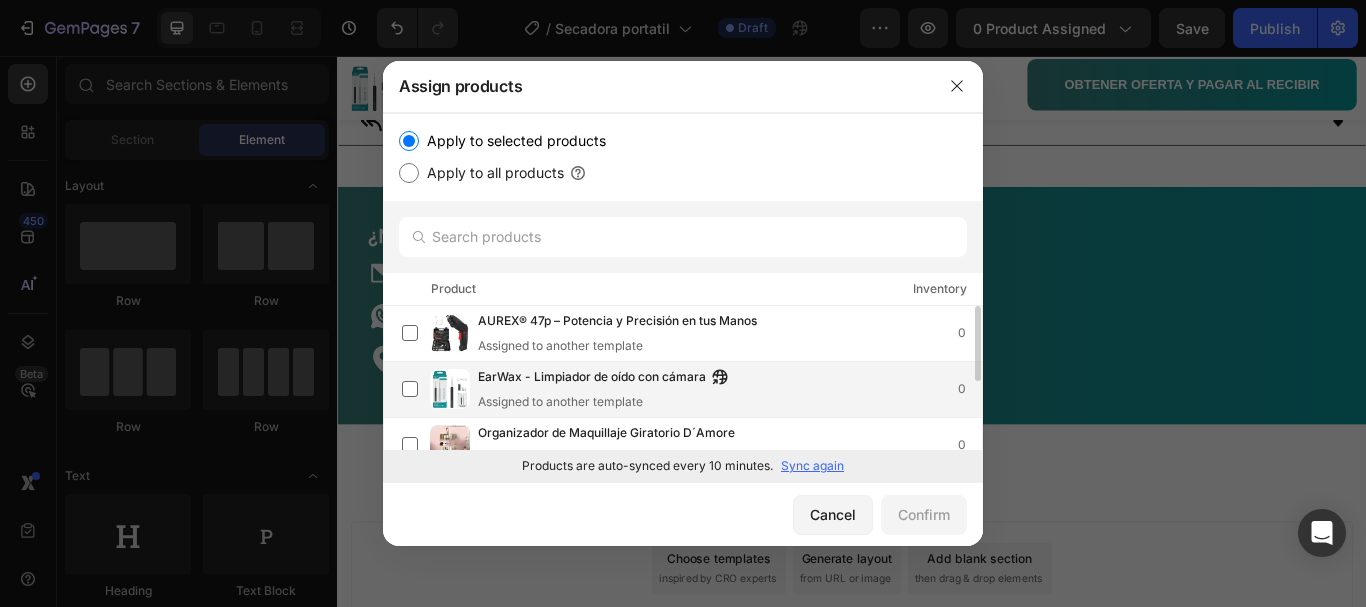 scroll, scrollTop: 0, scrollLeft: 0, axis: both 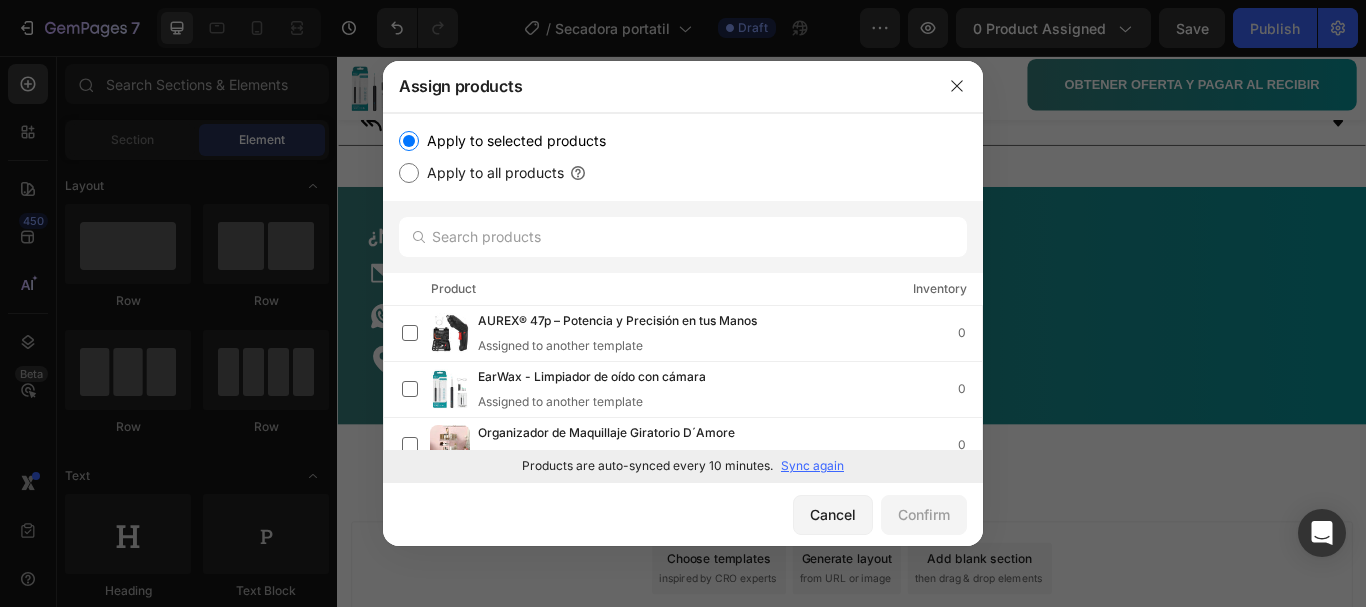 click on "Sync again" at bounding box center (812, 466) 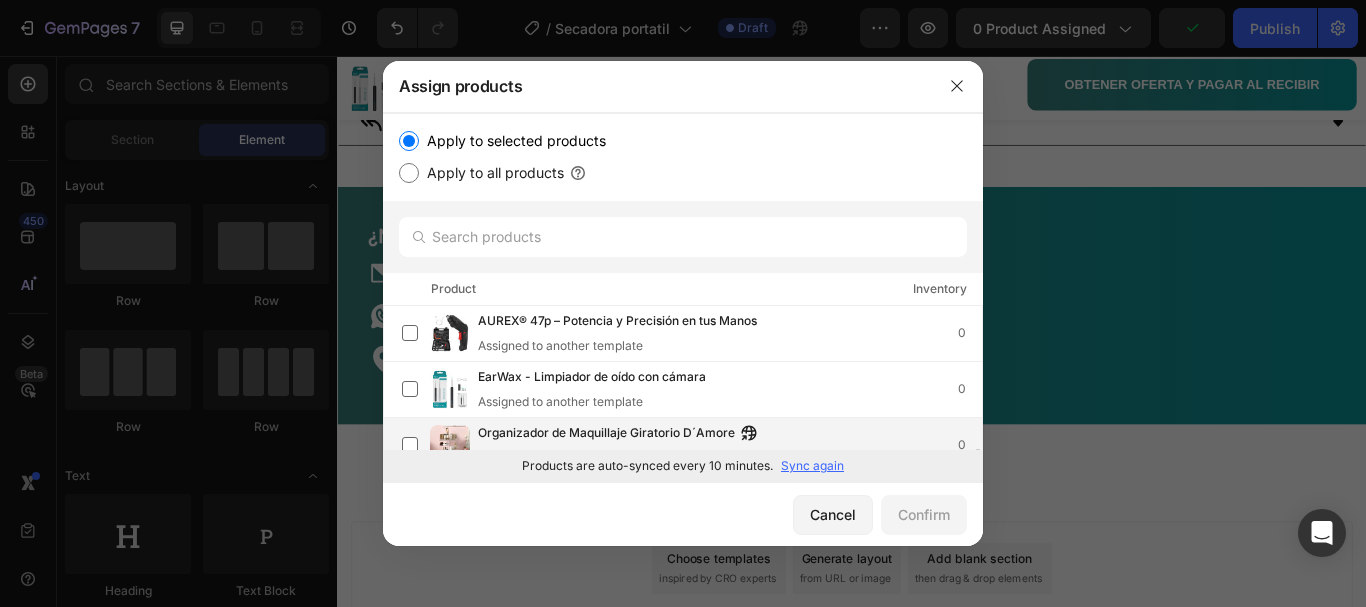 scroll, scrollTop: 191, scrollLeft: 0, axis: vertical 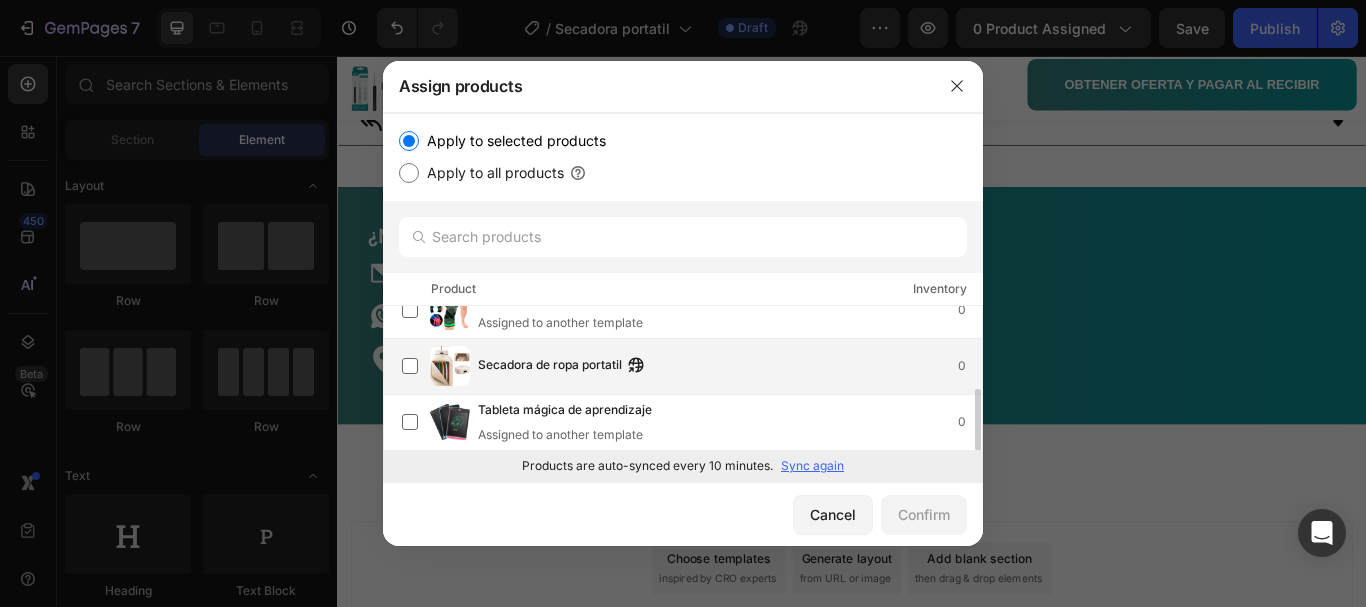 click on "Secadora de ropa portatil 0" at bounding box center [692, 366] 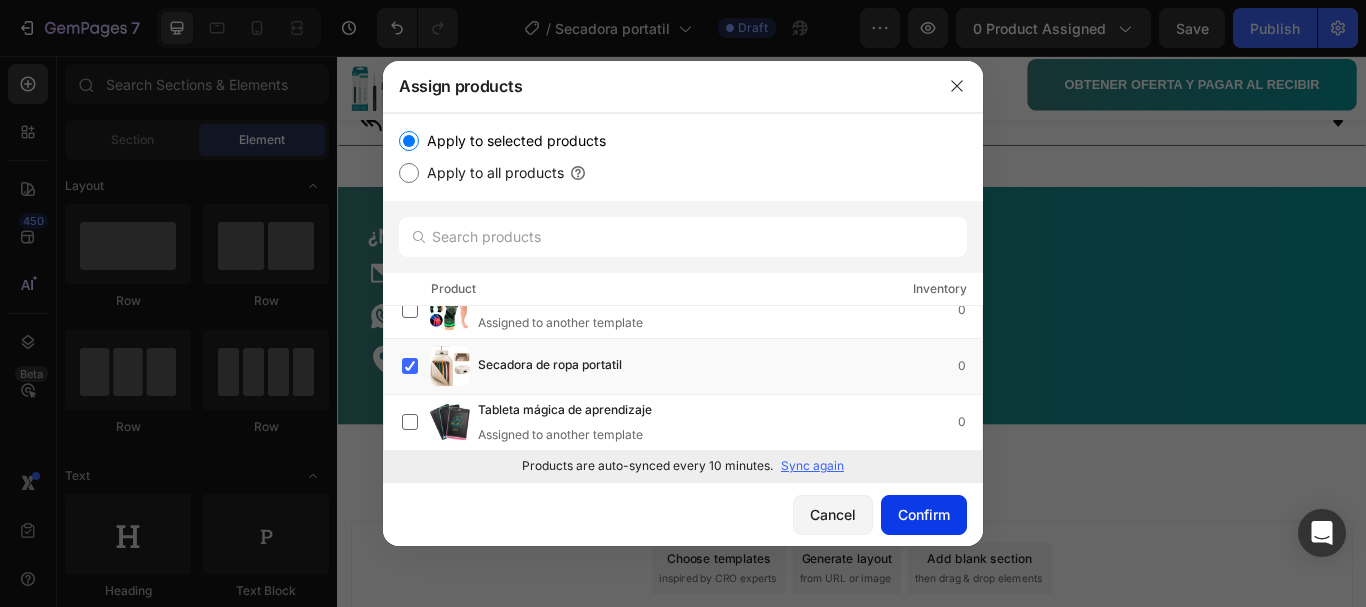click on "Confirm" at bounding box center [924, 514] 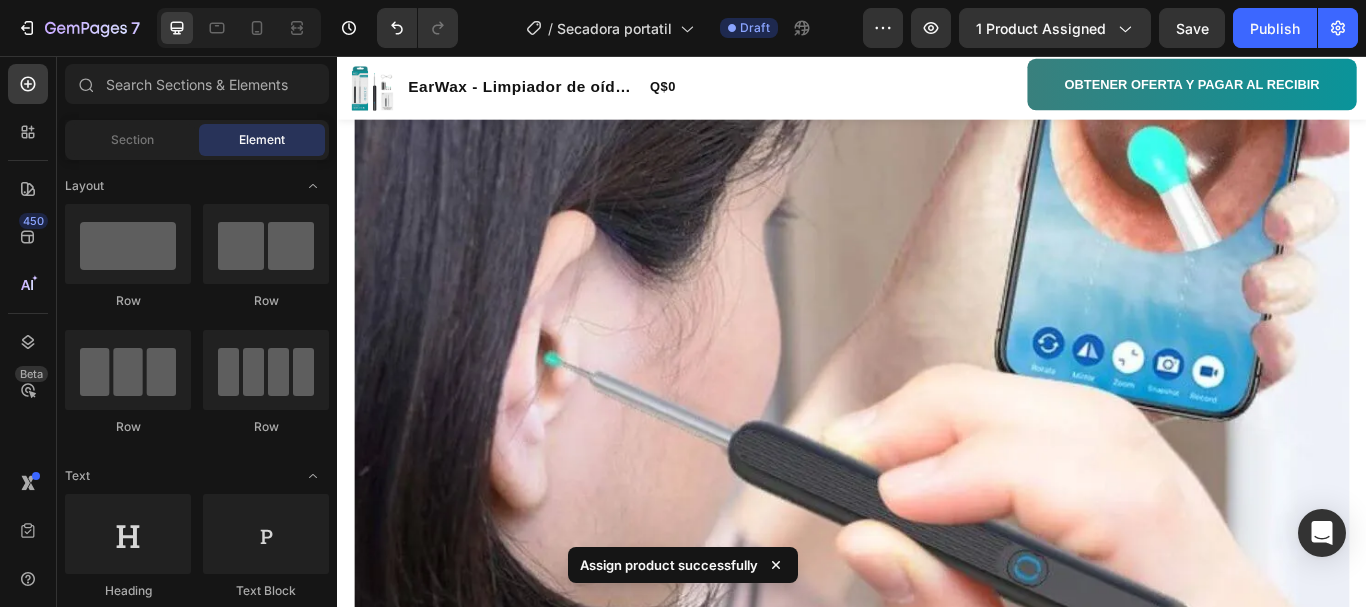 scroll, scrollTop: 2057, scrollLeft: 0, axis: vertical 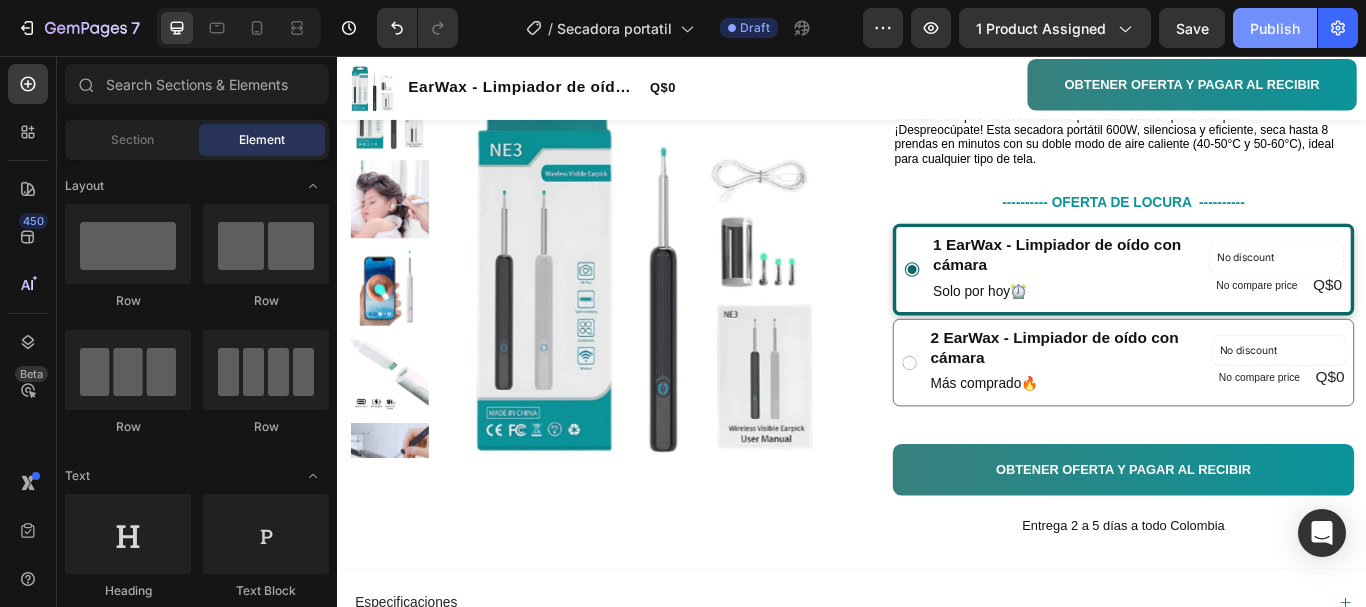 click on "Publish" at bounding box center (1275, 28) 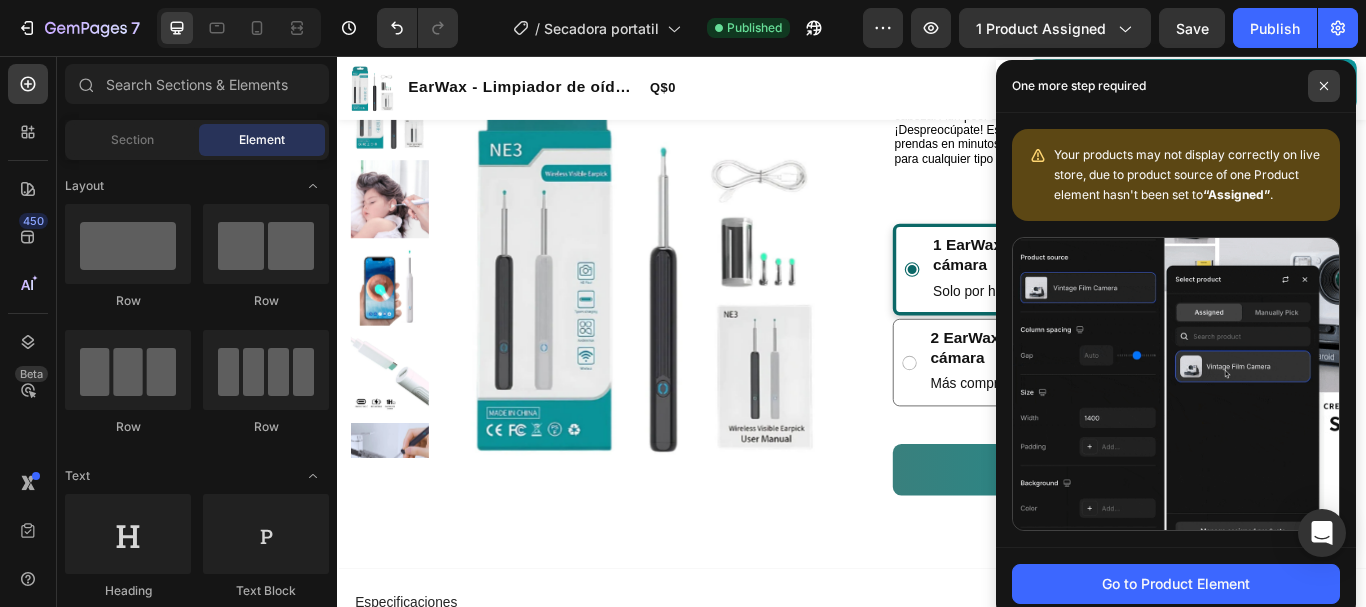 click 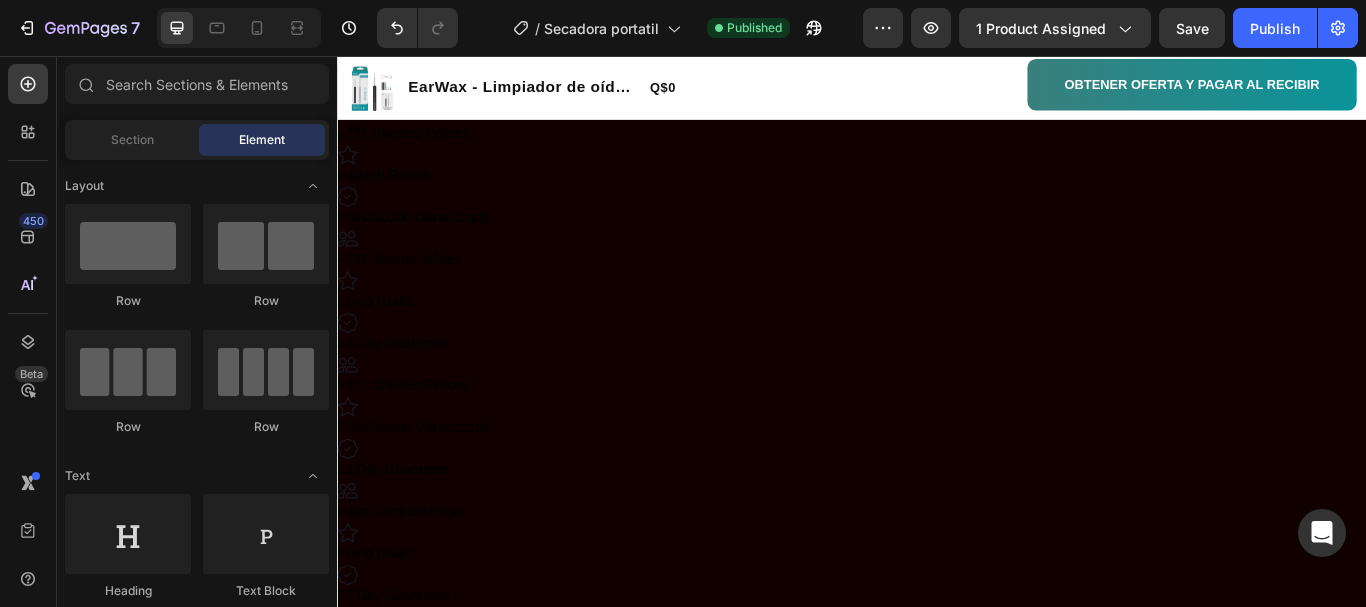 scroll, scrollTop: 0, scrollLeft: 0, axis: both 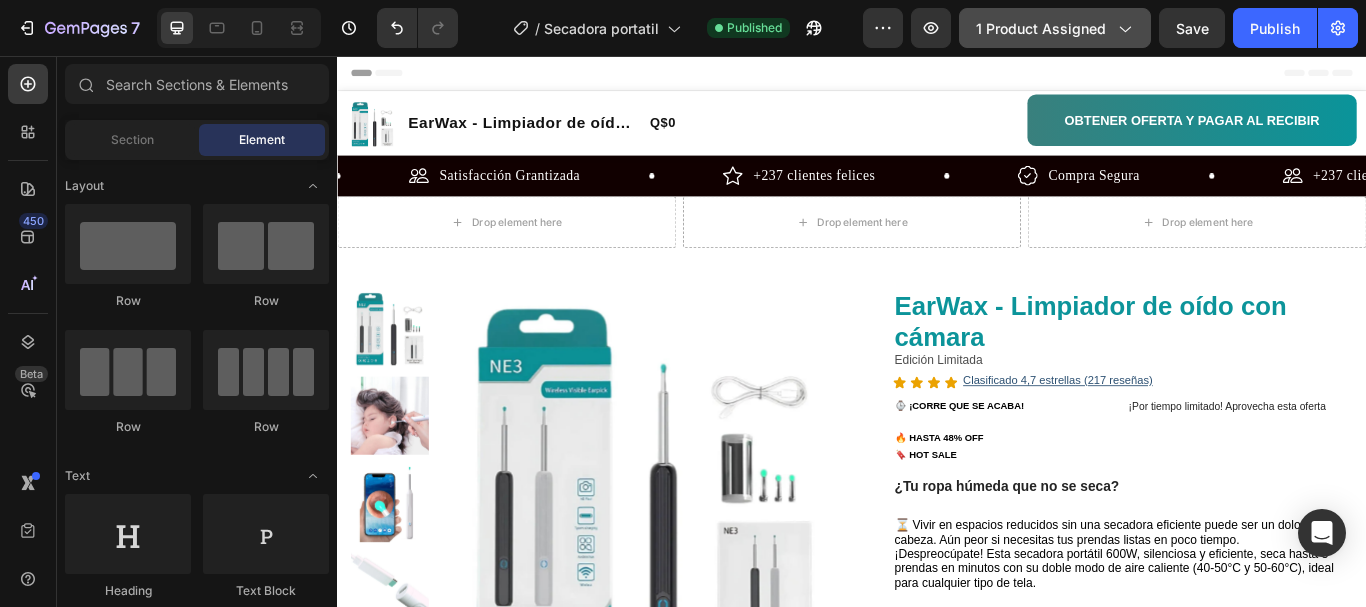 click on "1 product assigned" 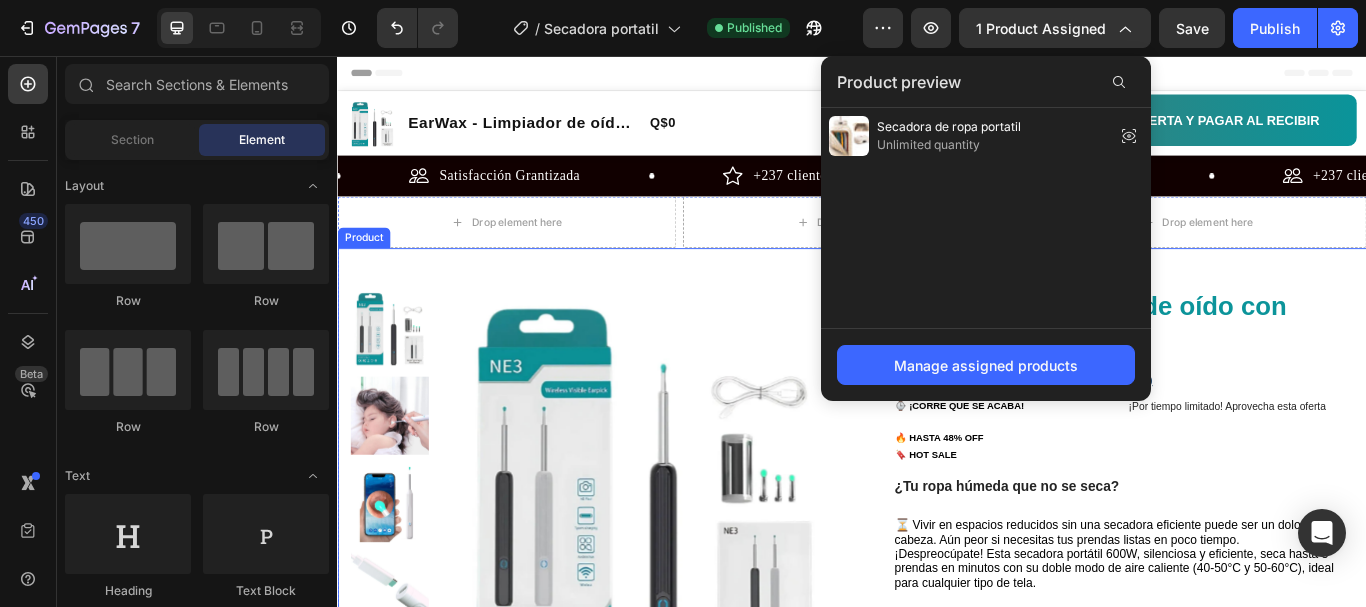 click on "Product Images Row EarWax - Limpiador de oído con cámara Product Title Edición Limitada Text Block Icon Icon Icon Icon  Clasificado 4,7 estrellas (217 reseñas) Text Block Icon List ⌚ ¡CORRE QUE SE ACABA! Text Block ¡Por tiempo limitado! Aprovecha esta oferta Text Block Row 🔥 HASTA 48% OFF 🔖 HOT SALE Text Block Row ¿Tu ropa húmeda que no se seca?   Text Block ⏳ Vivir en espacios reducidos sin una secadora eficiente puede ser un dolor de cabeza. Aún peor si necesitas tus prendas listas en poco tiempo. ¡Despreocúpate! Esta secadora portátil 600W, silenciosa y eficiente, seca hasta 8 prendas en minutos con su doble modo de aire caliente (40-50°C y 50-60°C), ideal para cualquier tipo de tela. Text Block ----------    OFERTA DE LOCURA  ---------- Text Block 1 EarWax - Limpiador de oído con cámara Text Block Solo por hoy  ⏰ Text Block No discount   Not be displayed when published Product Badge No compare price Product Price Q$0 Product Price Product Price Row Row Text Block 🔥   Q$0" at bounding box center (937, 707) 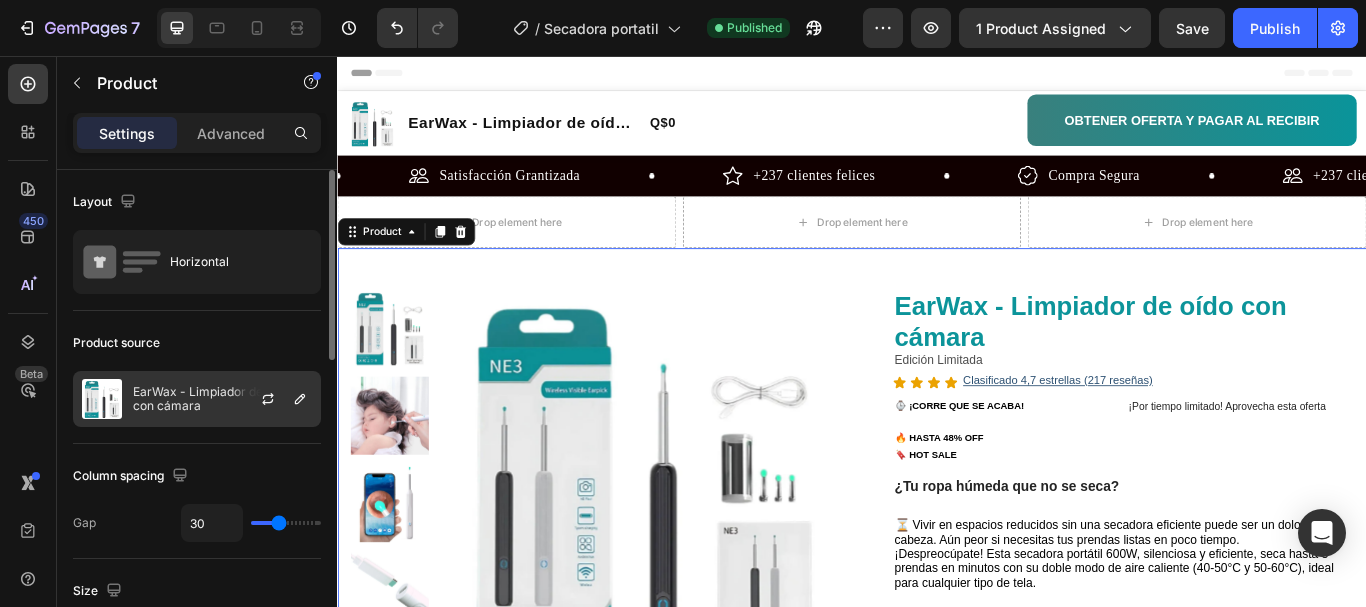 click on "EarWax - Limpiador de oído con cámara" at bounding box center [222, 399] 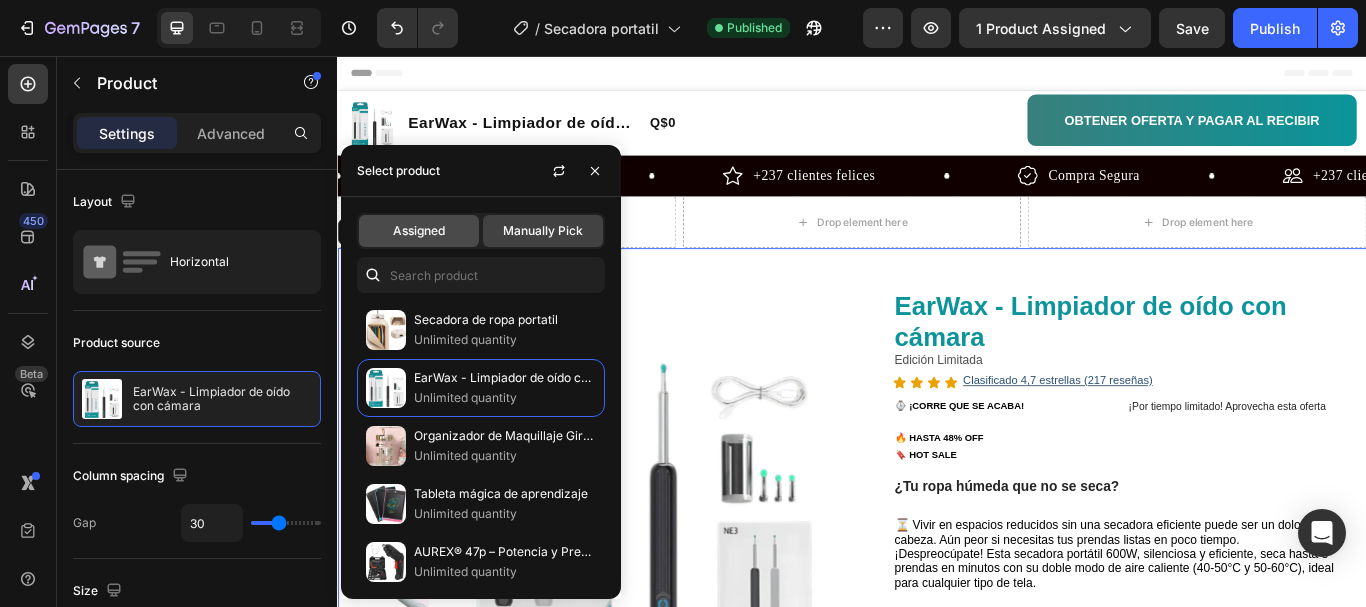click on "Assigned" 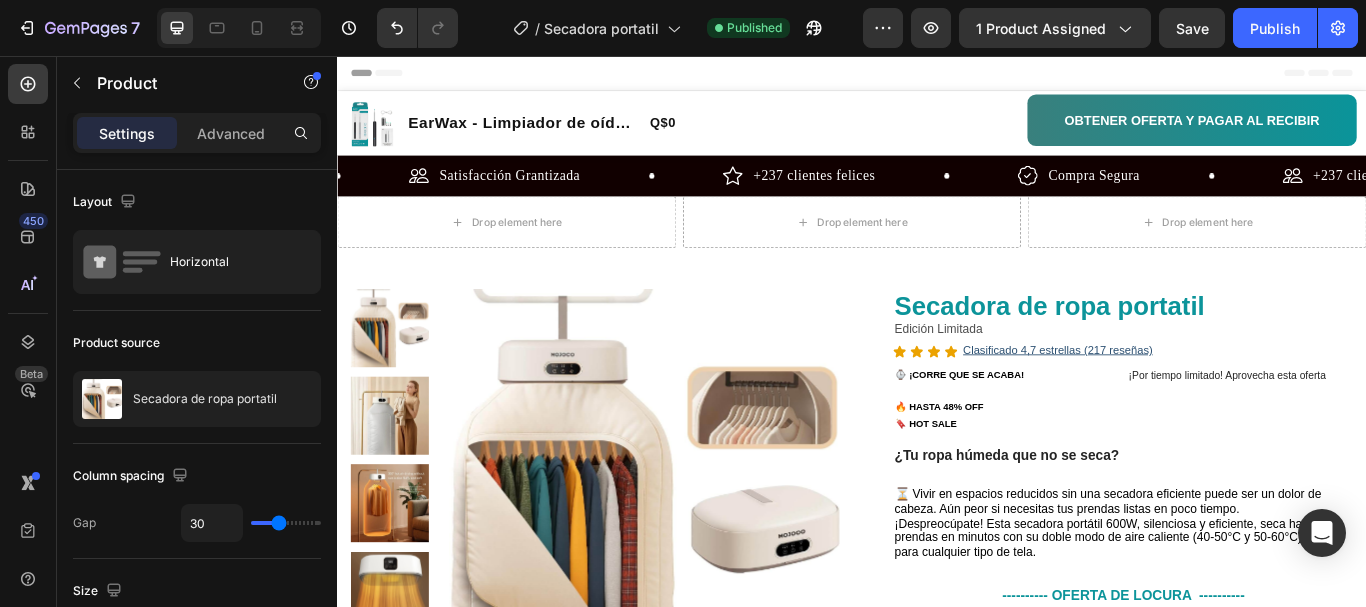 click on "Product Images Row Secadora de ropa portatil Product Title Edición Limitada Text Block Icon Icon Icon Icon  Clasificado 4,7 estrellas (217 reseñas) Text Block Icon List ⌚ ¡CORRE QUE SE ACABA! Text Block ¡Por tiempo limitado! Aprovecha esta oferta Text Block Row 🔥 HASTA 48% OFF 🔖 HOT SALE Text Block Row ¿Tu ropa húmeda que no se seca?   Text Block ⏳ Vivir en espacios reducidos sin una secadora eficiente puede ser un dolor de cabeza. Aún peor si necesitas tus prendas listas en poco tiempo. ¡Despreocúpate! Esta secadora portátil 600W, silenciosa y eficiente, seca hasta 8 prendas en minutos con su doble modo de aire caliente (40-50°C y 50-60°C), ideal para cualquier tipo de tela. Text Block ----------    OFERTA DE LOCURA  ---------- Text Block 1 EarWax - Limpiador de oído con cámara Text Block Solo por hoy  ⏰ Text Block No discount   Not be displayed when published Product Badge No compare price Product Price Q$0 Product Price Product Price Row Row Text Block Más comprado  🔥" at bounding box center (937, 689) 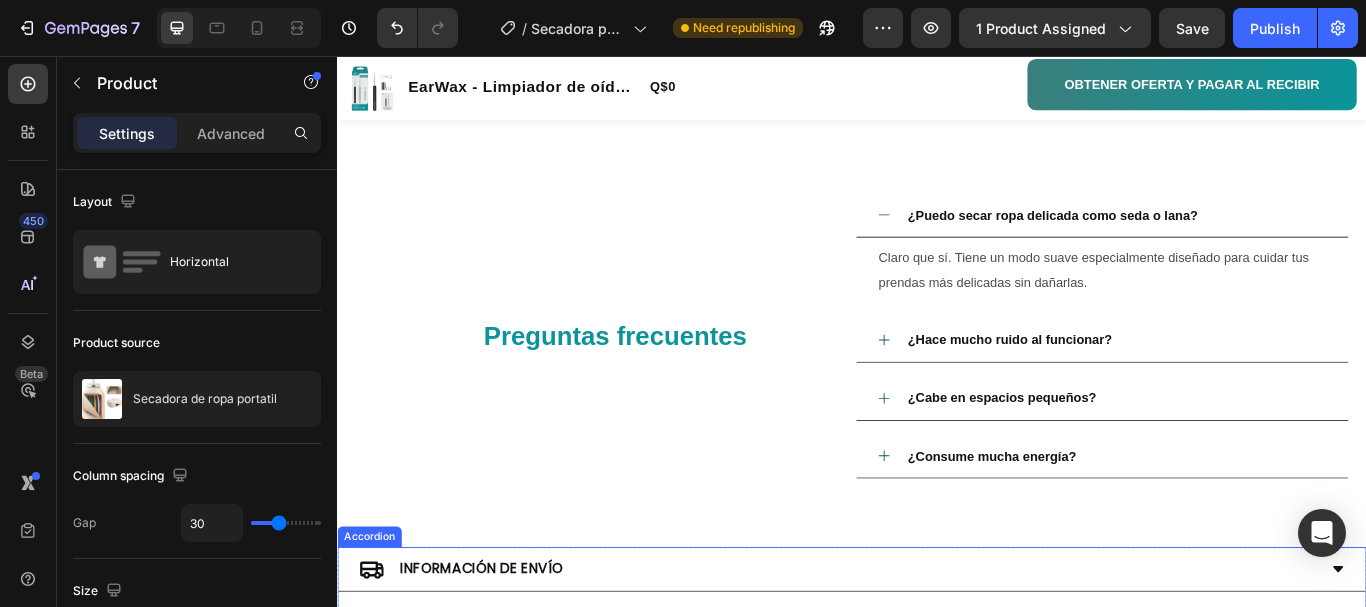 scroll, scrollTop: 5201, scrollLeft: 0, axis: vertical 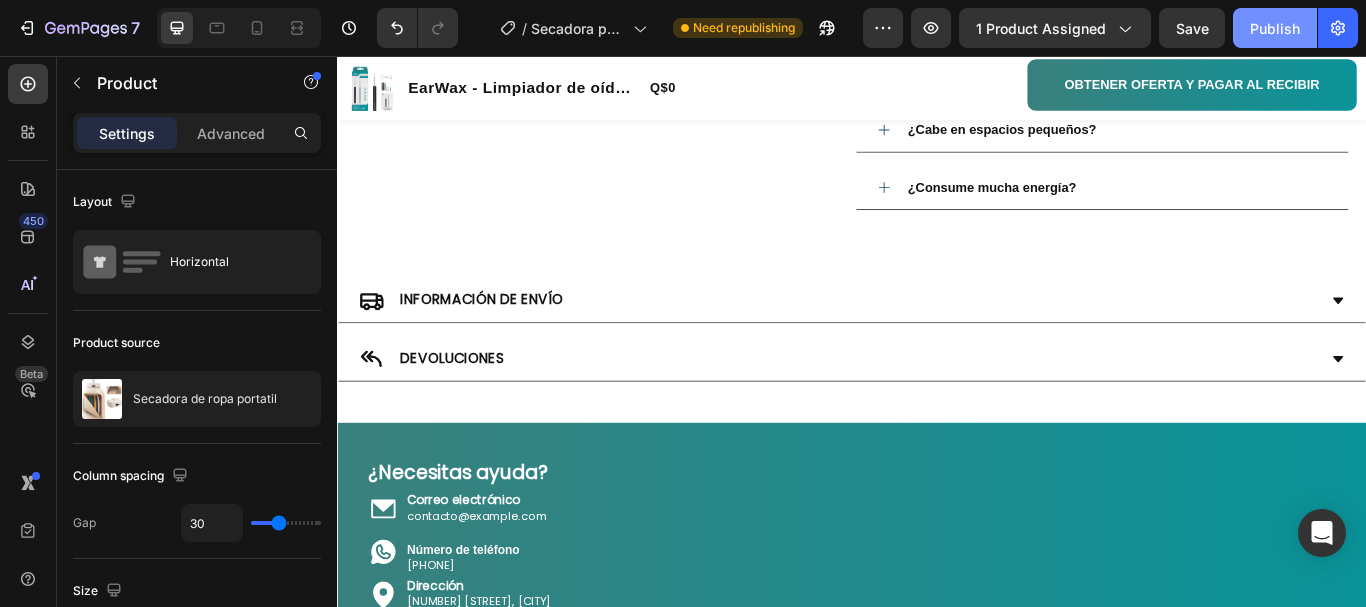 click on "Publish" 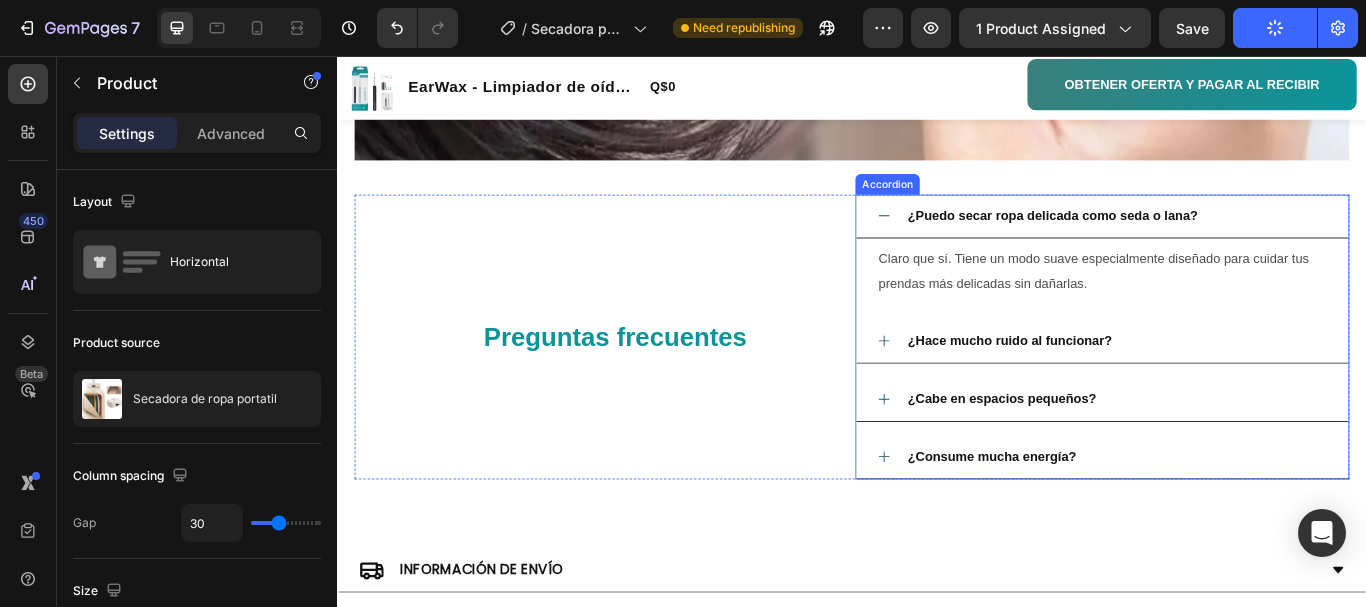 scroll, scrollTop: 4901, scrollLeft: 0, axis: vertical 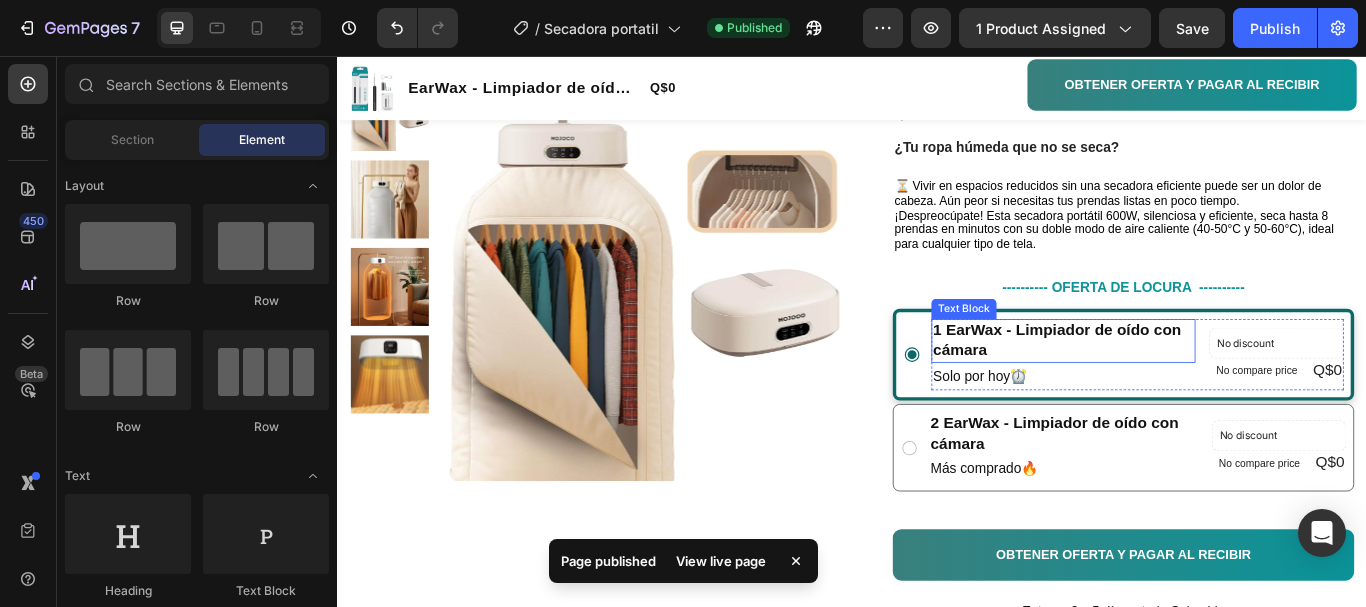 click on "1 EarWax - Limpiador de oído con cámara" at bounding box center [1183, 388] 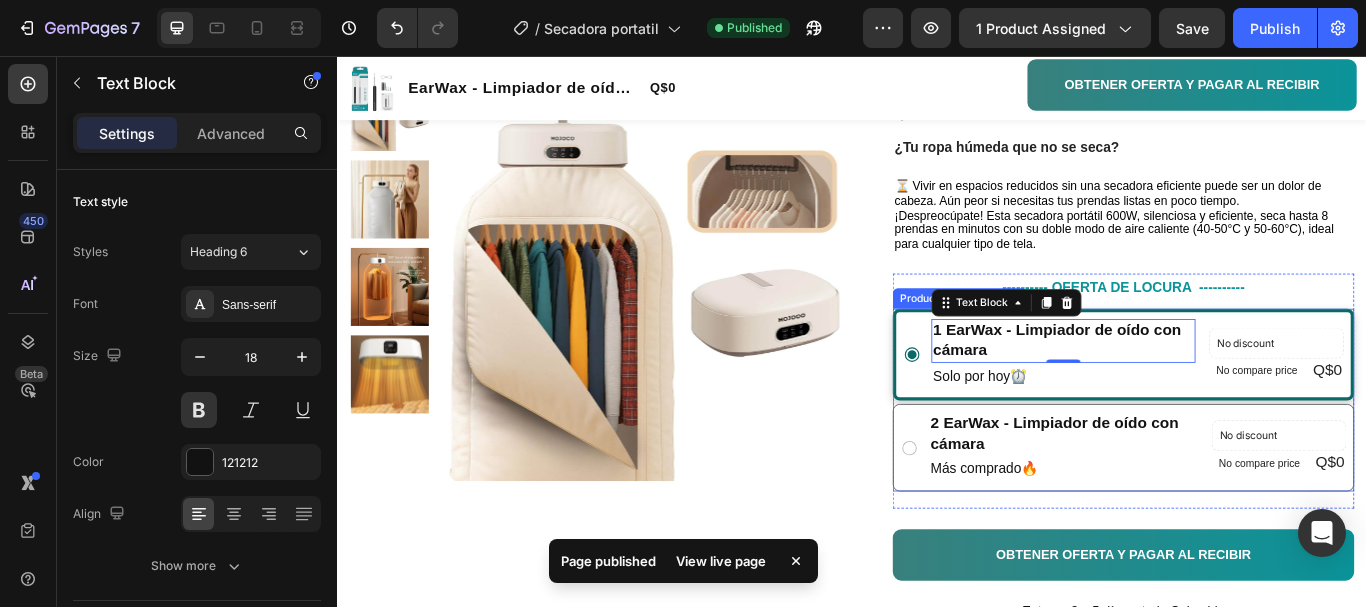 click on "1 EarWax - Limpiador de oído con cámara Text Block   0 Solo por hoy  ⏰ Text Block No discount   Not be displayed when published Product Badge No compare price Product Price Q$0 Product Price Product Price Row Row" at bounding box center (1253, 405) 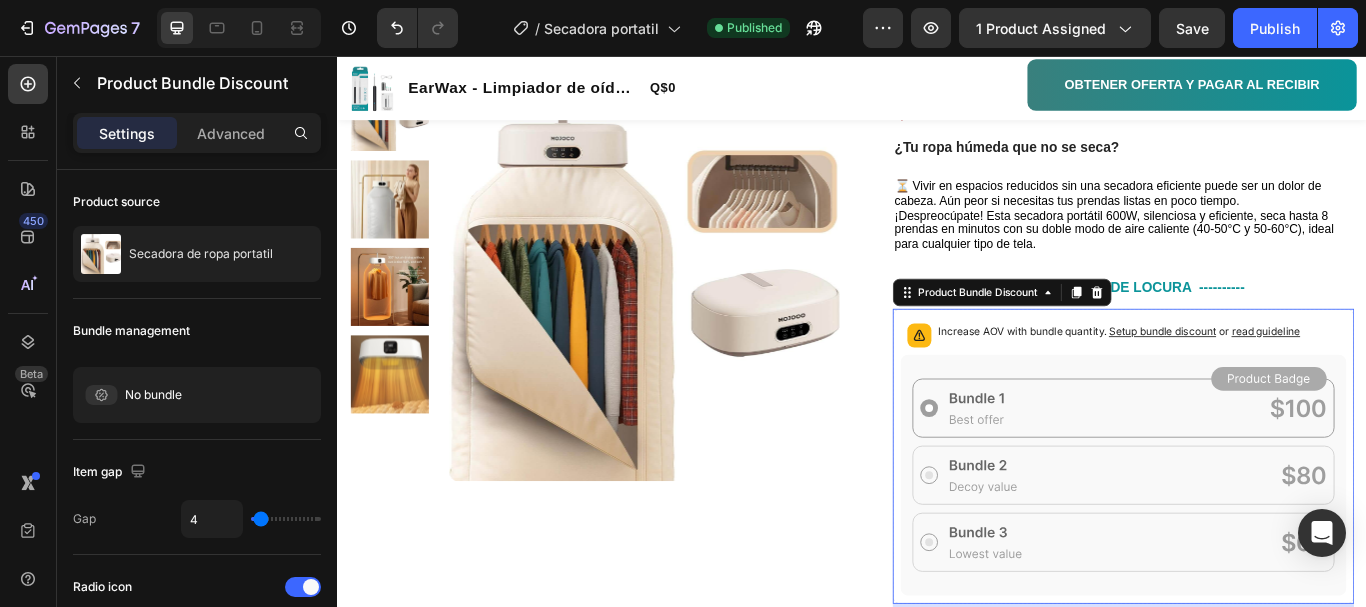 click on "Setup bundle discount" at bounding box center [1298, 377] 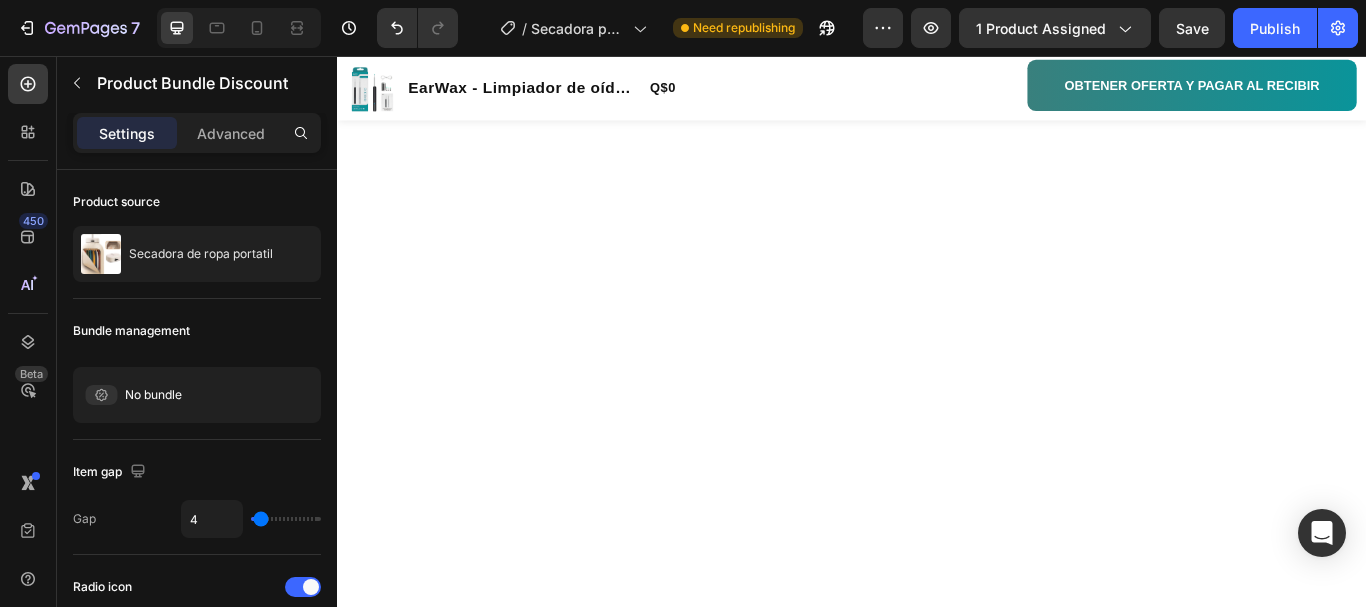 scroll, scrollTop: 3359, scrollLeft: 0, axis: vertical 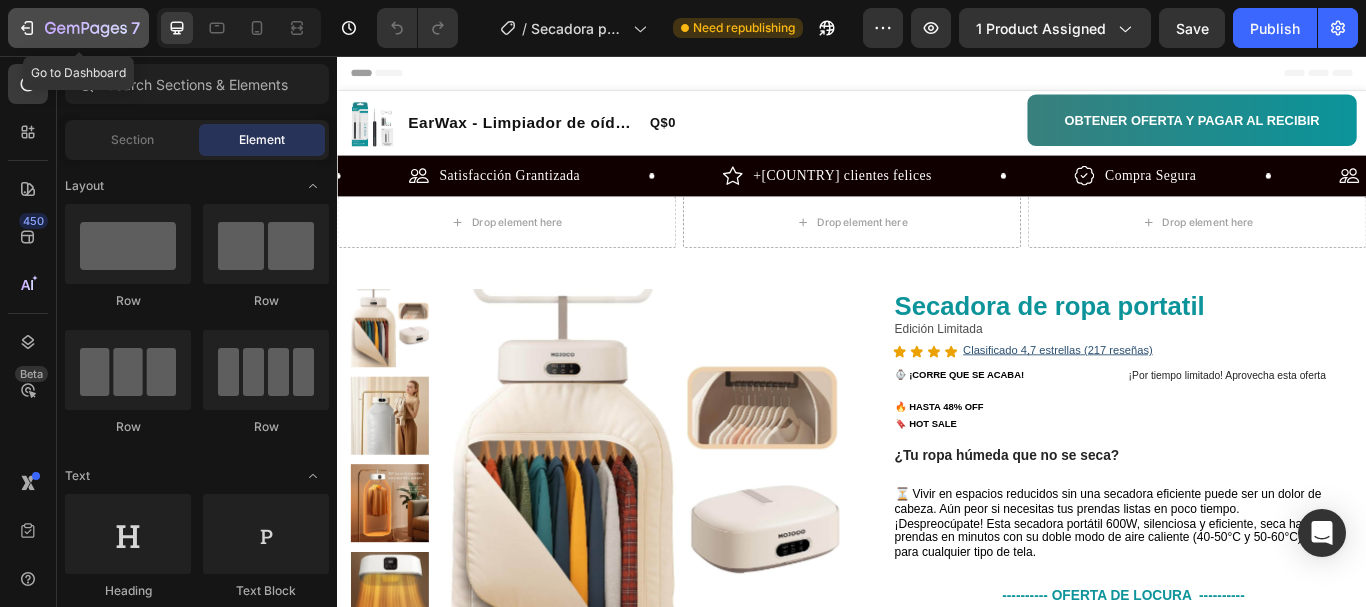 click 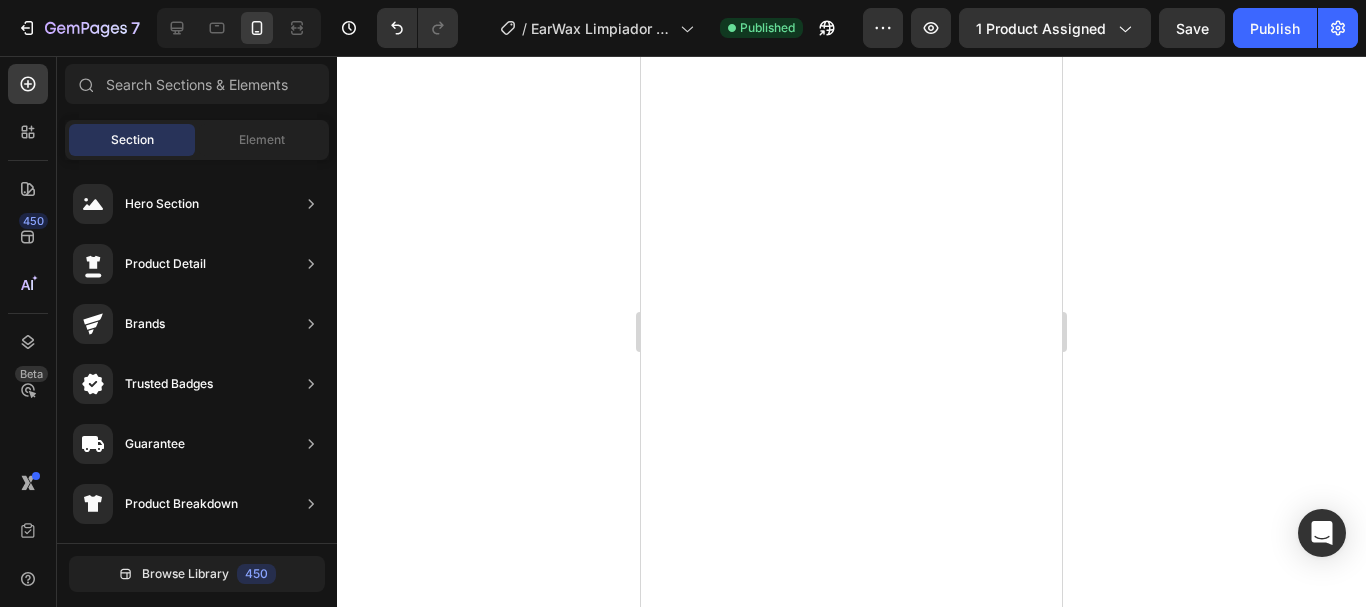 scroll, scrollTop: 0, scrollLeft: 0, axis: both 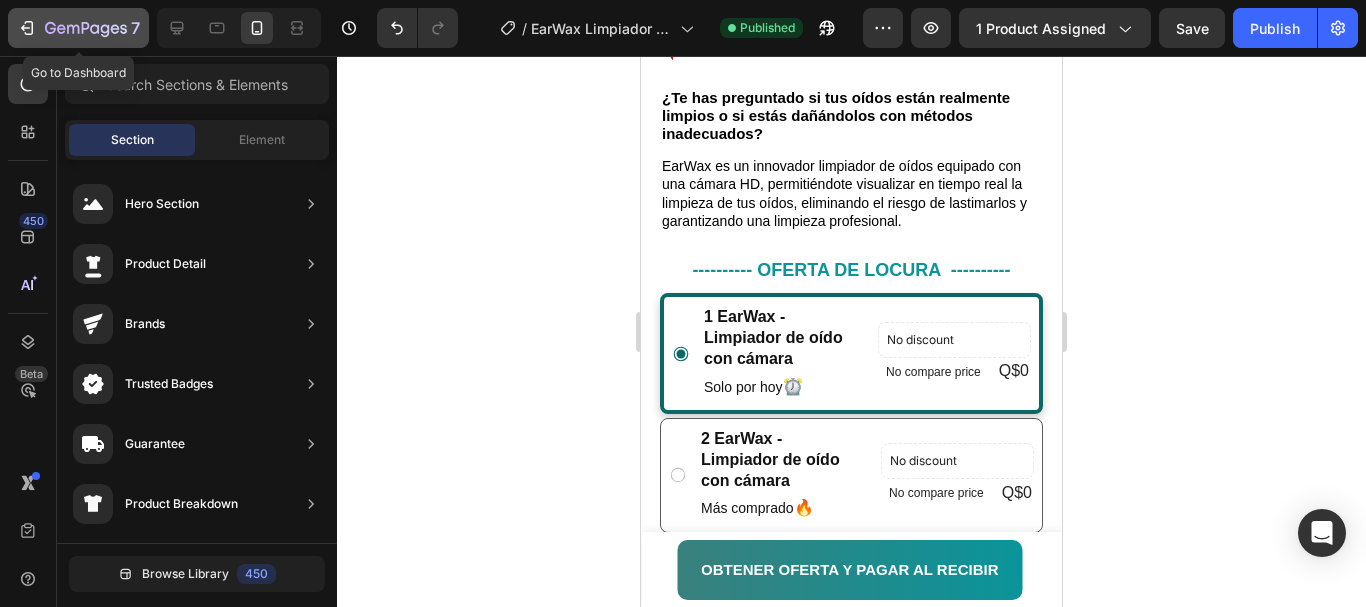 click 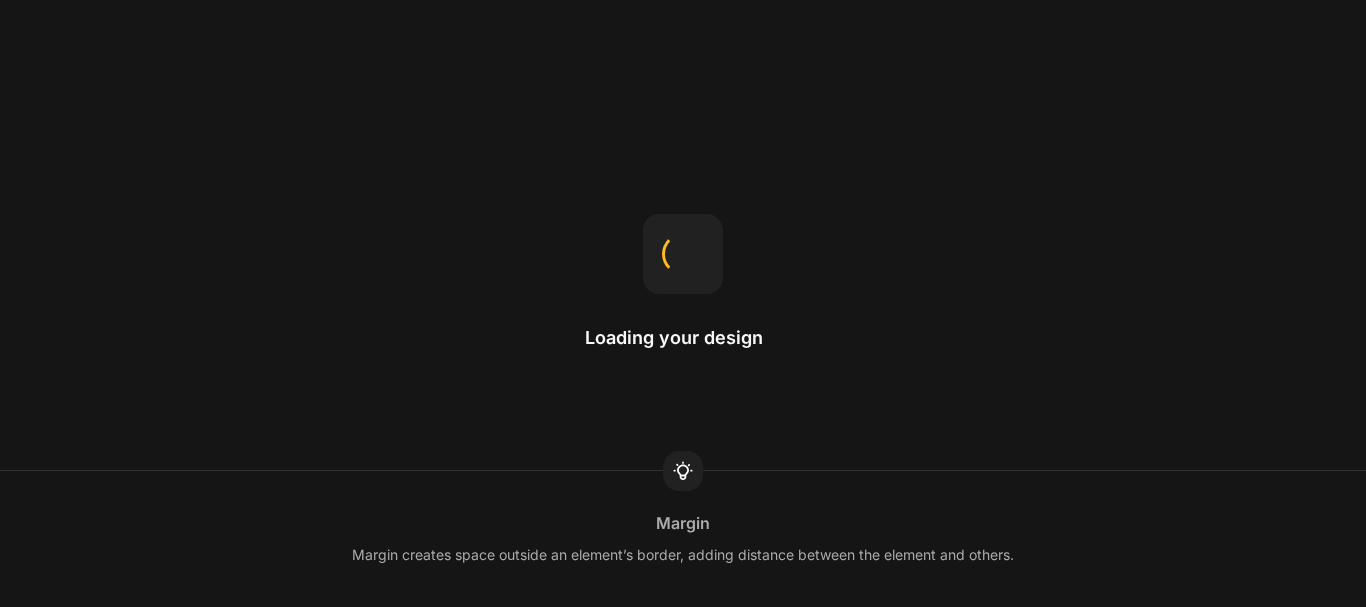 scroll, scrollTop: 0, scrollLeft: 0, axis: both 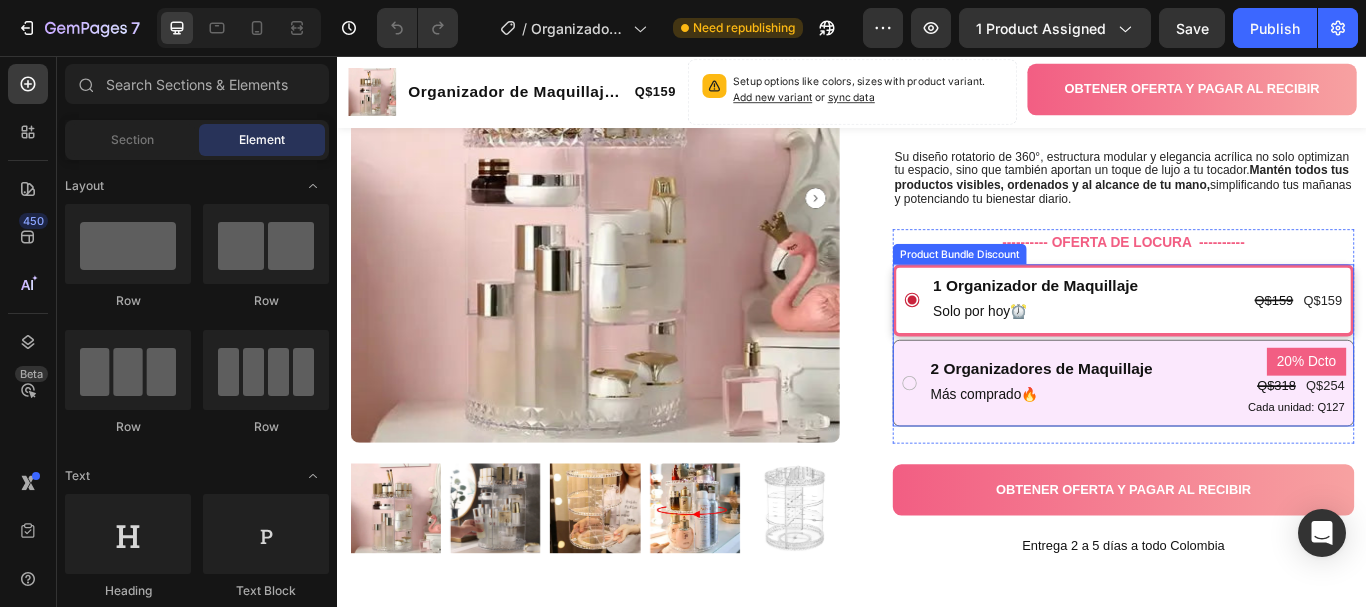 click on "2 Organizadores de Maquillaje Text Block Más comprado  🔥 Text Block 20% Dcto Product Badge Q$318 Product Price Product Price Q$254 Product Price Product Price Row Cada unidad: Q127 Text Block Row Row" at bounding box center [1253, 438] 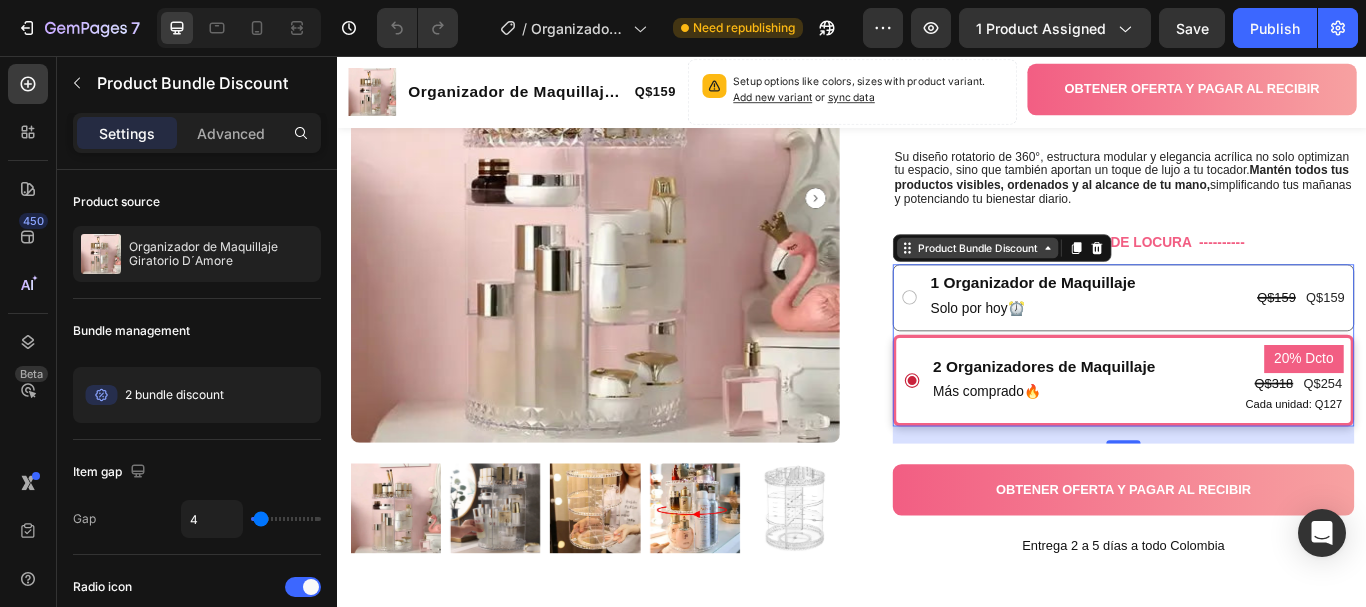 click on "Product Bundle Discount" at bounding box center [1083, 280] 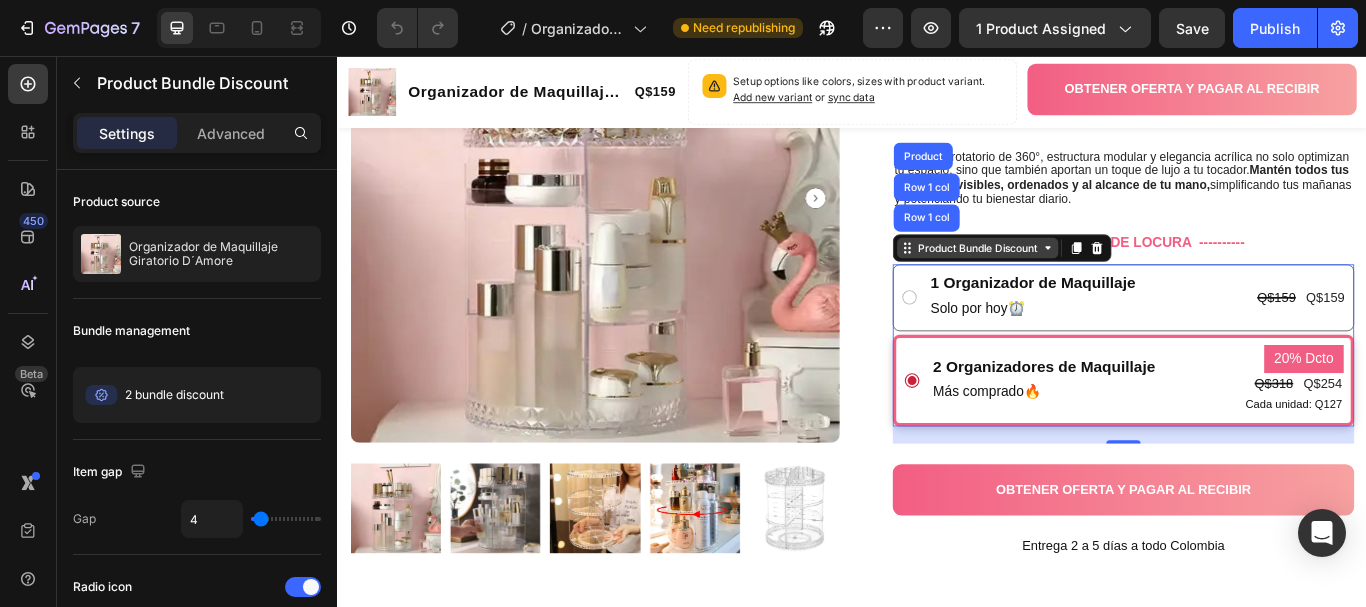 click on "Product Bundle Discount" at bounding box center (1083, 280) 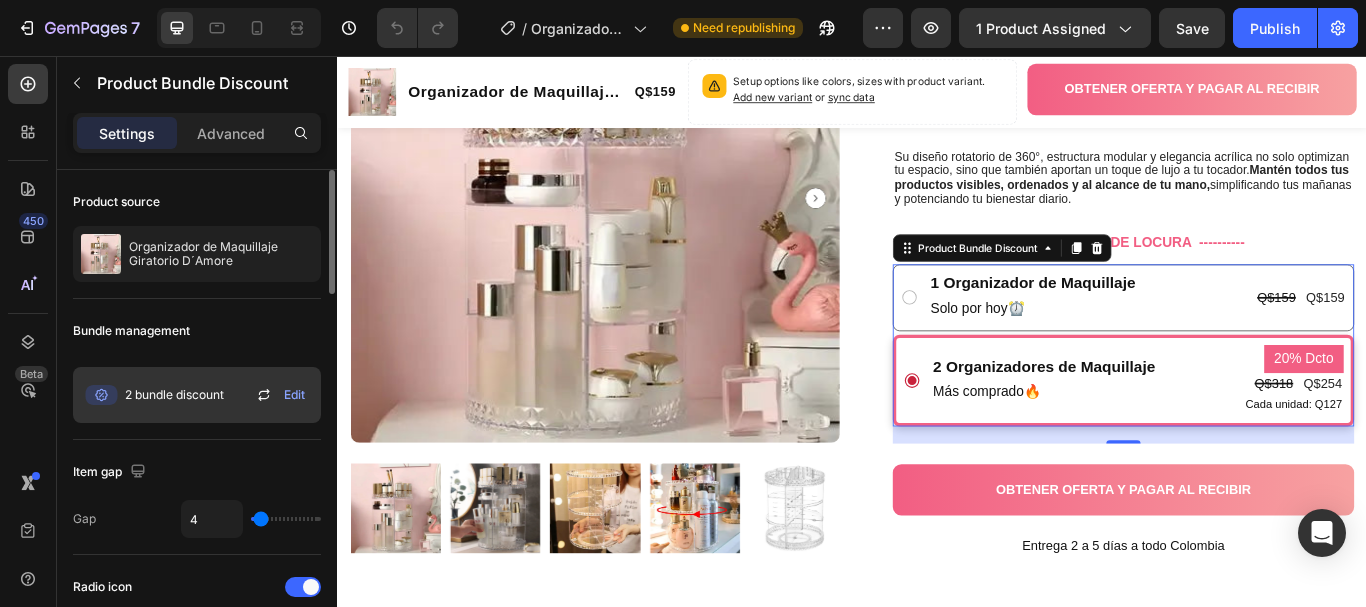 click on "Edit" at bounding box center [294, 395] 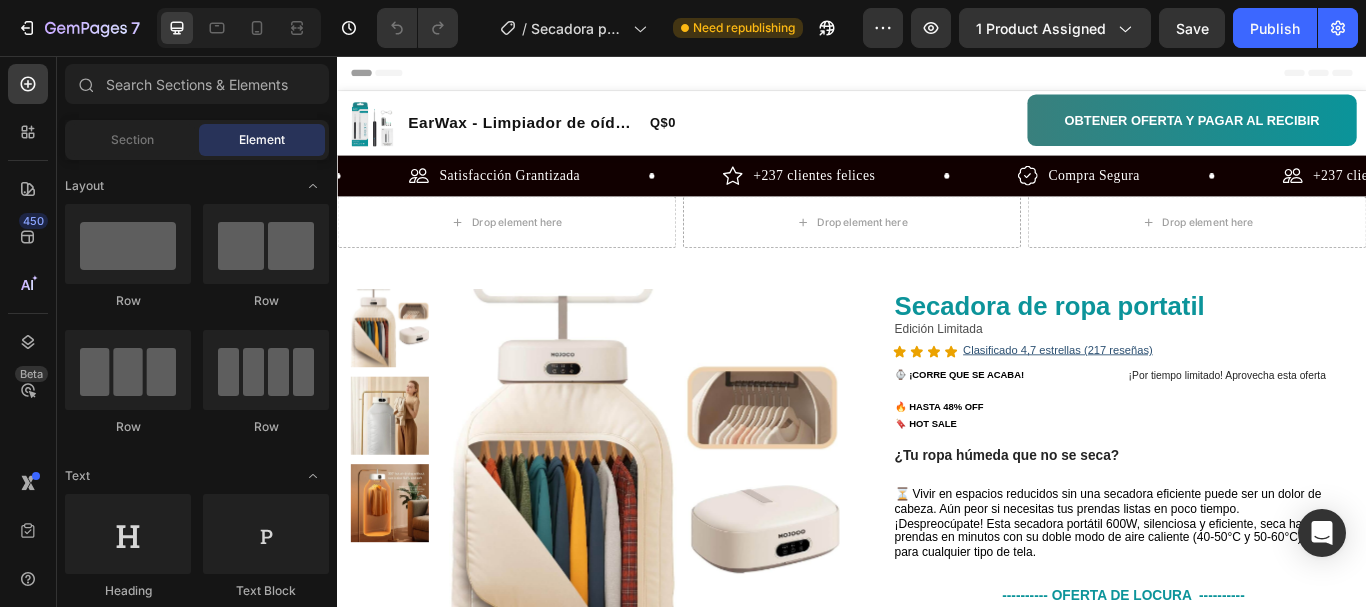 scroll, scrollTop: 0, scrollLeft: 0, axis: both 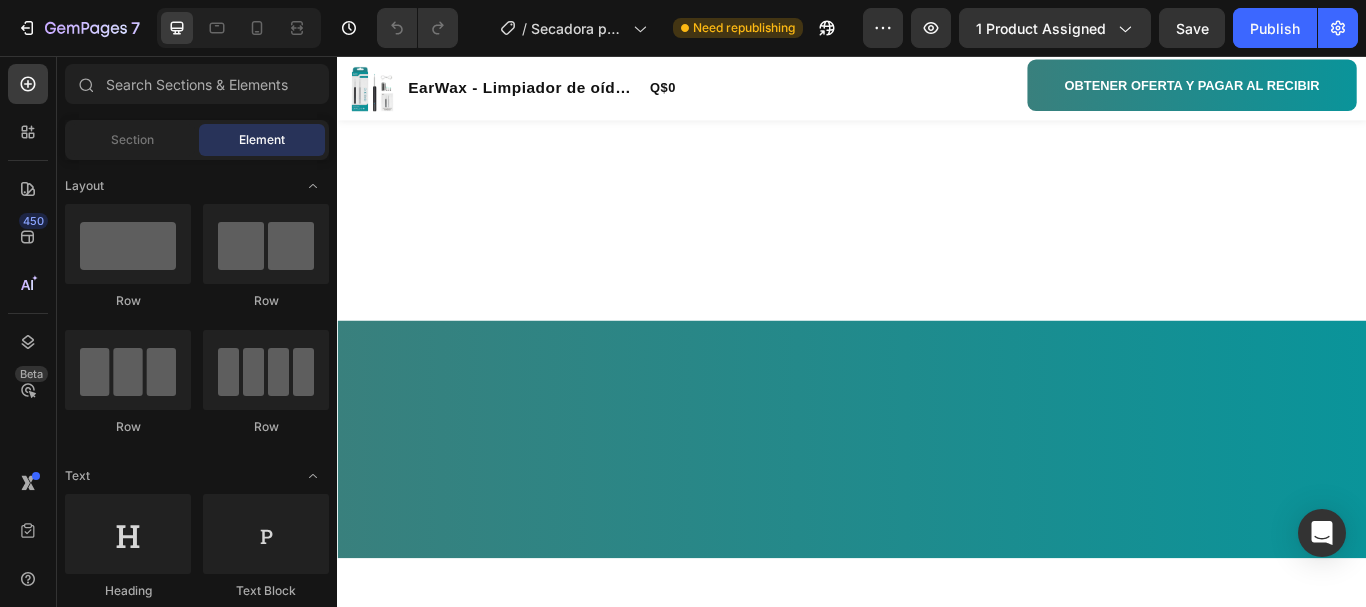 click at bounding box center [937, -255] 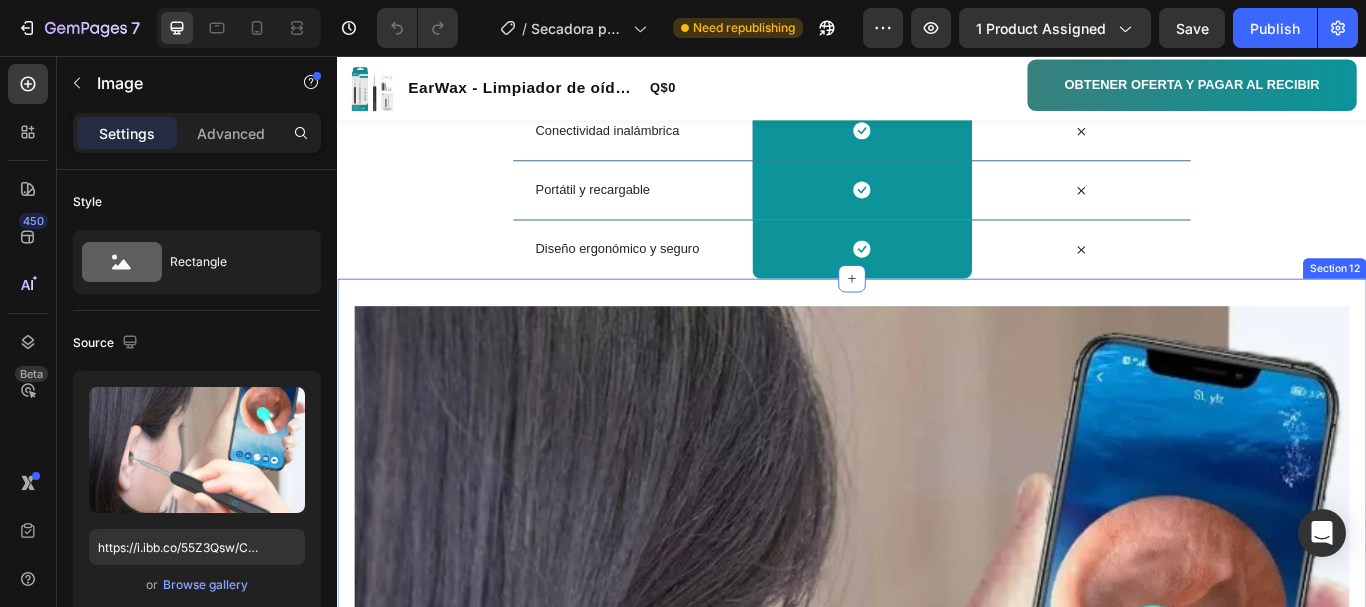 scroll, scrollTop: 3701, scrollLeft: 0, axis: vertical 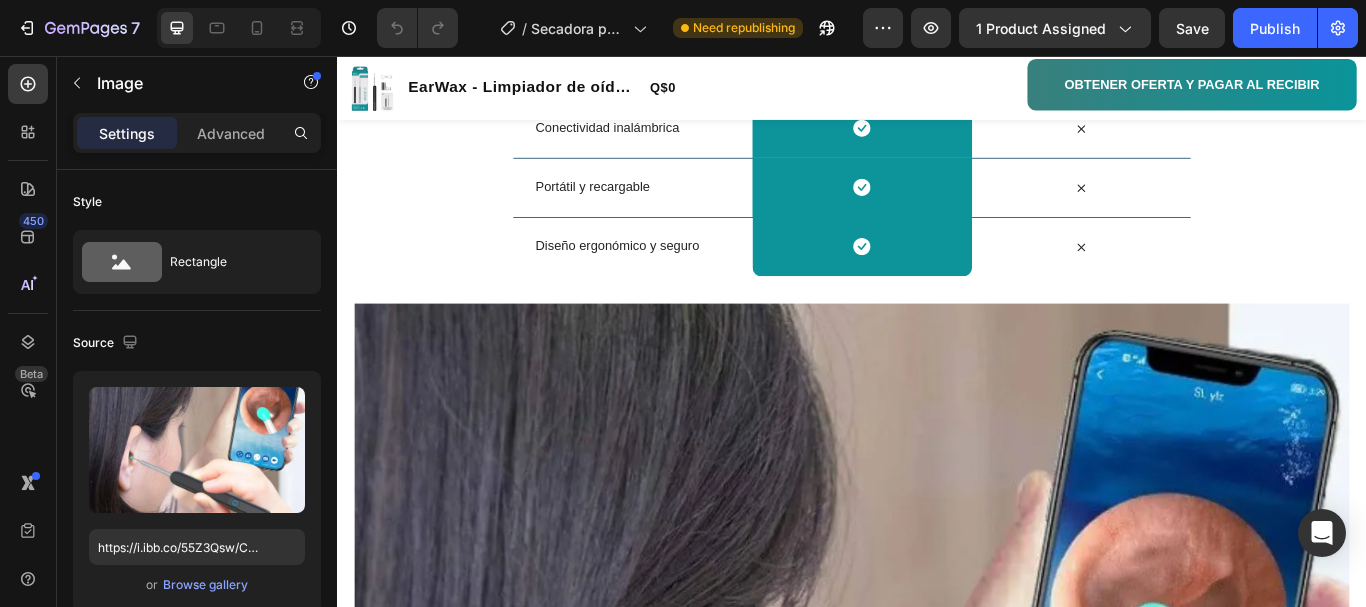 click at bounding box center [937, 925] 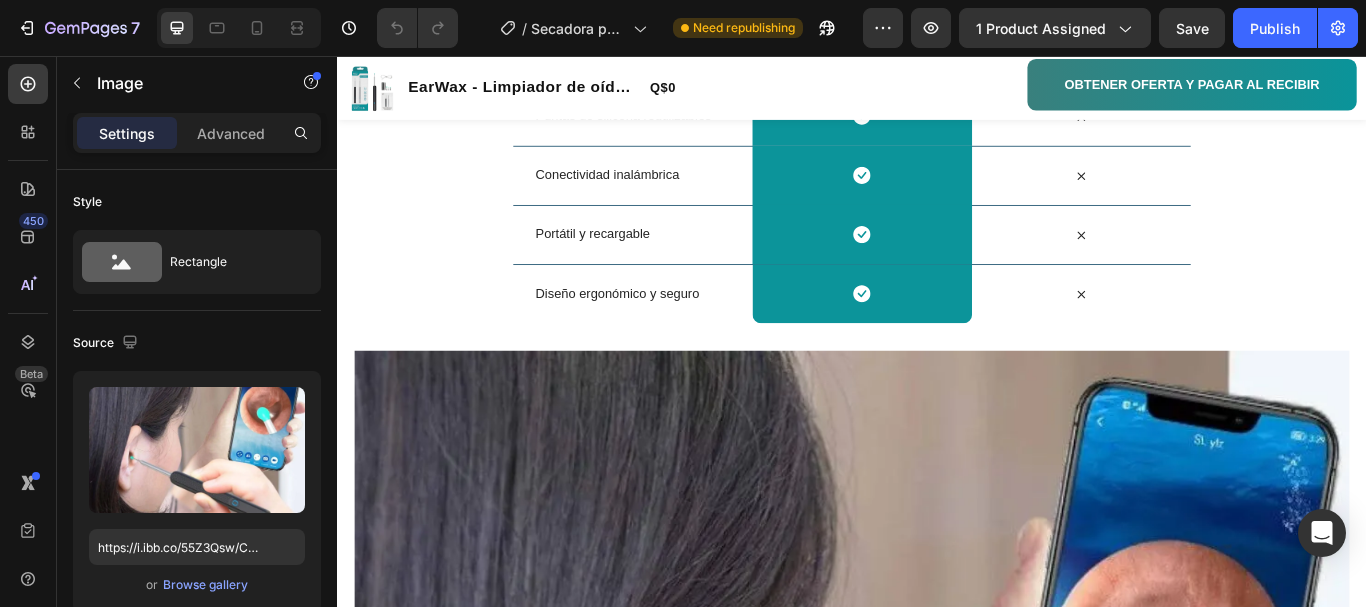 scroll, scrollTop: 2401, scrollLeft: 0, axis: vertical 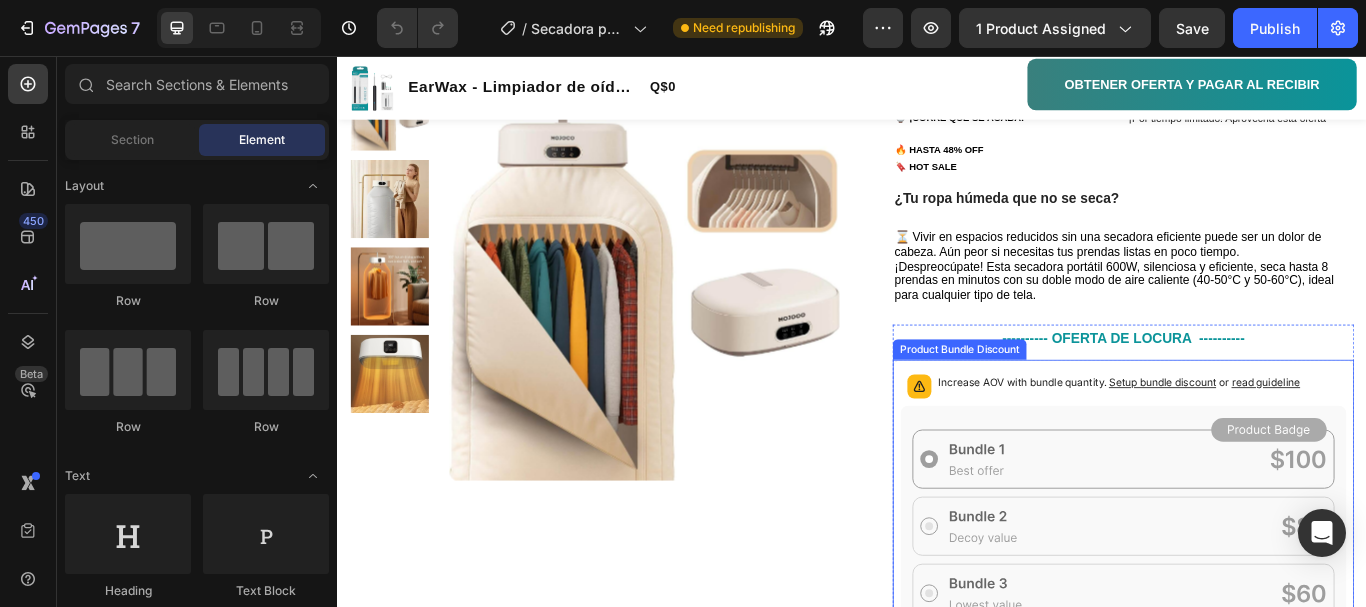 click on "Setup bundle discount" at bounding box center [1298, 436] 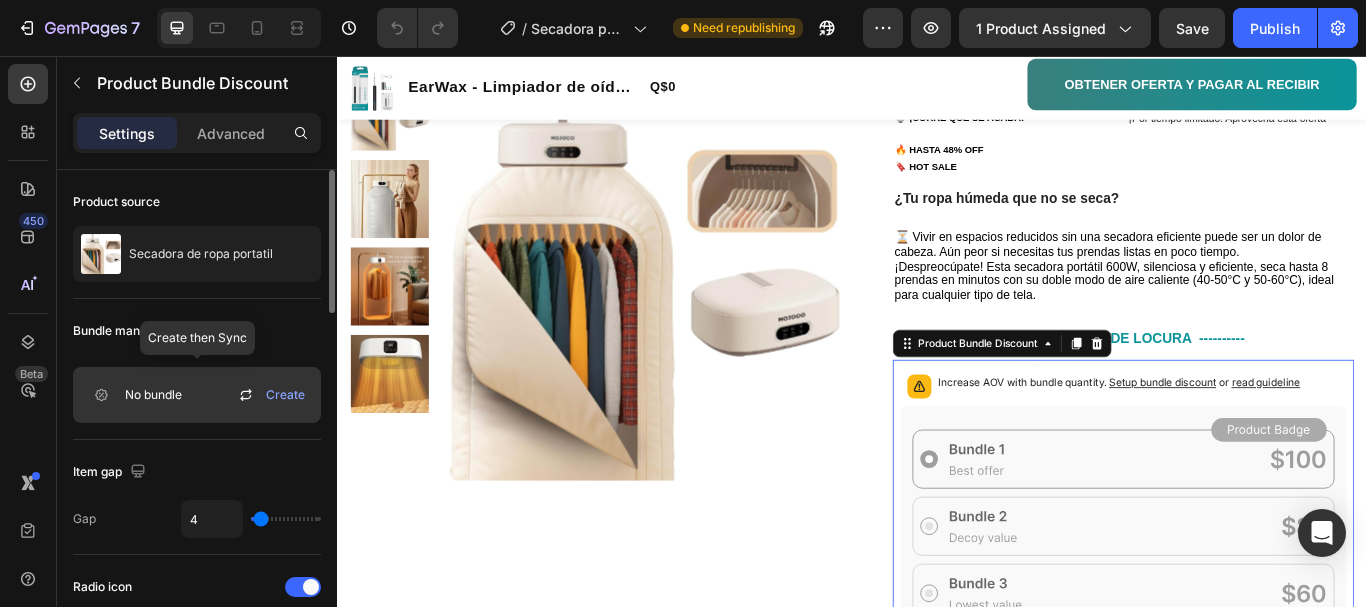 click 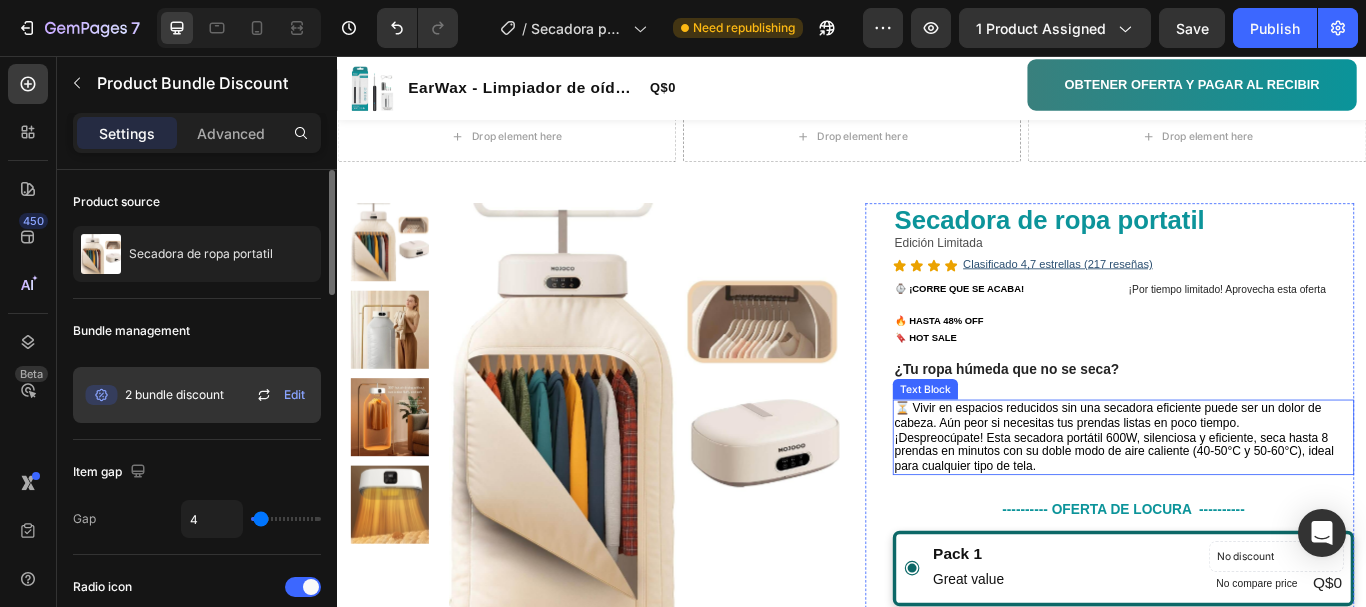 scroll, scrollTop: 200, scrollLeft: 0, axis: vertical 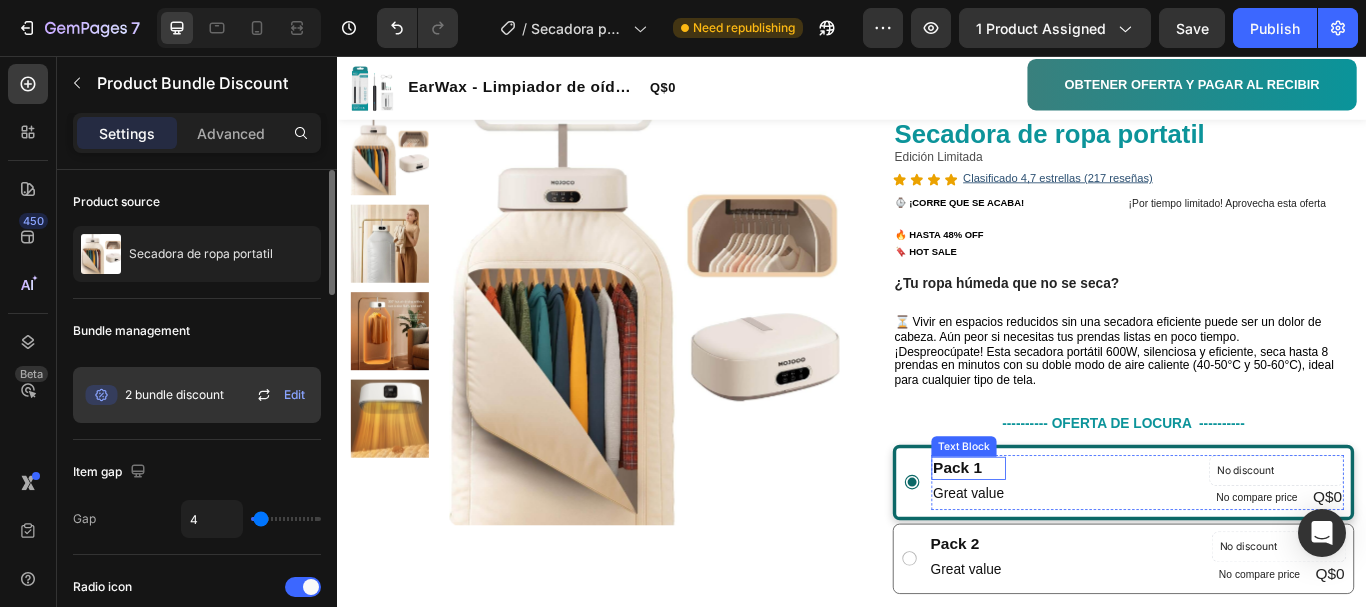 click on "Pack 1" at bounding box center [1072, 537] 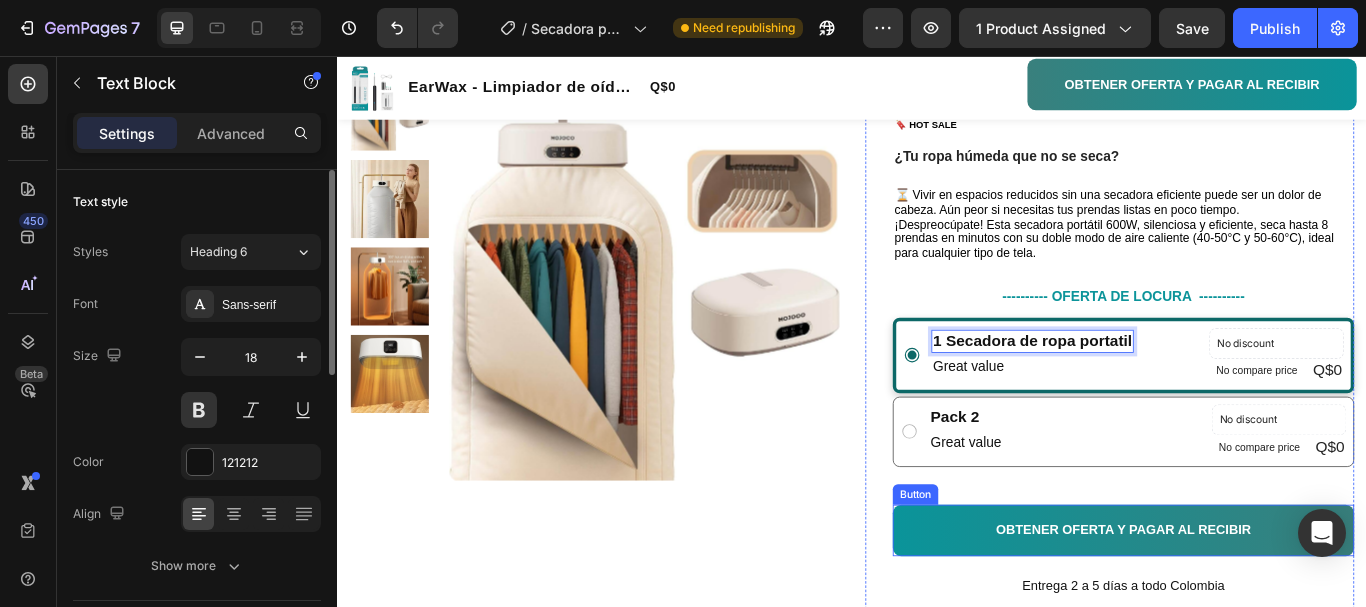 scroll, scrollTop: 400, scrollLeft: 0, axis: vertical 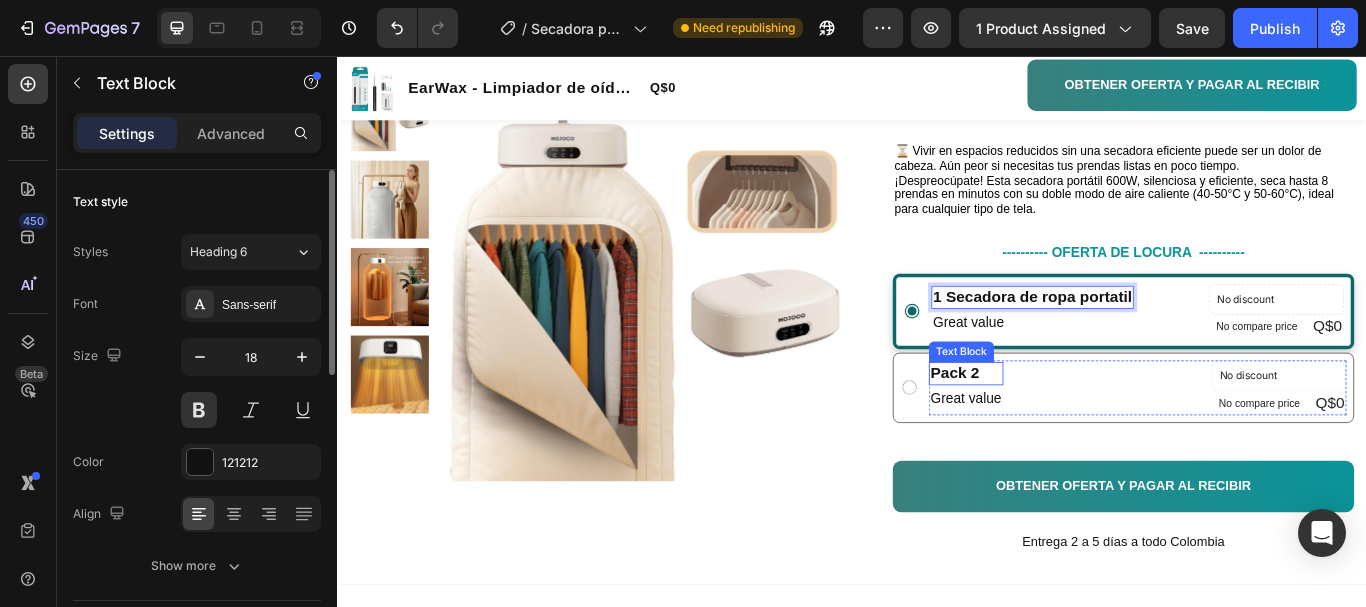click on "Pack 2" at bounding box center [1069, 426] 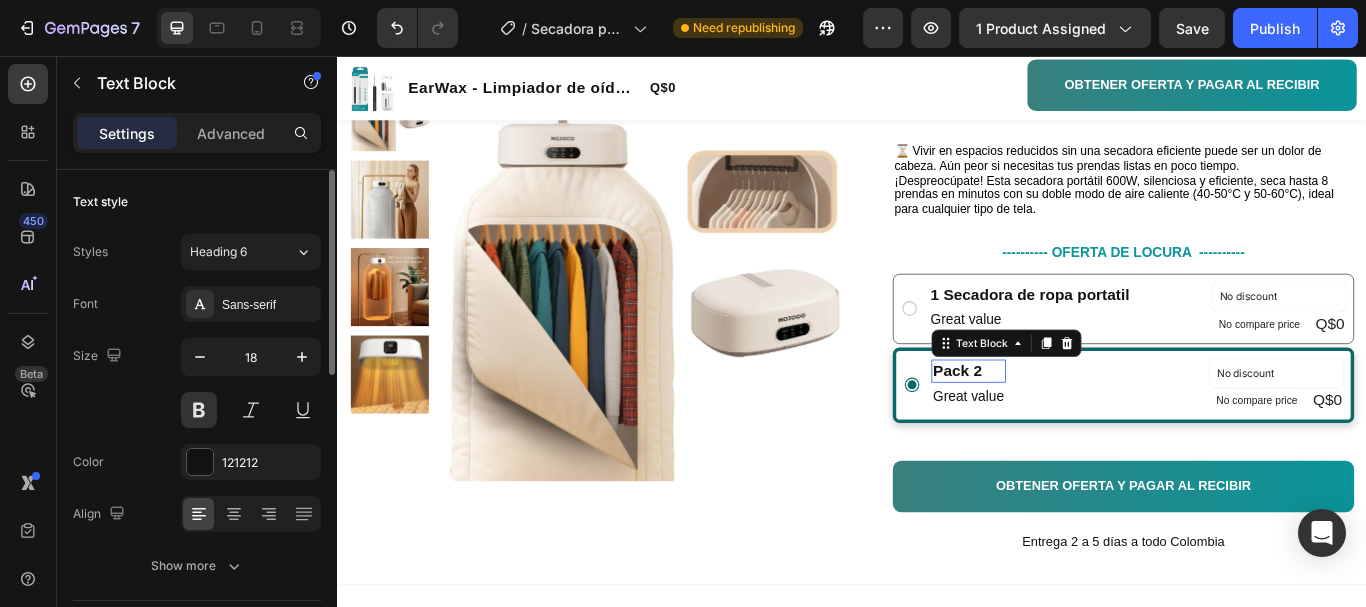click on "Pack 2" at bounding box center (1072, 423) 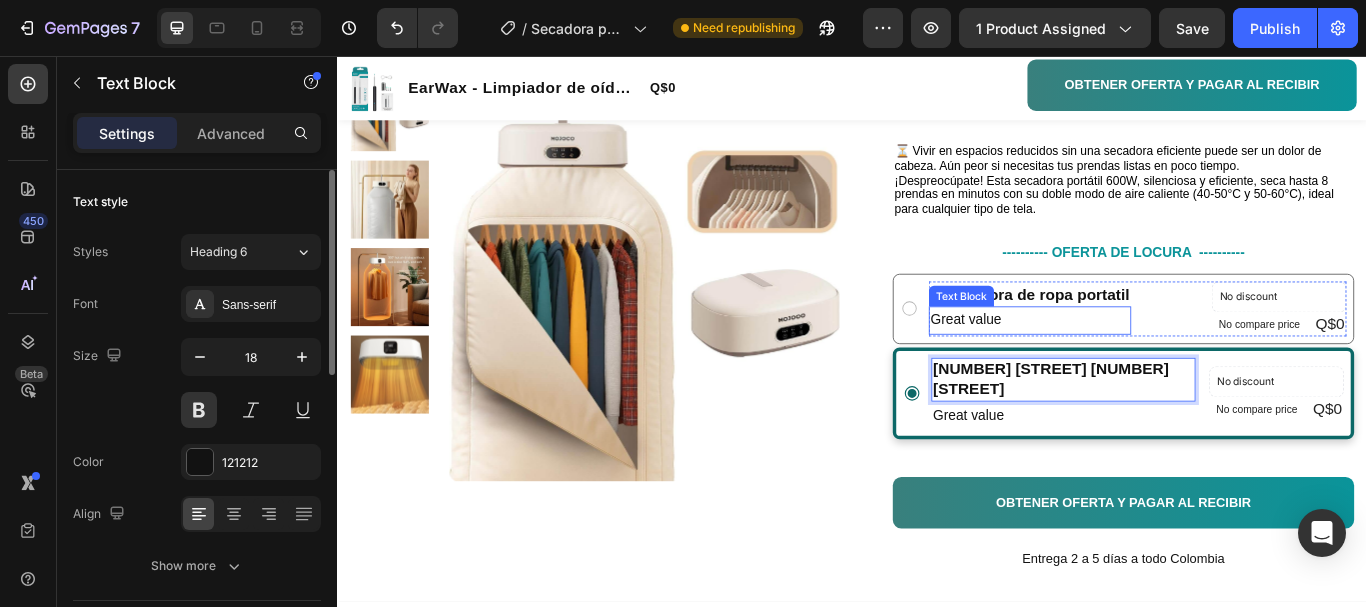 click on "Great value" at bounding box center (1144, 364) 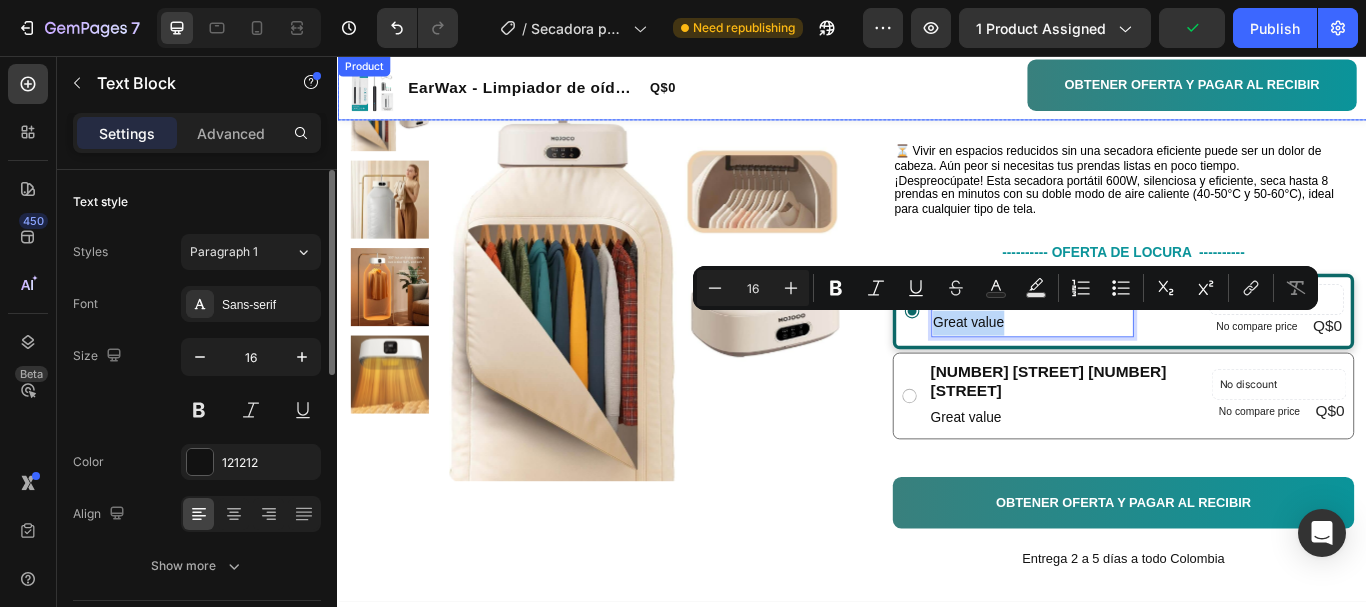 click on "Setup options like colors, sizes with product variant.       Add new variant   or   sync data Product Variants & Swatches OBTENER OFERTA Y PAGAR AL RECIBIR Button" at bounding box center (937, 93) 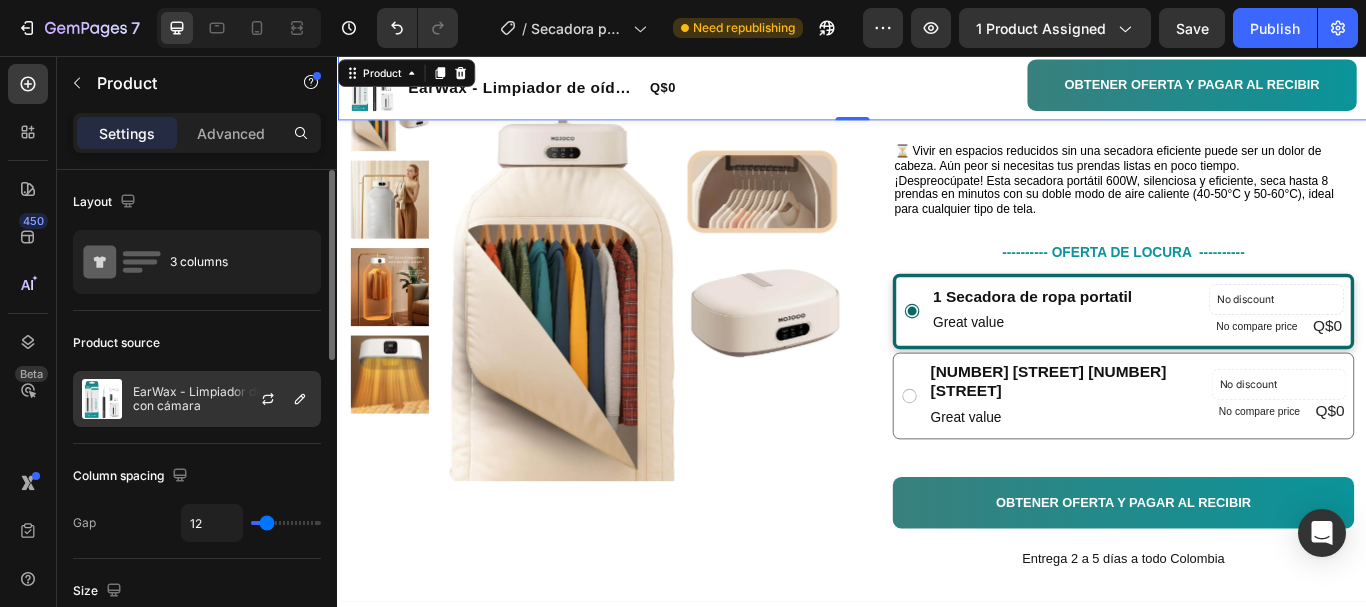 click on "EarWax - Limpiador de oído con cámara" at bounding box center [222, 399] 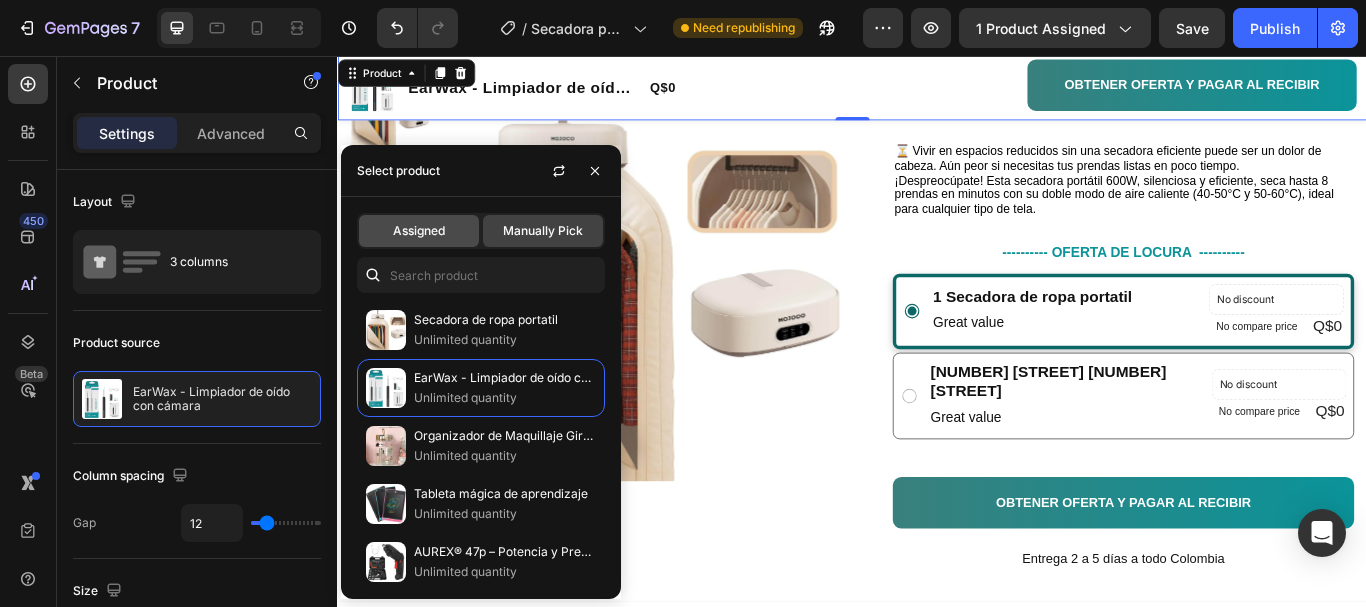 click on "Assigned" 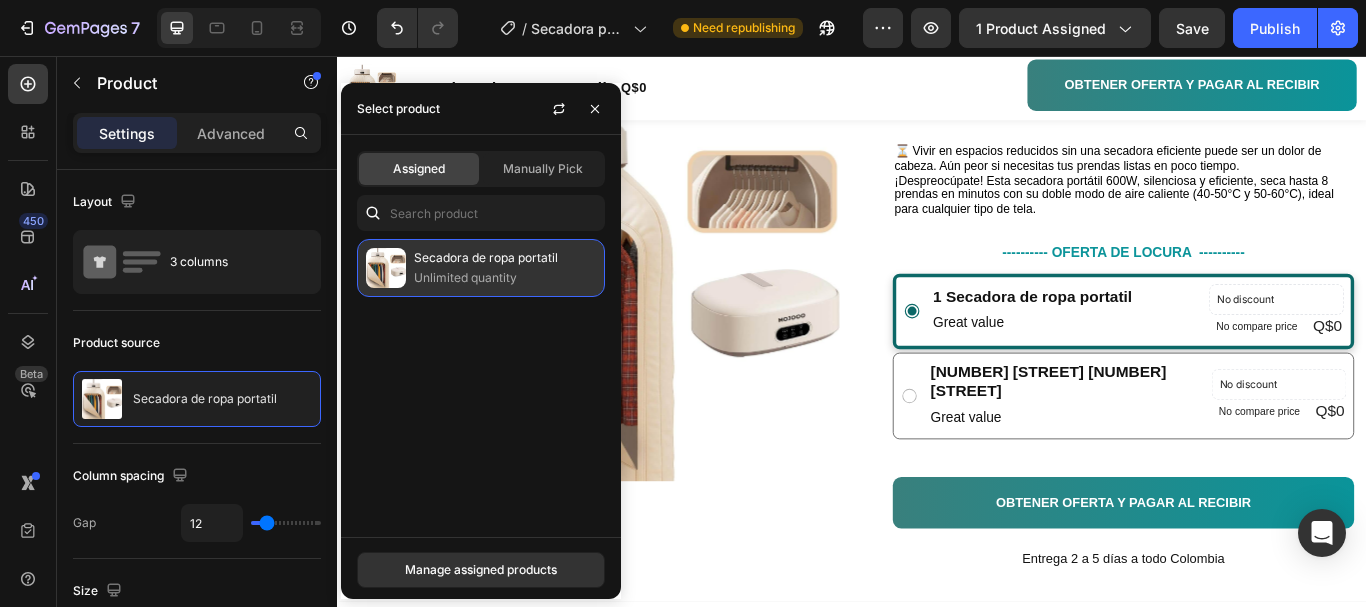click on "Unlimited quantity" at bounding box center (505, 278) 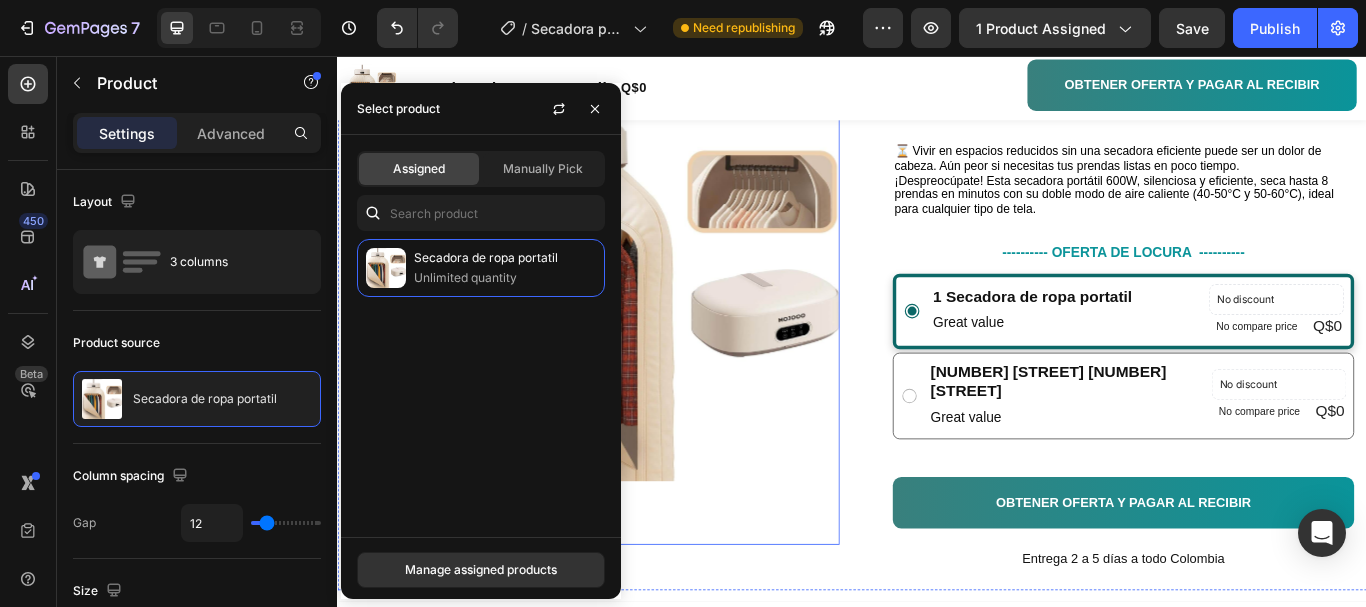 click on "Product Images" at bounding box center [637, 351] 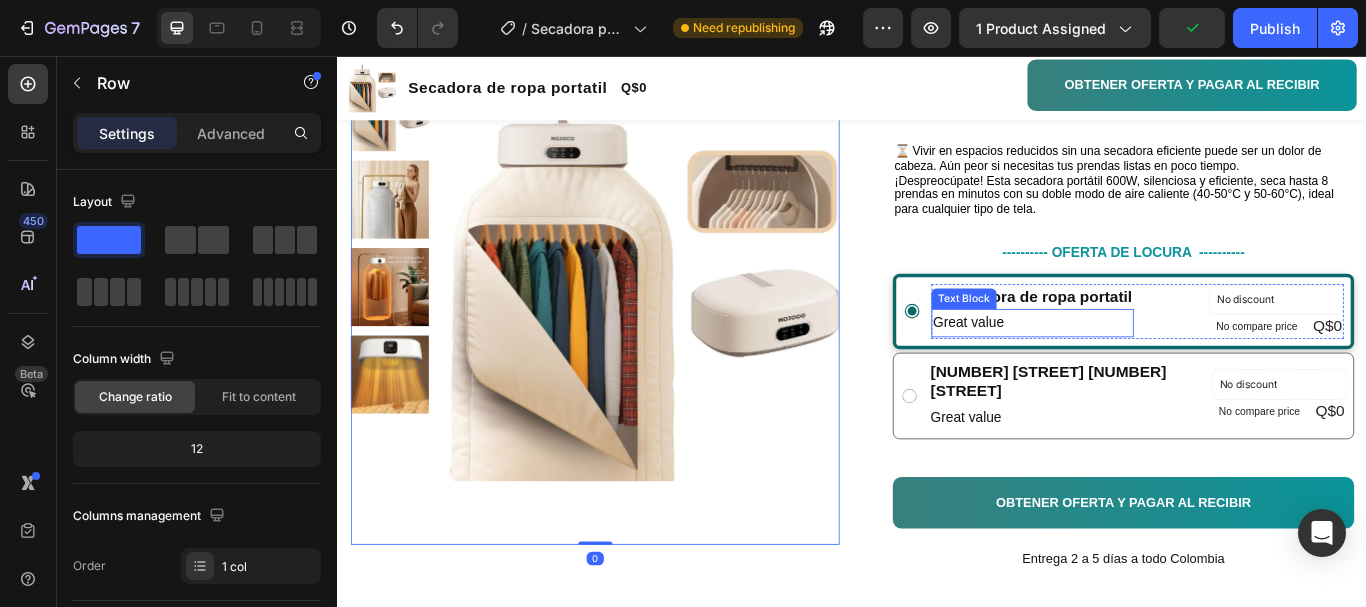 click on "Great value" at bounding box center [1147, 367] 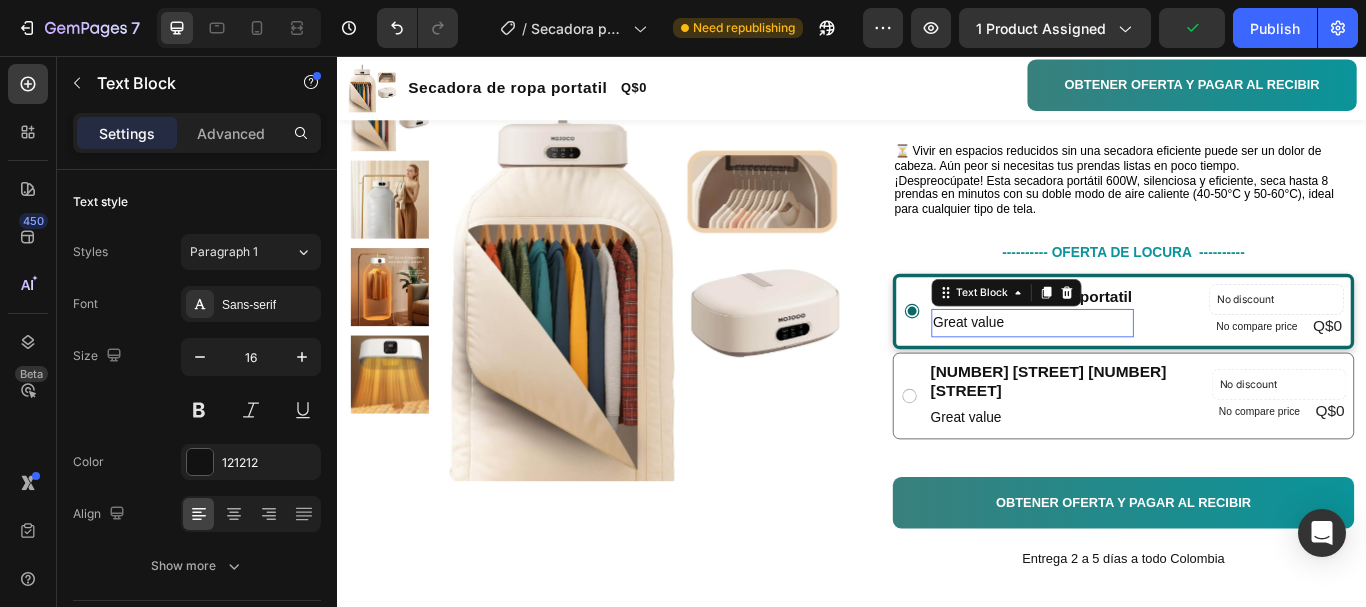 click on "Great value" at bounding box center [1147, 367] 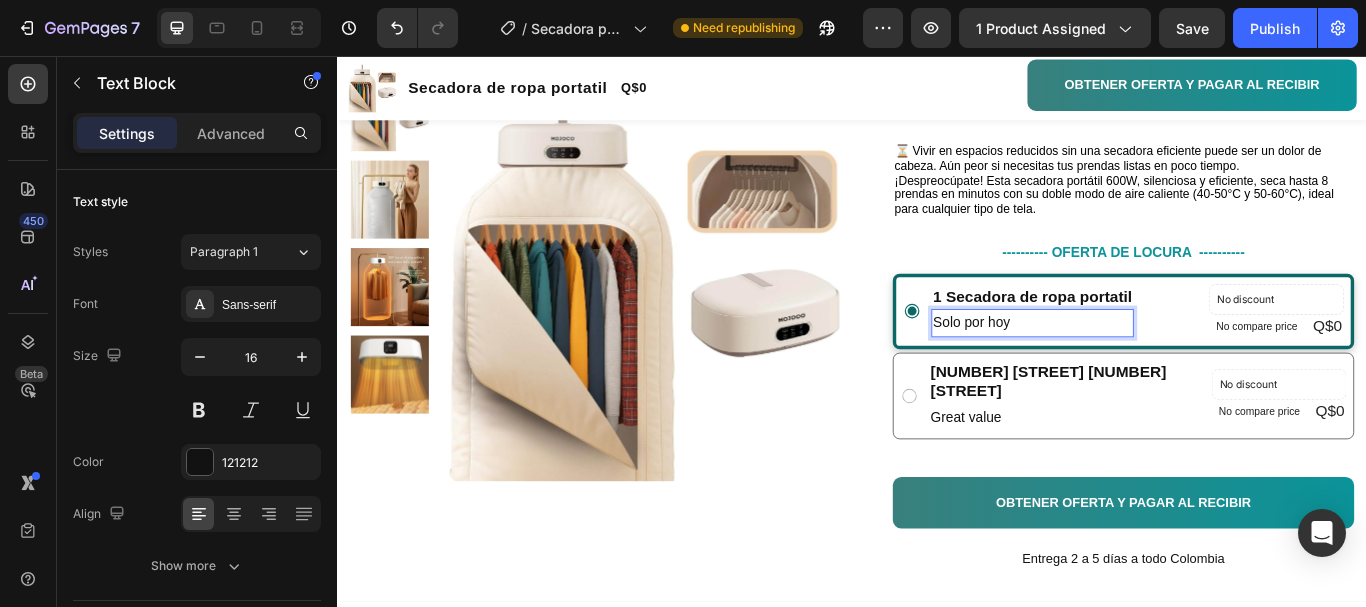 type 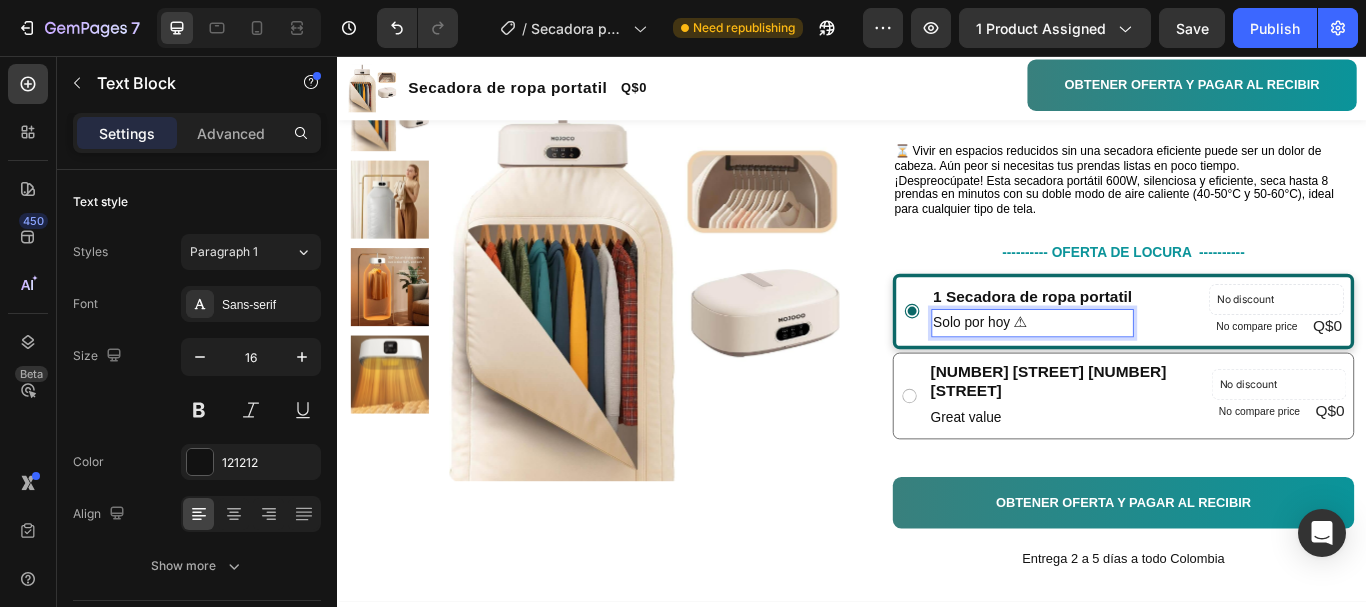 click on "Great value" at bounding box center (1183, 478) 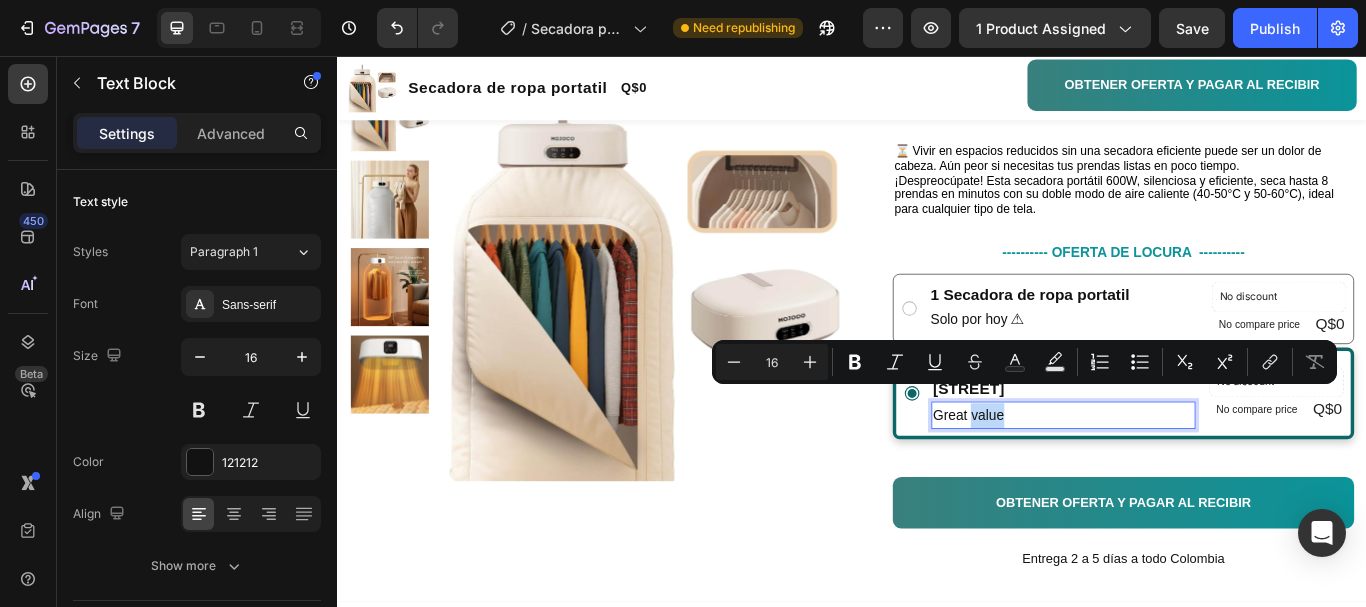 click on "Great value" at bounding box center [1183, 475] 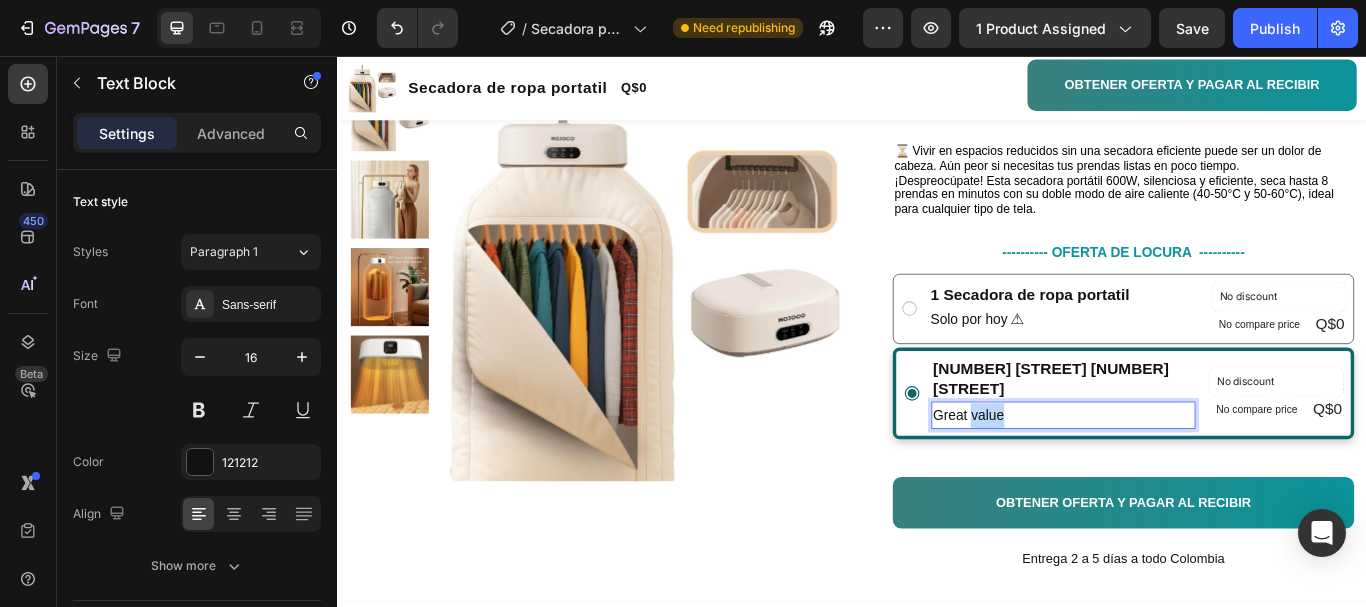 click on "Great value" at bounding box center (1183, 475) 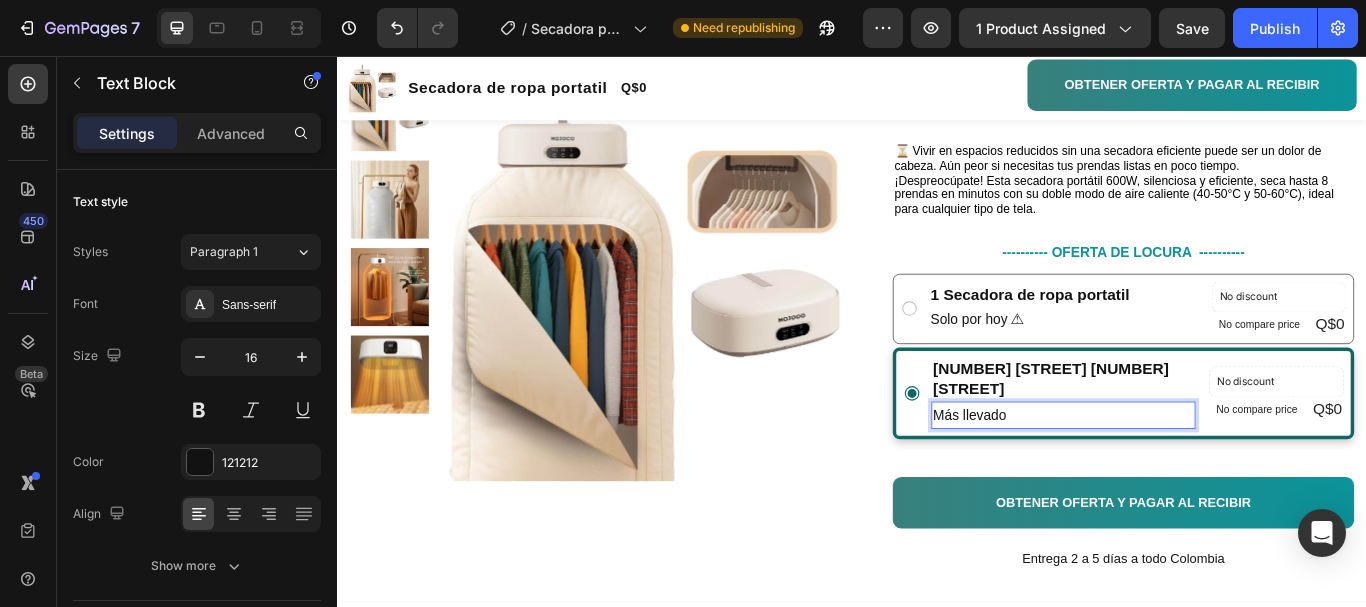 type 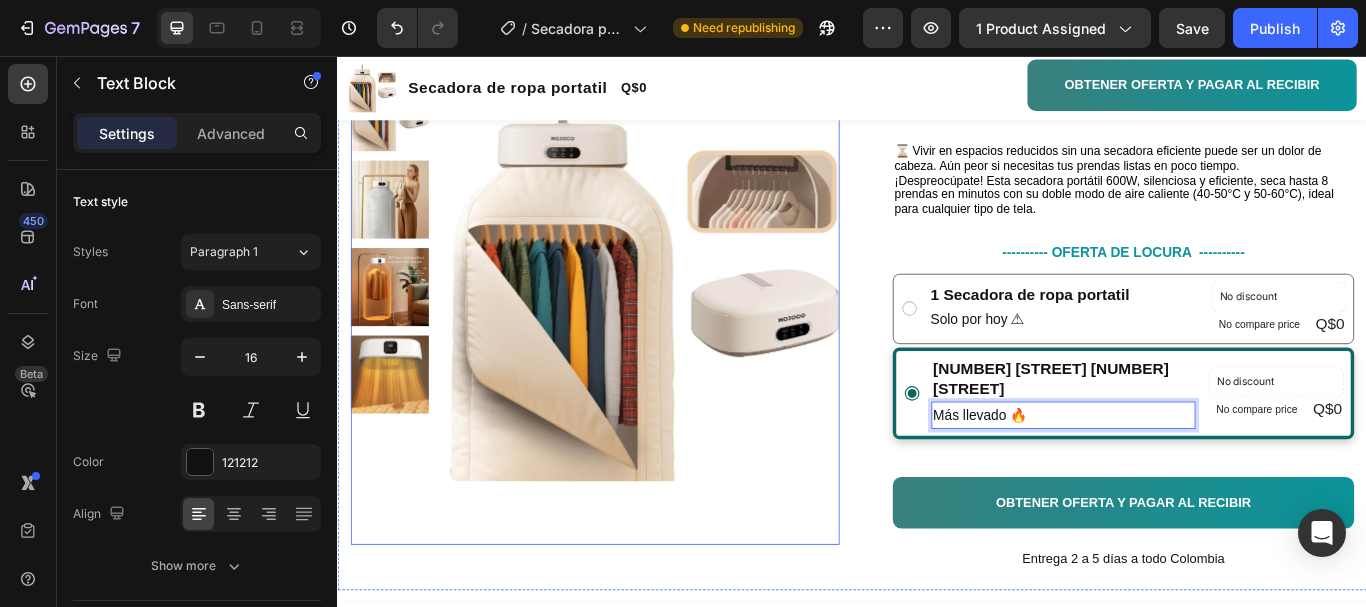 click on "Product Images" at bounding box center (637, 351) 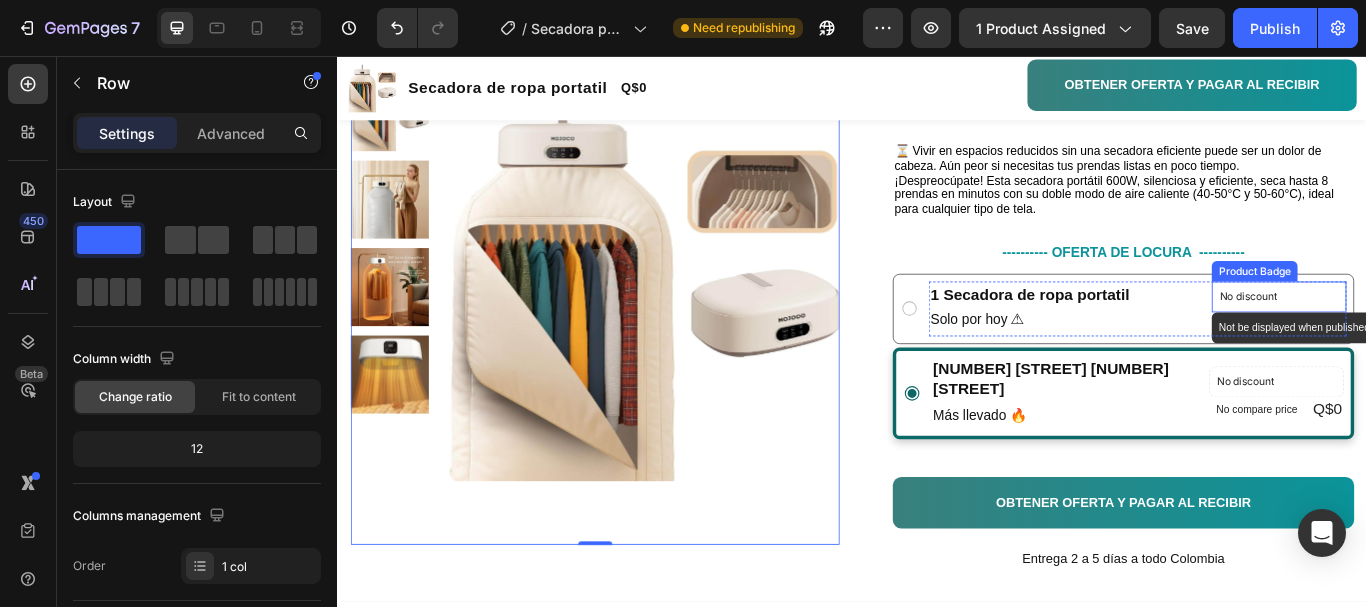 click on "No discount" at bounding box center (1434, 337) 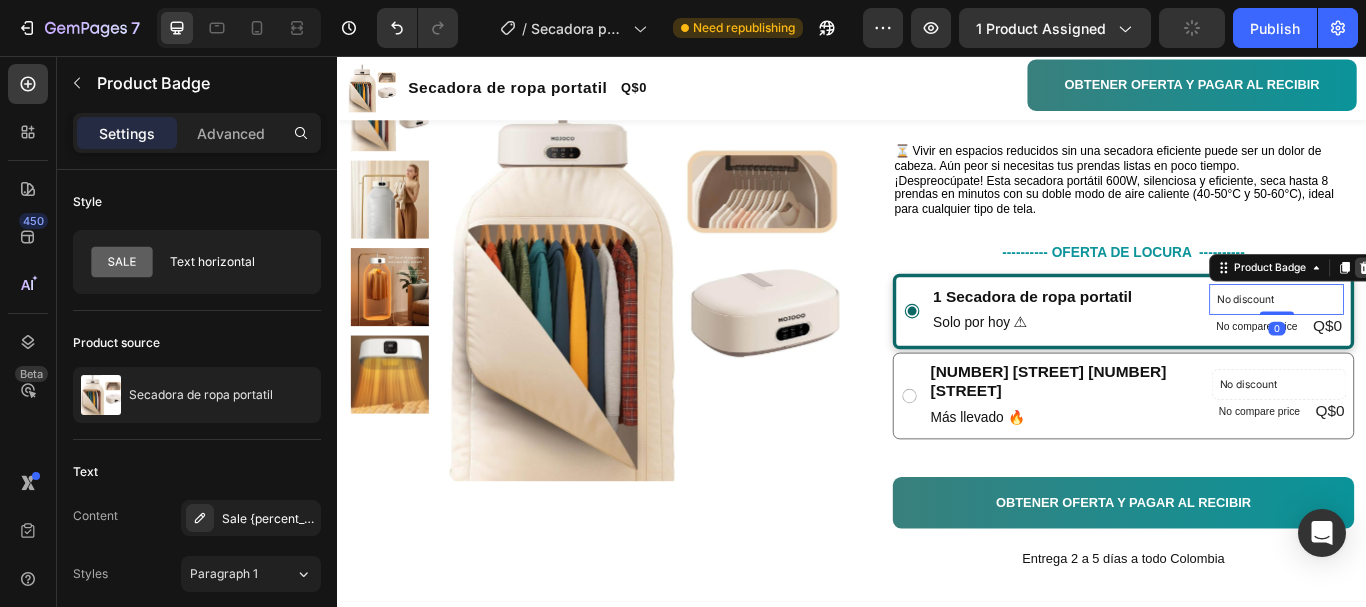 click 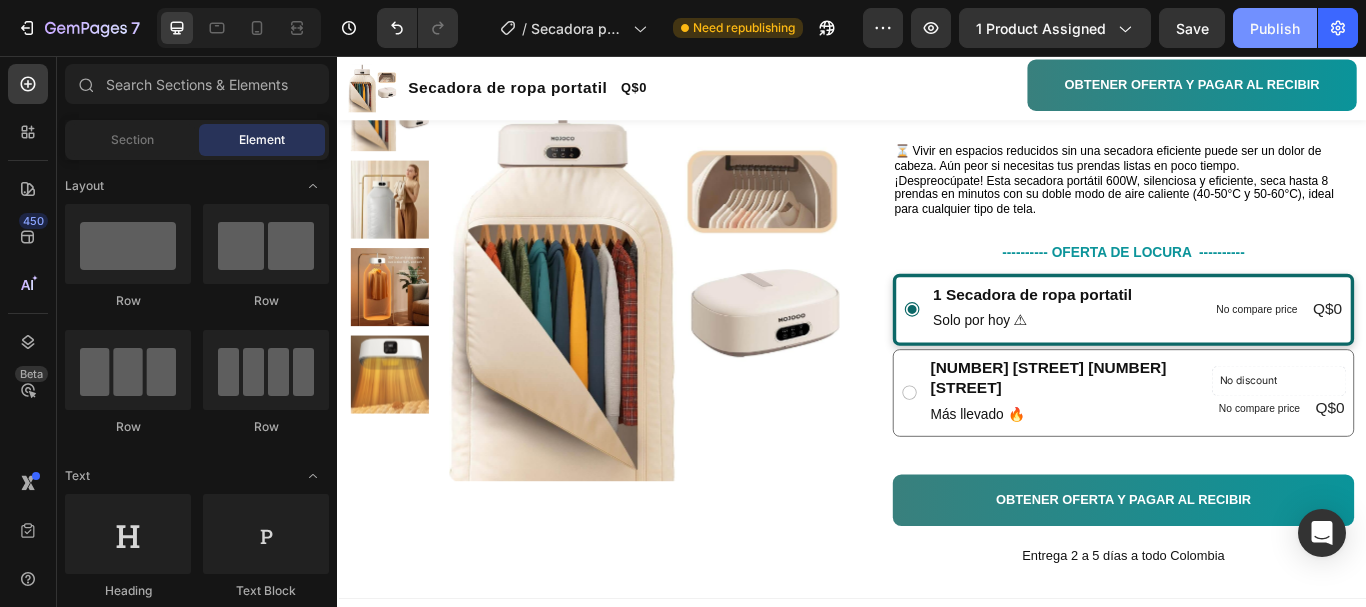 click on "Publish" at bounding box center [1275, 28] 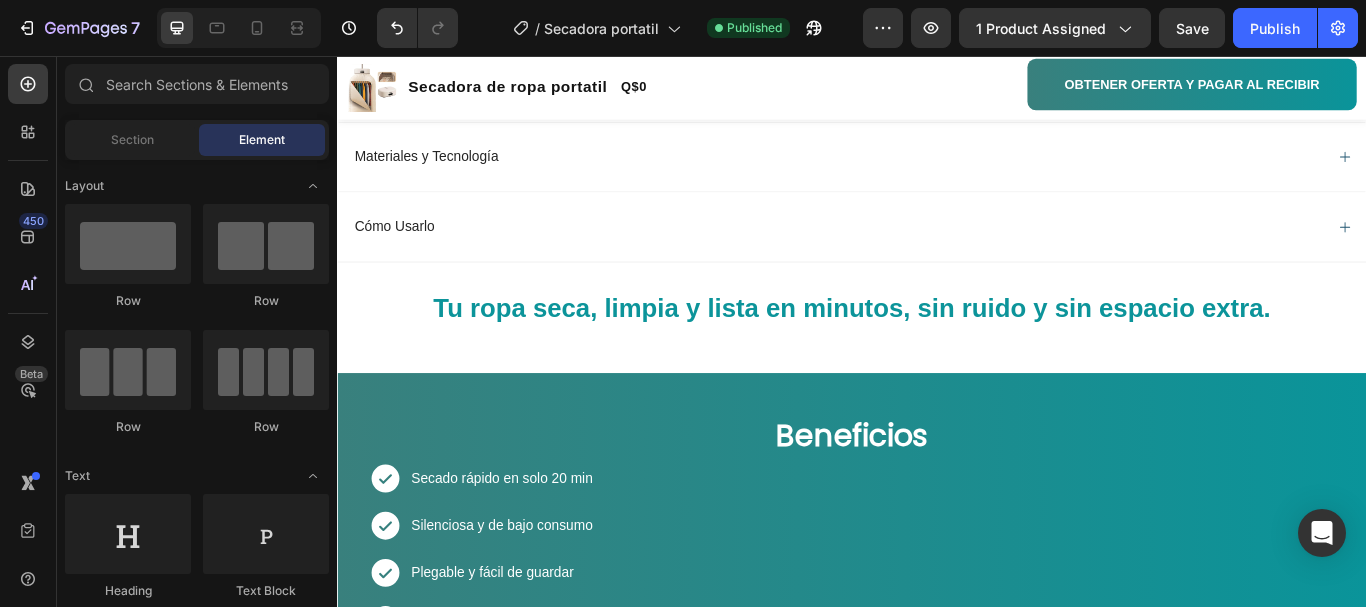 scroll, scrollTop: 1100, scrollLeft: 0, axis: vertical 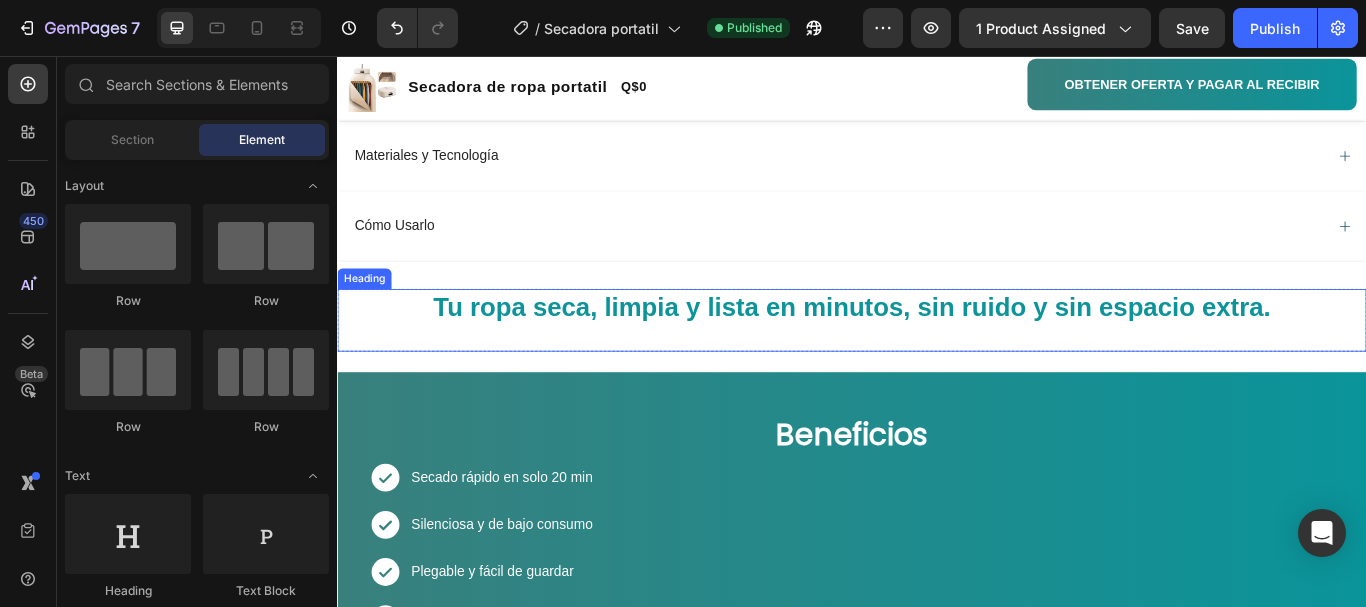 click on "Tu ropa seca, limpia y lista en minutos, sin ruido y sin espacio extra." at bounding box center [937, 349] 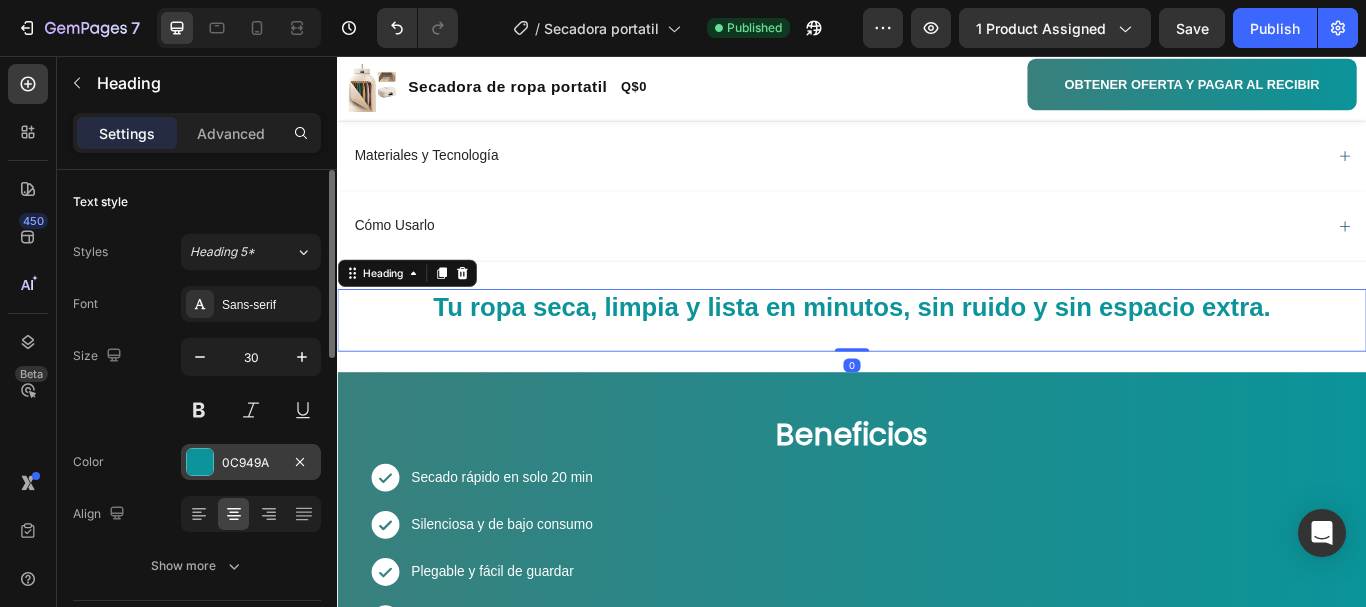 click at bounding box center (200, 462) 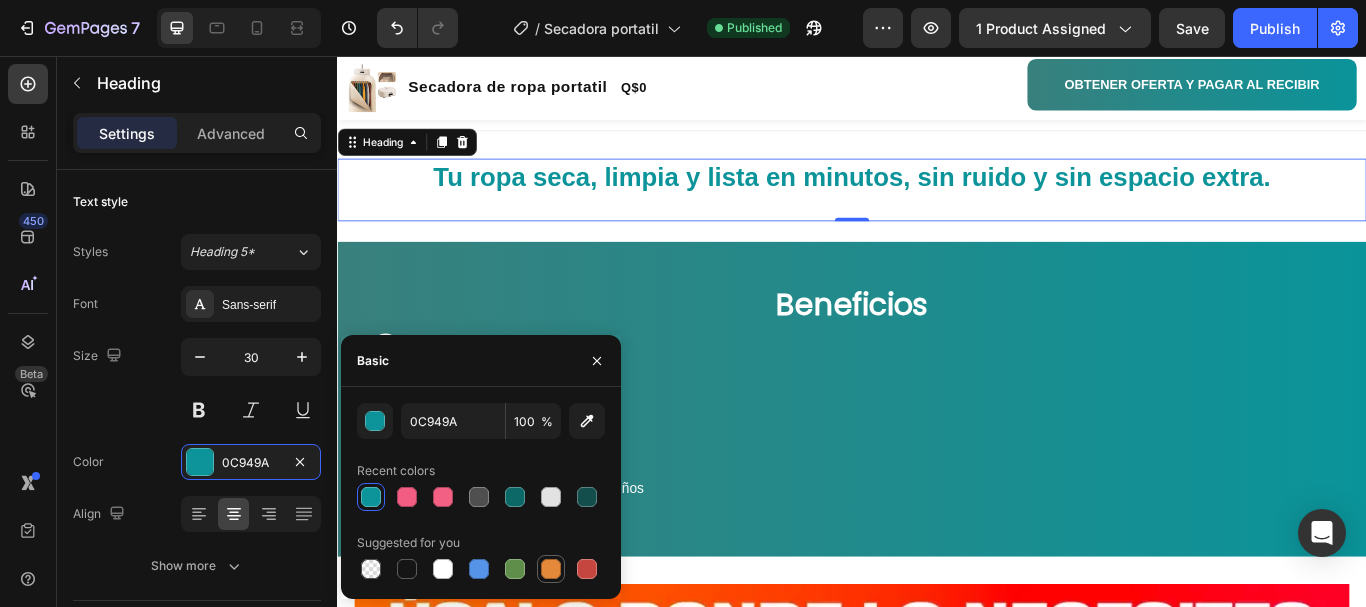 scroll, scrollTop: 1300, scrollLeft: 0, axis: vertical 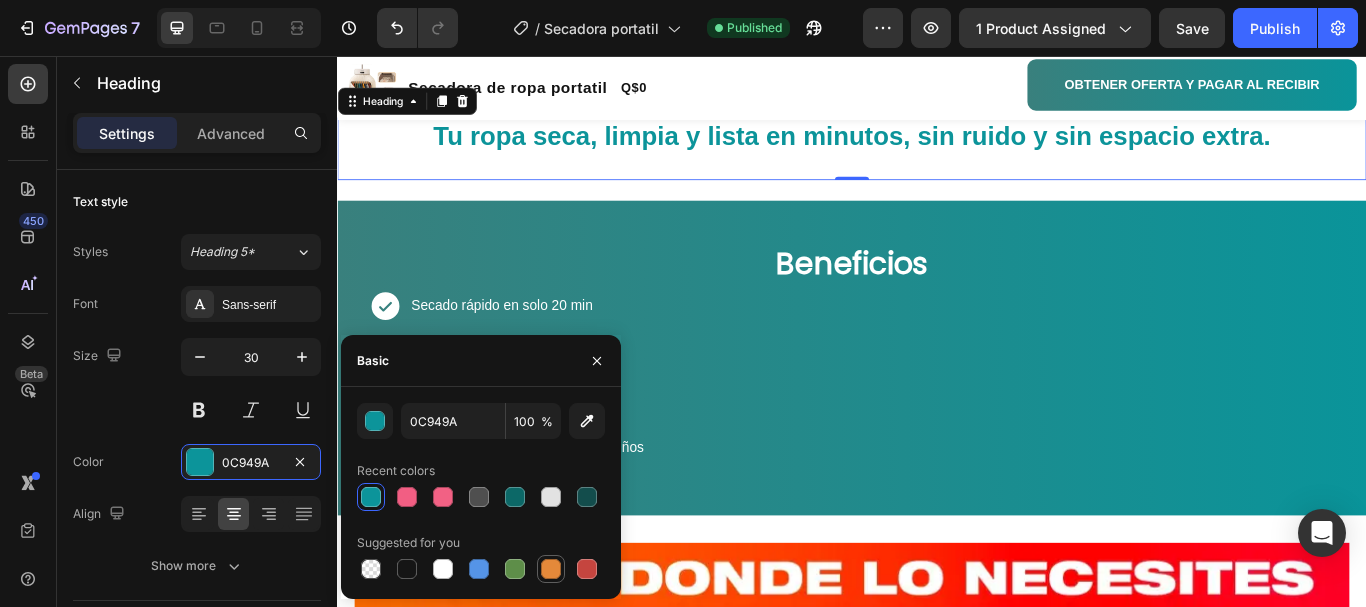click at bounding box center (551, 569) 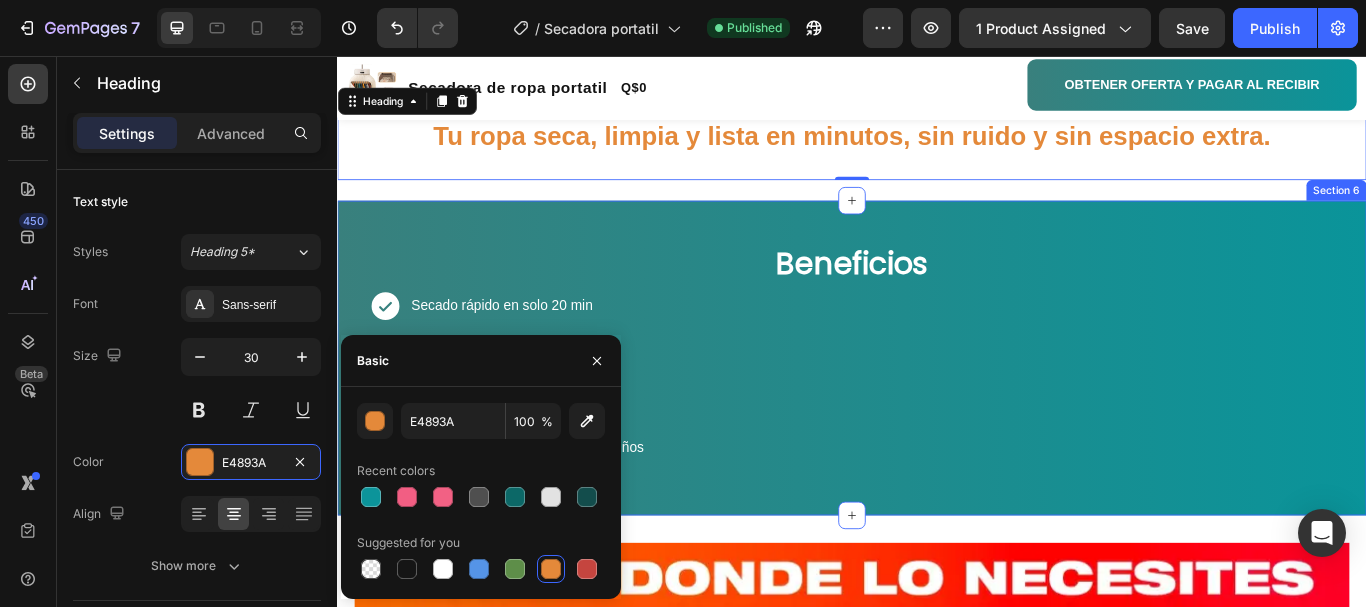 click on "Beneficios Heading
Icon Secado rápido en solo 20 min Text Block Row
Icon Silenciosa y de bajo consumo Text Block Row
Icon Plegable y fácil de guardar  Text Block Row
Icon Ideal para viajes y espacios pequeños Text Block Row Product Row Section 6" at bounding box center (937, 408) 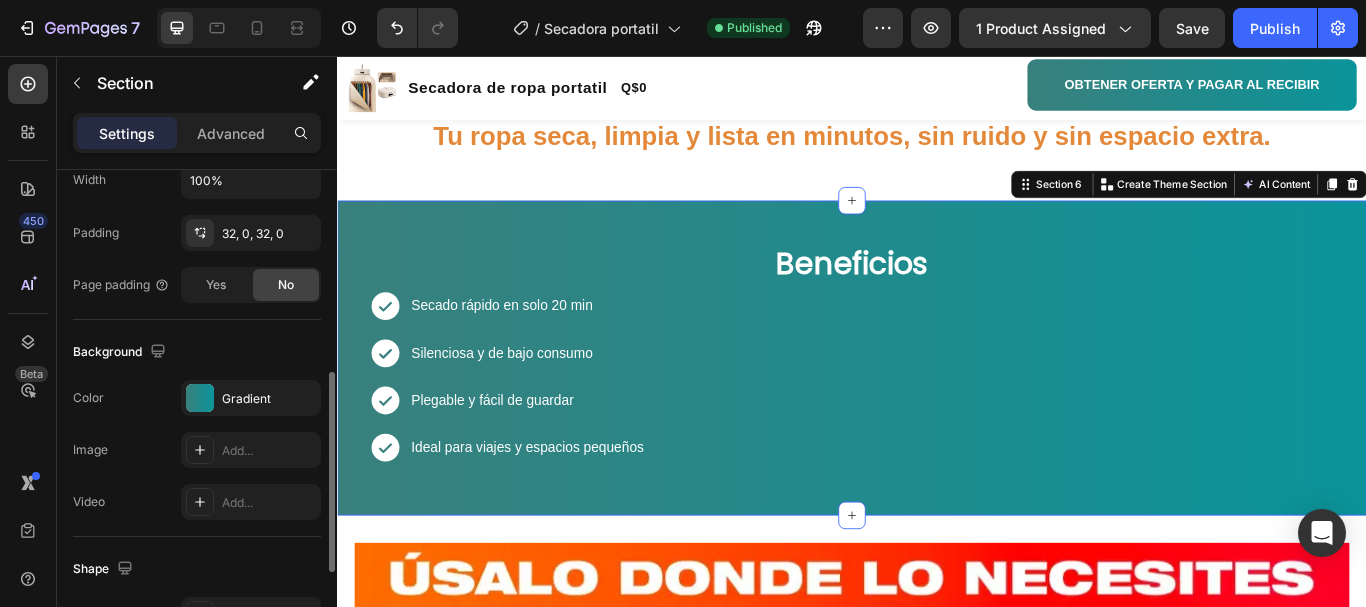 scroll, scrollTop: 600, scrollLeft: 0, axis: vertical 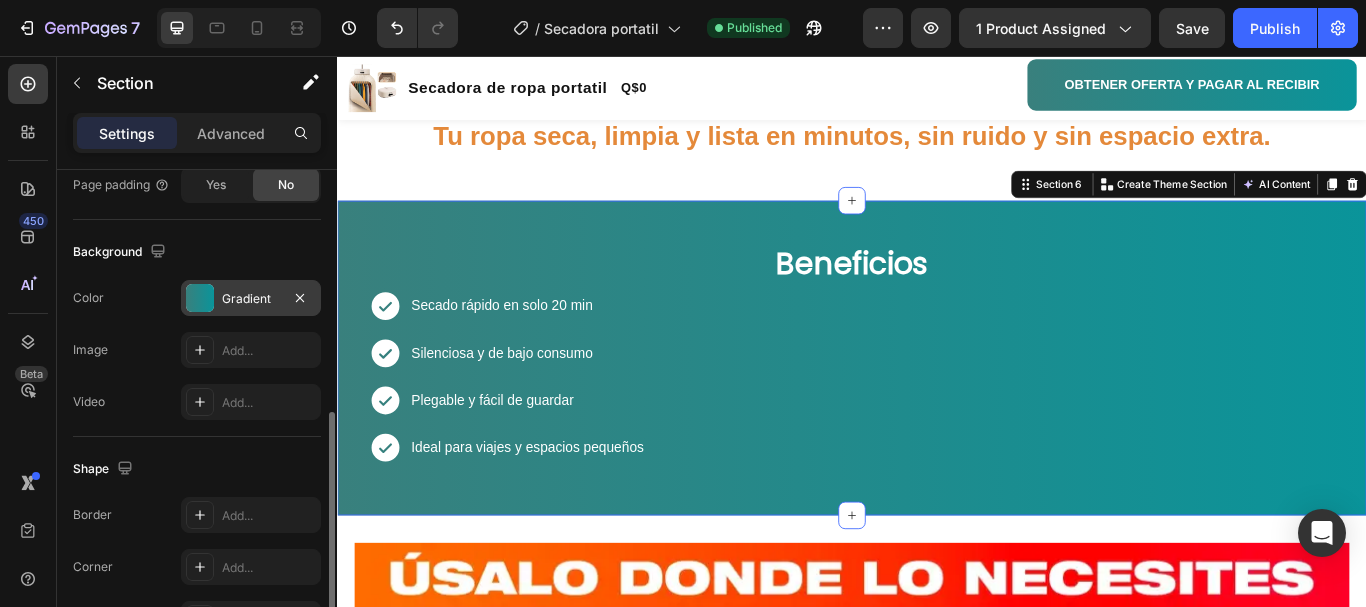 click at bounding box center (200, 298) 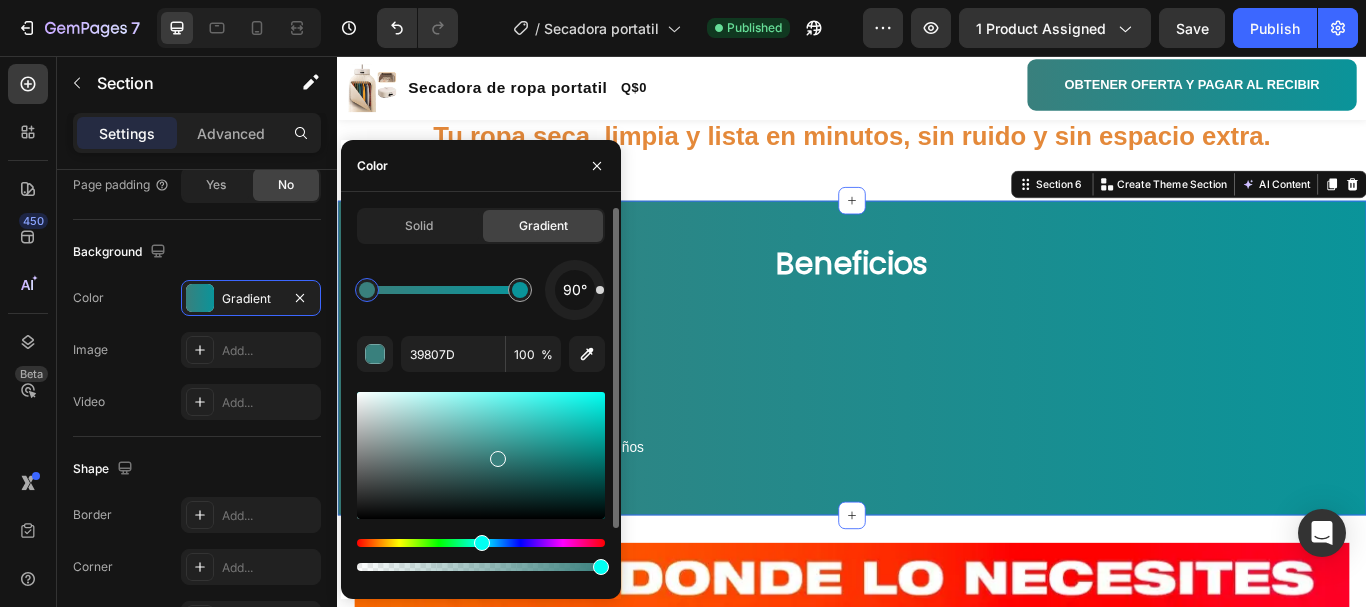 click at bounding box center (367, 290) 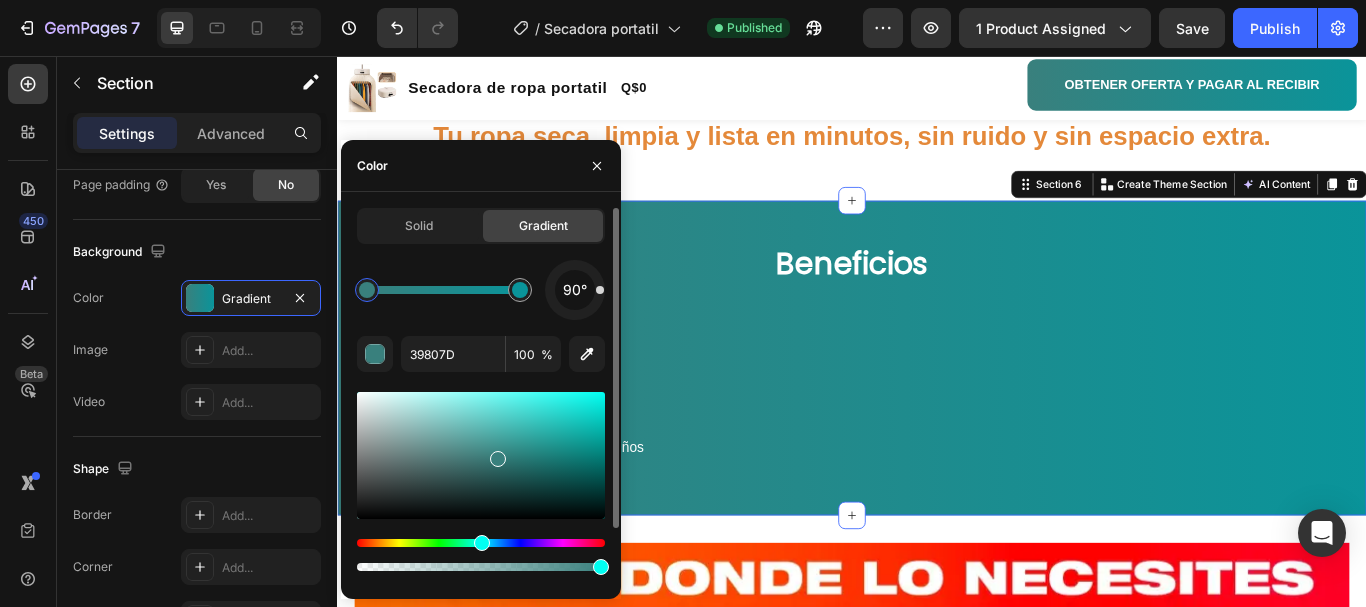 click at bounding box center (481, 543) 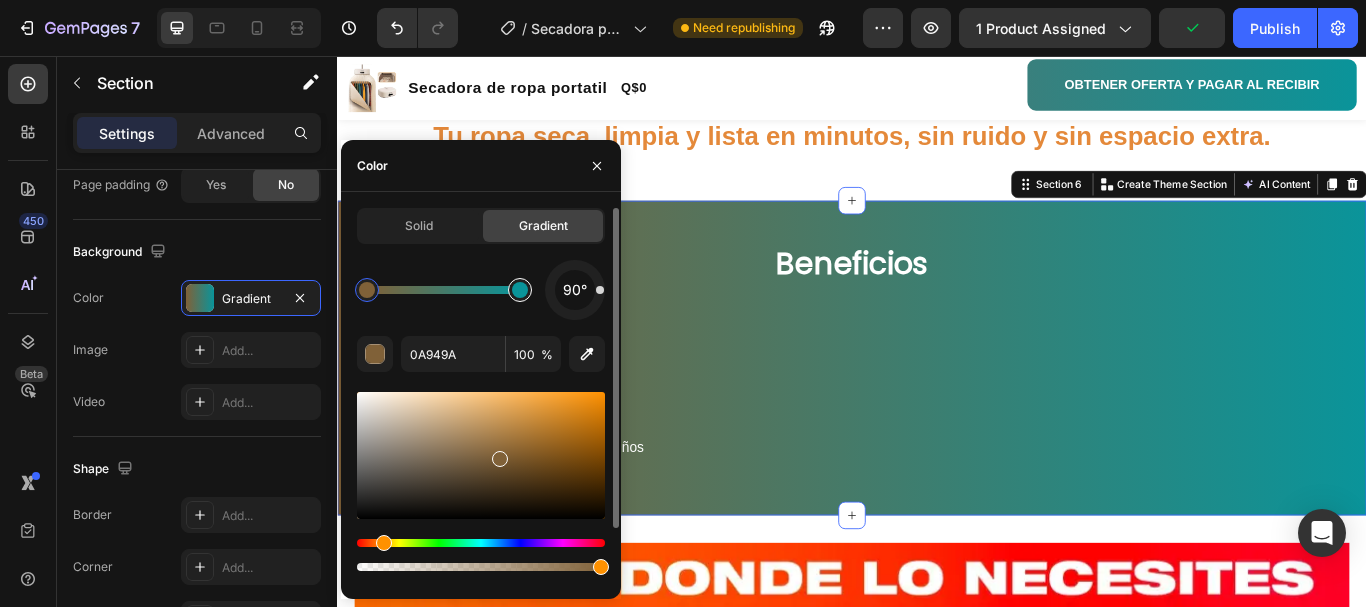 click at bounding box center [520, 290] 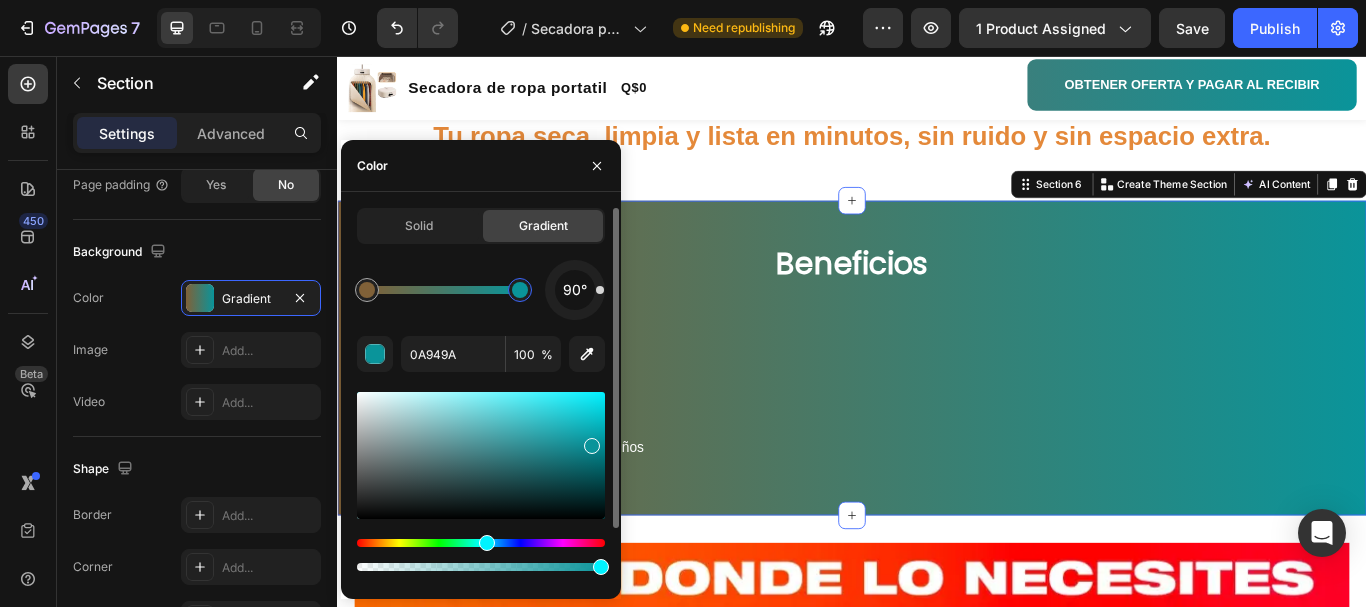 click at bounding box center [481, 543] 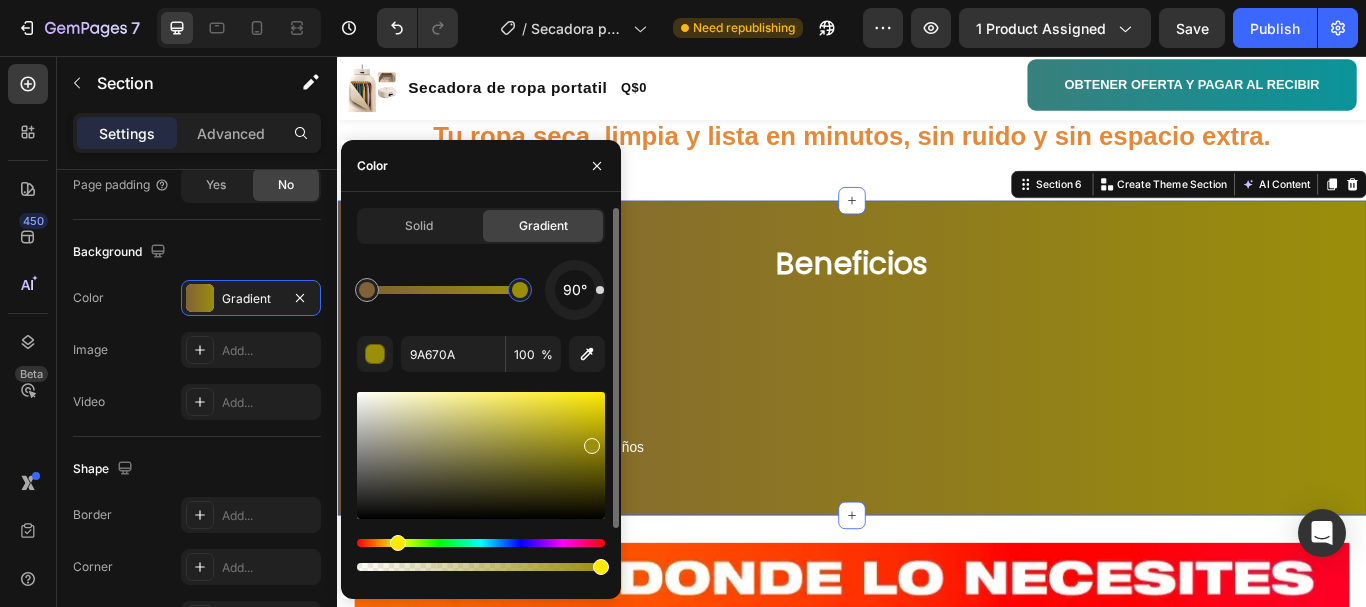 click at bounding box center (481, 543) 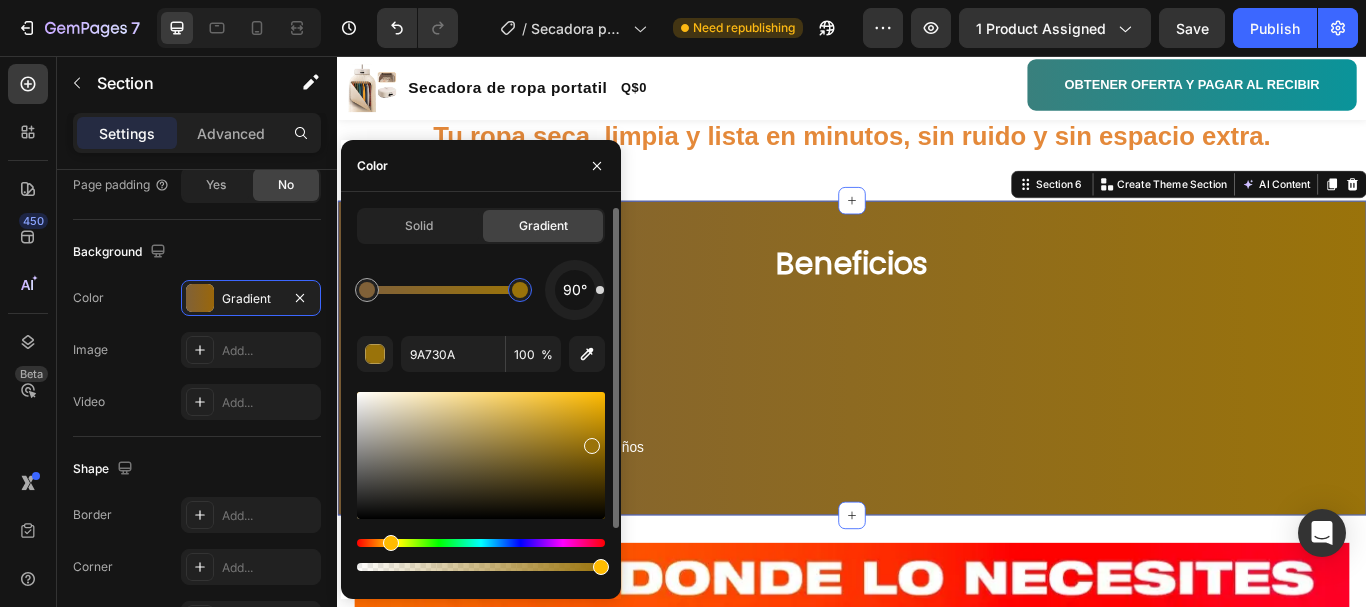 click at bounding box center (391, 543) 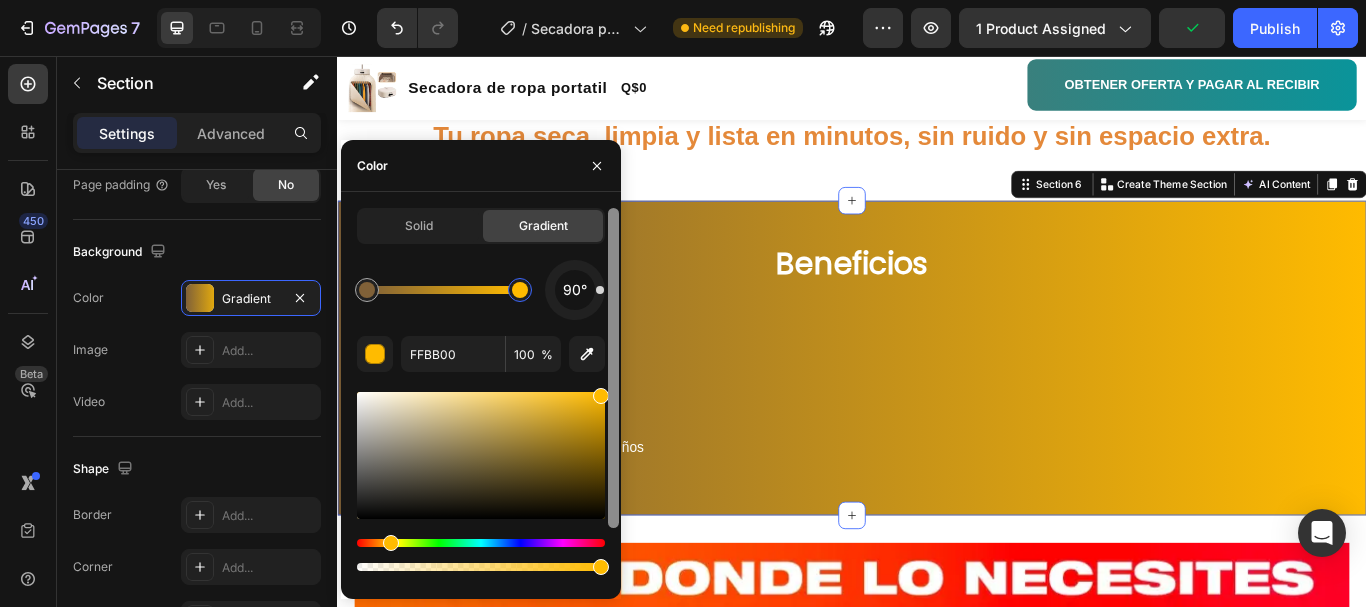 drag, startPoint x: 592, startPoint y: 410, endPoint x: 613, endPoint y: 377, distance: 39.115215 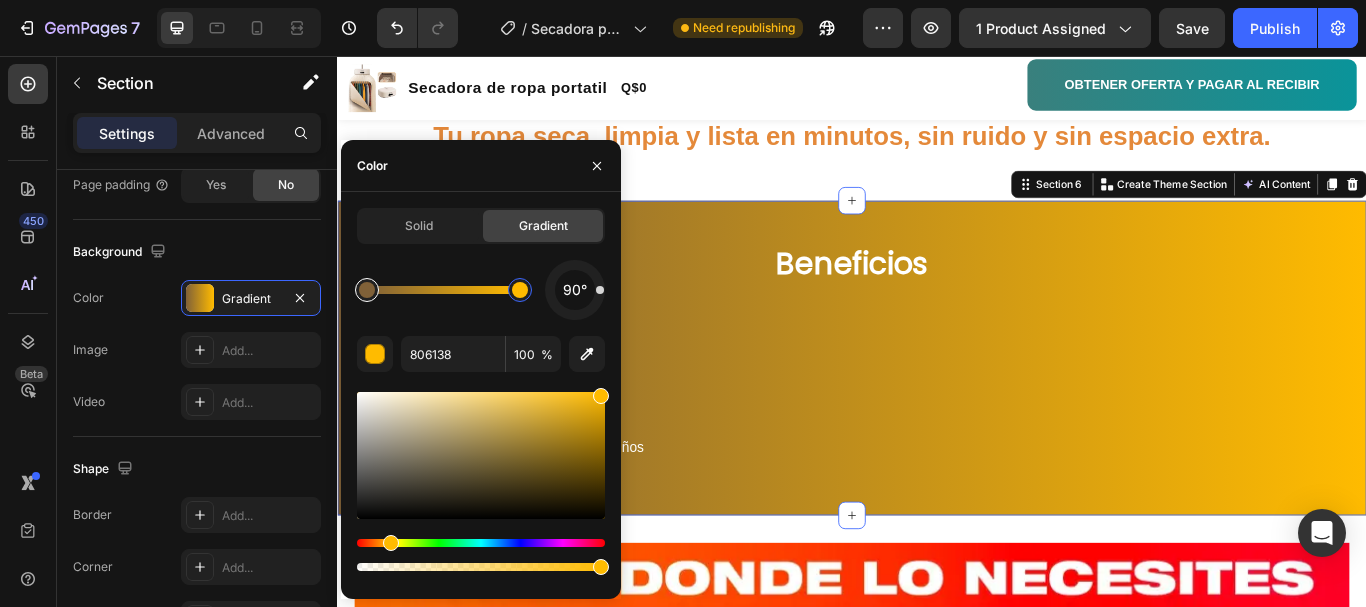 click at bounding box center (367, 290) 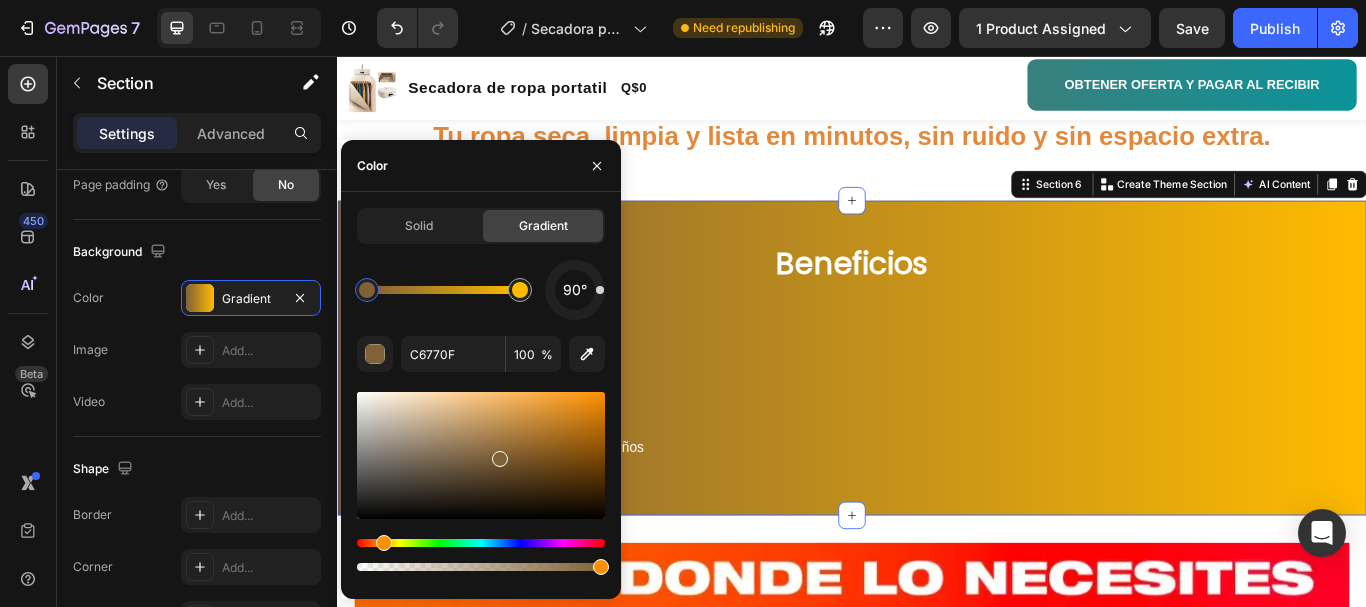 click at bounding box center [481, 455] 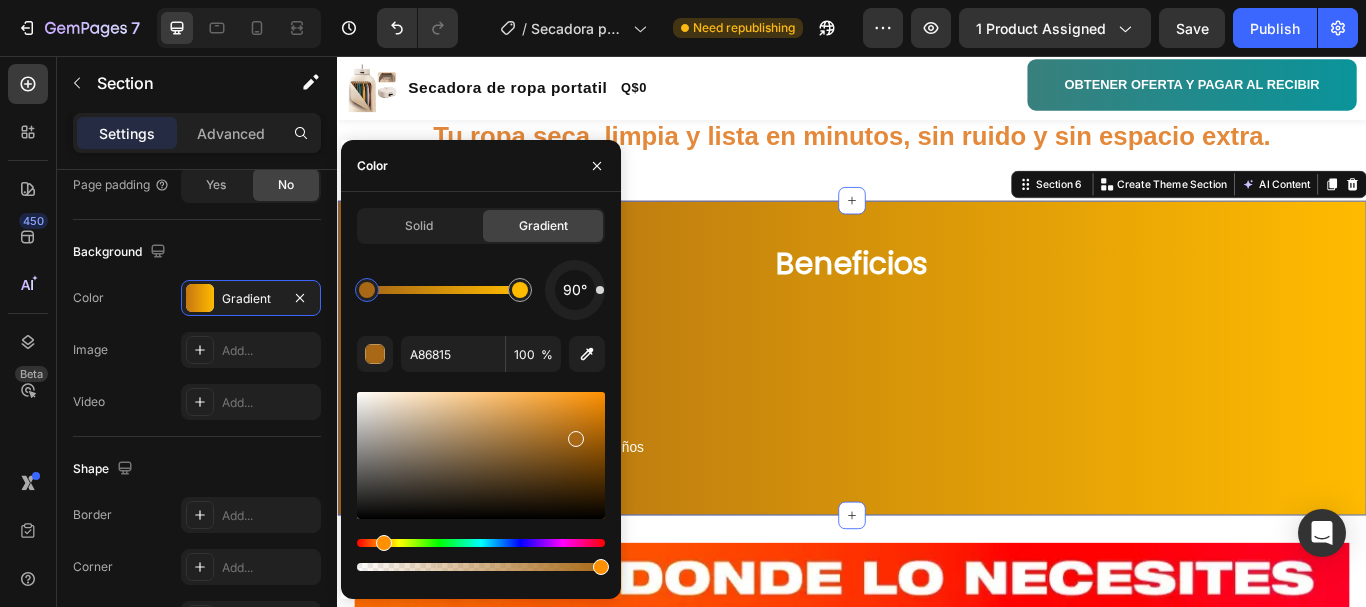 click at bounding box center (576, 439) 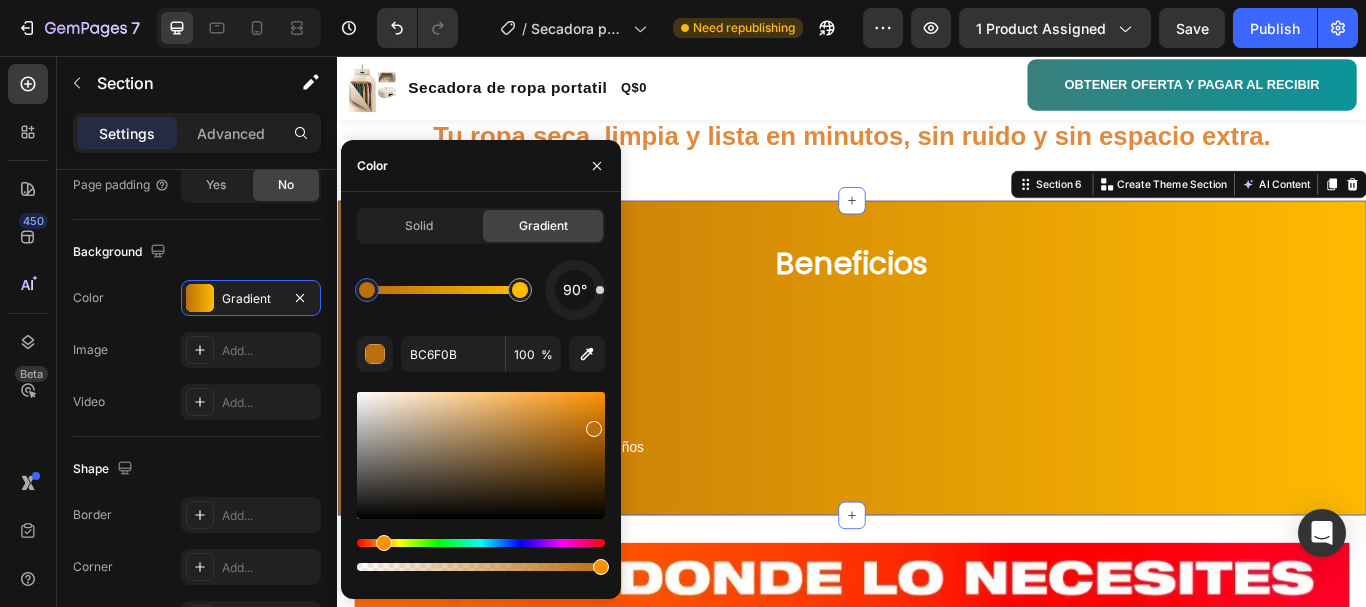 drag, startPoint x: 575, startPoint y: 435, endPoint x: 599, endPoint y: 423, distance: 26.832815 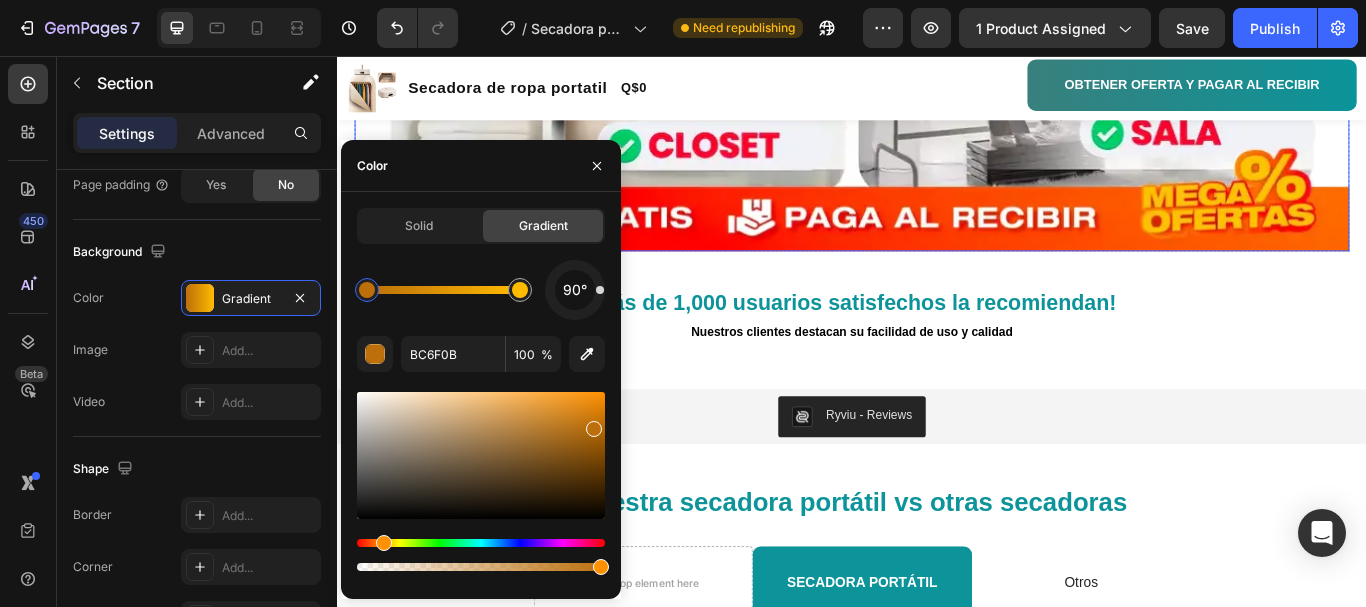 scroll, scrollTop: 2900, scrollLeft: 0, axis: vertical 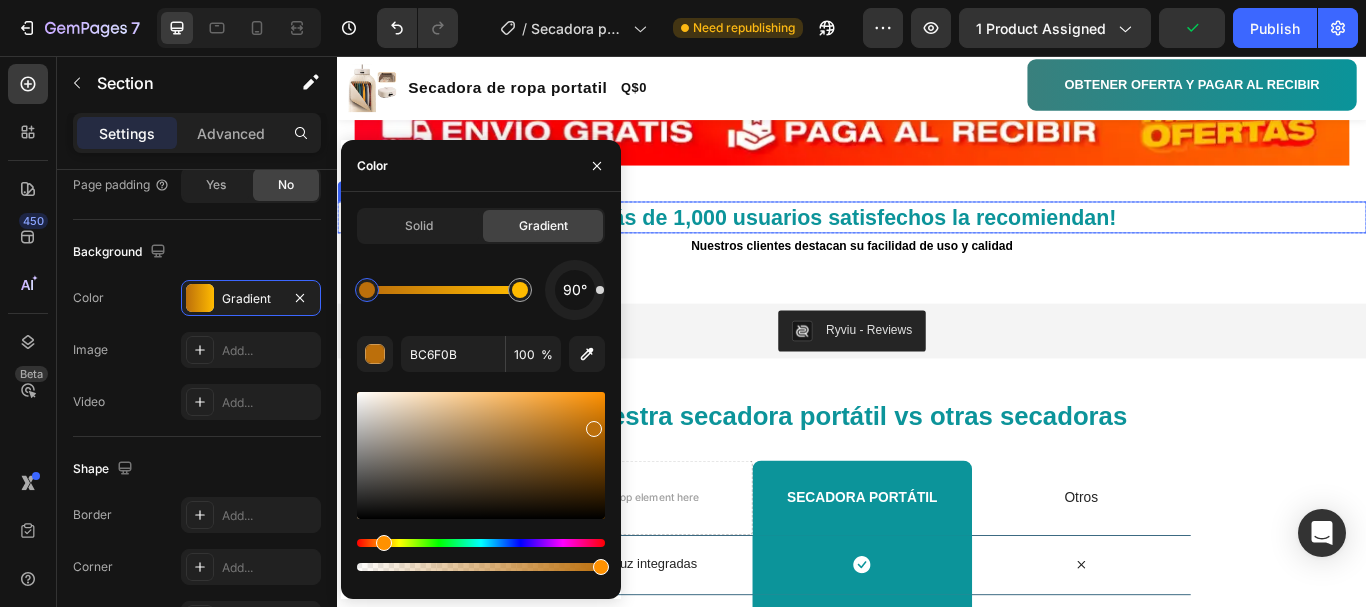 click on "¡Más de 1,000 usuarios satisfechos la recomiendan!" at bounding box center [937, 244] 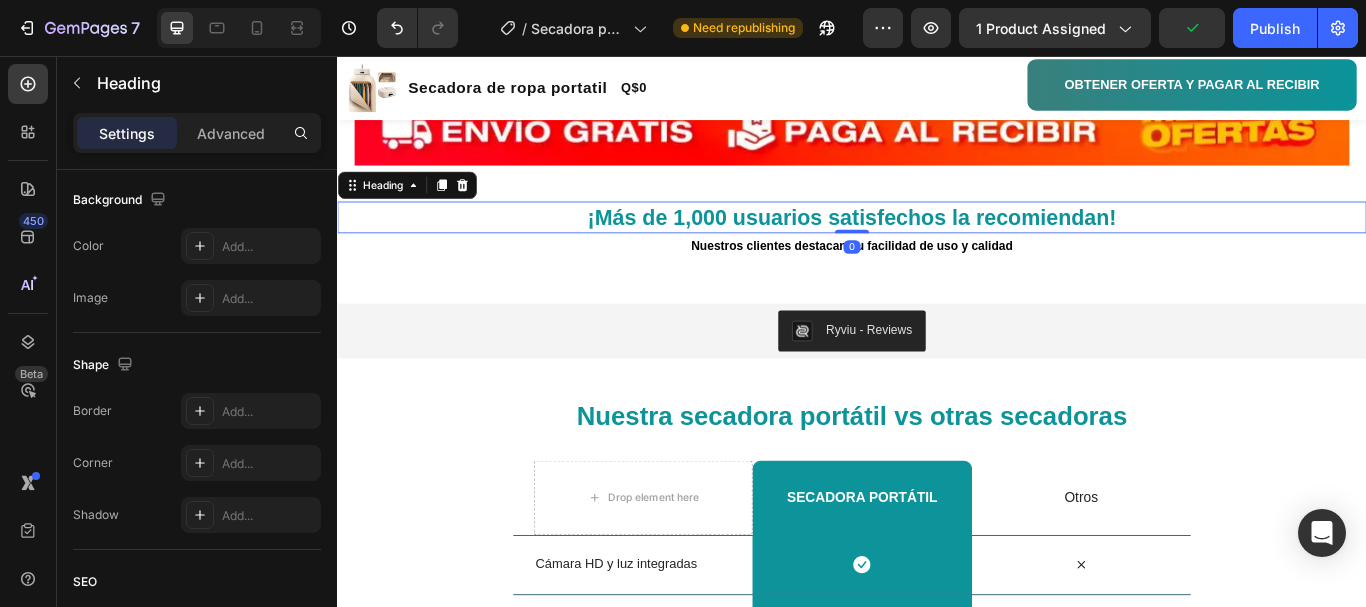 scroll, scrollTop: 0, scrollLeft: 0, axis: both 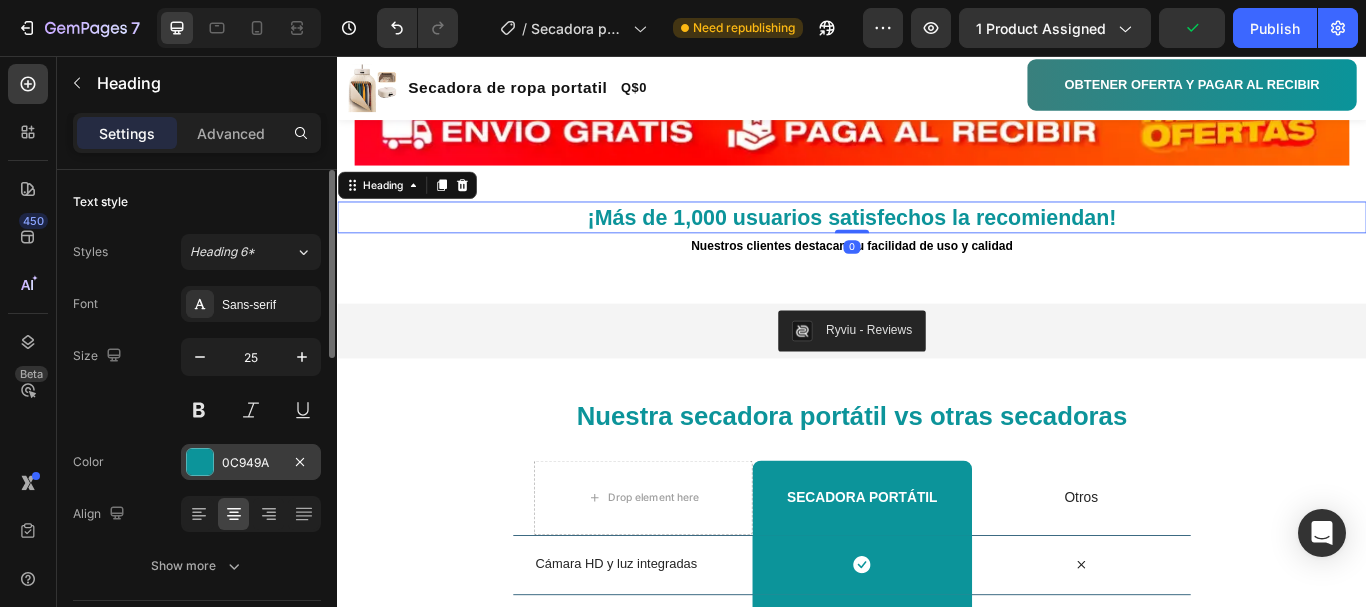click at bounding box center (200, 462) 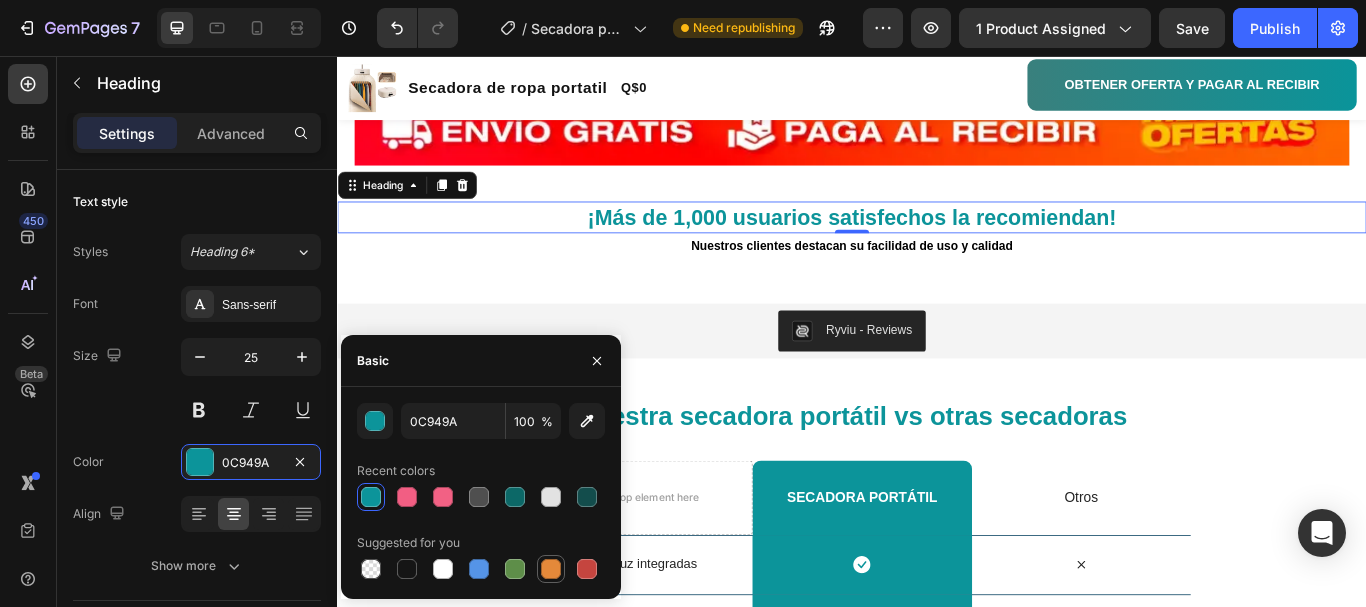 click at bounding box center [551, 569] 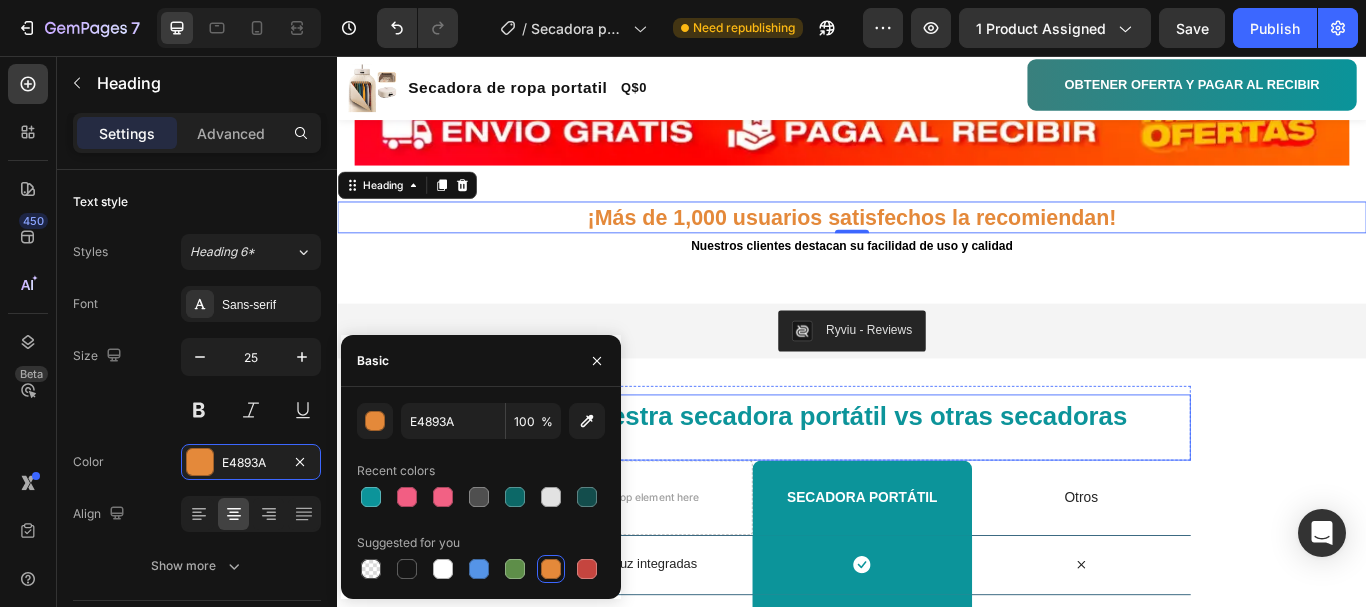 click on "Nuestra secadora portátil vs otras secadoras" at bounding box center [937, 476] 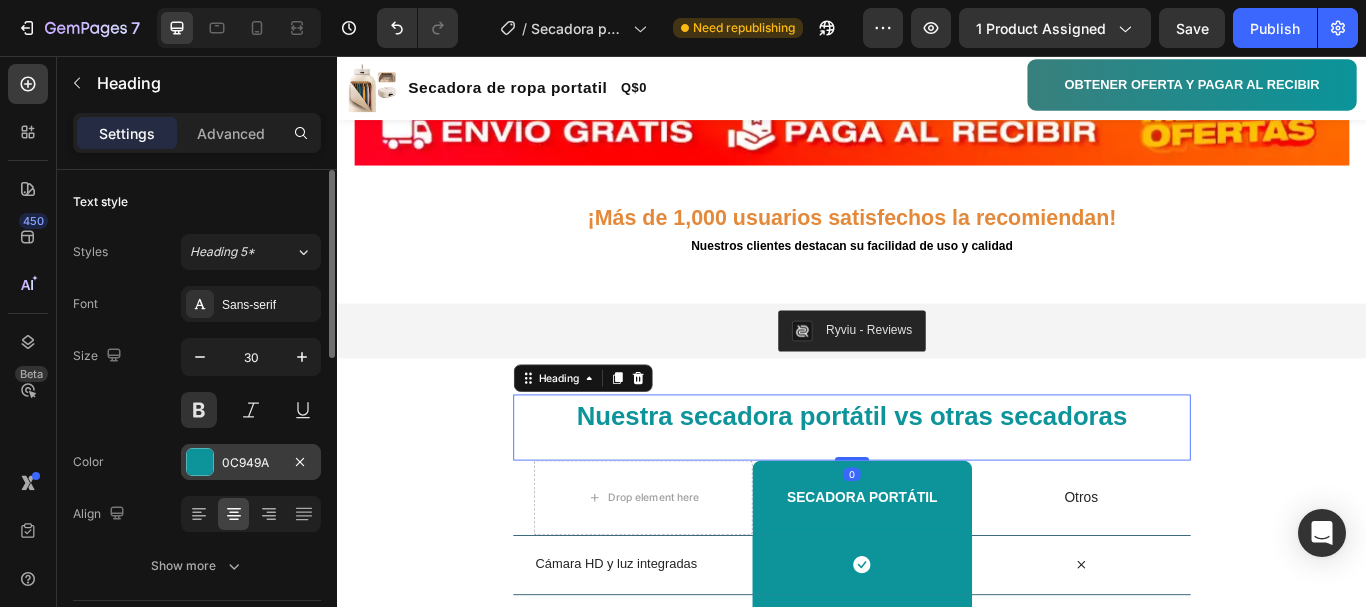 drag, startPoint x: 199, startPoint y: 467, endPoint x: 234, endPoint y: 467, distance: 35 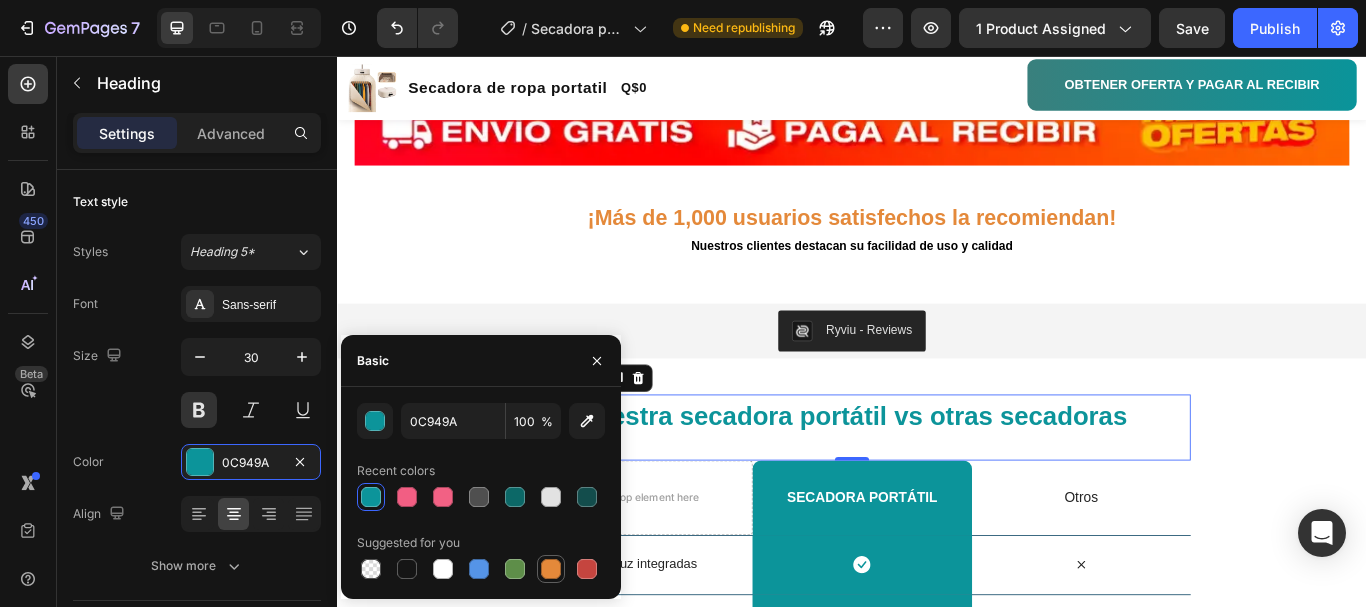 drag, startPoint x: 551, startPoint y: 571, endPoint x: 334, endPoint y: 480, distance: 235.3083 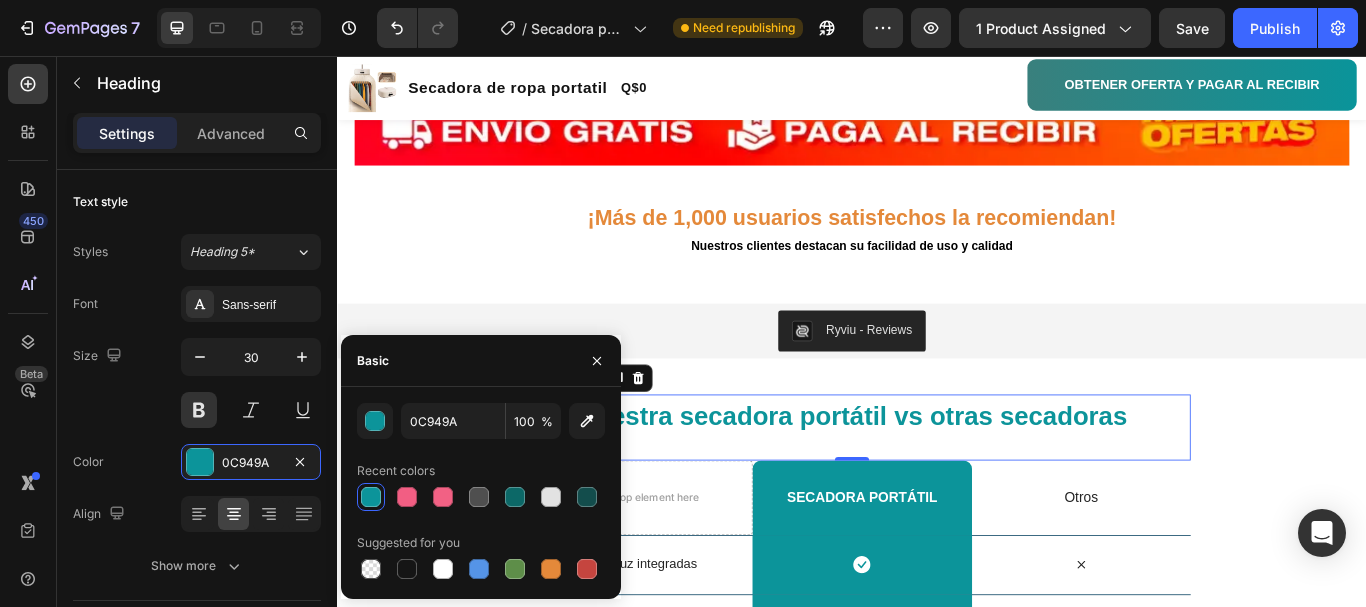 type on "E4893A" 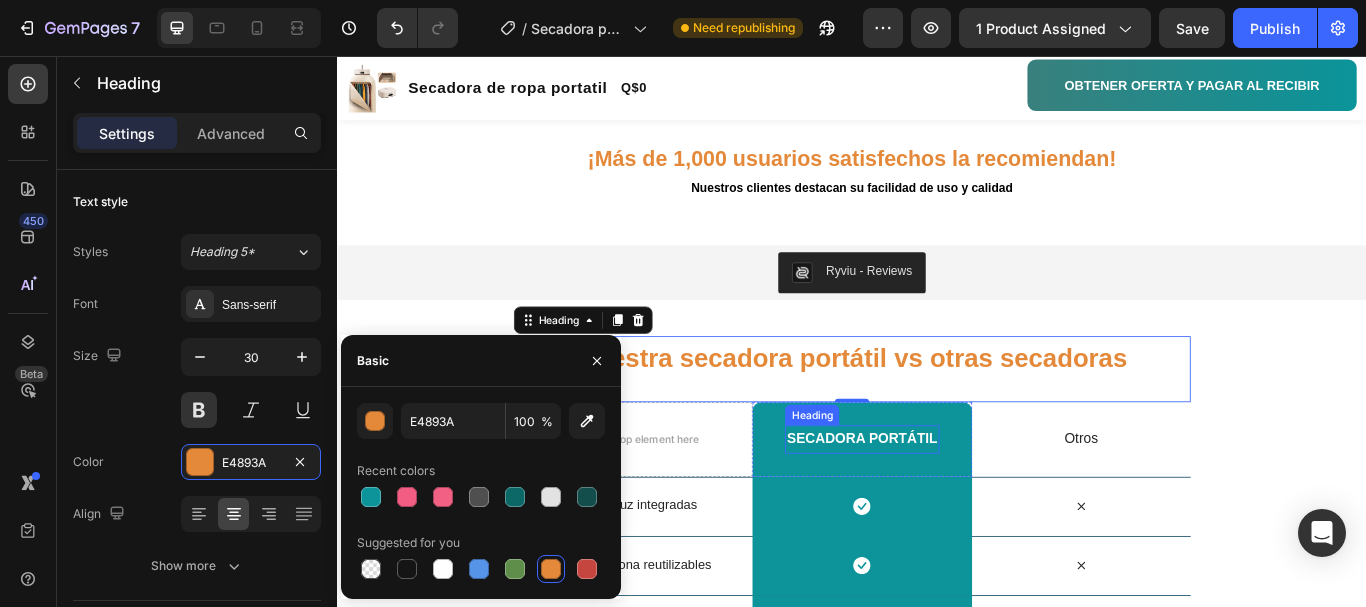 scroll, scrollTop: 3000, scrollLeft: 0, axis: vertical 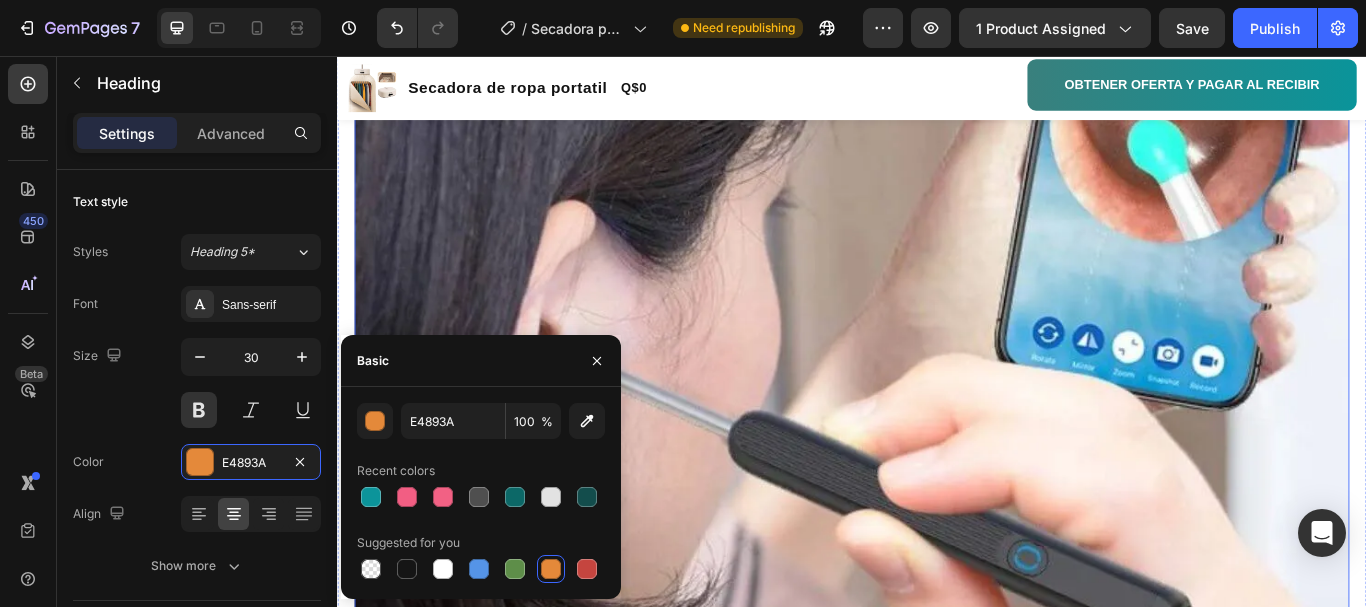 click at bounding box center (937, 357) 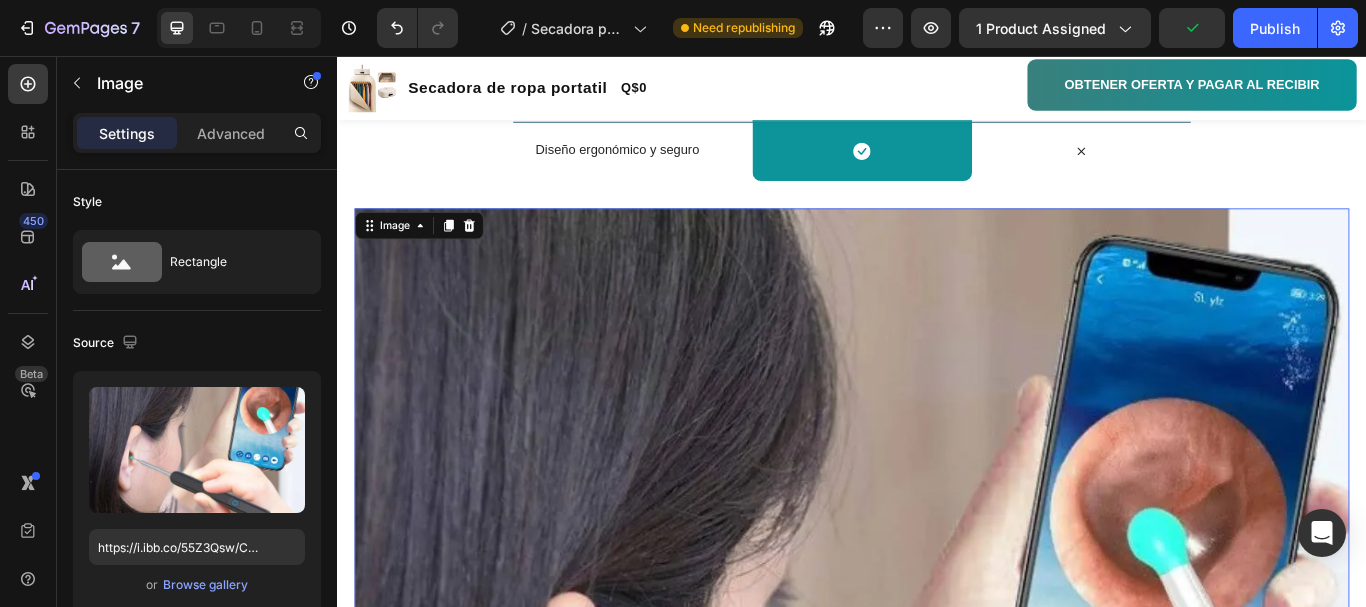 scroll, scrollTop: 3600, scrollLeft: 0, axis: vertical 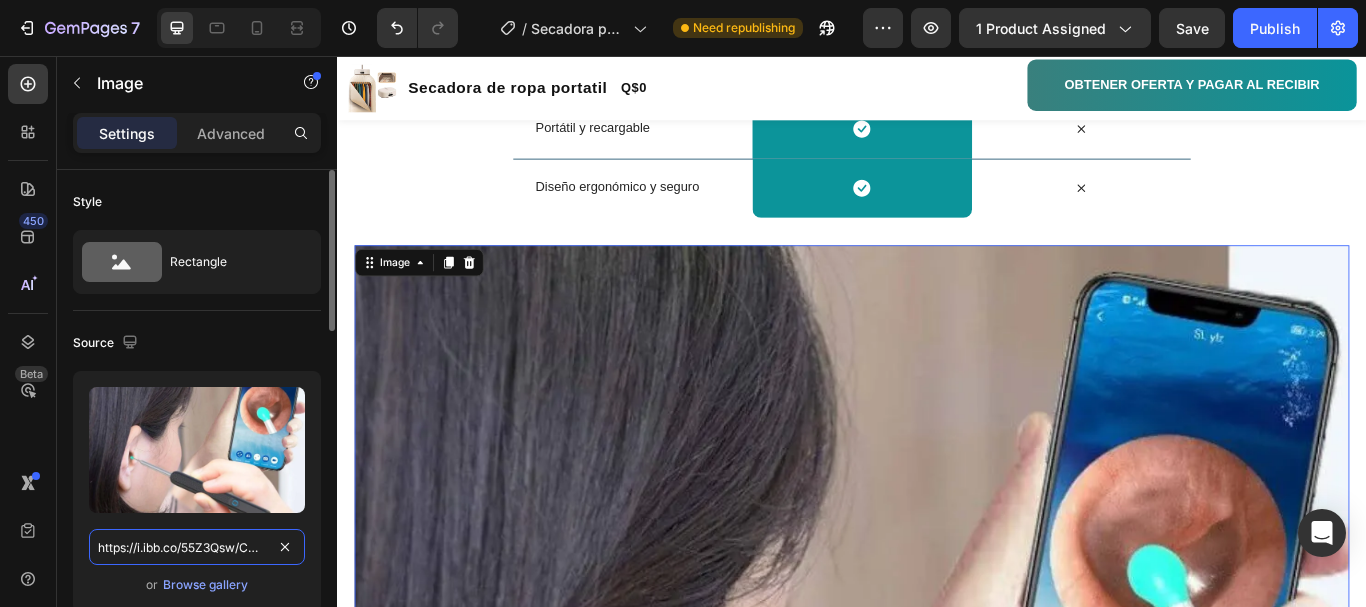 click on "https://i.ibb.co/55Z3Qsw/Copia-de-Copia-de-Mini-parlanrte-10-11zon.webp" at bounding box center [197, 547] 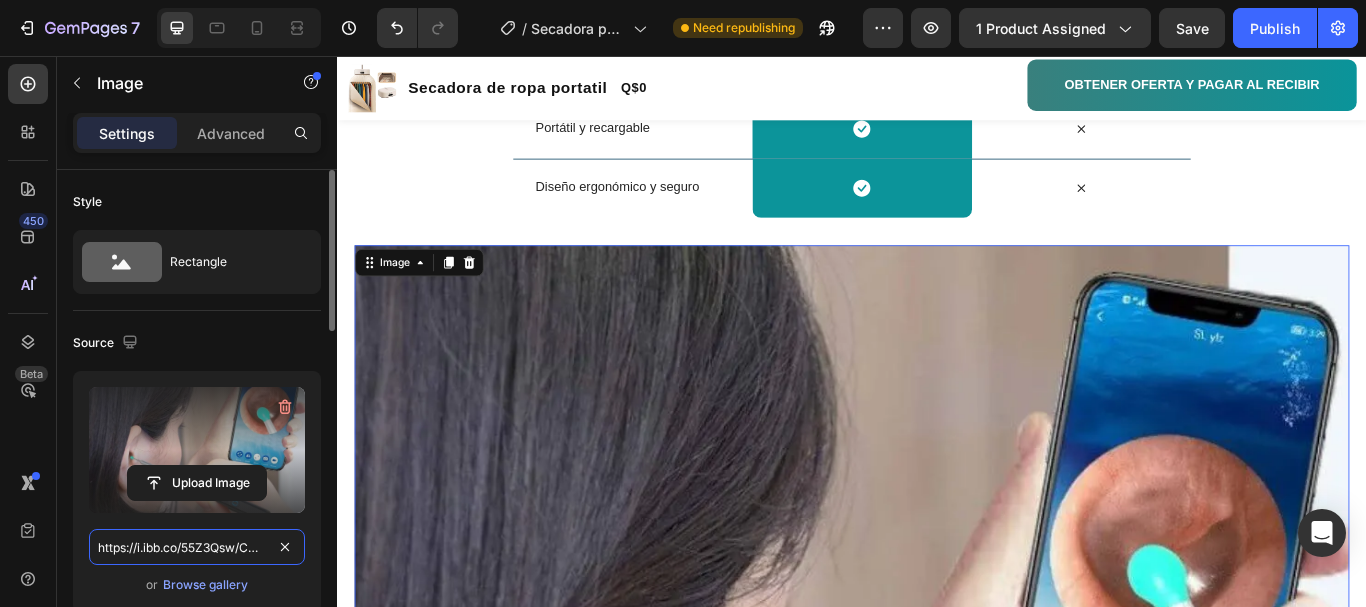 paste on "ksPhtcNj/1" 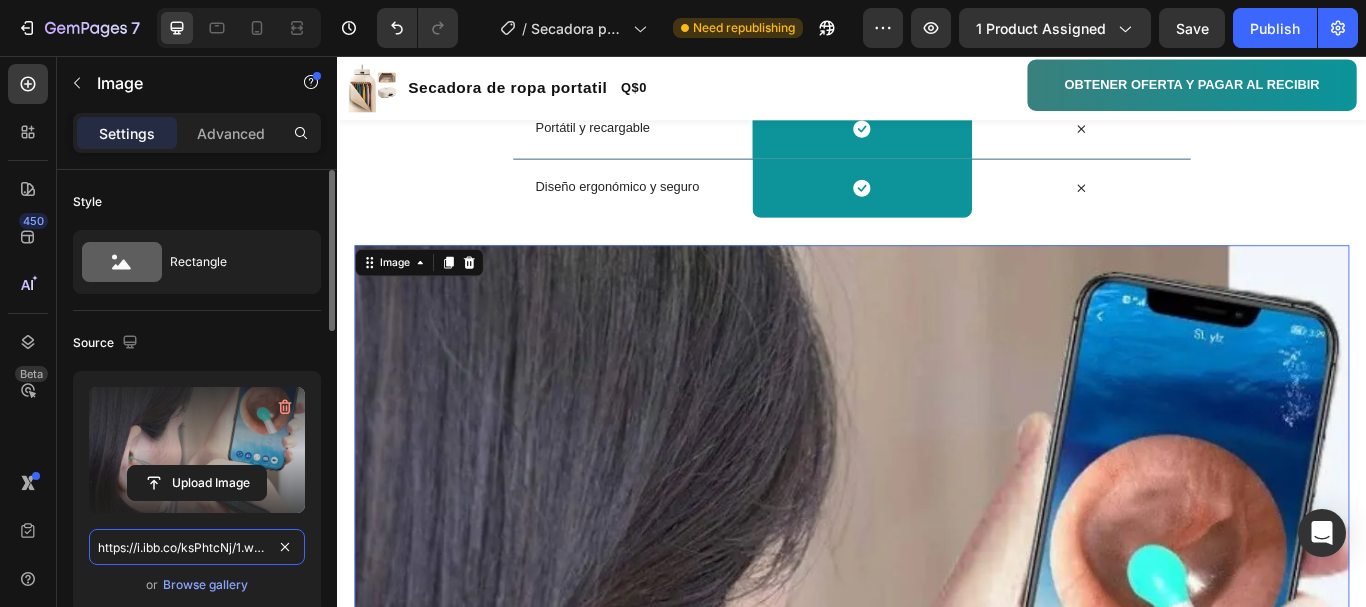 scroll, scrollTop: 0, scrollLeft: 14, axis: horizontal 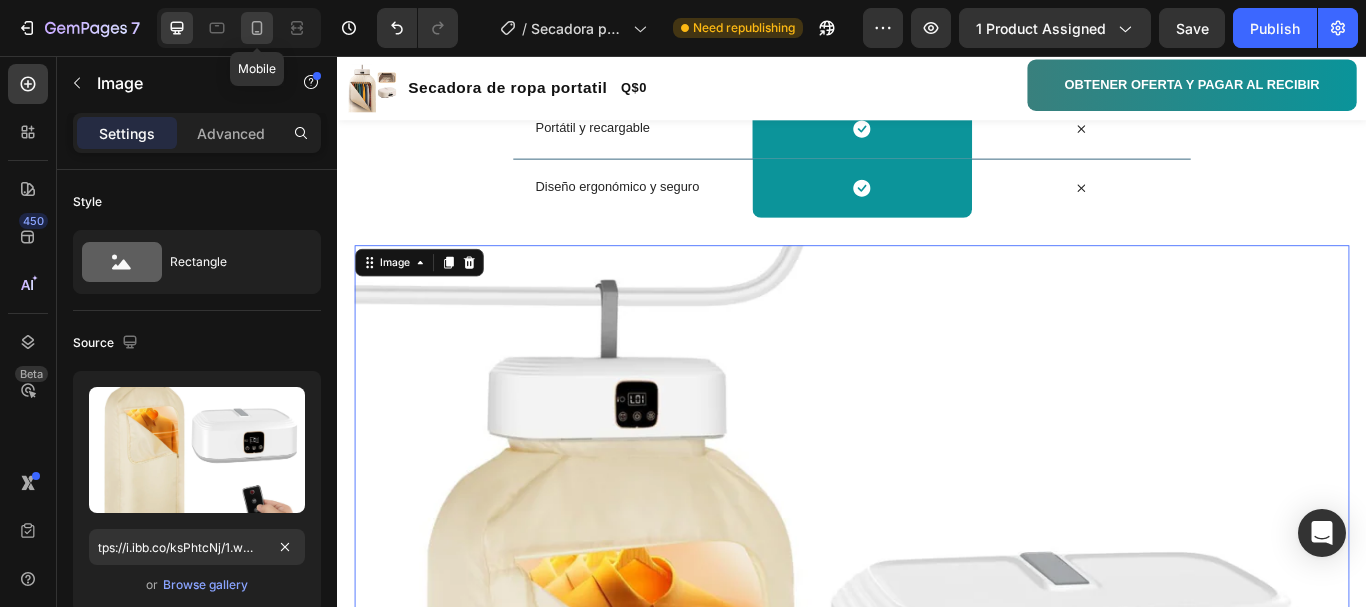 click 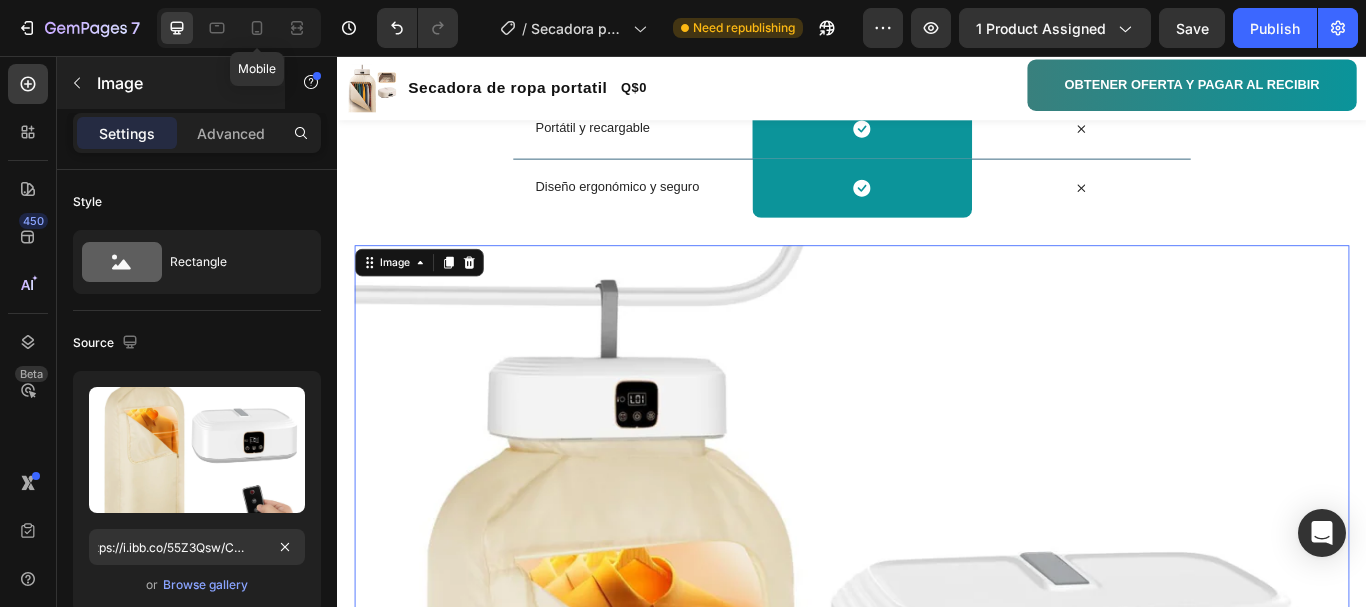 scroll, scrollTop: 0, scrollLeft: 0, axis: both 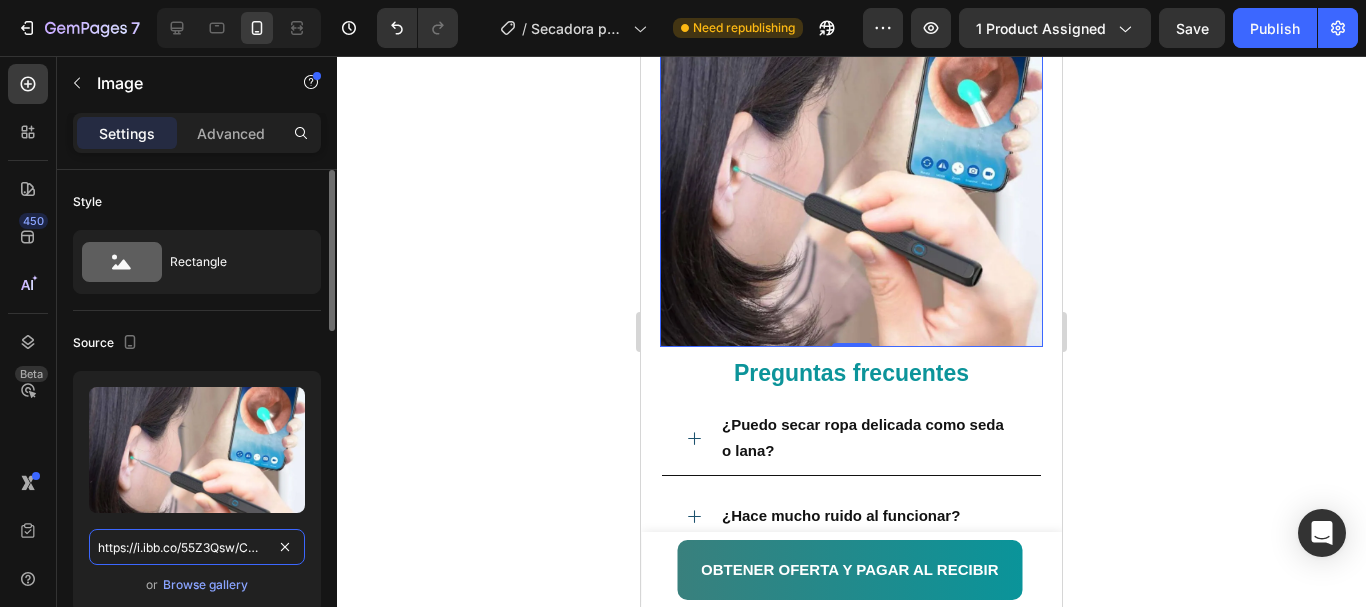 click on "https://i.ibb.co/55Z3Qsw/Copia-de-Copia-de-Mini-parlanrte-10-11zon.webp" at bounding box center [197, 547] 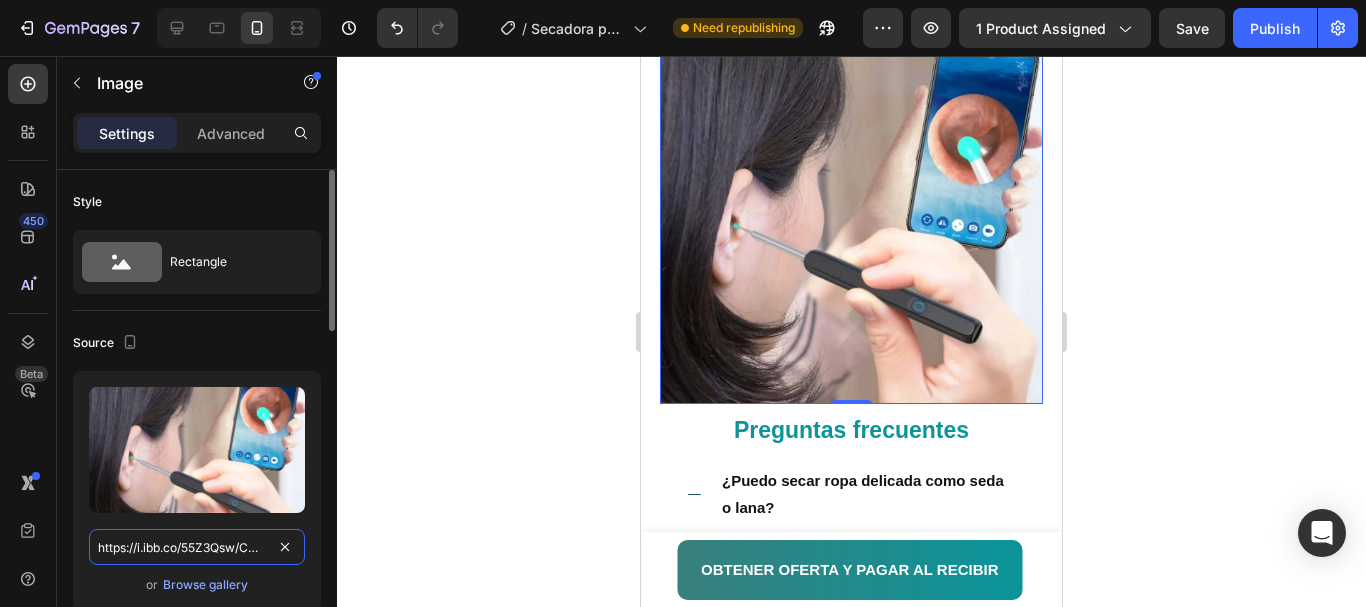 scroll, scrollTop: 3438, scrollLeft: 0, axis: vertical 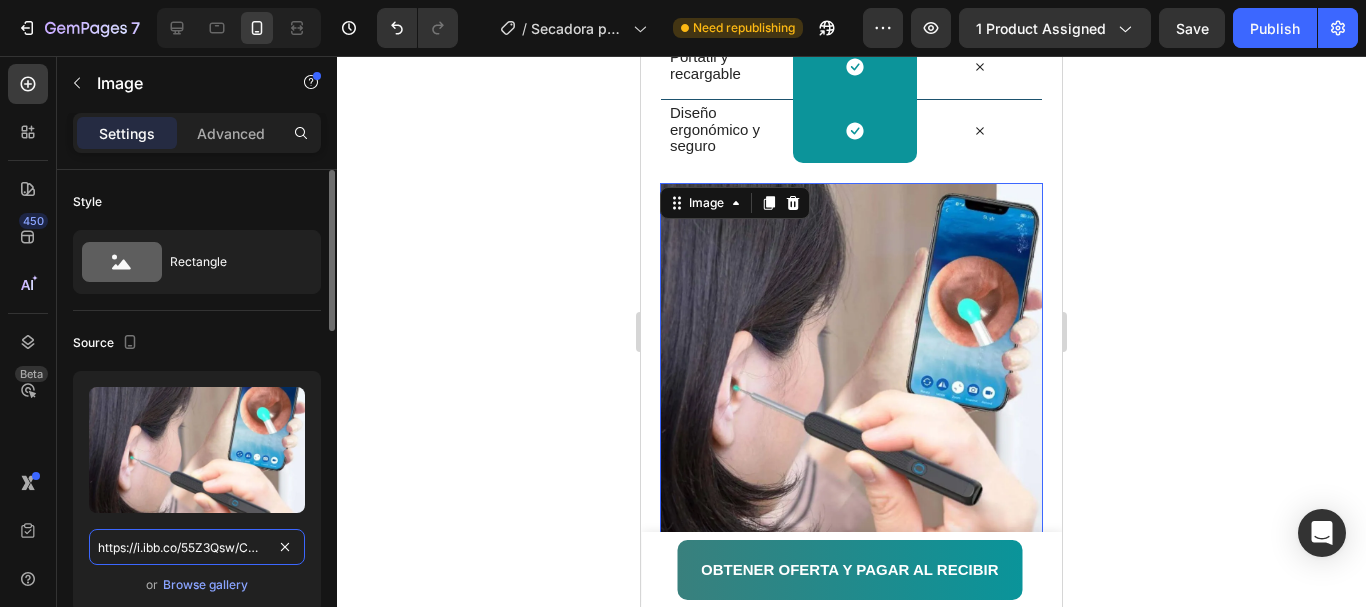 paste on "ksPhtcNj/1" 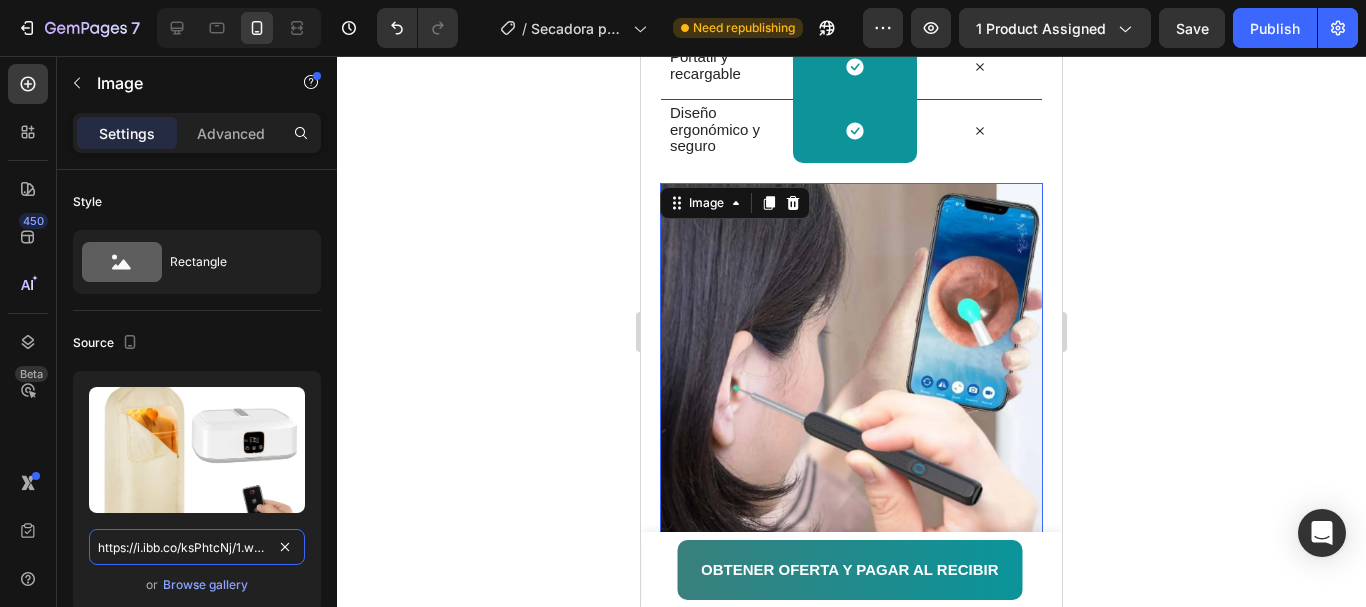 scroll, scrollTop: 0, scrollLeft: 14, axis: horizontal 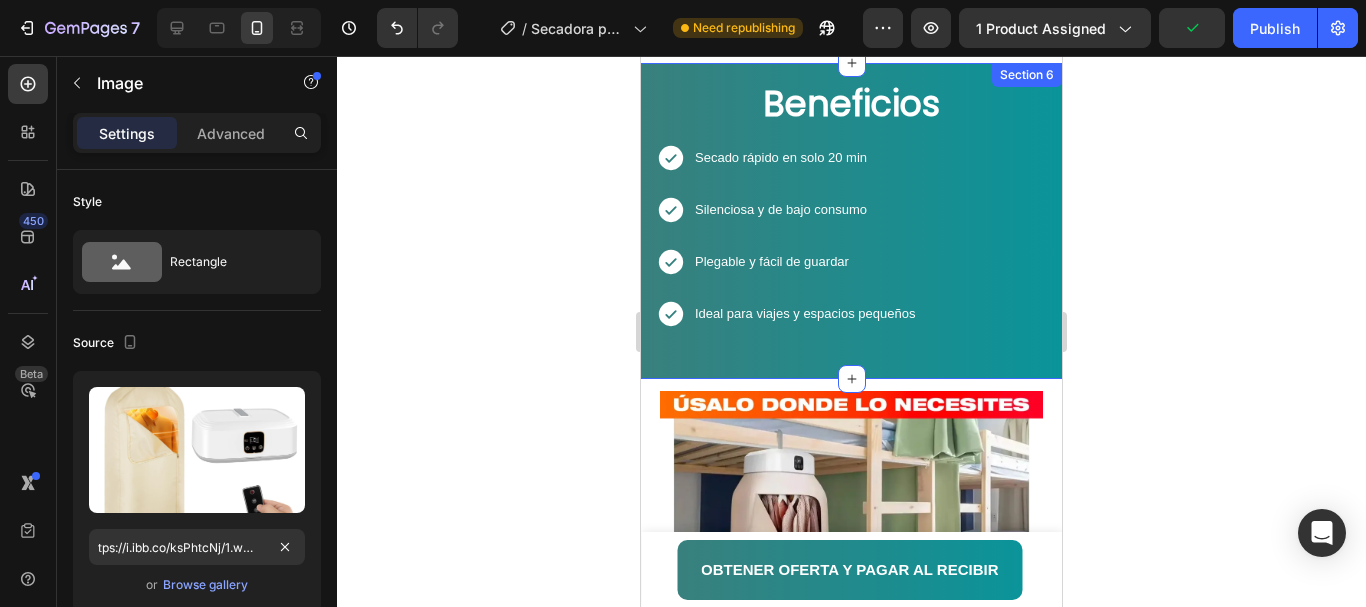 click on "Beneficios Heading
Icon Secado rápido en solo 20 min Text Block Row
Icon Silenciosa y de bajo consumo Text Block Row
Icon Plegable y fácil de guardar  Text Block Row
Icon Ideal para viajes y espacios pequeños Text Block Row Product Row Section 6" at bounding box center [851, 221] 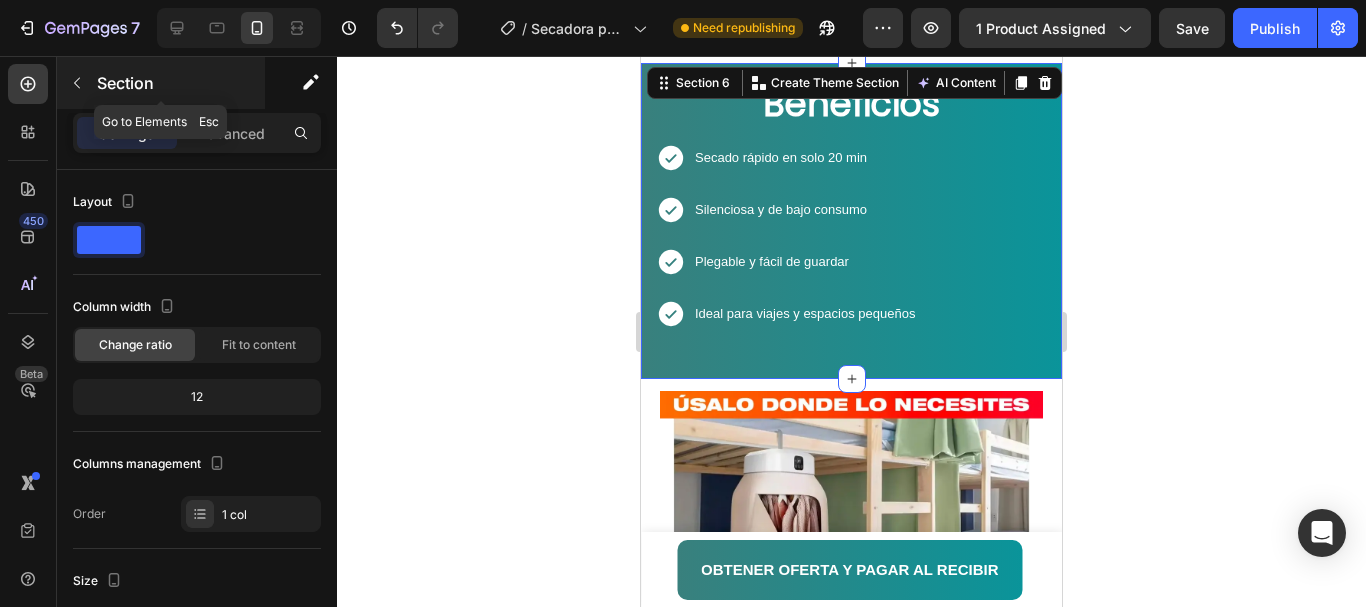 click at bounding box center [77, 83] 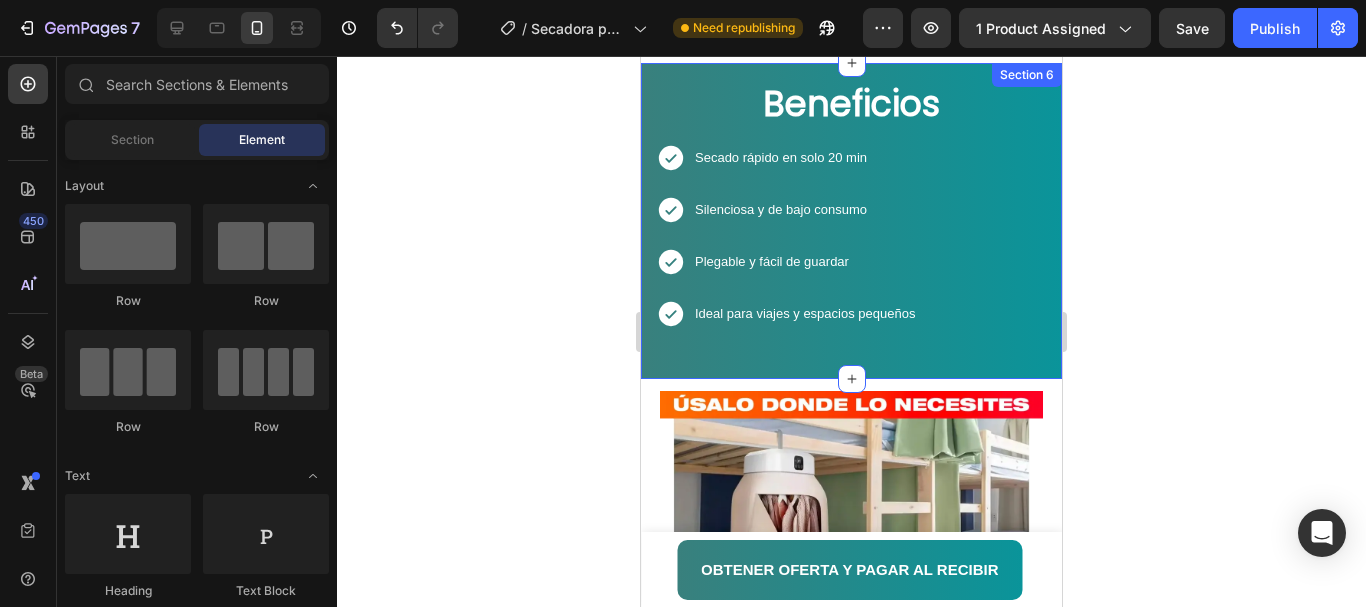 click on "Beneficios Heading
Icon Secado rápido en solo 20 min Text Block Row
Icon Silenciosa y de bajo consumo Text Block Row
Icon Plegable y fácil de guardar  Text Block Row
Icon Ideal para viajes y espacios pequeños Text Block Row Product Row Section 6" at bounding box center [851, 221] 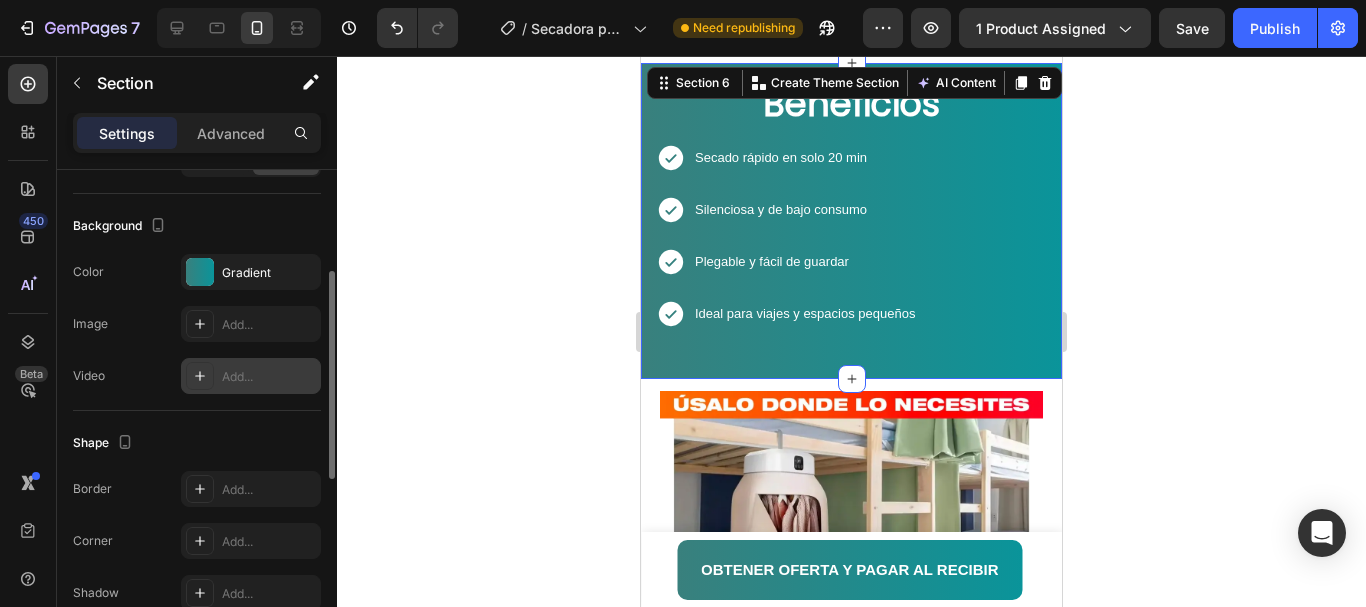 scroll, scrollTop: 474, scrollLeft: 0, axis: vertical 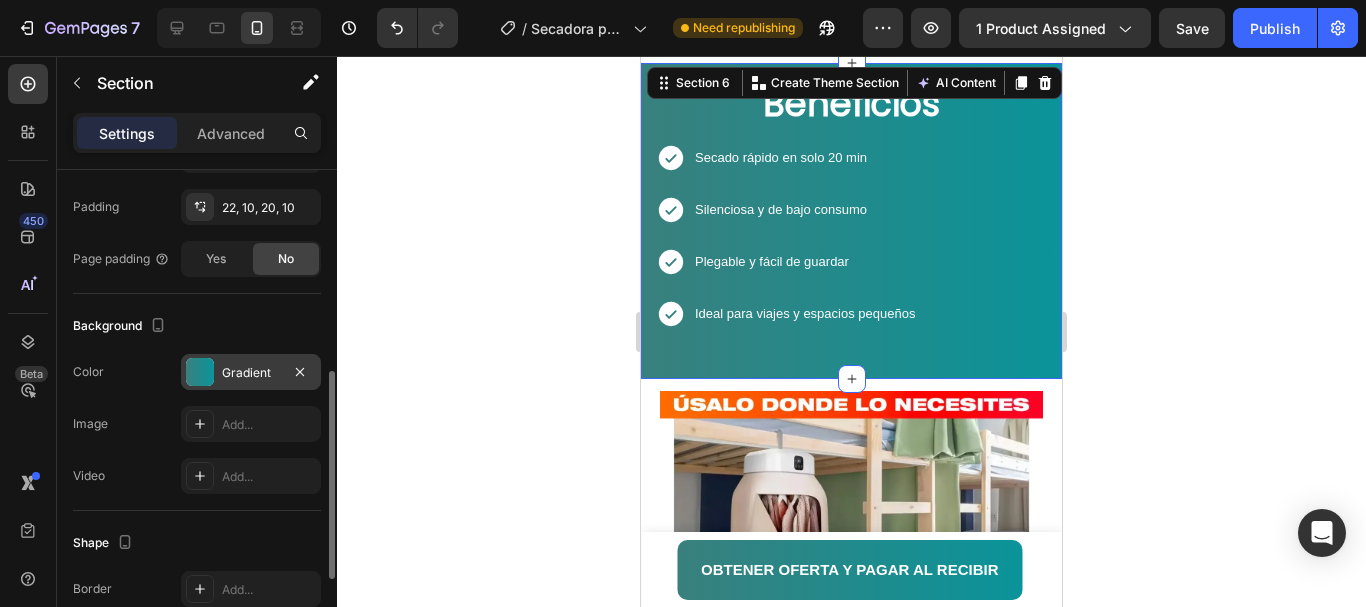 click at bounding box center [200, 372] 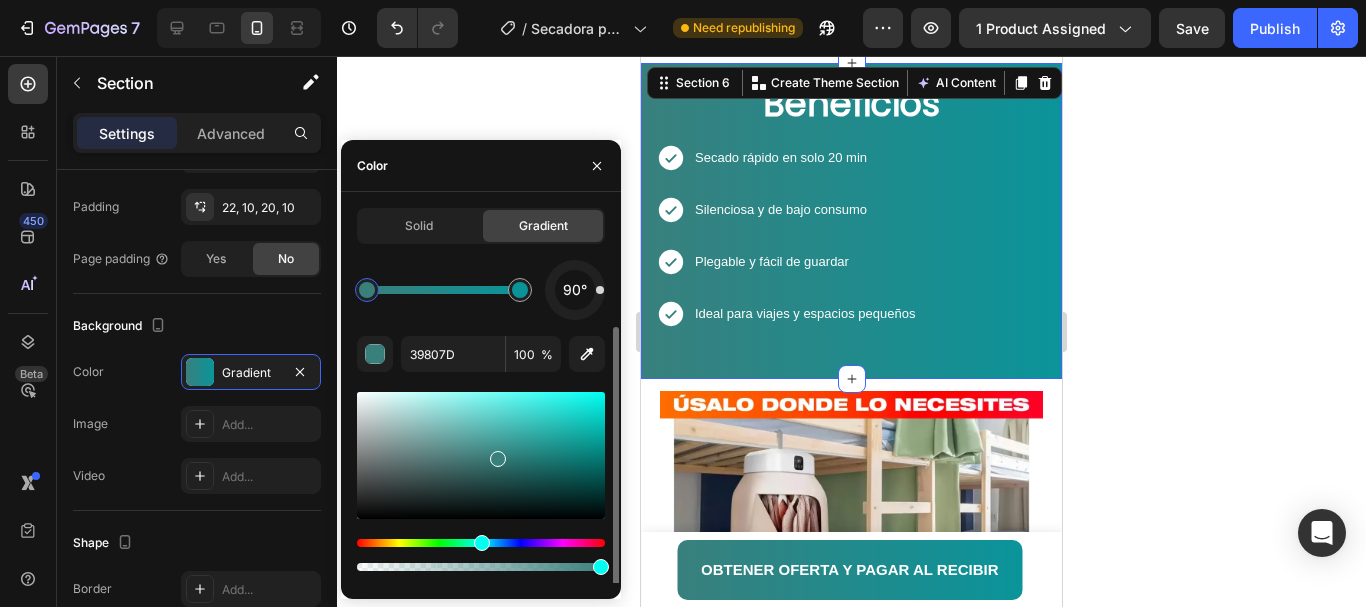 scroll, scrollTop: 64, scrollLeft: 0, axis: vertical 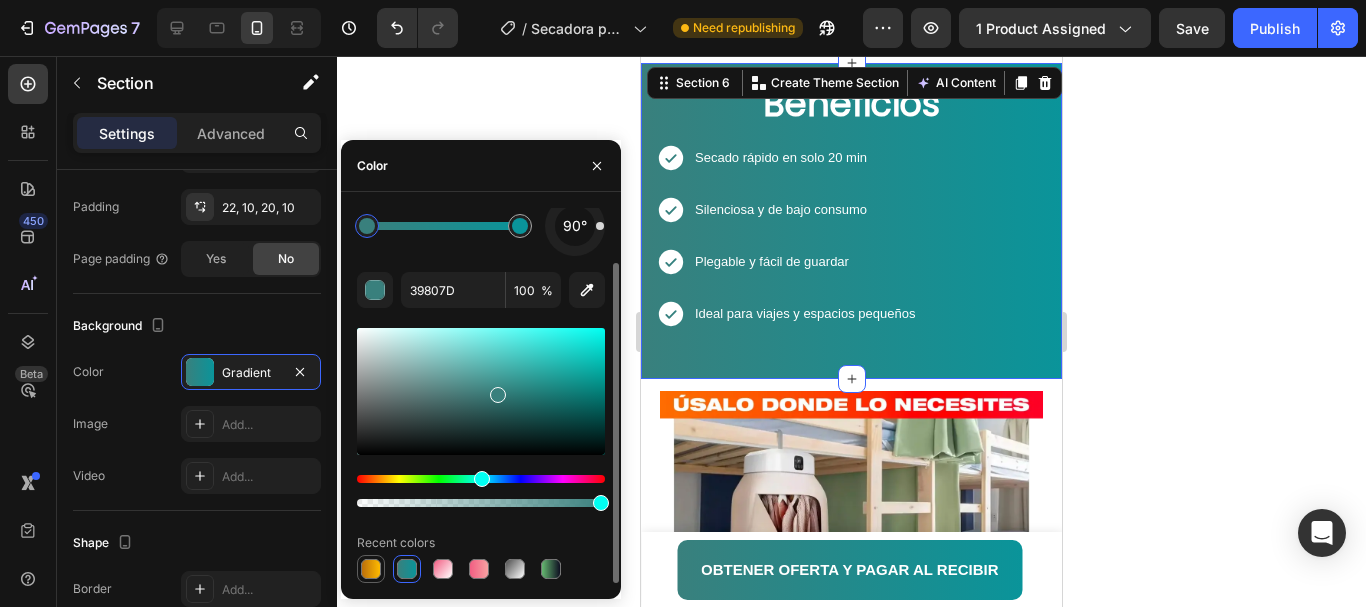 click at bounding box center [371, 569] 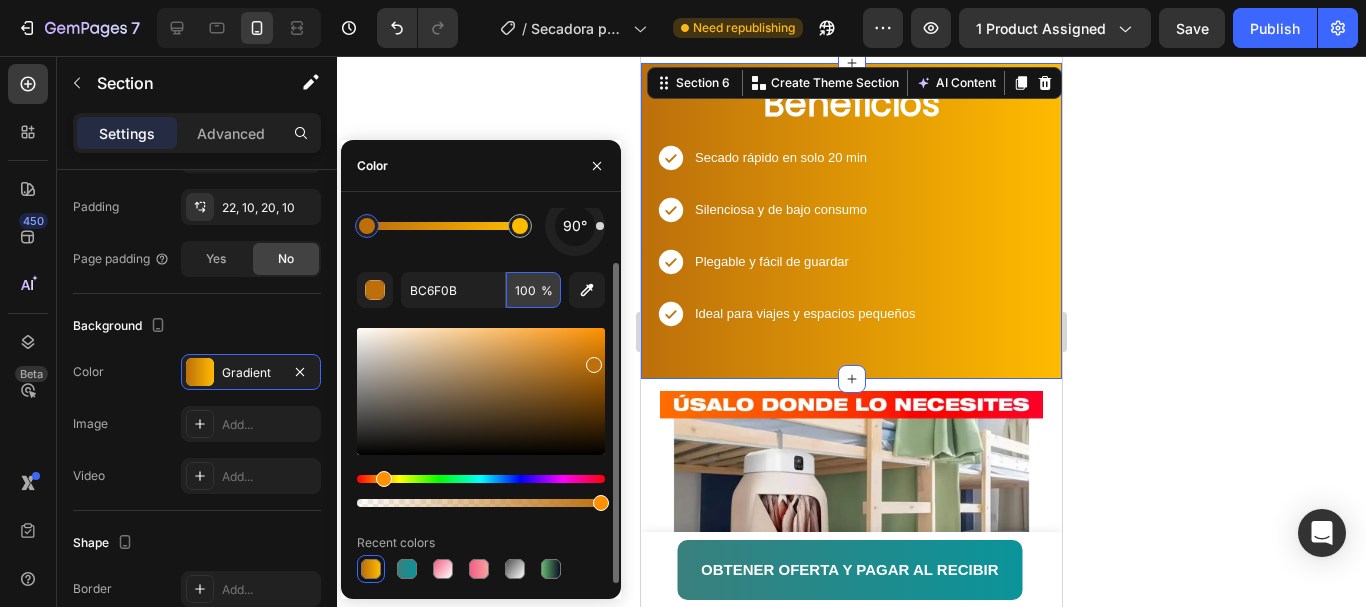 click on "100" at bounding box center [533, 290] 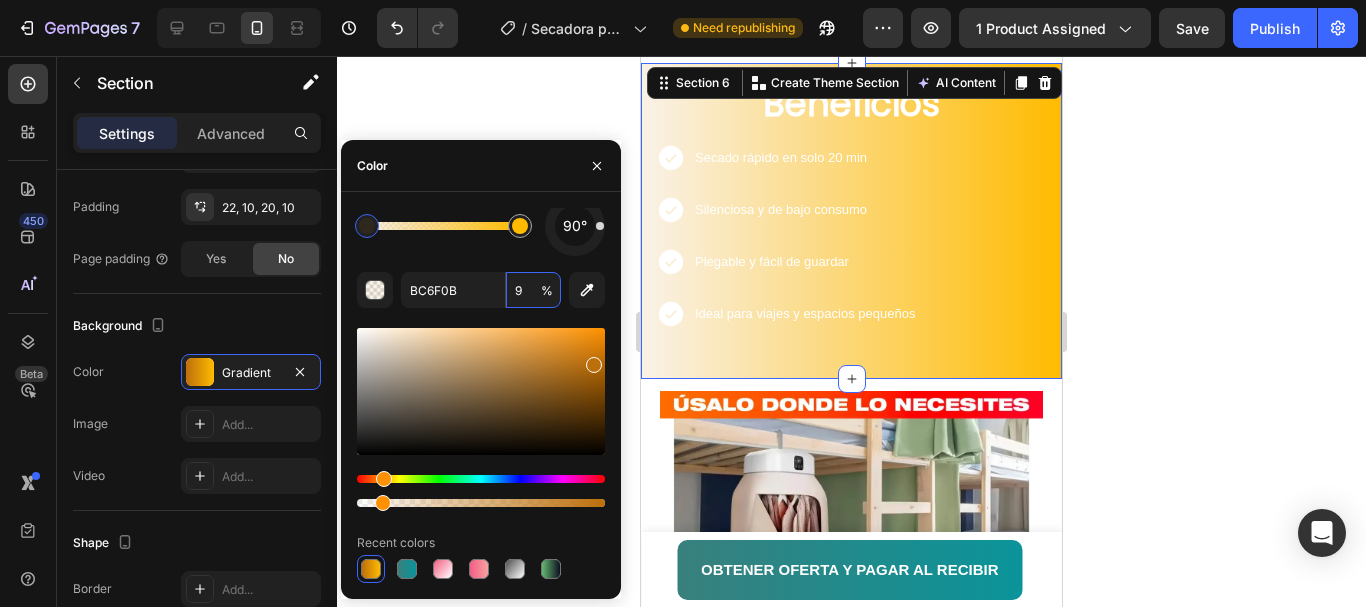 type on "90" 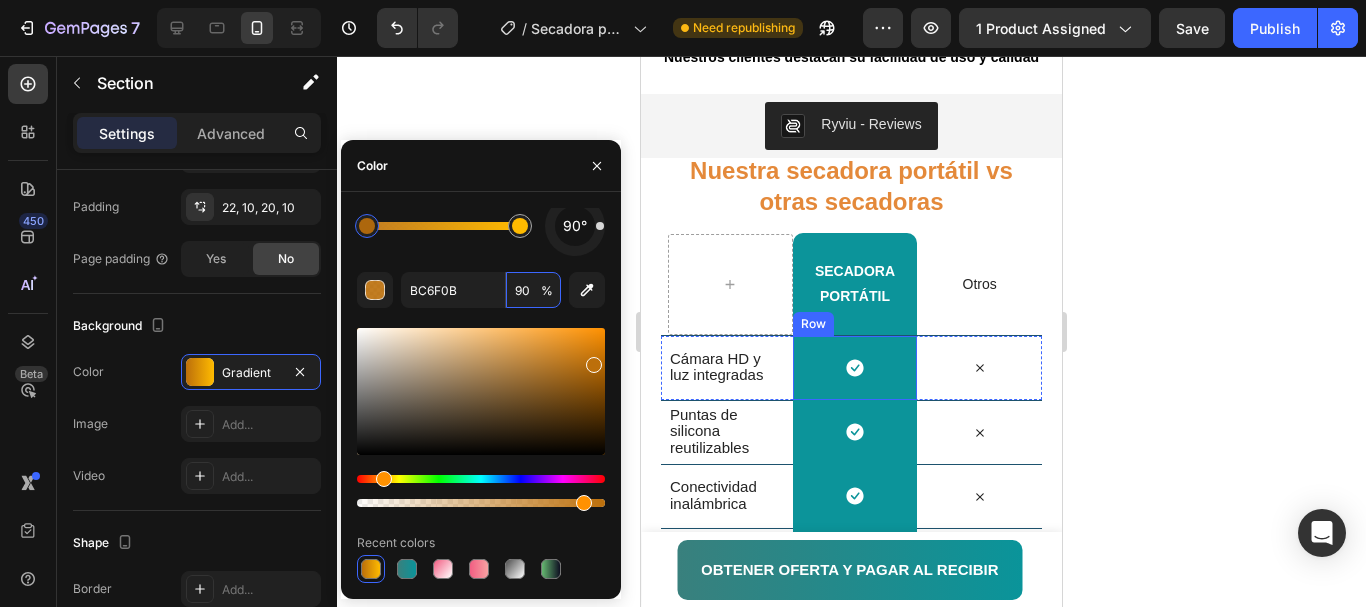 scroll, scrollTop: 2138, scrollLeft: 0, axis: vertical 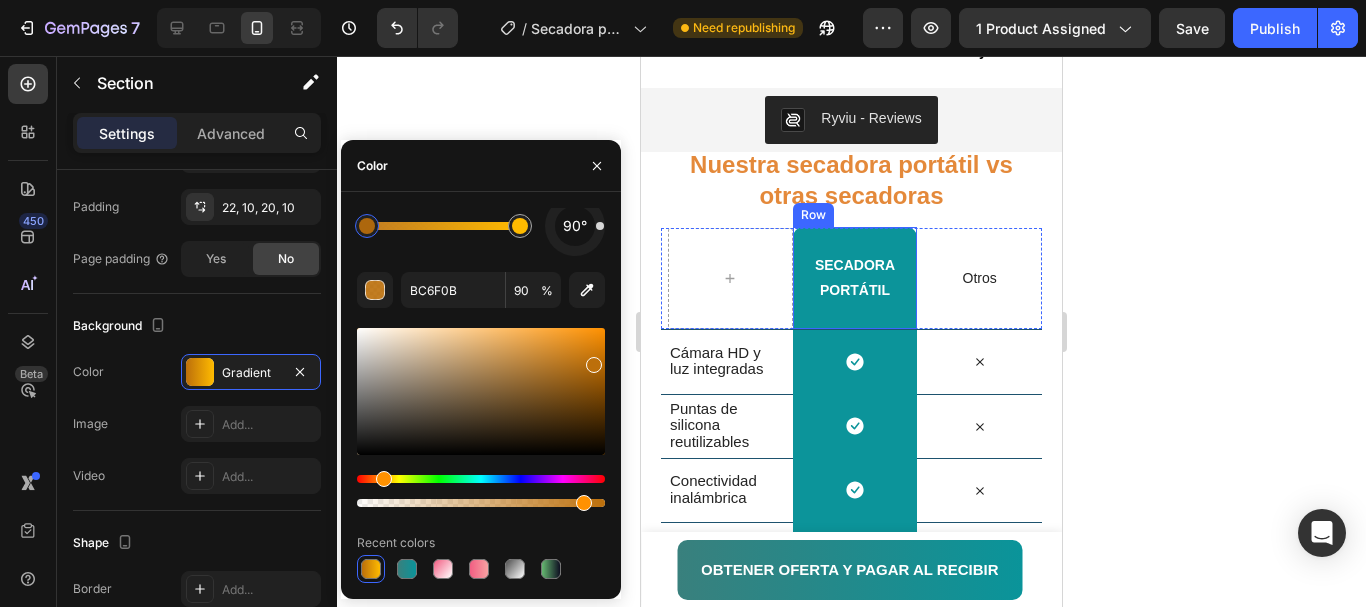click on "Secadora portátil Heading Row" at bounding box center [855, 278] 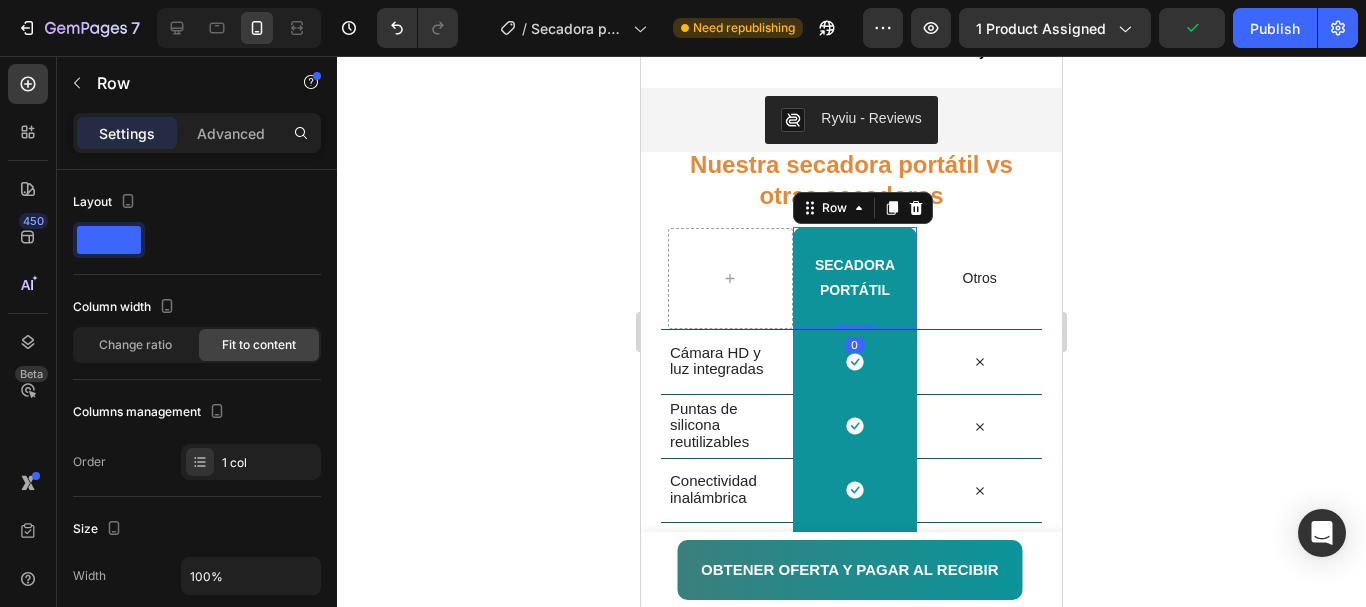scroll, scrollTop: 500, scrollLeft: 0, axis: vertical 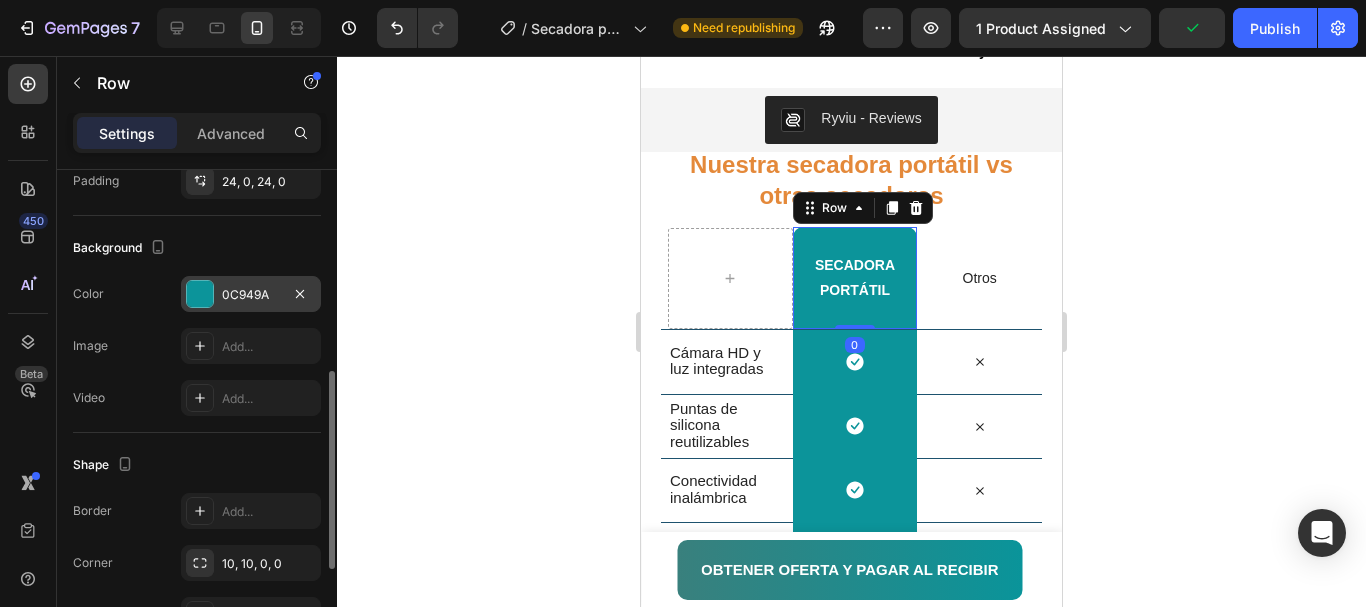click at bounding box center (200, 294) 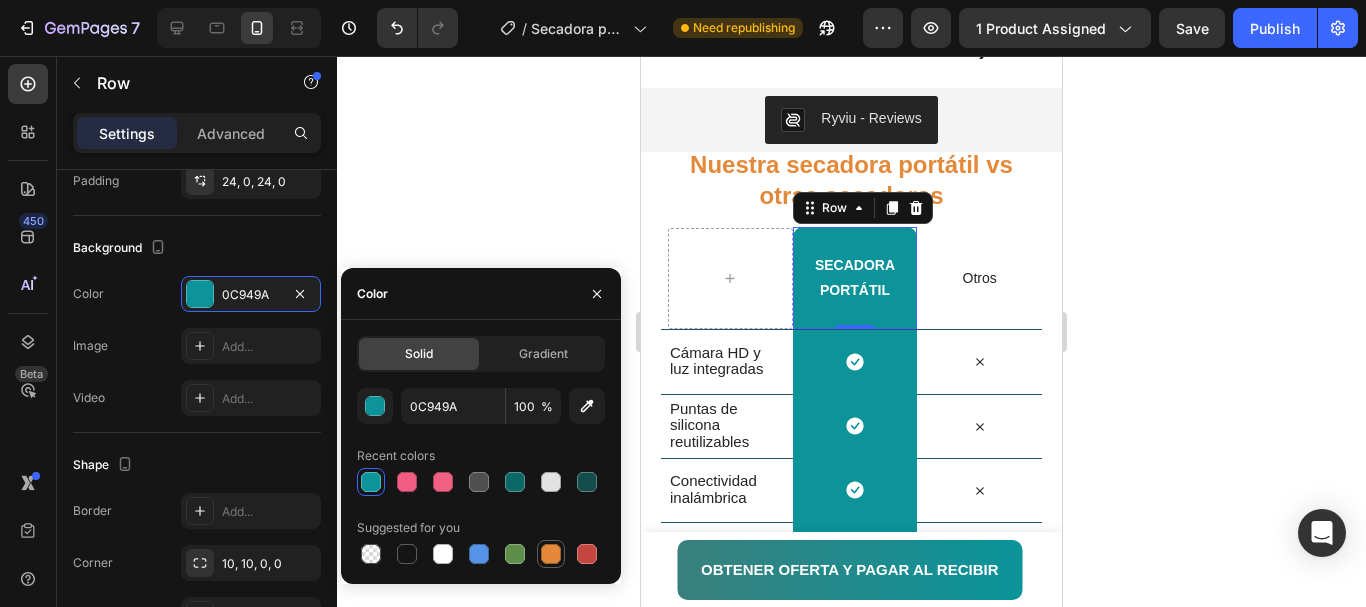 drag, startPoint x: 550, startPoint y: 553, endPoint x: 135, endPoint y: 328, distance: 472.06992 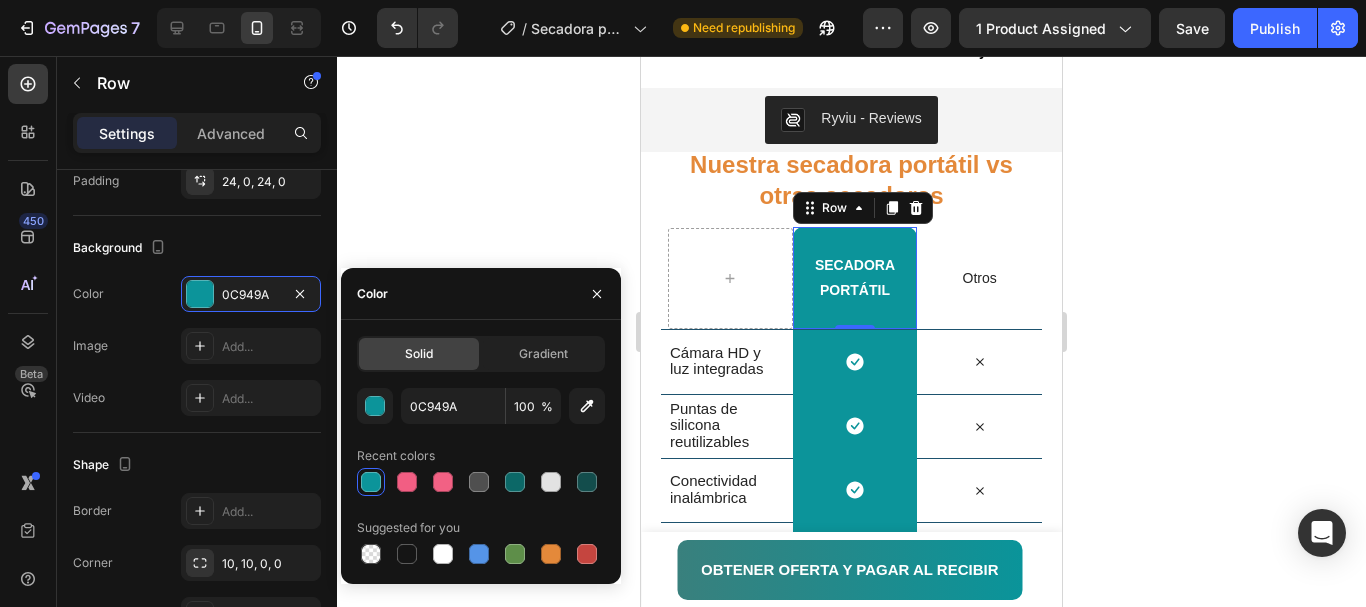 type on "E4893A" 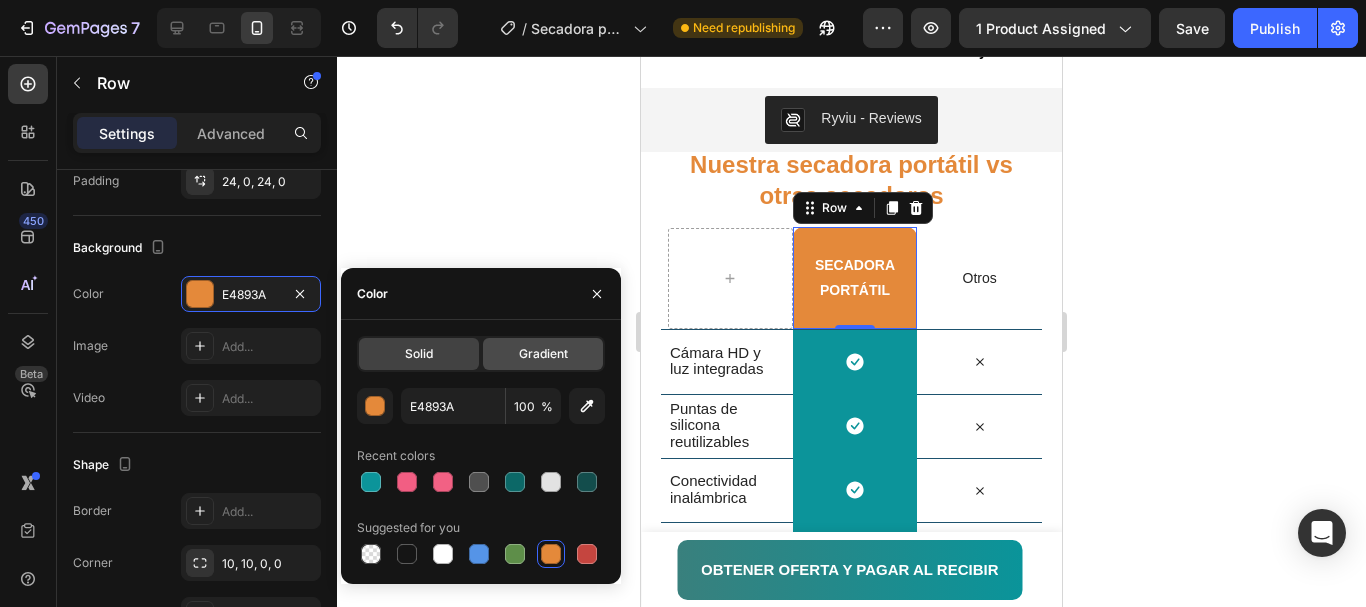 click on "Gradient" 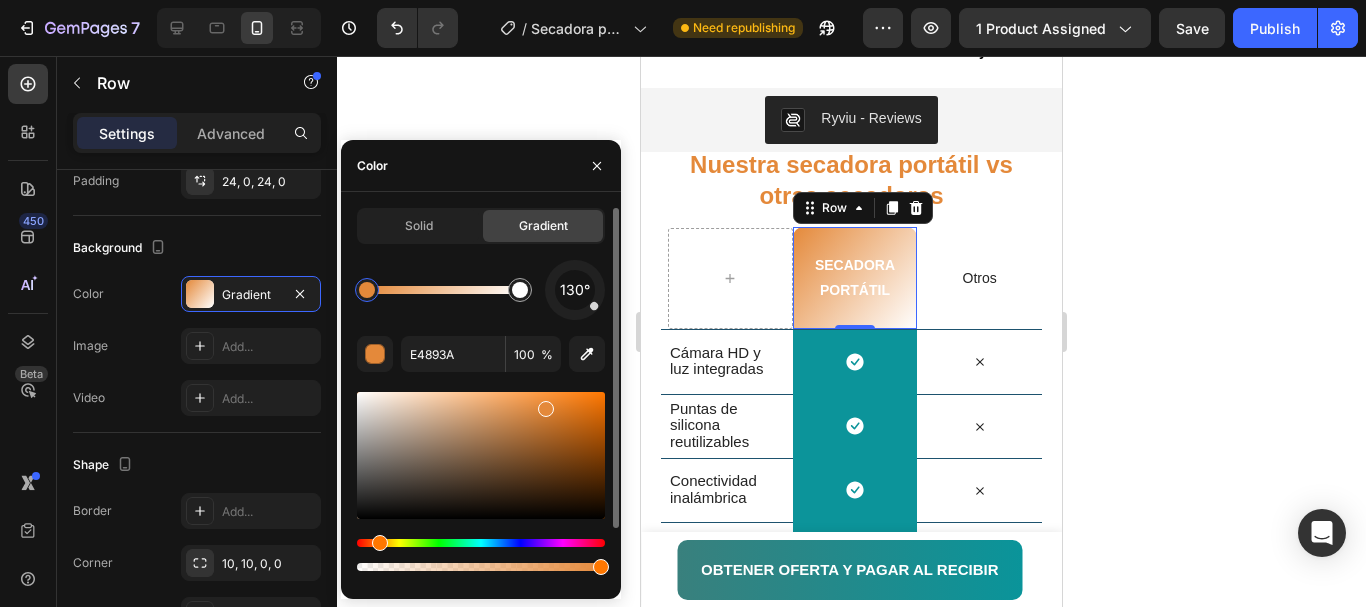 scroll, scrollTop: 64, scrollLeft: 0, axis: vertical 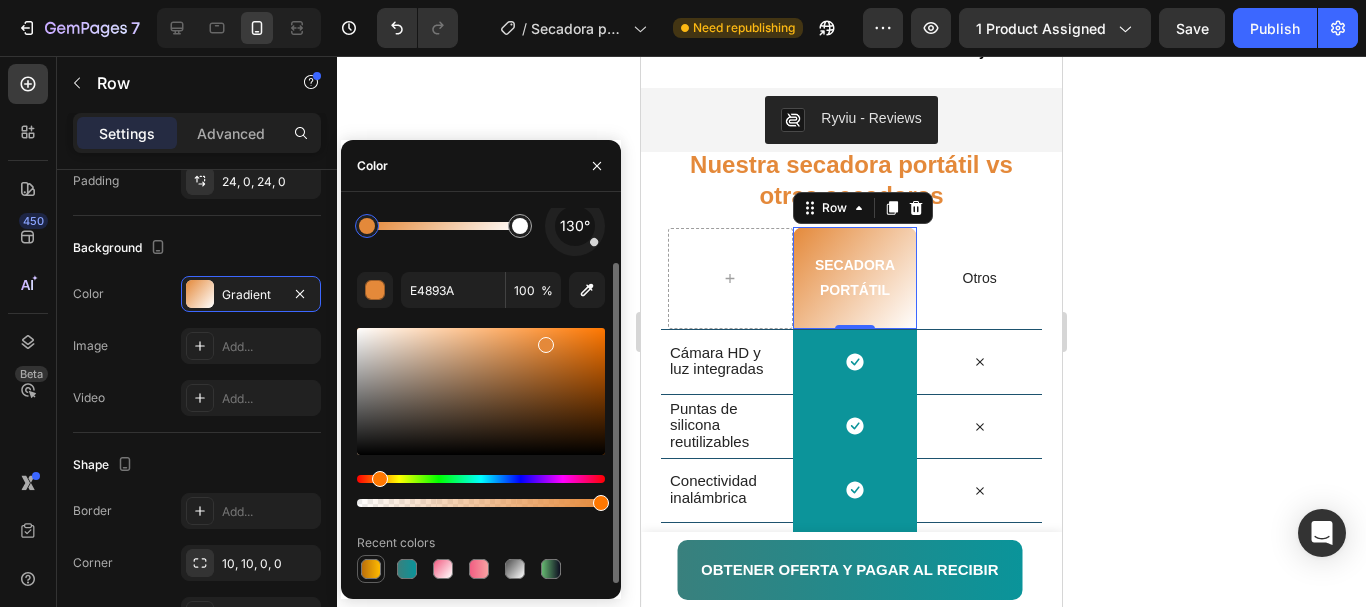 click at bounding box center [371, 569] 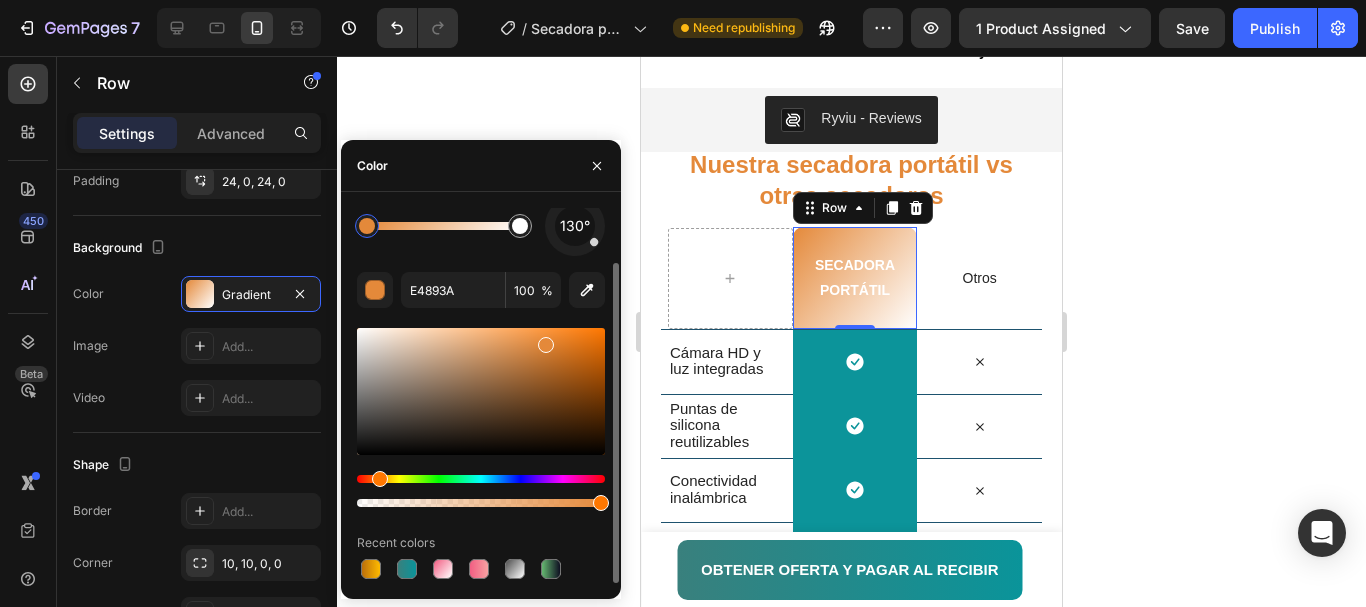 type on "BC6F0B" 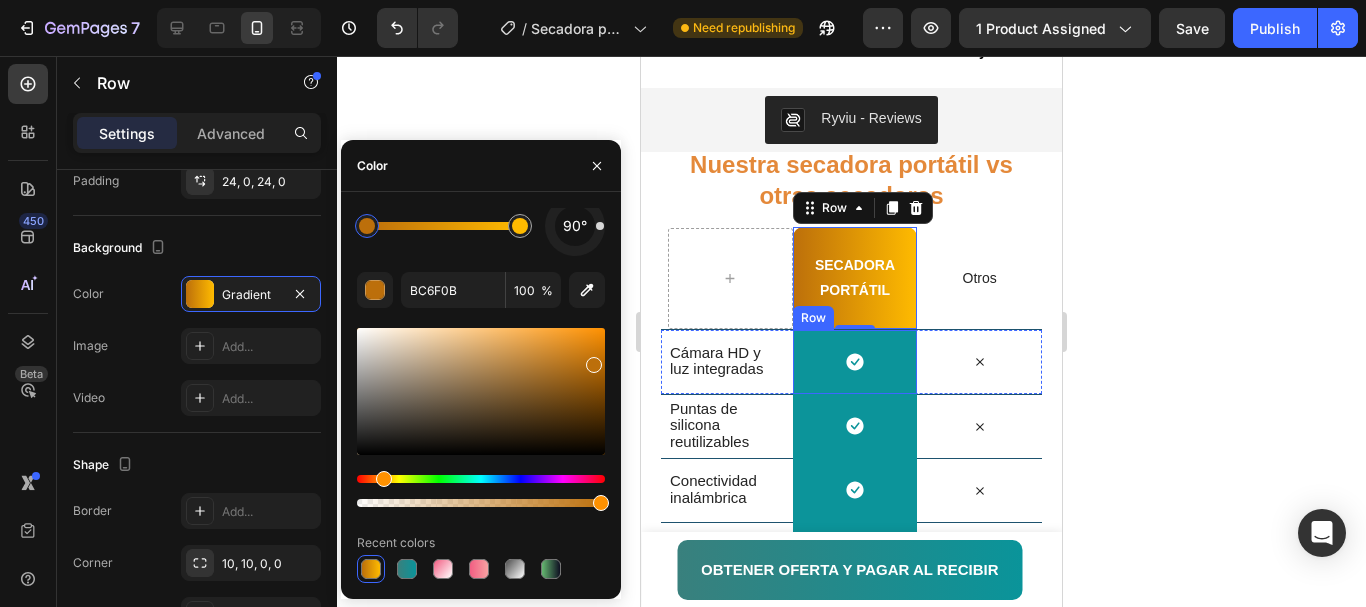 click on "Icon Row" at bounding box center [855, 362] 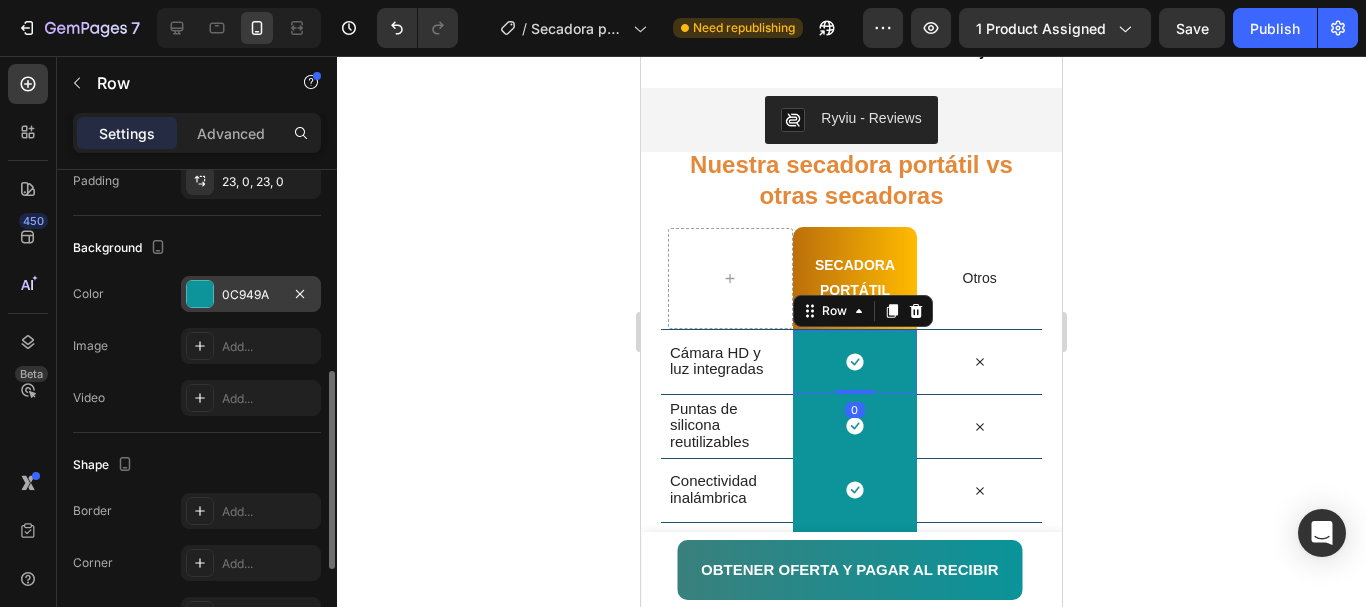 click at bounding box center (200, 294) 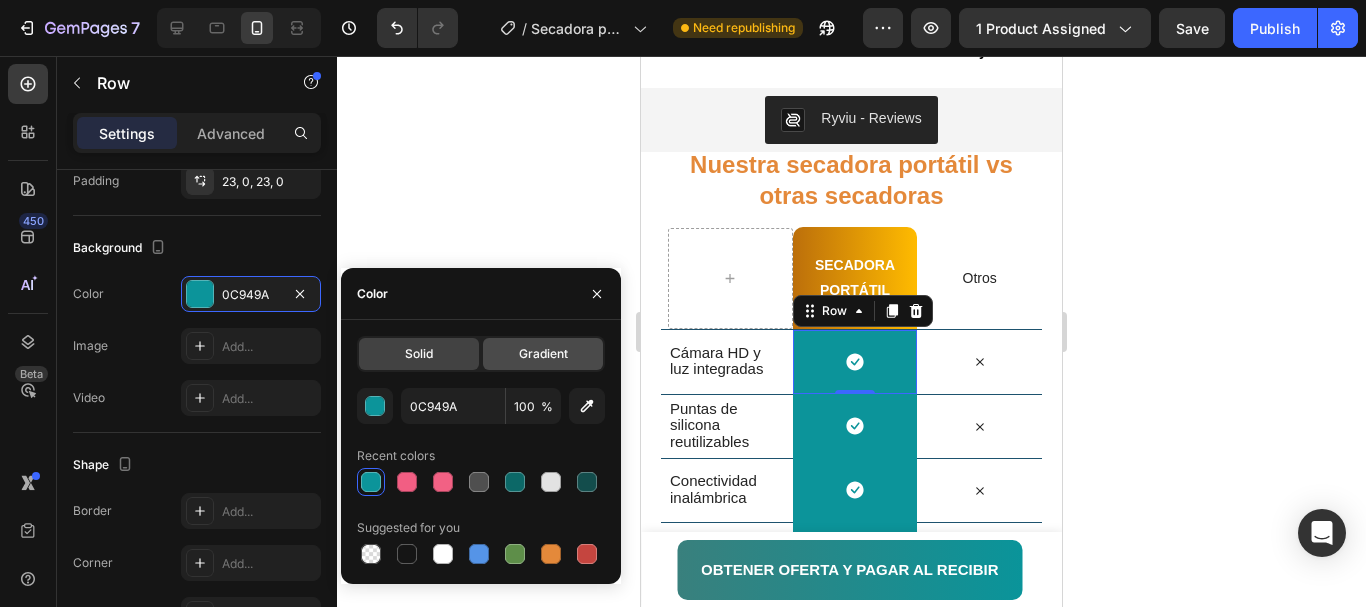 click on "Gradient" 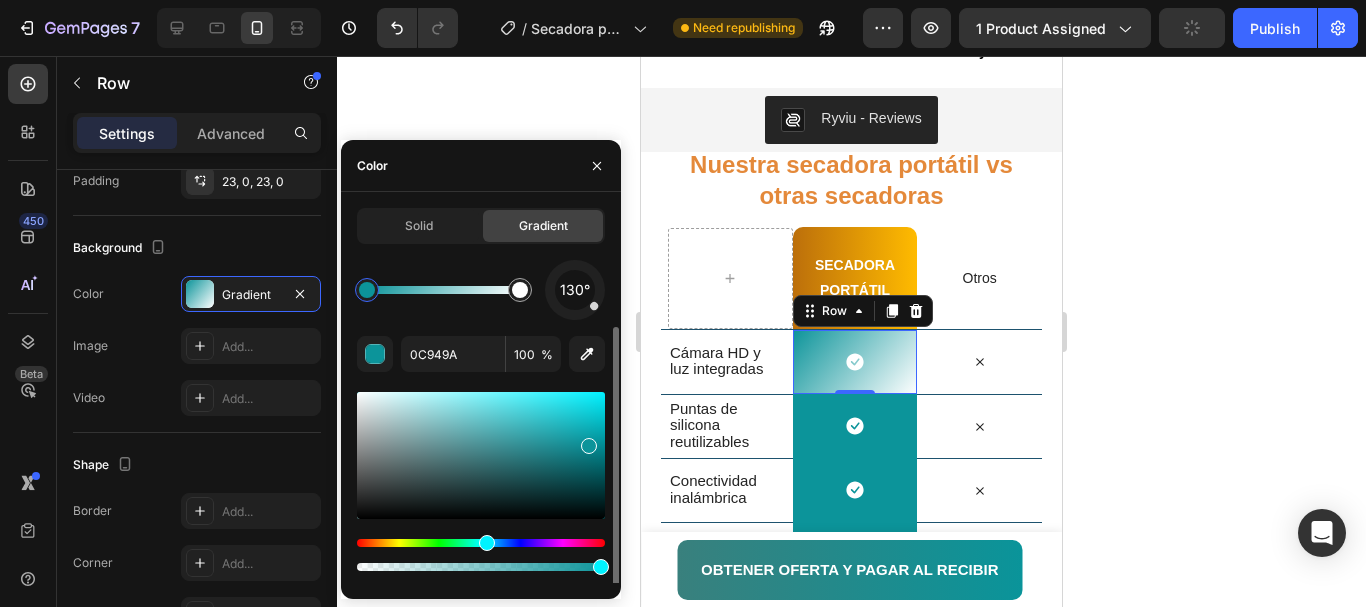 scroll, scrollTop: 64, scrollLeft: 0, axis: vertical 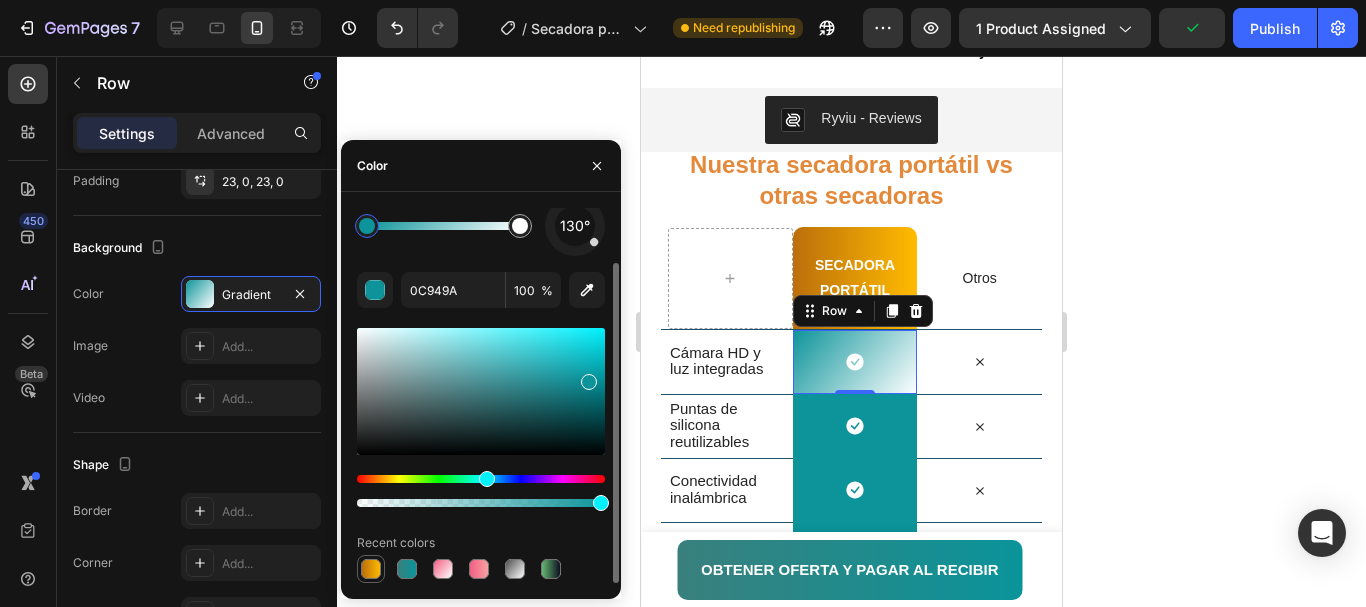click at bounding box center (371, 569) 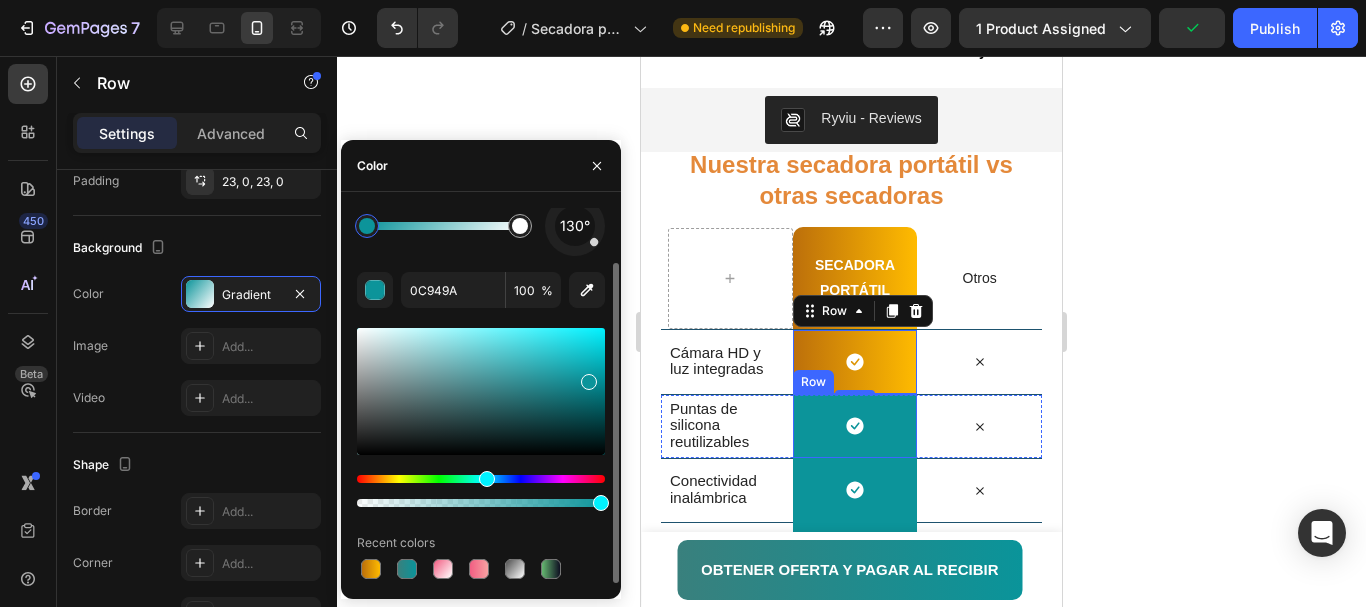 type on "BC6F0B" 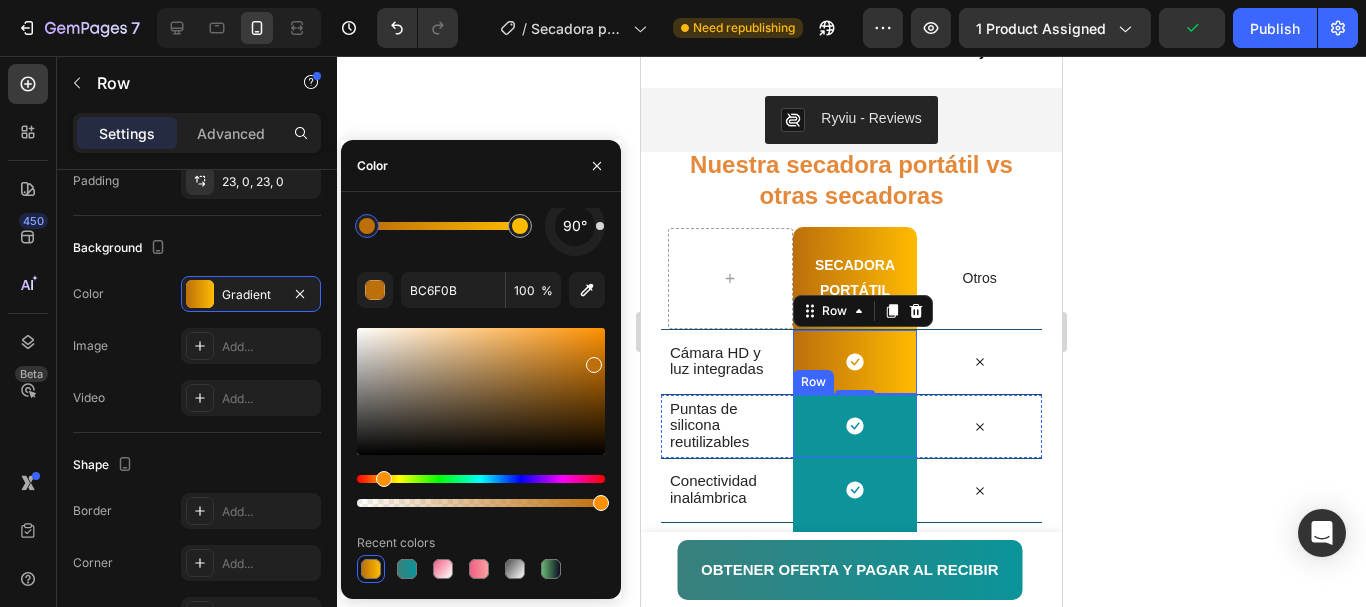click on "Icon Row" at bounding box center [855, 426] 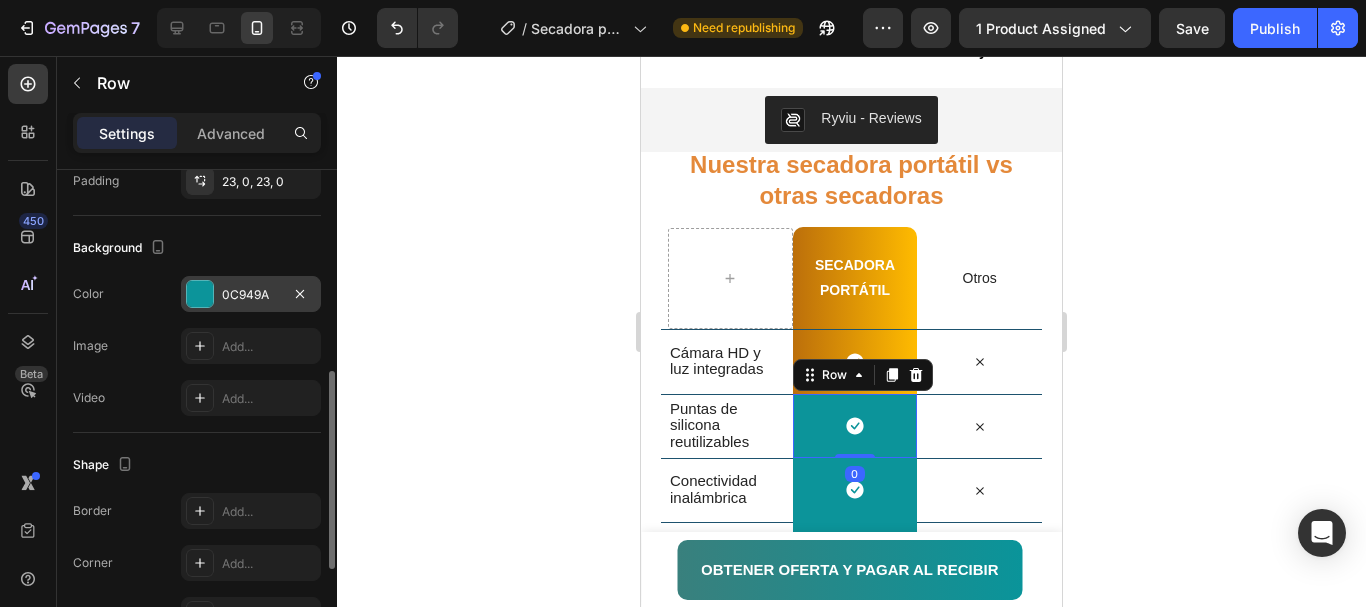 click at bounding box center (200, 294) 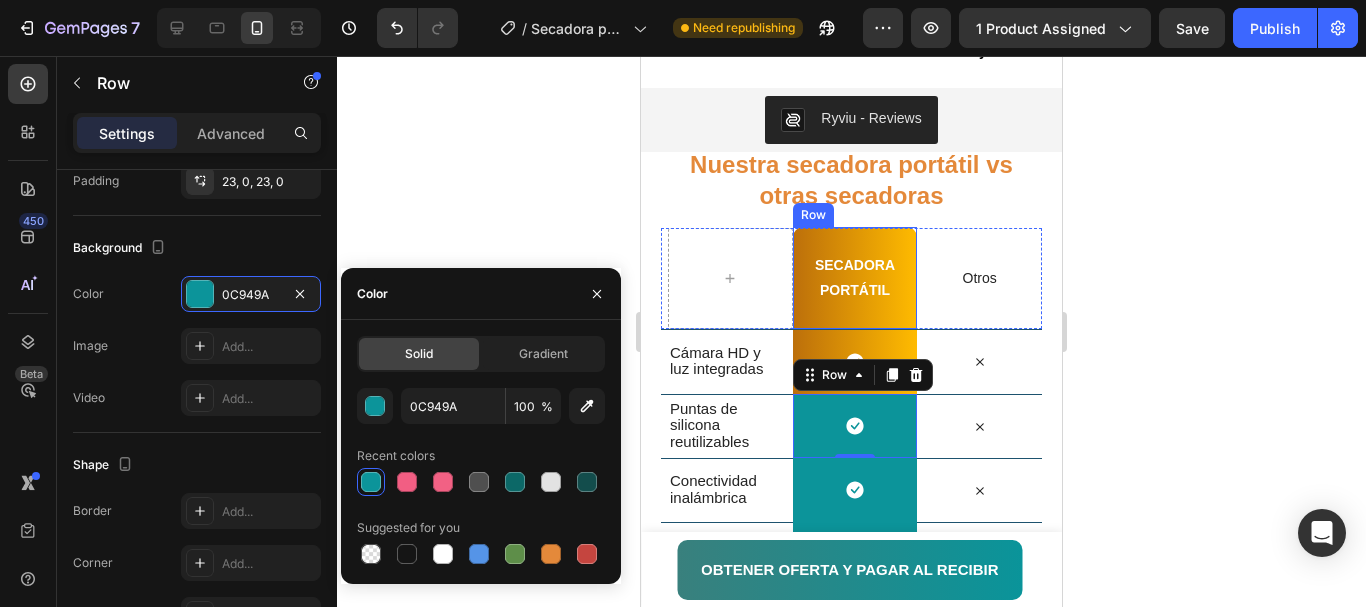 click on "Secadora portátil Heading Row" at bounding box center (855, 278) 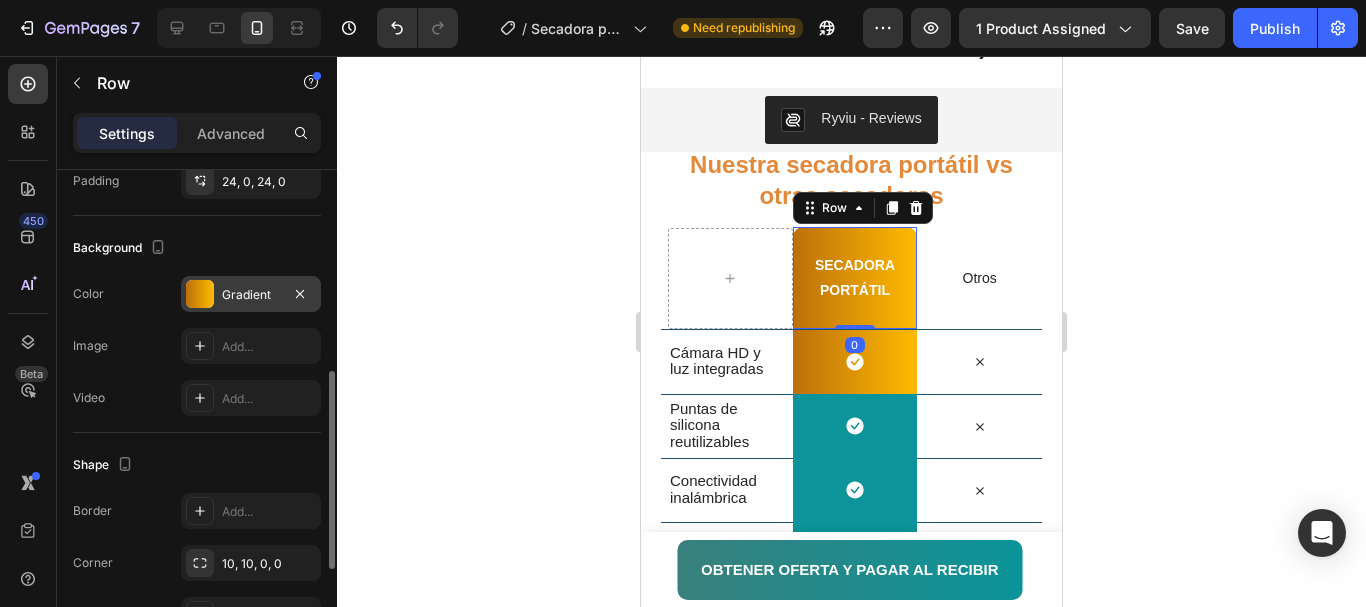 click at bounding box center [200, 294] 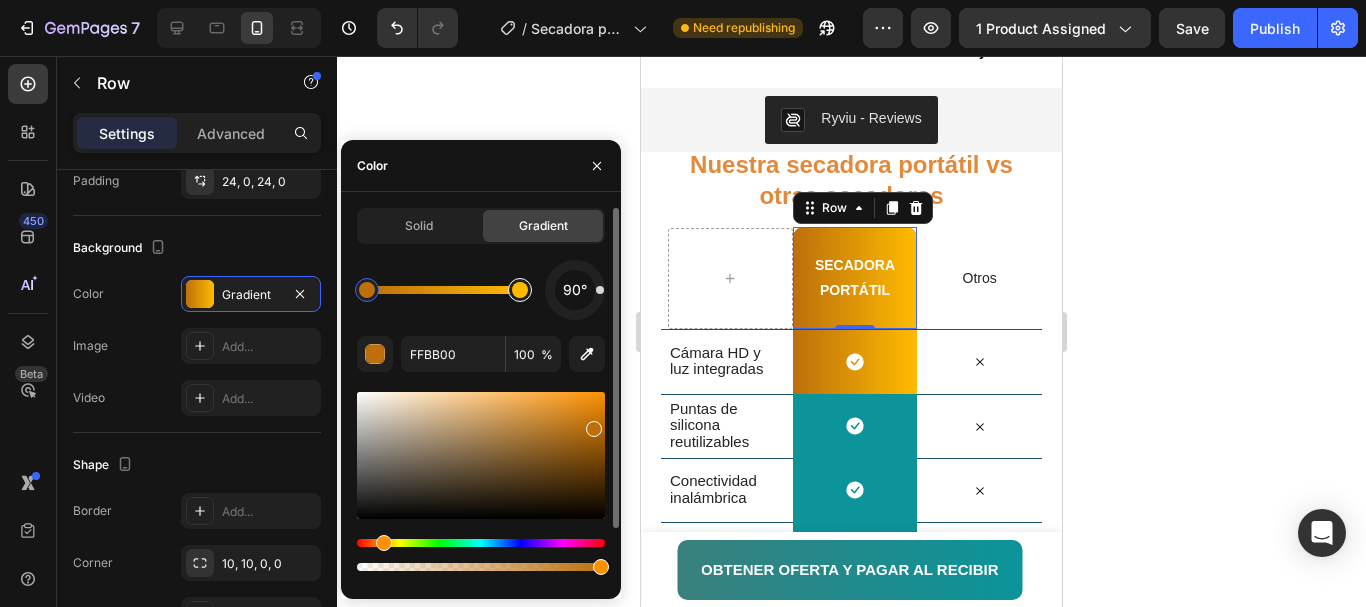 click at bounding box center (520, 290) 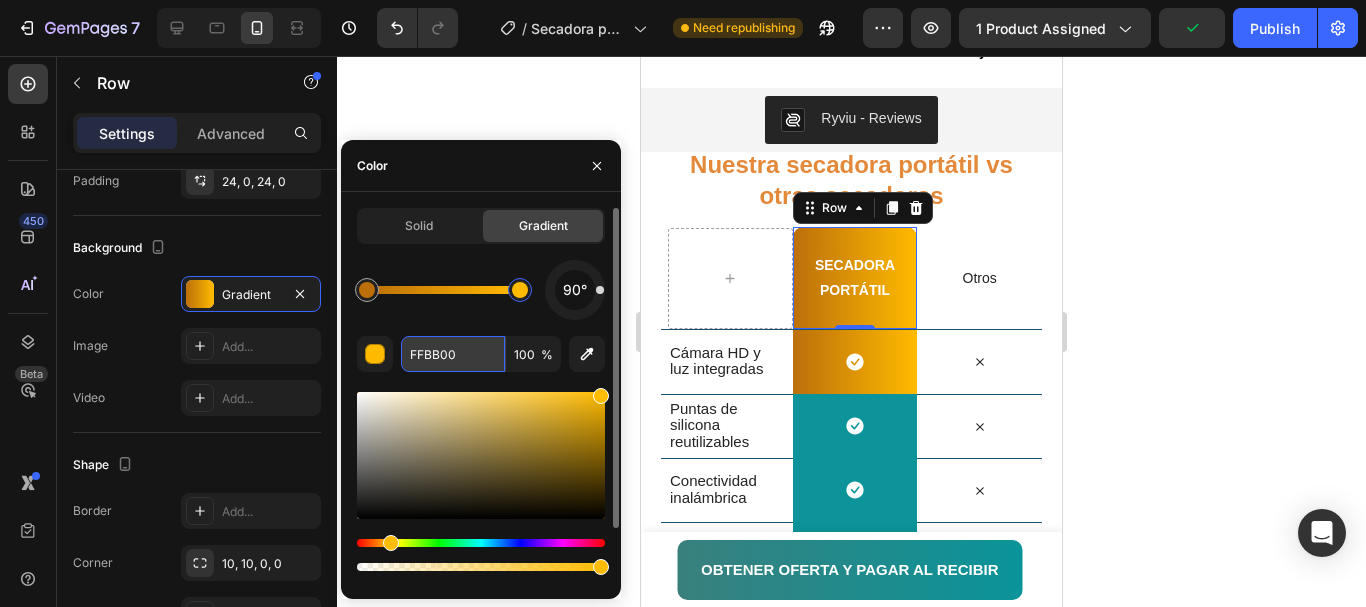 click on "FFBB00" at bounding box center [453, 354] 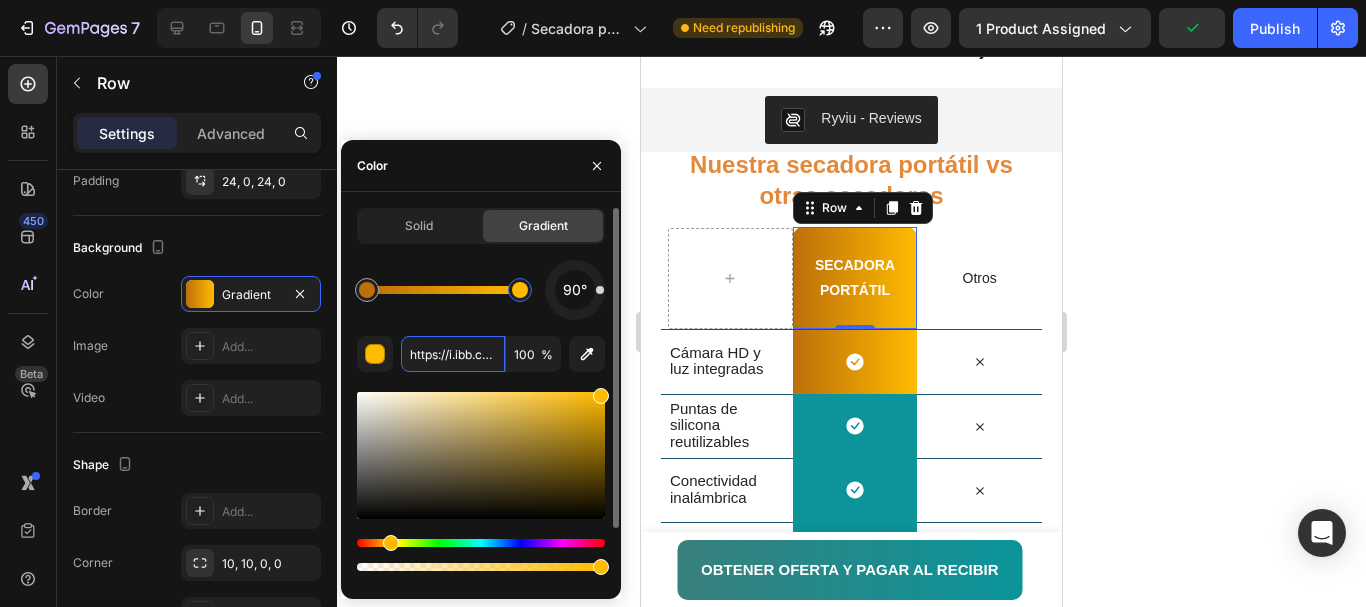 scroll, scrollTop: 0, scrollLeft: 94, axis: horizontal 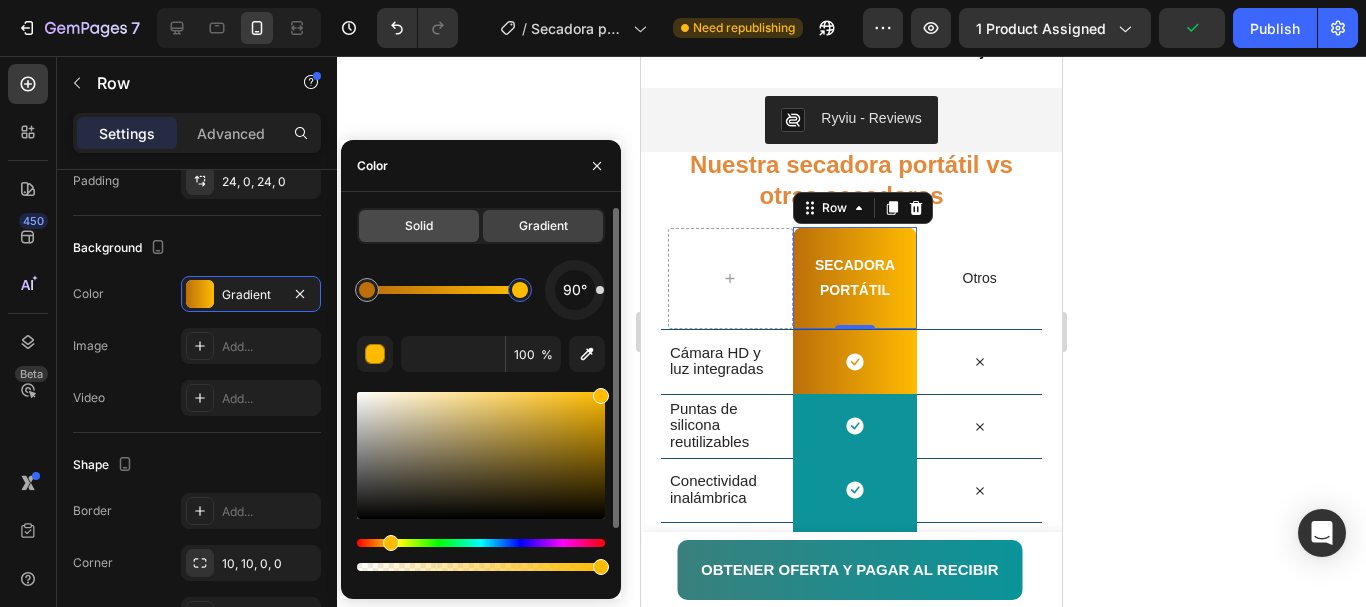 type on "FFBB00" 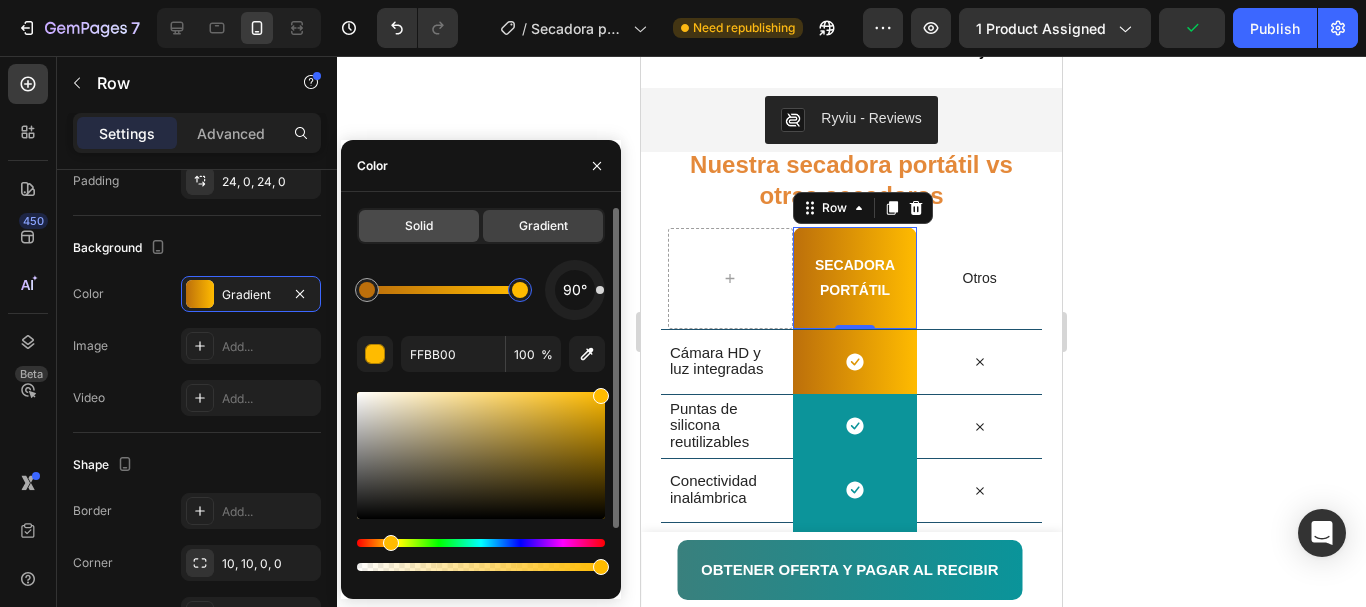 click on "Solid" 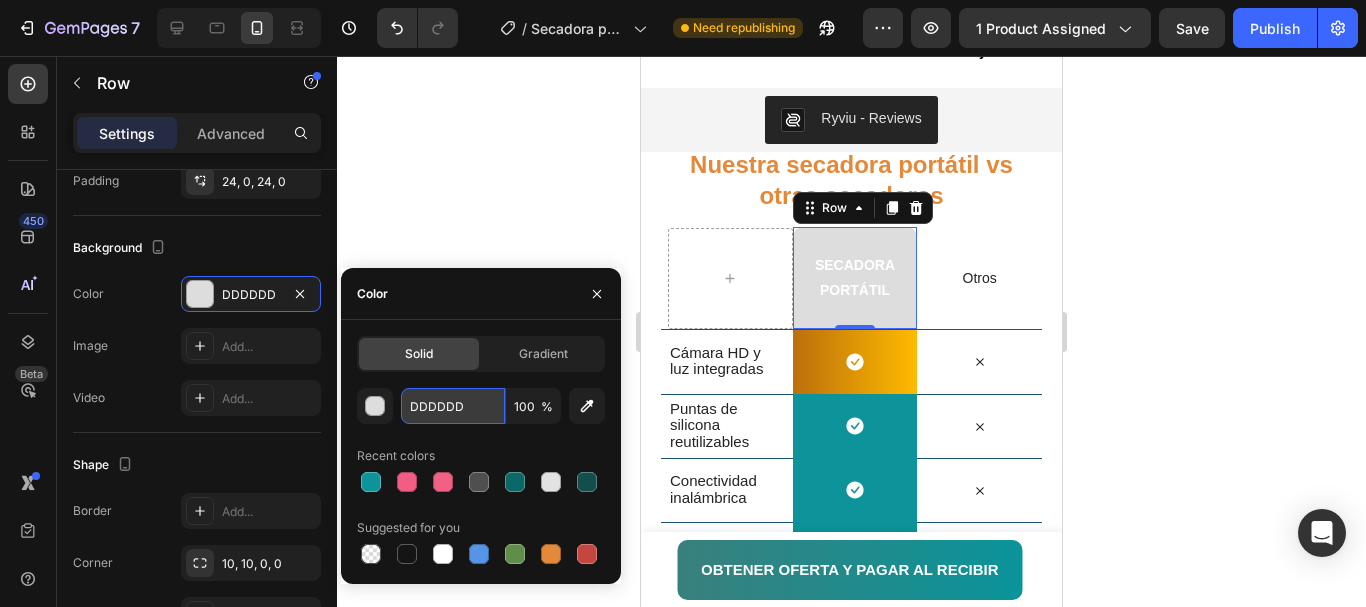 click on "DDDDDD" at bounding box center [453, 406] 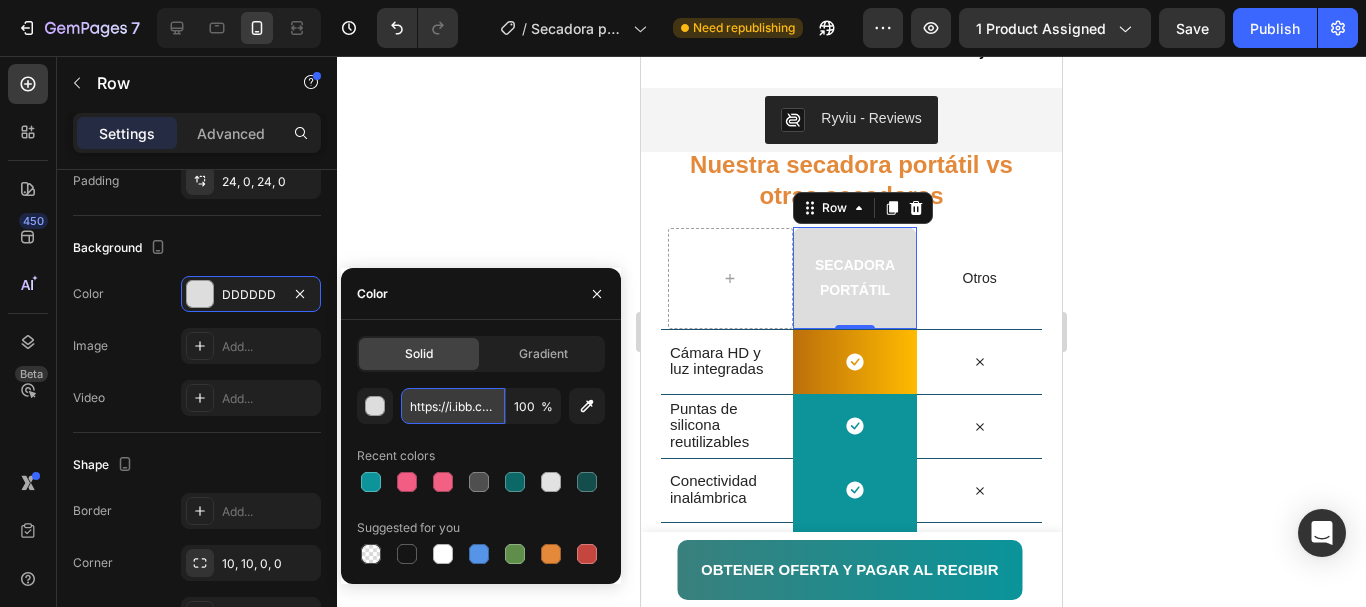 scroll, scrollTop: 0, scrollLeft: 94, axis: horizontal 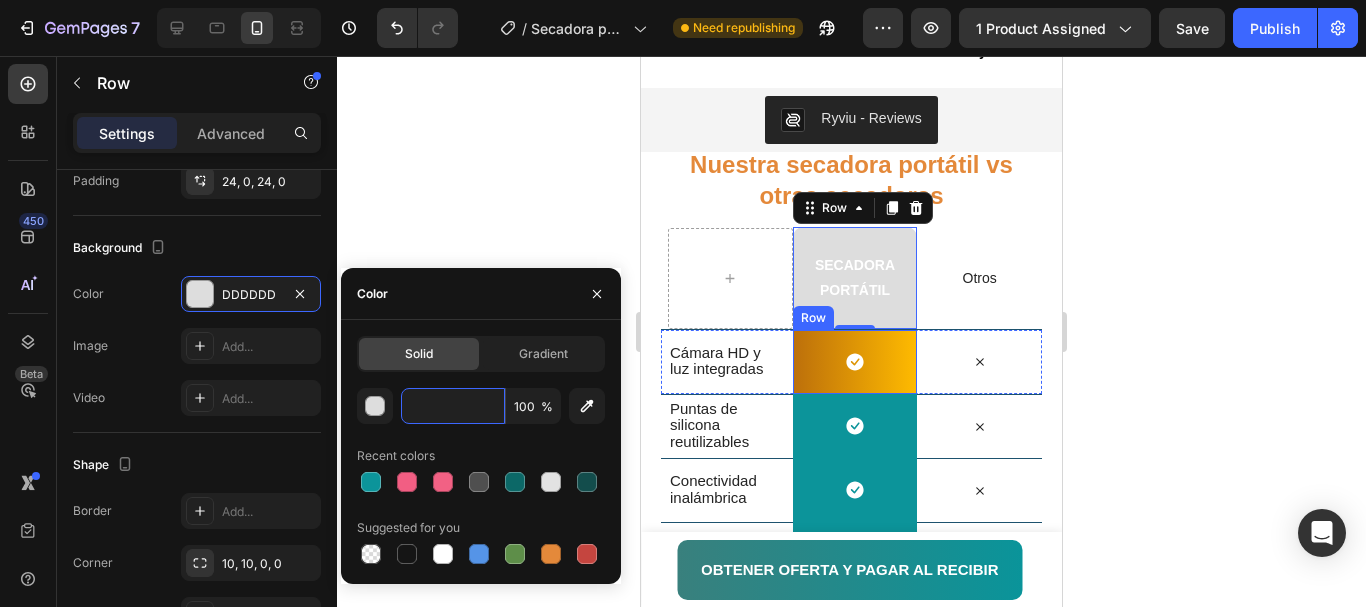 type on "DDDDDD" 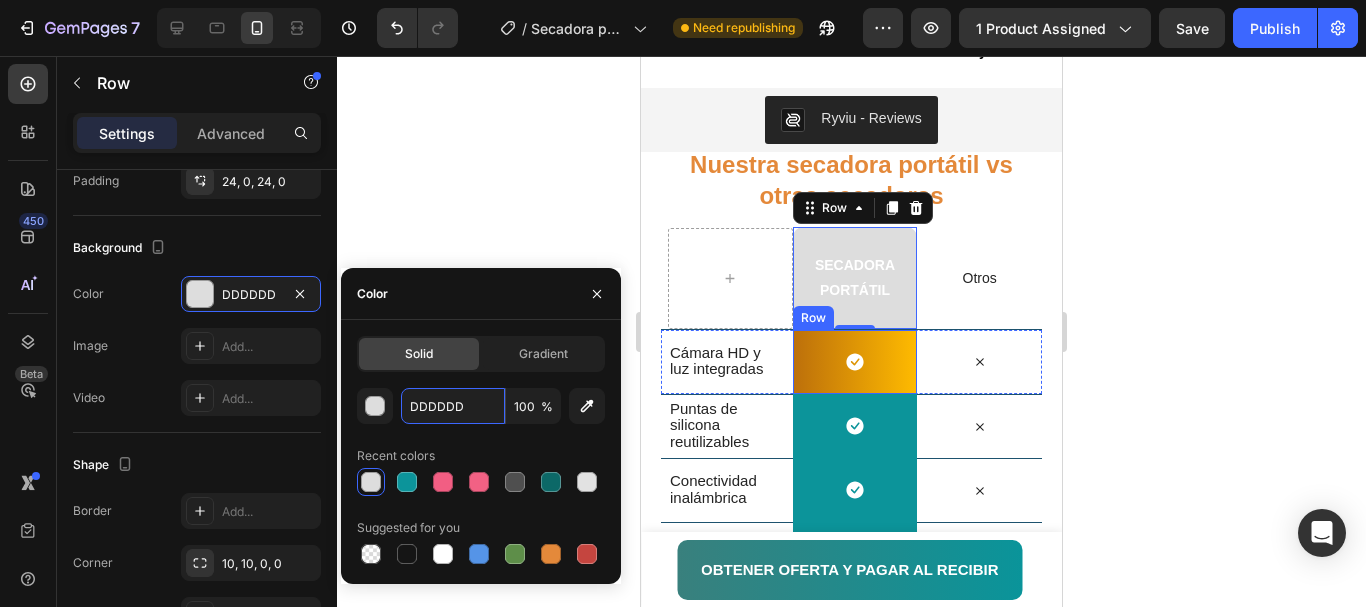 scroll, scrollTop: 0, scrollLeft: 0, axis: both 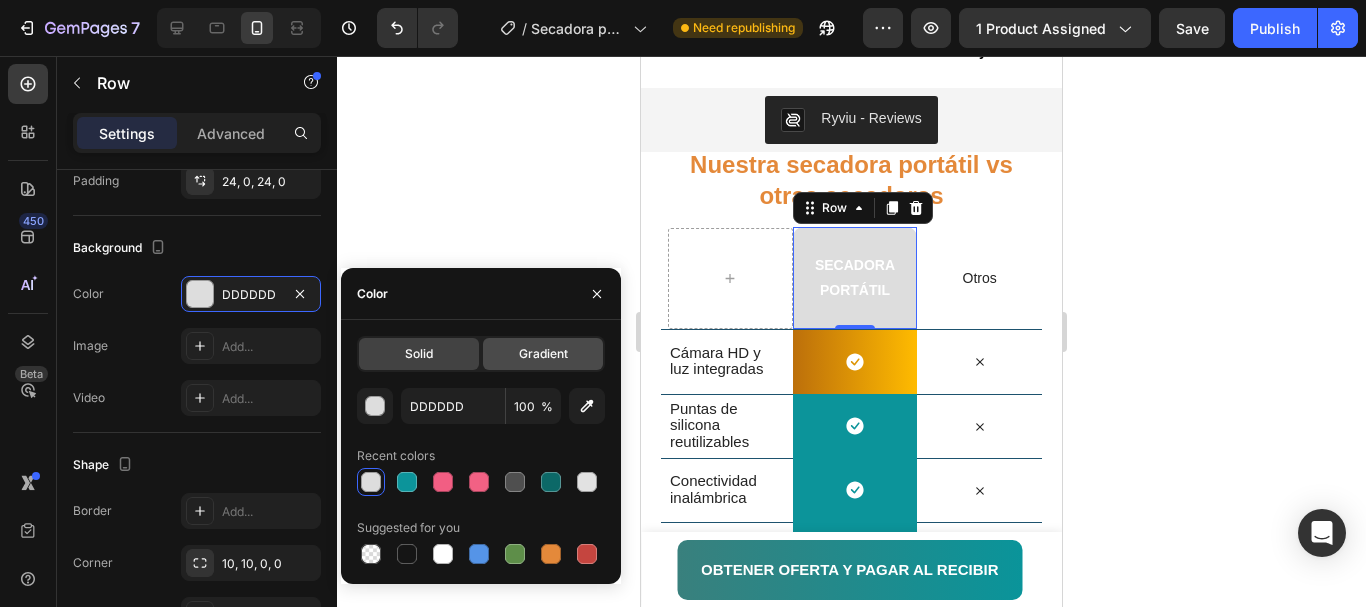 click on "Gradient" 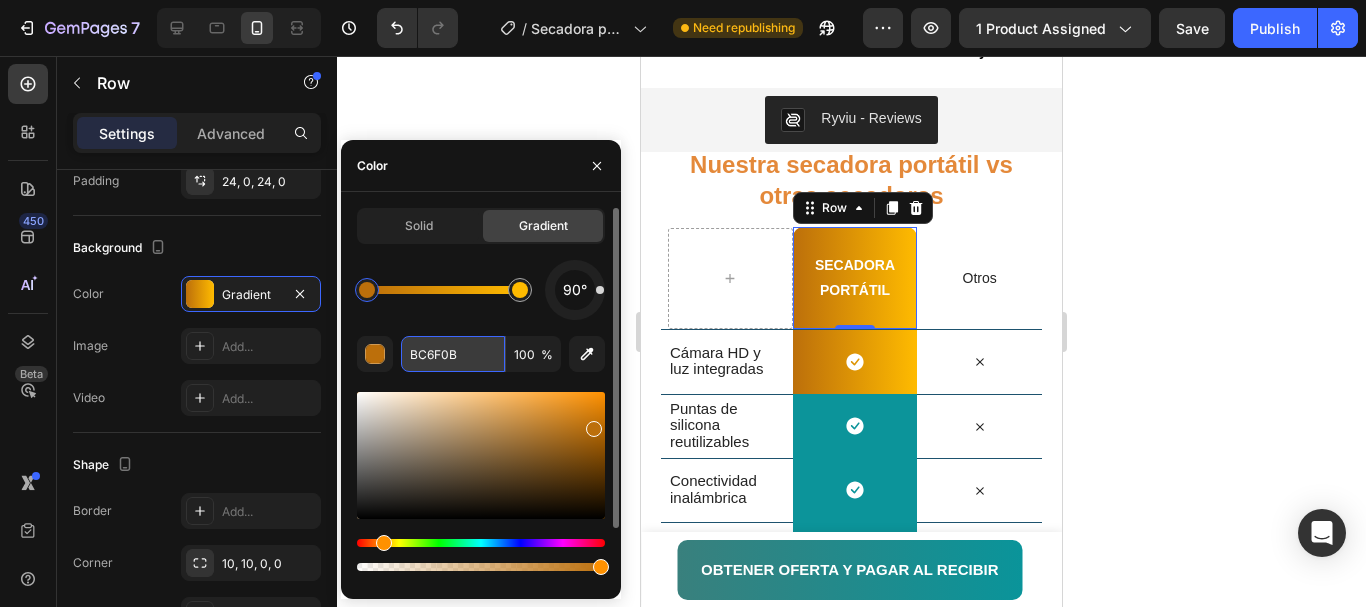 click on "BC6F0B" at bounding box center (453, 354) 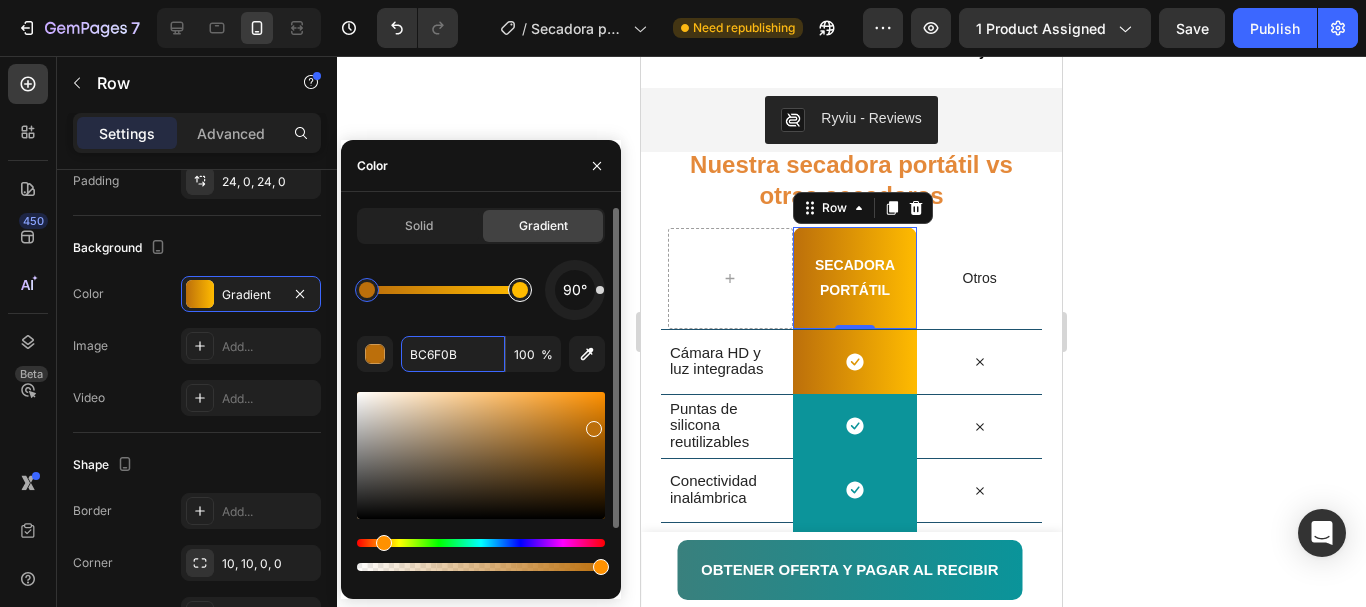 type on "FFBB00" 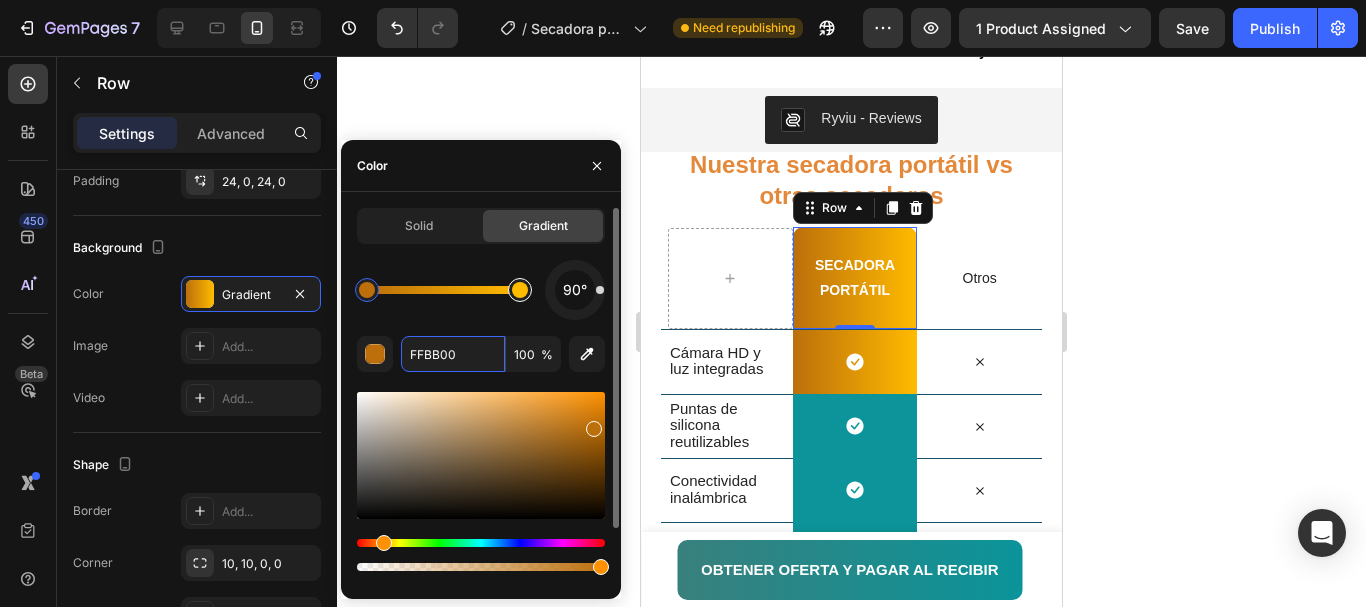 click at bounding box center [520, 290] 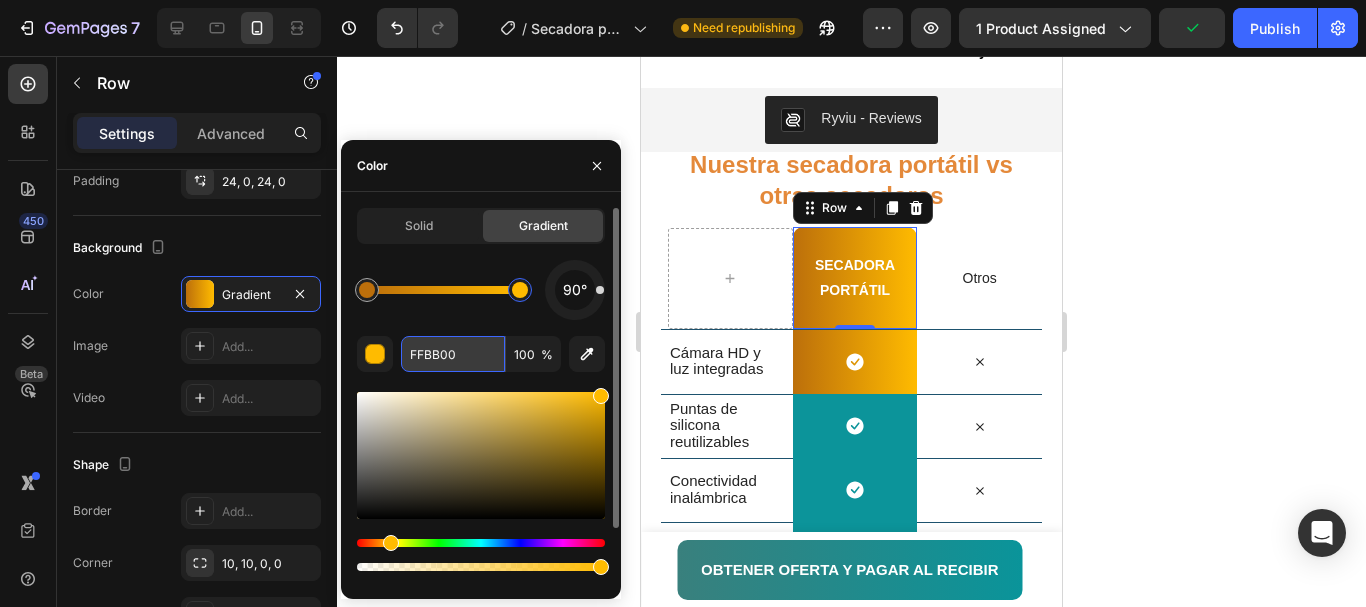 click on "FFBB00" at bounding box center [453, 354] 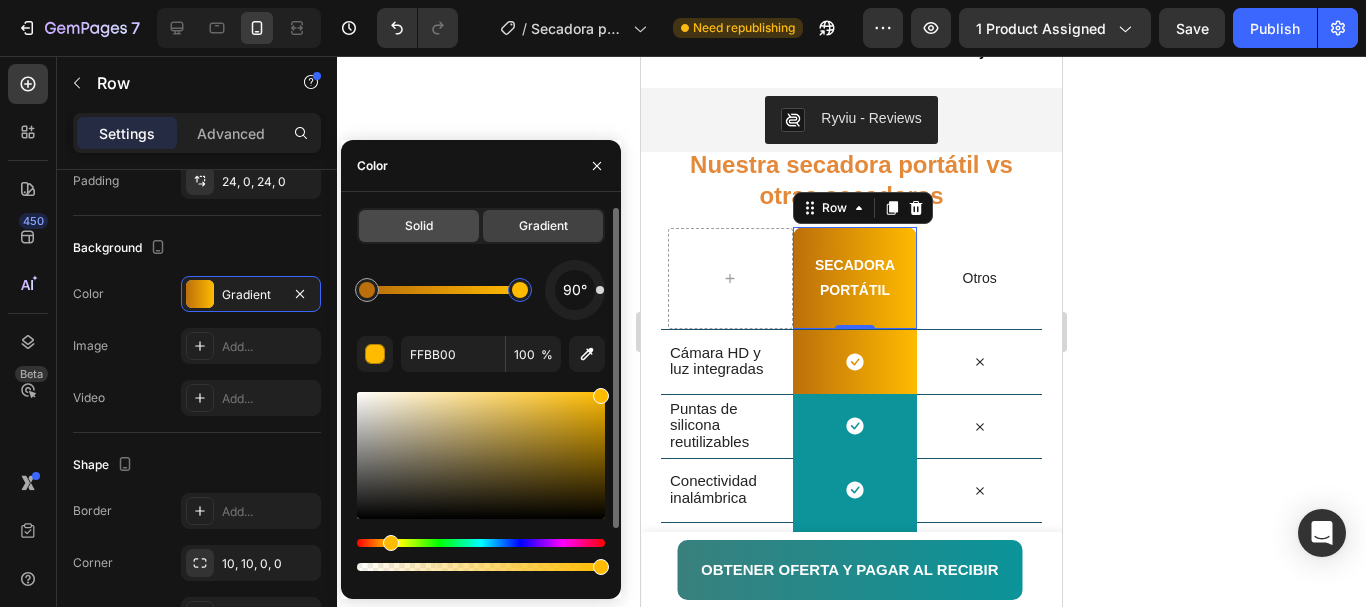 click on "Solid" 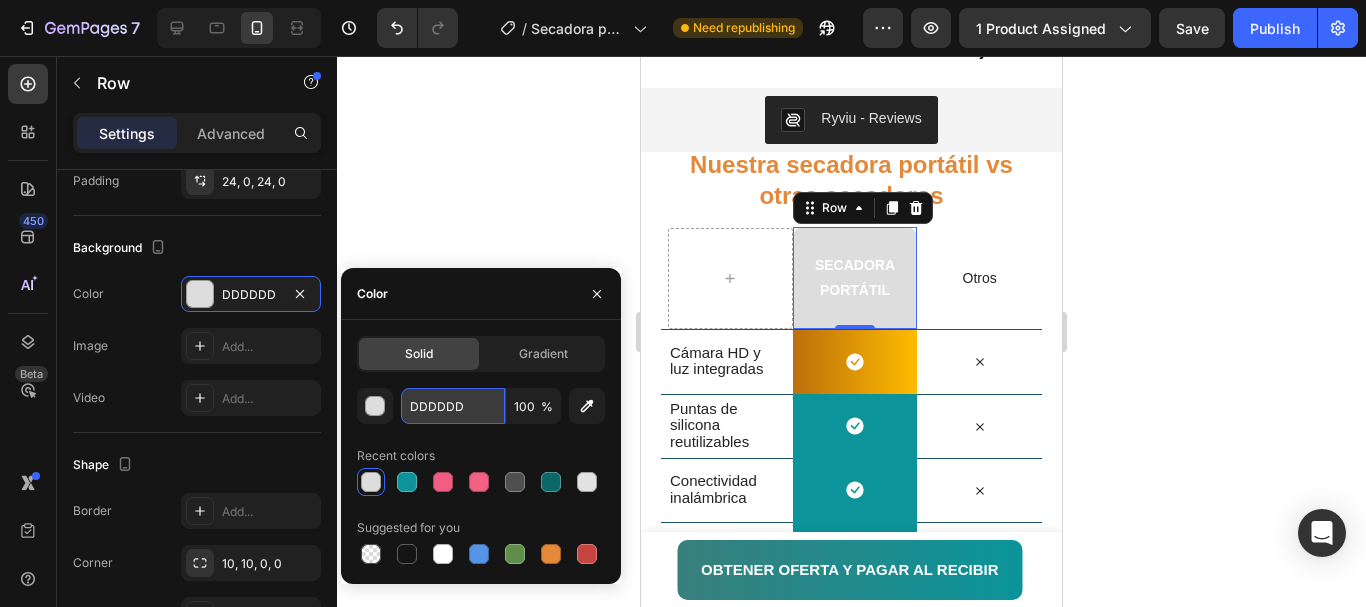 click on "DDDDDD" at bounding box center (453, 406) 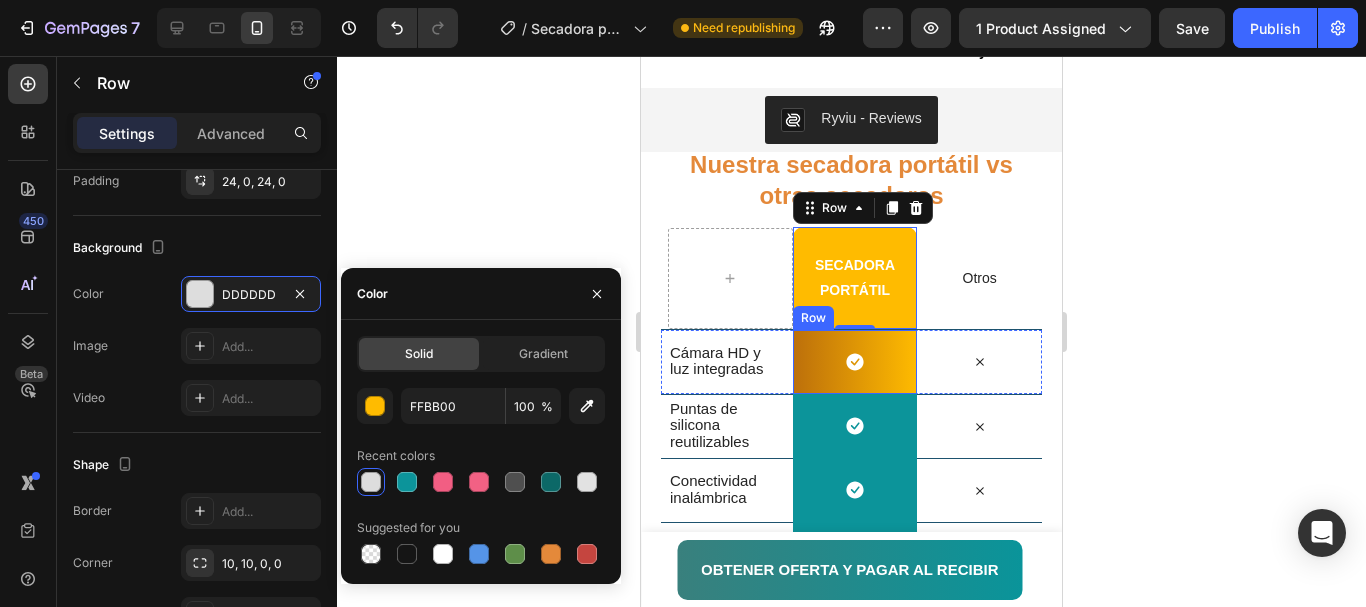 click on "Icon Row" at bounding box center (855, 362) 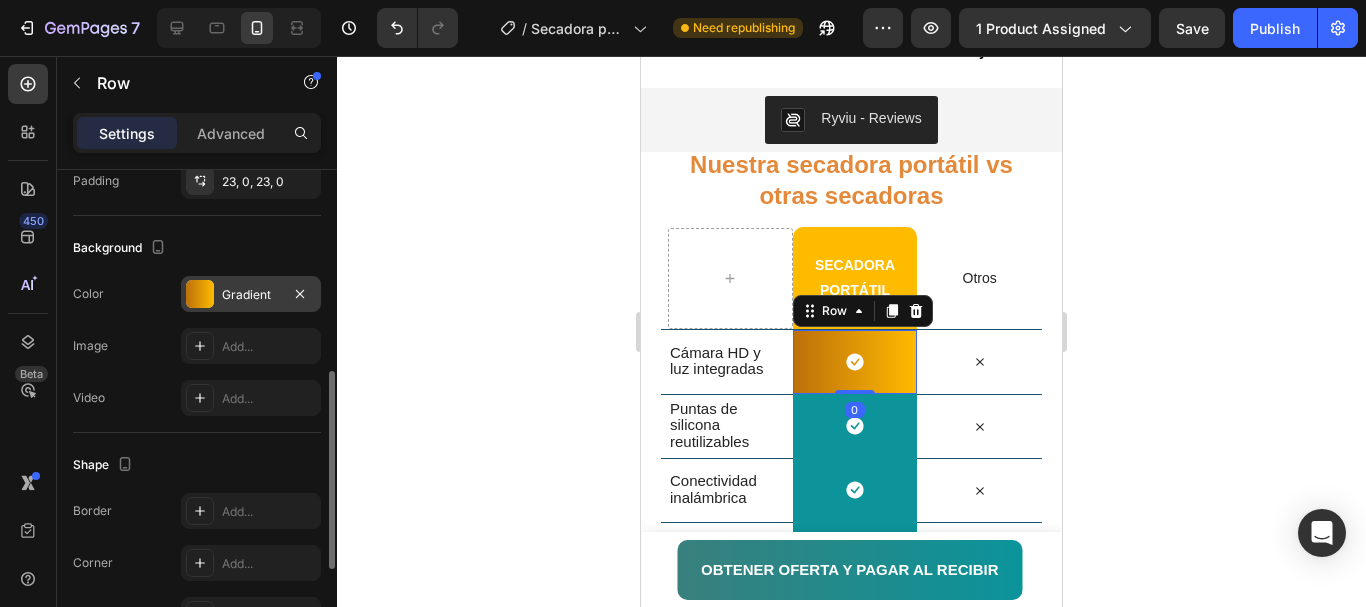 click at bounding box center (200, 294) 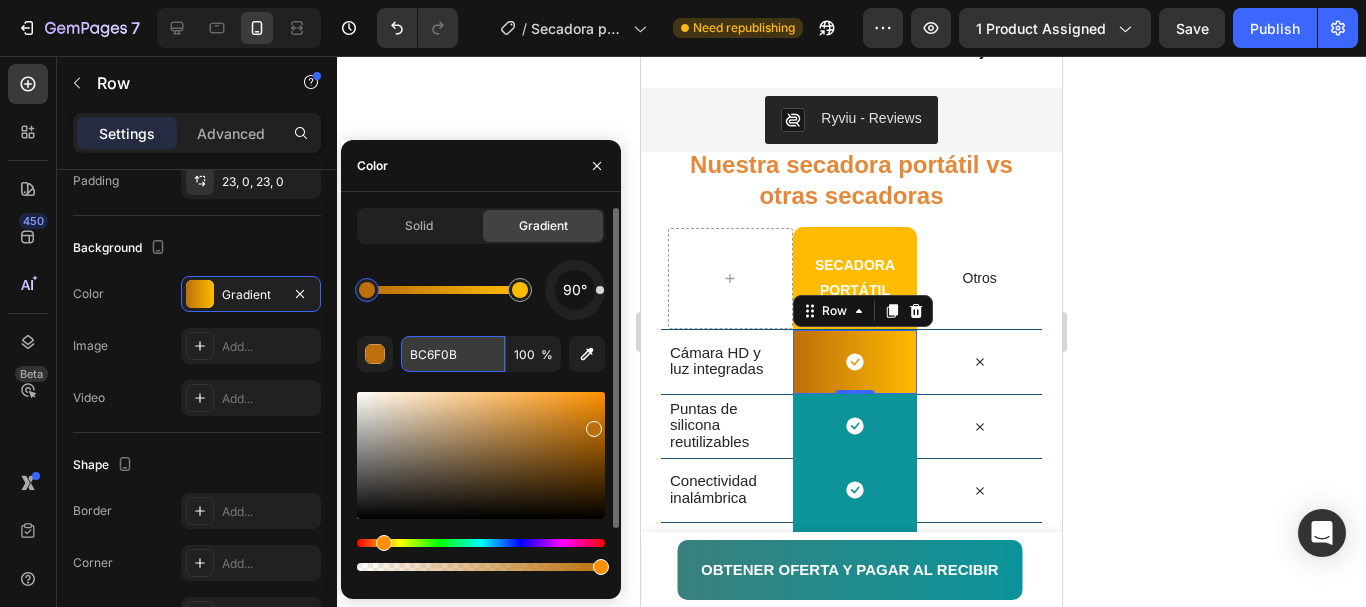 click on "BC6F0B" at bounding box center (453, 354) 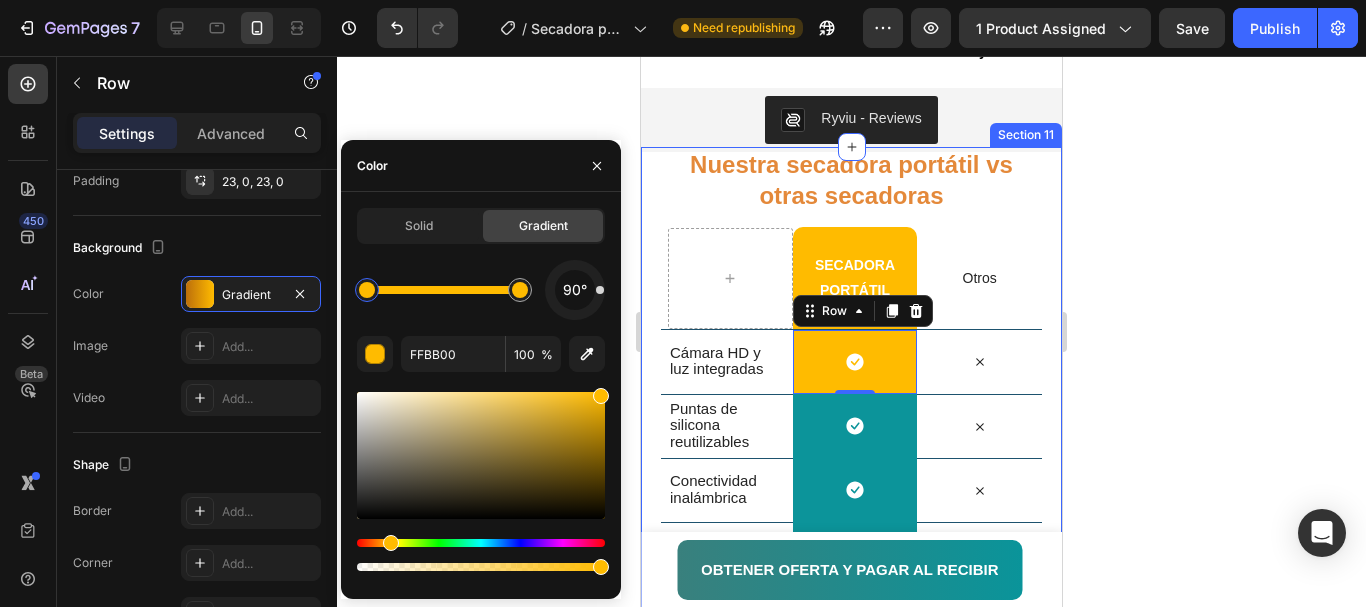click 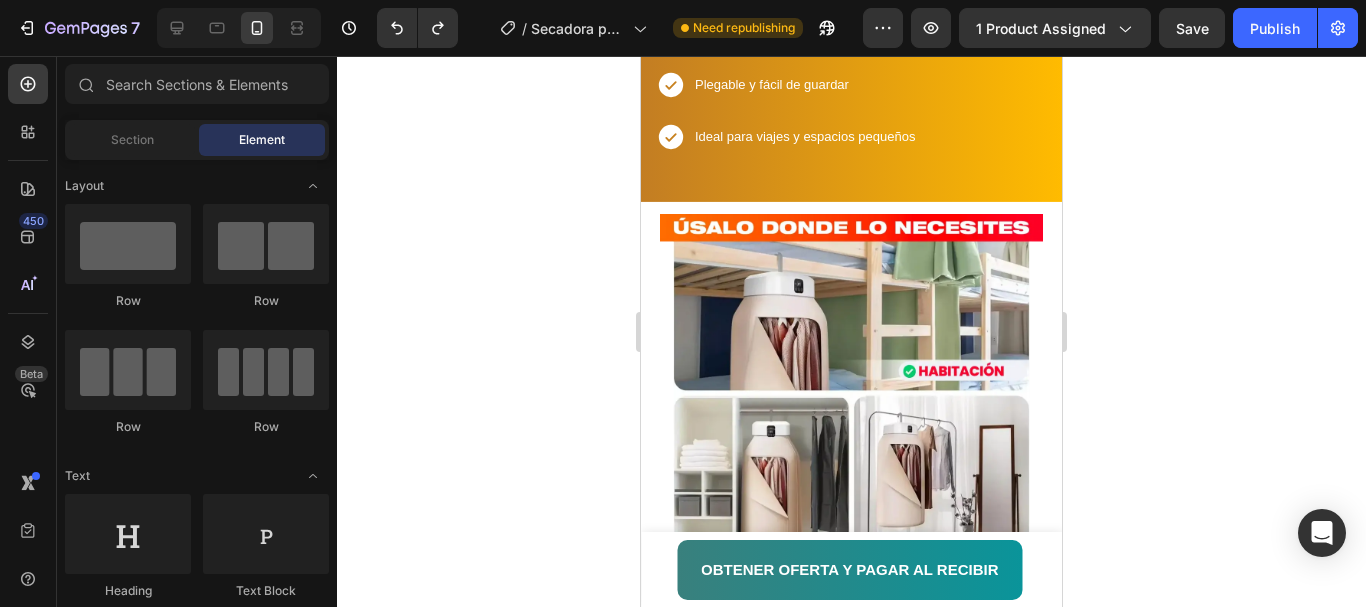 scroll, scrollTop: 1938, scrollLeft: 0, axis: vertical 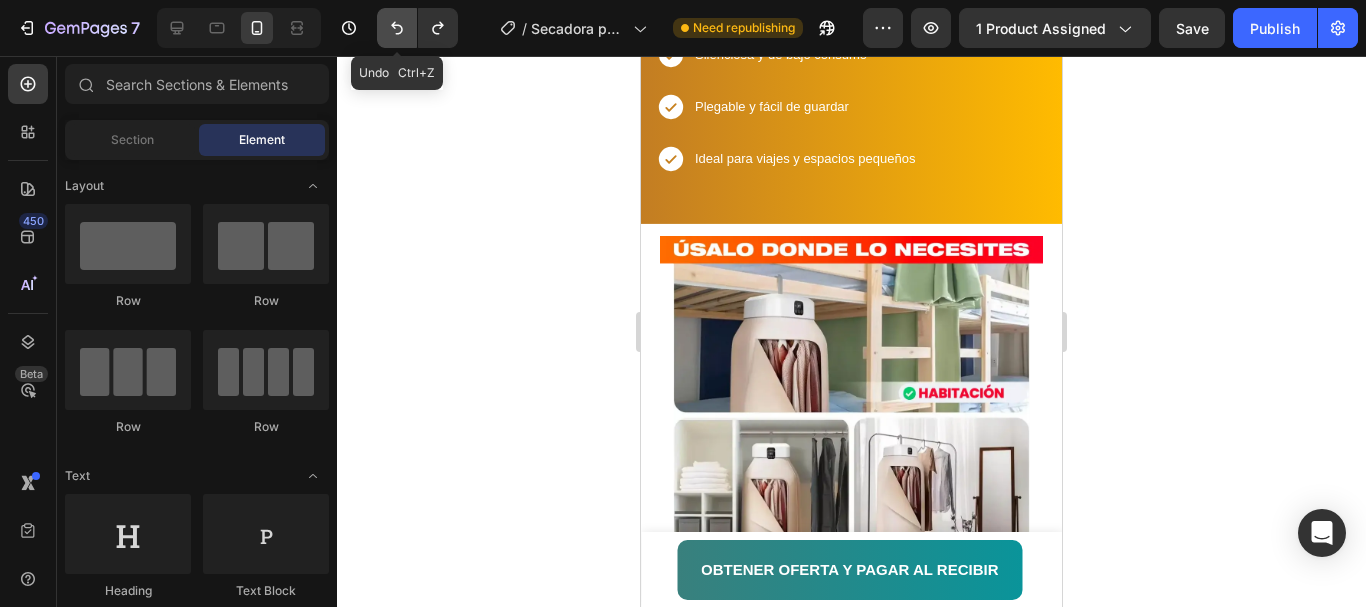 click 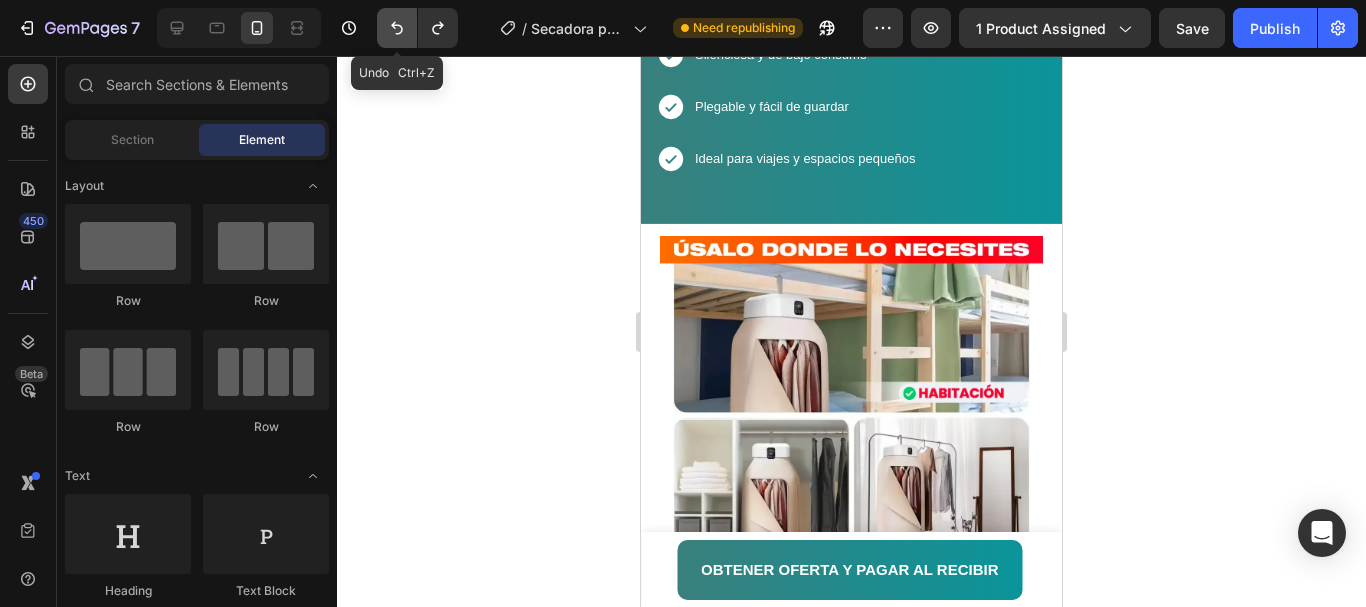 click 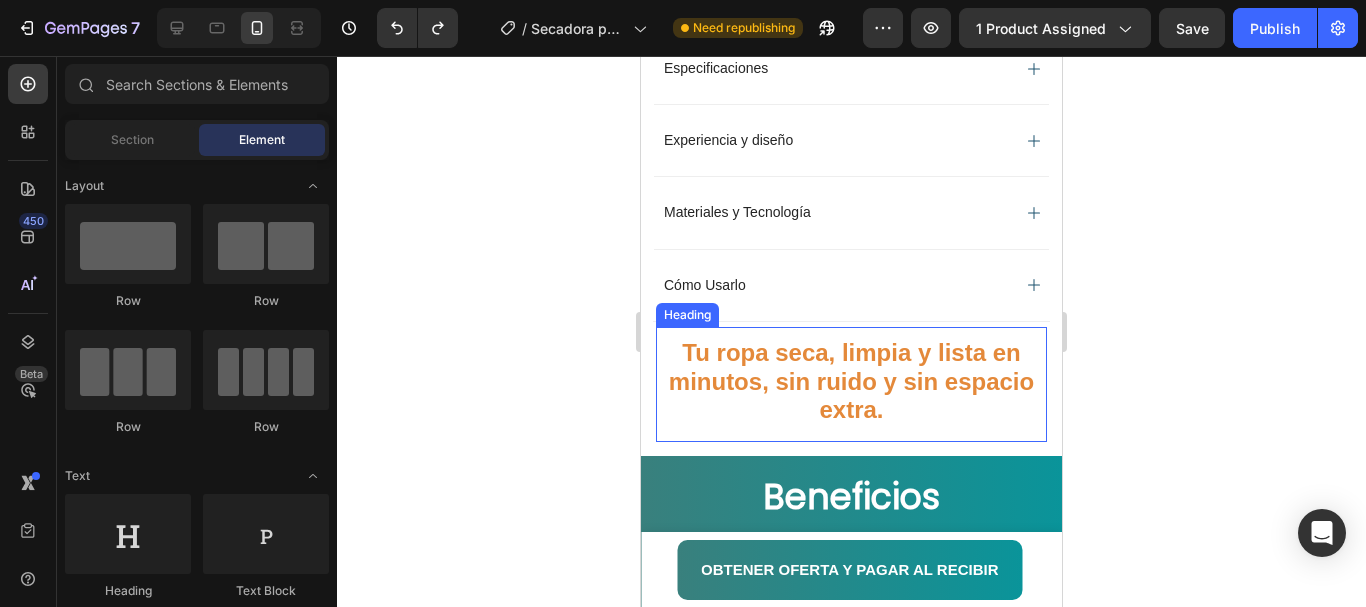 scroll, scrollTop: 1438, scrollLeft: 0, axis: vertical 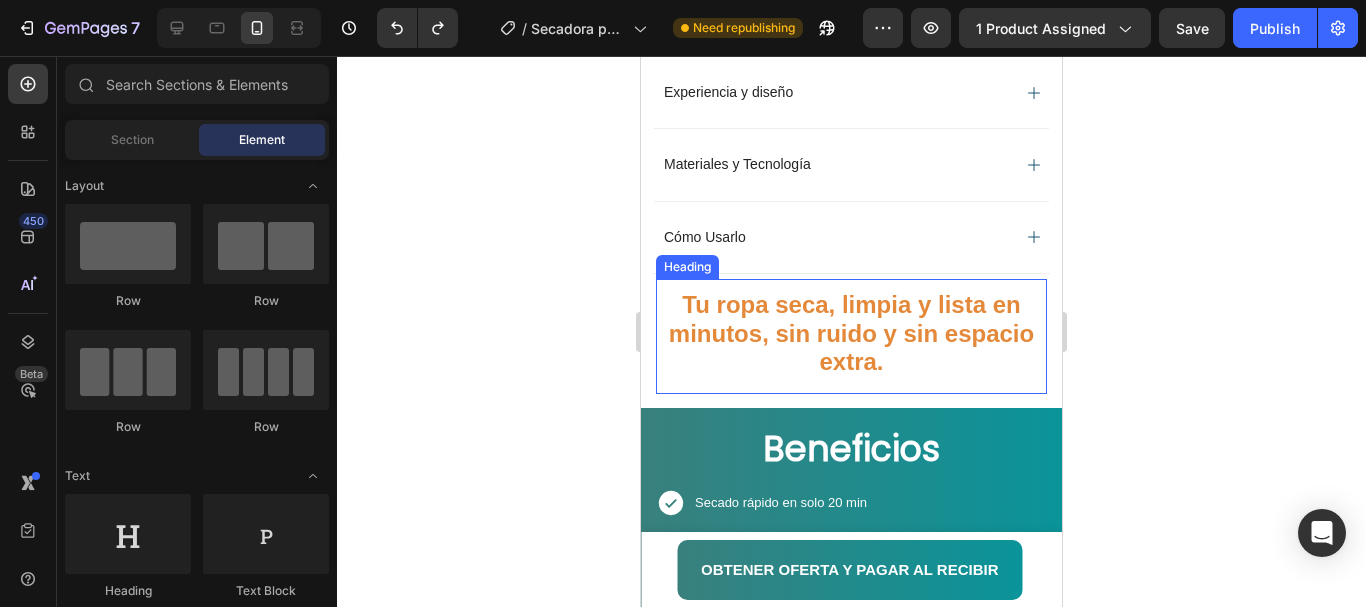 click on "Tu ropa seca, limpia y lista en minutos, sin ruido y sin espacio extra." at bounding box center [851, 333] 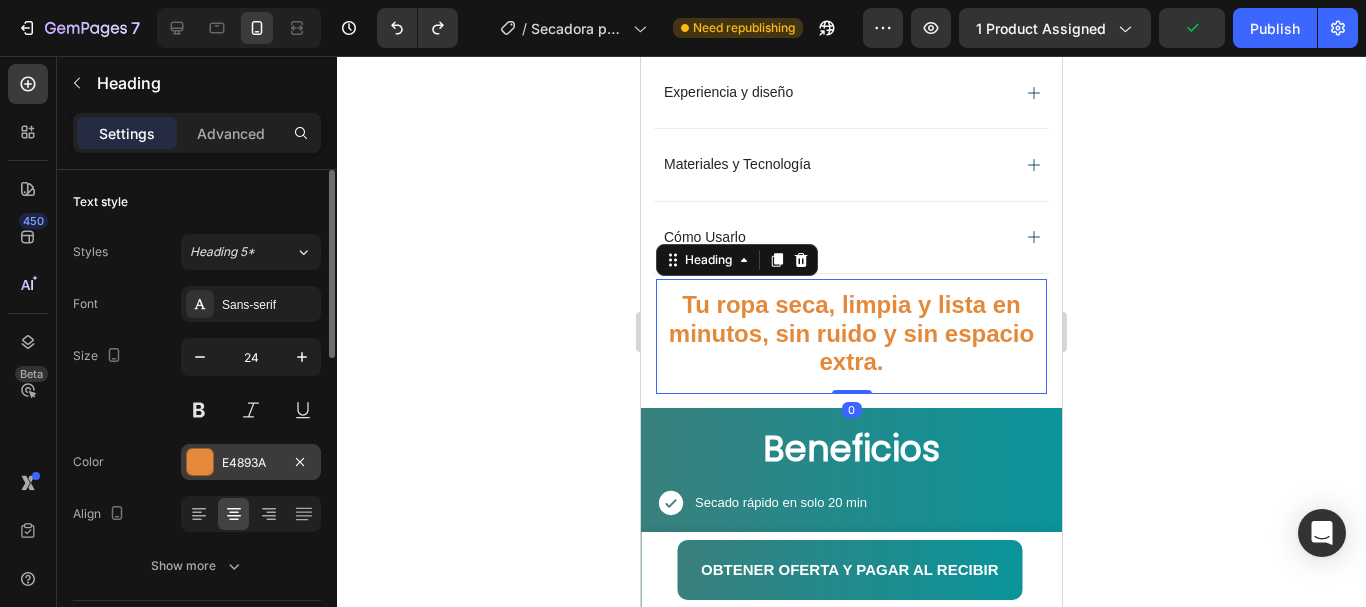 click at bounding box center (200, 462) 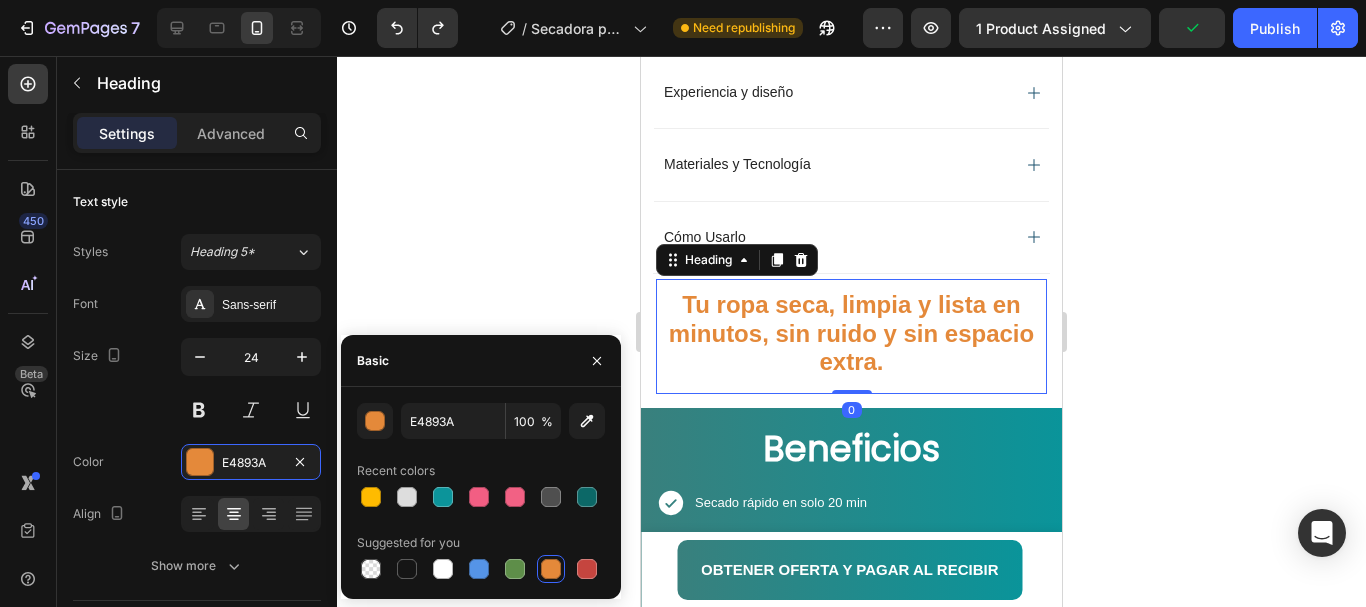 click at bounding box center (443, 497) 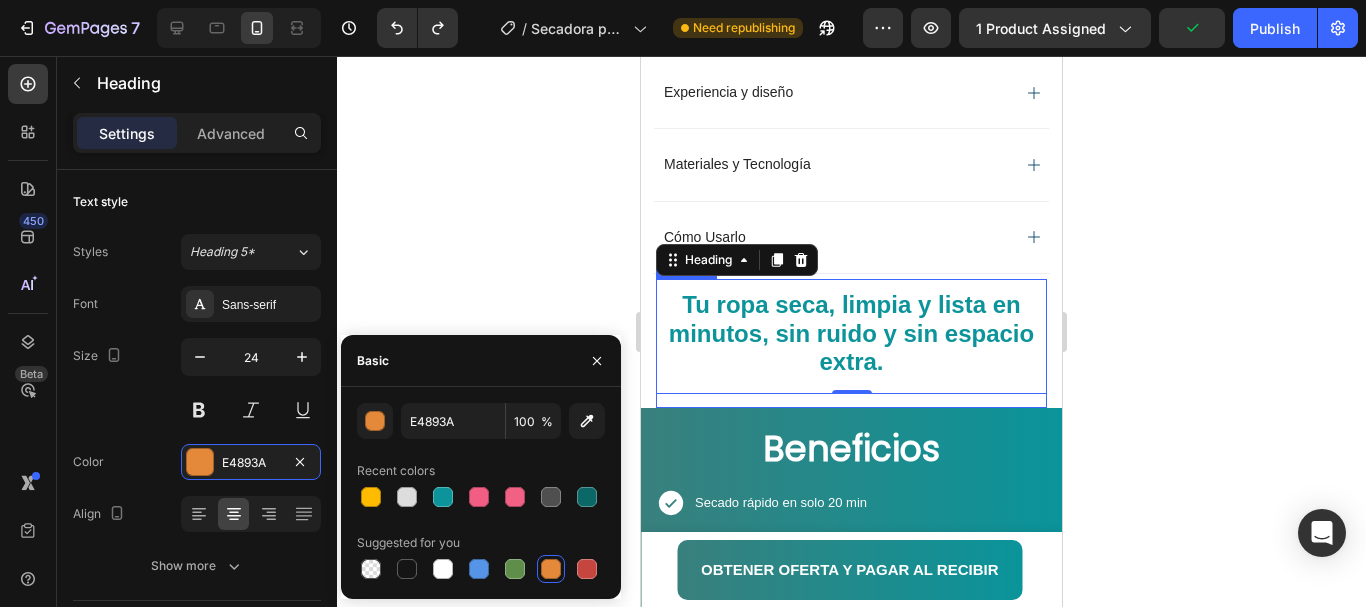type on "0C949A" 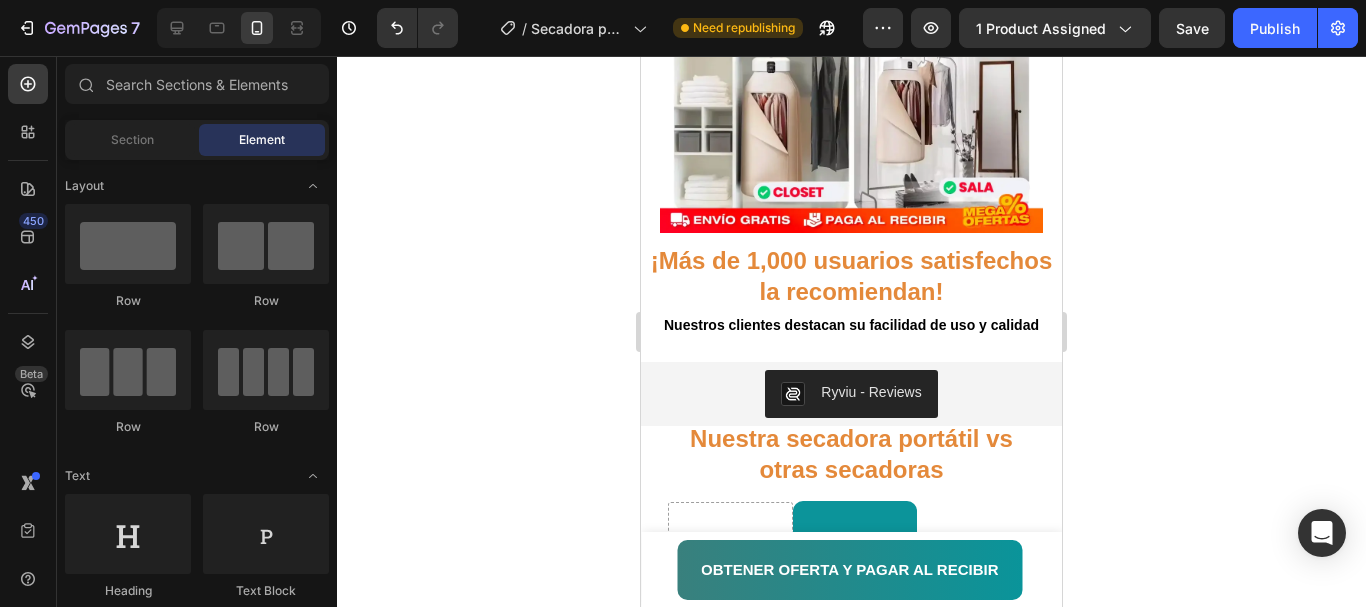 scroll, scrollTop: 2305, scrollLeft: 0, axis: vertical 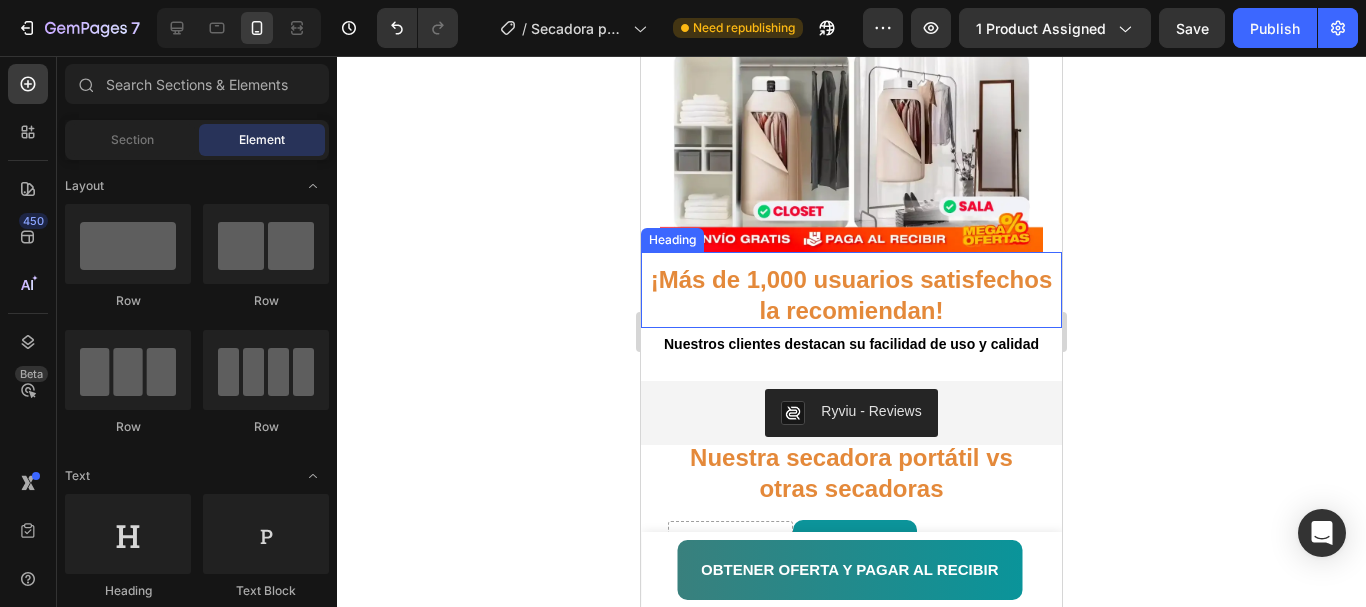 click on "¡Más de 1,000 usuarios satisfechos la recomiendan!" at bounding box center [852, 295] 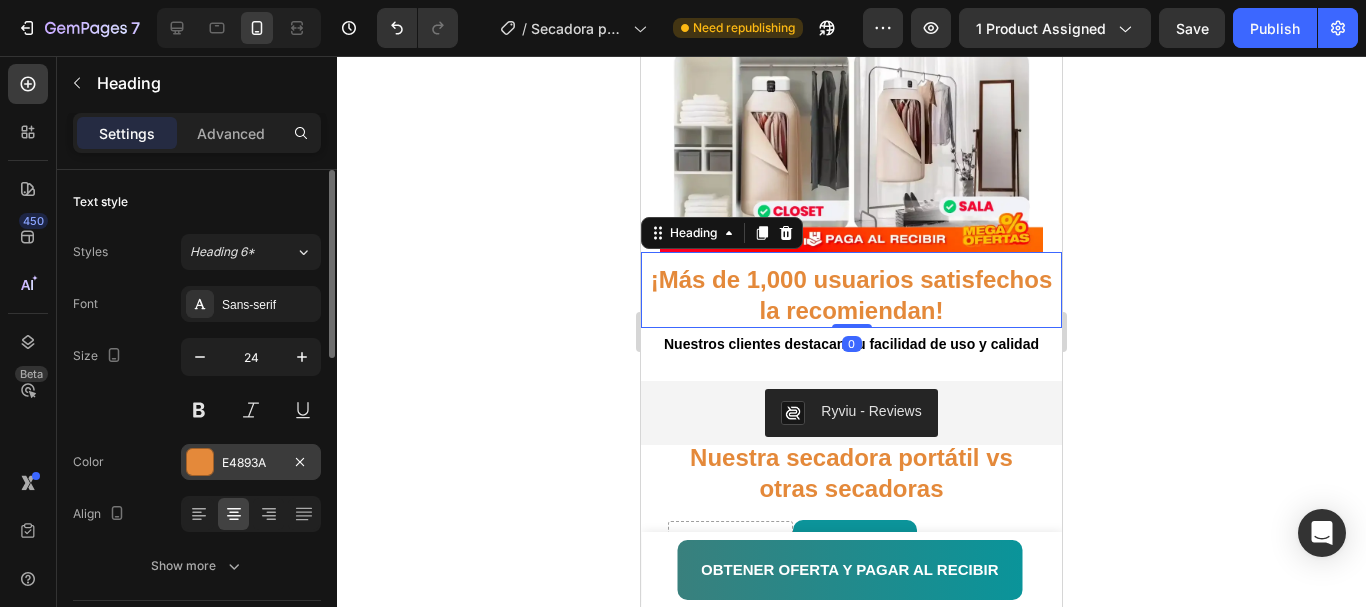 click at bounding box center (200, 462) 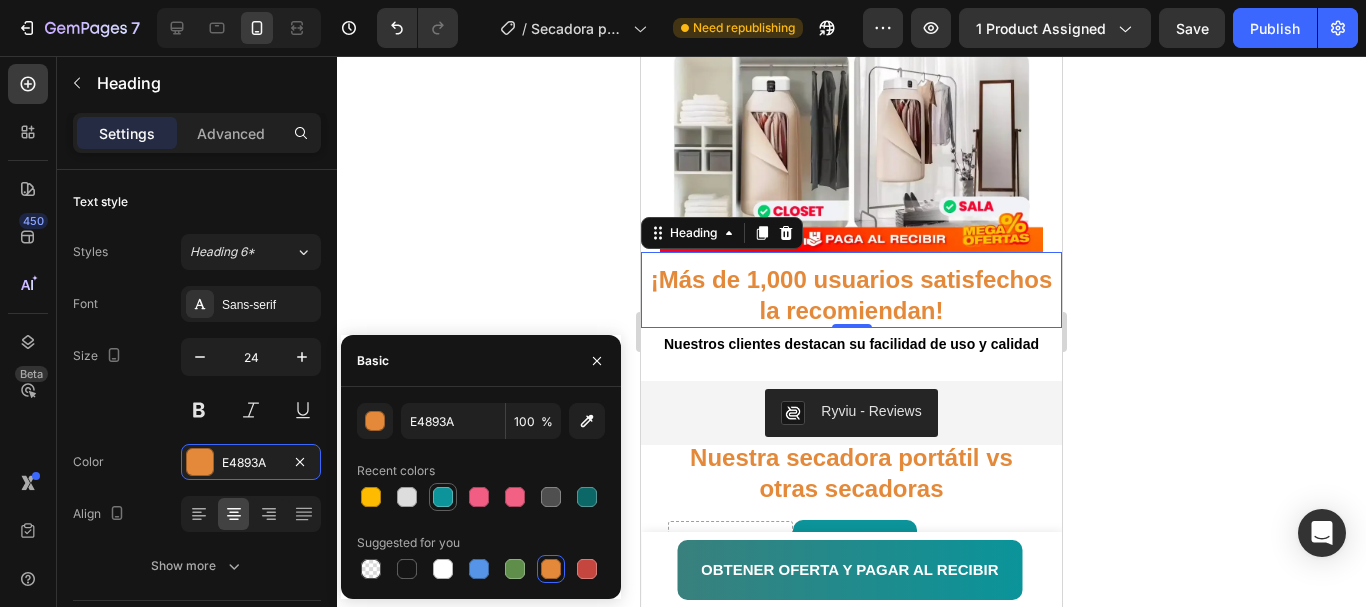 click at bounding box center (443, 497) 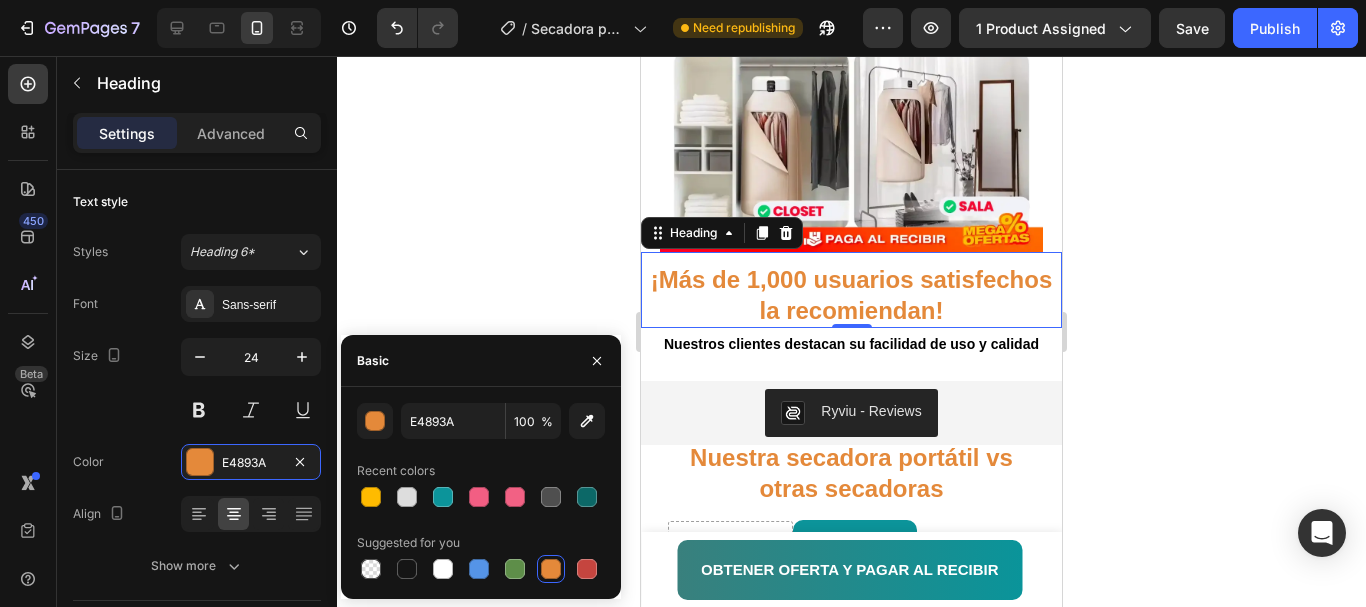 type on "0C949A" 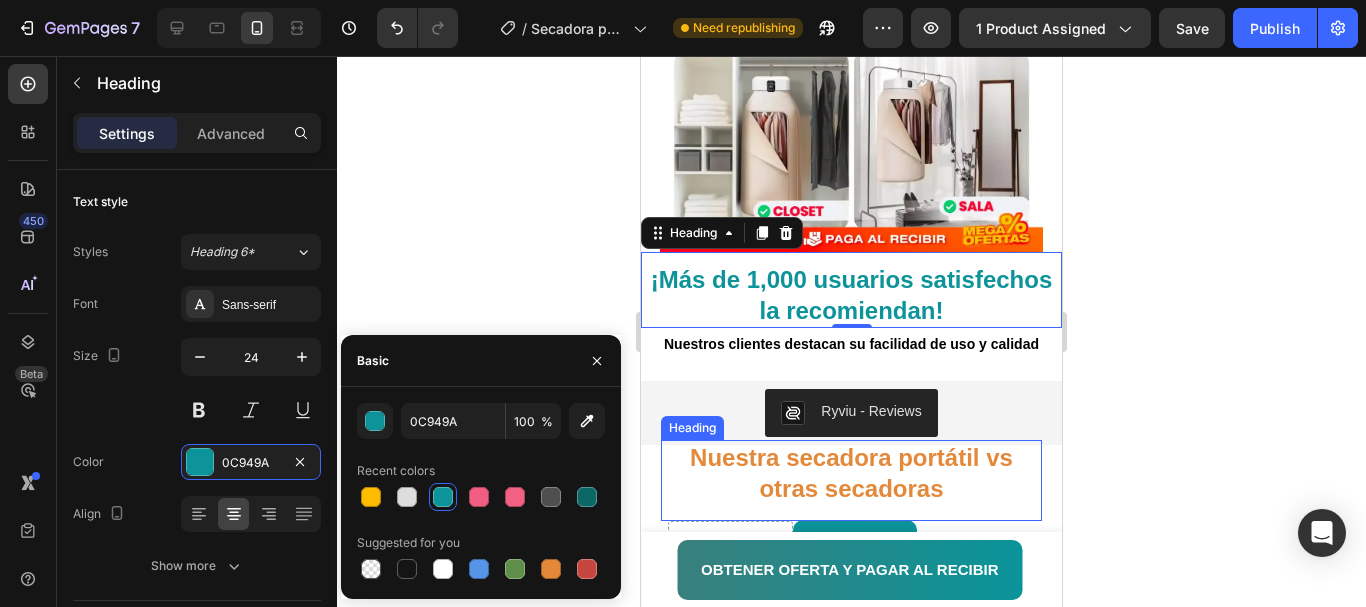 click on "Nuestra secadora portátil vs otras secadoras" at bounding box center (851, 473) 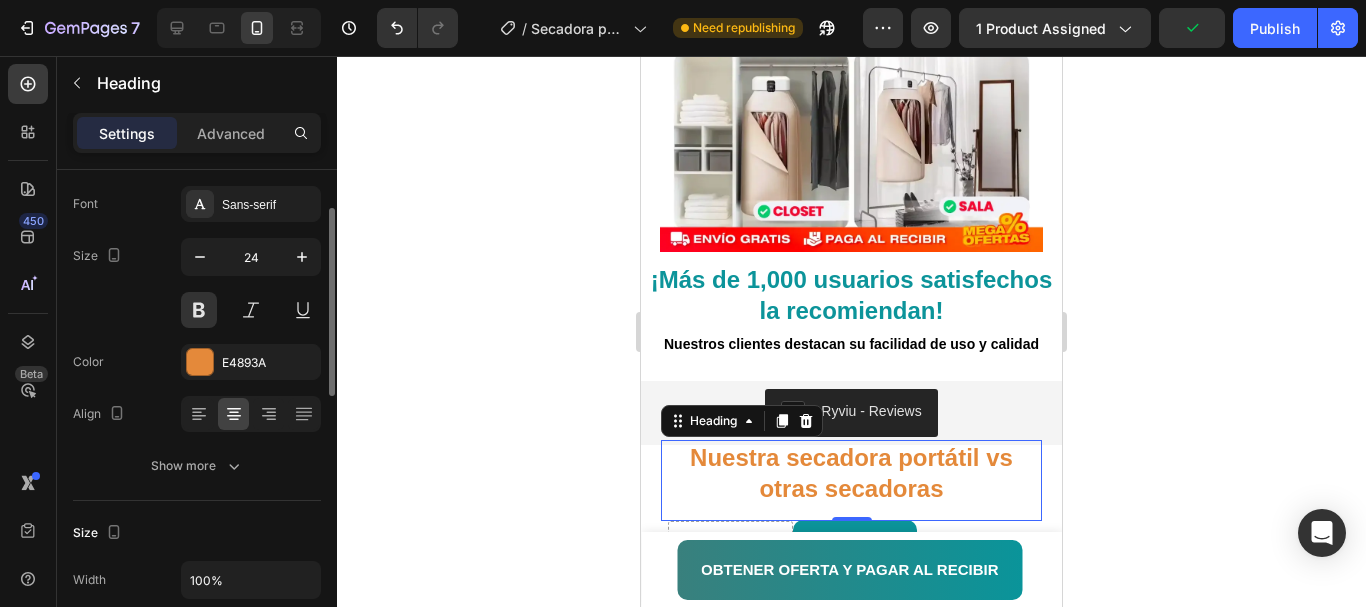 scroll, scrollTop: 0, scrollLeft: 0, axis: both 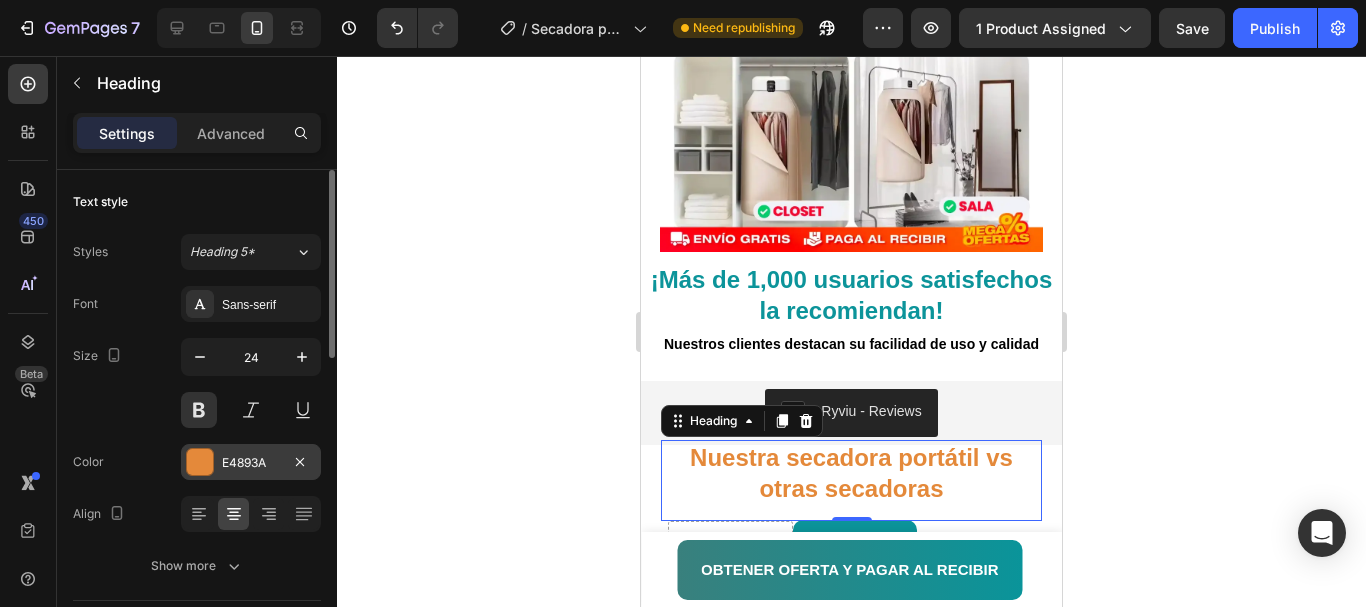 click at bounding box center (200, 462) 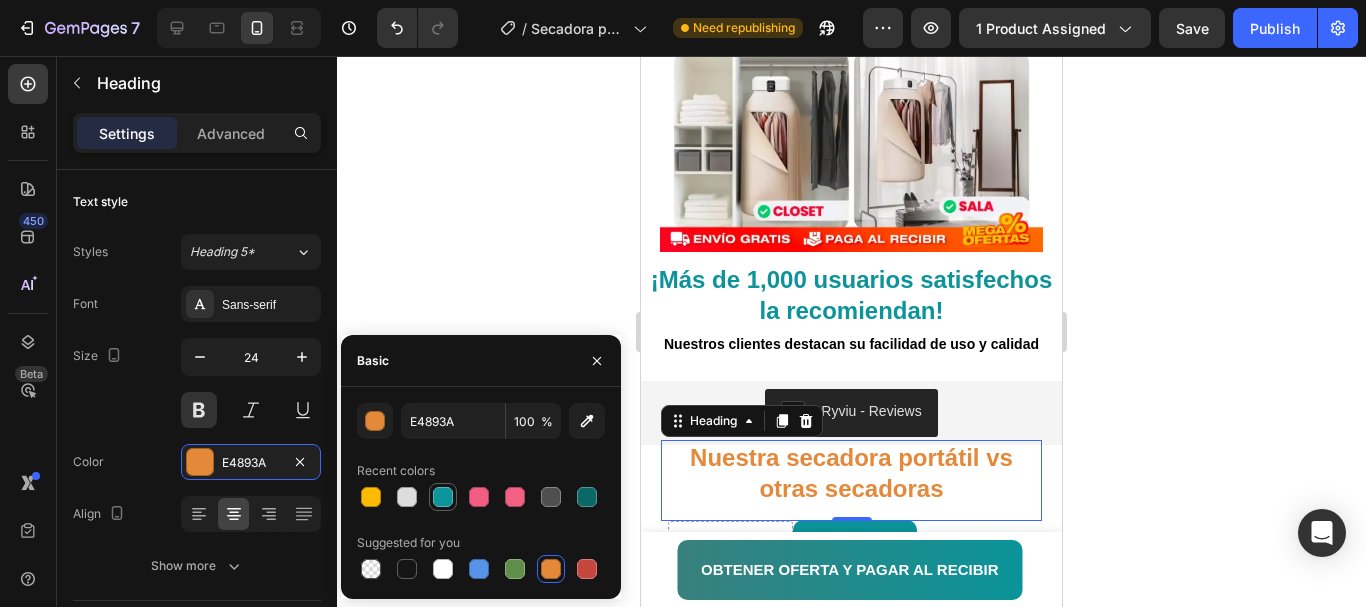 drag, startPoint x: 443, startPoint y: 490, endPoint x: 156, endPoint y: 381, distance: 307.00162 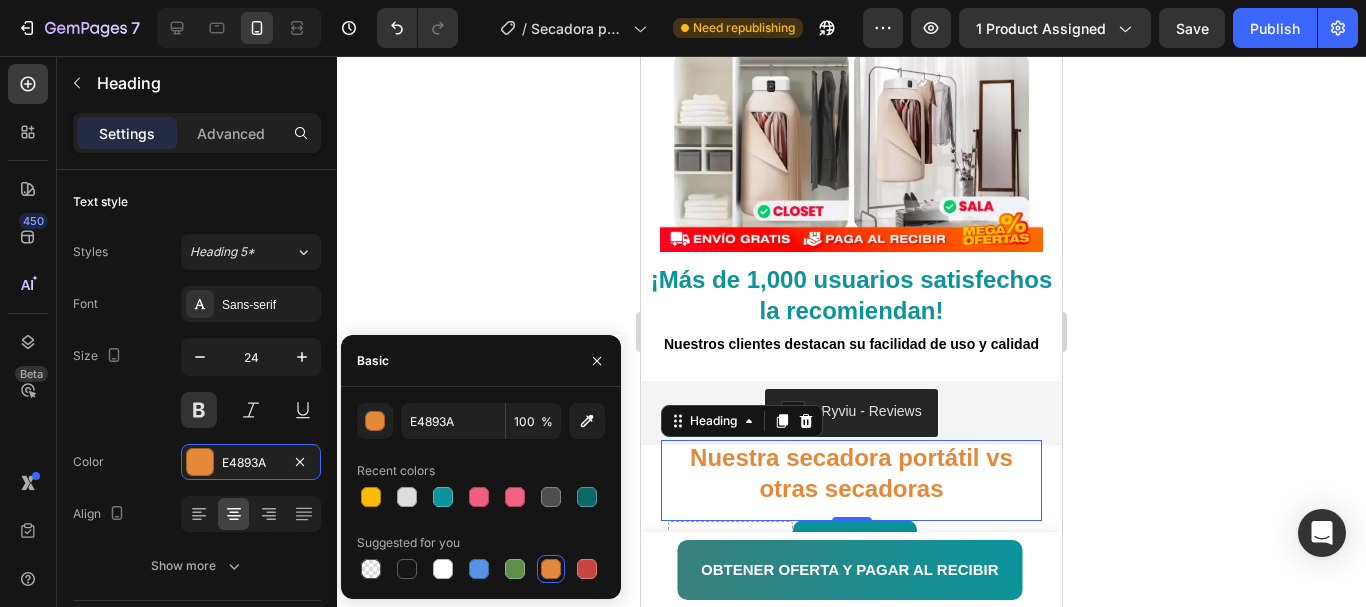 type on "0C949A" 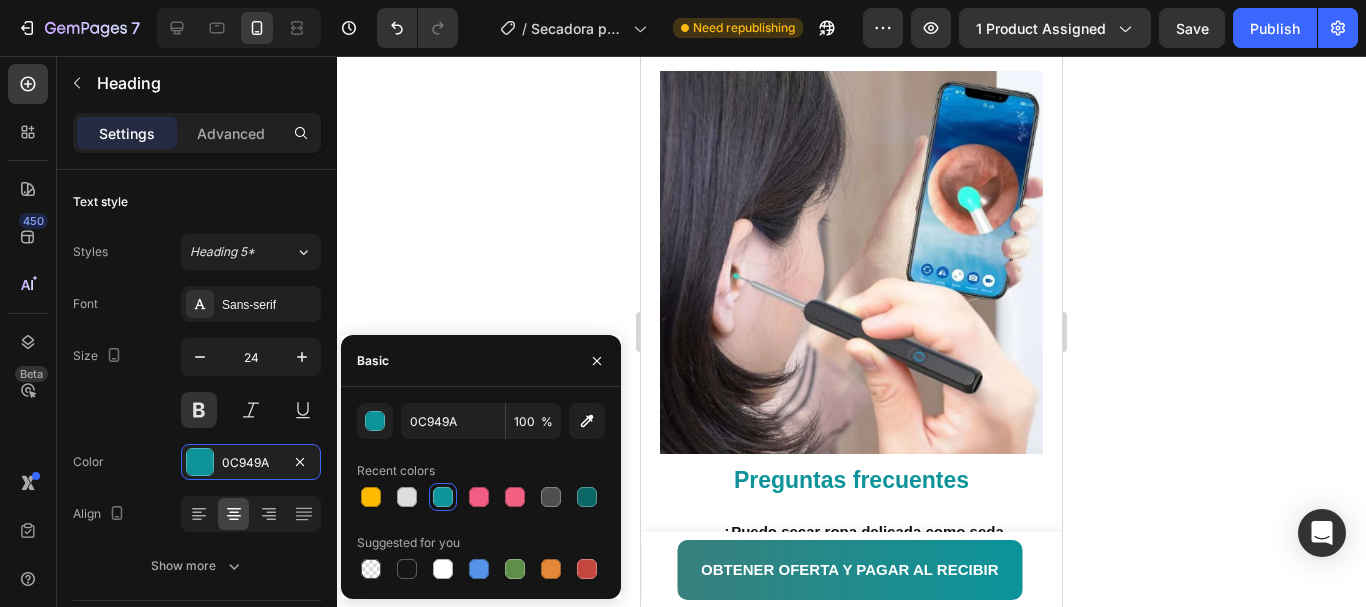 scroll, scrollTop: 3021, scrollLeft: 0, axis: vertical 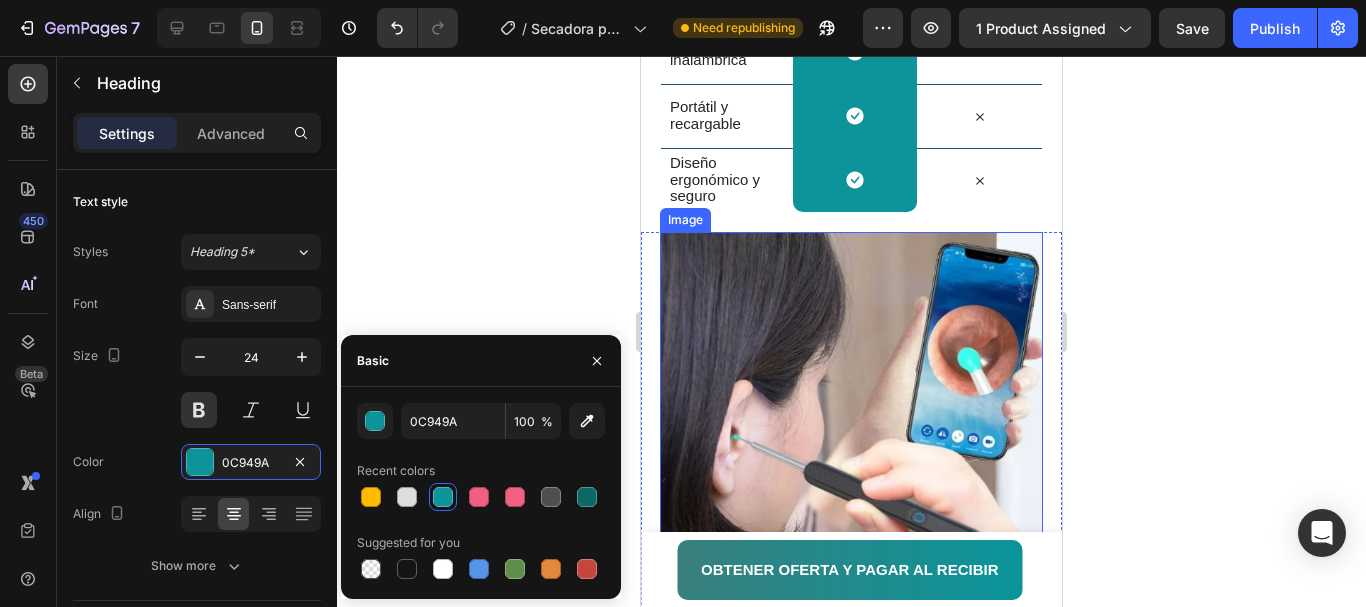 click at bounding box center [851, 423] 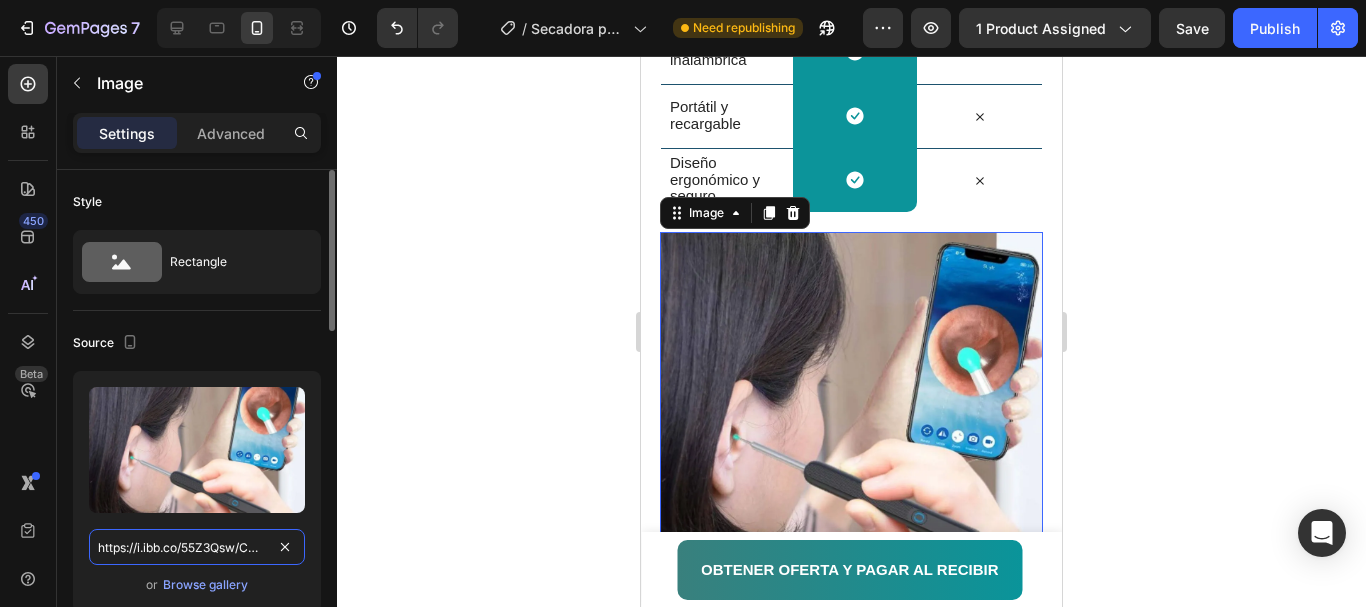 click on "https://i.ibb.co/55Z3Qsw/Copia-de-Copia-de-Mini-parlanrte-10-11zon.webp" at bounding box center (197, 547) 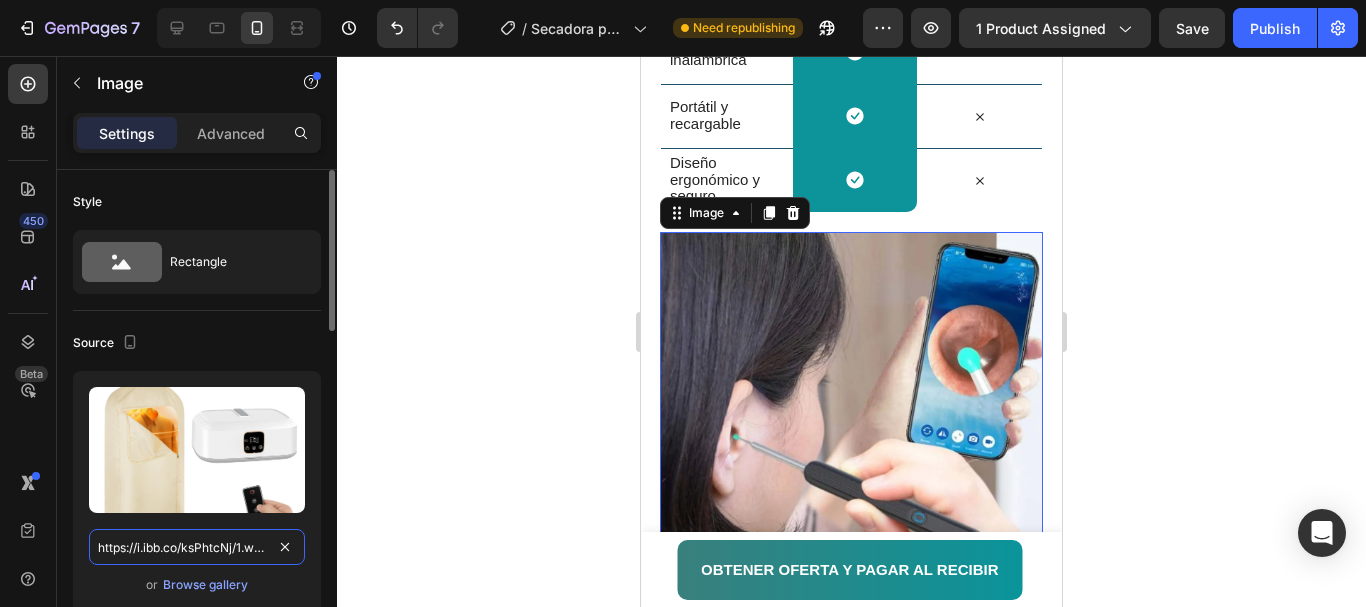 scroll, scrollTop: 0, scrollLeft: 14, axis: horizontal 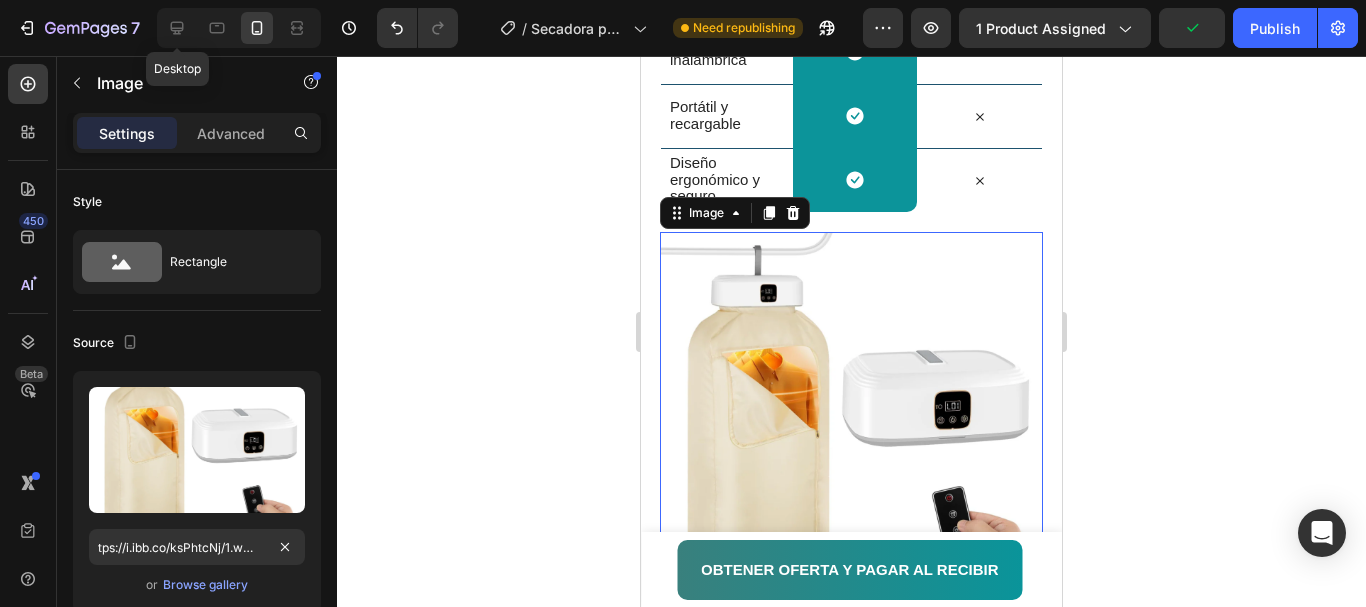 click 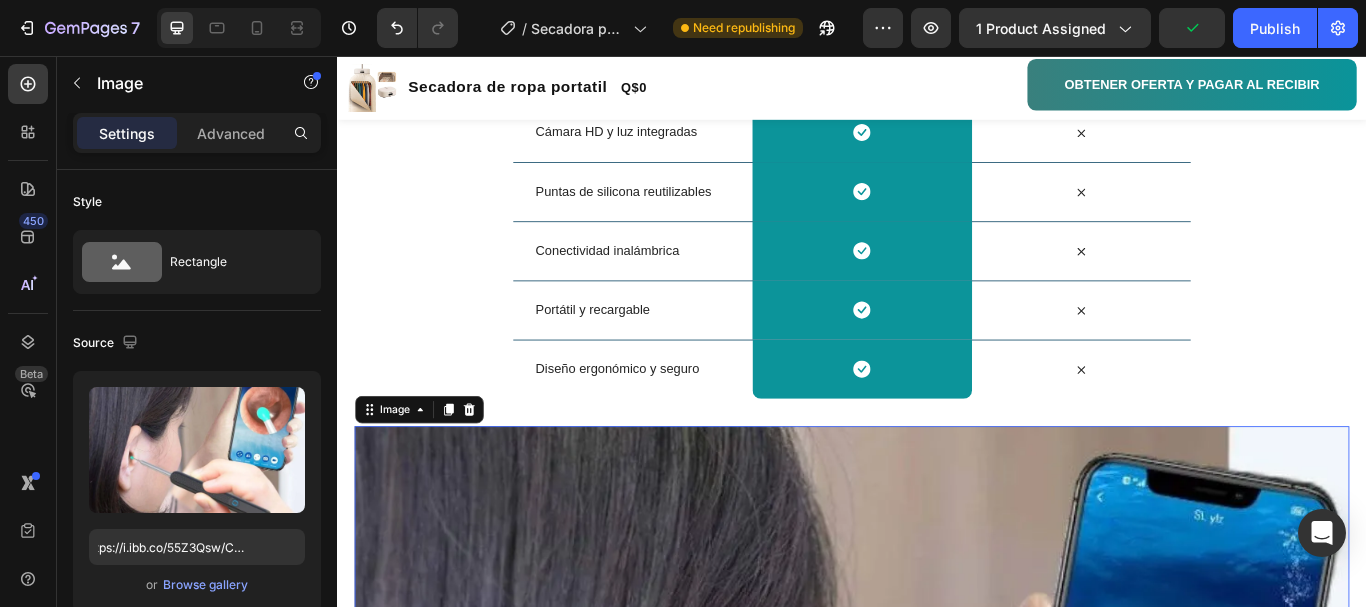 scroll, scrollTop: 0, scrollLeft: 0, axis: both 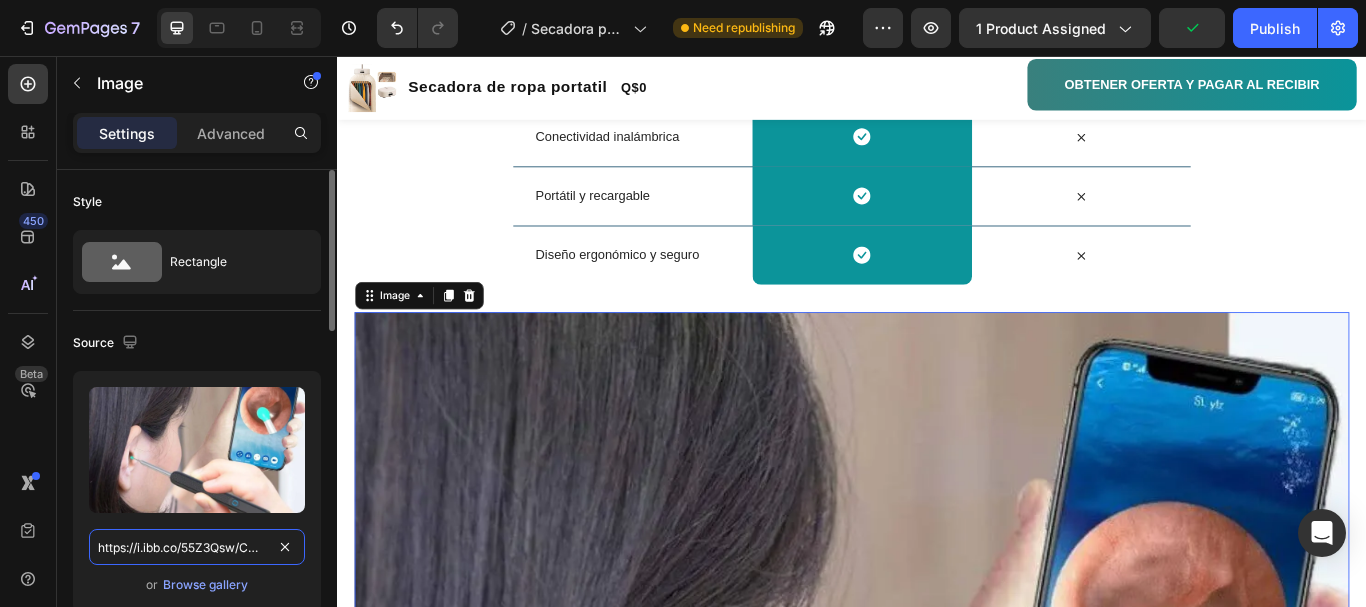 click on "https://i.ibb.co/55Z3Qsw/Copia-de-Copia-de-Mini-parlanrte-10-11zon.webp" at bounding box center (197, 547) 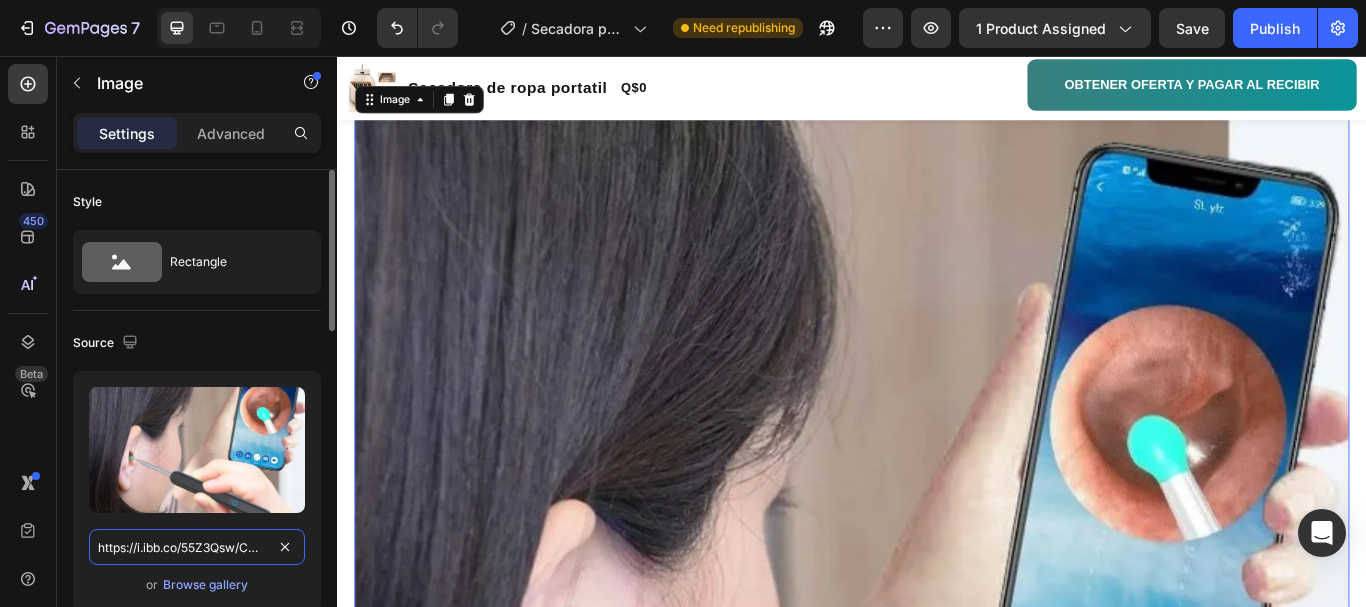 paste on "ksPhtcNj/1" 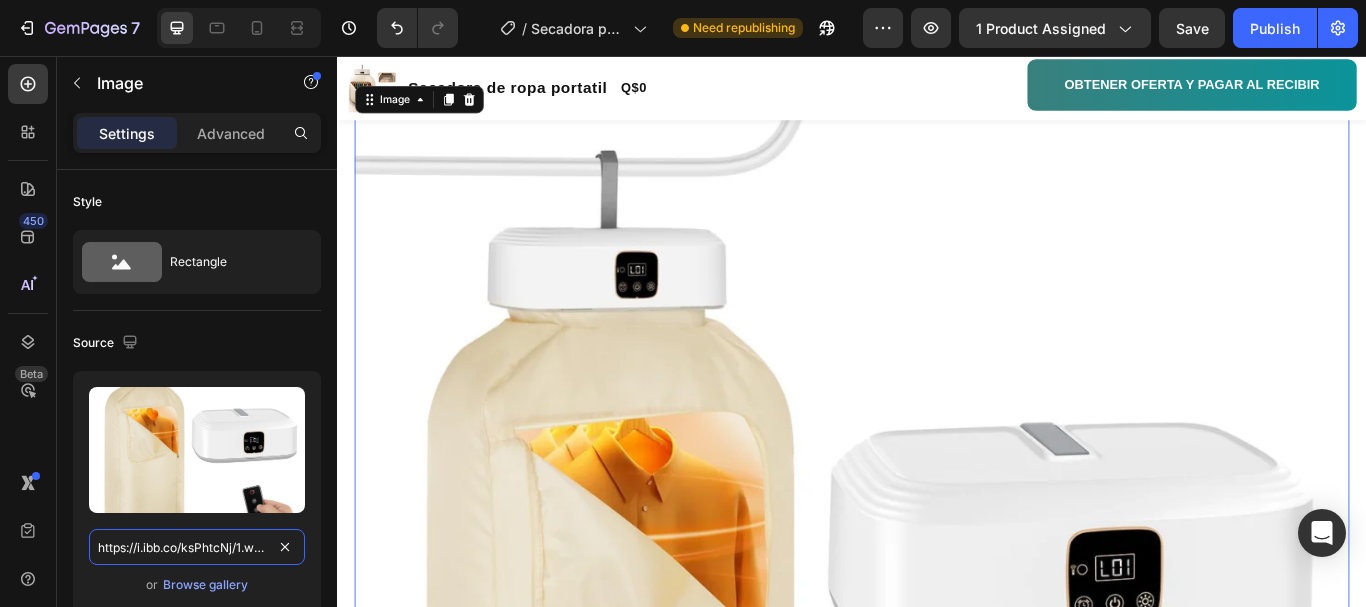 scroll, scrollTop: 0, scrollLeft: 14, axis: horizontal 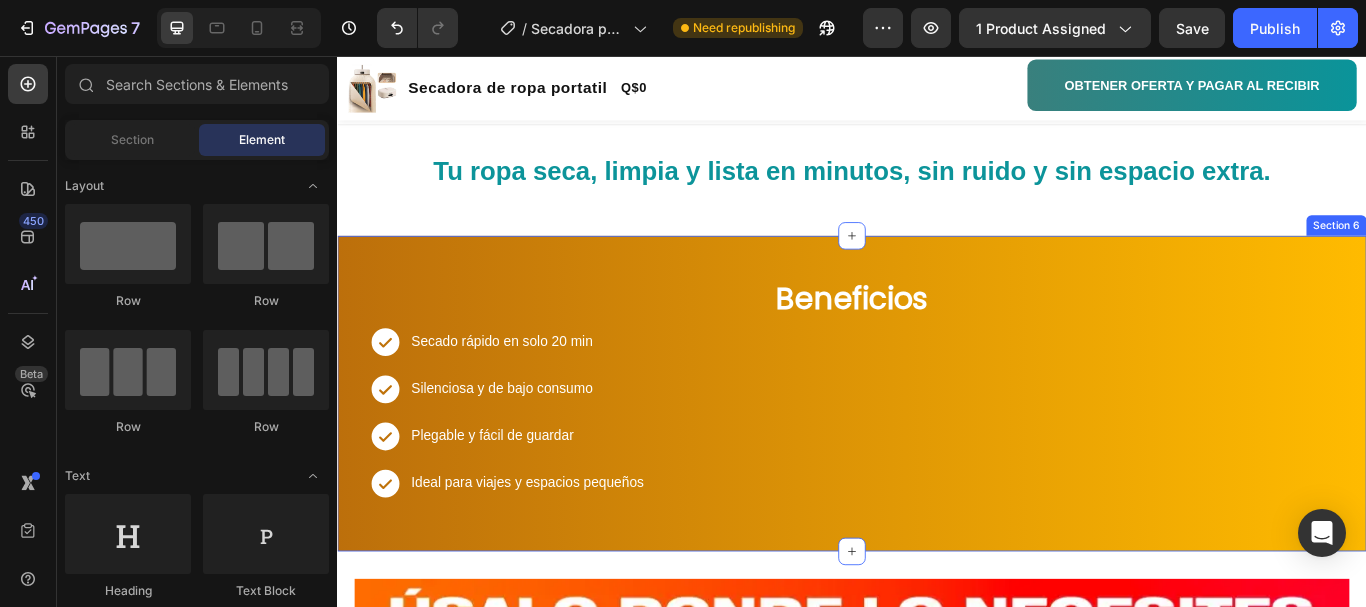 click on "Beneficios Heading
Icon Secado rápido en solo 20 min Text Block Row
Icon Silenciosa y de bajo consumo Text Block Row
Icon Plegable y fácil de guardar  Text Block Row
Icon Ideal para viajes y espacios pequeños Text Block Row Product Row Section 6" at bounding box center [937, 449] 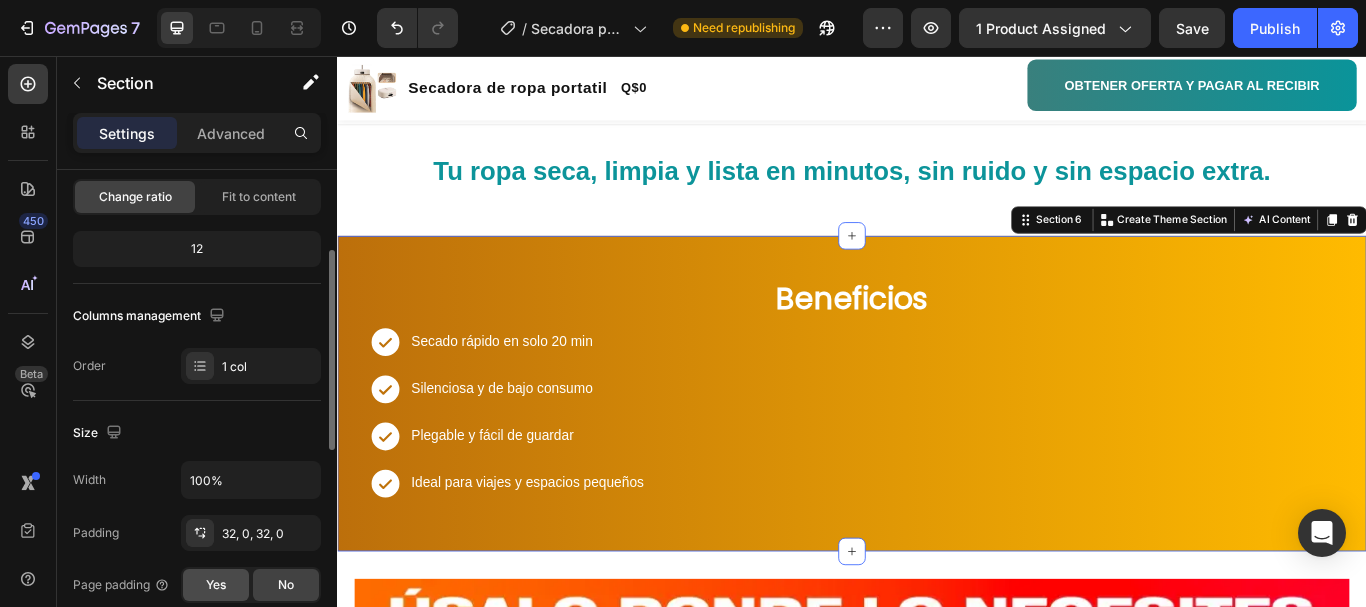 scroll, scrollTop: 500, scrollLeft: 0, axis: vertical 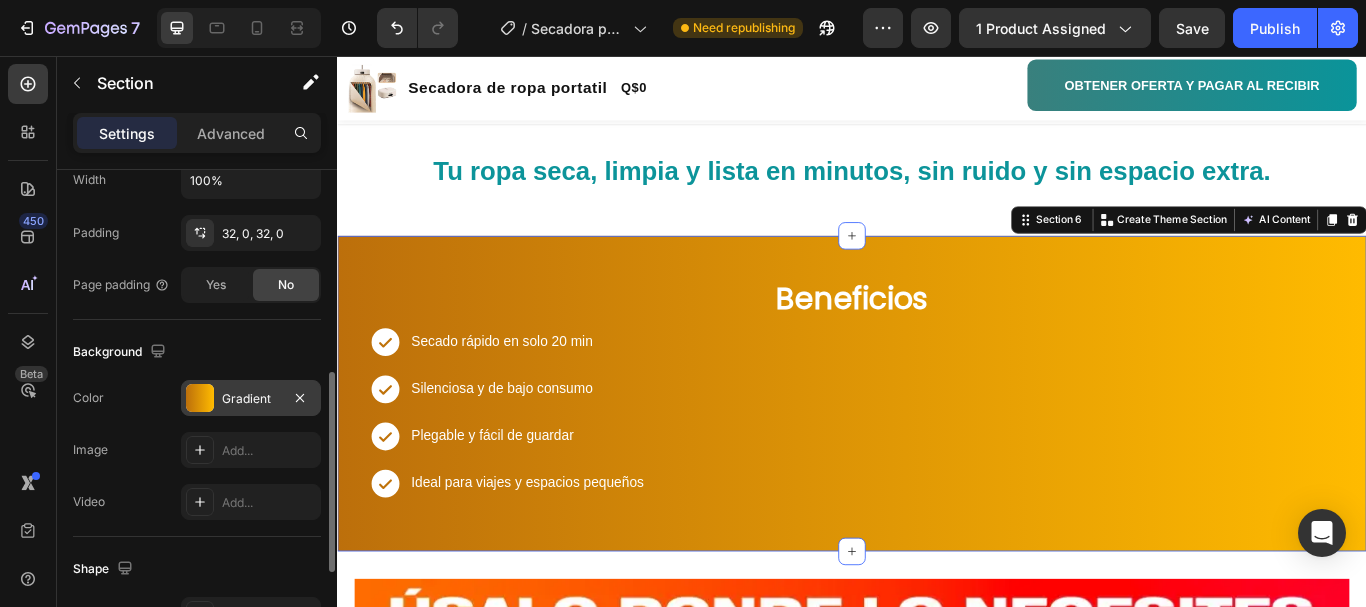 click at bounding box center [200, 398] 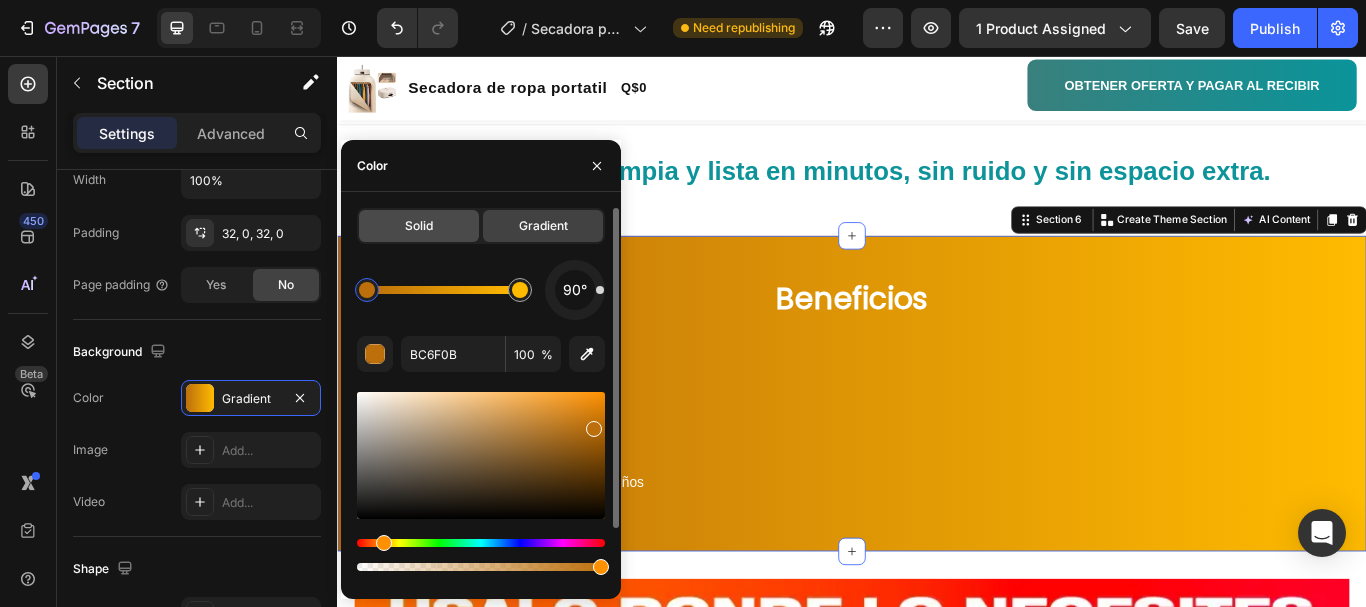 click on "Solid" 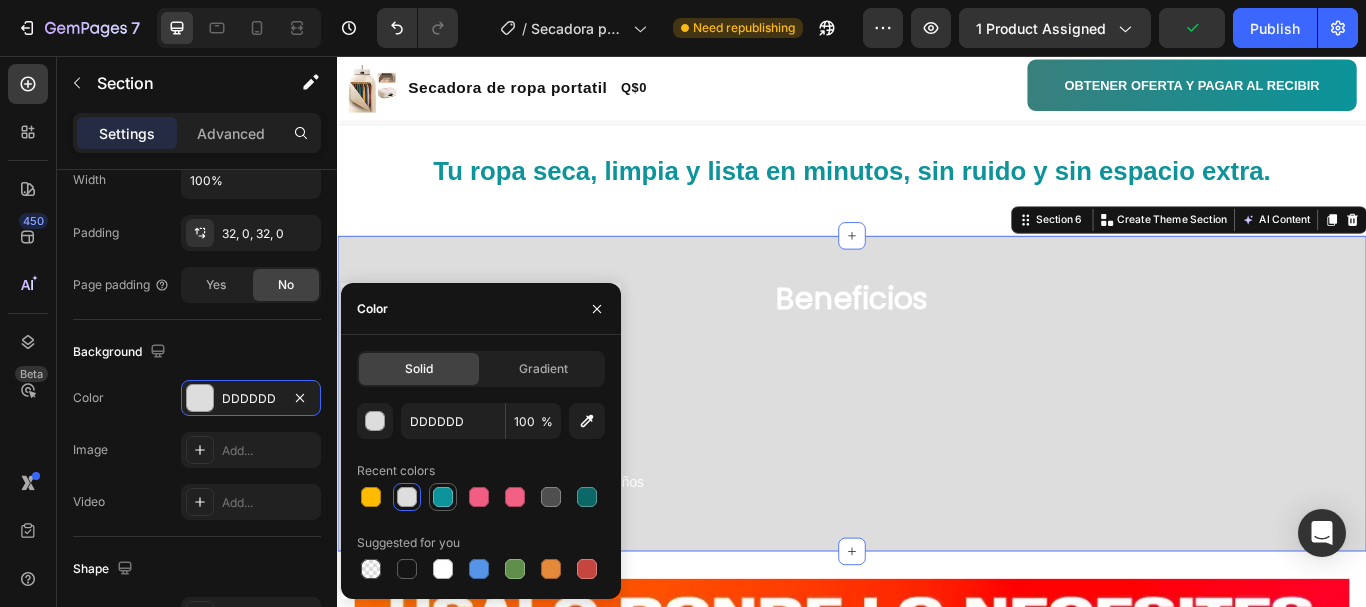 click at bounding box center (443, 497) 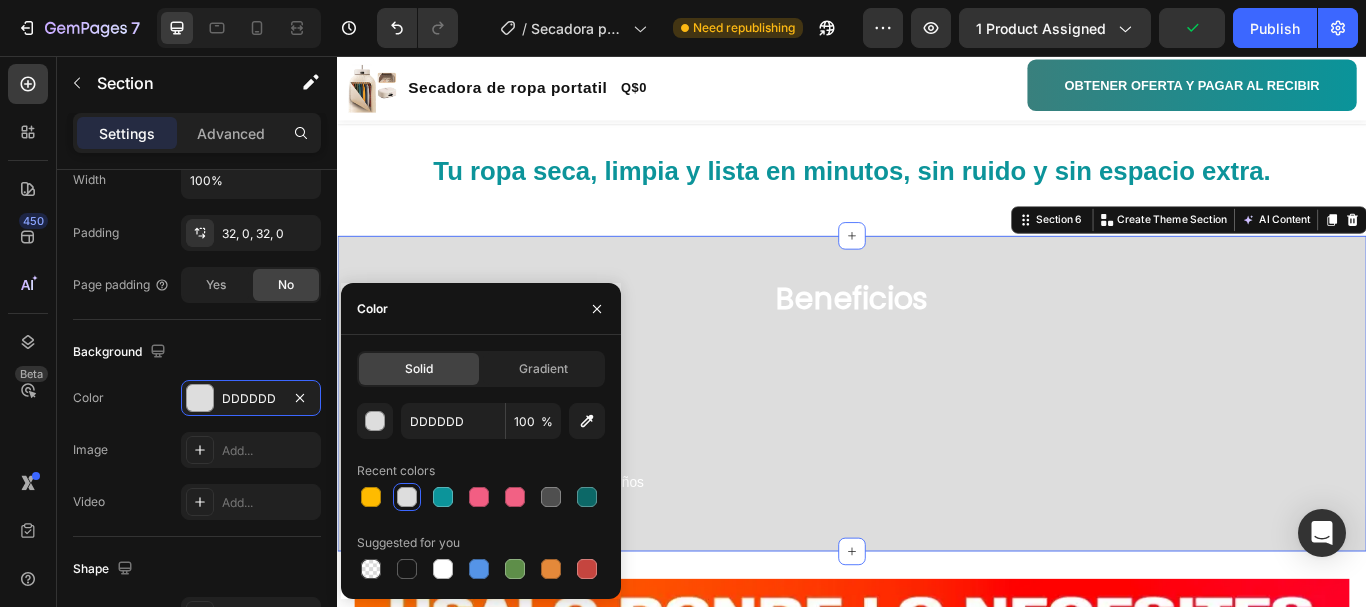 type on "0C949A" 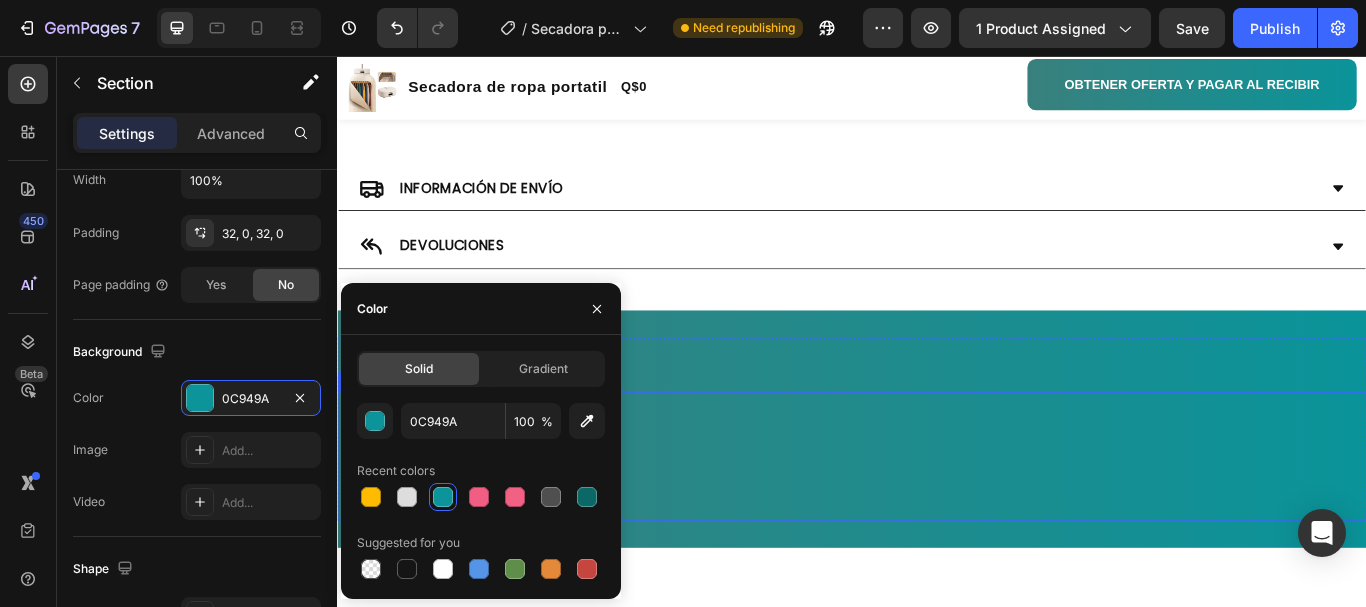 scroll, scrollTop: 5409, scrollLeft: 0, axis: vertical 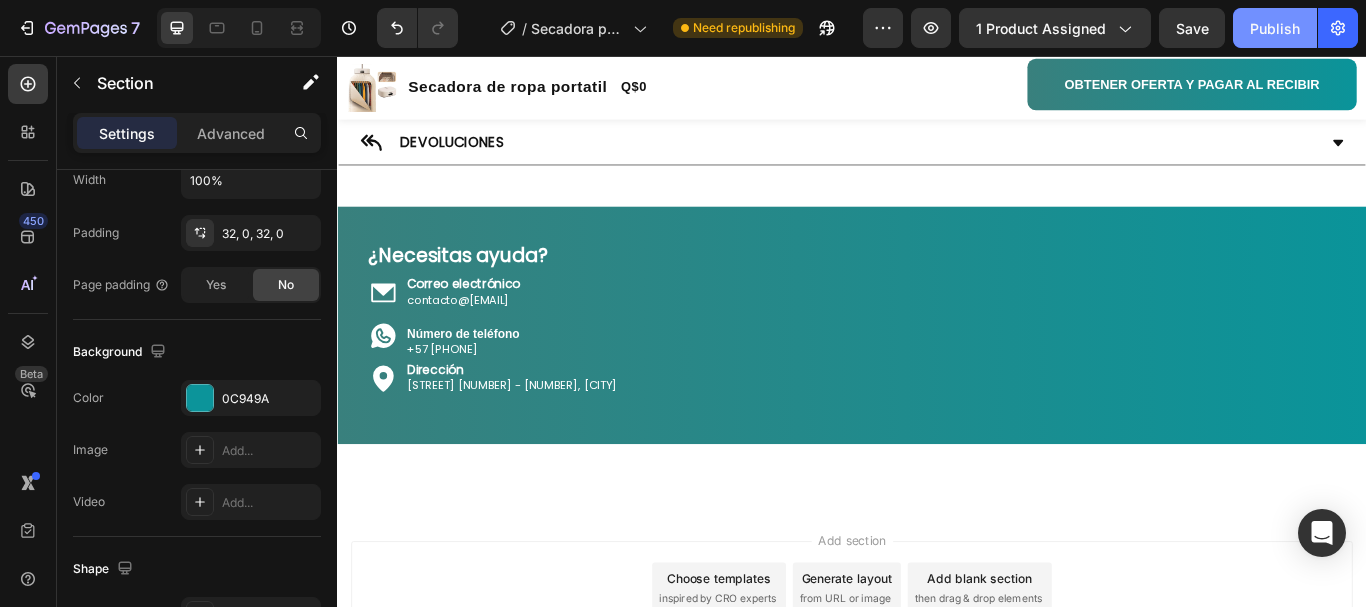 drag, startPoint x: 1289, startPoint y: 29, endPoint x: 1090, endPoint y: 27, distance: 199.01006 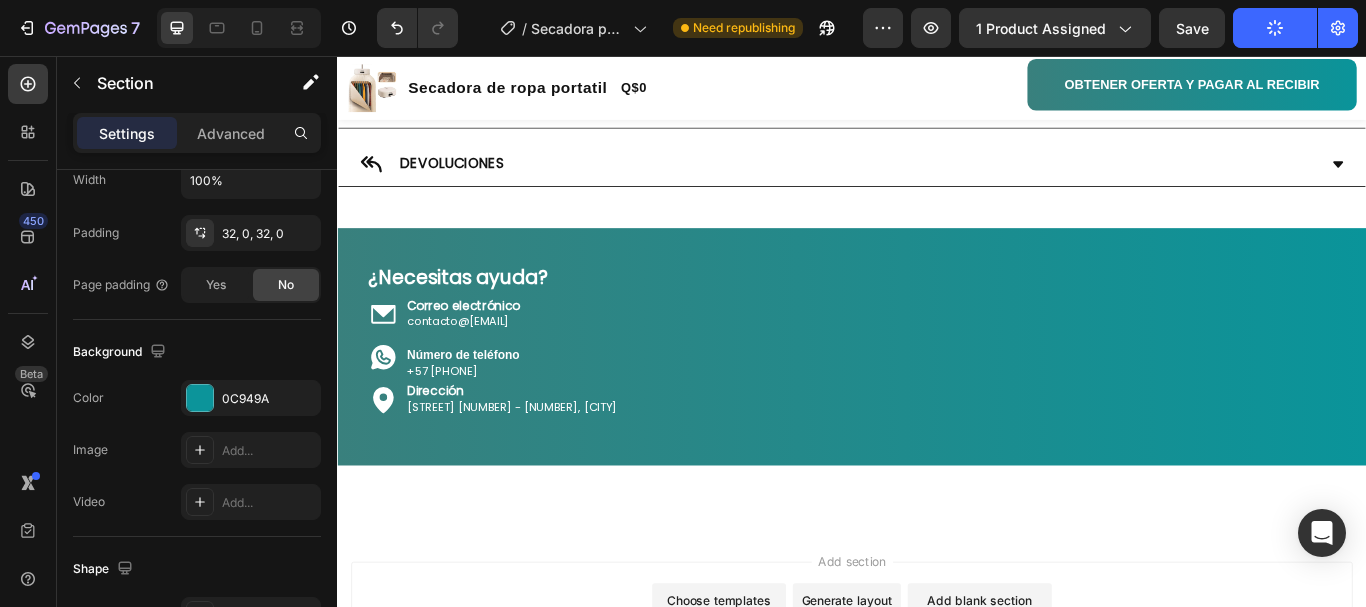 scroll, scrollTop: 5409, scrollLeft: 0, axis: vertical 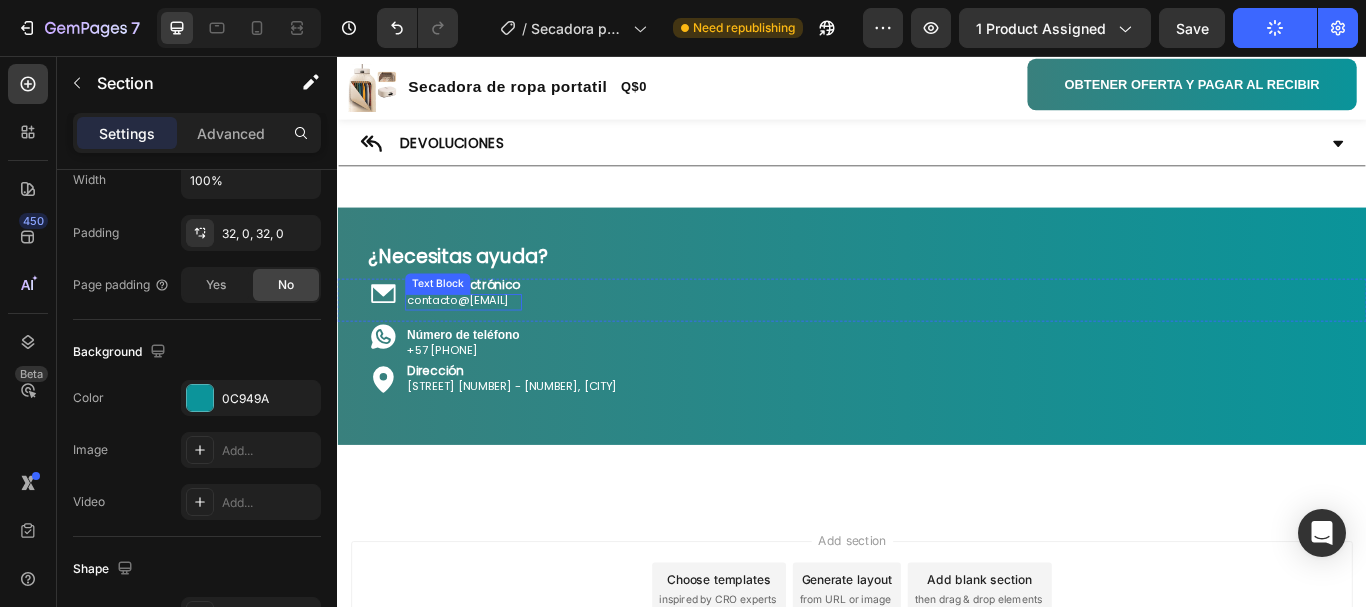 click on "Icon Correo electrónico Text Block contacto@onlityshop.com Text Block Row
Icon Número de teléfono Text Block +57 300 126 8542 Text Block Row
Icon Dirección Text Block Carrera 50 #138 - 15, Bogotá Text Block Row" at bounding box center (937, 403) 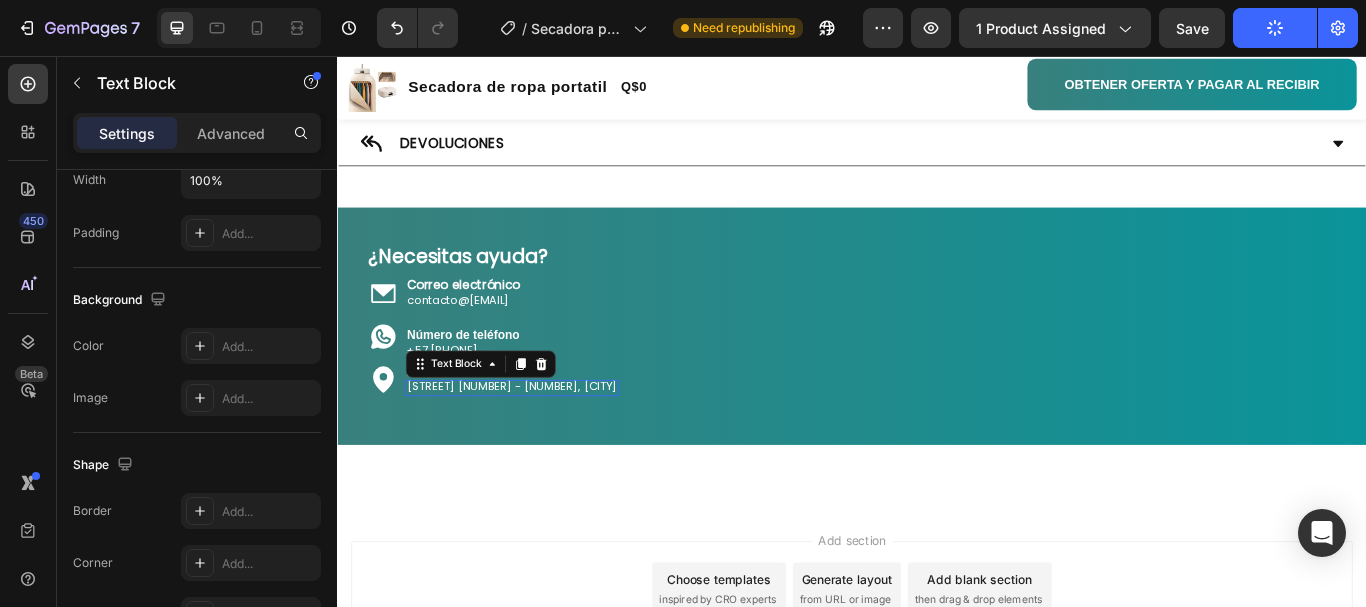 scroll, scrollTop: 5509, scrollLeft: 0, axis: vertical 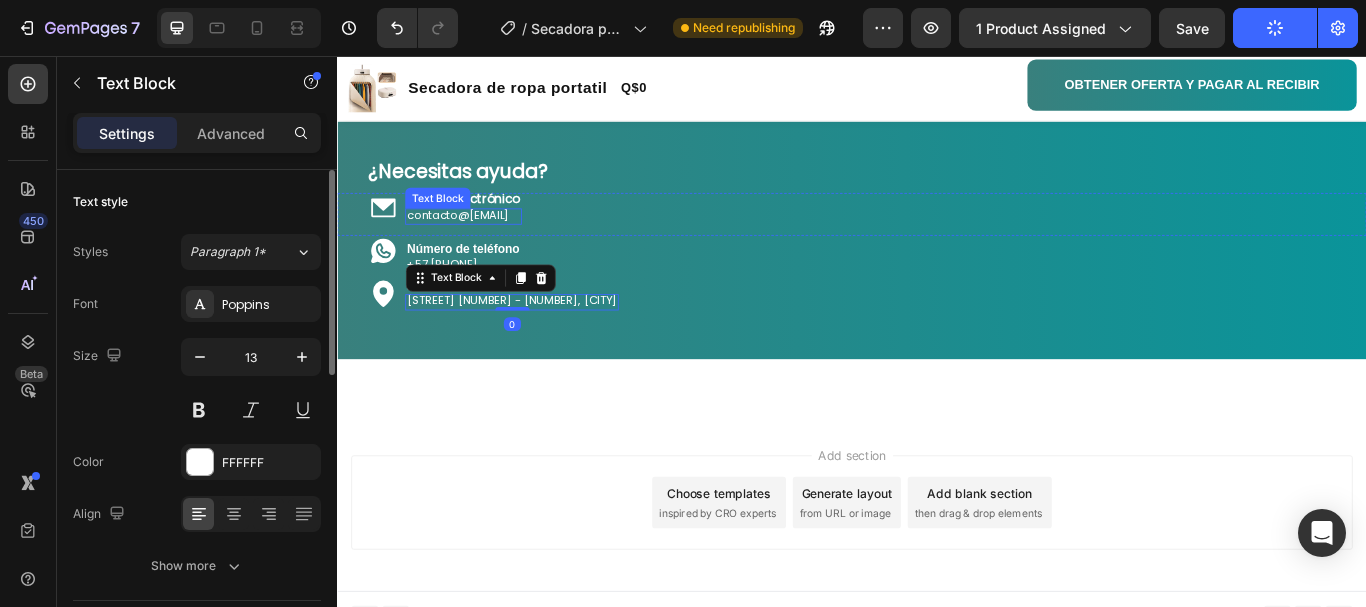 click on "contacto@onlityshop.com" at bounding box center (484, 242) 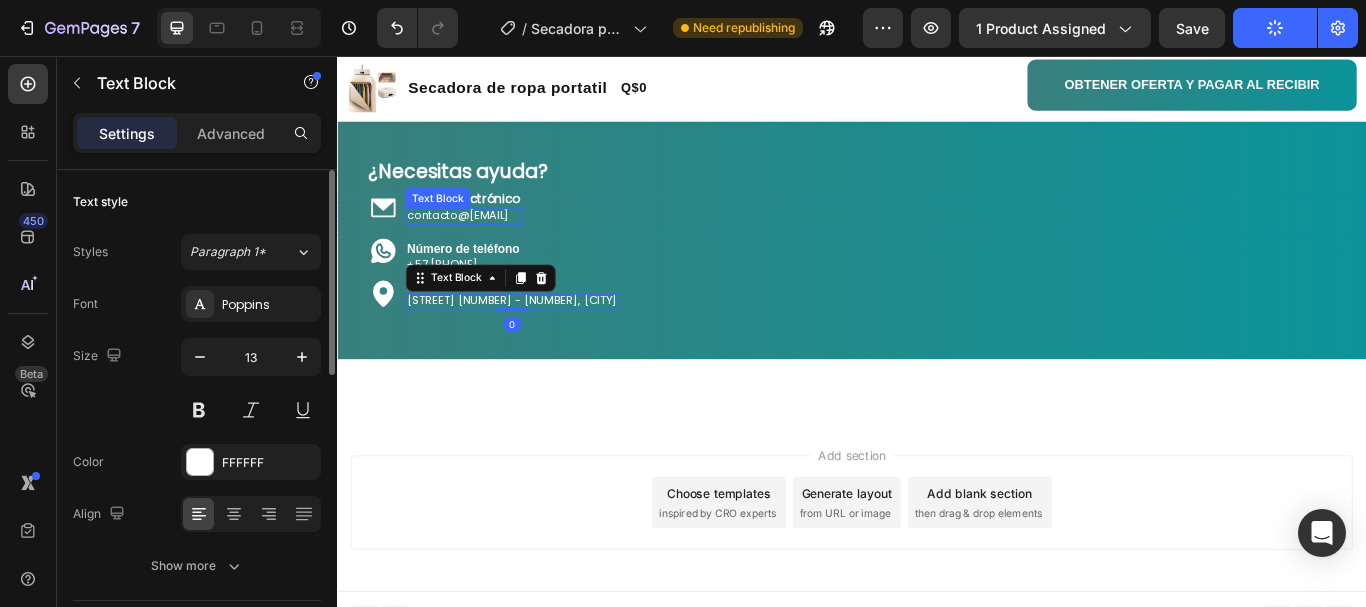 click on "contacto@onlityshop.com" at bounding box center [484, 242] 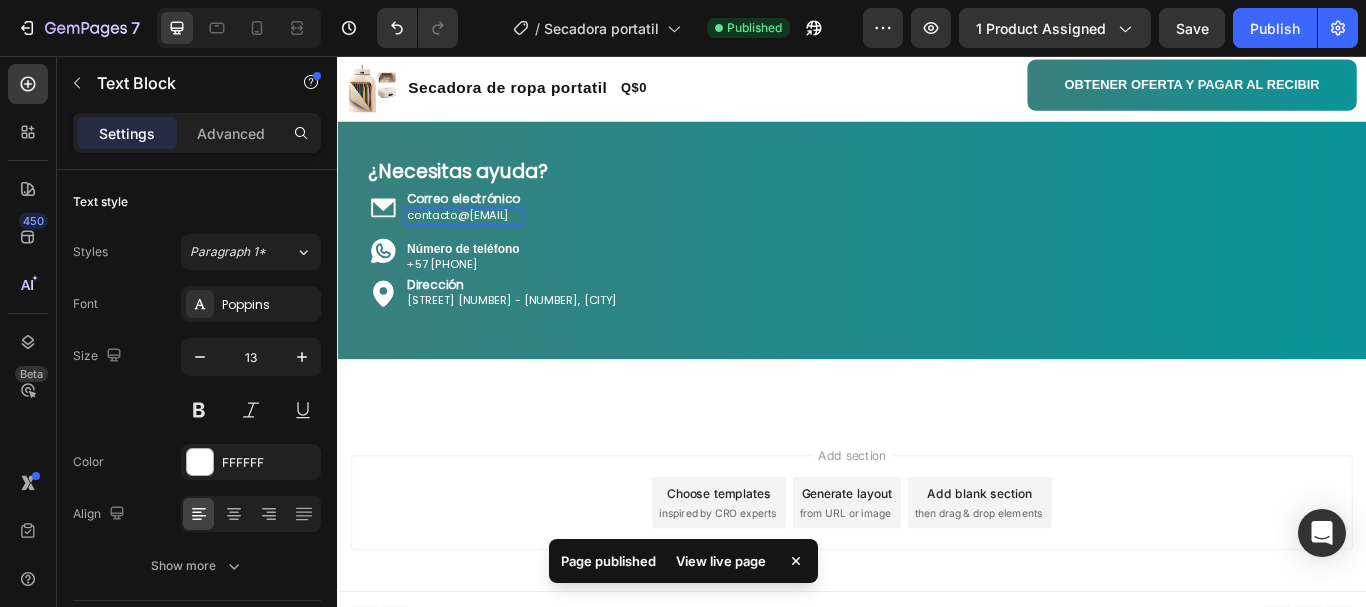 click on "Add section Choose templates inspired by CRO experts Generate layout from URL or image Add blank section then drag & drop elements" at bounding box center (937, 581) 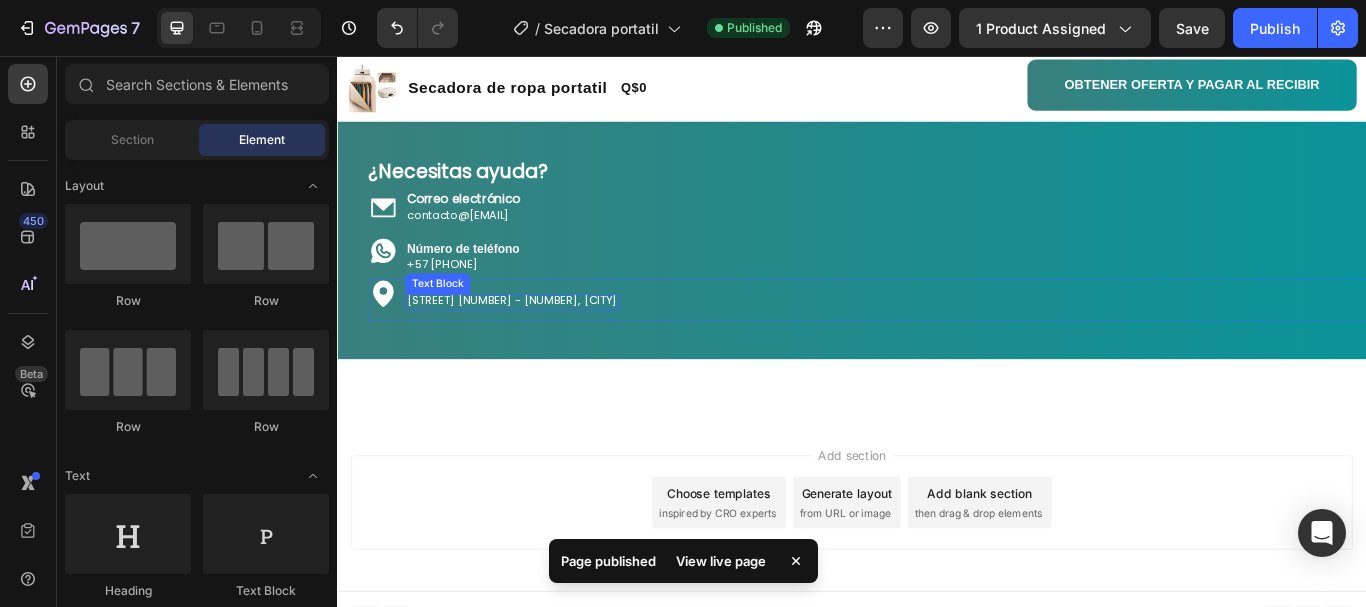 click on "Carrera 50 #138 - 15, Bogotá" at bounding box center (540, 342) 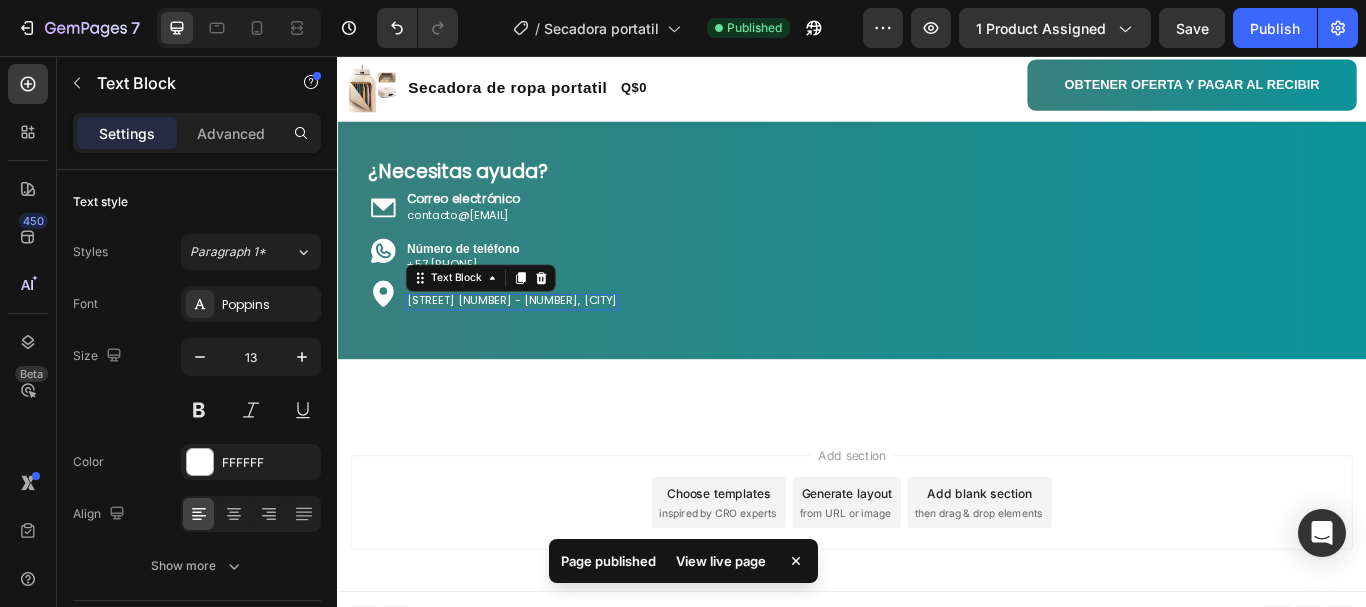 click on "Carrera 50 #138 - 15, Bogotá" at bounding box center [540, 342] 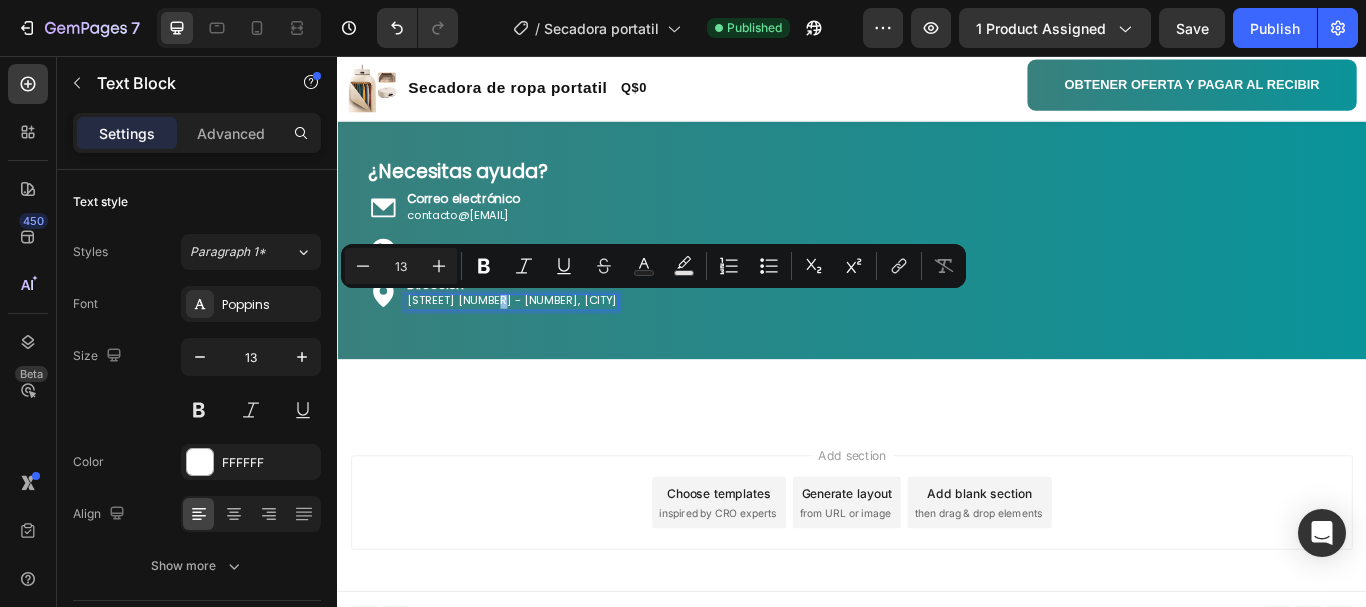 click on "Carrera 50 #138 - 15, Bogotá" at bounding box center (540, 342) 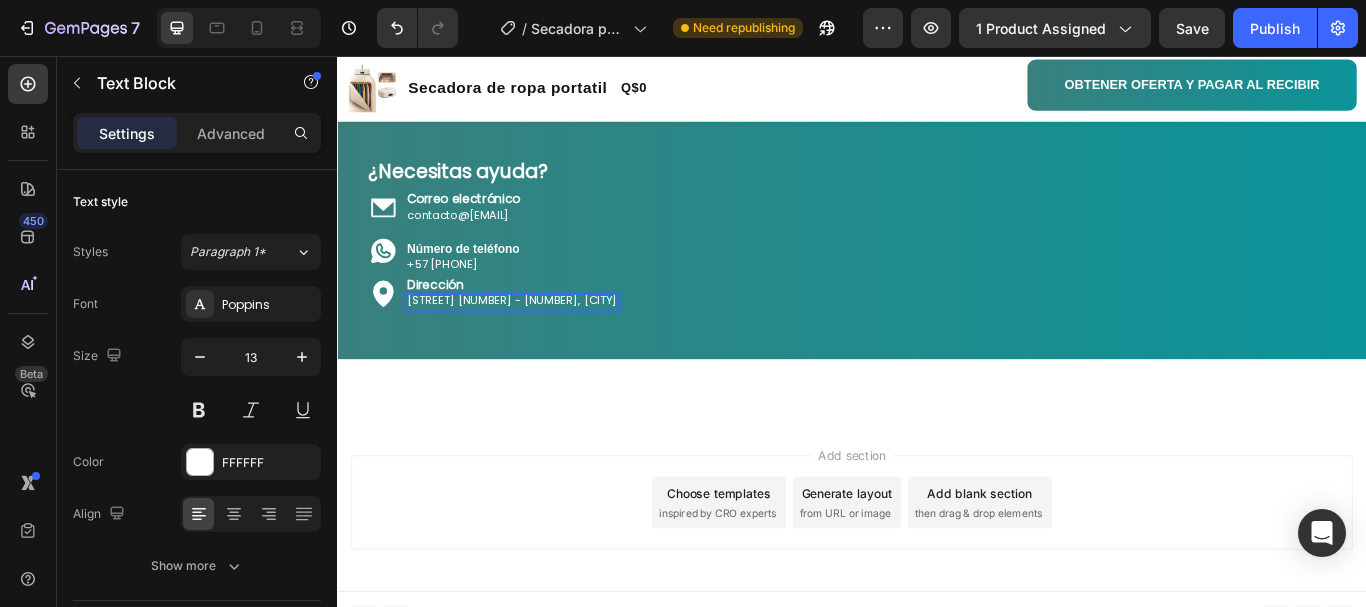 click on "Carrera 50 #138 - 15, Bogotá" at bounding box center [540, 342] 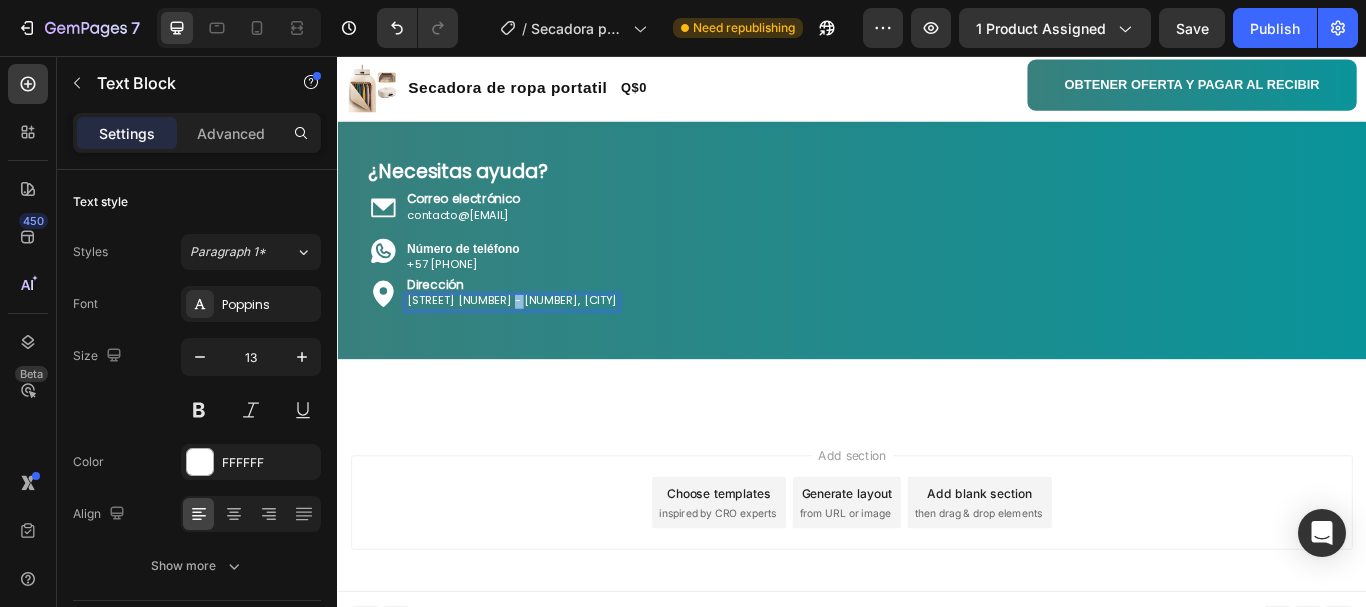 click on "Carrera 50 #138 - 15, Bogotá" at bounding box center [540, 342] 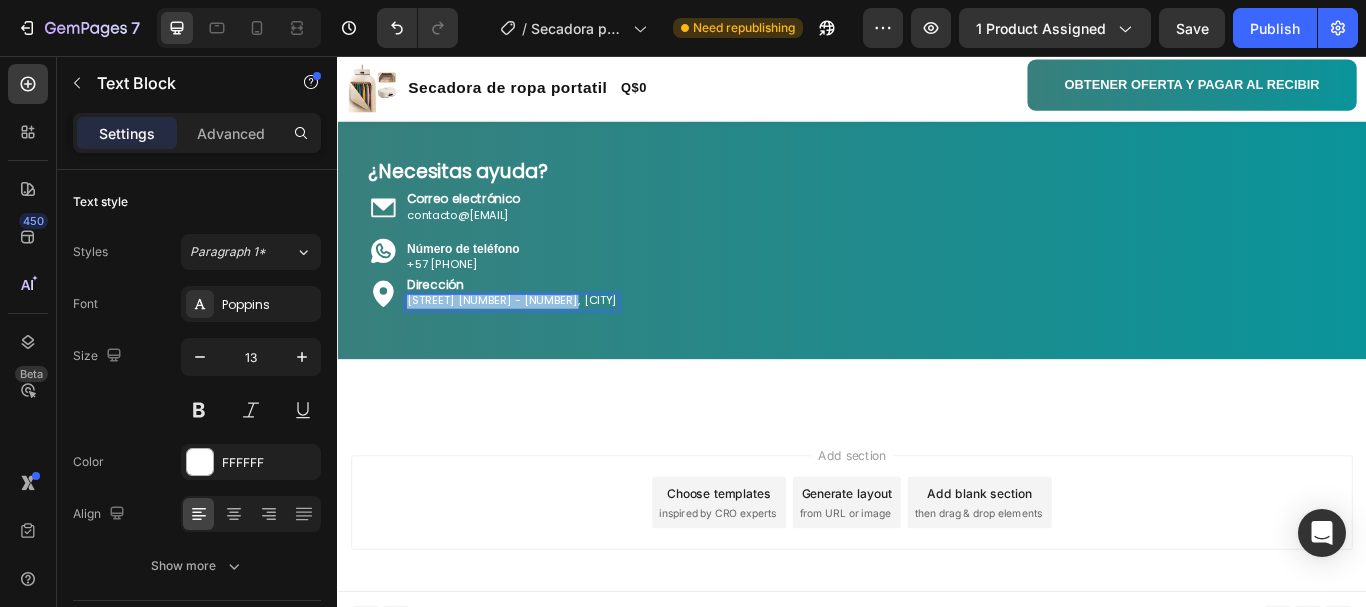 click on "Carrera 50 #138 - 15, Bogotá" at bounding box center (540, 342) 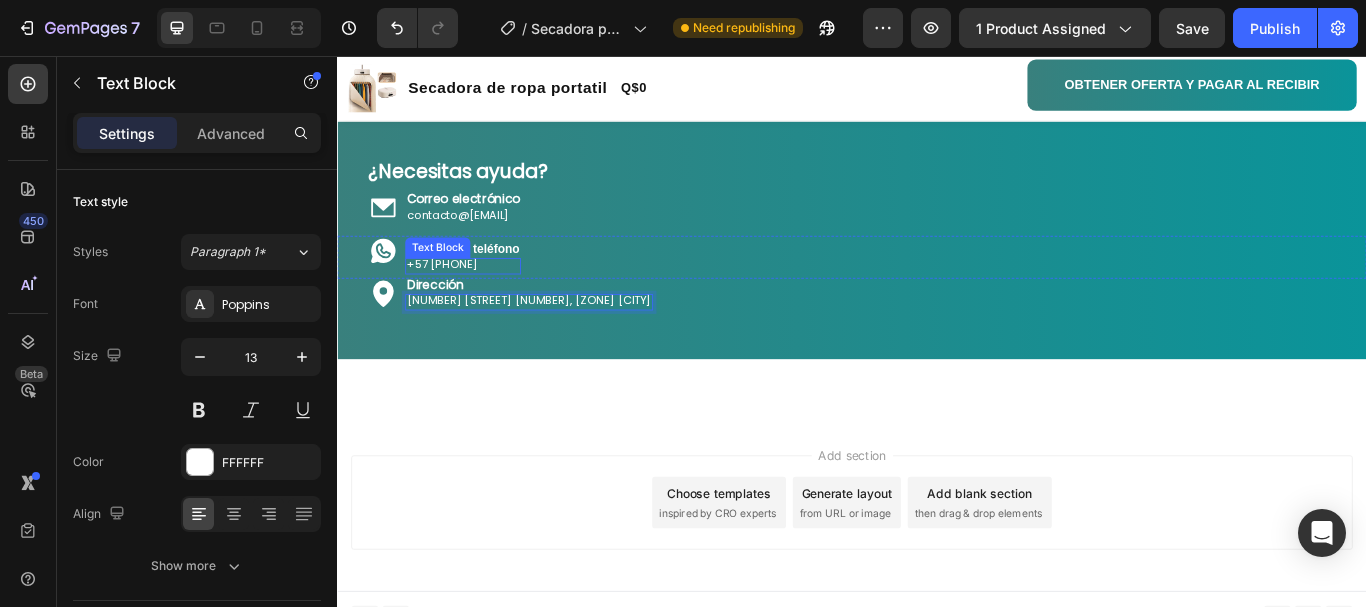 click on "+57 300 126 8542" at bounding box center (483, 300) 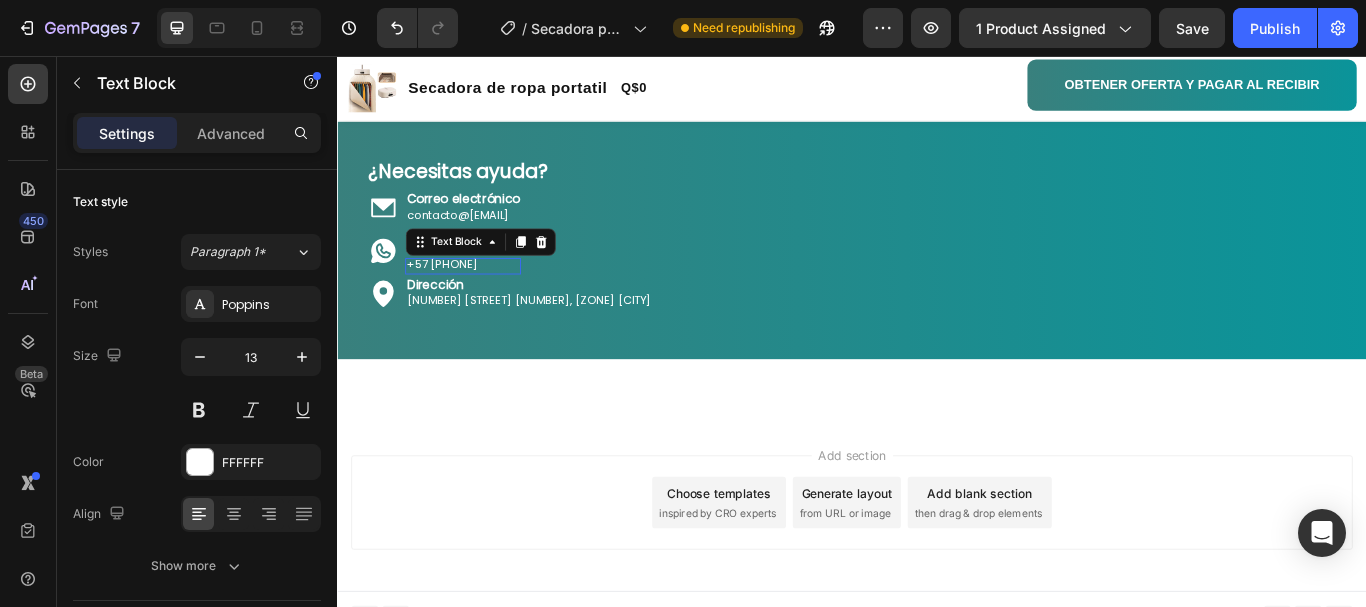 click on "+57 300 126 8542" at bounding box center (483, 300) 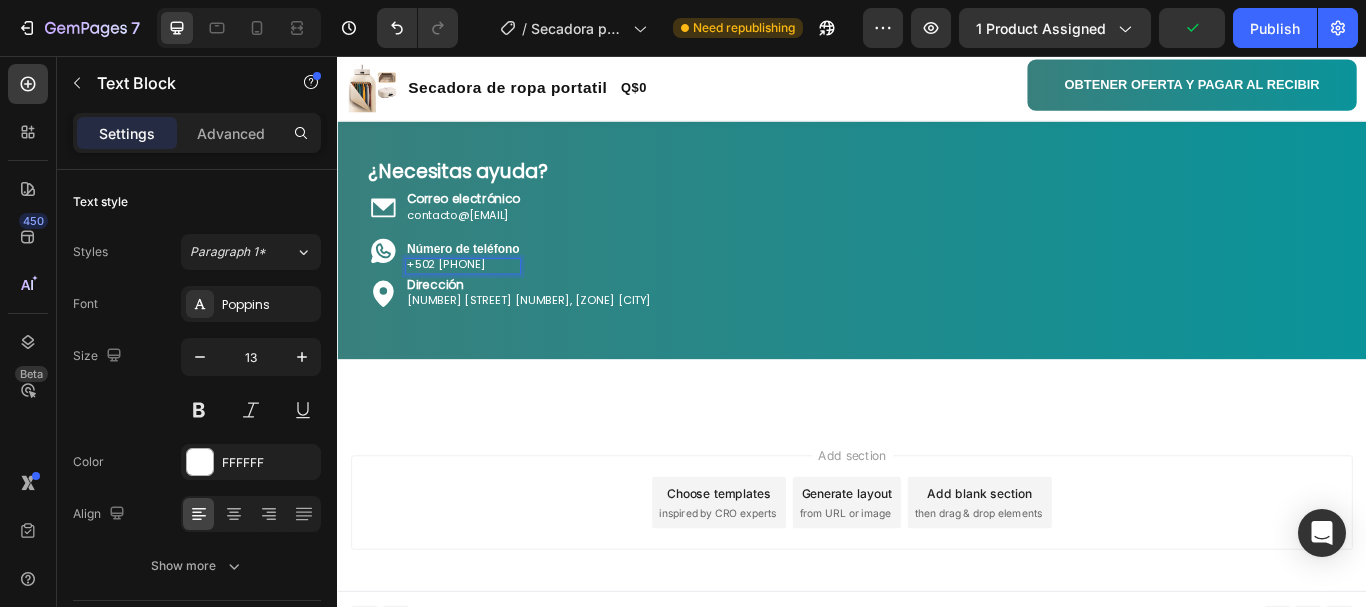 click on "+502 42591876" at bounding box center [483, 300] 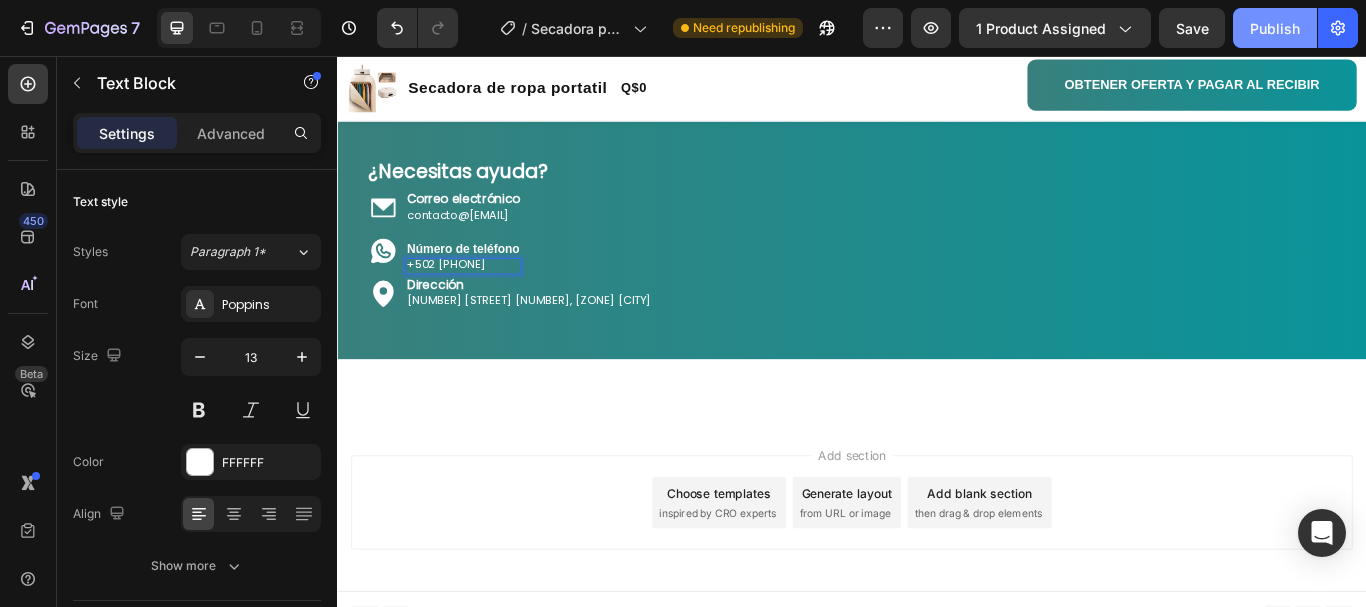 click on "Publish" at bounding box center (1275, 28) 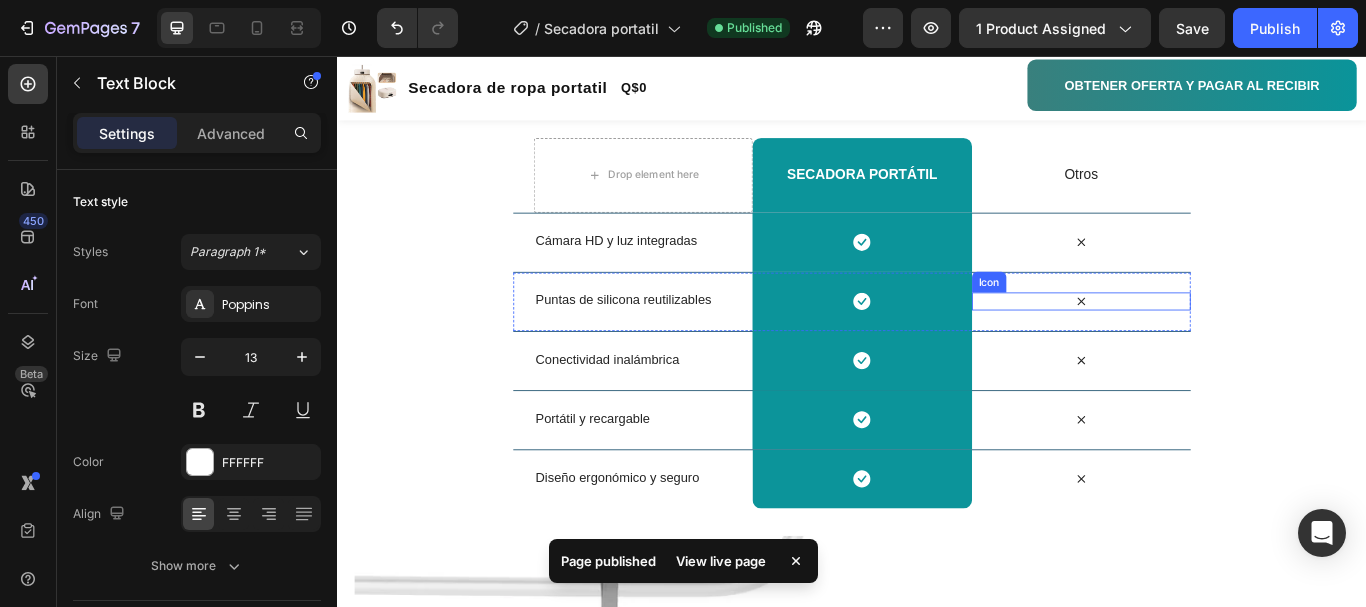 scroll, scrollTop: 3238, scrollLeft: 0, axis: vertical 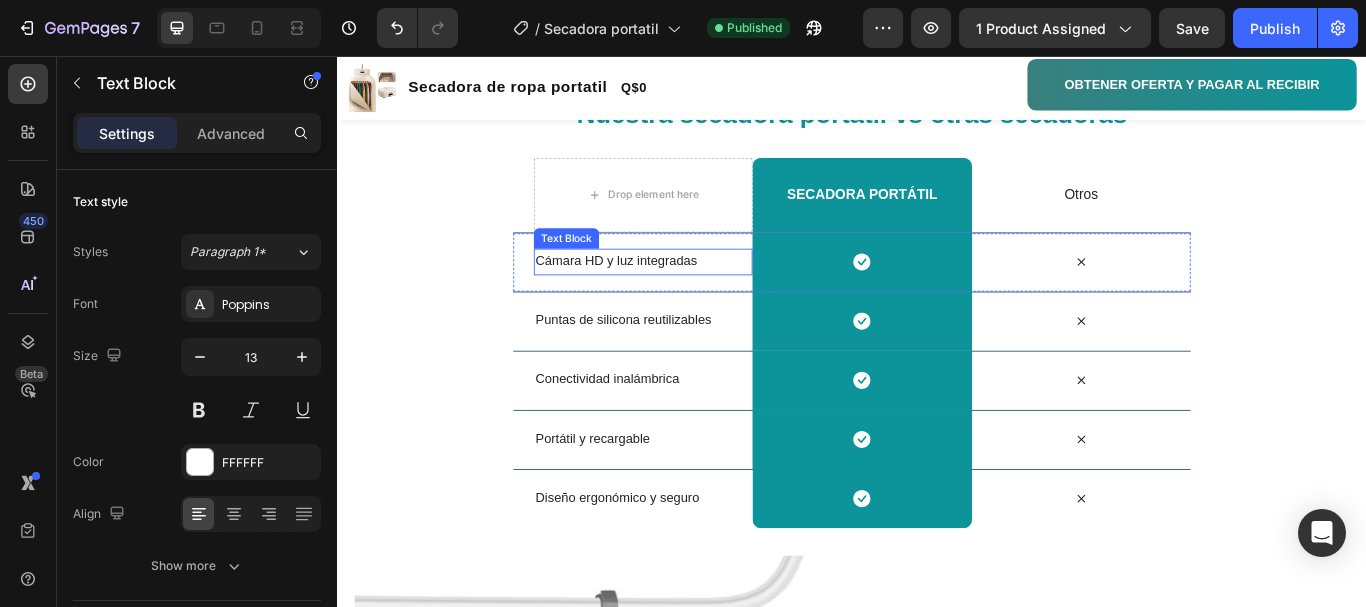 click on "Cámara HD y luz integradas" at bounding box center (662, 294) 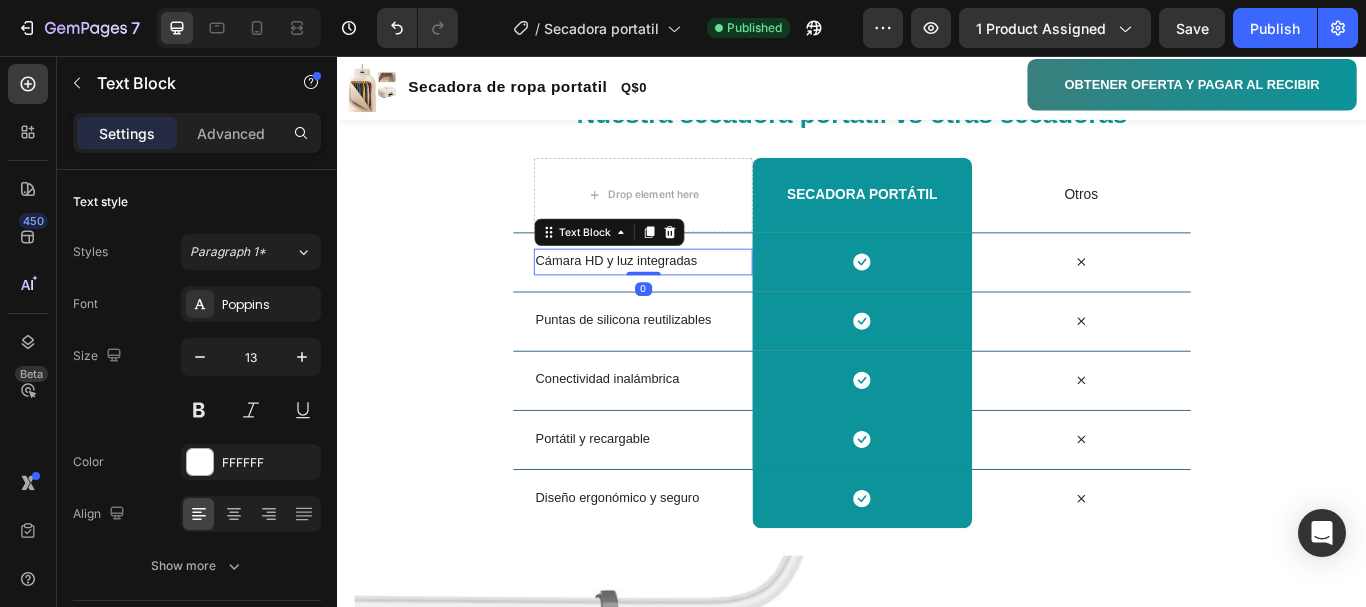 click on "Cámara HD y luz integradas" at bounding box center (662, 294) 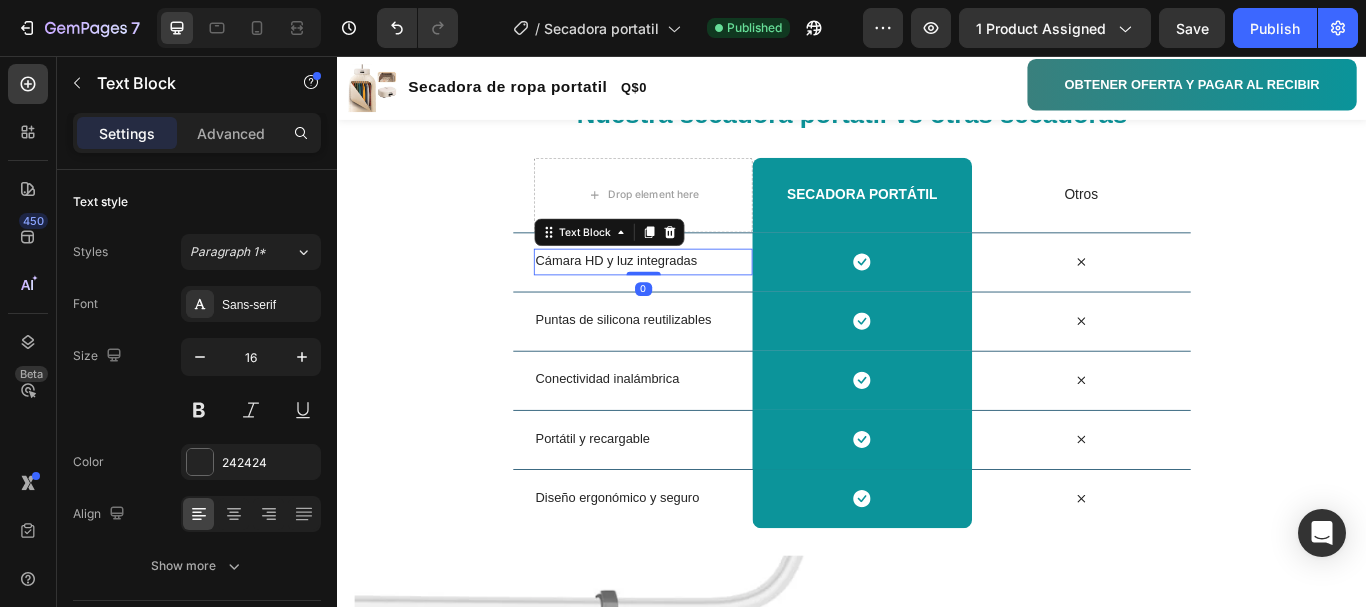 click on "Cámara HD y luz integradas" at bounding box center [662, 294] 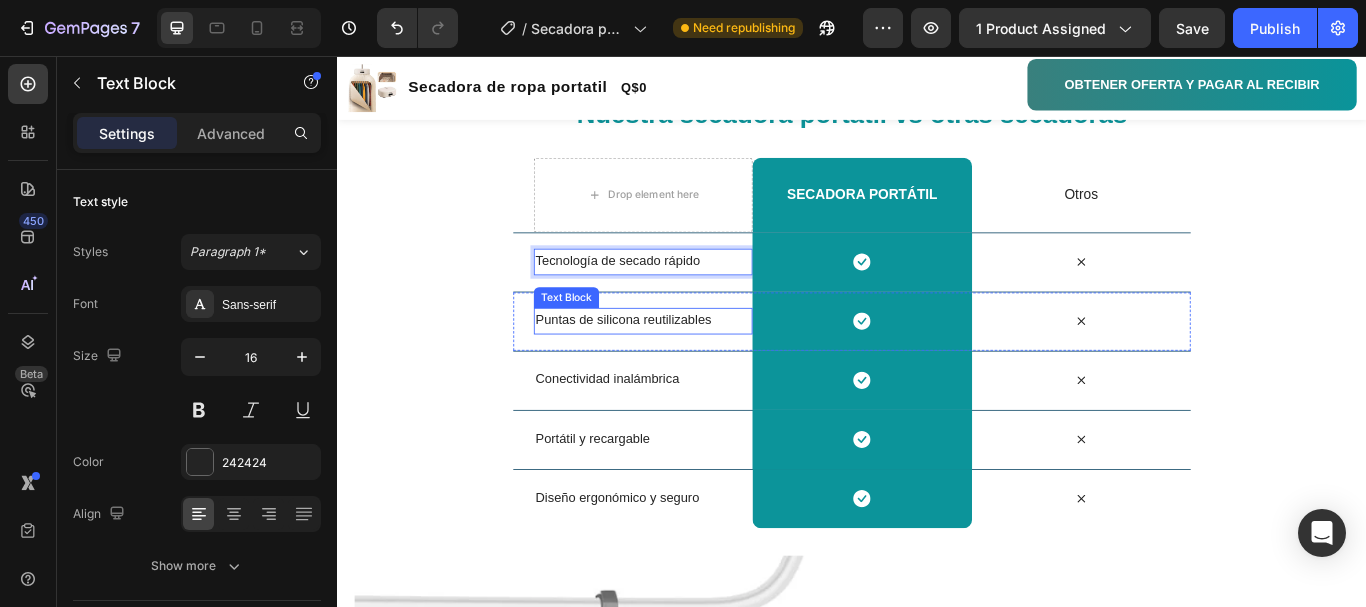 click on "Puntas de silicona reutilizables" at bounding box center (670, 363) 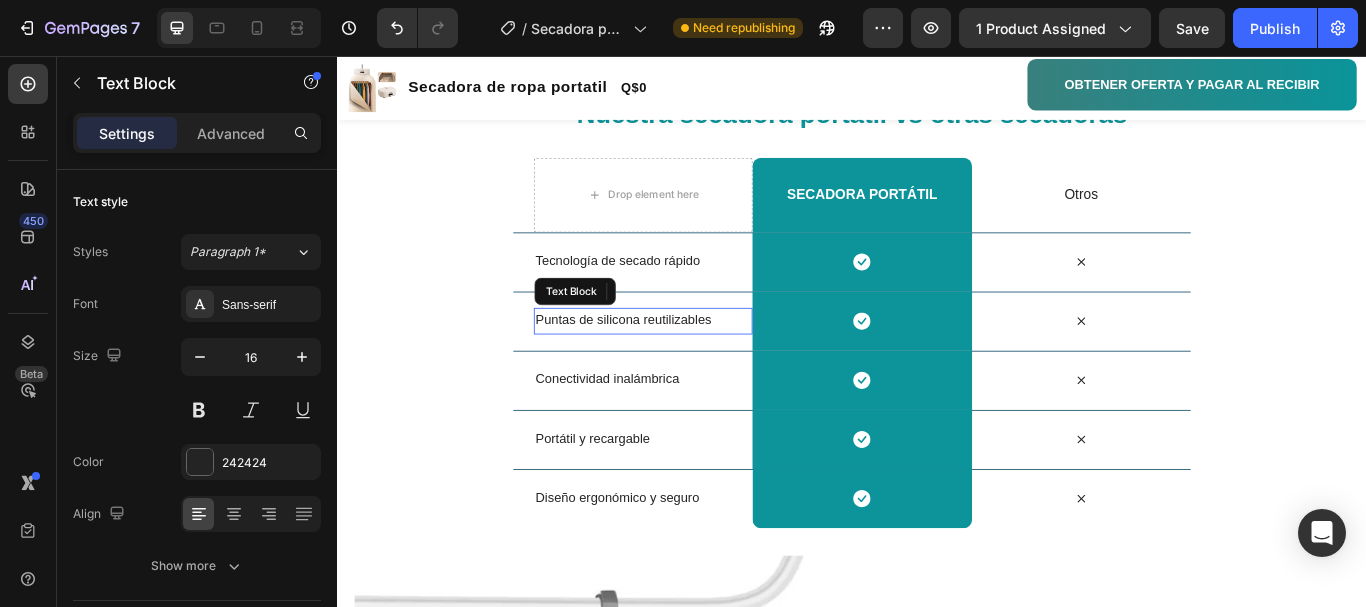 click on "Puntas de silicona reutilizables" at bounding box center (670, 363) 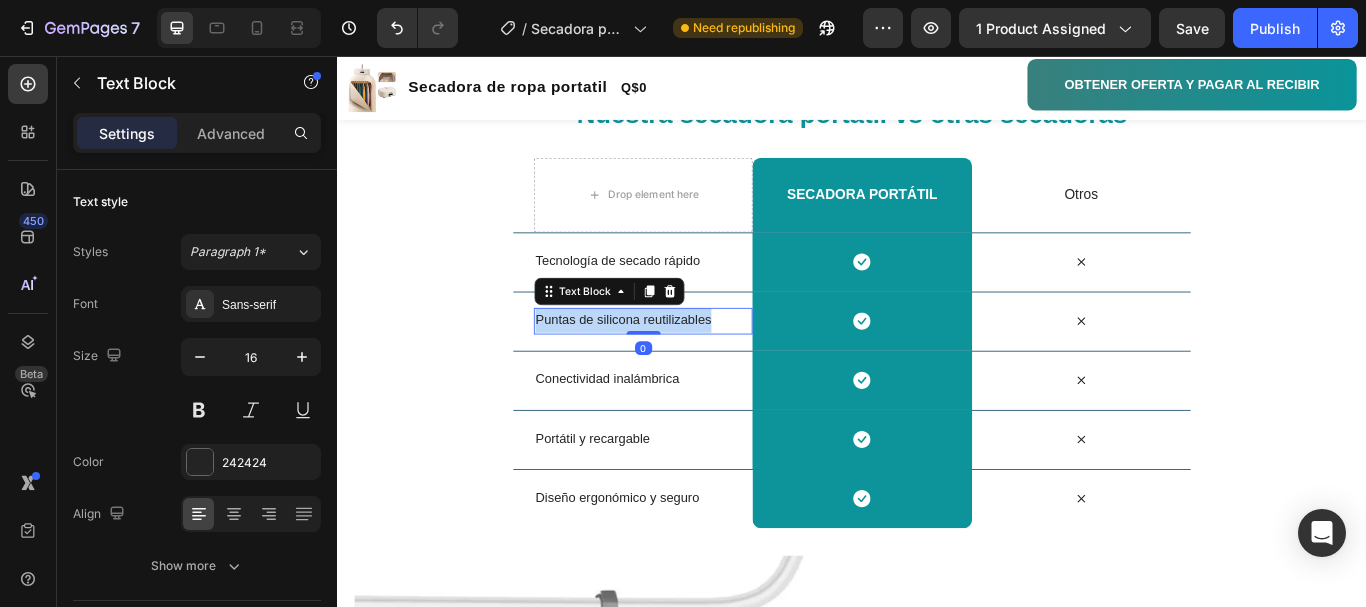 click on "Puntas de silicona reutilizables" at bounding box center [670, 363] 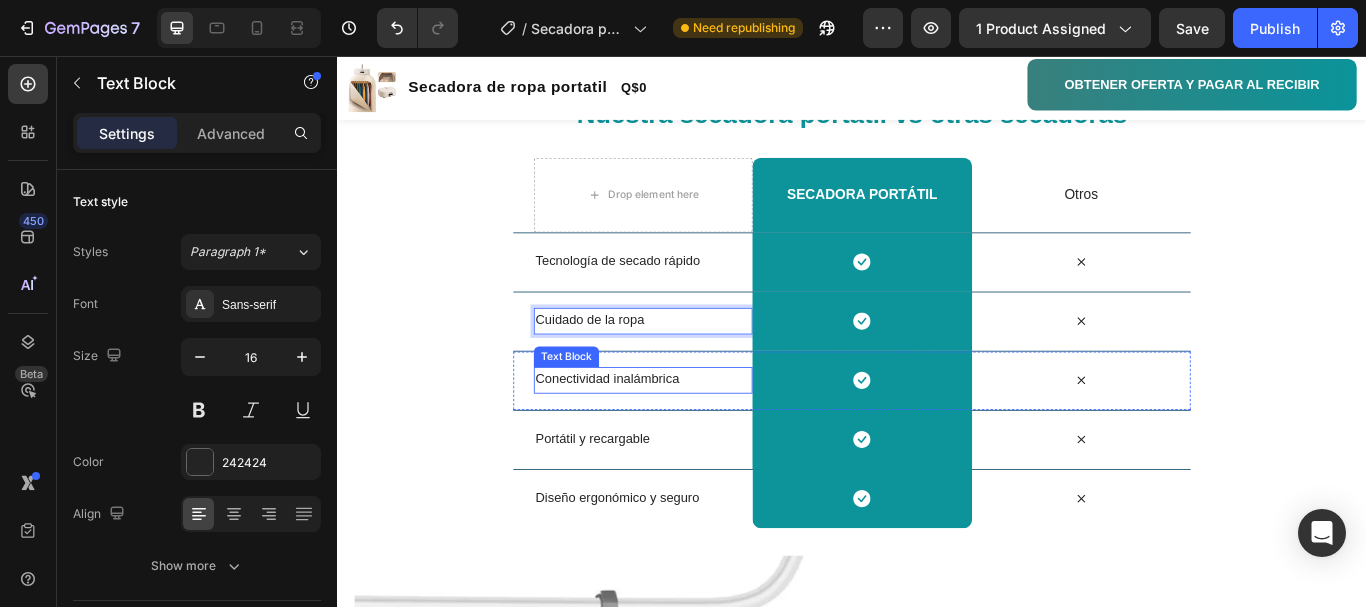 click on "Conectividad inalámbrica" at bounding box center (652, 432) 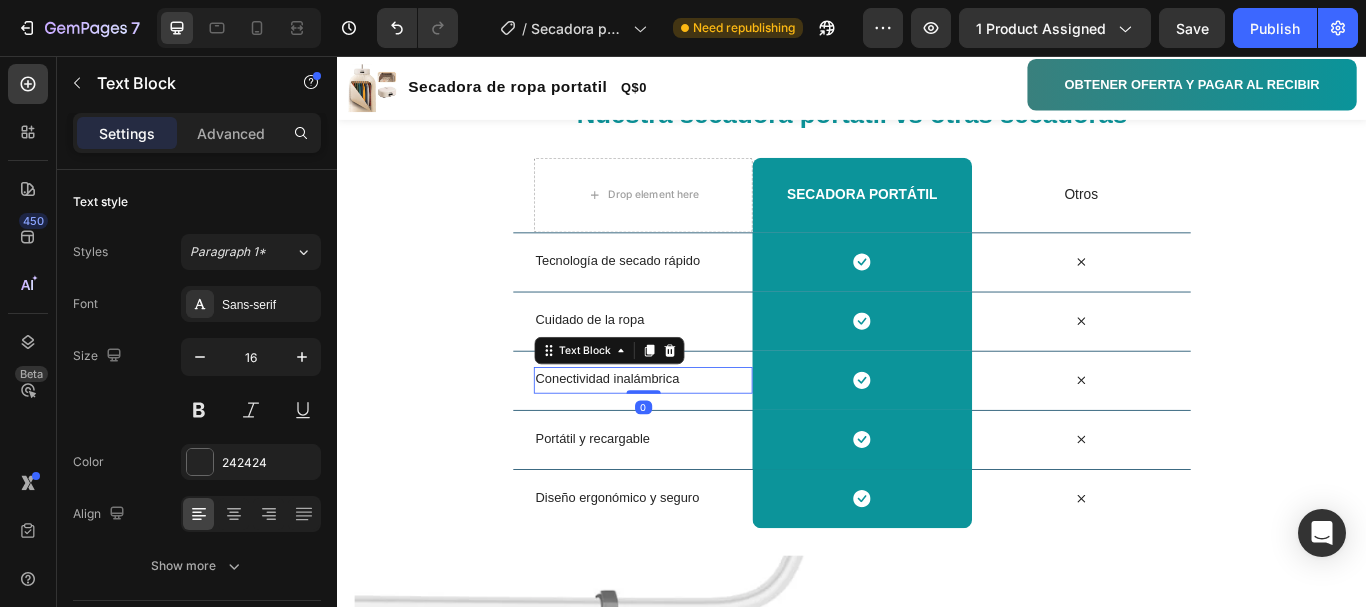 click on "Conectividad inalámbrica" at bounding box center (652, 432) 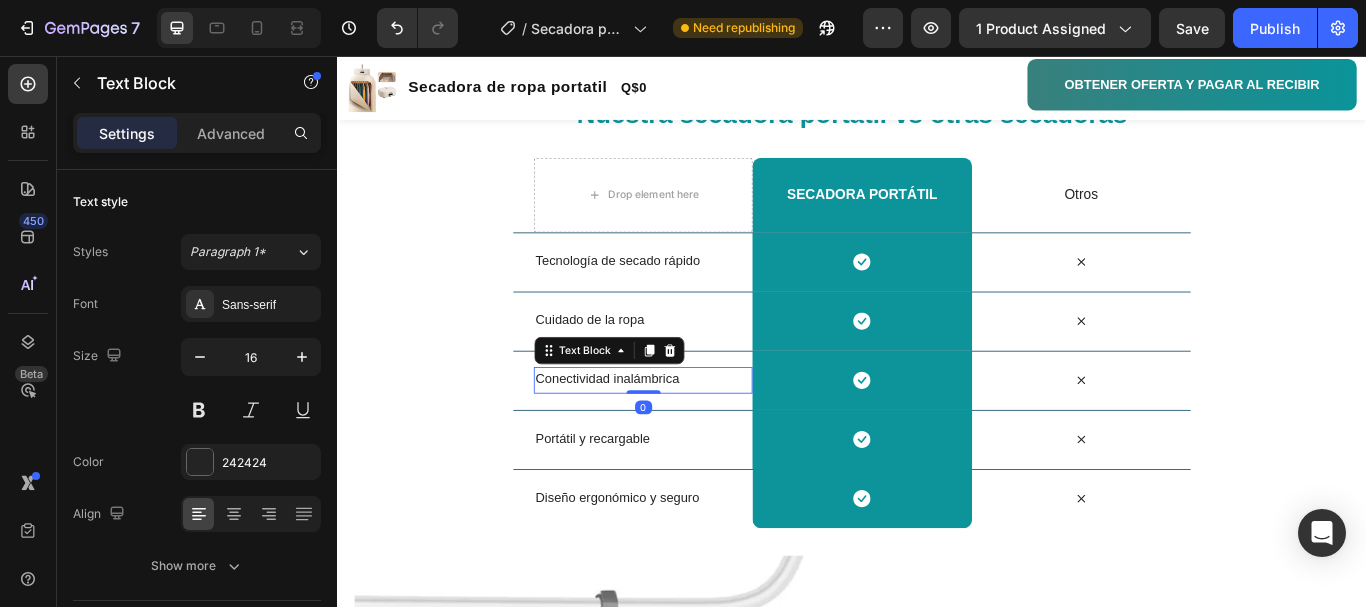 click on "Conectividad inalámbrica" at bounding box center (652, 432) 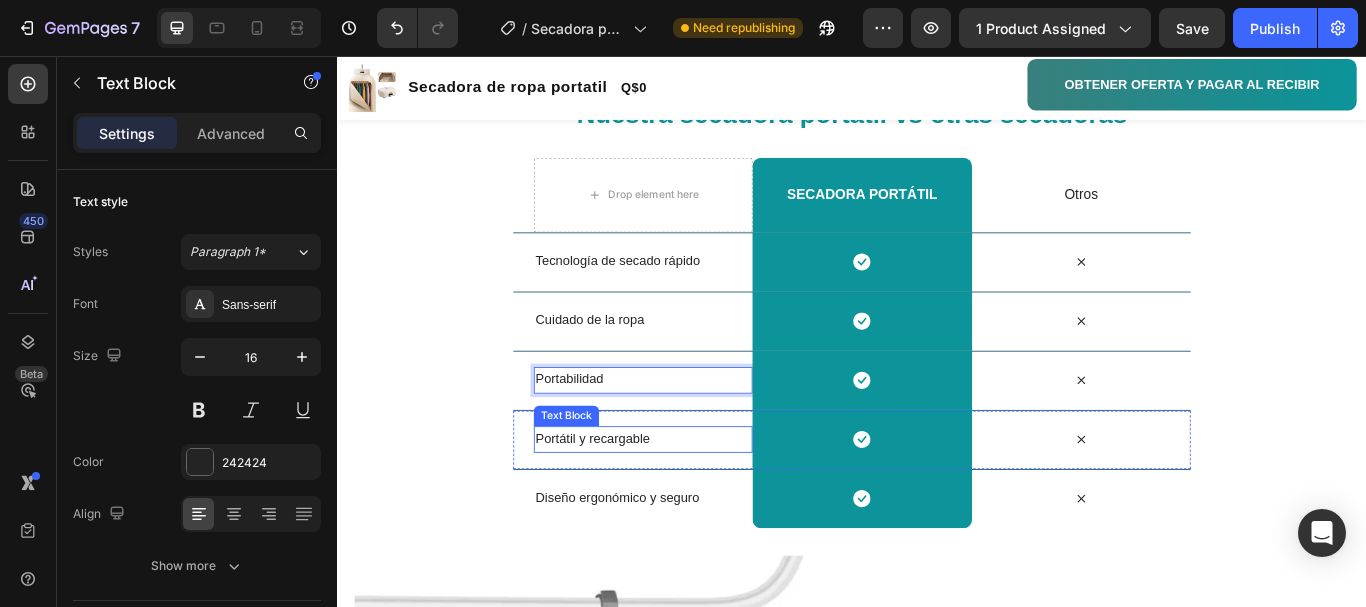 click on "Portátil y recargable" at bounding box center [634, 501] 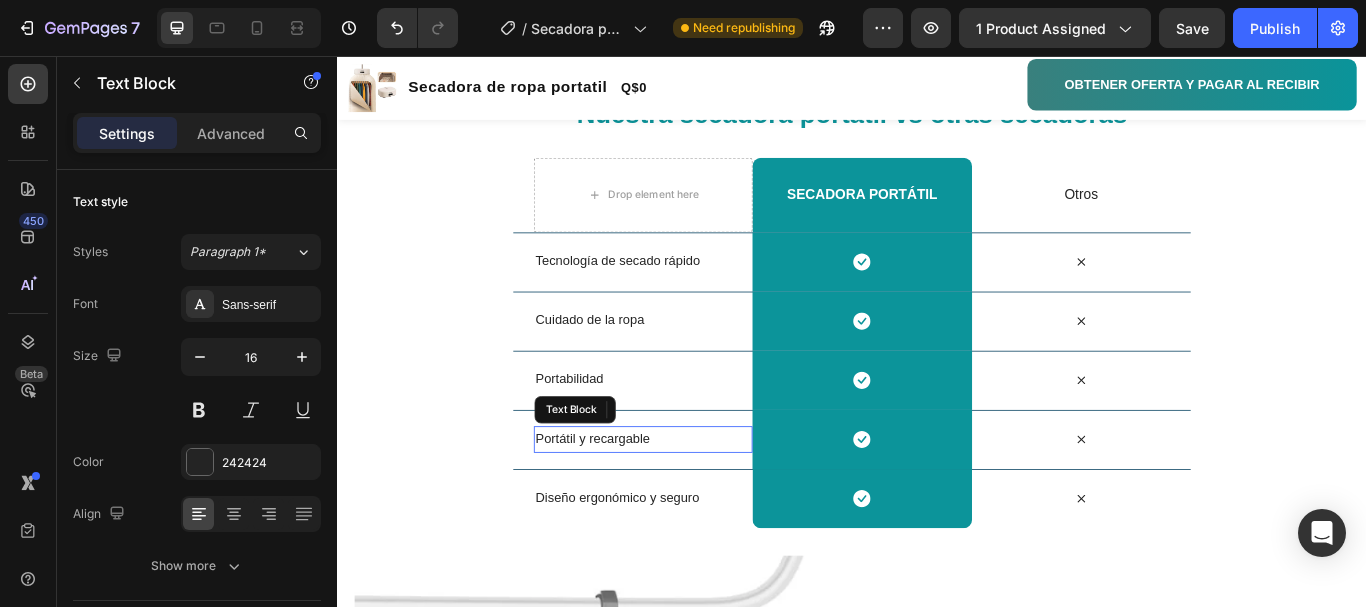 click on "Portátil y recargable" at bounding box center [634, 501] 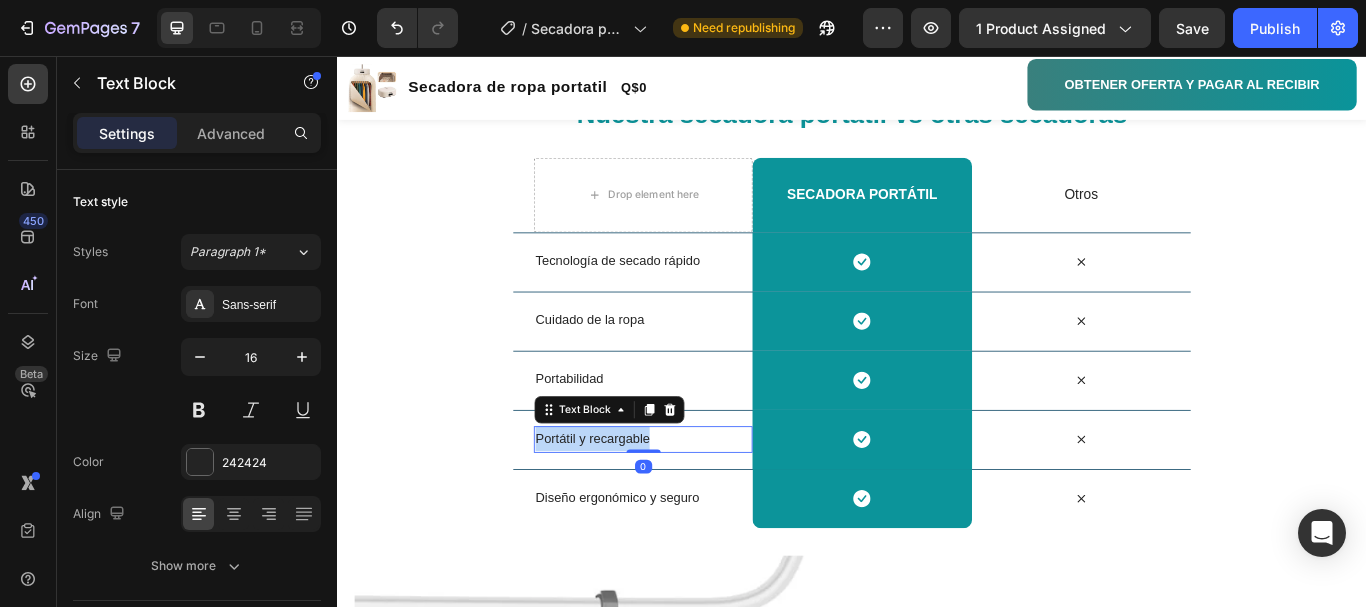 click on "Portátil y recargable" at bounding box center [634, 501] 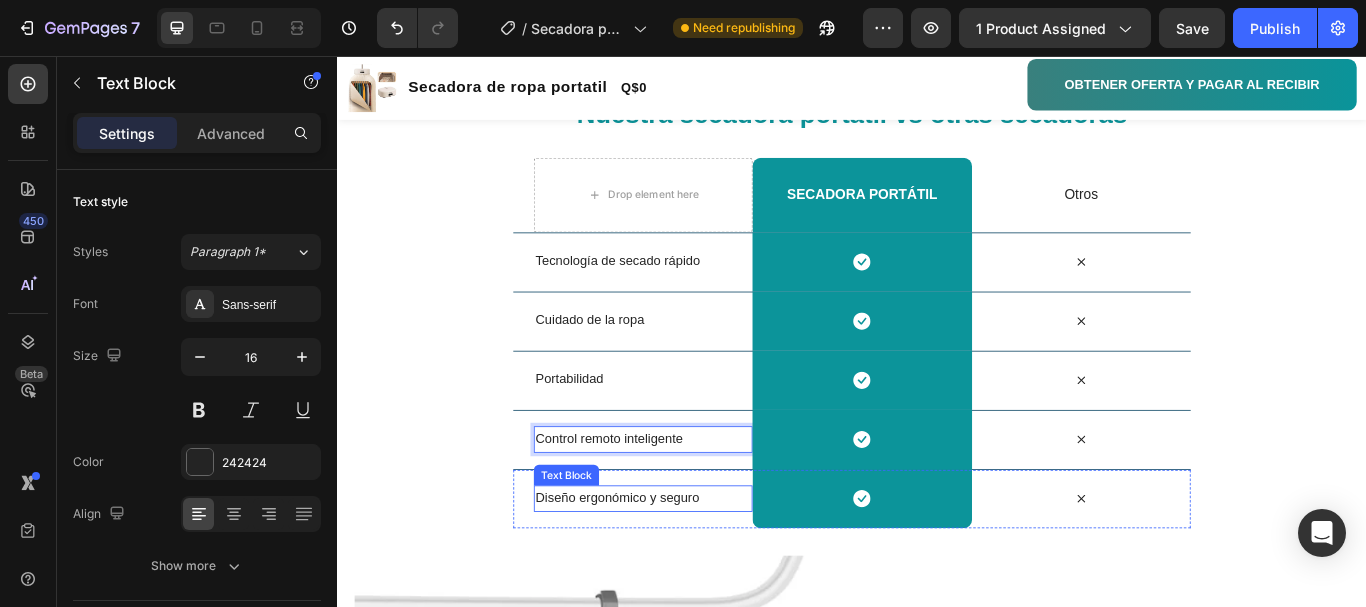 click on "Diseño ergonómico y seguro" at bounding box center [663, 570] 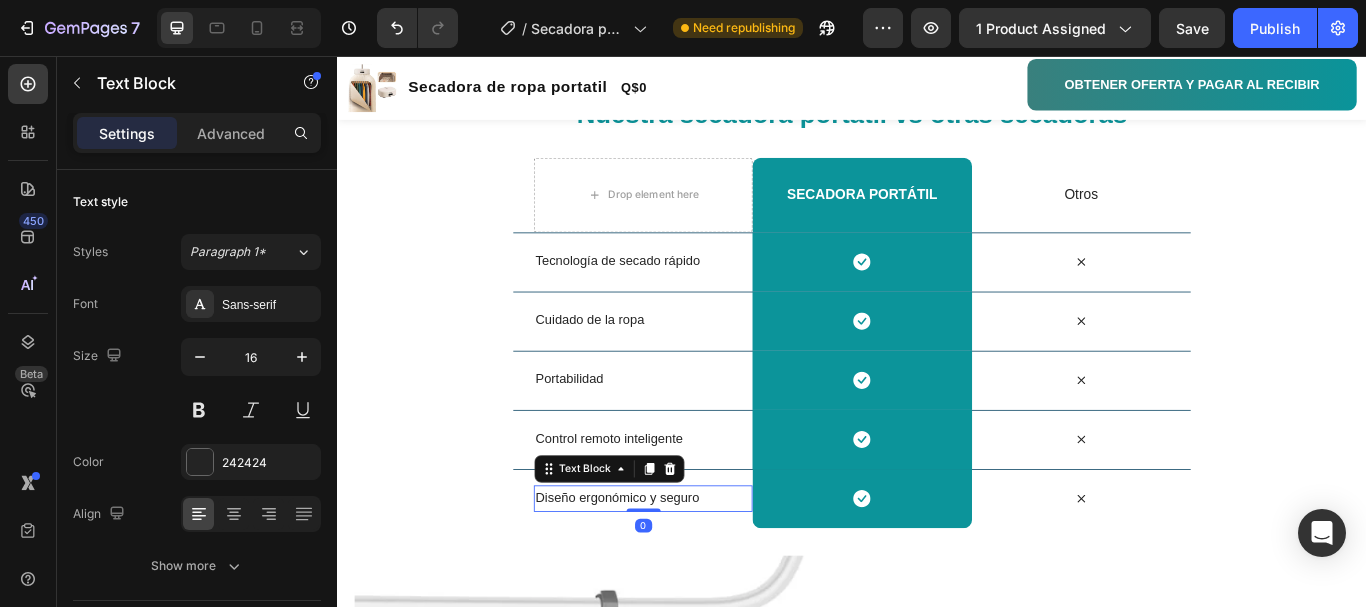 click on "Diseño ergonómico y seguro" at bounding box center (663, 570) 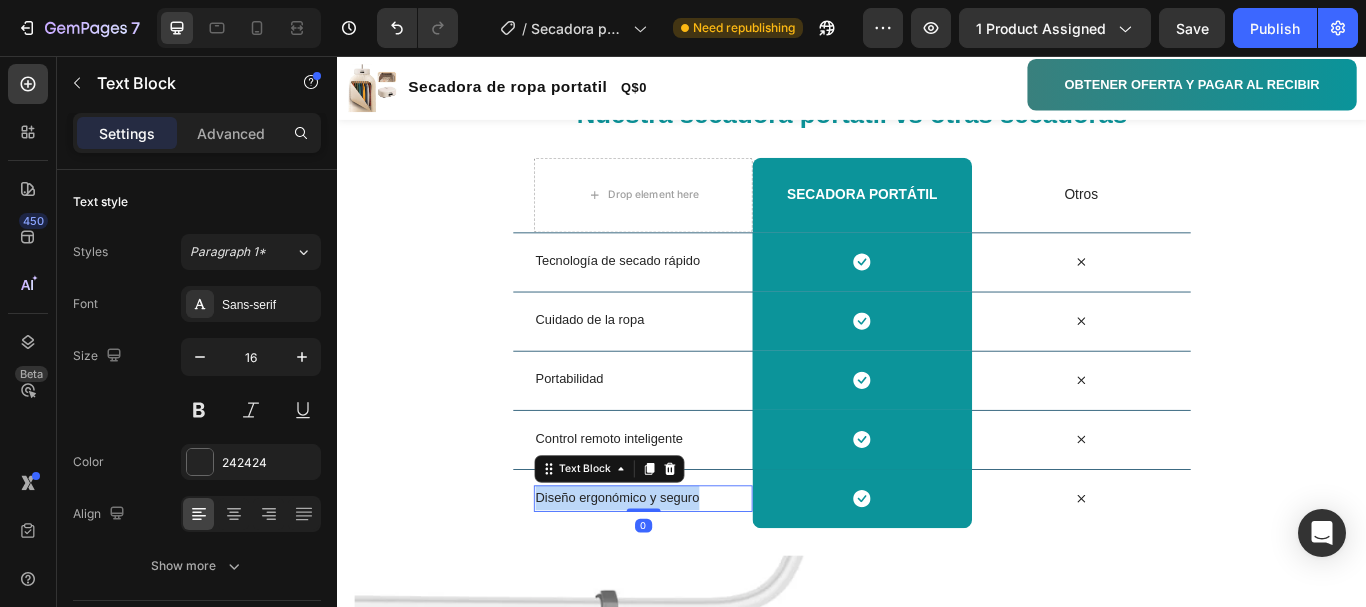 click on "Diseño ergonómico y seguro" at bounding box center (663, 570) 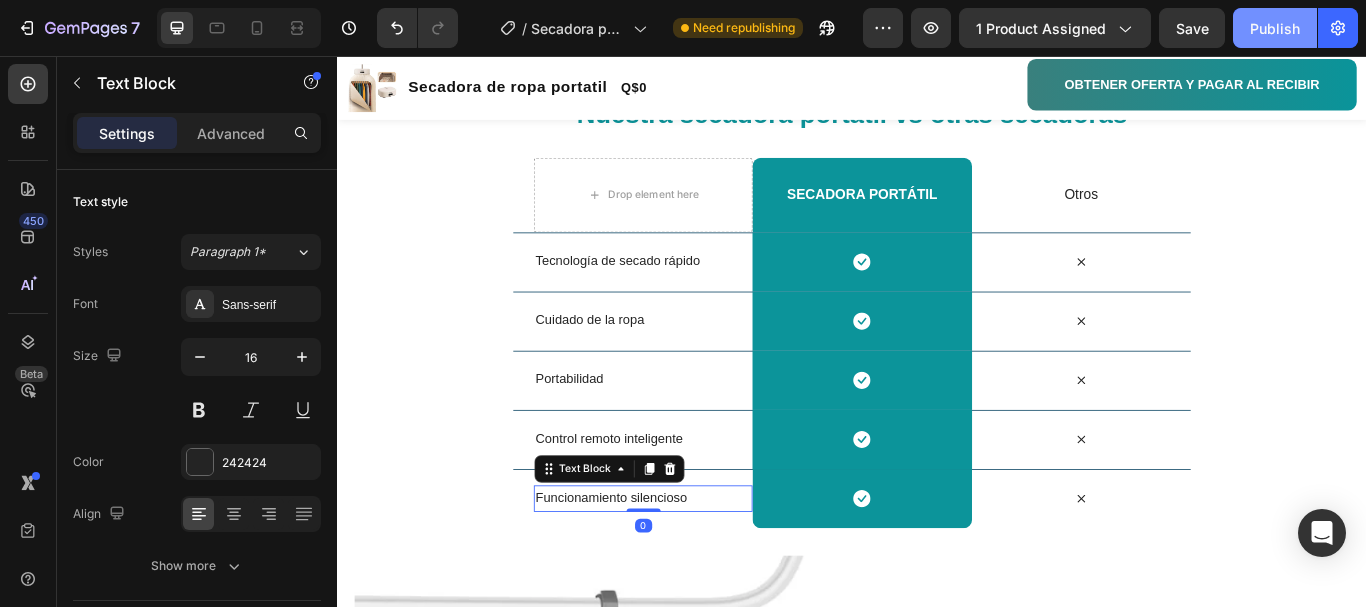 click on "Publish" at bounding box center [1275, 28] 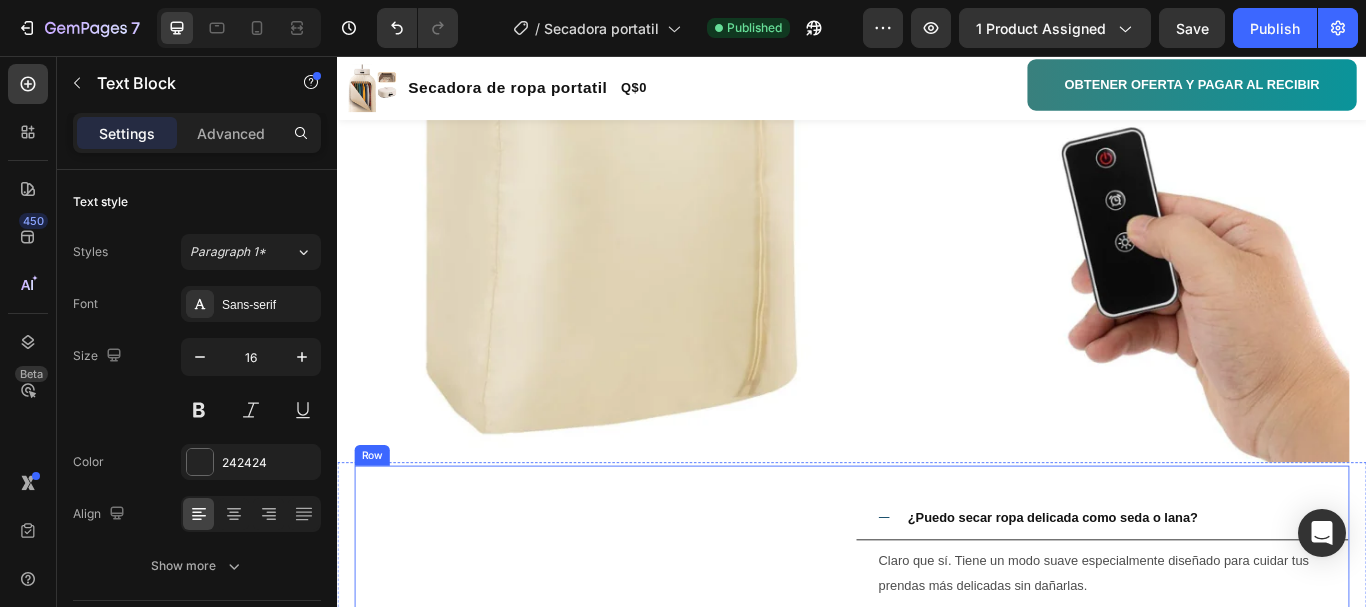 scroll, scrollTop: 4700, scrollLeft: 0, axis: vertical 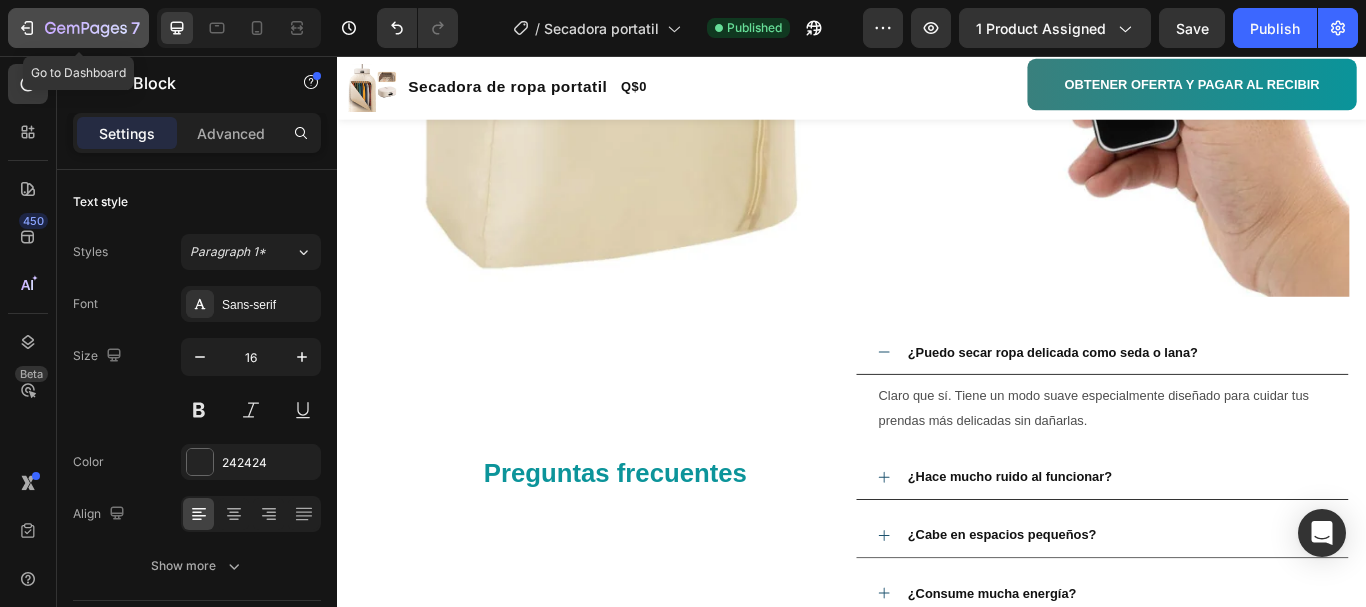 click 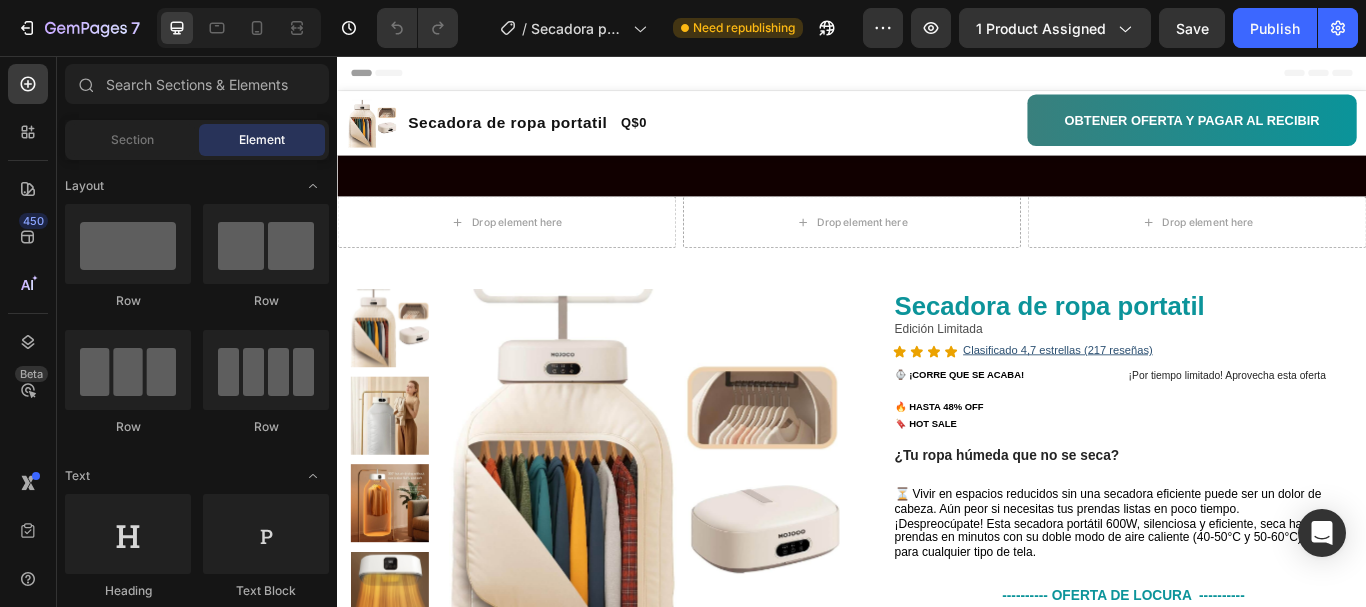 scroll, scrollTop: 5048, scrollLeft: 0, axis: vertical 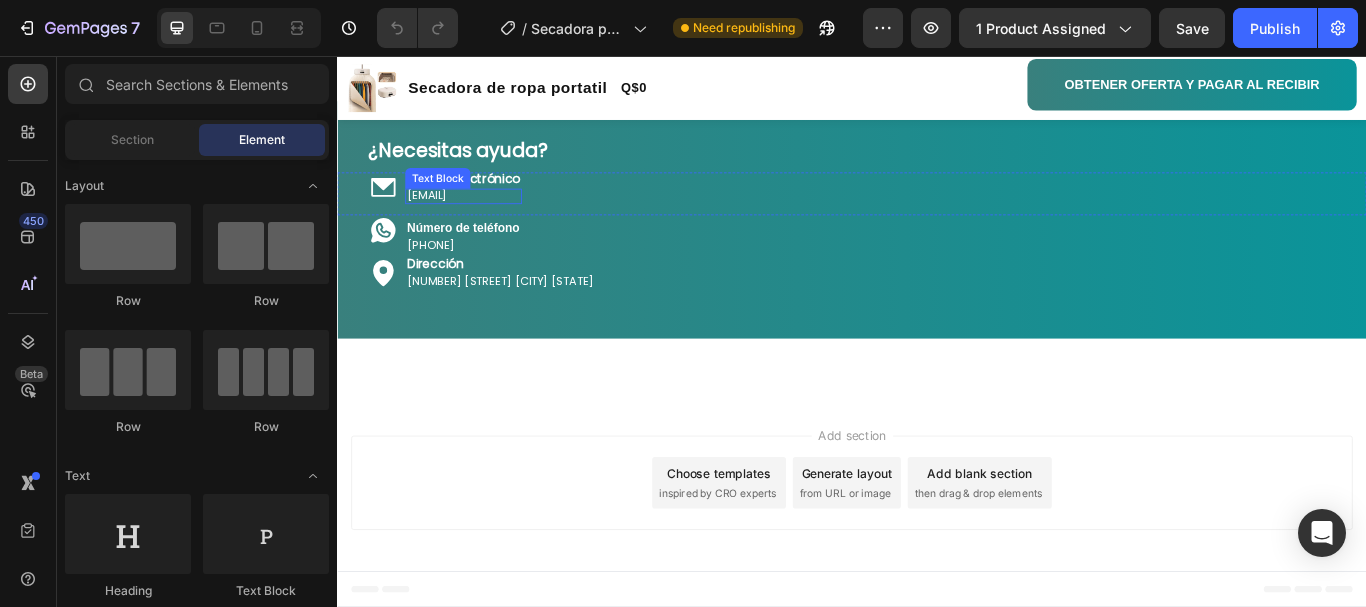 click on "[EMAIL]" at bounding box center (484, 219) 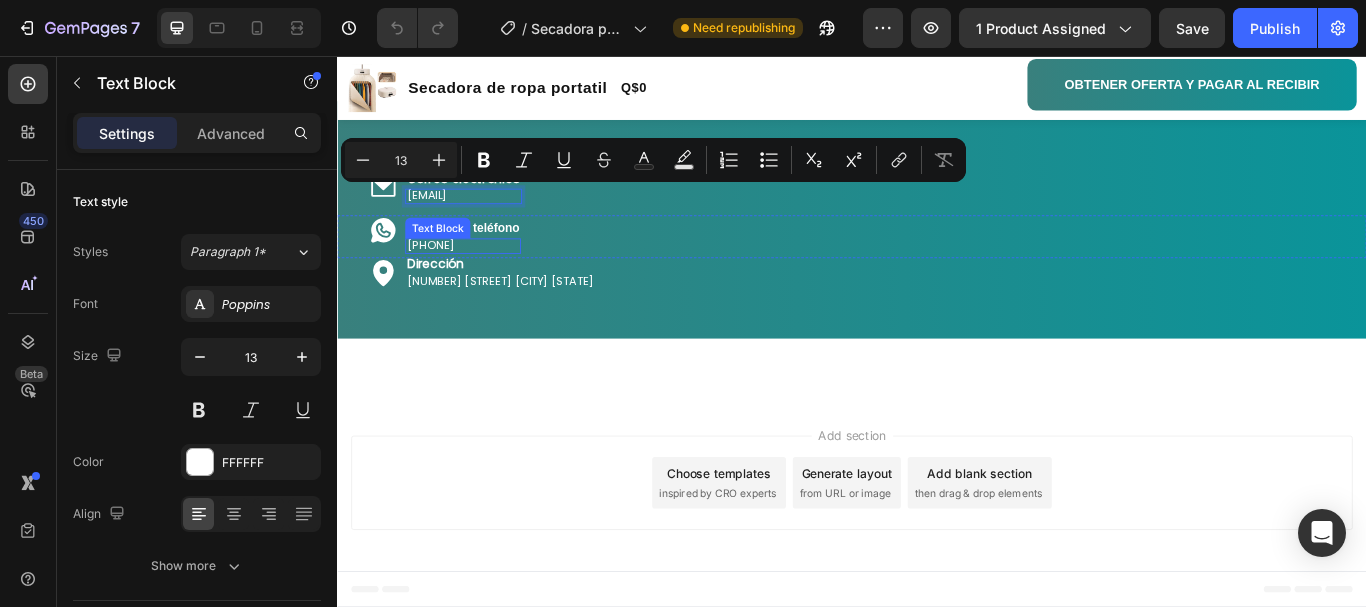 click on "[PHONE]" at bounding box center [483, 277] 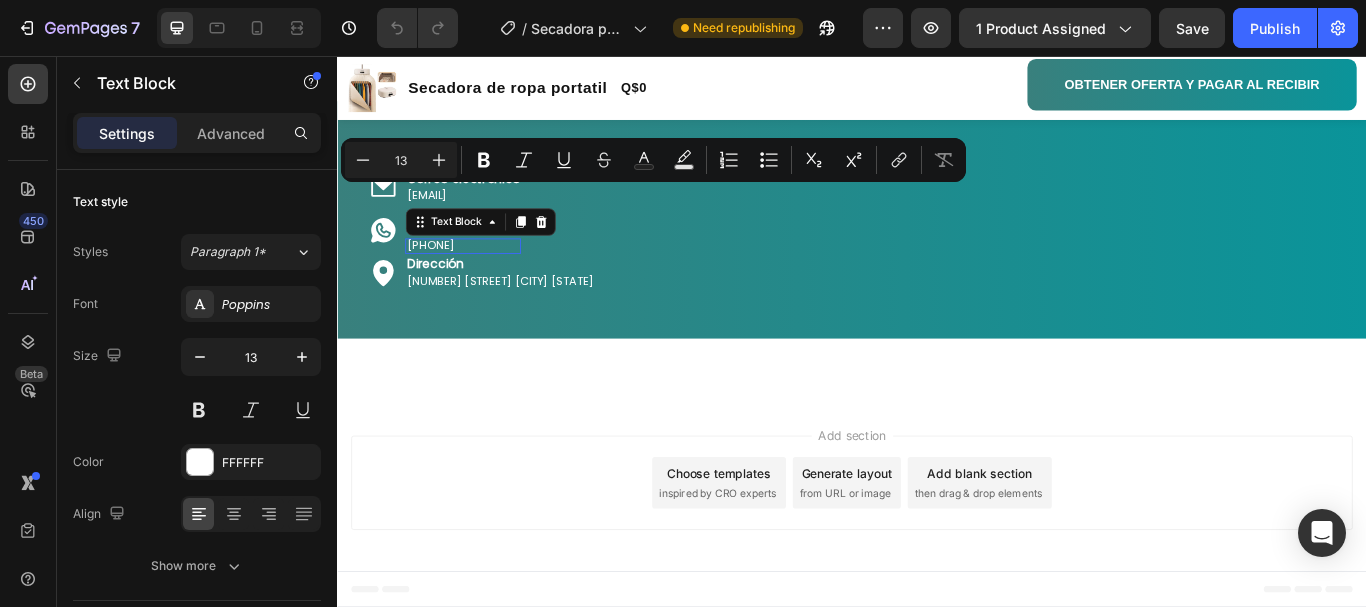 click on "[PHONE]" at bounding box center (483, 277) 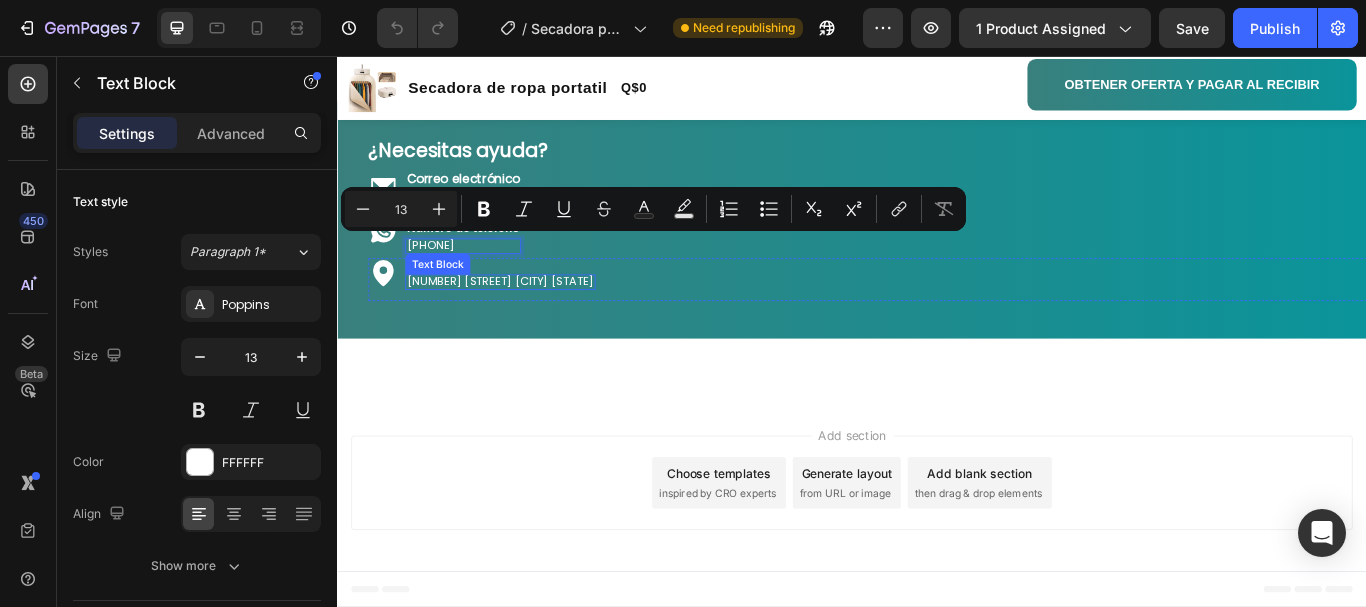 click on "[NUMBER] [STREET] [CITY] [STATE]" at bounding box center (527, 319) 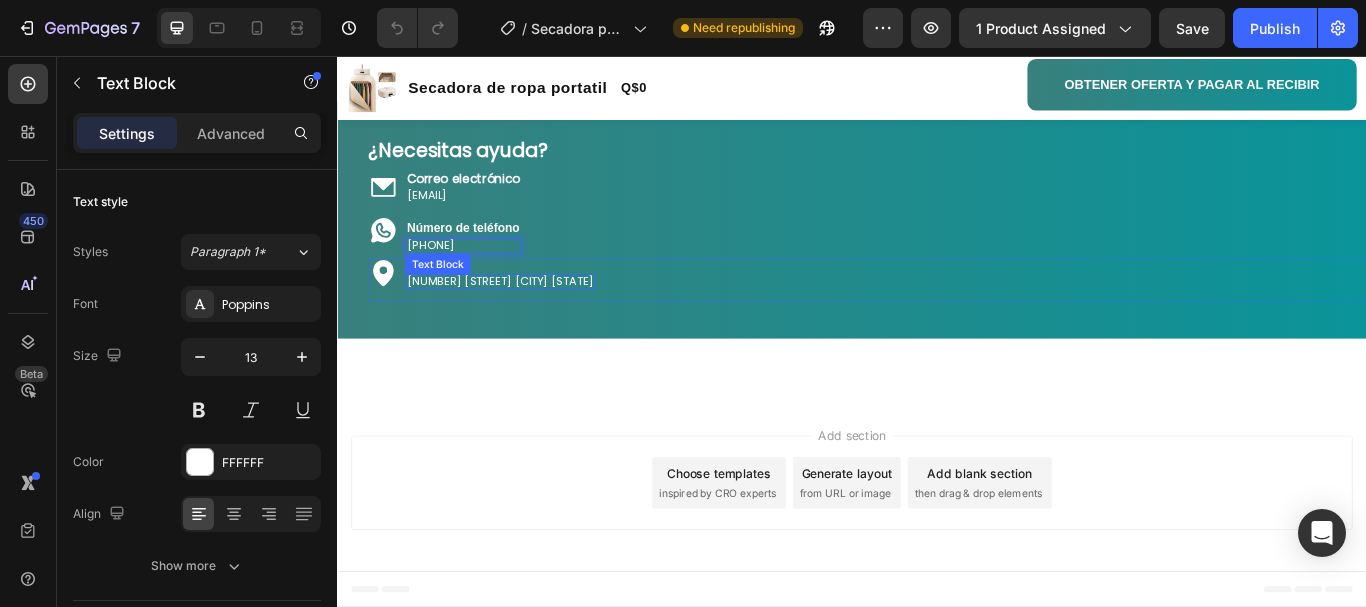 click on "[NUMBER] [STREET] [CITY] [STATE]" at bounding box center (527, 319) 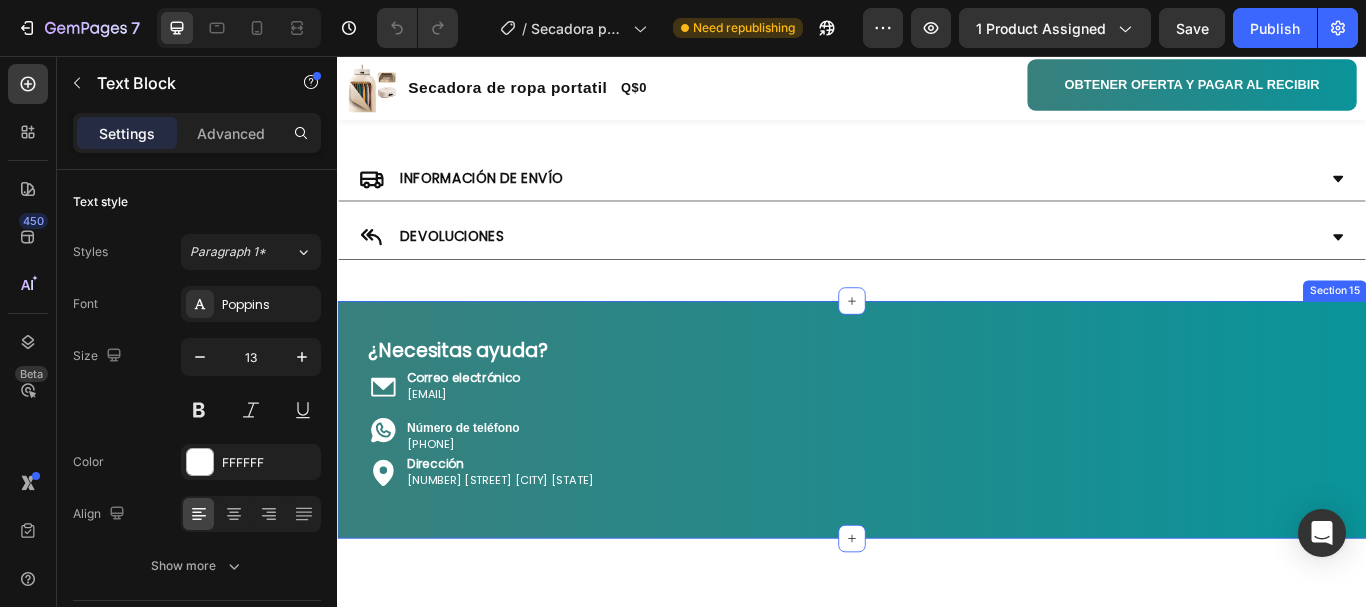 scroll, scrollTop: 3855, scrollLeft: 0, axis: vertical 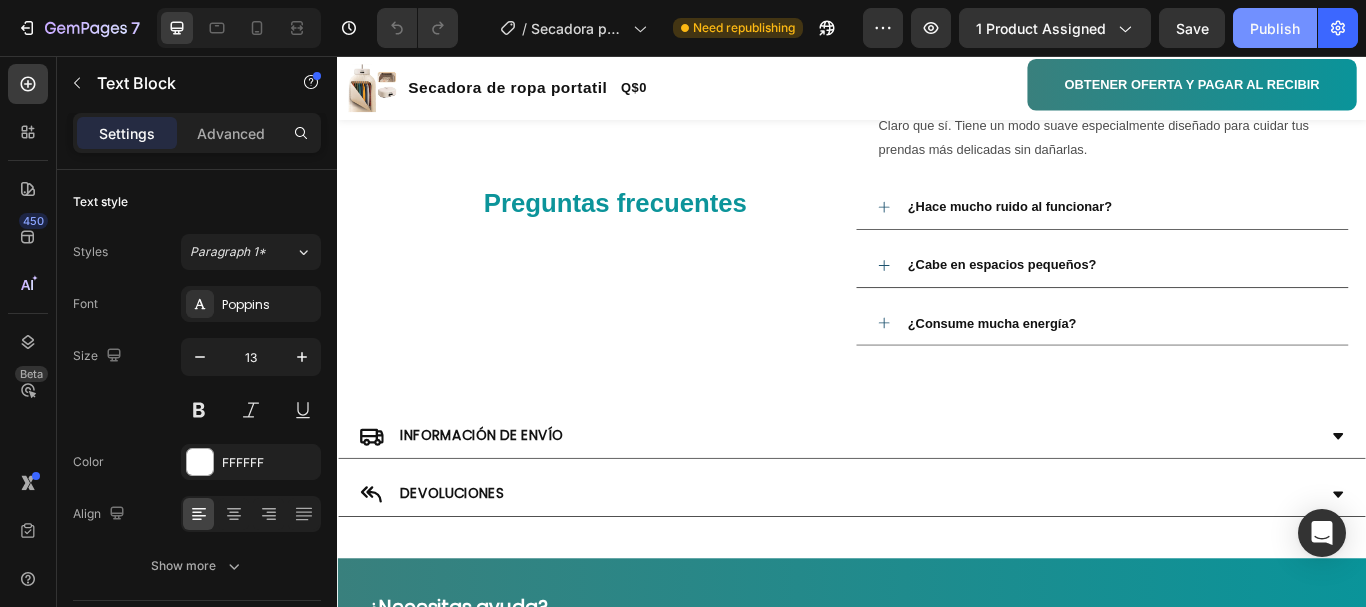 click on "Publish" at bounding box center [1275, 28] 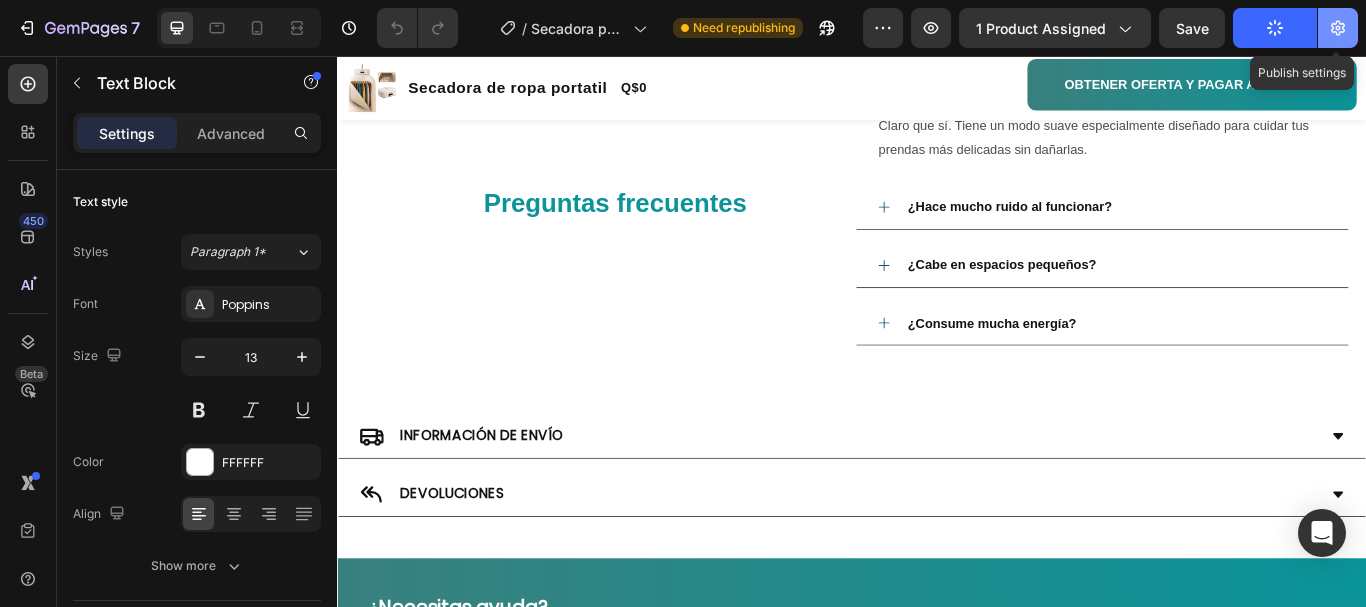drag, startPoint x: 1339, startPoint y: 32, endPoint x: 991, endPoint y: 290, distance: 433.20663 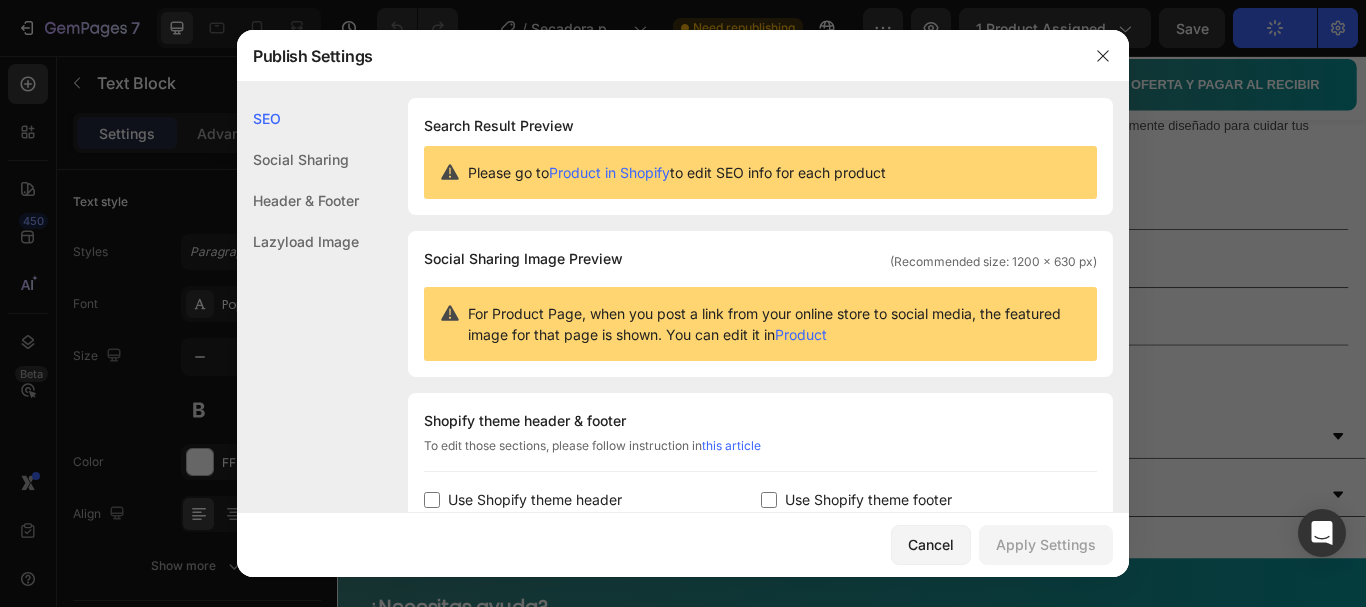 click at bounding box center [432, 500] 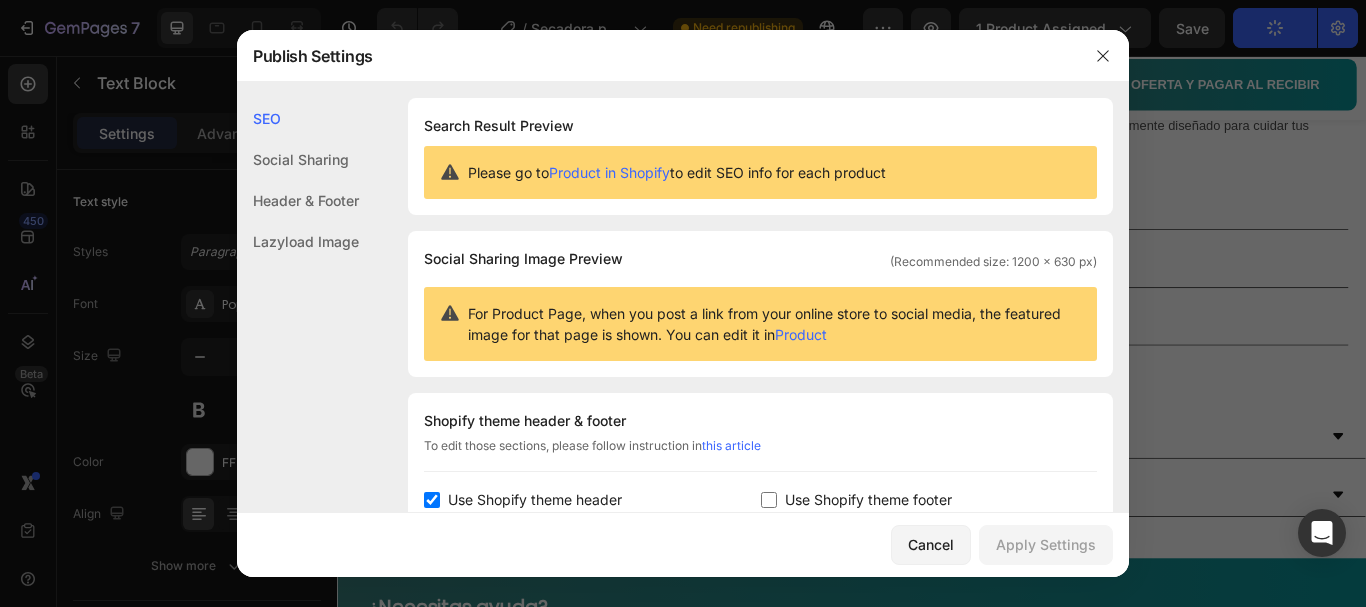checkbox on "true" 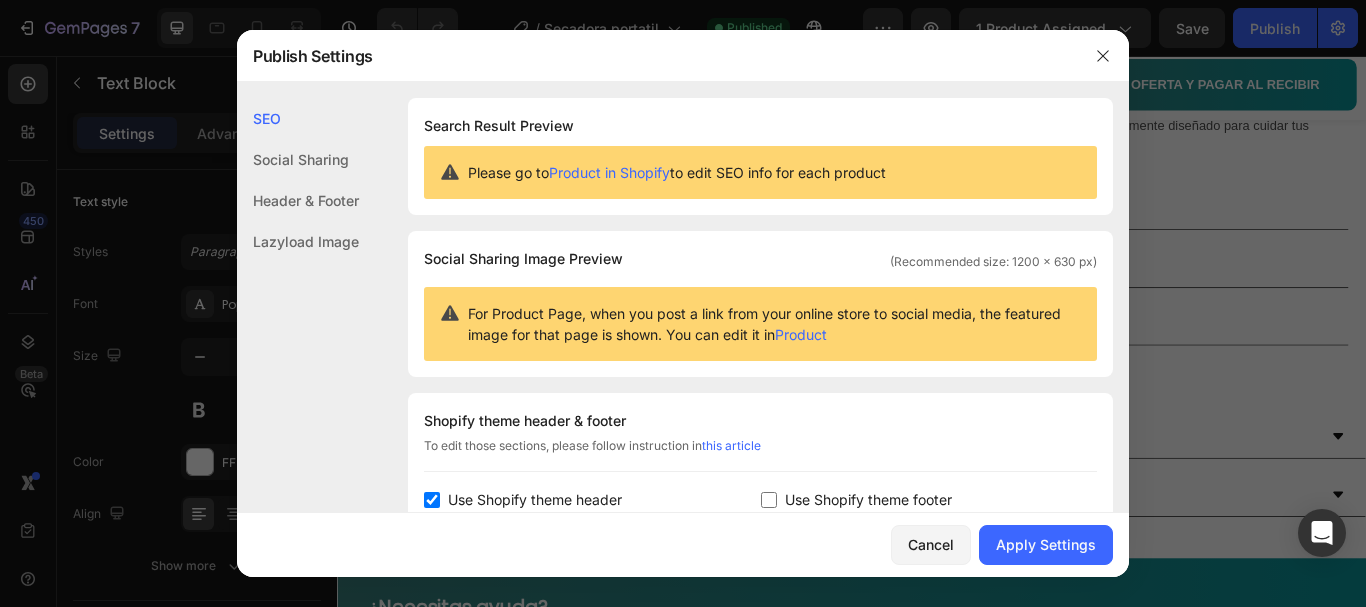 click on "Use Shopify theme footer" at bounding box center [864, 500] 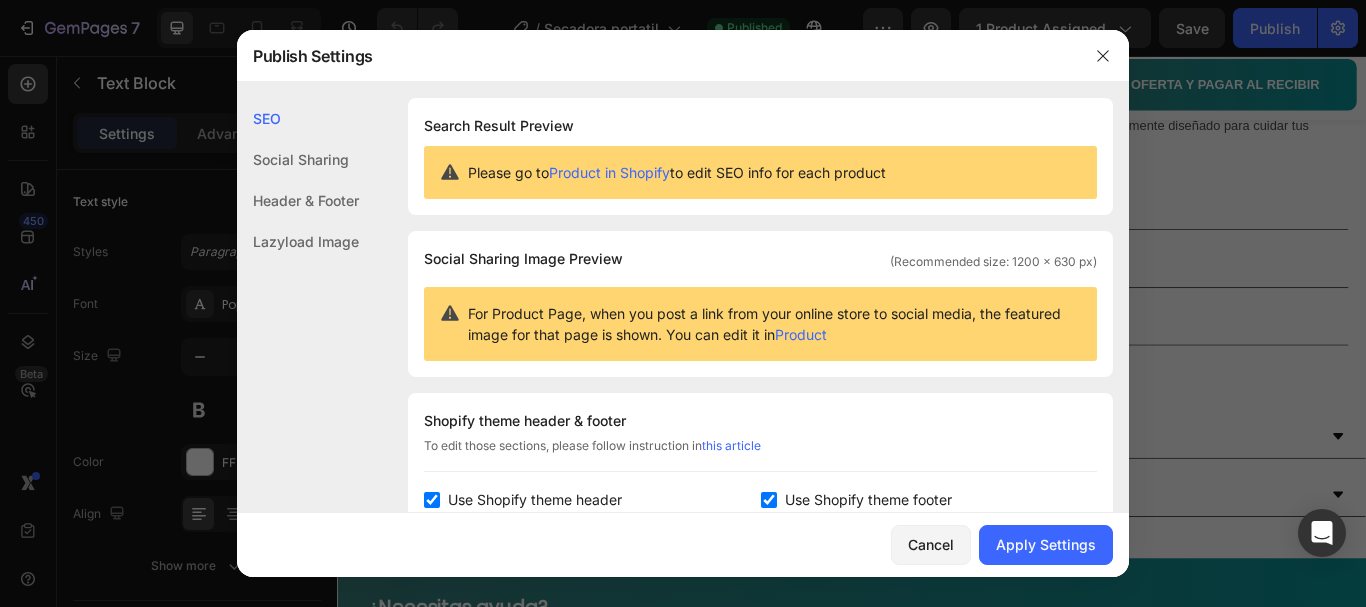 checkbox on "true" 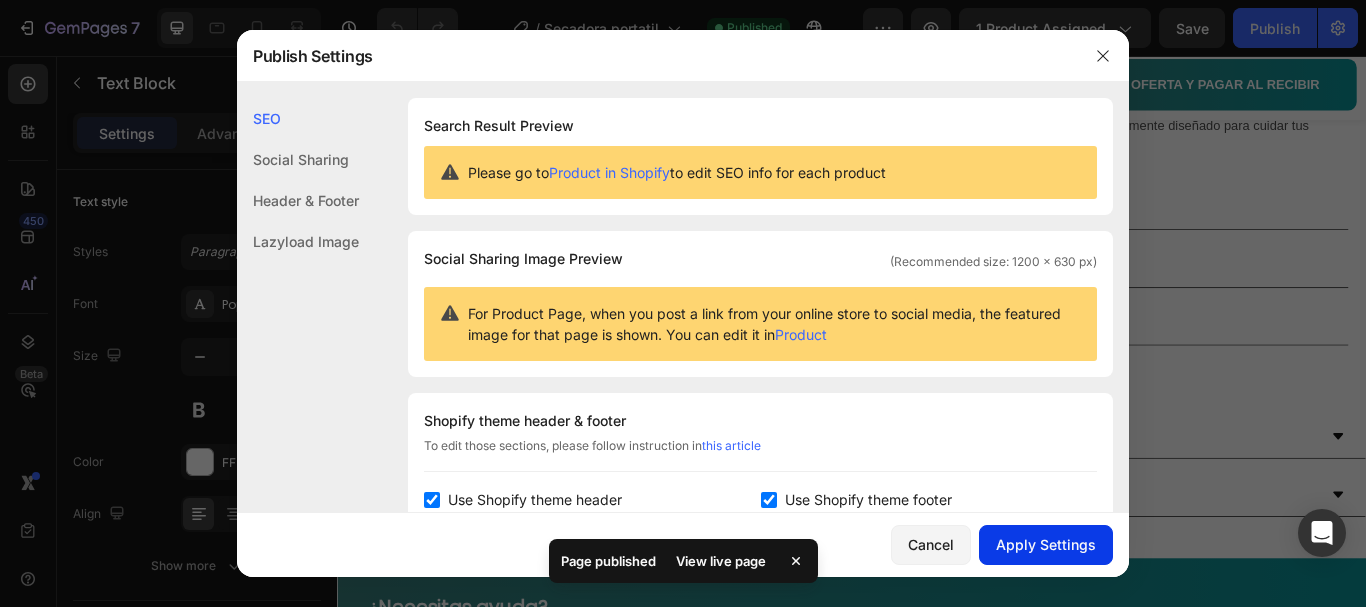click on "Apply Settings" at bounding box center (1046, 544) 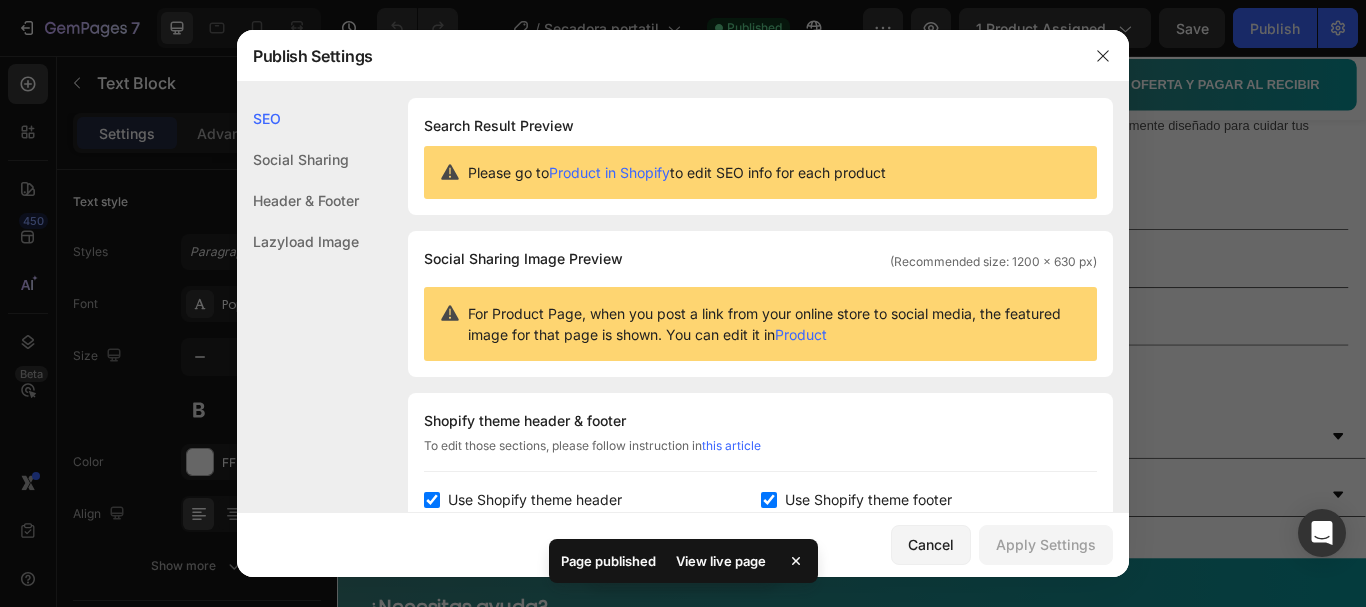 click on "Use Shopify theme header" at bounding box center (535, 500) 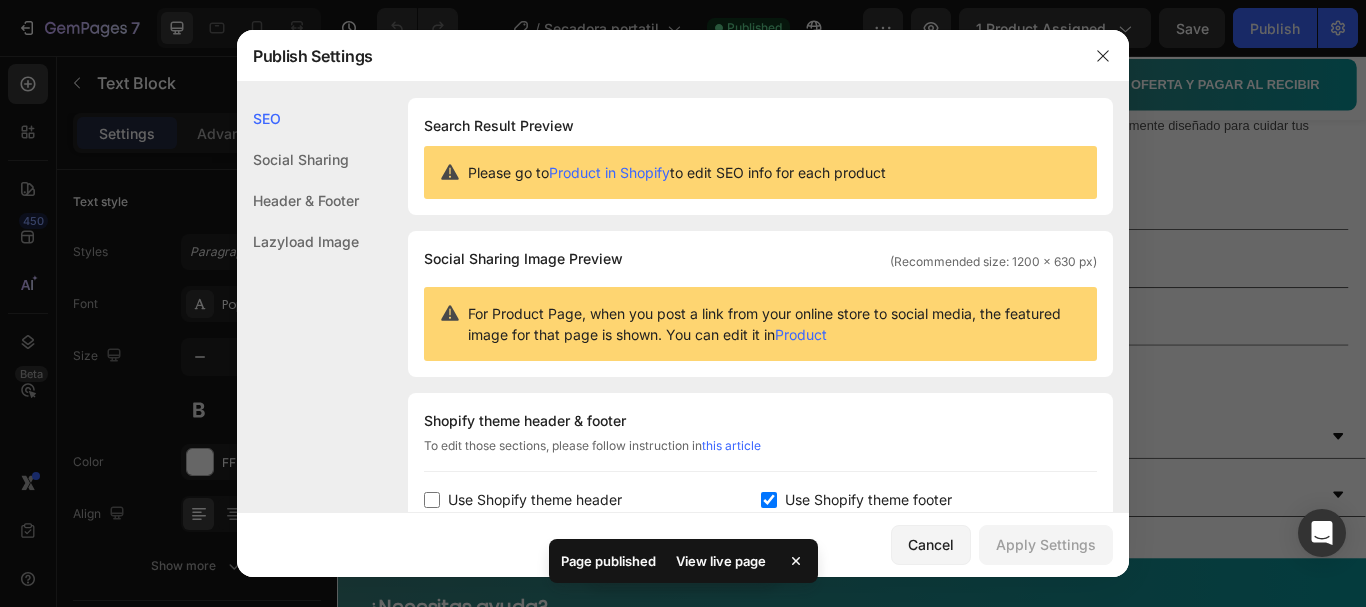 checkbox on "false" 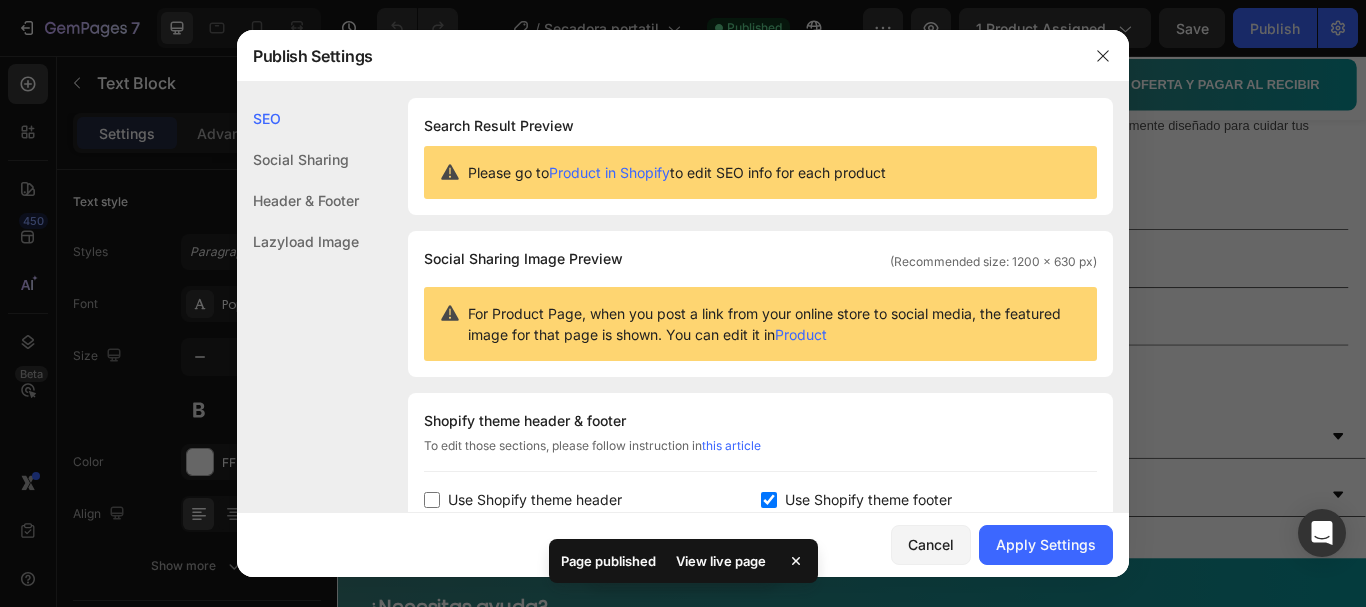 click on "Use Shopify theme footer" at bounding box center [864, 500] 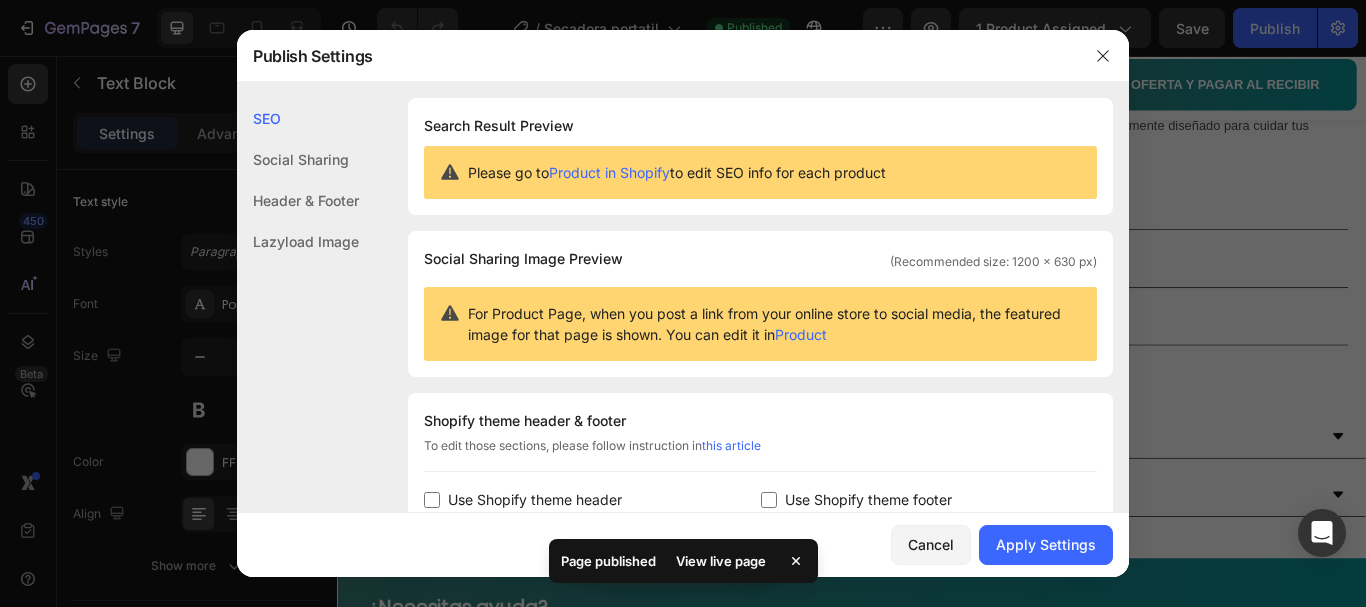 checkbox on "false" 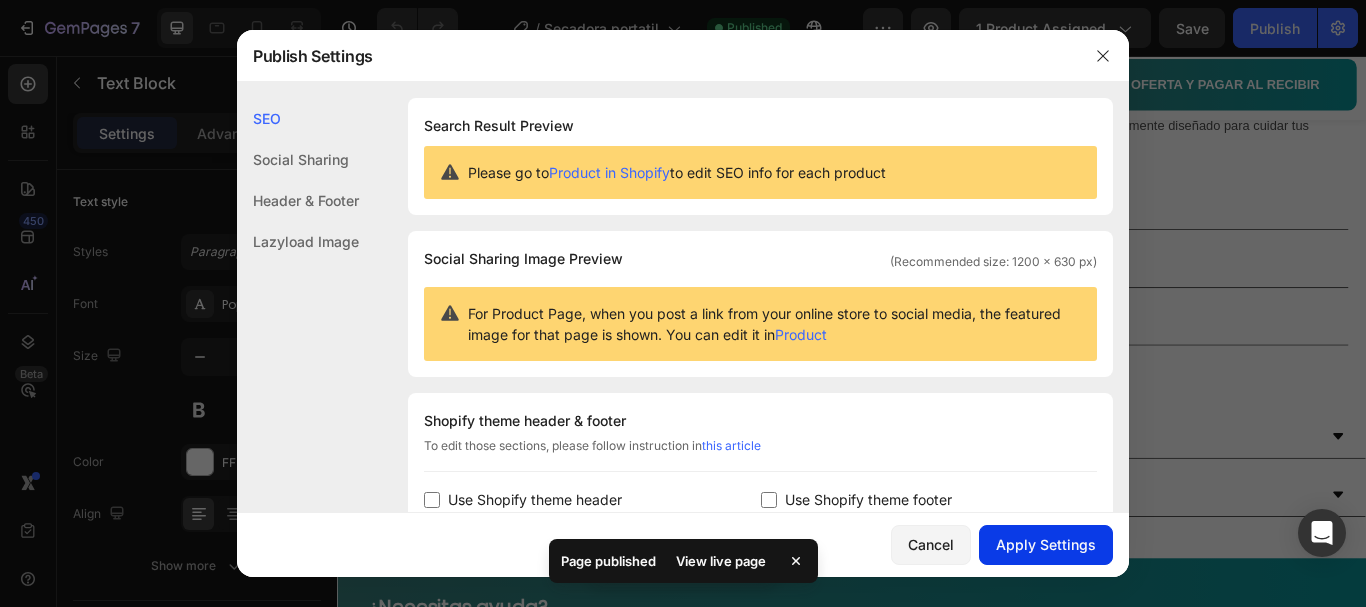 click on "Apply Settings" at bounding box center (1046, 544) 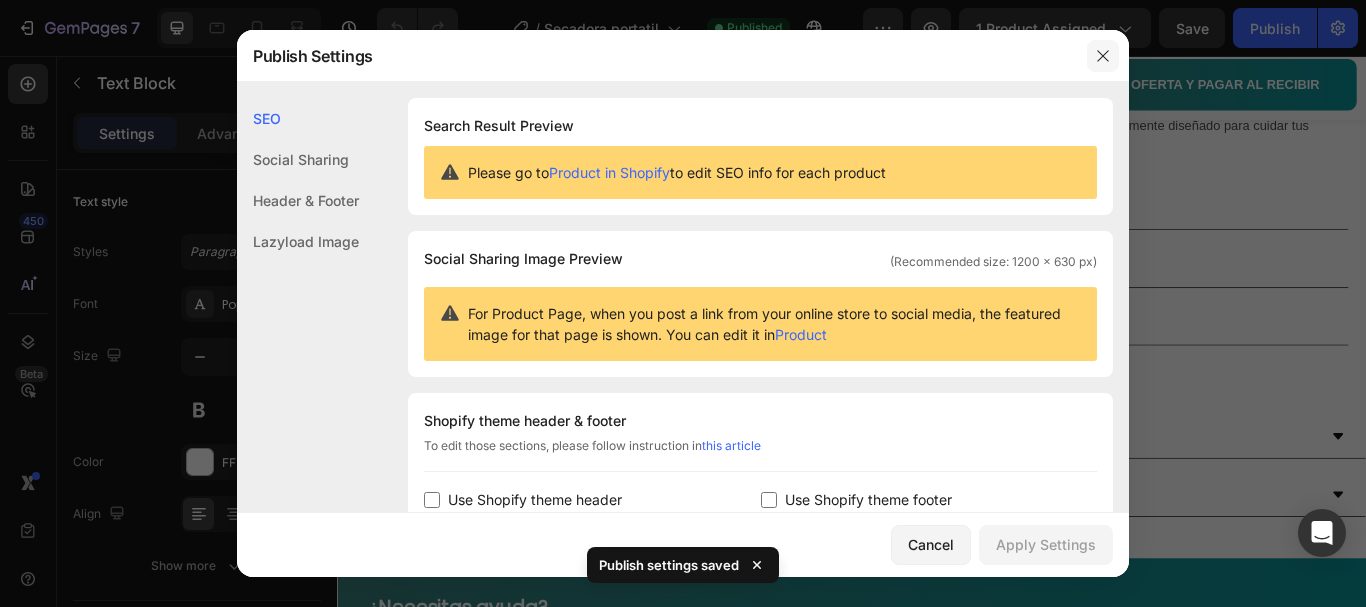 drag, startPoint x: 1108, startPoint y: 54, endPoint x: 923, endPoint y: 6, distance: 191.12561 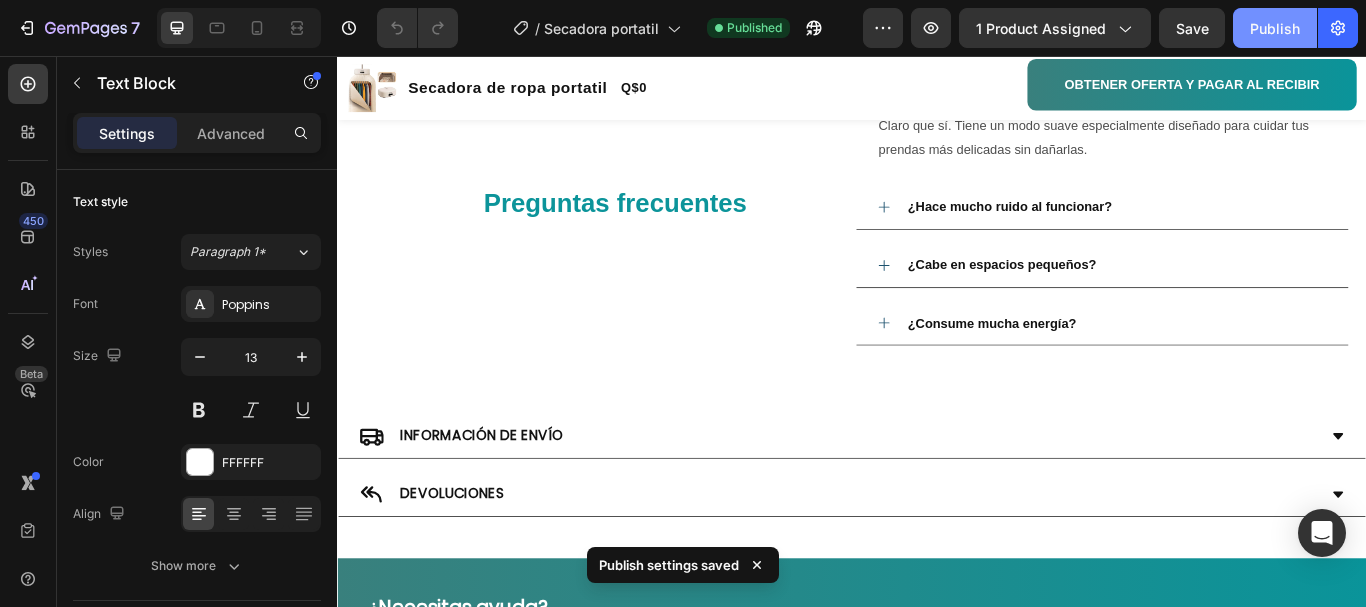 click on "Publish" at bounding box center (1275, 28) 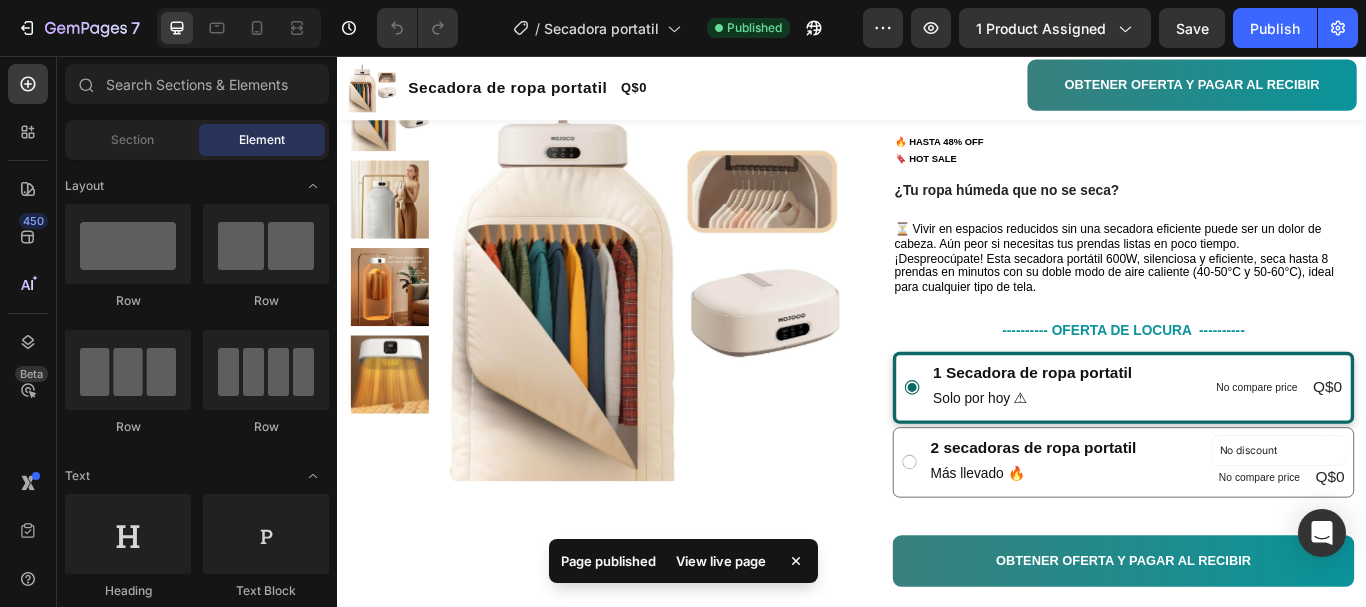 scroll, scrollTop: 365, scrollLeft: 0, axis: vertical 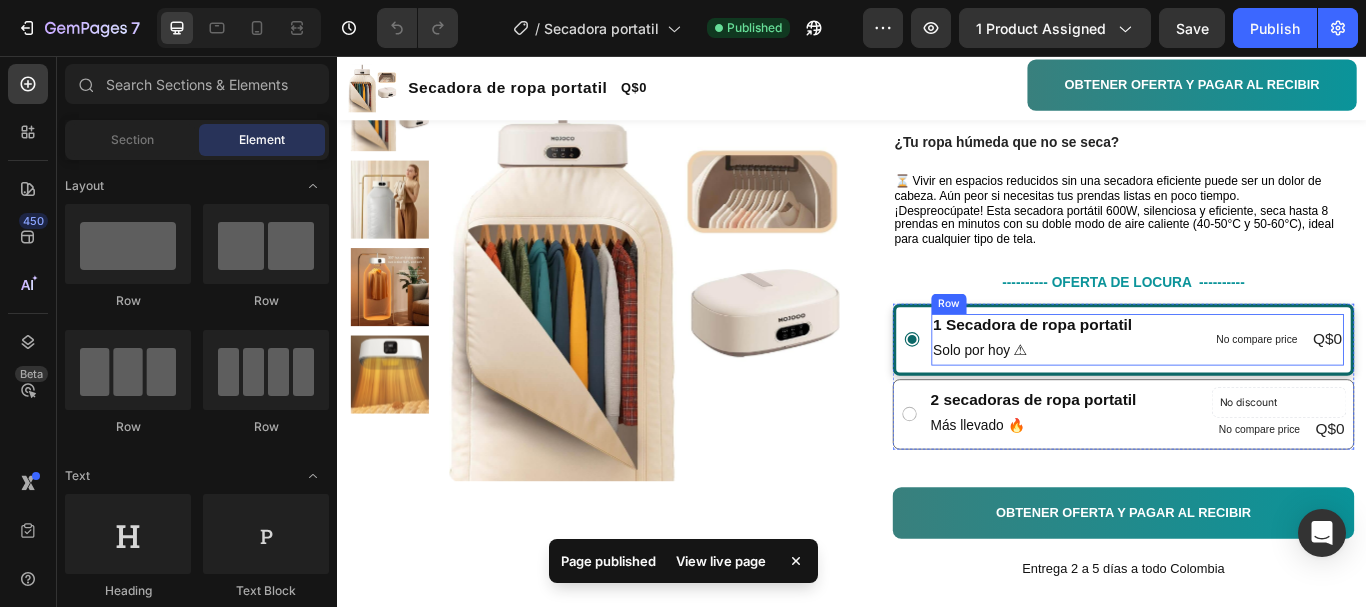 click on "No compare price Product Price Q$0 Product Price Product Price Row" at bounding box center [1431, 387] 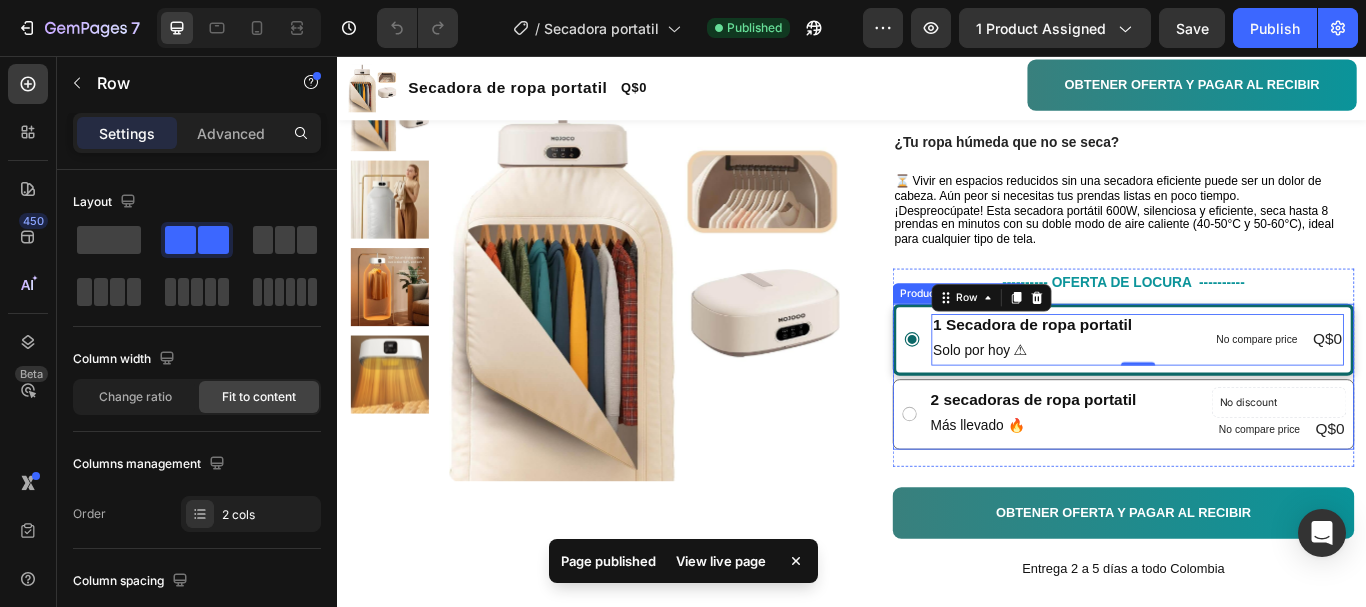 click on "1 Secadora de ropa portatil Text Block Solo por hoy ⚠ Text Block No compare price Product Price Q$0 Product Price Product Price Row Row   0" at bounding box center [1253, 387] 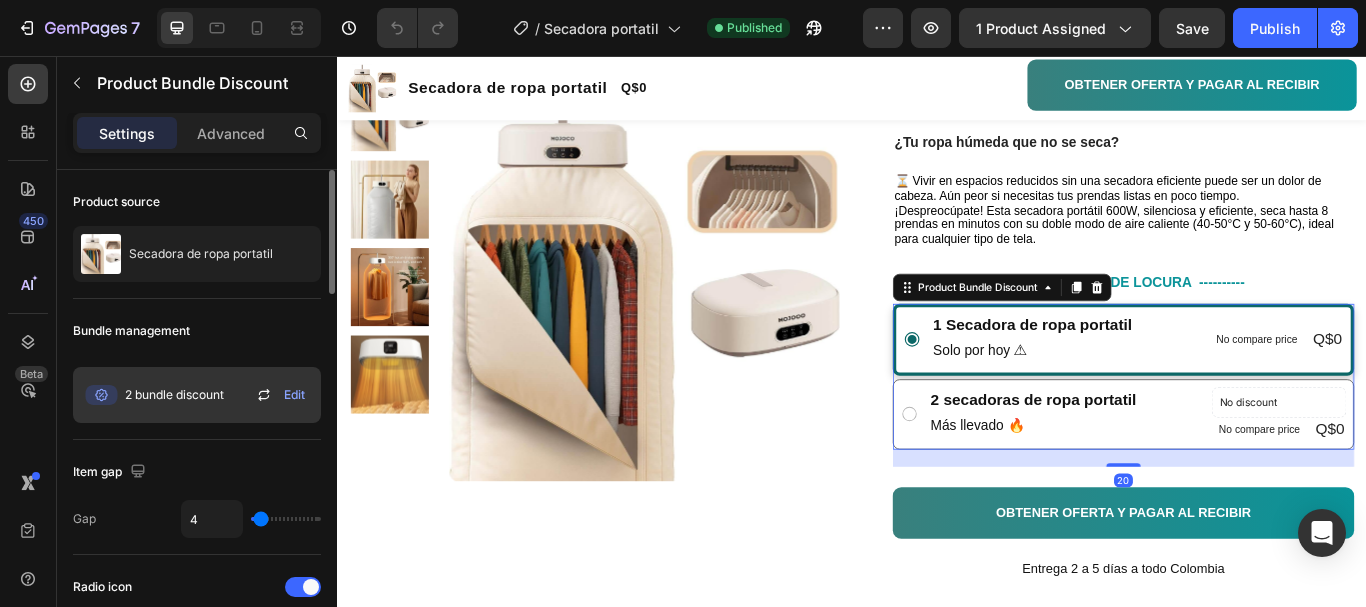 click 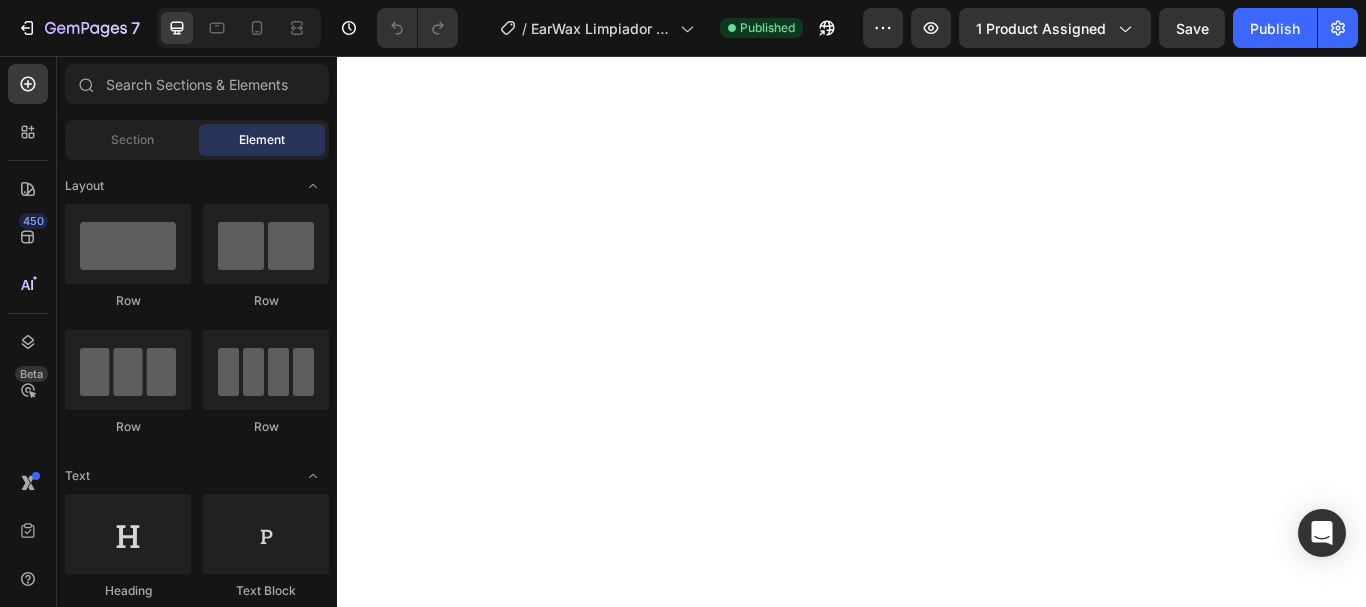 scroll, scrollTop: 0, scrollLeft: 0, axis: both 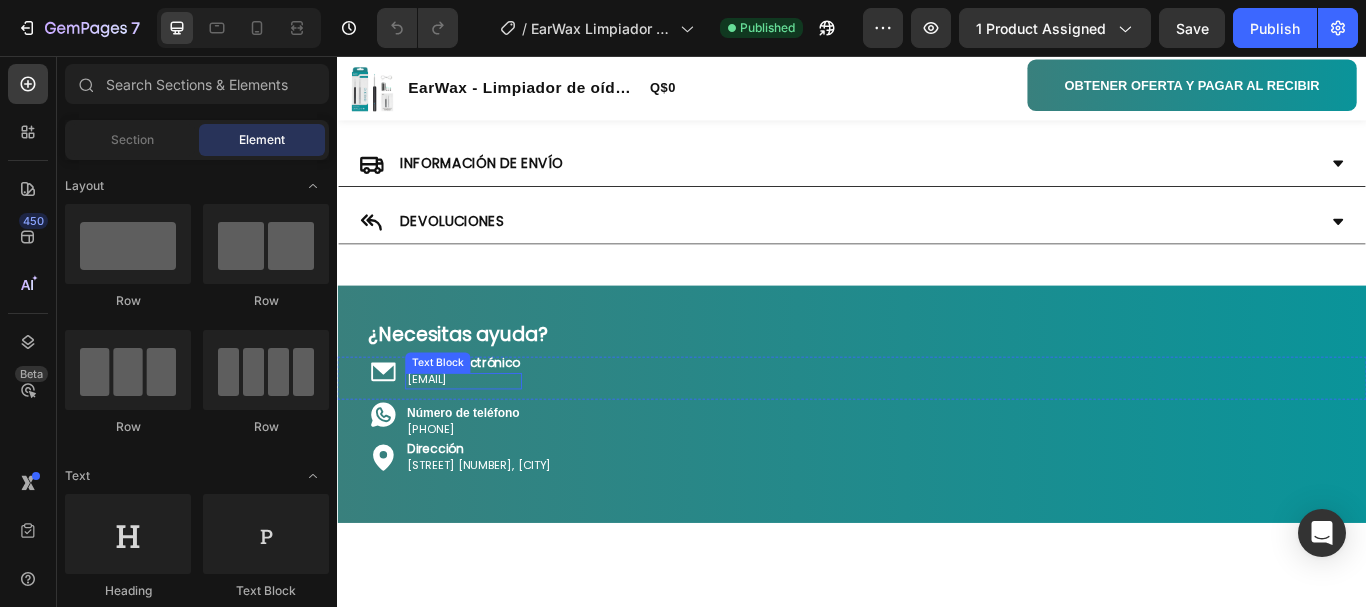click on "[EMAIL]" at bounding box center [484, 434] 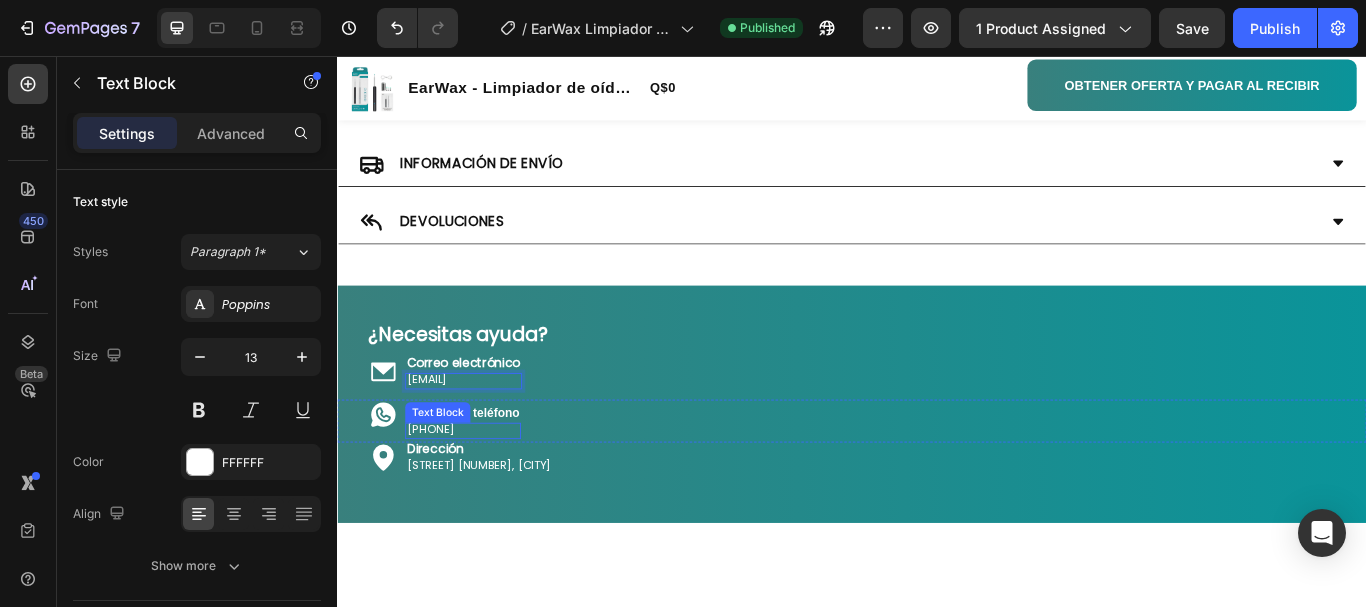 click on "[PHONE]" at bounding box center [483, 492] 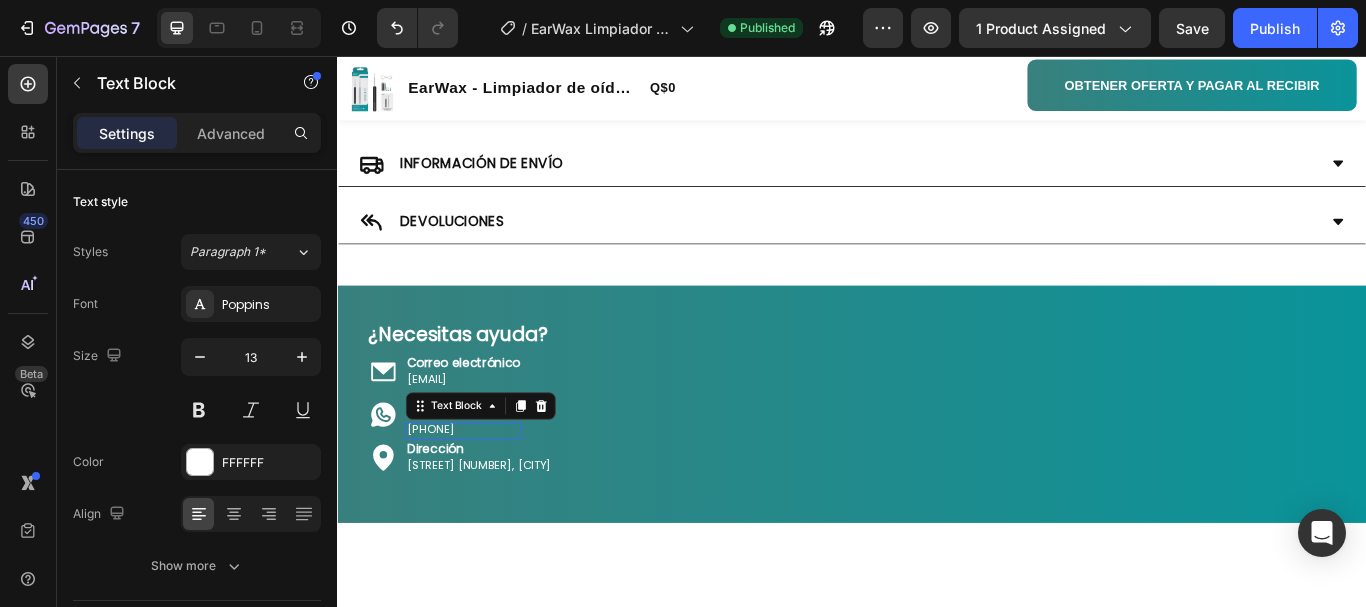 click on "[PHONE]" at bounding box center (483, 492) 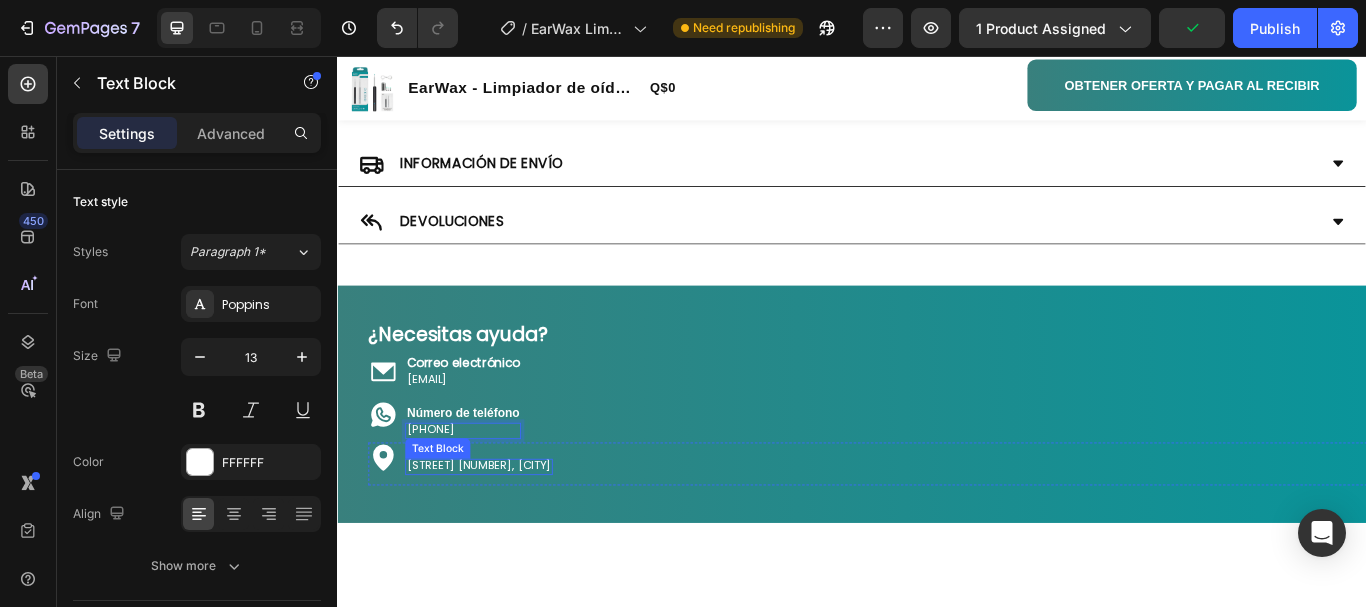 click on "[STREET] [NUMBER], [CITY]" at bounding box center [502, 534] 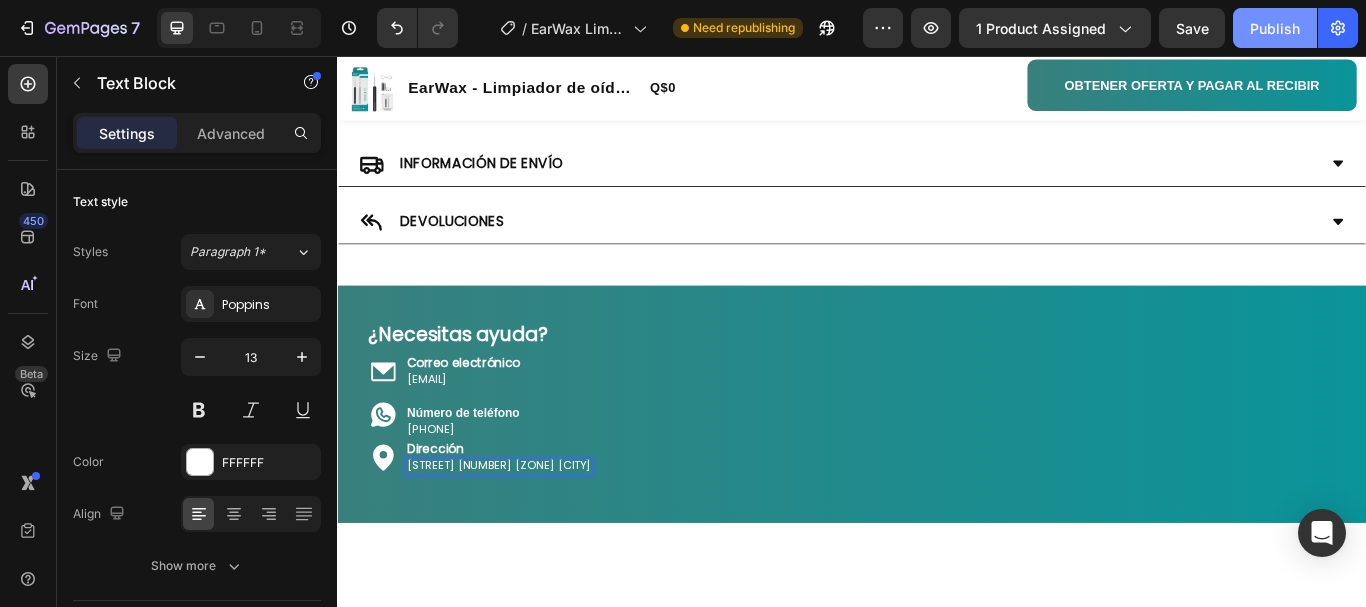 click on "Publish" at bounding box center (1275, 28) 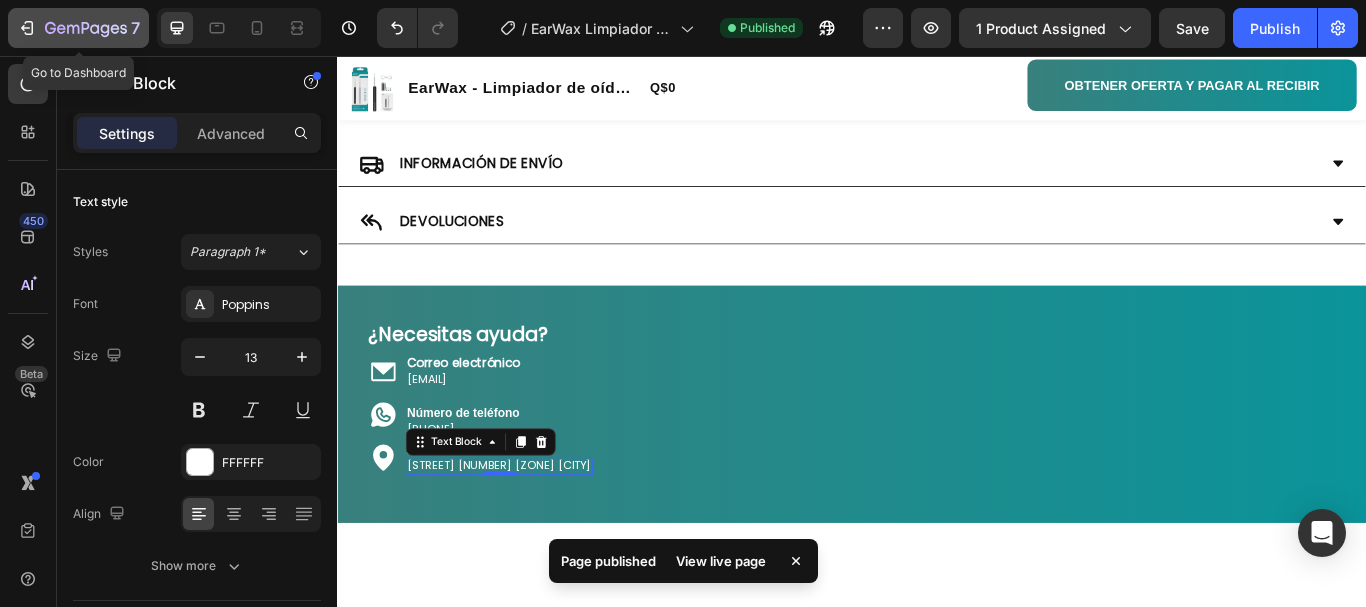 click 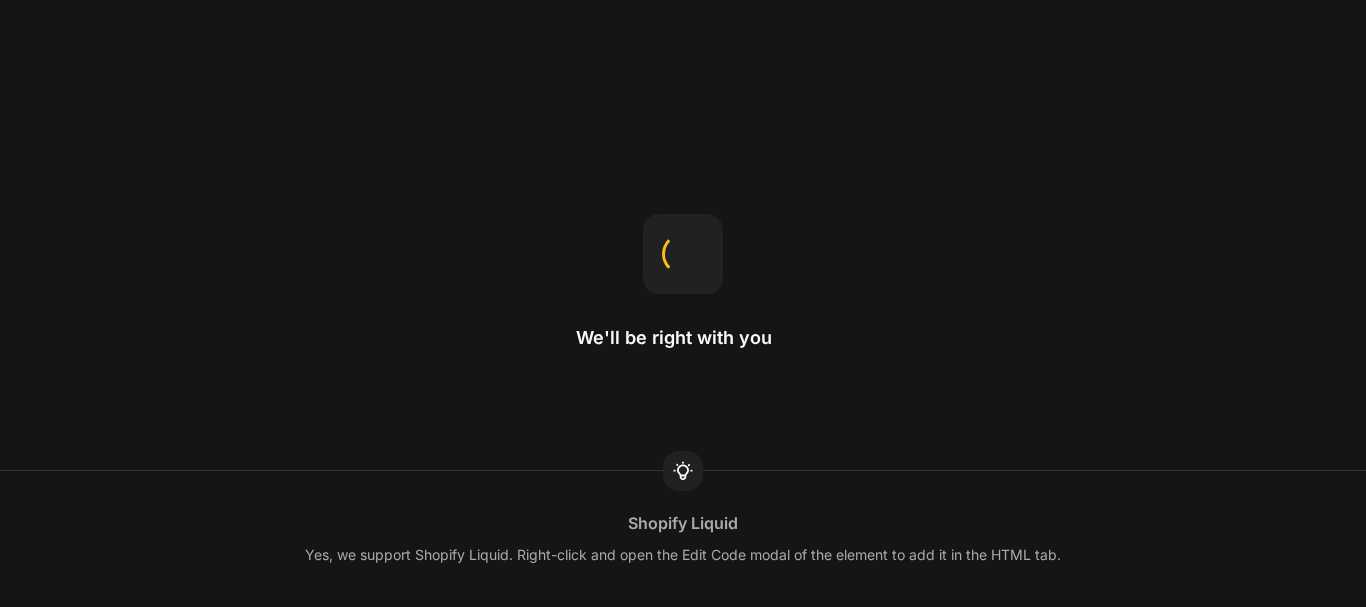 scroll, scrollTop: 0, scrollLeft: 0, axis: both 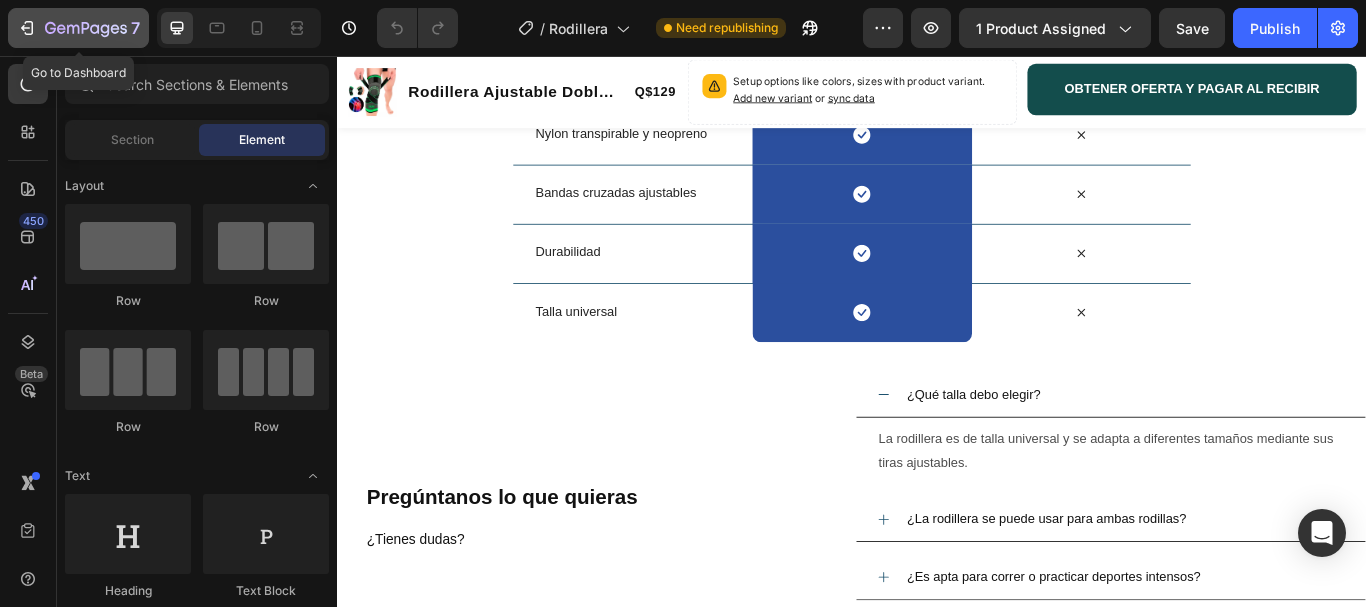 click 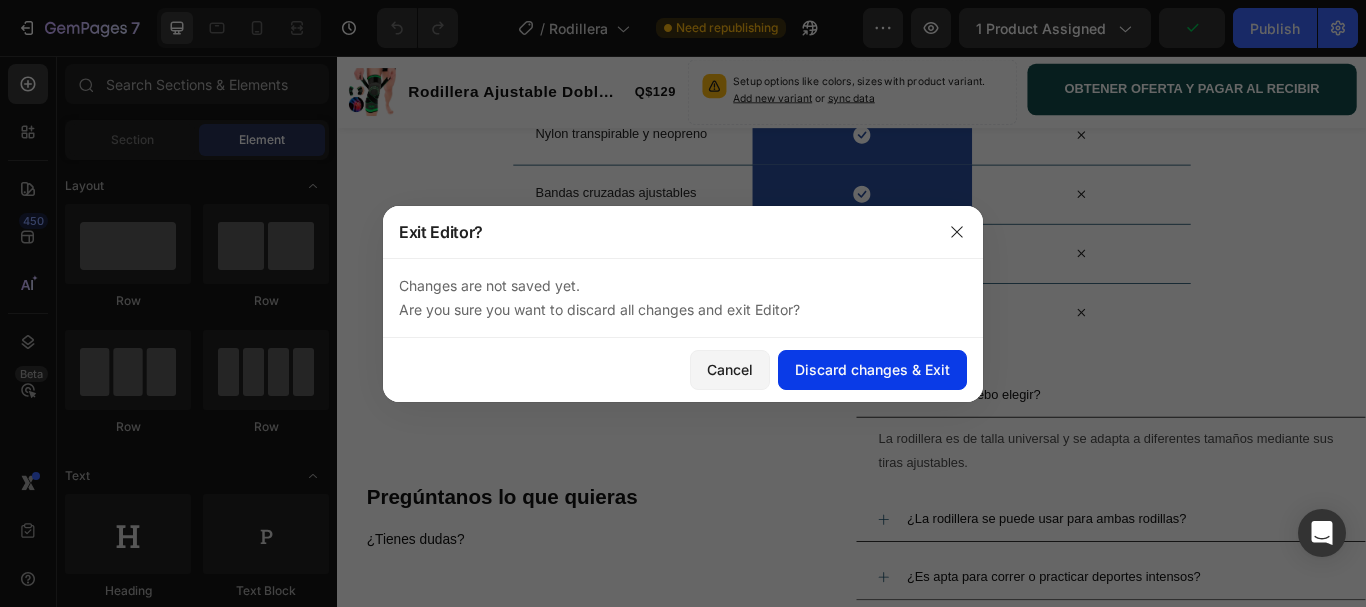 click on "Discard changes & Exit" at bounding box center (872, 369) 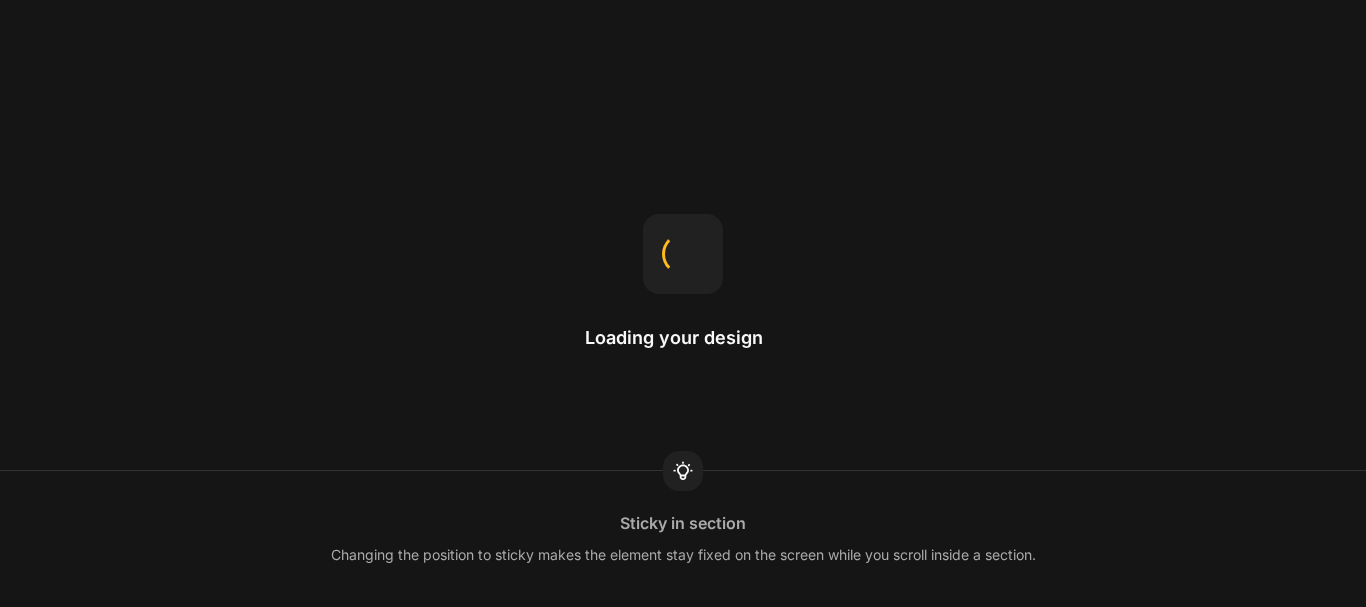 scroll, scrollTop: 0, scrollLeft: 0, axis: both 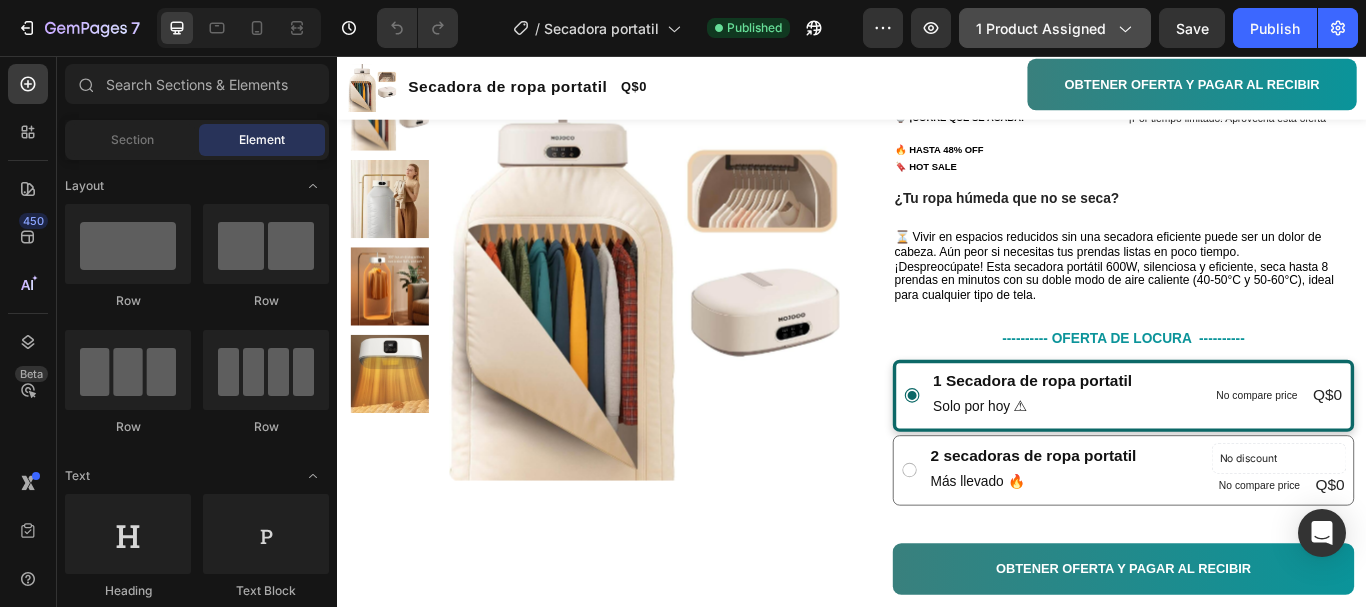click on "1 product assigned" 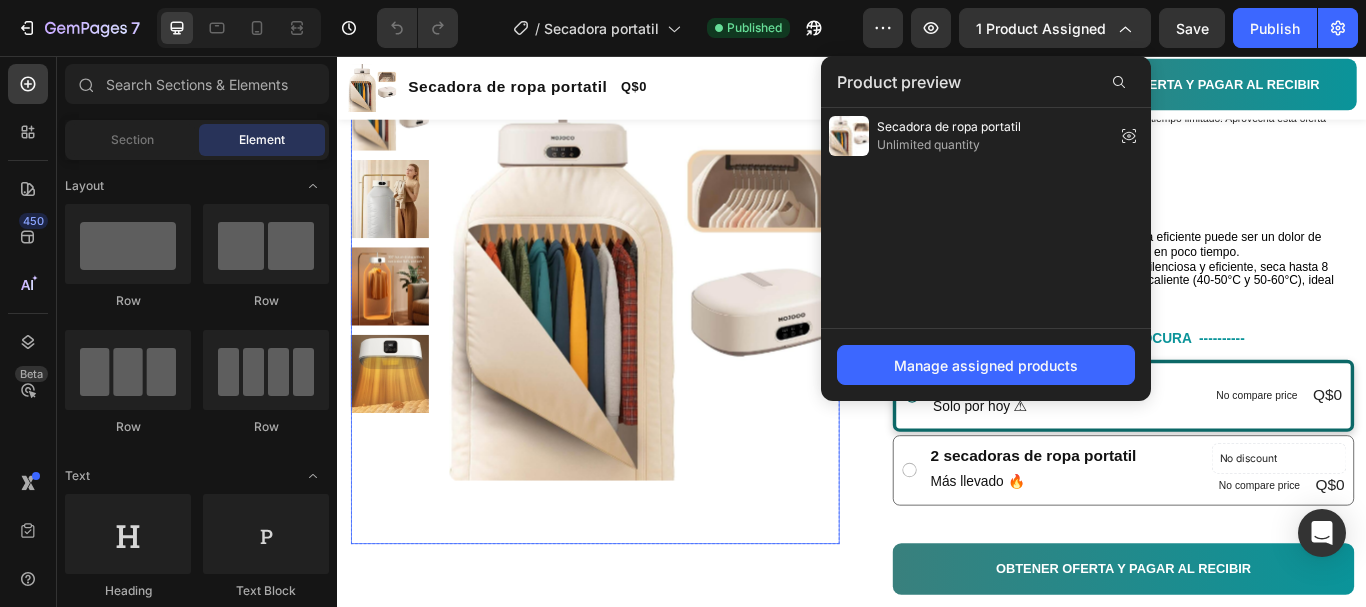 click at bounding box center [694, 314] 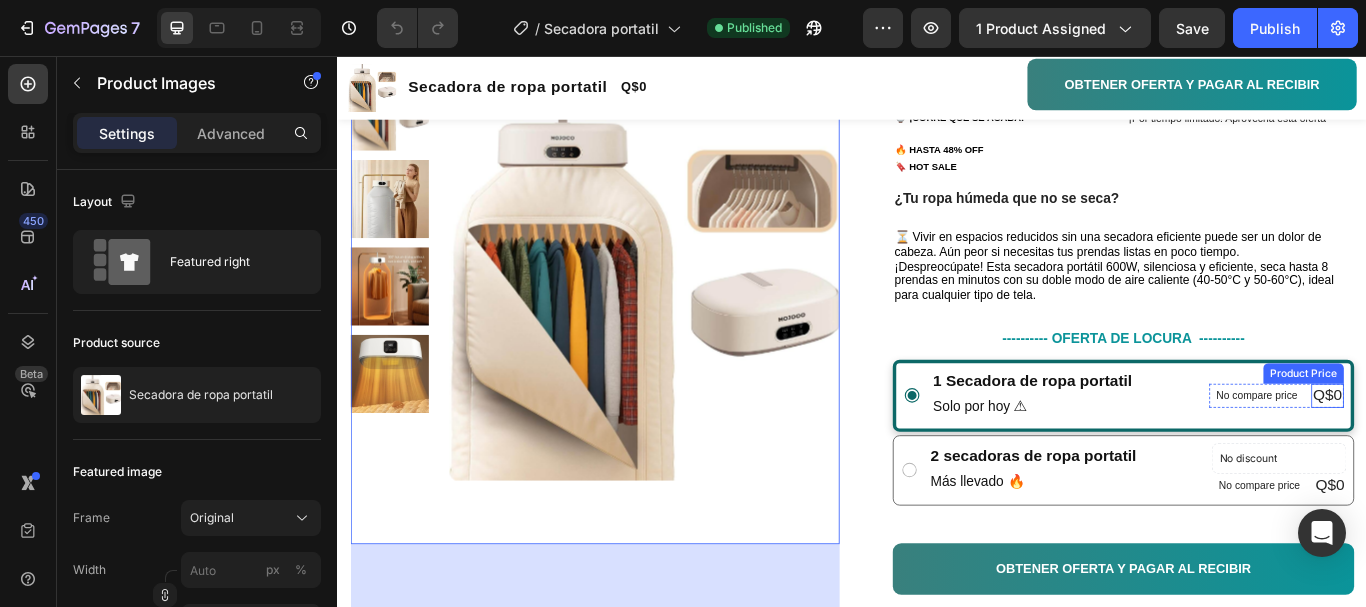 click on "Q$0" at bounding box center [1491, 451] 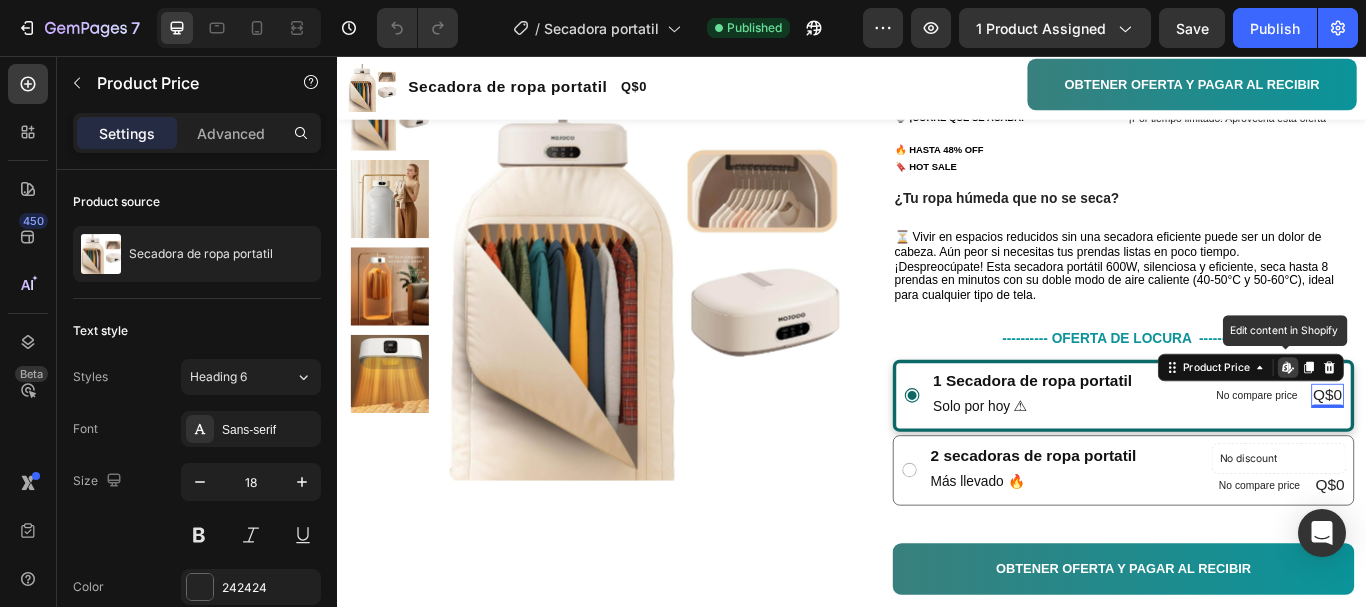 click 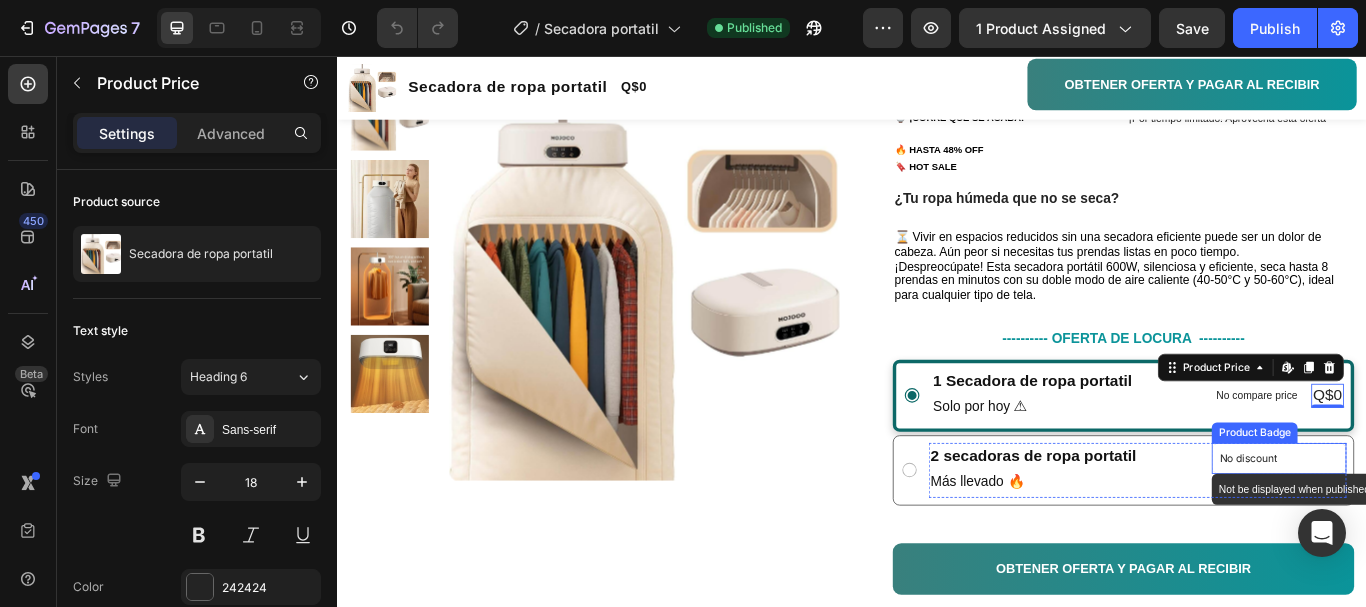 click on "No discount" at bounding box center (1434, 525) 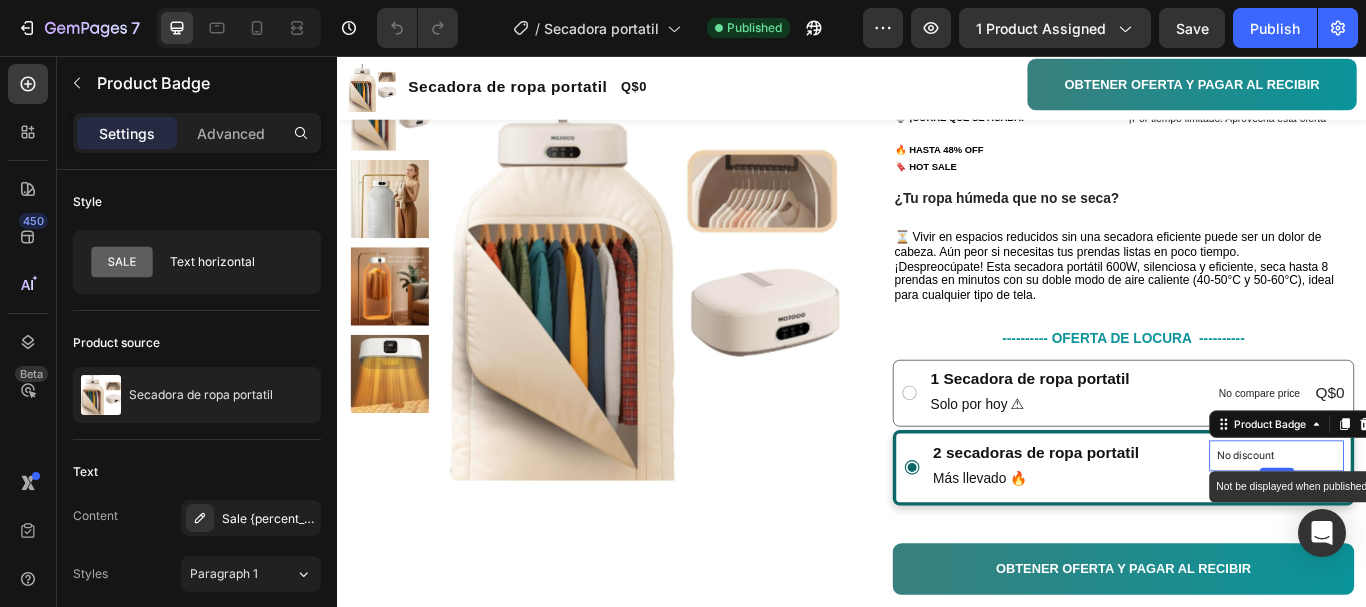 click on "No discount" at bounding box center [1431, 522] 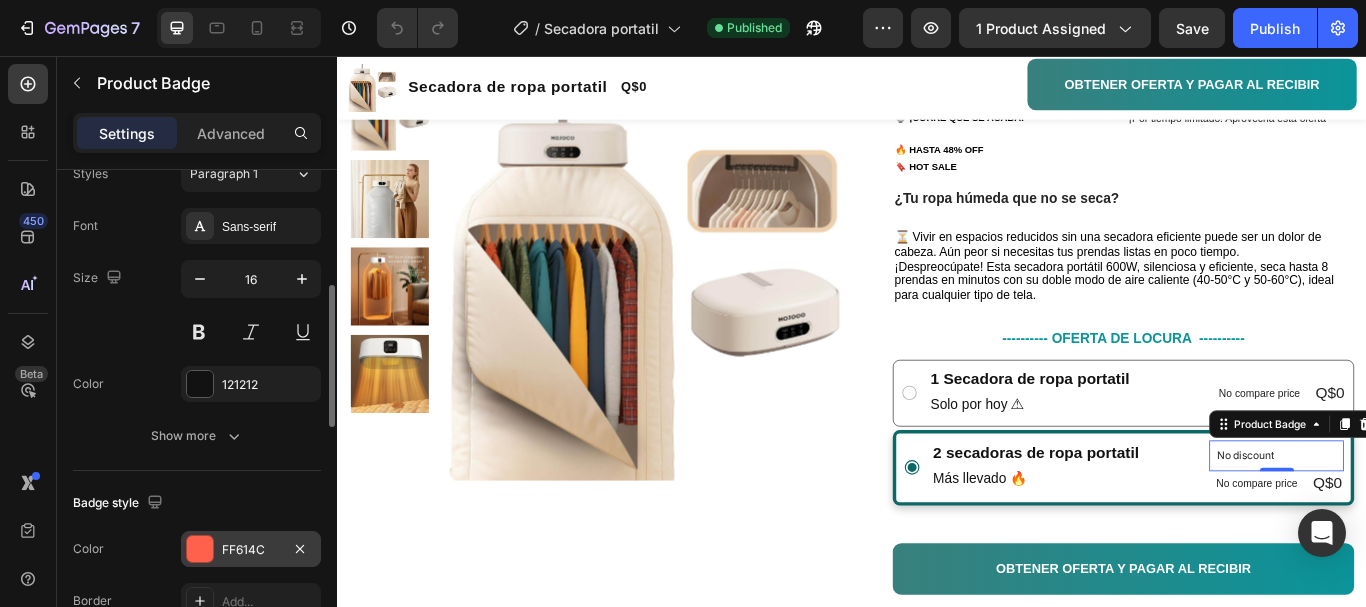 scroll, scrollTop: 500, scrollLeft: 0, axis: vertical 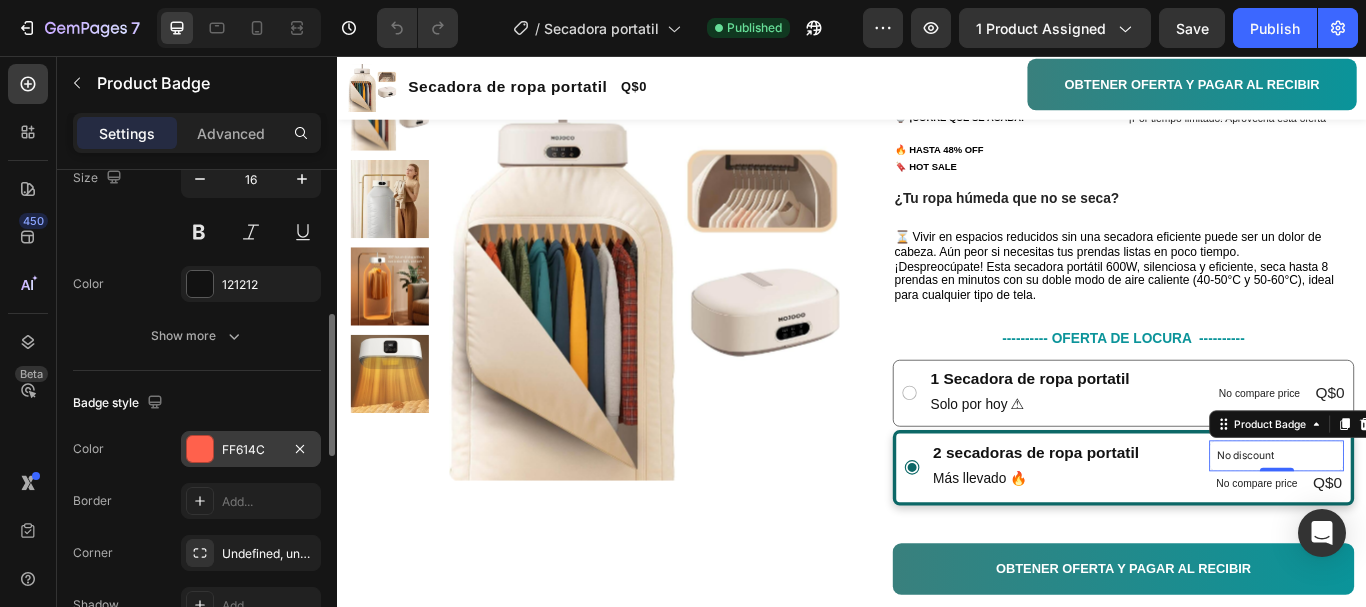 click at bounding box center [200, 449] 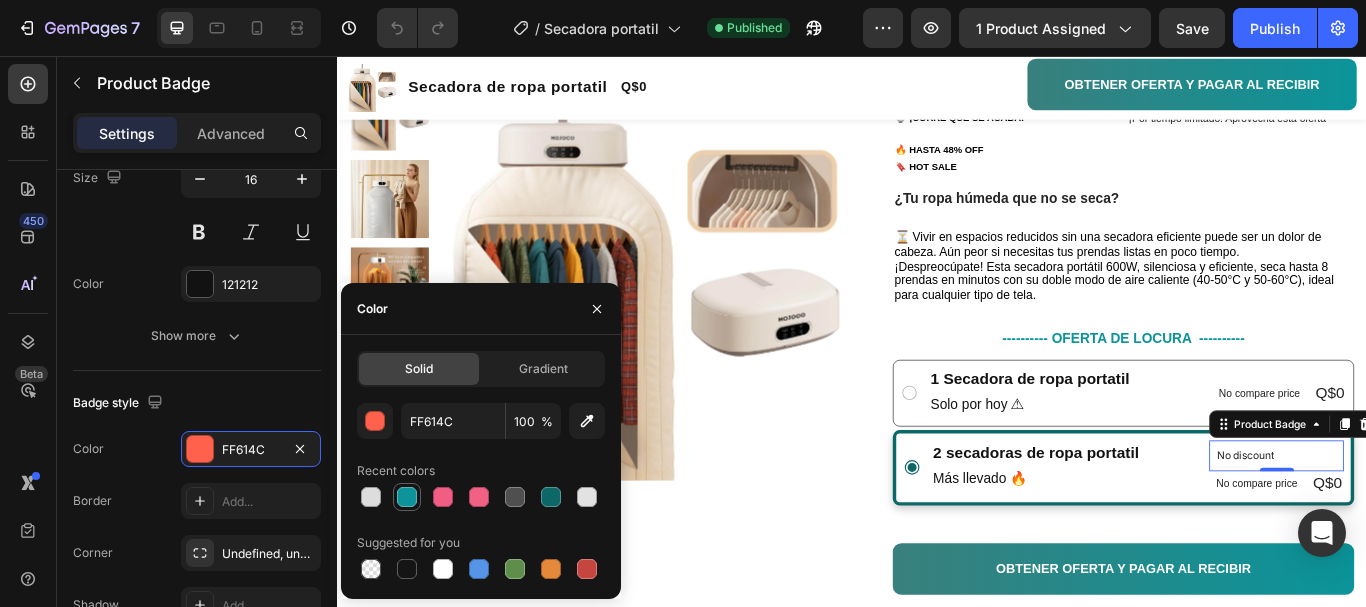 click at bounding box center (407, 497) 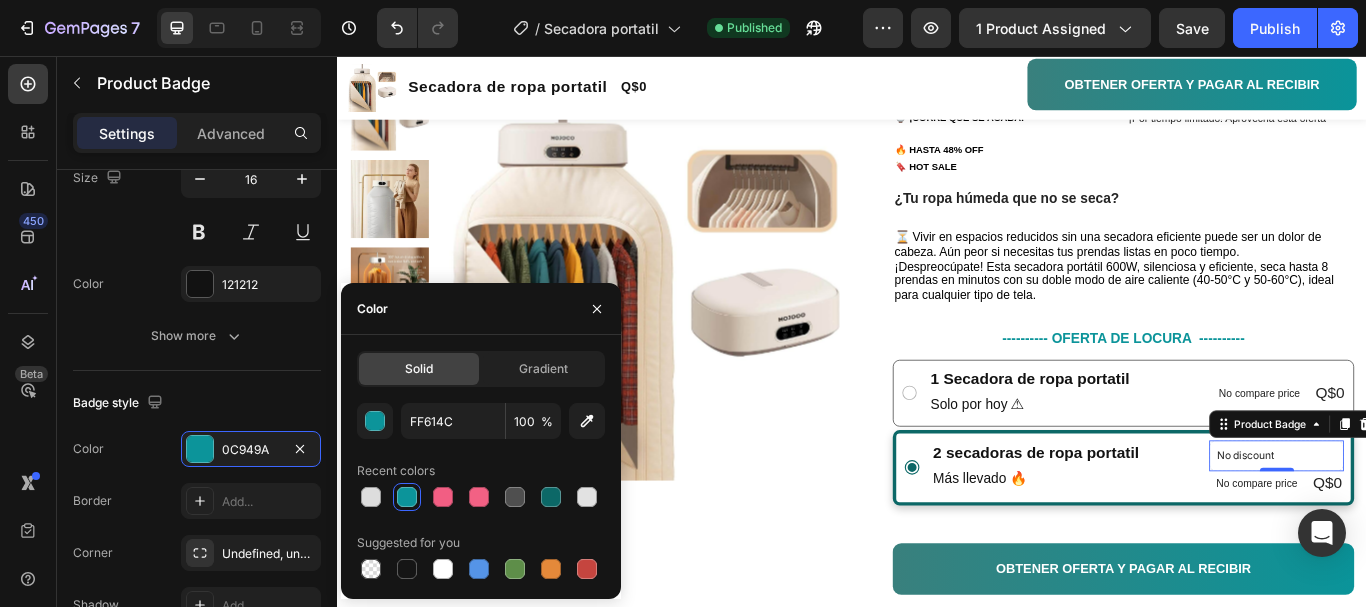 type on "0C949A" 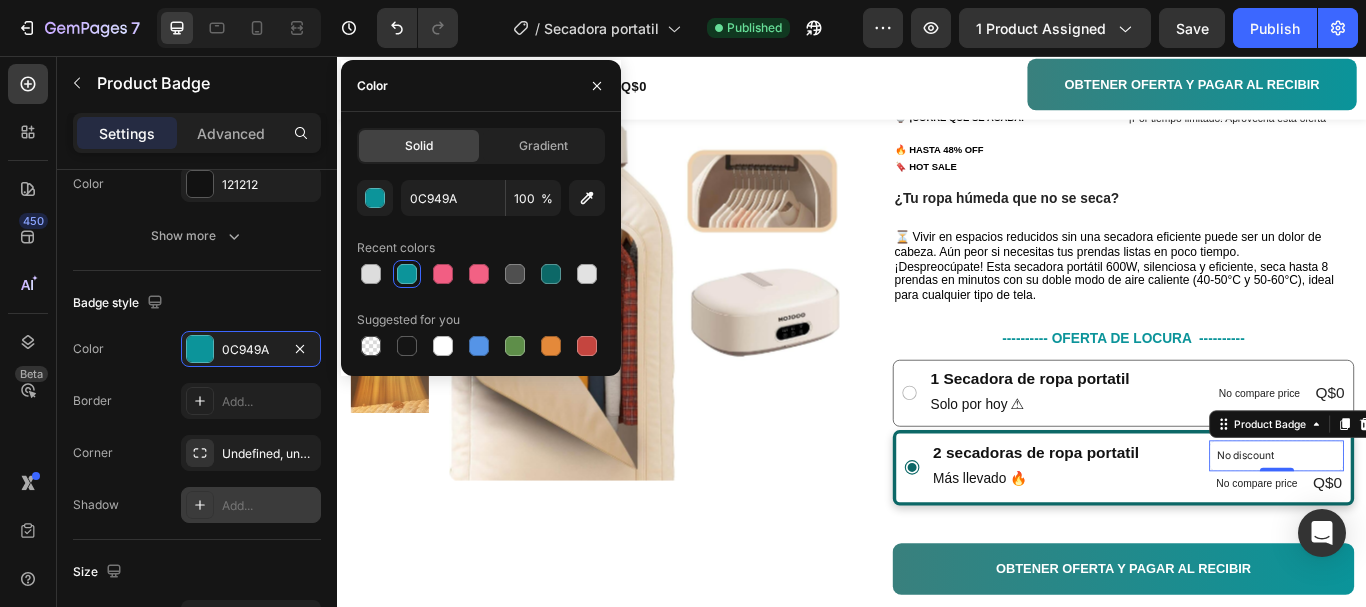 scroll, scrollTop: 900, scrollLeft: 0, axis: vertical 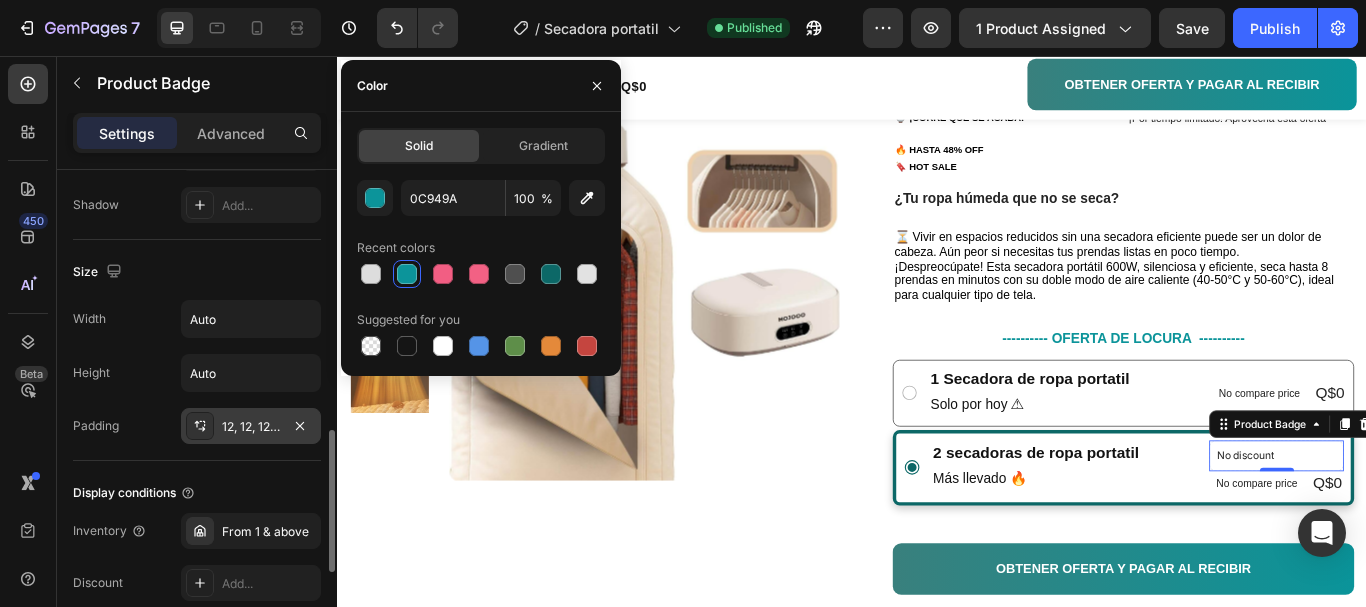 click on "12, 12, 12, 12" at bounding box center (251, 427) 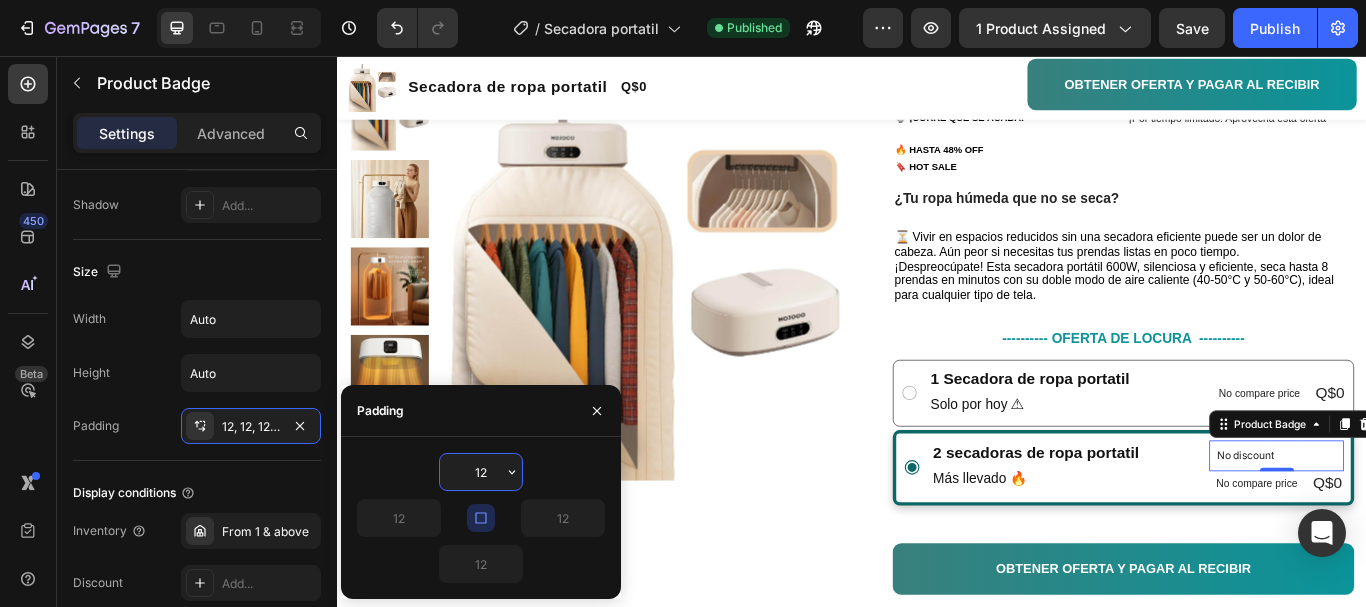 click on "12" at bounding box center [481, 472] 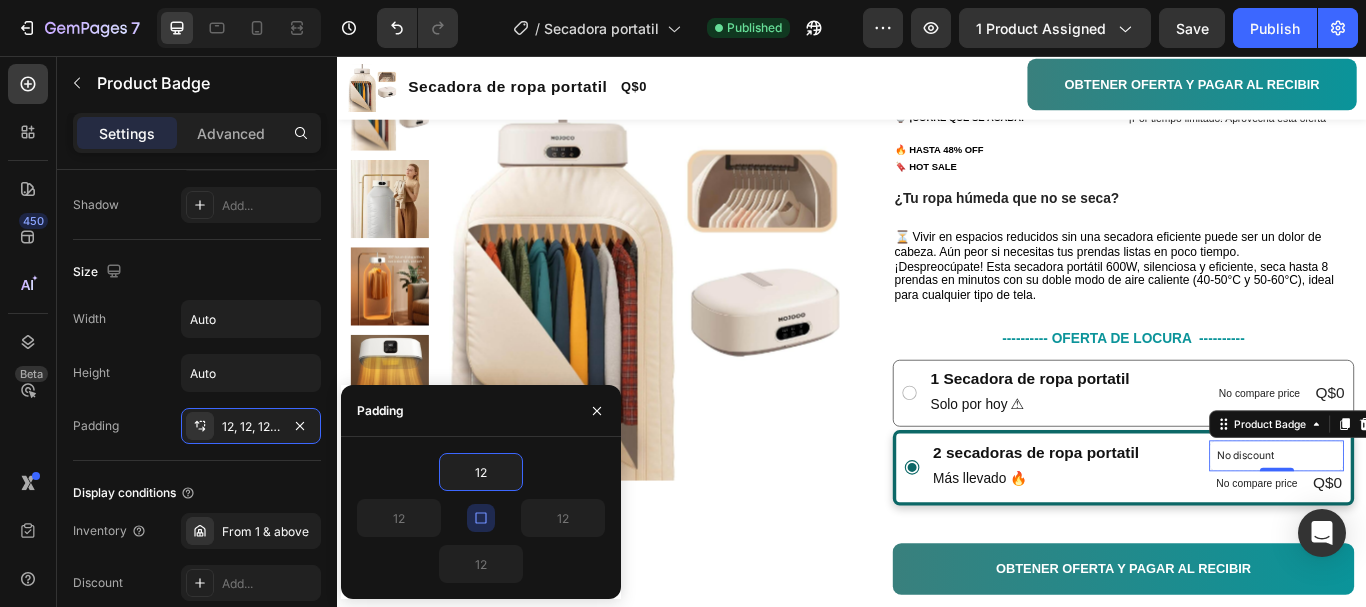 click 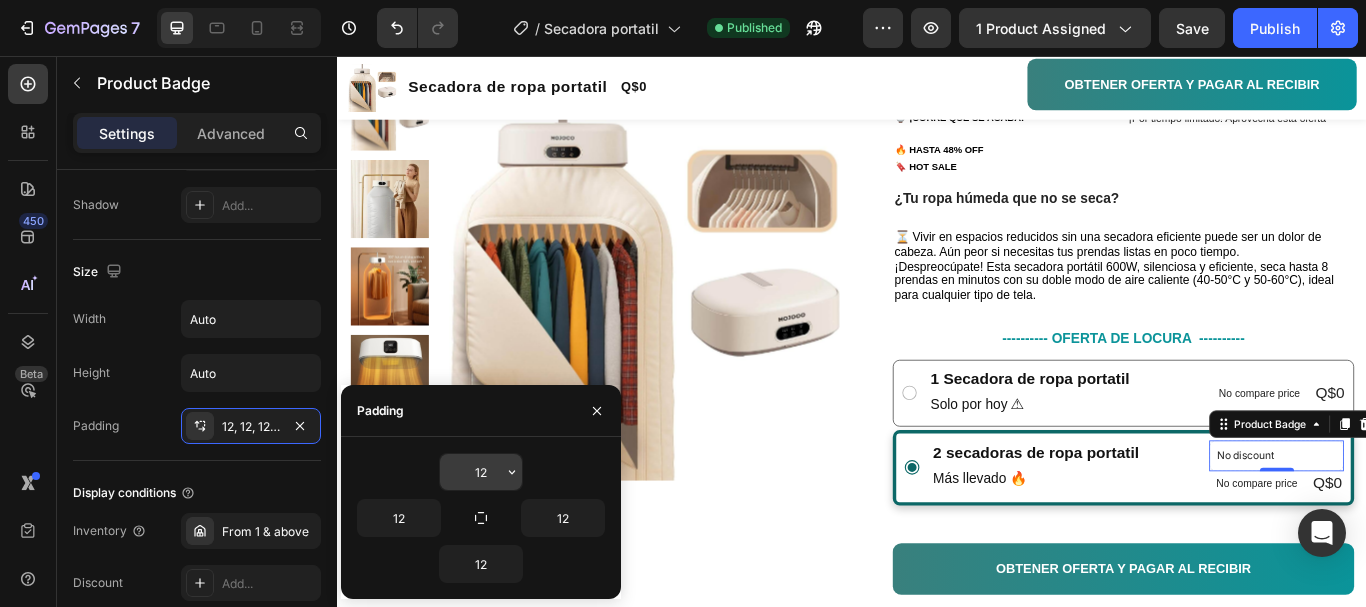 click on "12" at bounding box center [481, 472] 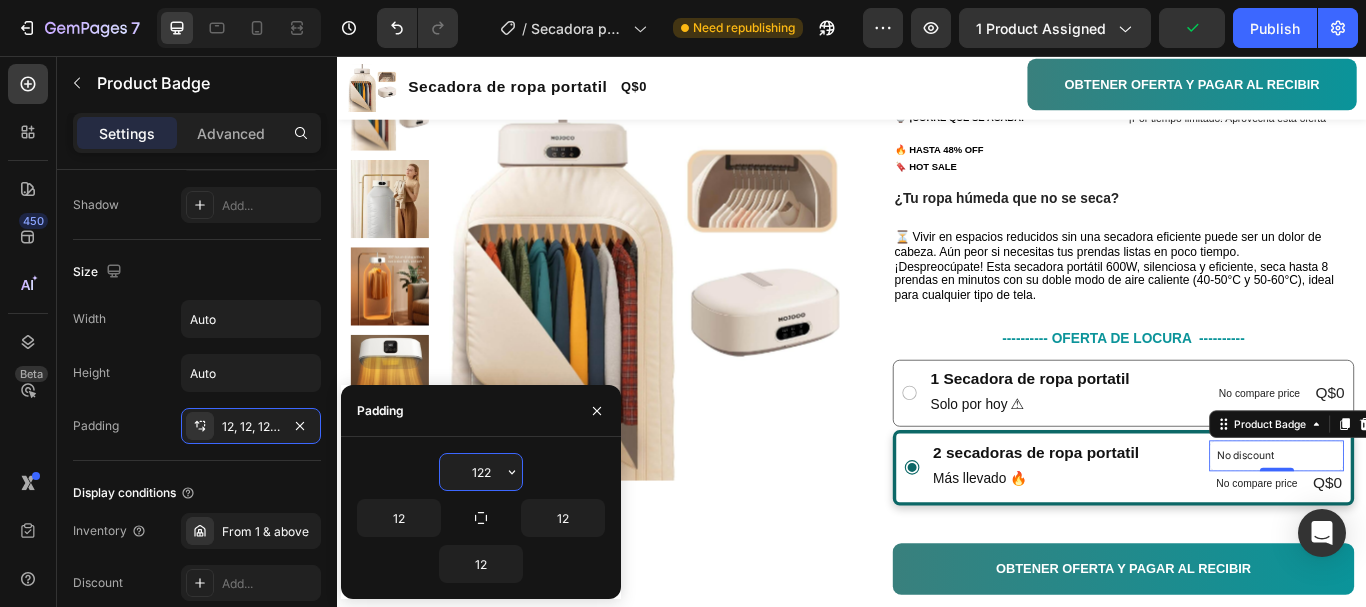 click on "122" at bounding box center [481, 472] 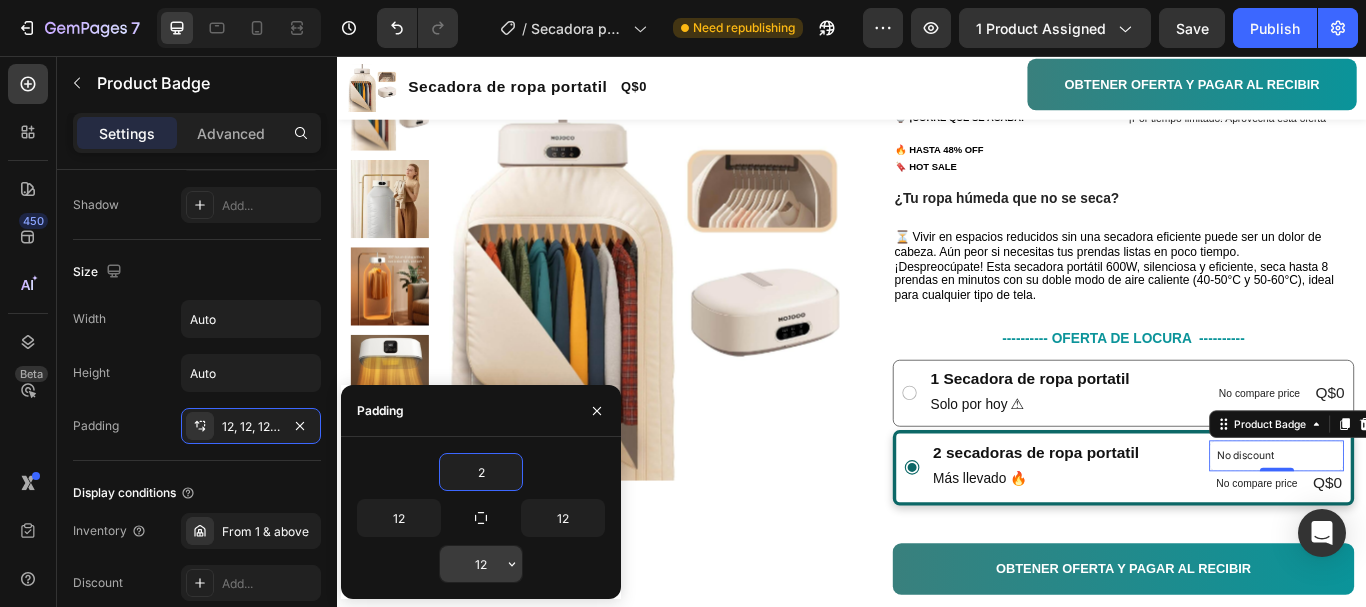 type on "2" 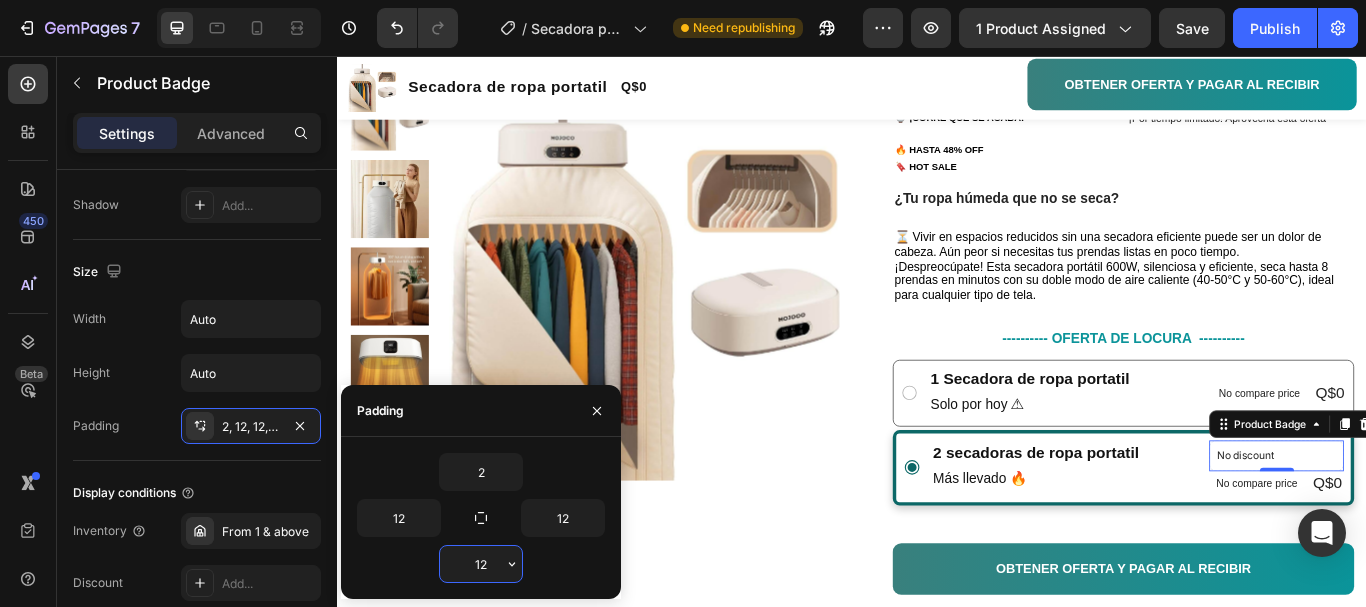 type on "2" 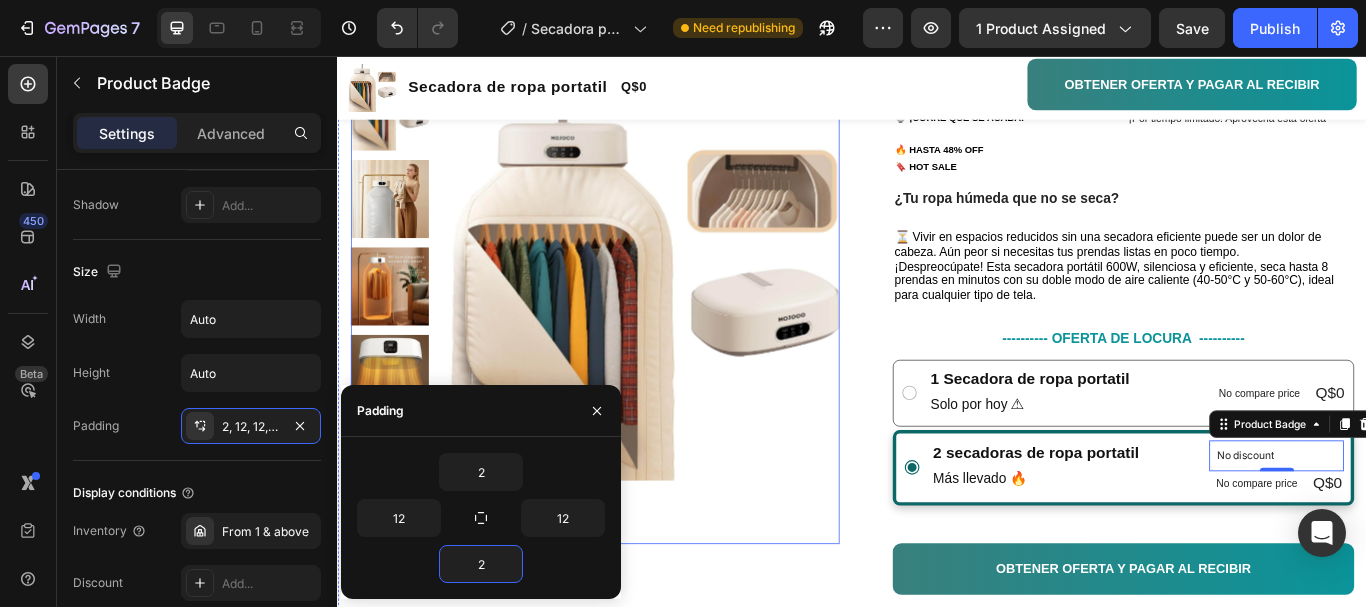 click on "Product Images" at bounding box center (637, 351) 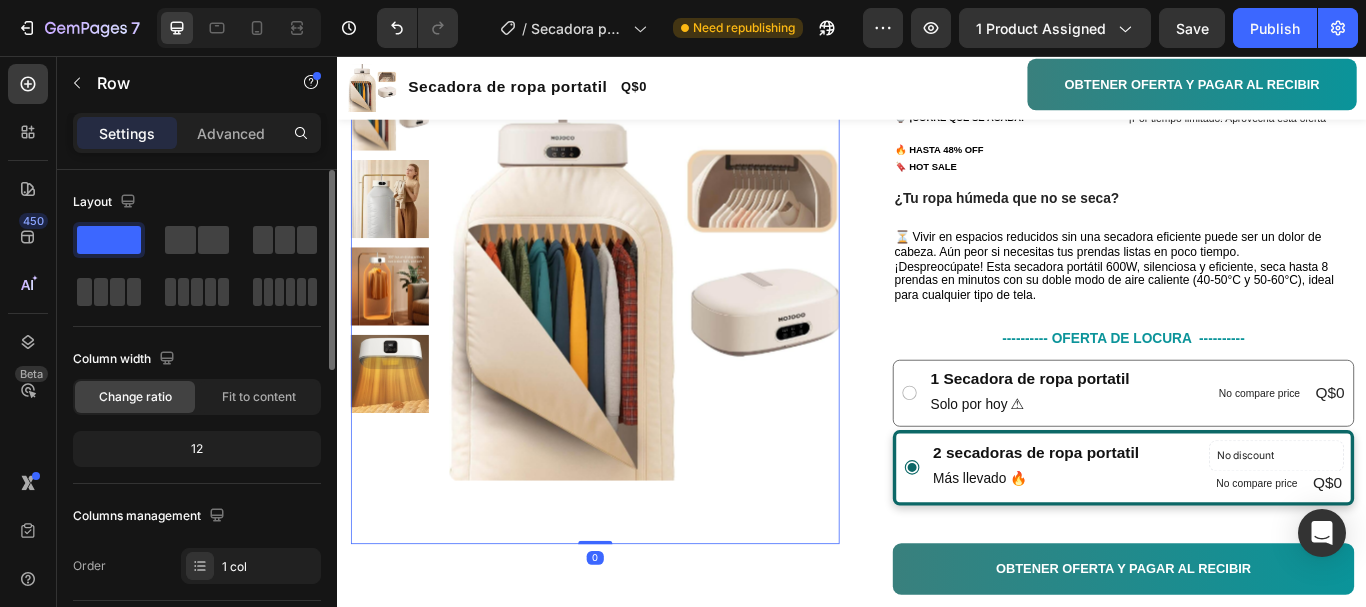 scroll, scrollTop: 100, scrollLeft: 0, axis: vertical 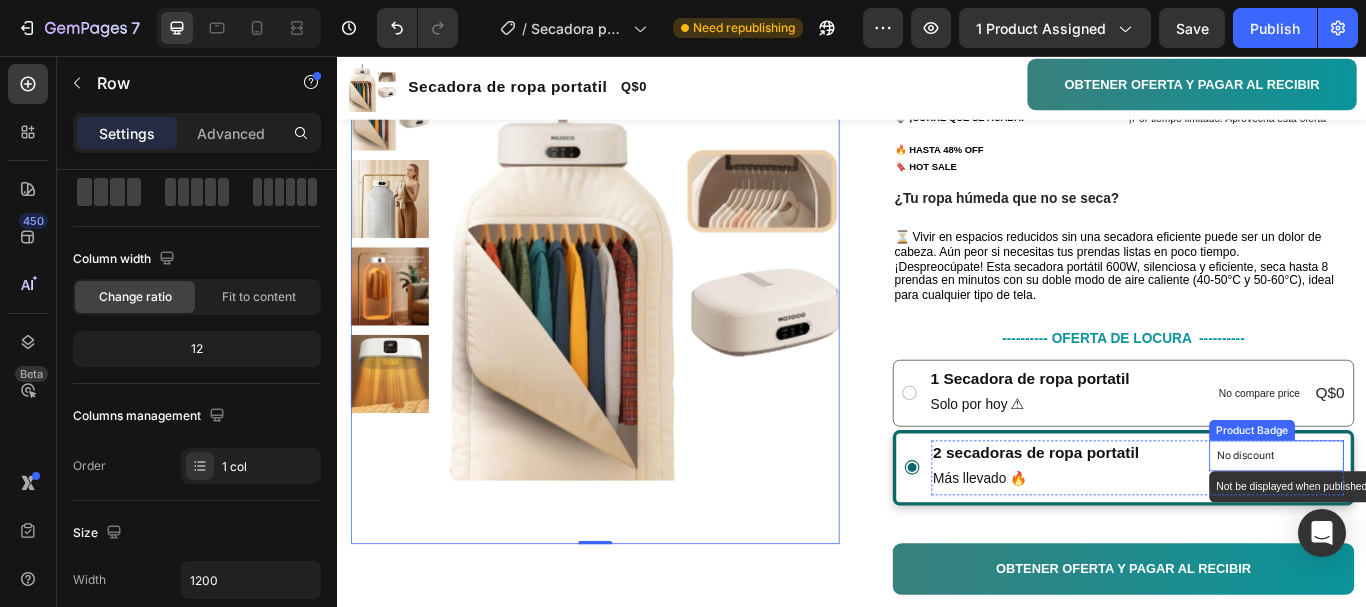 click on "No discount" at bounding box center (1431, 522) 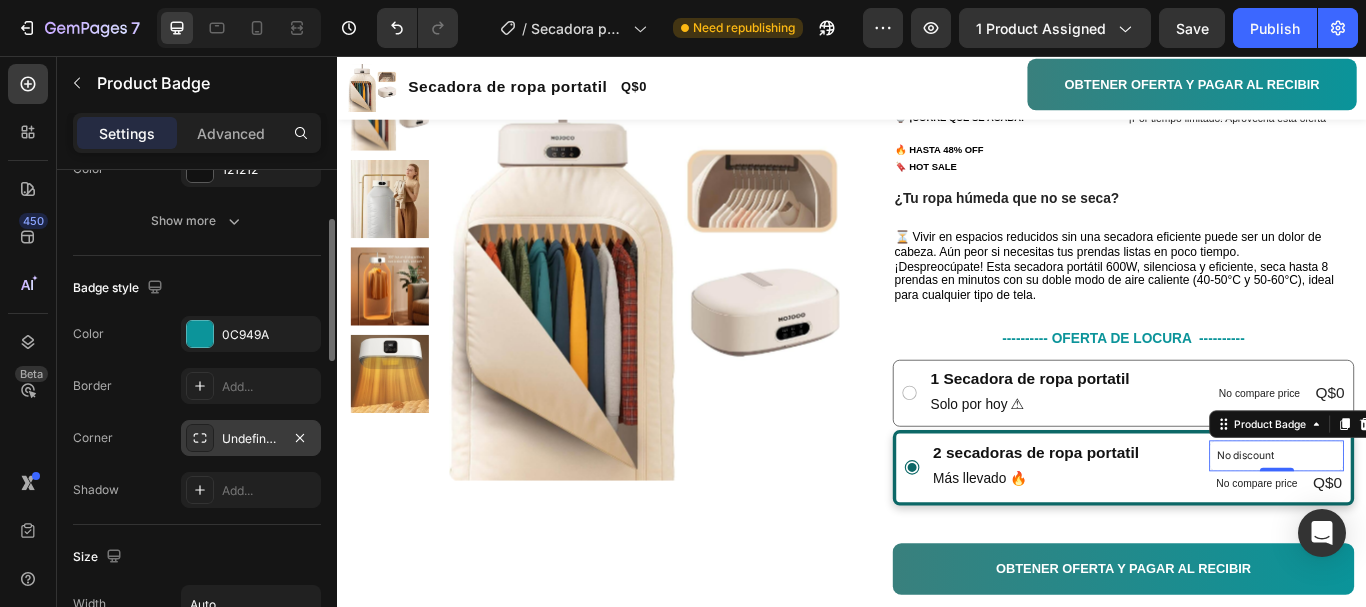 scroll, scrollTop: 415, scrollLeft: 0, axis: vertical 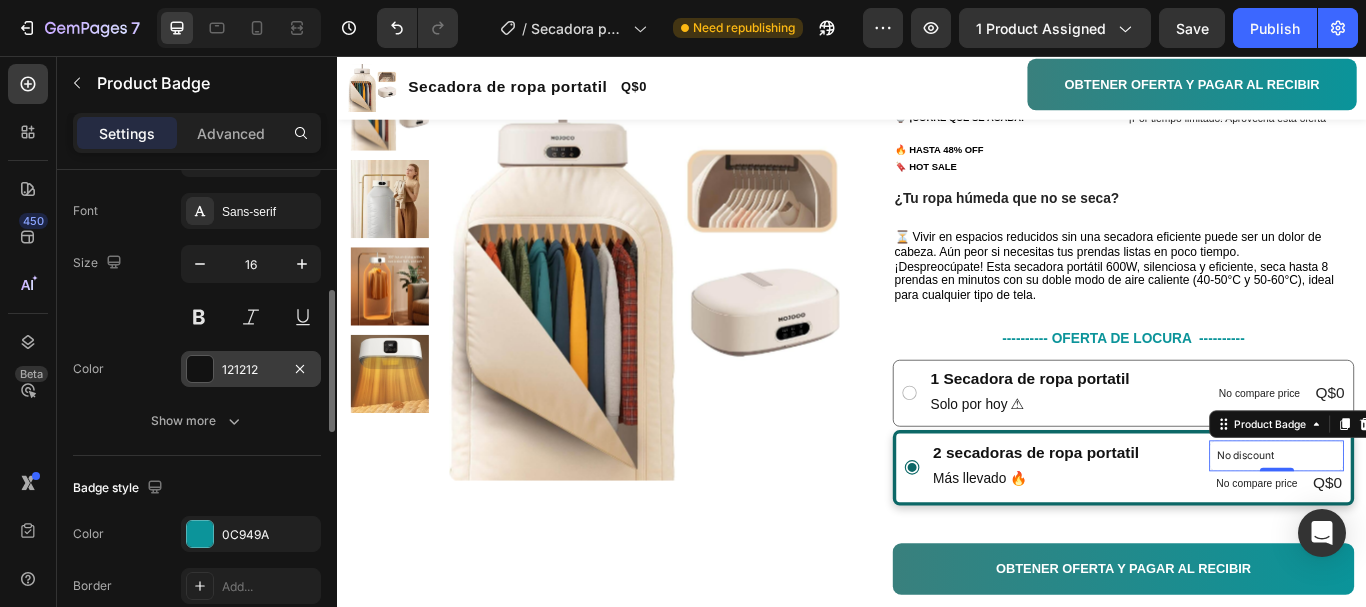 click at bounding box center (200, 369) 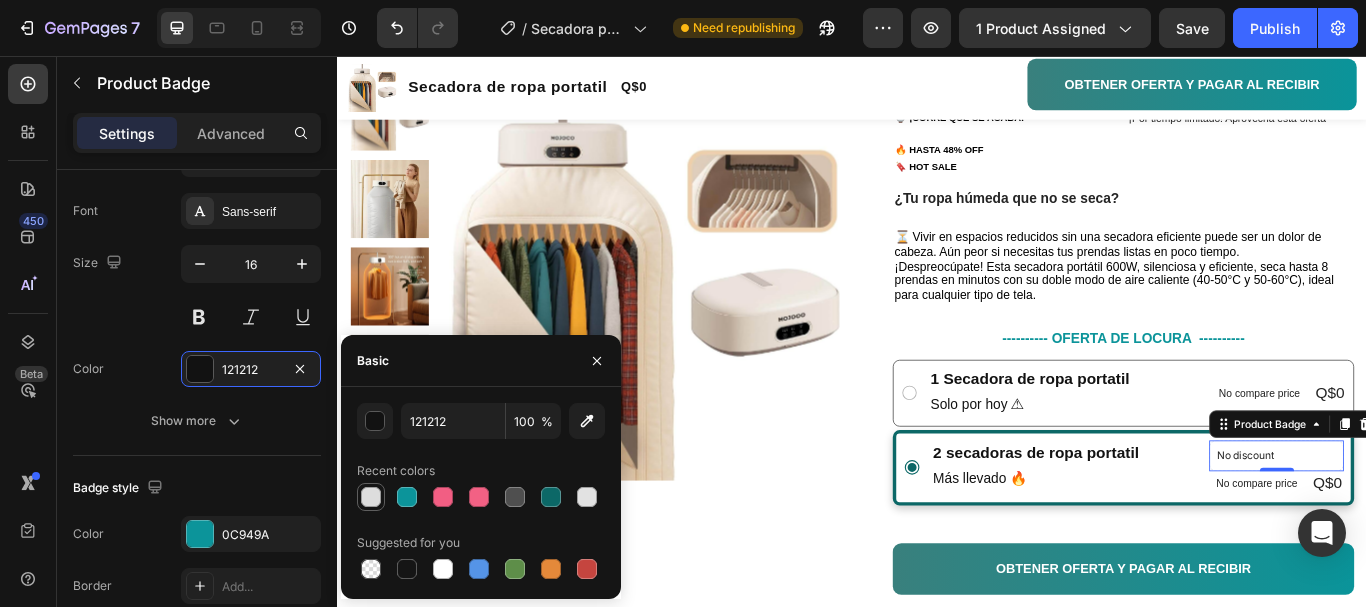 click at bounding box center [371, 497] 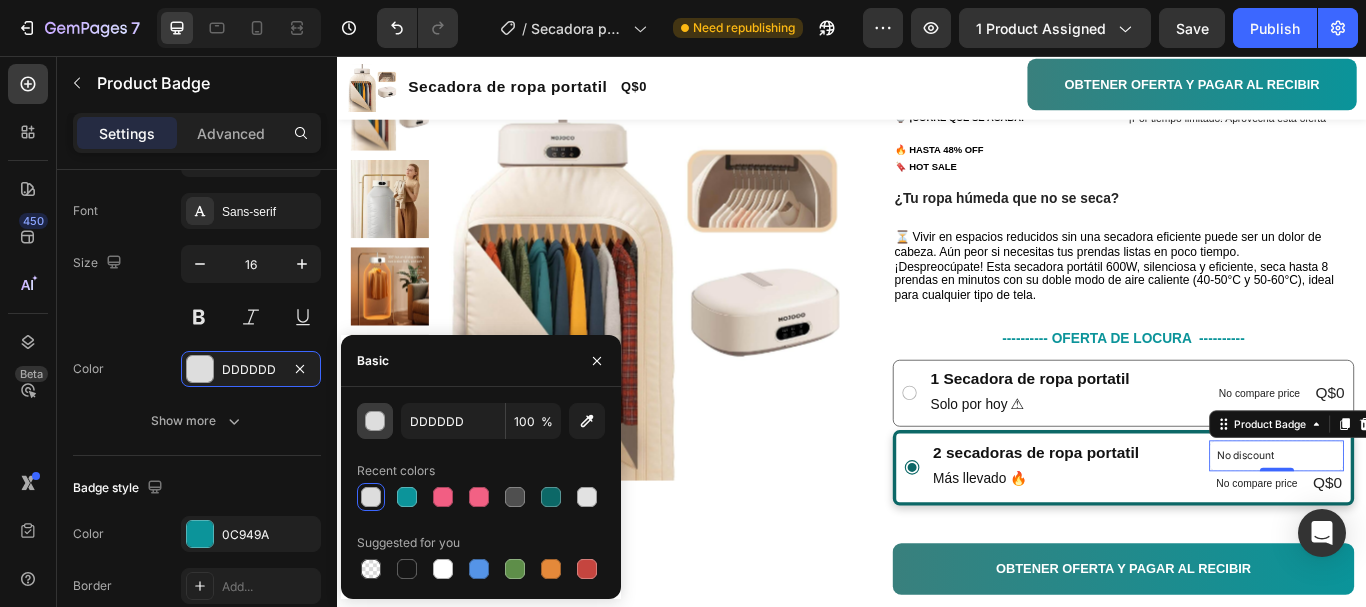 click at bounding box center [376, 422] 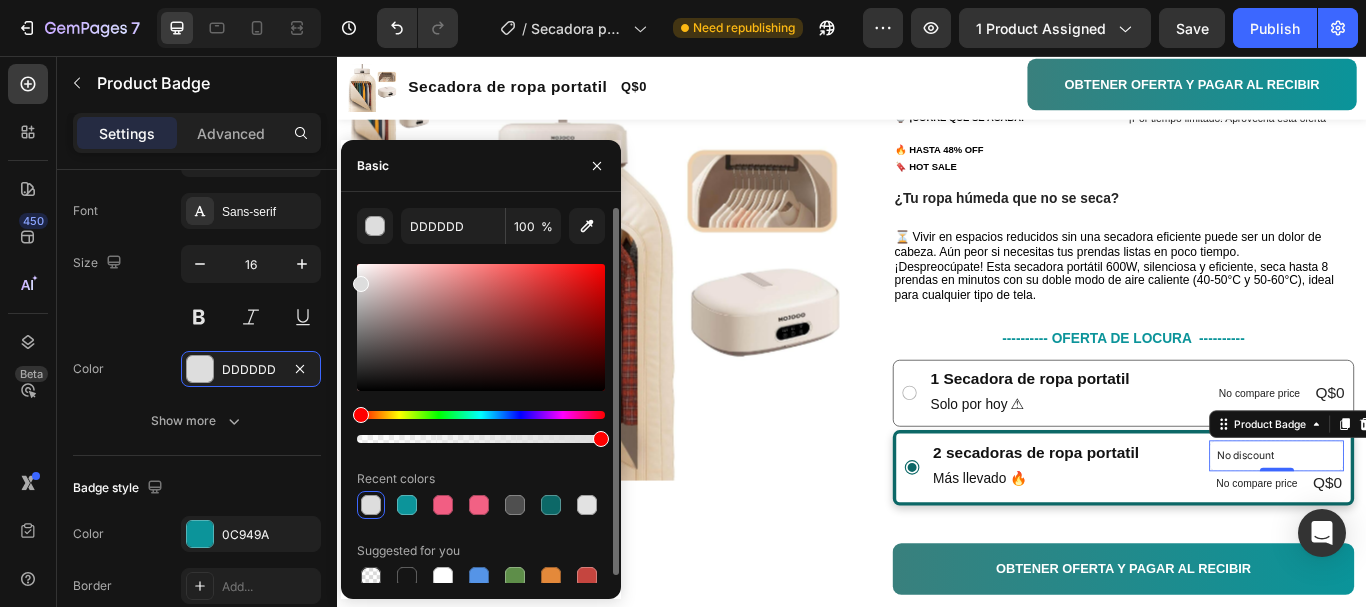 type on "FFFFFF" 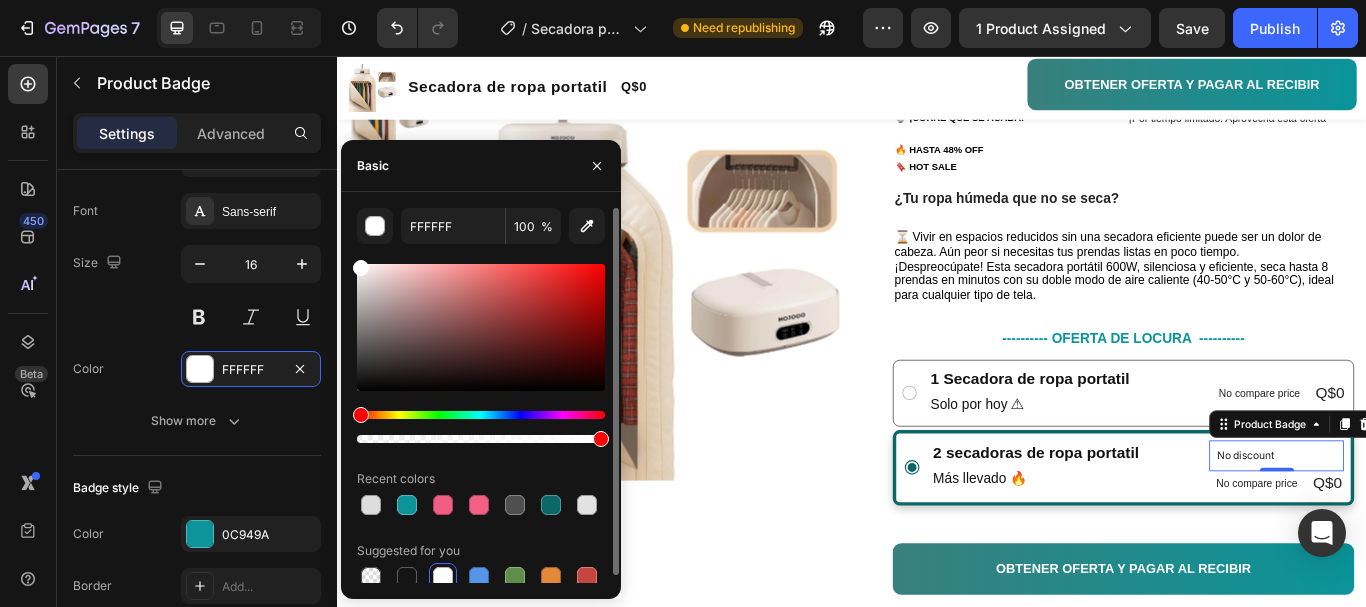 click on "FFFFFF 100 % Recent colors Suggested for you" at bounding box center (481, 399) 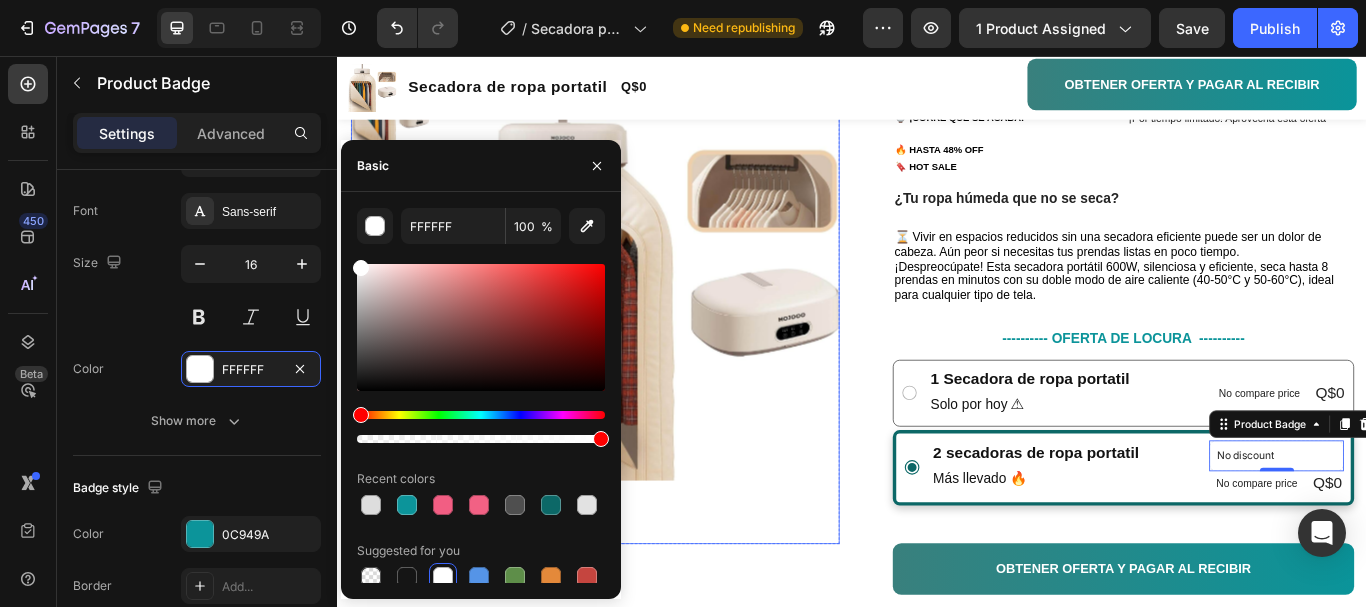 click at bounding box center (694, 314) 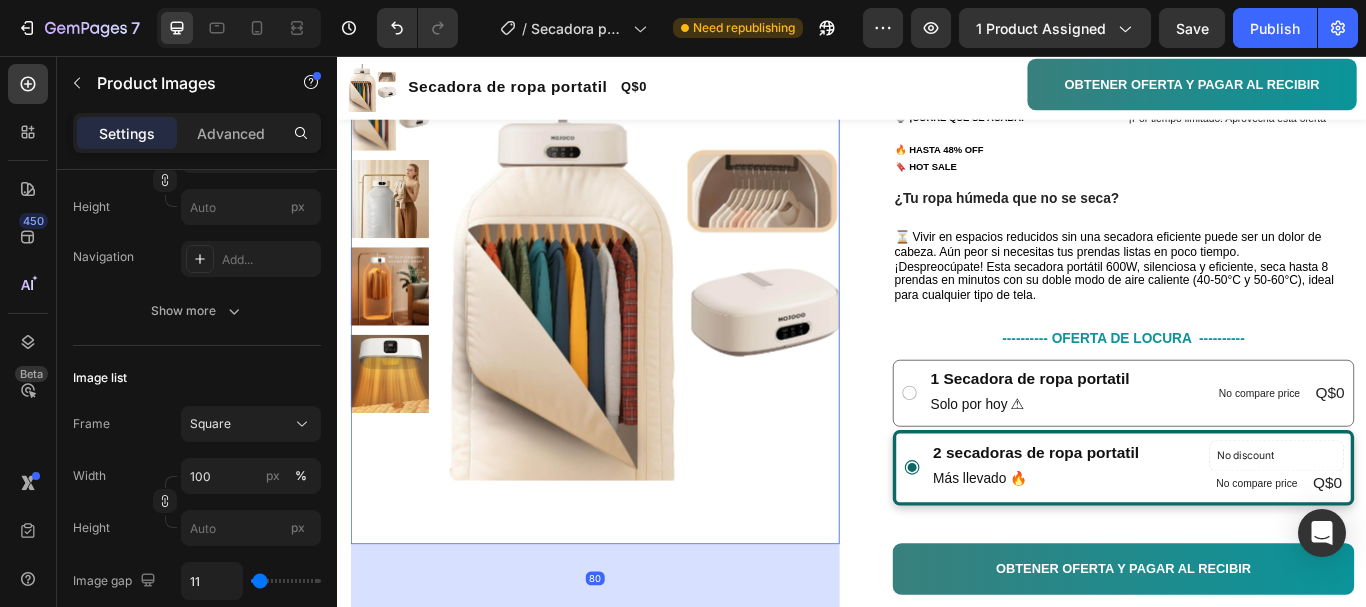 scroll, scrollTop: 0, scrollLeft: 0, axis: both 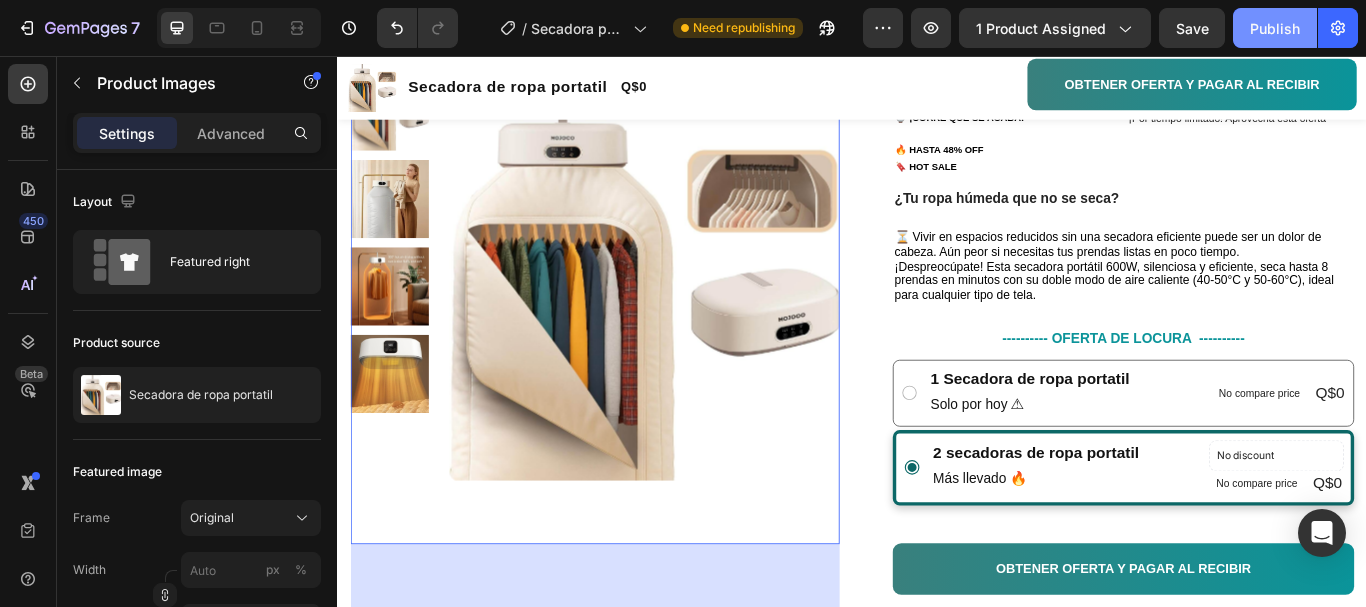 click on "Publish" at bounding box center [1275, 28] 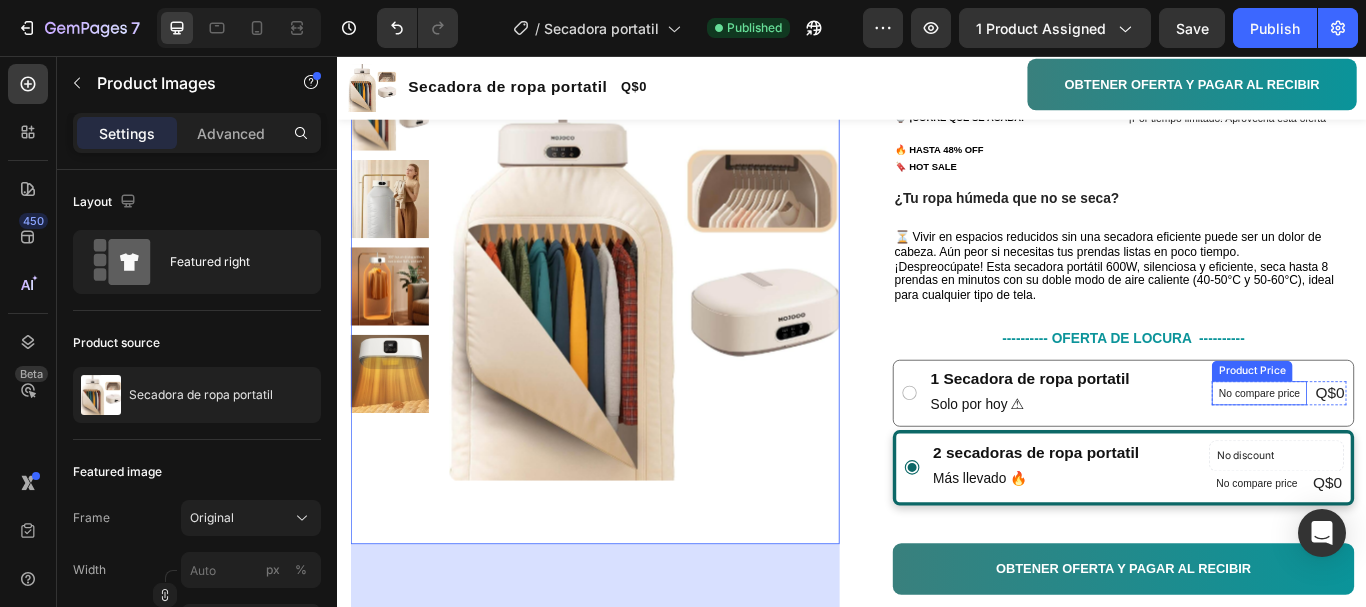 click on "No compare price" at bounding box center (1411, 449) 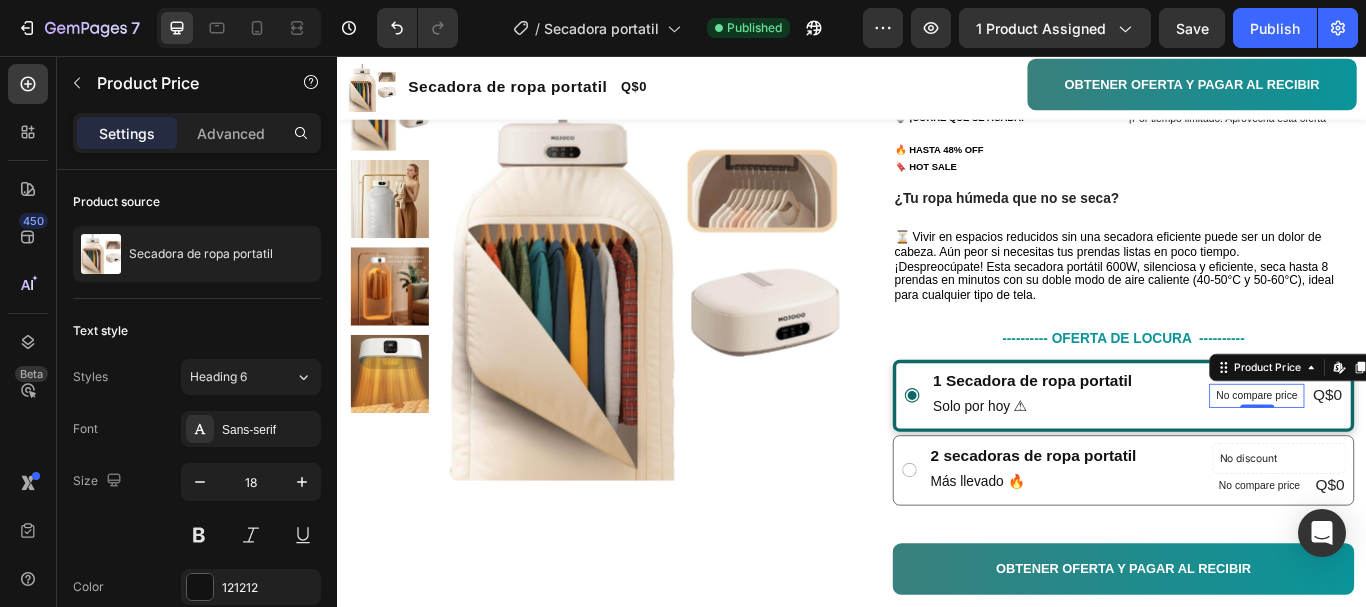 click on "No compare price" at bounding box center (1408, 452) 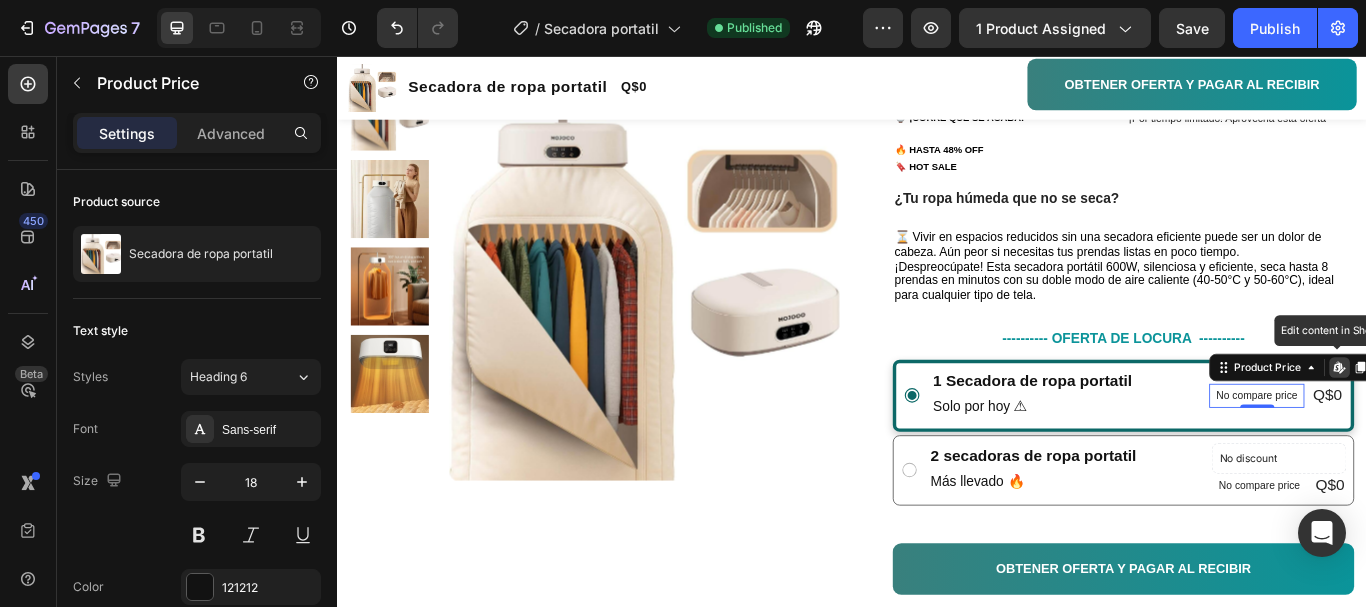 click on "No compare price" at bounding box center [1408, 452] 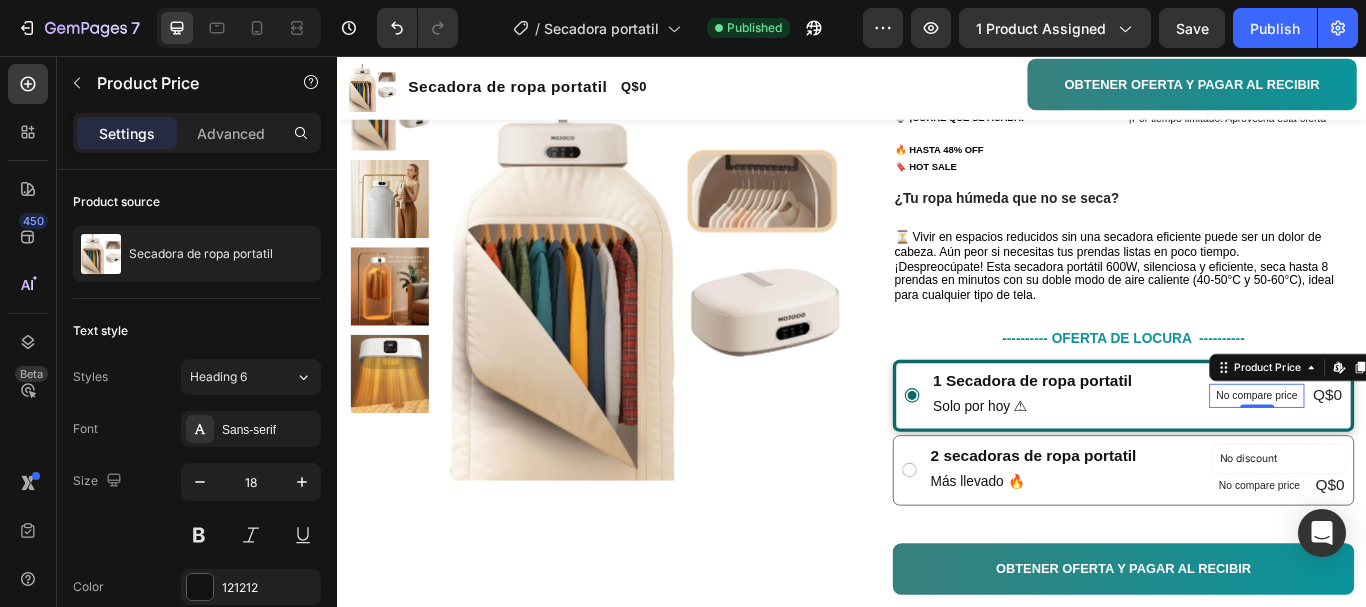 click on "No compare price" at bounding box center [1408, 452] 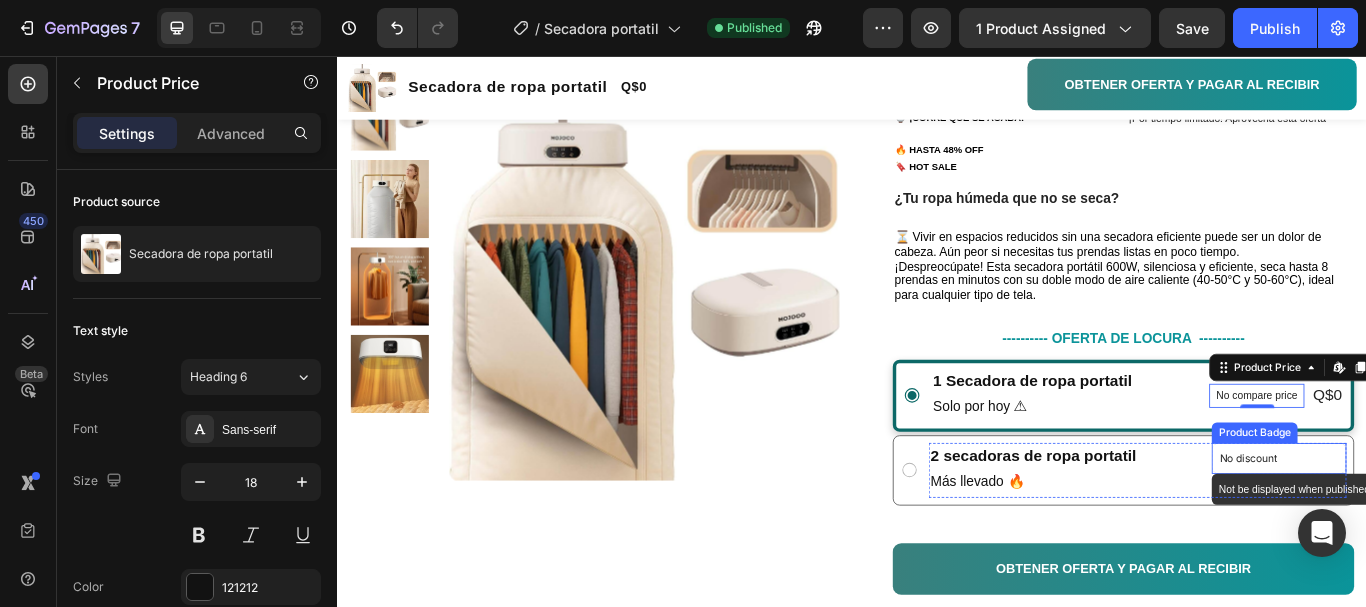 click on "No discount" at bounding box center (1434, 525) 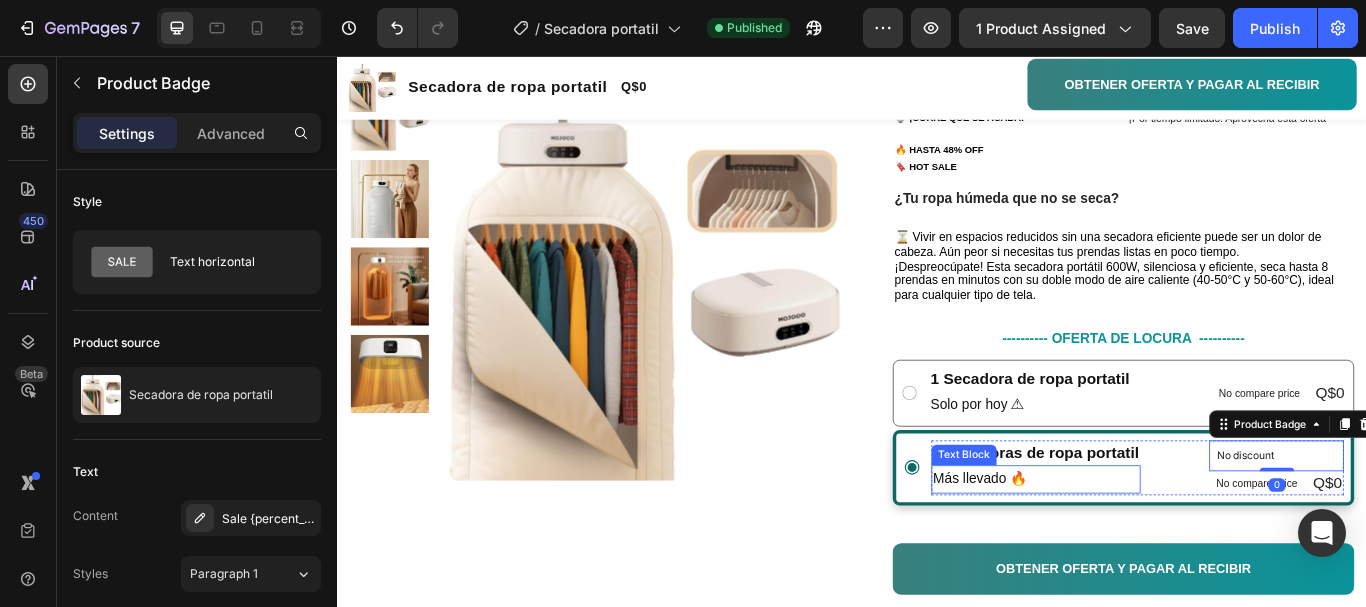 click on "Más llevado 🔥" at bounding box center (1151, 549) 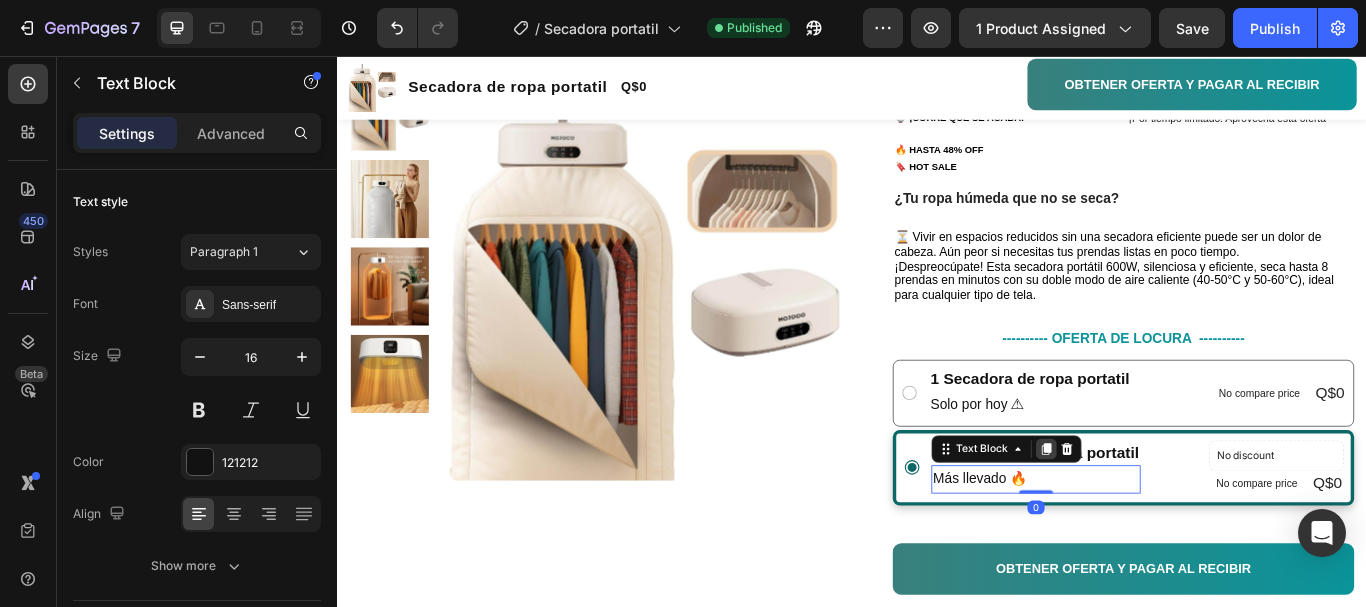 click 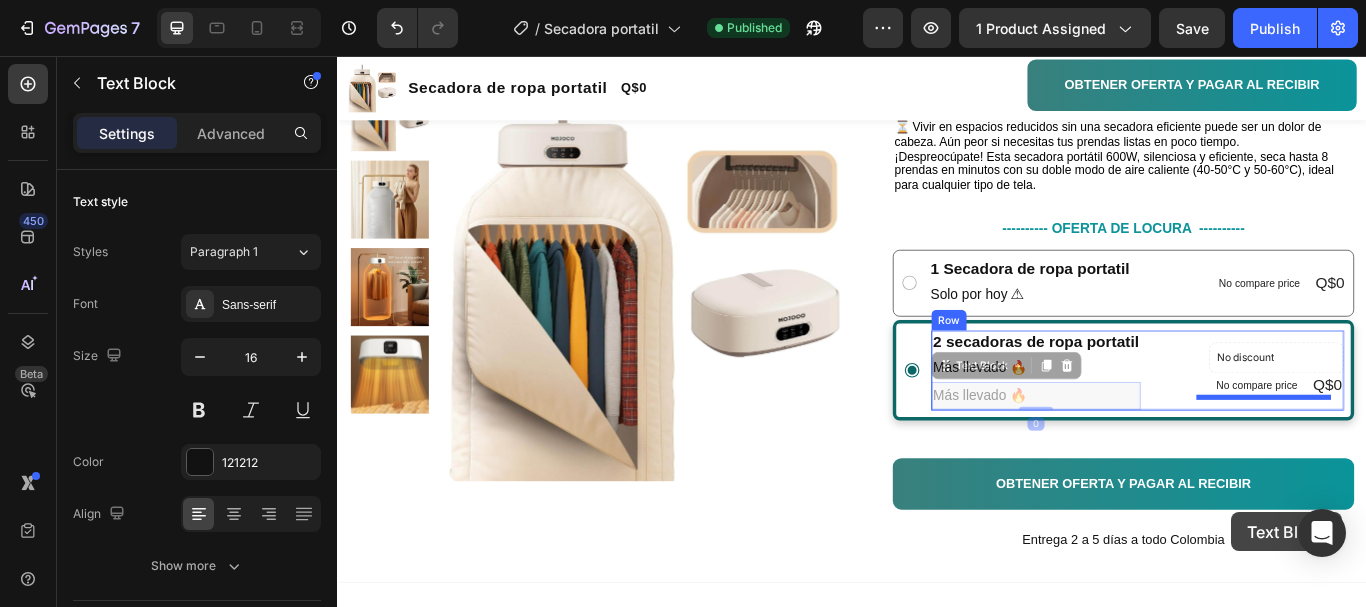 drag, startPoint x: 1036, startPoint y: 548, endPoint x: 1379, endPoint y: 588, distance: 345.3245 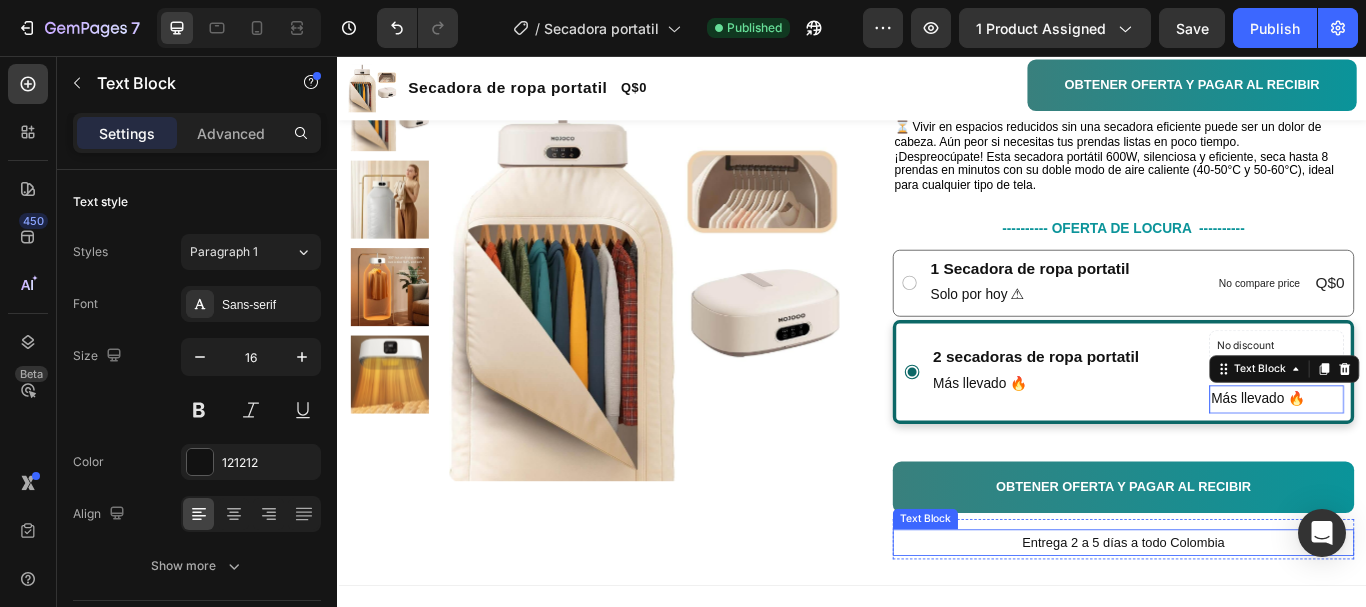 scroll, scrollTop: 476, scrollLeft: 0, axis: vertical 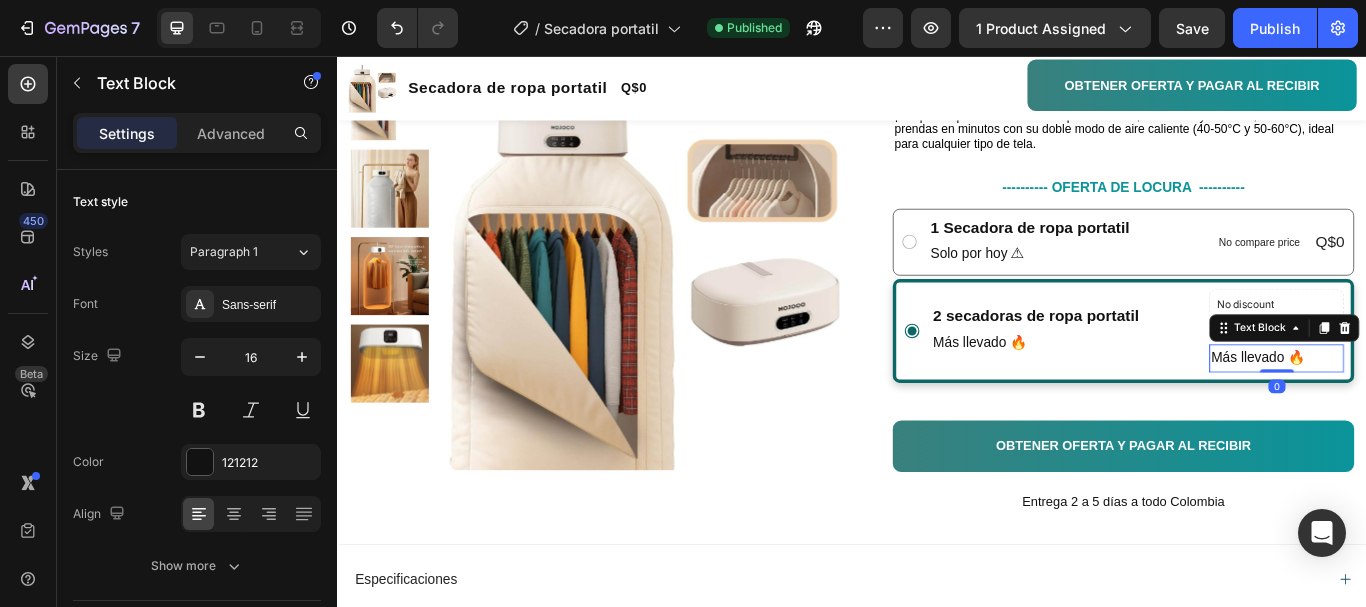 click on "Más llevado 🔥" at bounding box center [1431, 408] 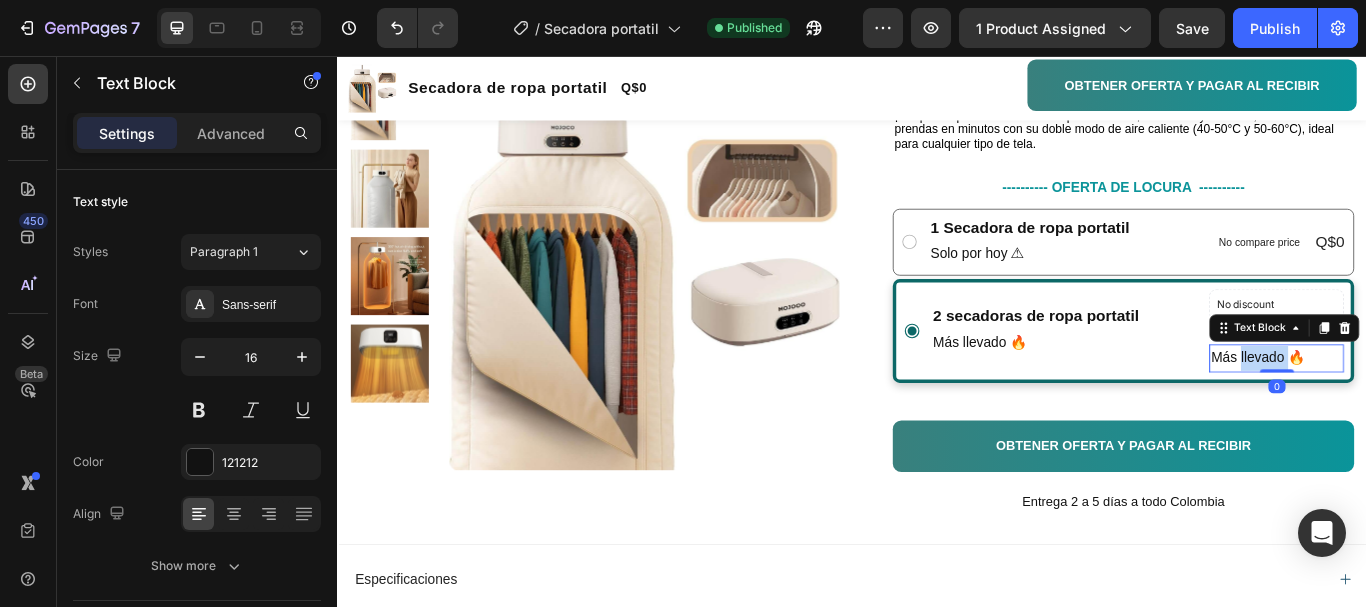 click on "Más llevado 🔥" at bounding box center (1431, 408) 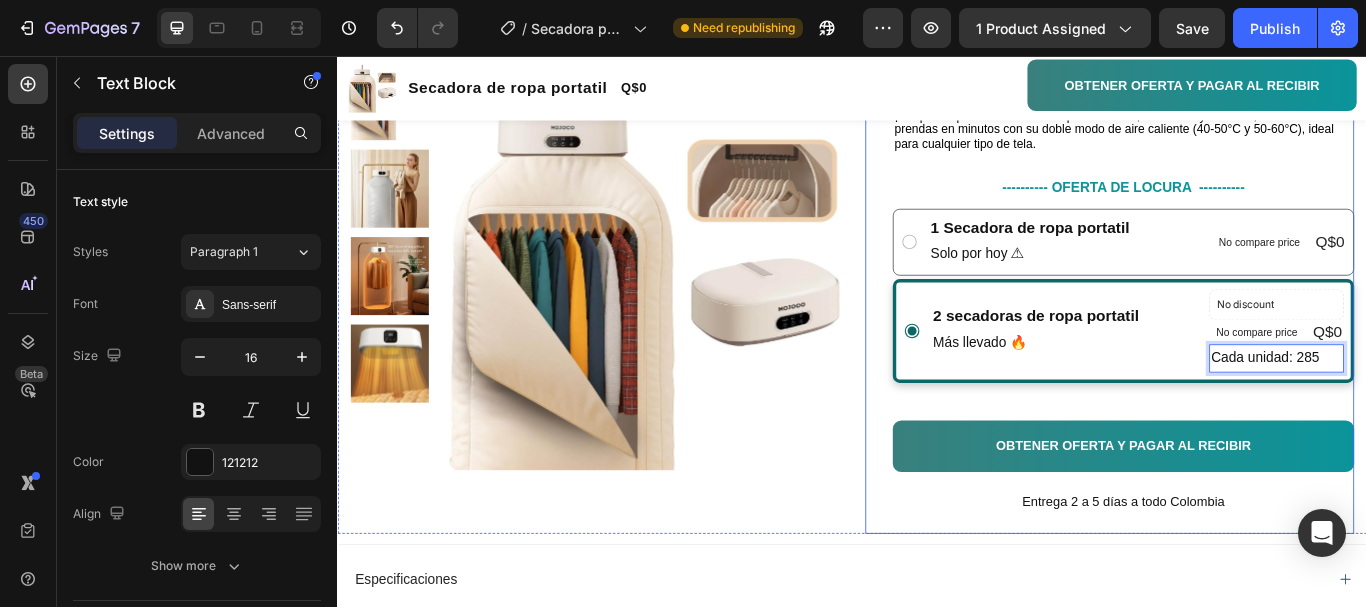 click on "Secadora de ropa portatil Product Title Edición Limitada Text Block Icon Icon Icon Icon  Clasificado 4,7 estrellas (217 reseñas) Text Block Icon List ⌚ ¡CORRE QUE SE ACABA! Text Block ¡Por tiempo limitado! Aprovecha esta oferta Text Block Row 🔥 HASTA 48% OFF 🔖 HOT SALE Text Block Row ¿Tu ropa húmeda que no se seca?   Text Block ⏳ Vivir en espacios reducidos sin una secadora eficiente puede ser un dolor de cabeza. Aún peor si necesitas tus prendas listas en poco tiempo. ¡Despreocúpate! Esta secadora portátil 600W, silenciosa y eficiente, seca hasta 8 prendas en minutos con su doble modo de aire caliente (40-50°C y 50-60°C), ideal para cualquier tipo de tela. Text Block ----------    OFERTA DE LOCURA  ---------- Text Block 1 Secadora de ropa portatil Text Block Solo por hoy ⚠ Text Block No compare price Product Price Q$0 Product Price Product Price Row Row 2 secadoras de ropa portatil Text Block Más llevado 🔥 Text Block No discount   Not be displayed when published Product Badge" at bounding box center [1253, 232] 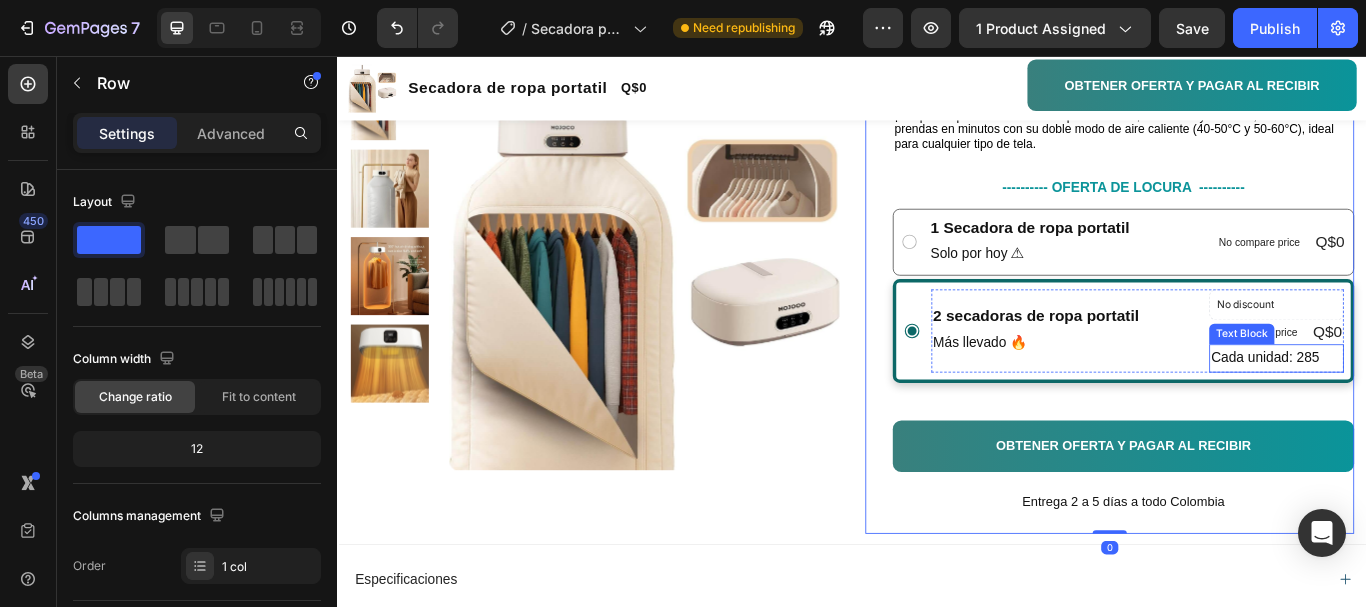 click on "Cada unidad: 285" at bounding box center (1431, 408) 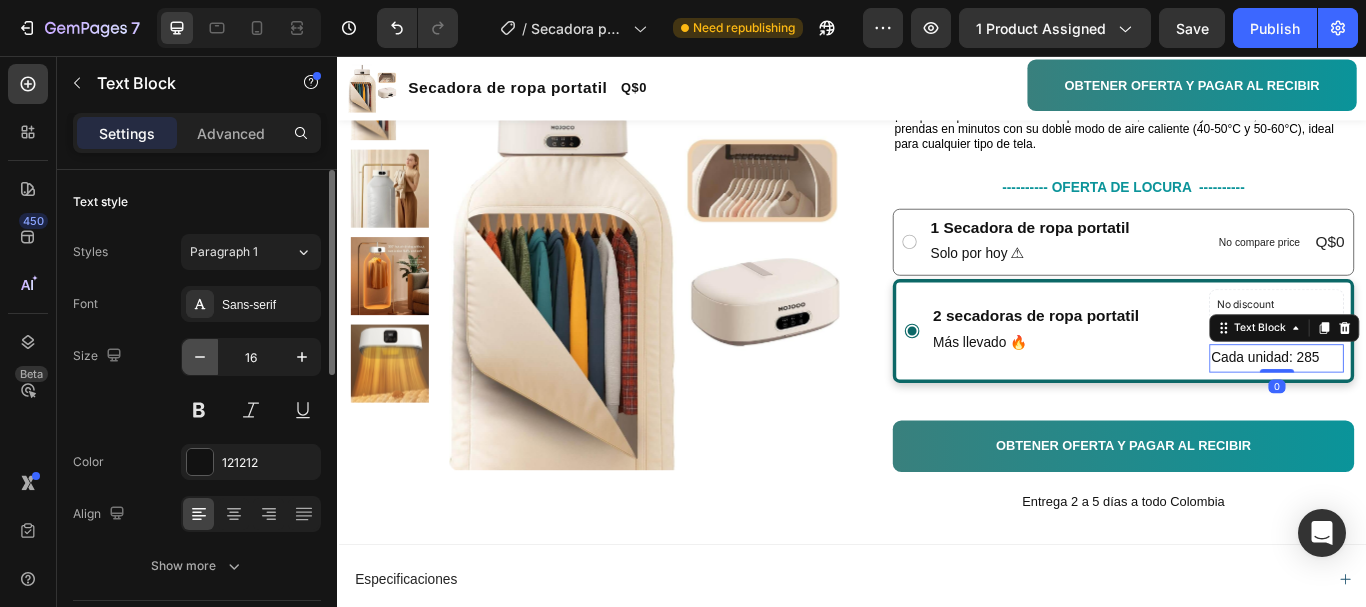 click 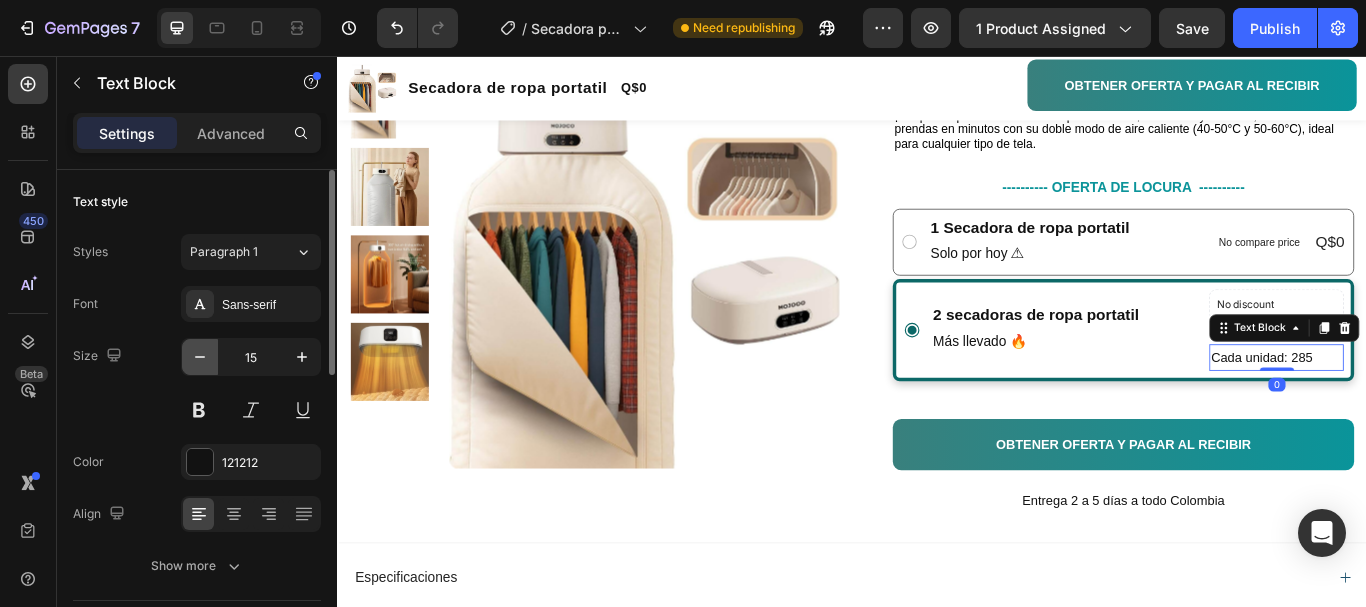 click 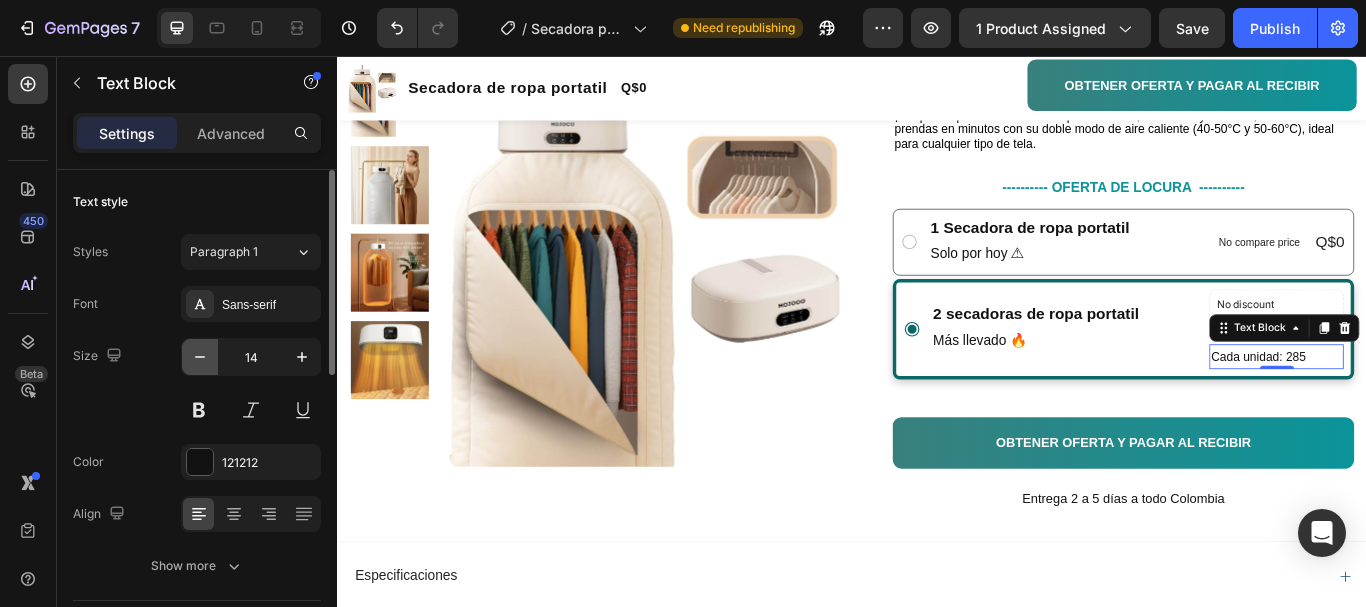 click 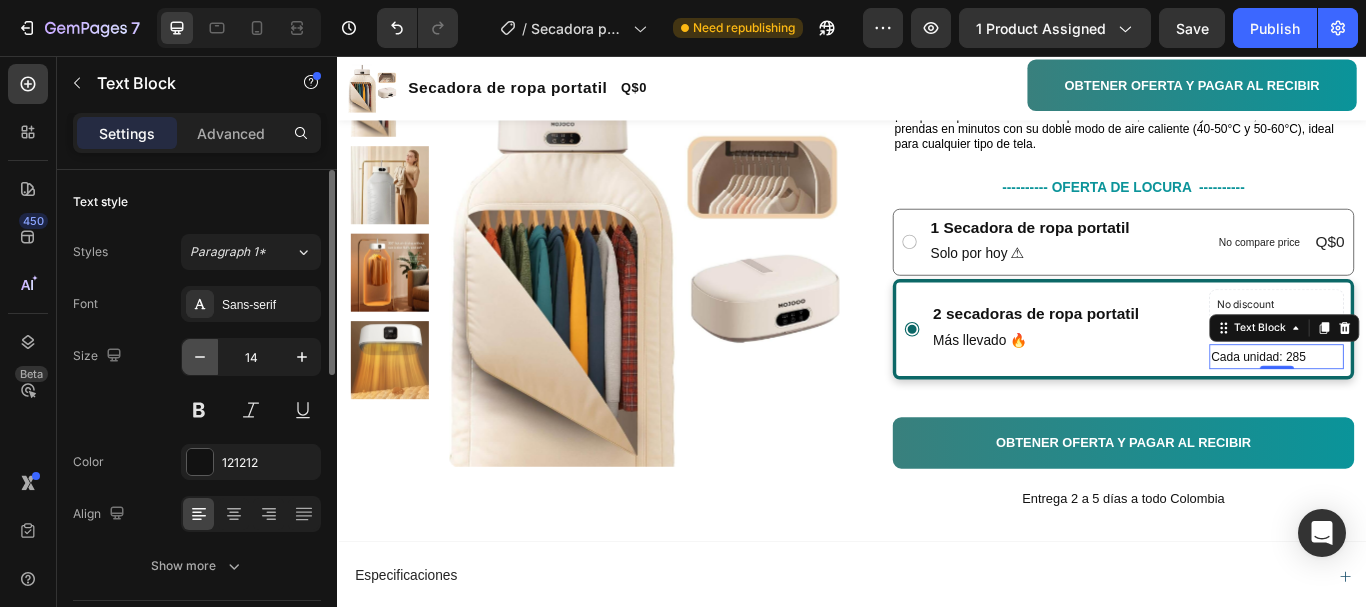 type on "13" 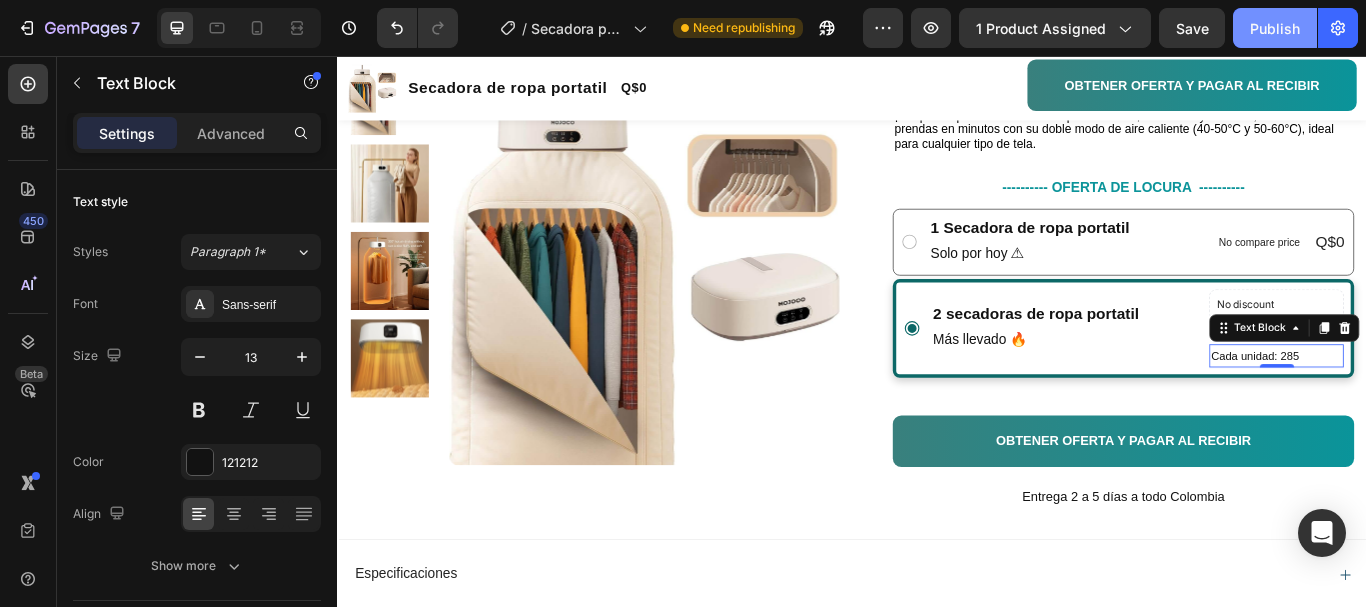 click on "Publish" at bounding box center [1275, 28] 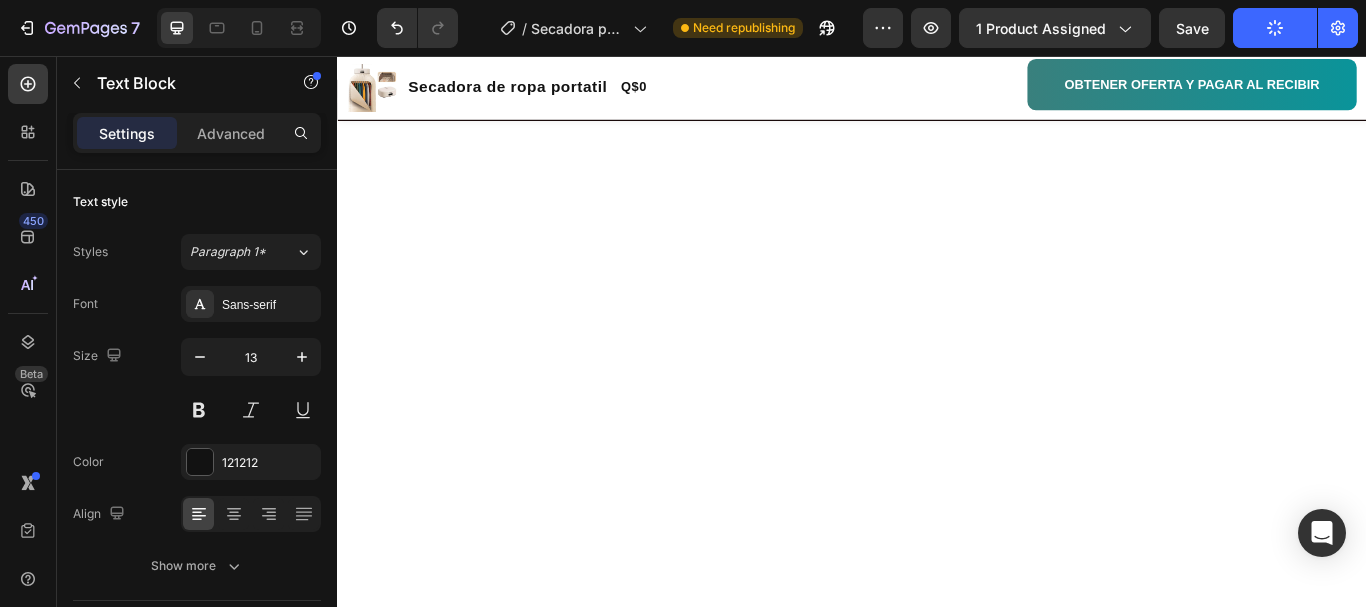 scroll, scrollTop: 0, scrollLeft: 0, axis: both 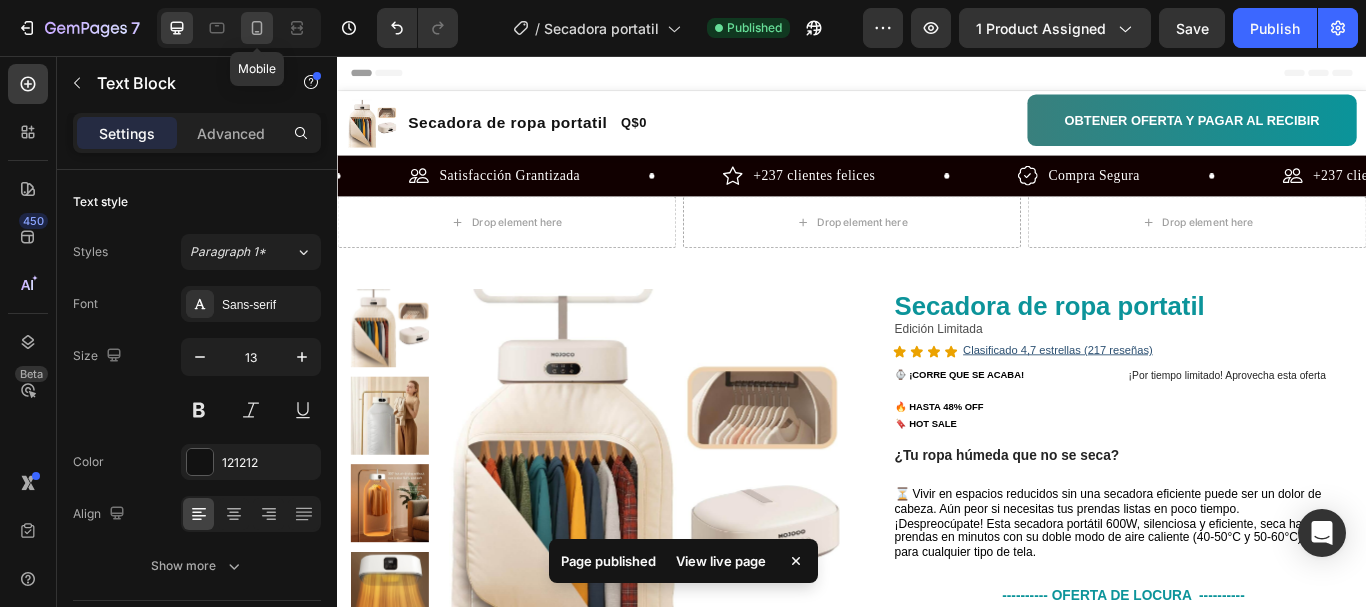 click 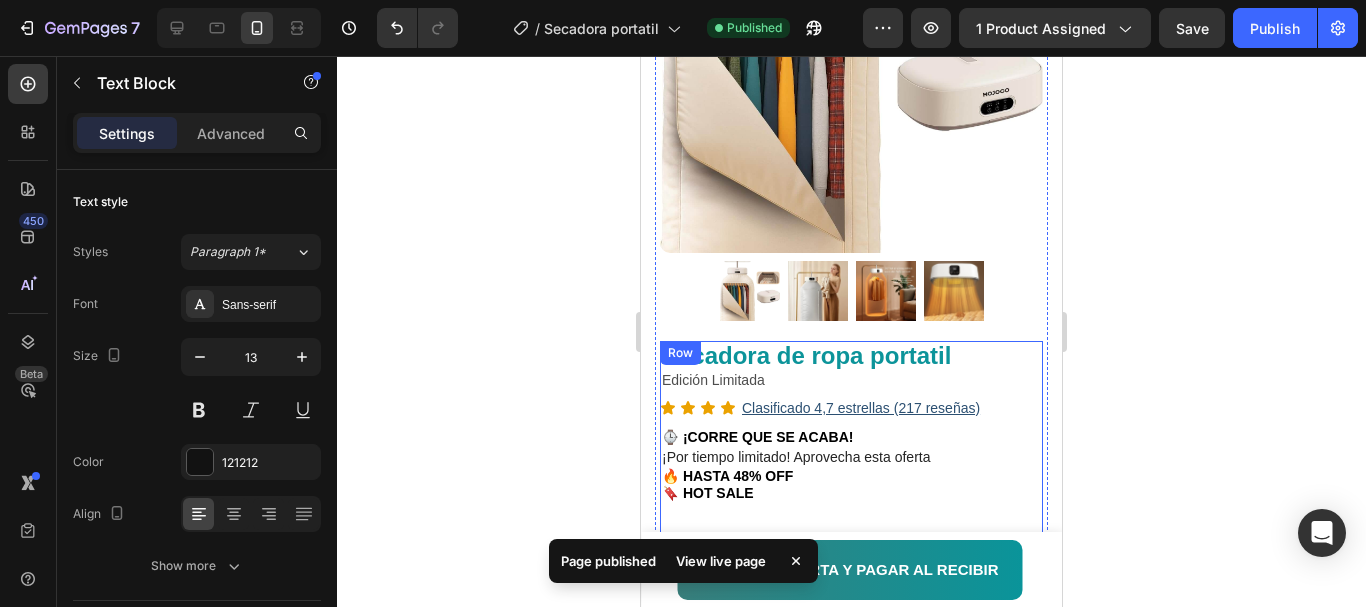 scroll, scrollTop: 352, scrollLeft: 0, axis: vertical 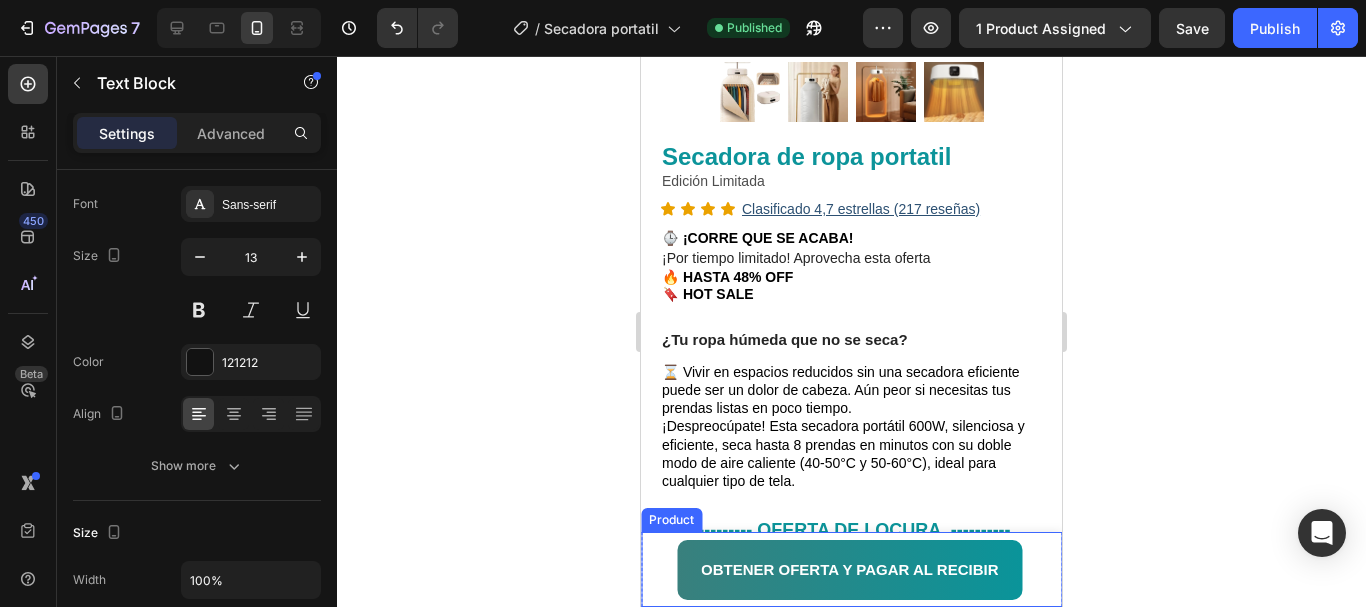 click on "Product Images Secadora de ropa portatil Product Title Q$0 Product Price Product Price Row" at bounding box center (653, 570) 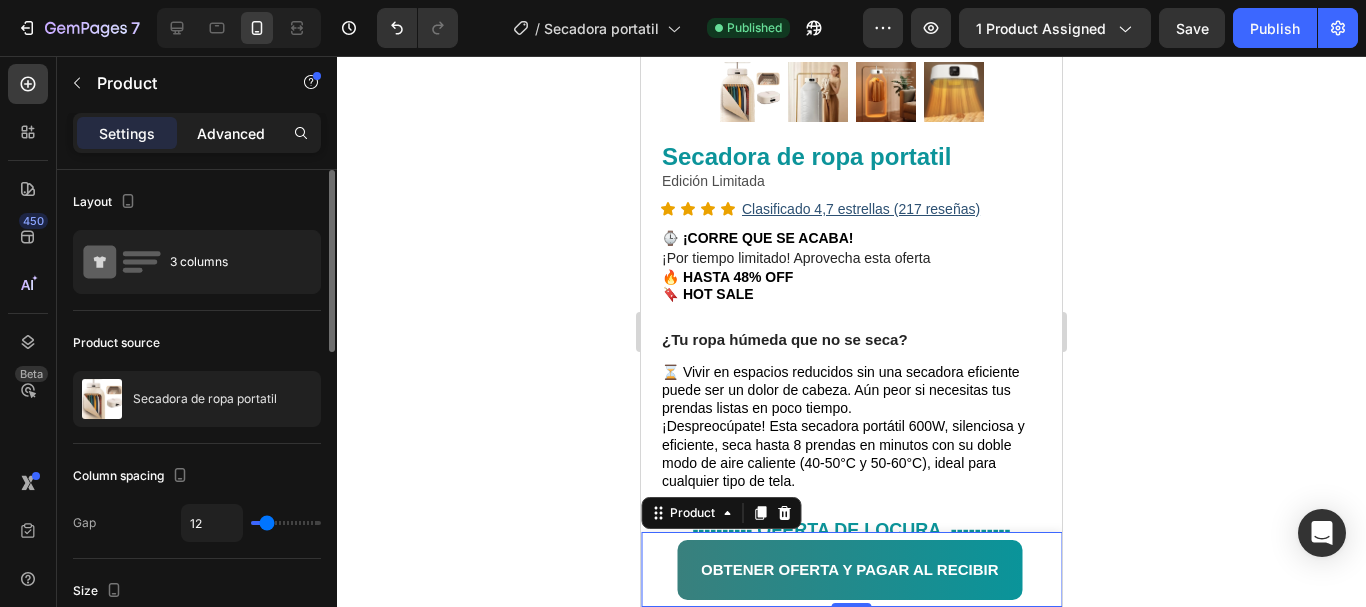 scroll, scrollTop: 100, scrollLeft: 0, axis: vertical 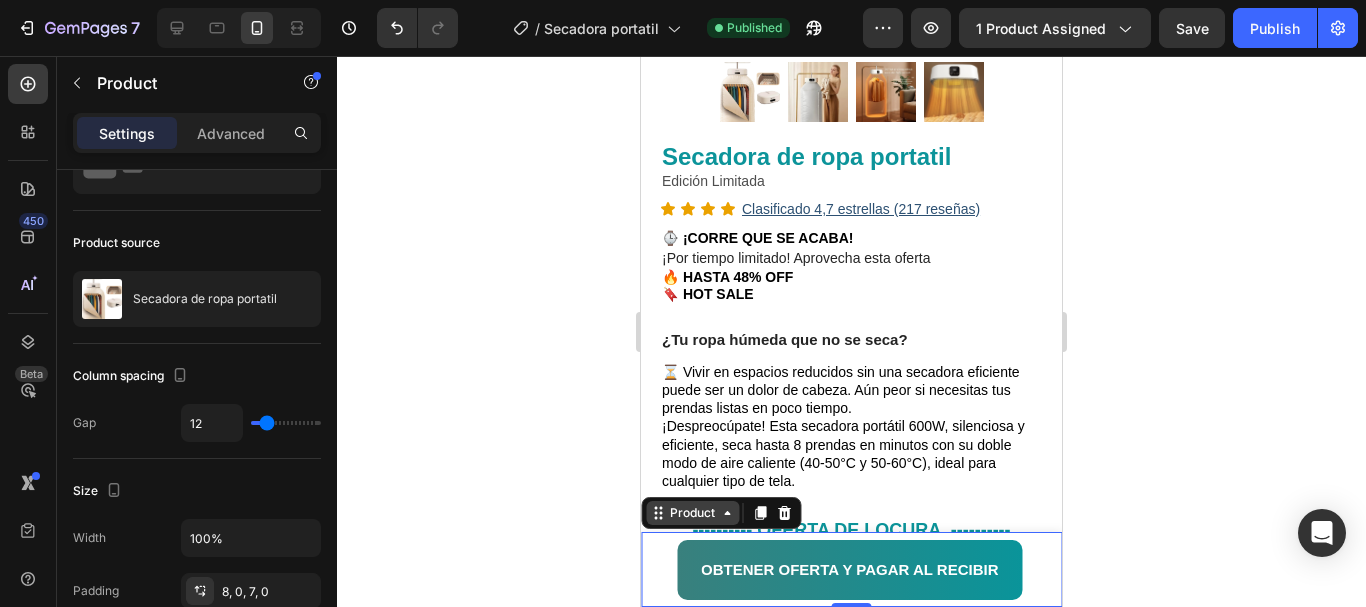 click on "Product" at bounding box center [692, 513] 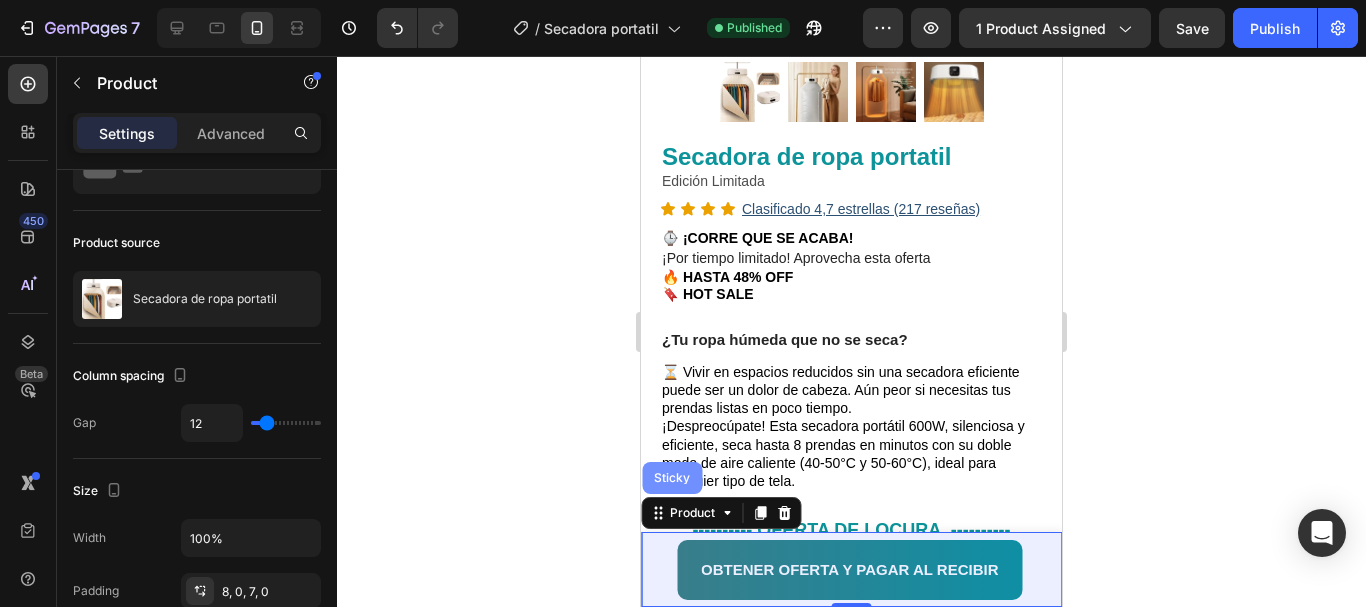 click on "Sticky" at bounding box center [672, 478] 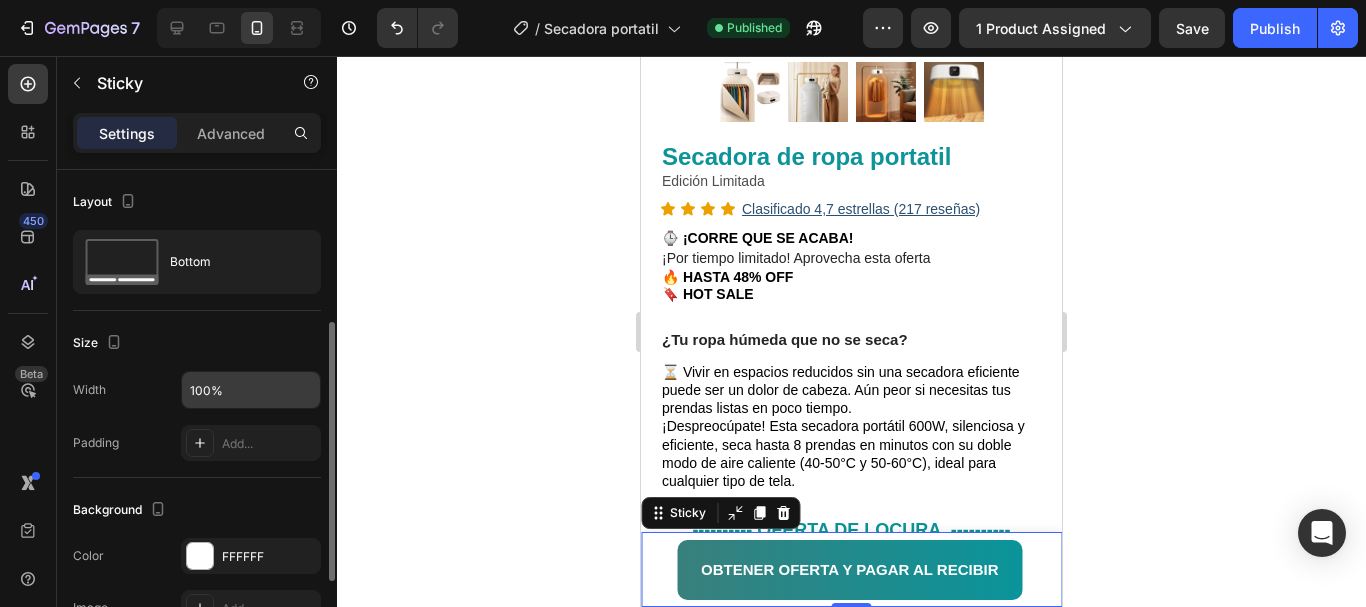 scroll, scrollTop: 445, scrollLeft: 0, axis: vertical 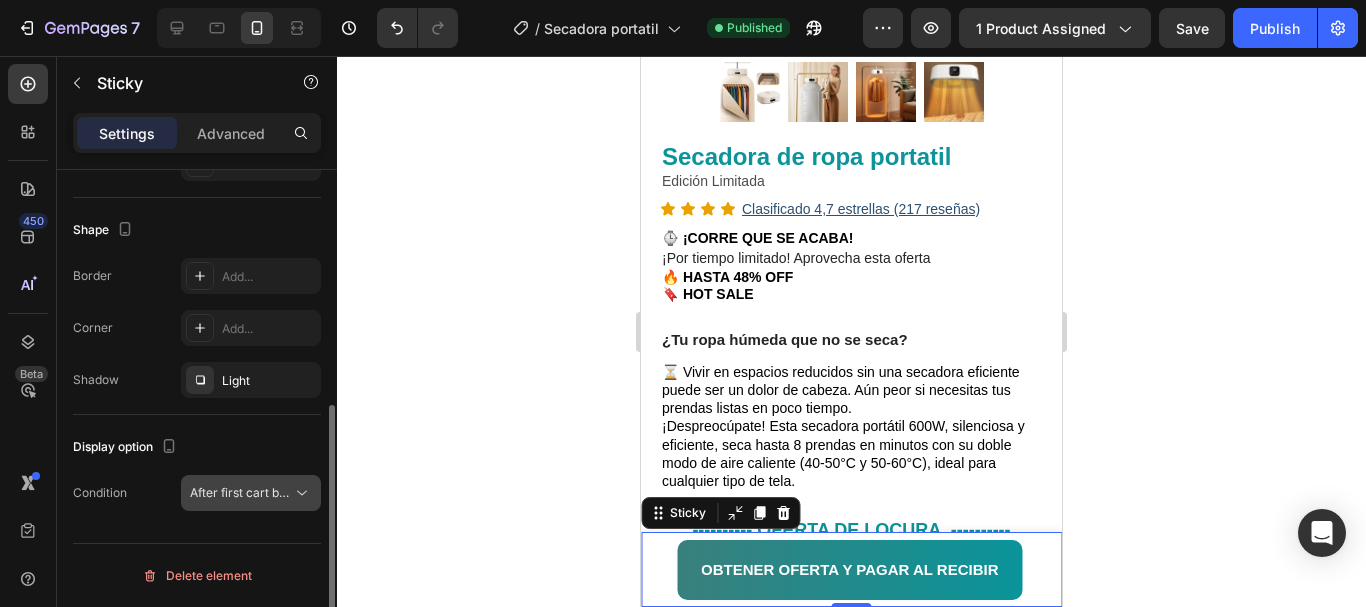 click on "After first cart button" at bounding box center [249, 492] 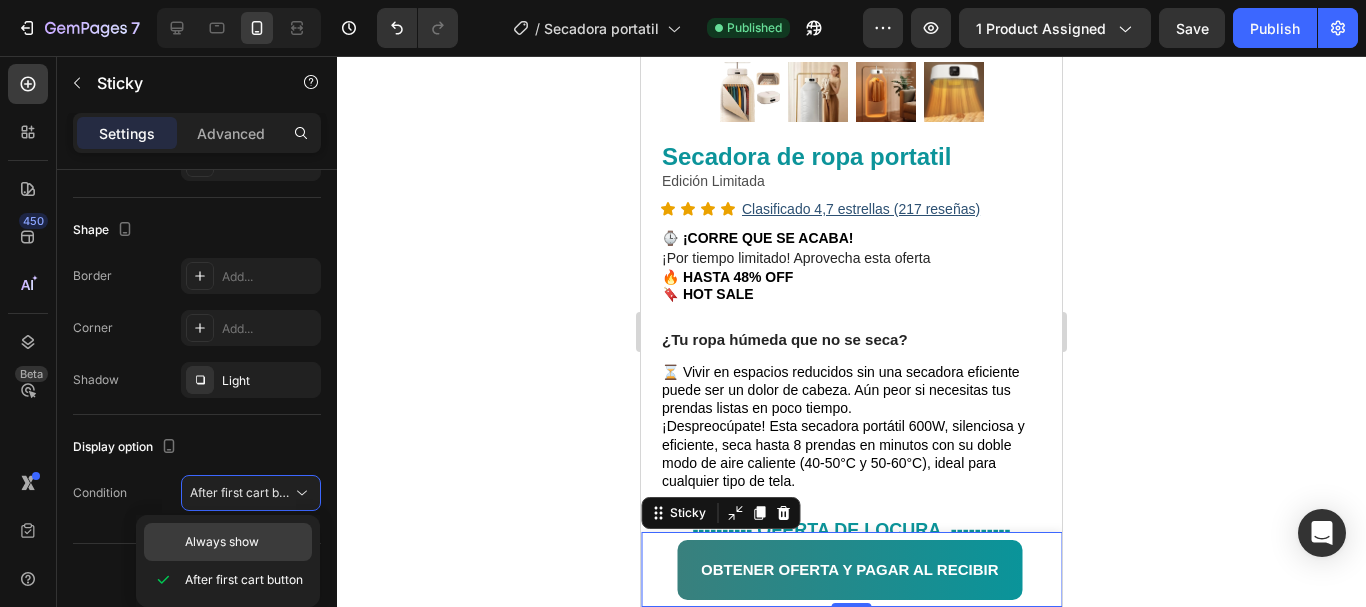 click on "Always show" 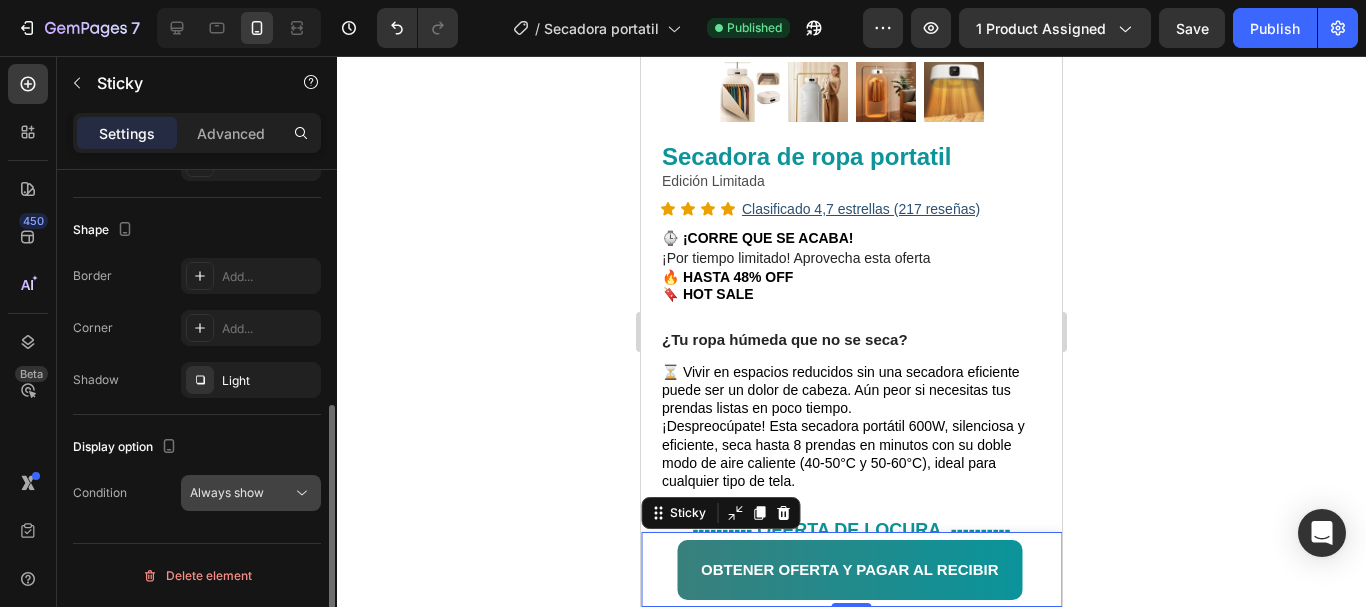 click on "Always show" at bounding box center (227, 492) 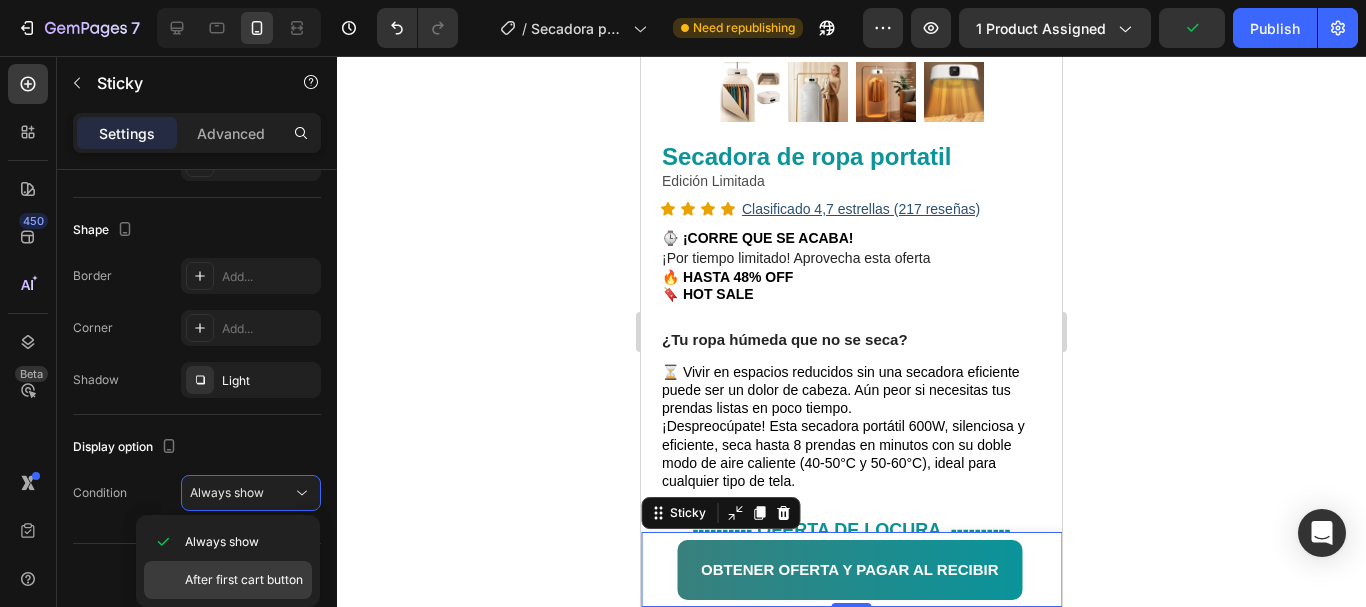 click on "After first cart button" at bounding box center [244, 580] 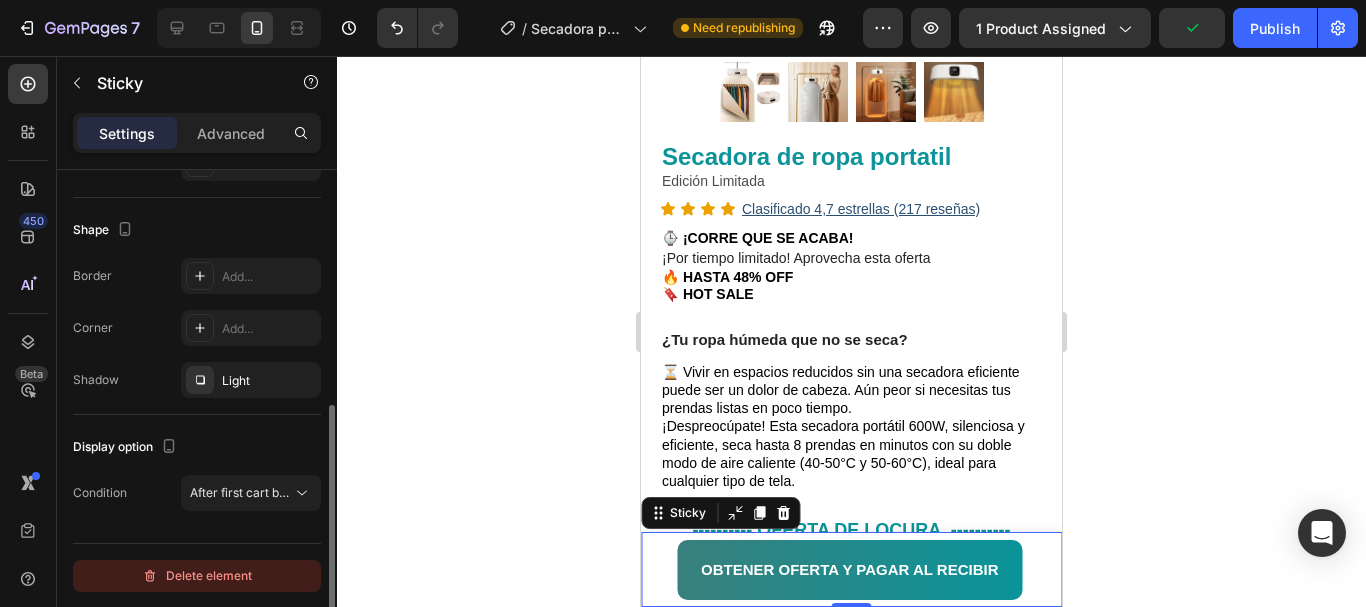 scroll, scrollTop: 445, scrollLeft: 0, axis: vertical 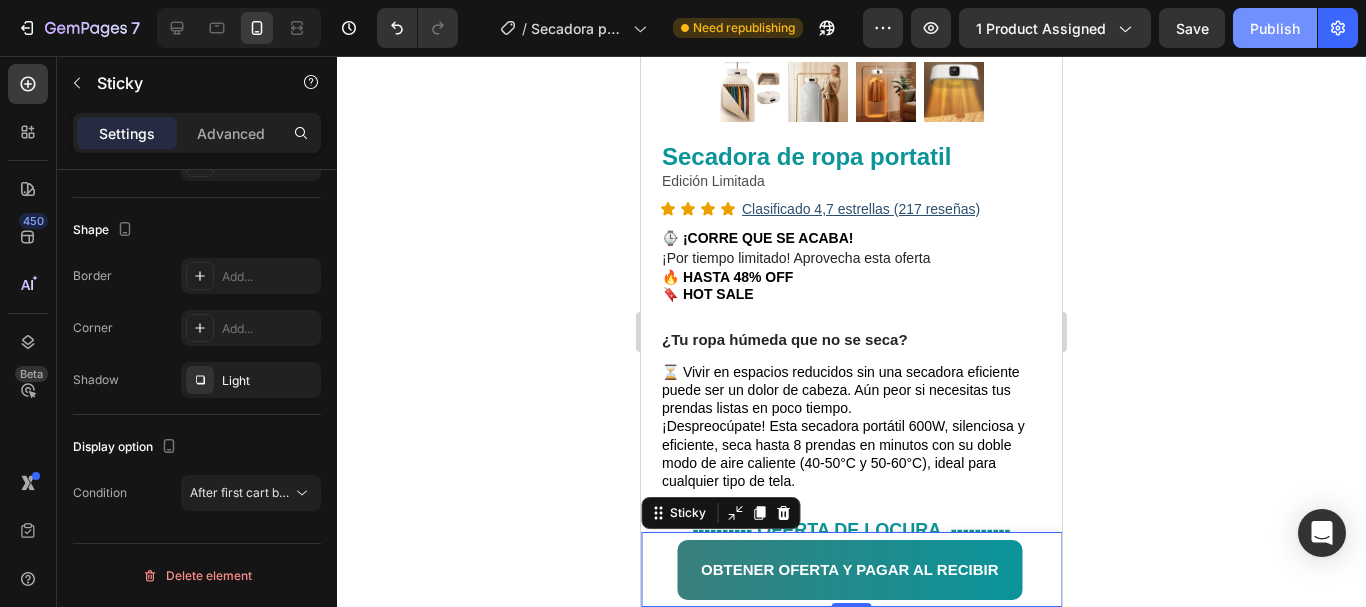 click on "Publish" at bounding box center [1275, 28] 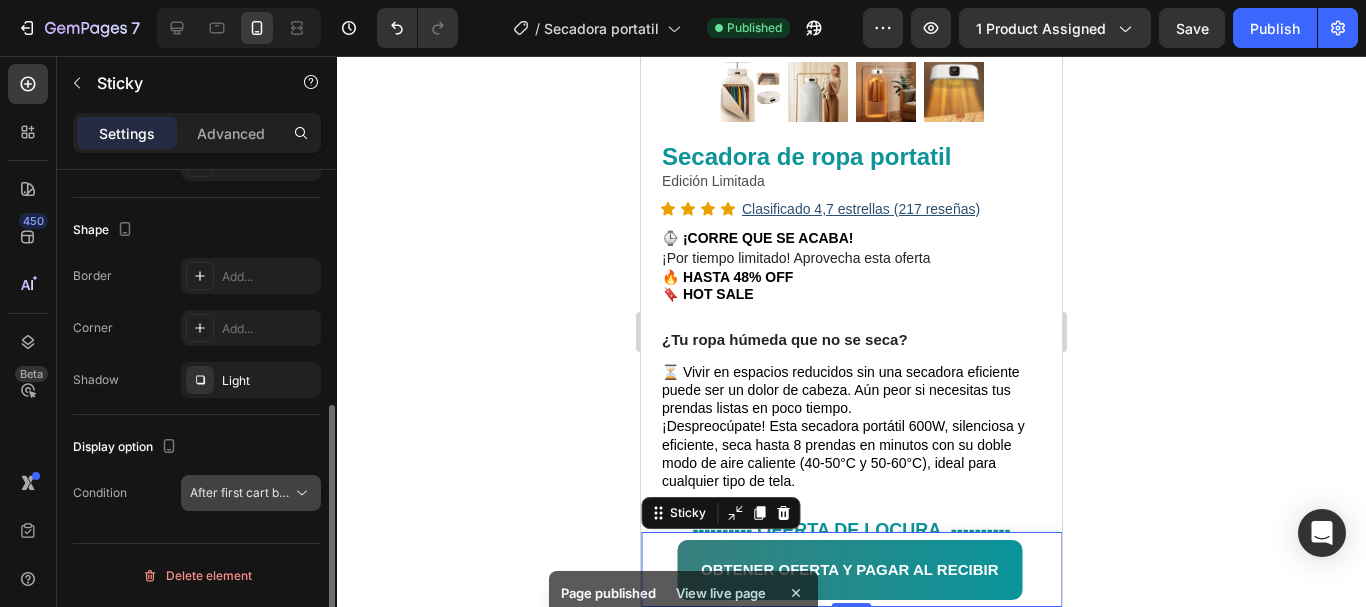 click on "After first cart button" at bounding box center (249, 492) 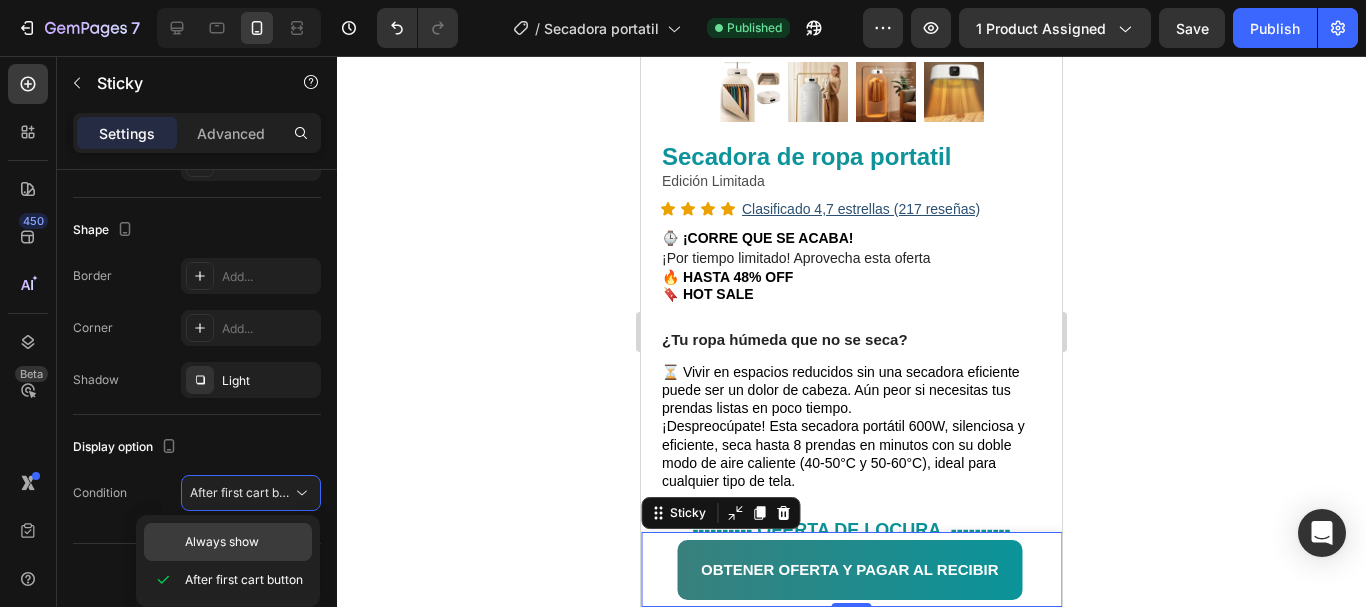click on "Always show" at bounding box center [222, 542] 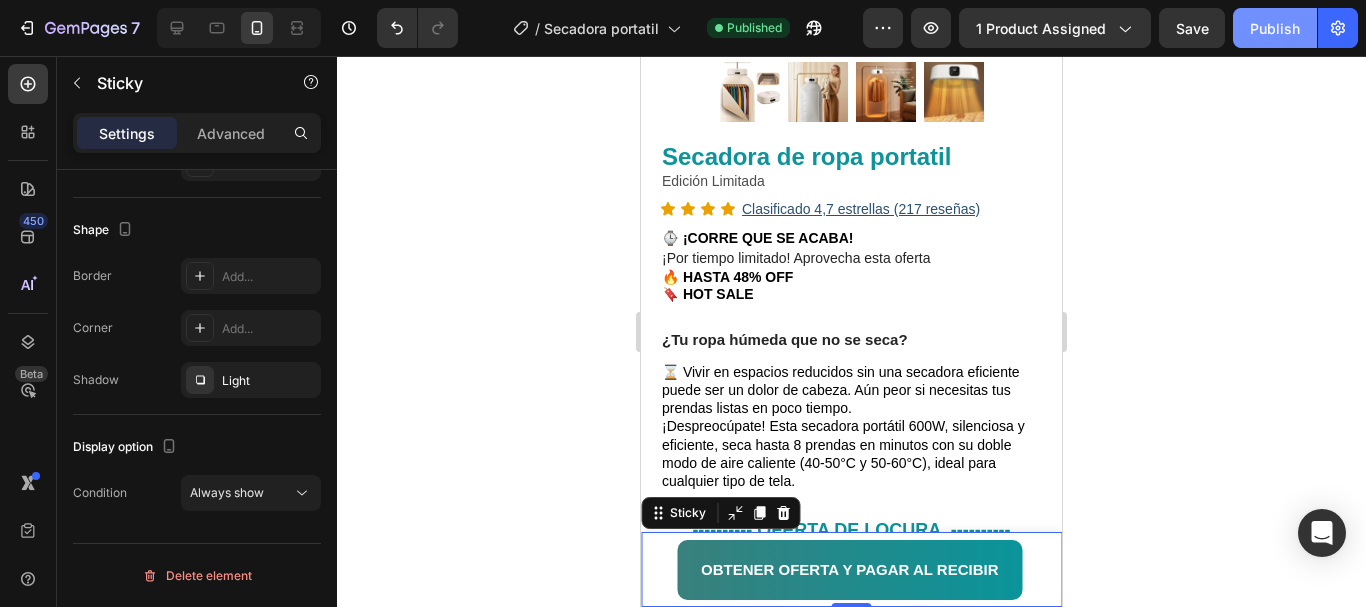 click on "Publish" at bounding box center [1275, 28] 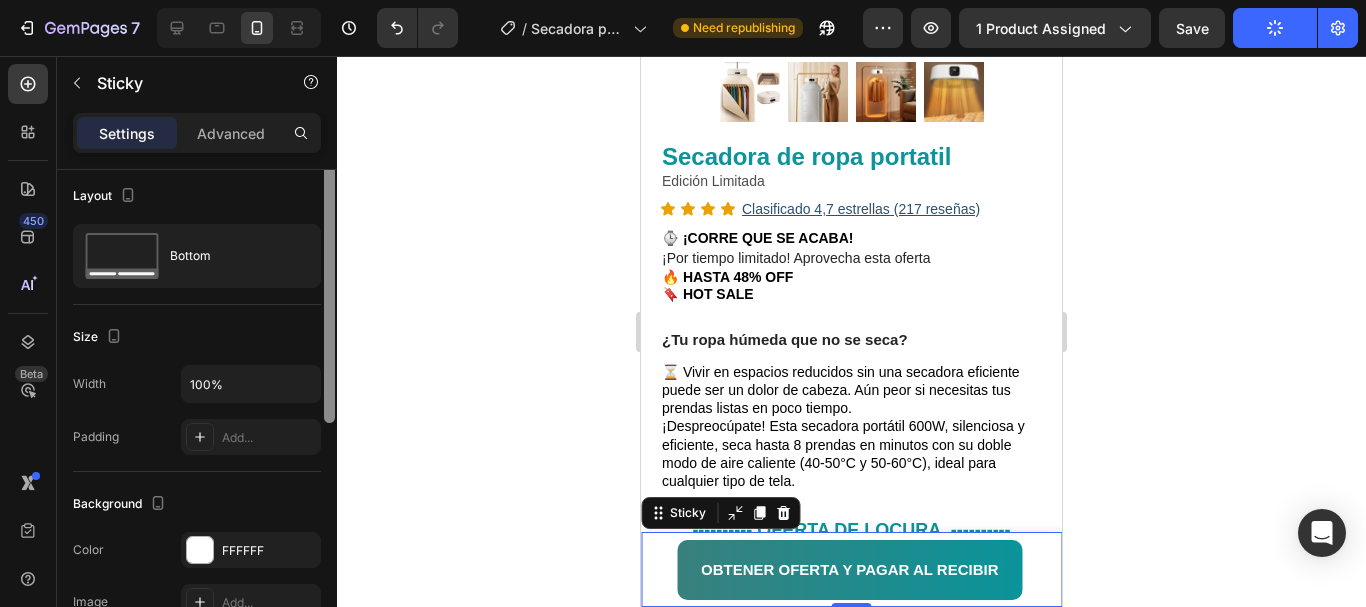 scroll, scrollTop: 0, scrollLeft: 0, axis: both 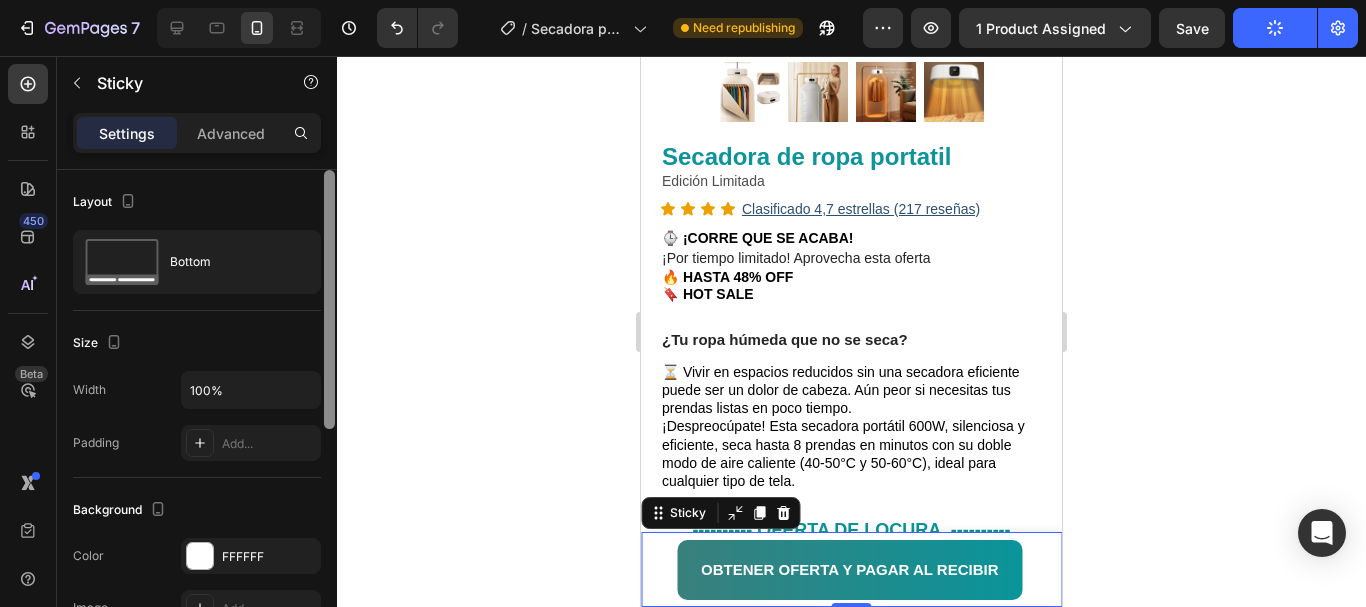 drag, startPoint x: 332, startPoint y: 505, endPoint x: 347, endPoint y: 207, distance: 298.3773 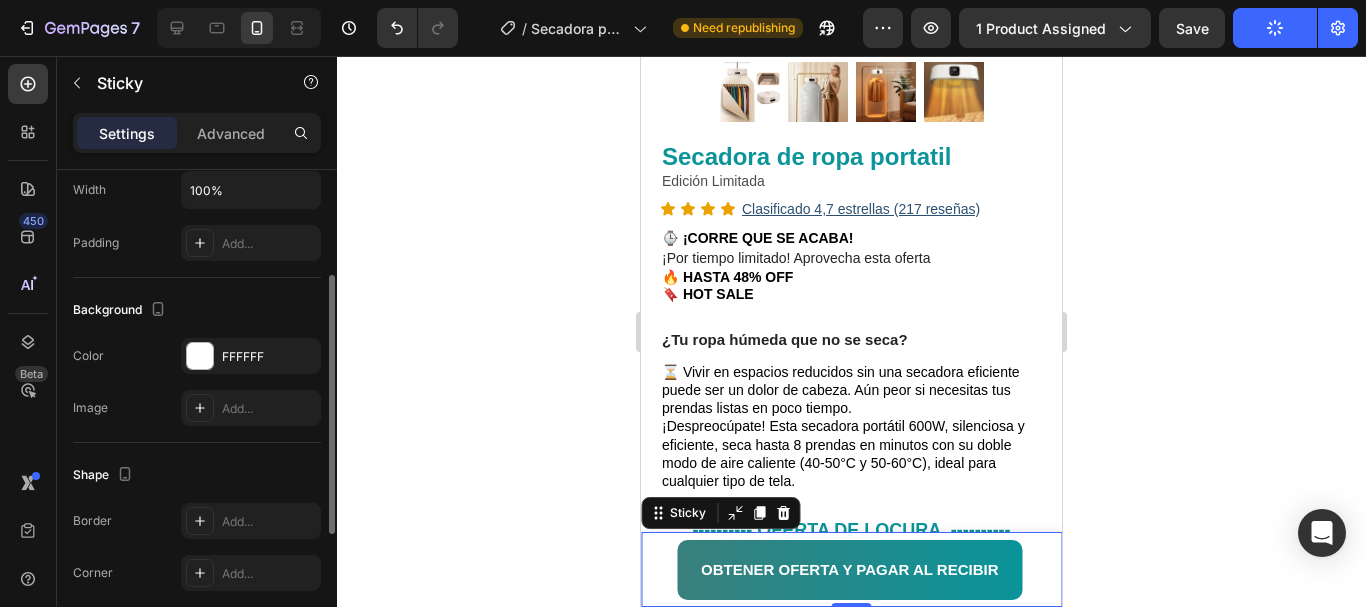 scroll, scrollTop: 445, scrollLeft: 0, axis: vertical 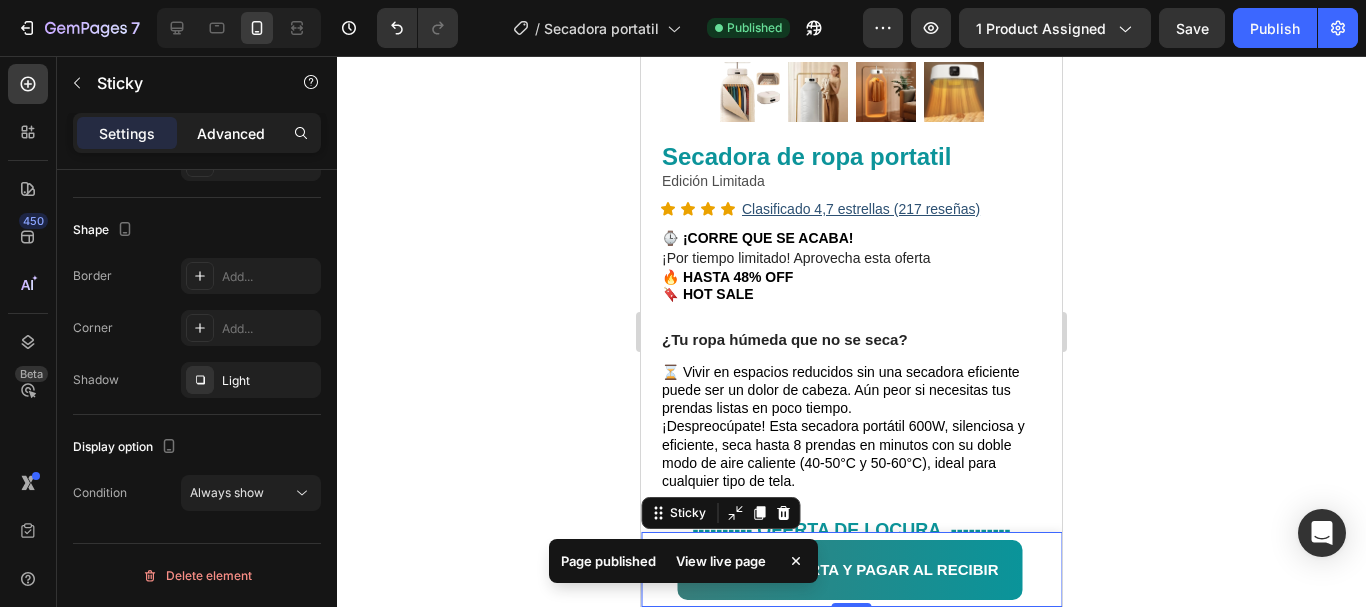 click on "Advanced" at bounding box center [231, 133] 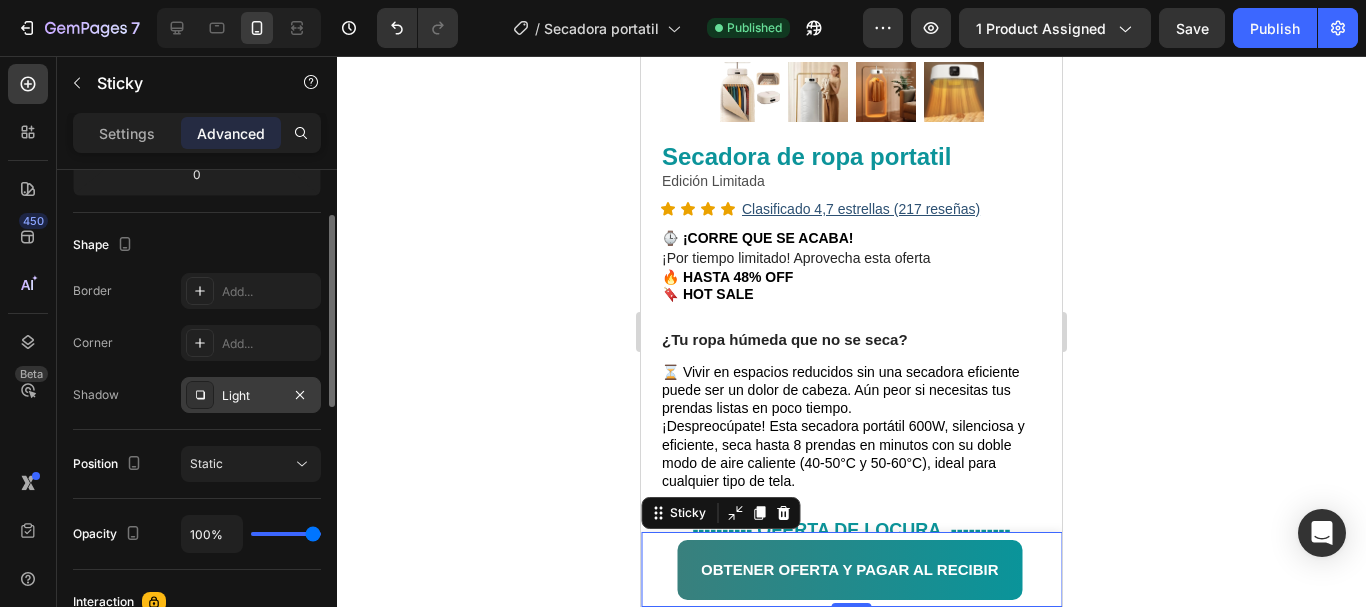 scroll, scrollTop: 371, scrollLeft: 0, axis: vertical 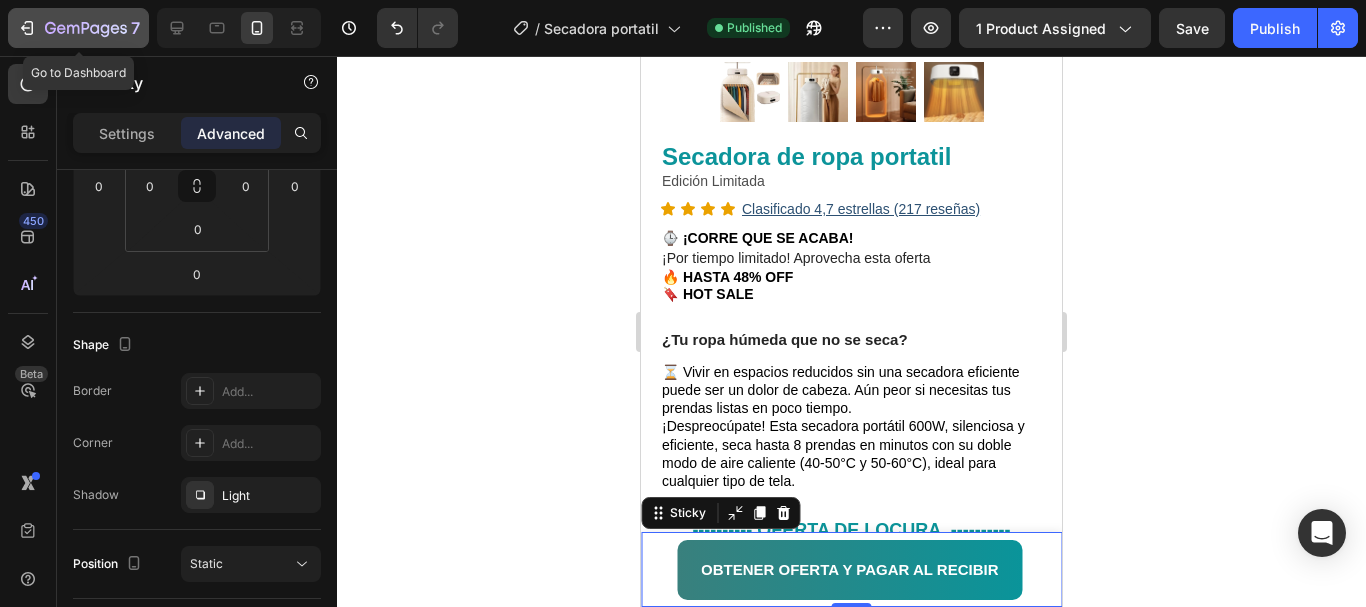 click 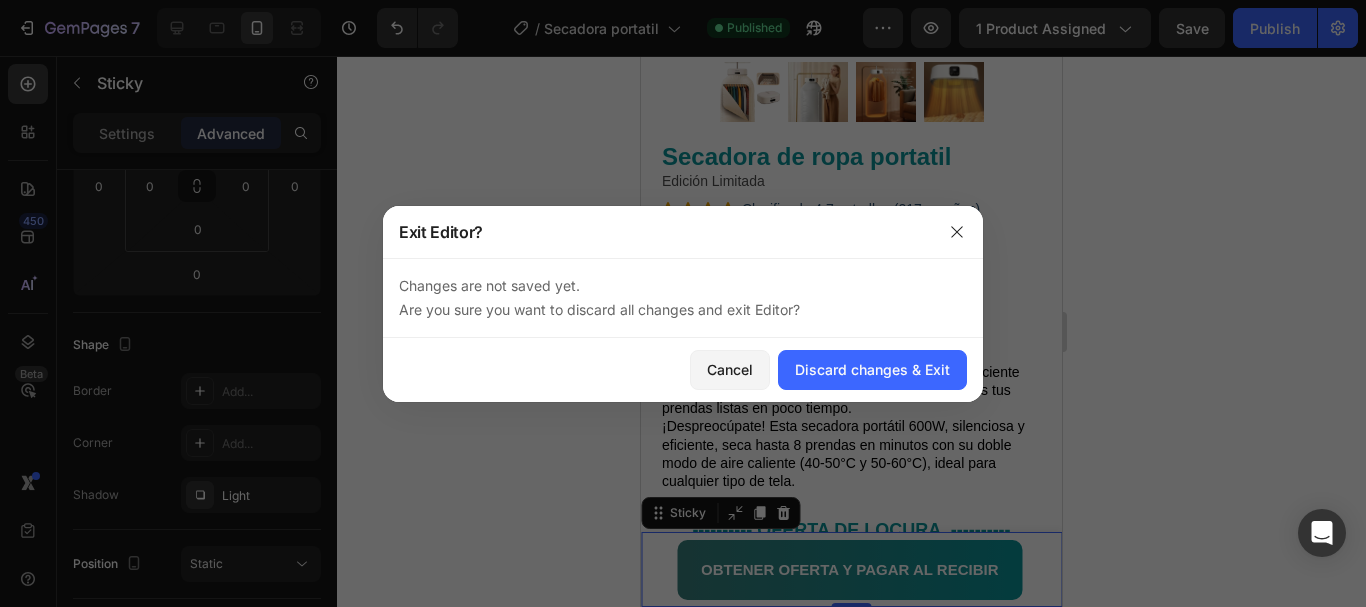 click at bounding box center [683, 303] 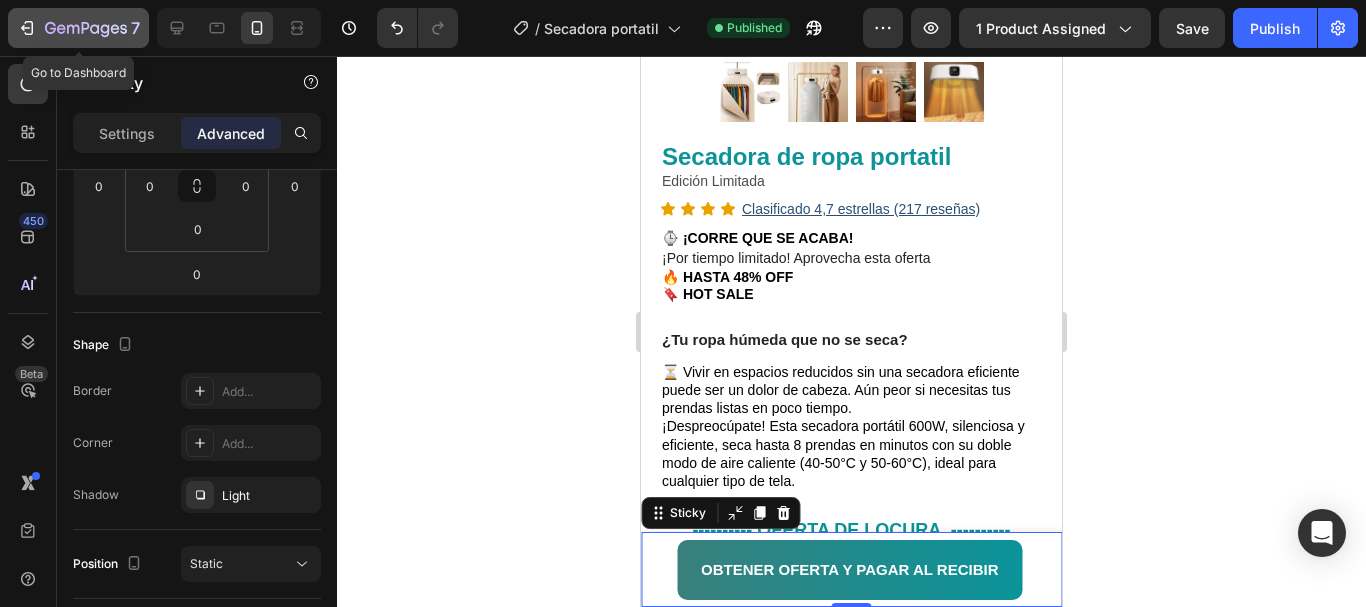 click 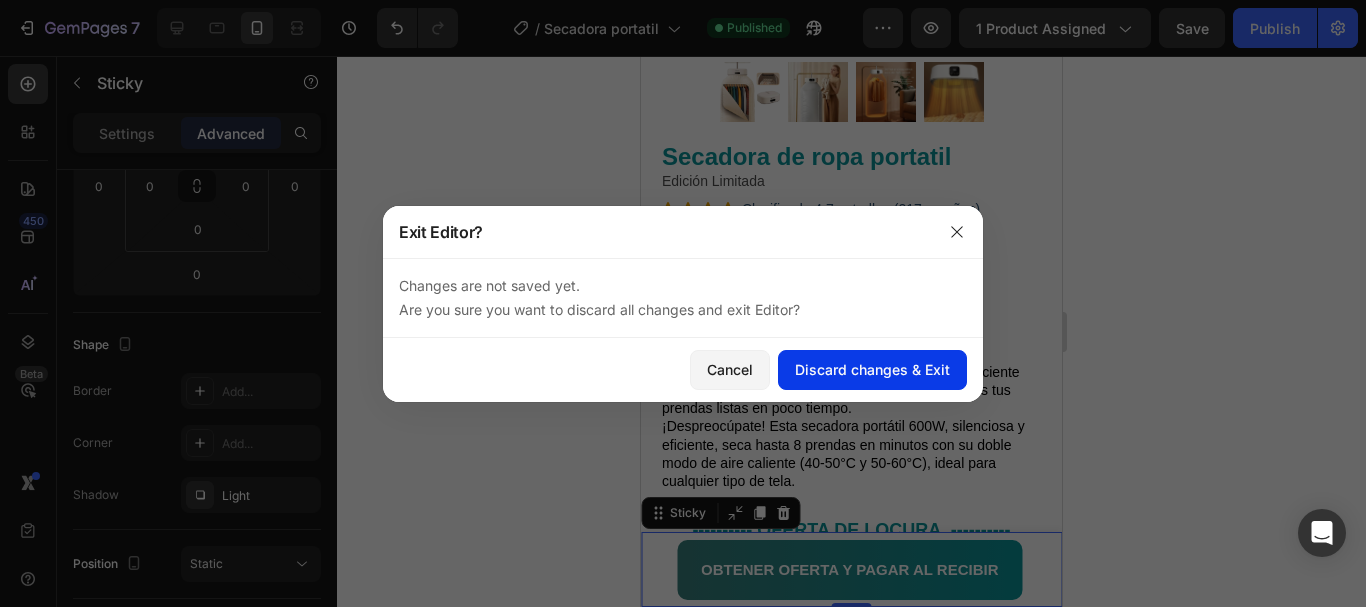 click on "Discard changes & Exit" at bounding box center [872, 369] 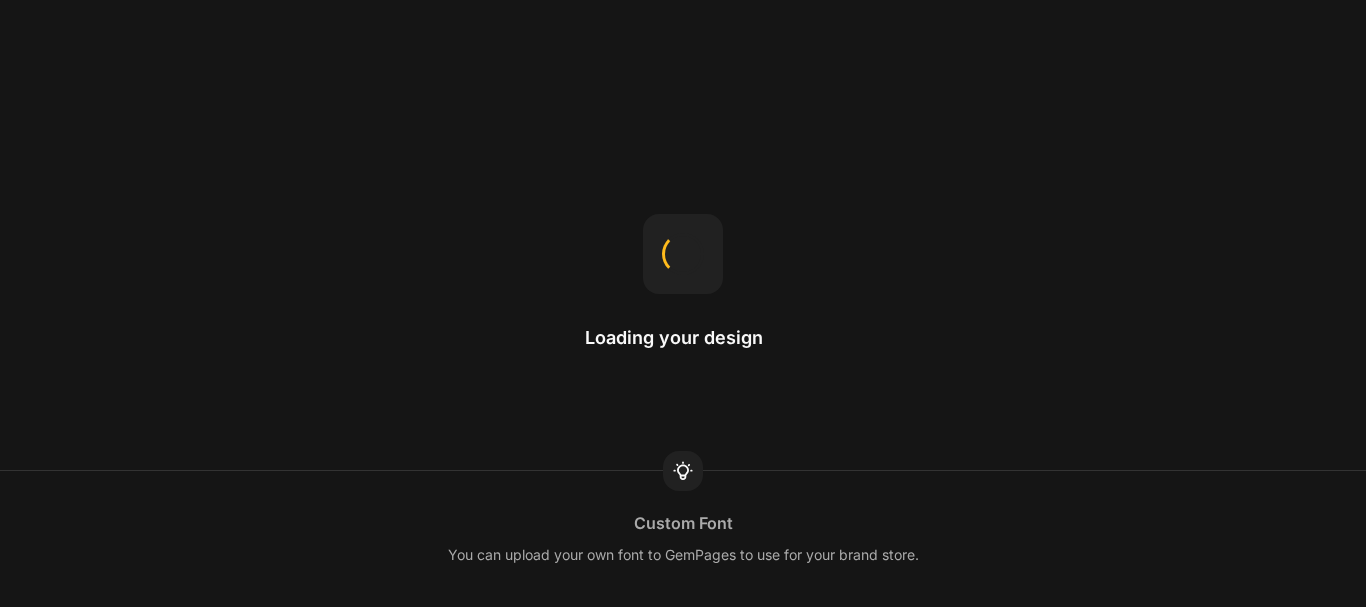 scroll, scrollTop: 0, scrollLeft: 0, axis: both 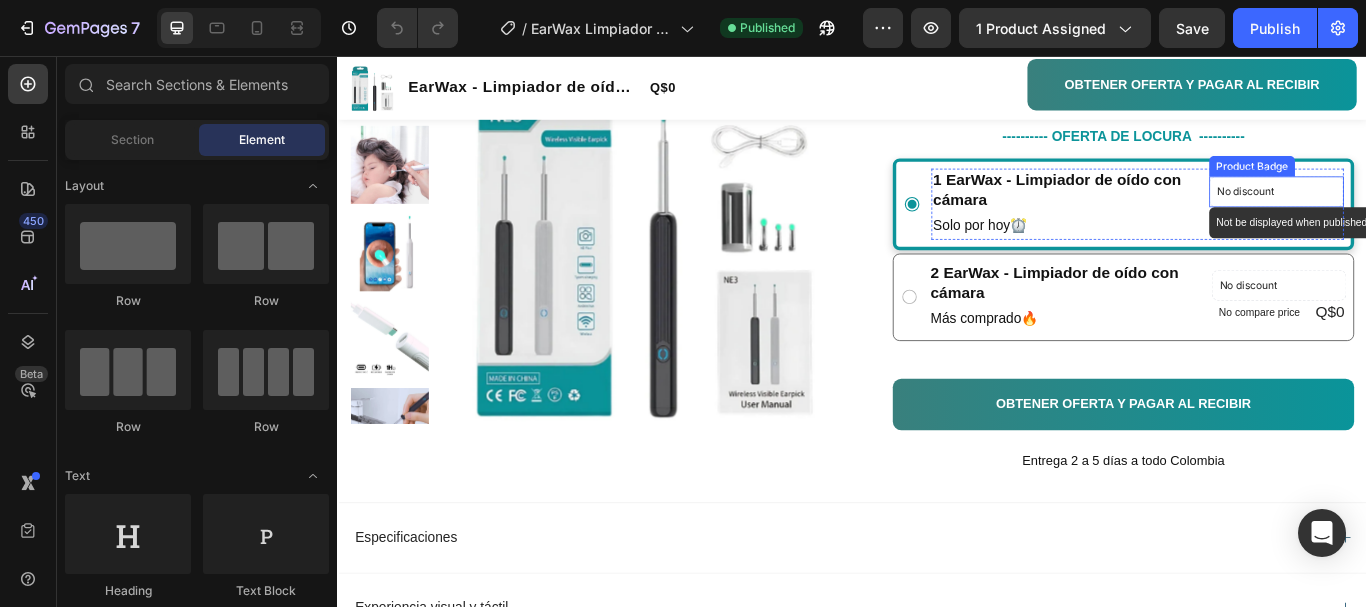 click on "No discount" at bounding box center [1431, 215] 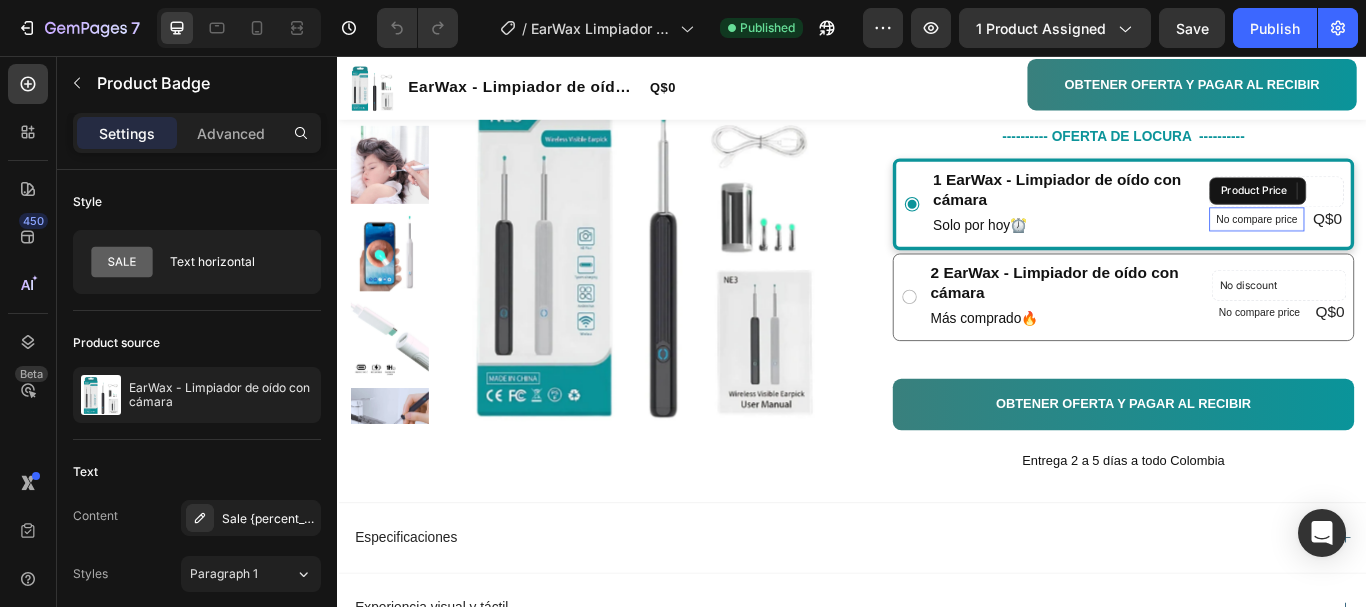 click on "No compare price" at bounding box center (1408, 247) 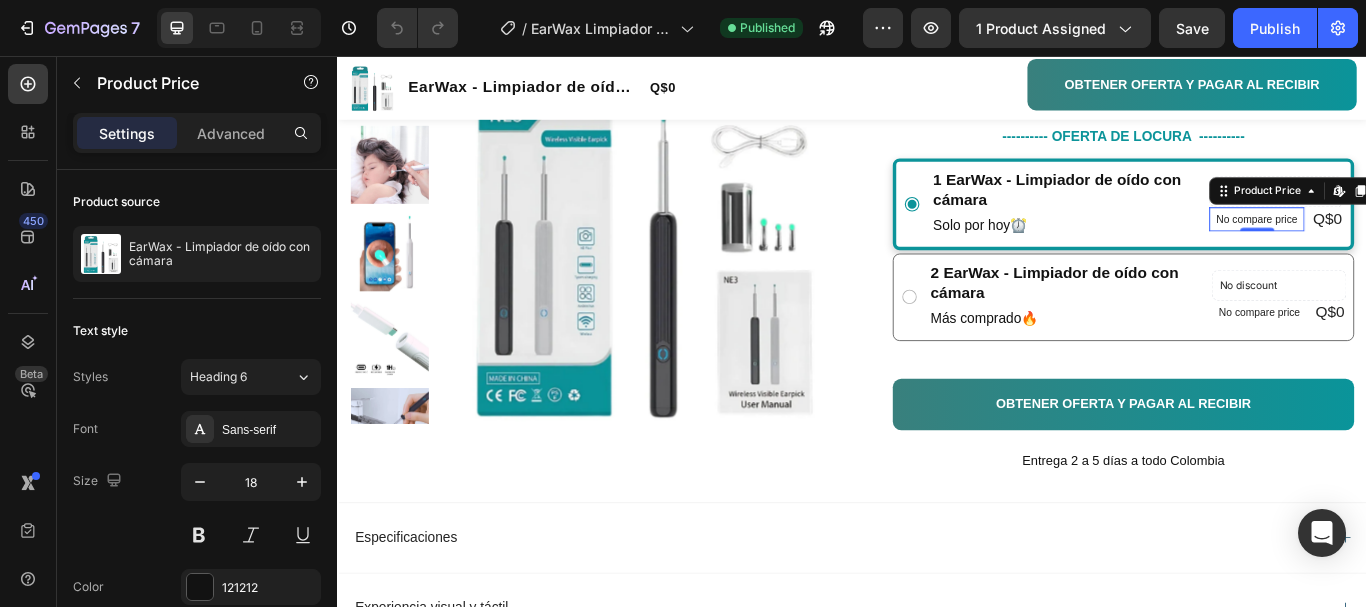 click on "No compare price" at bounding box center (1408, 247) 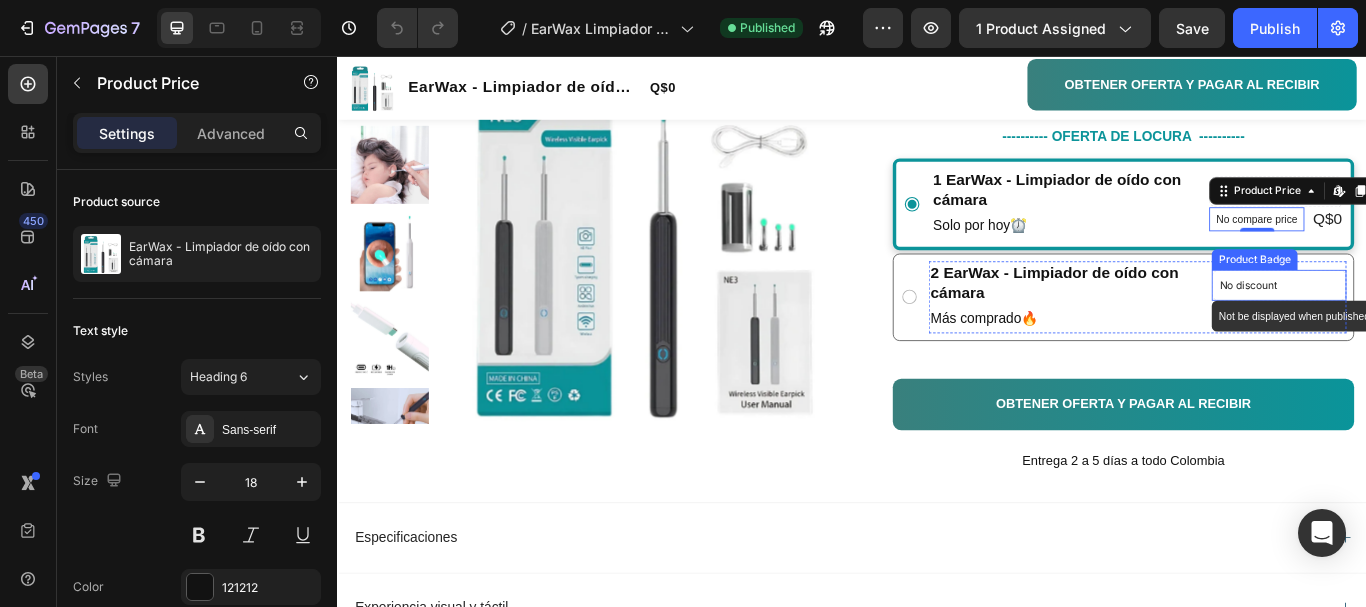 click on "No discount" at bounding box center [1434, 324] 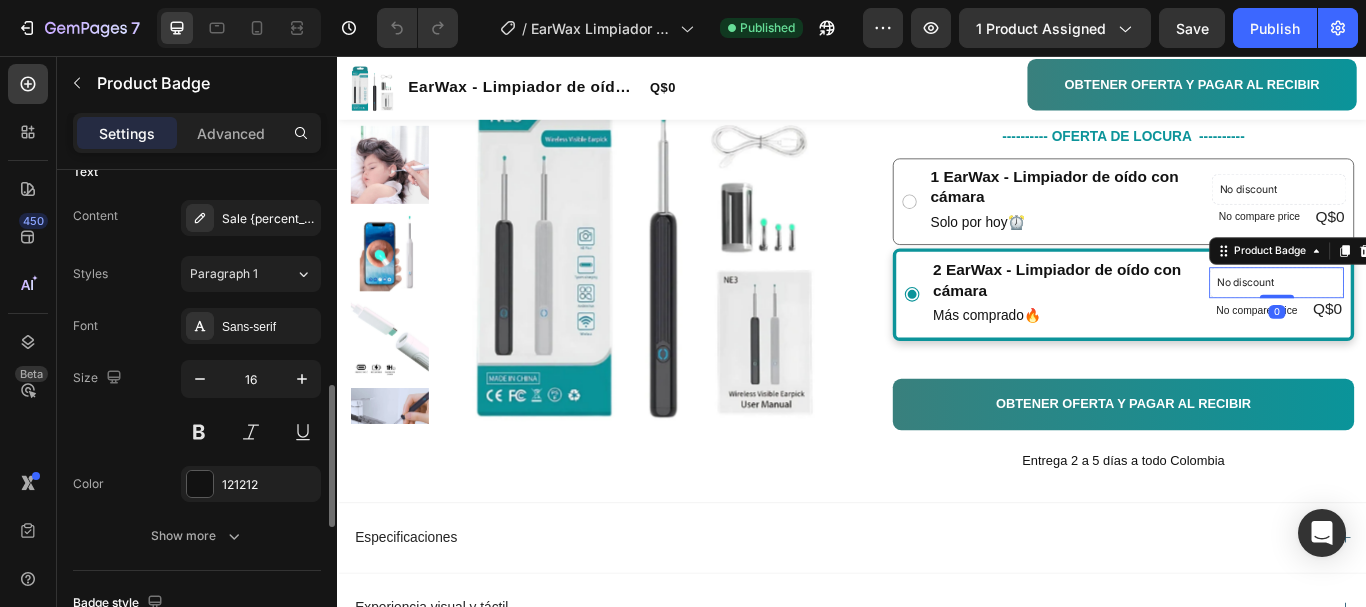 scroll, scrollTop: 600, scrollLeft: 0, axis: vertical 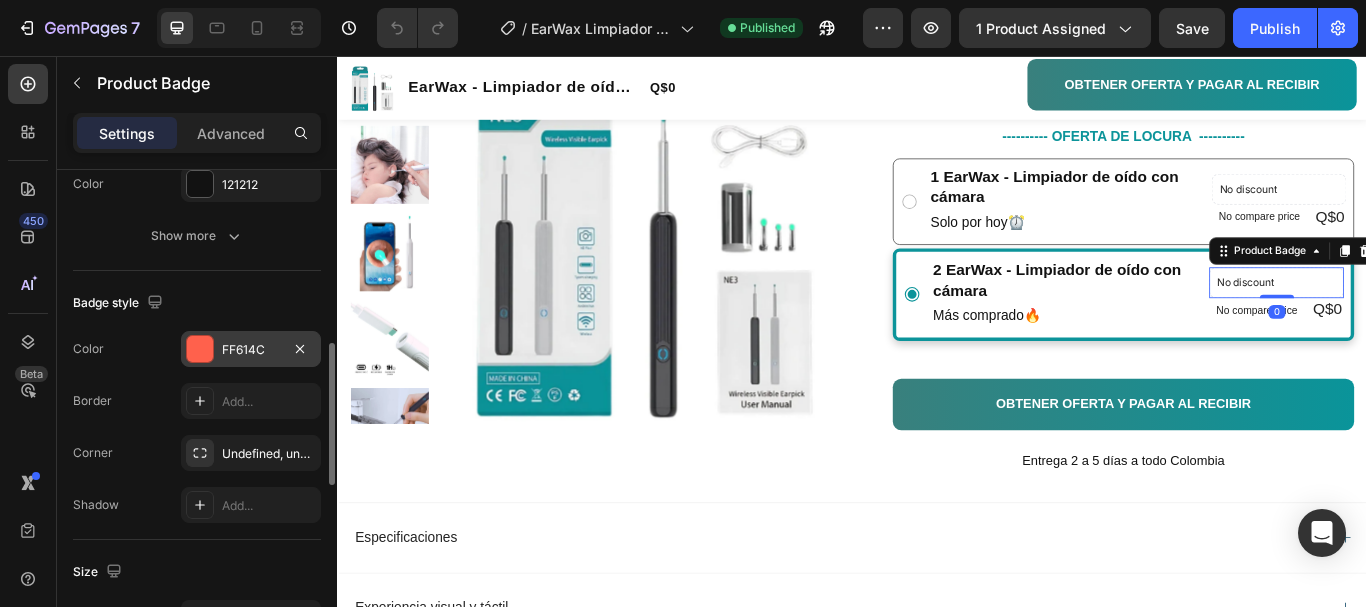 click at bounding box center (200, 349) 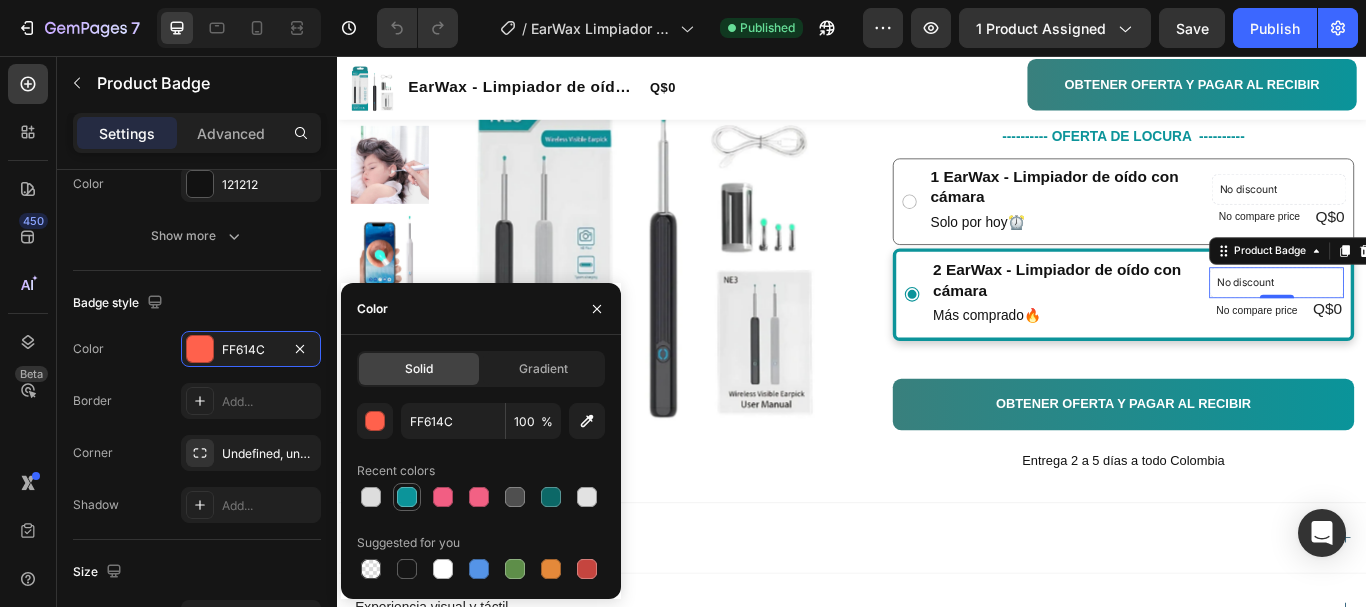 click at bounding box center (407, 497) 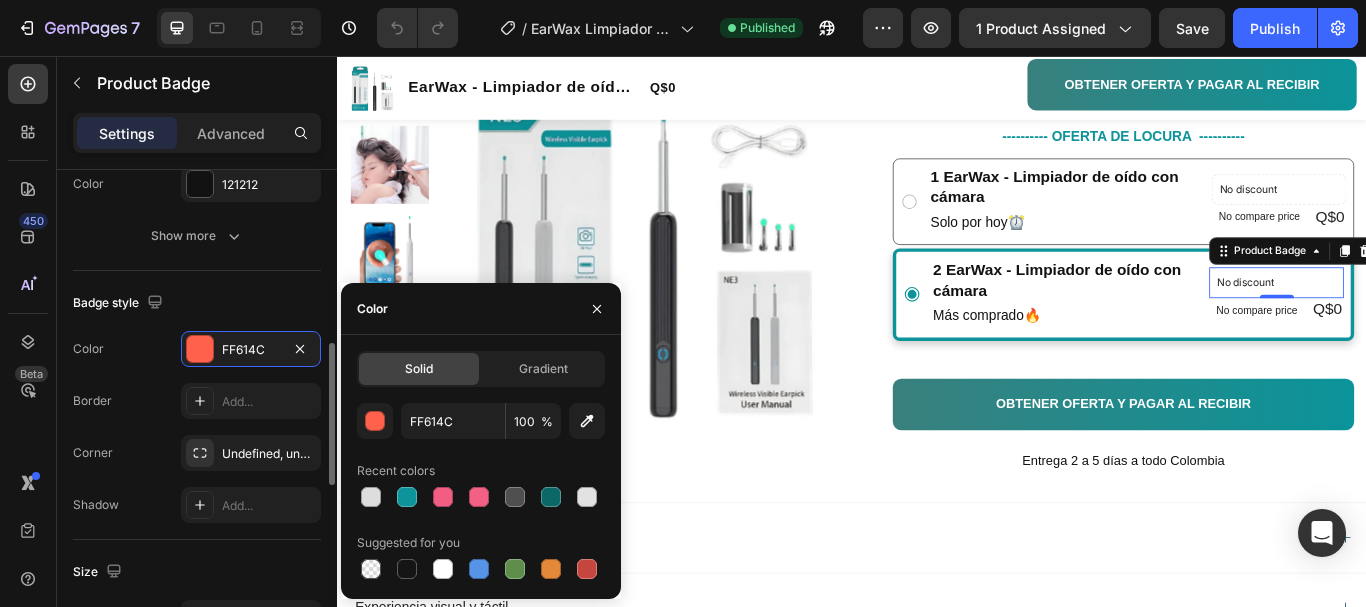 type on "0C949A" 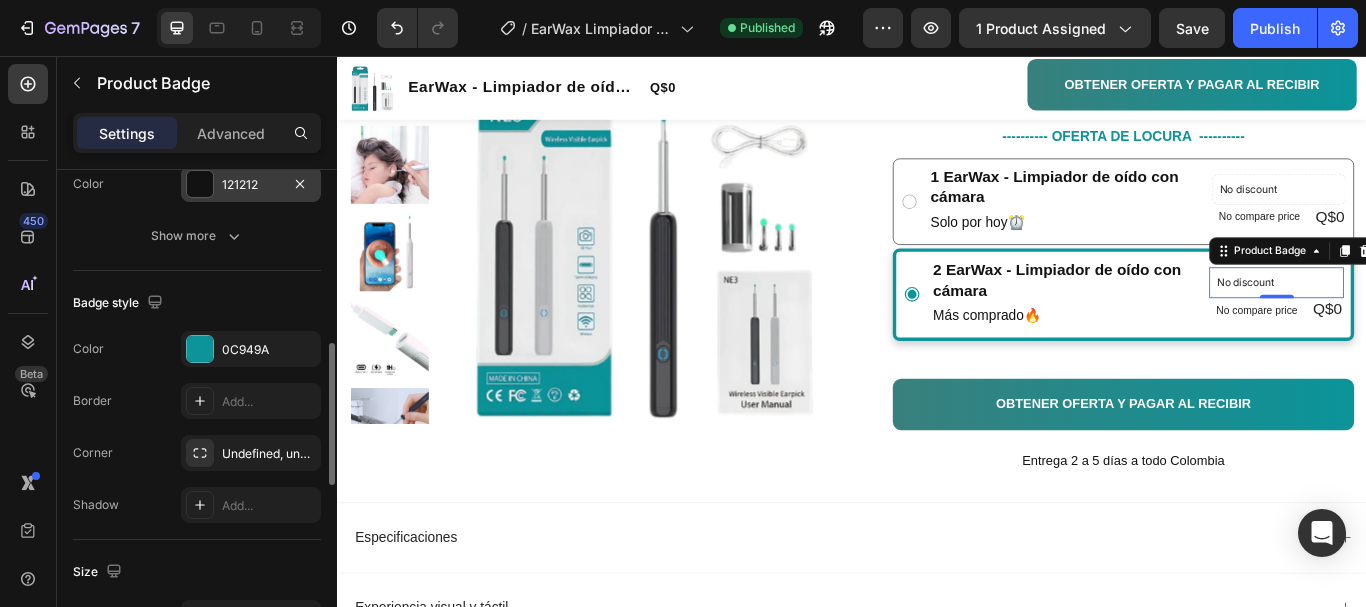 click at bounding box center [200, 184] 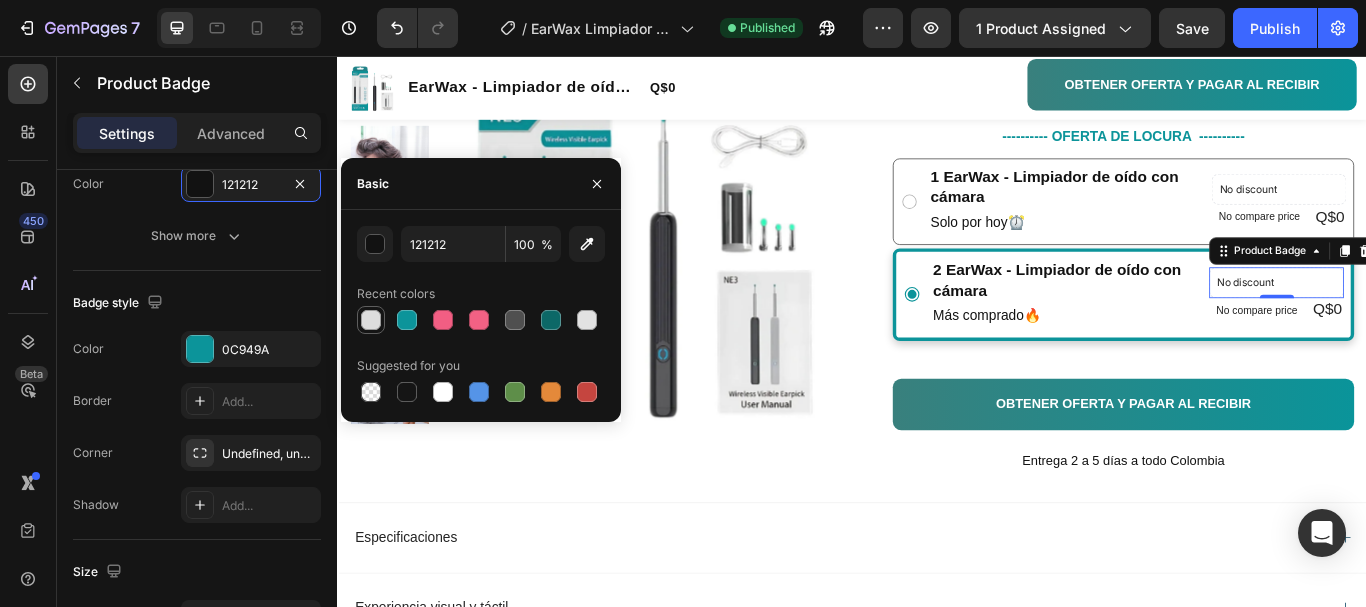 click at bounding box center (371, 320) 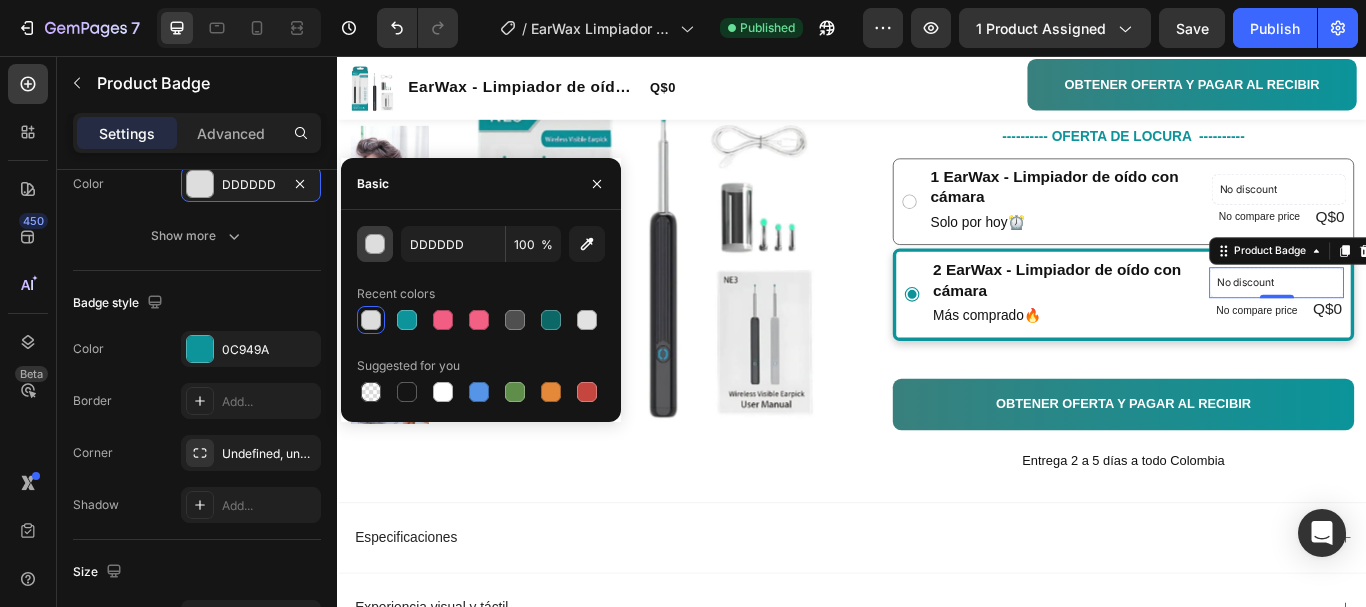 click at bounding box center [376, 245] 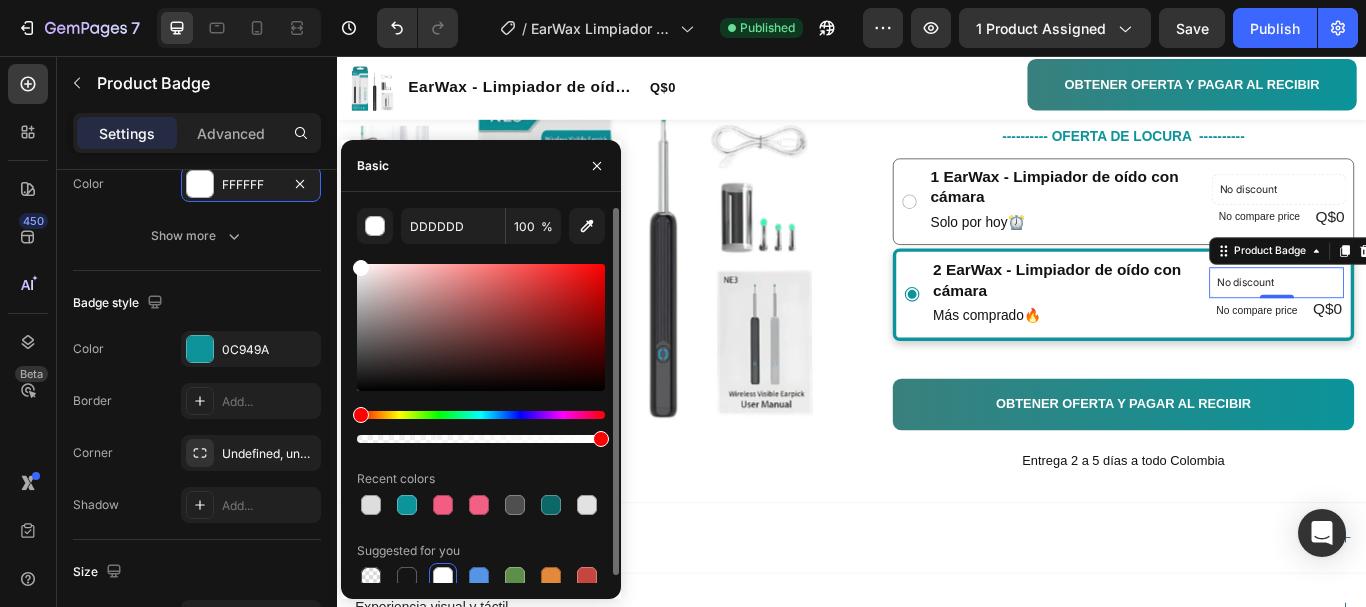 type on "FFFFFF" 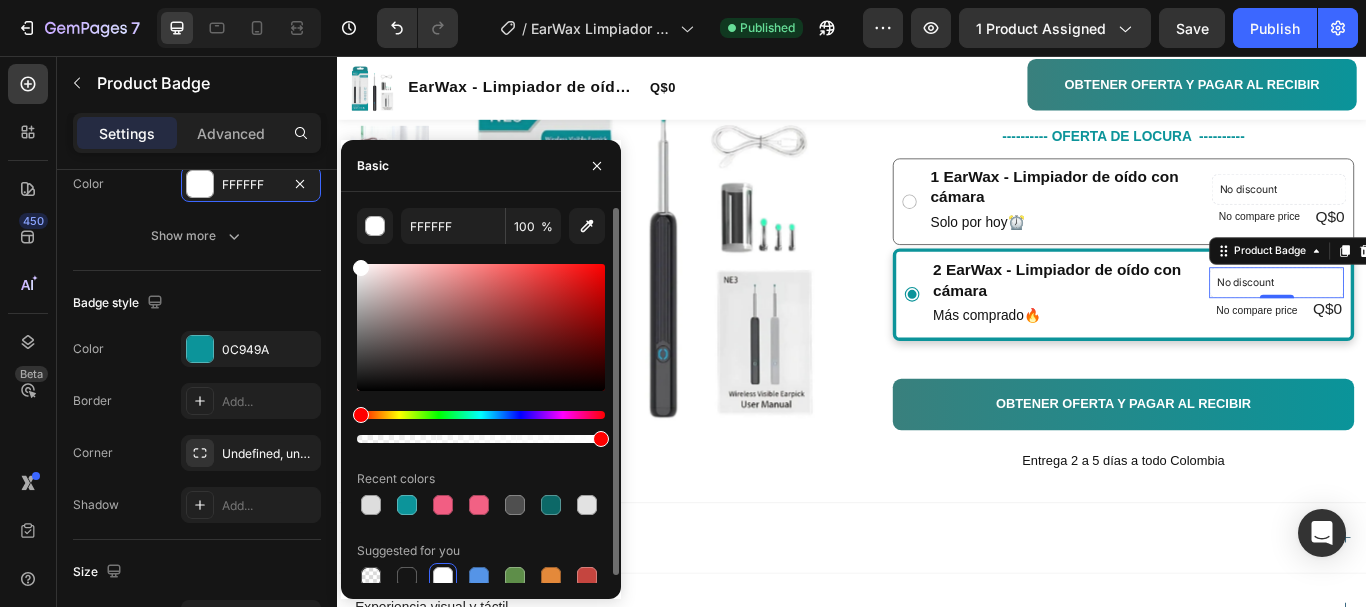 drag, startPoint x: 411, startPoint y: 314, endPoint x: 342, endPoint y: 245, distance: 97.580734 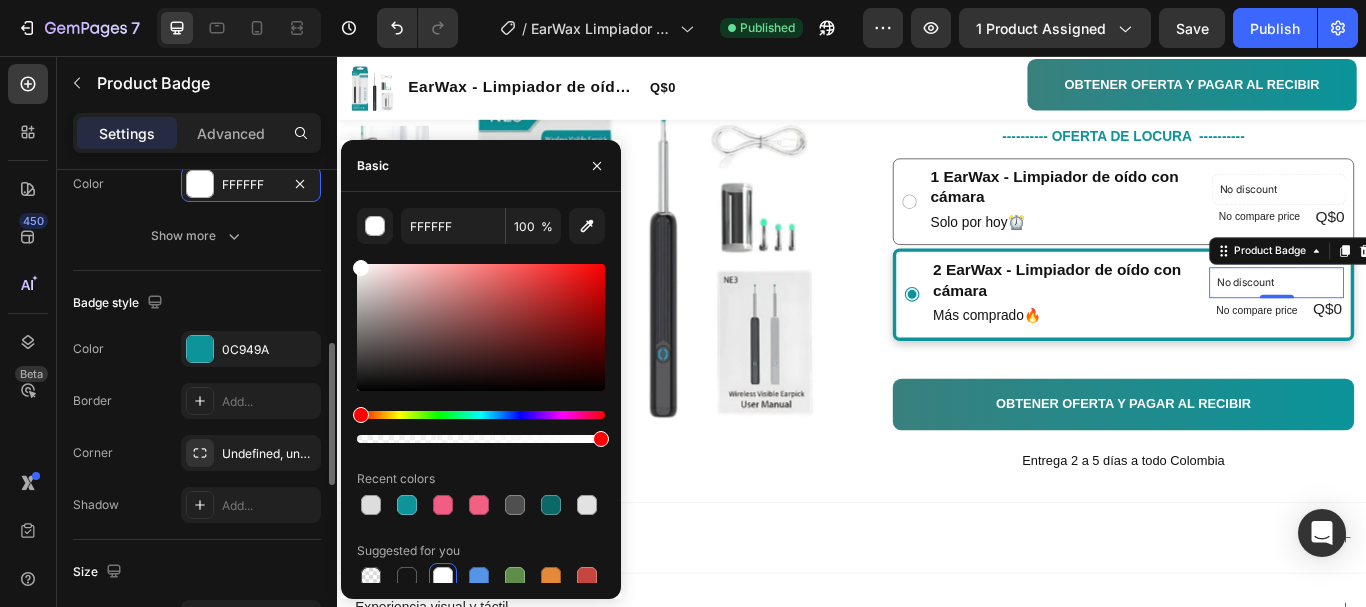 click on "Badge style Color 0C949A Border Add... Corner Undefined, undefined, undefined, undefined Shadow Add..." 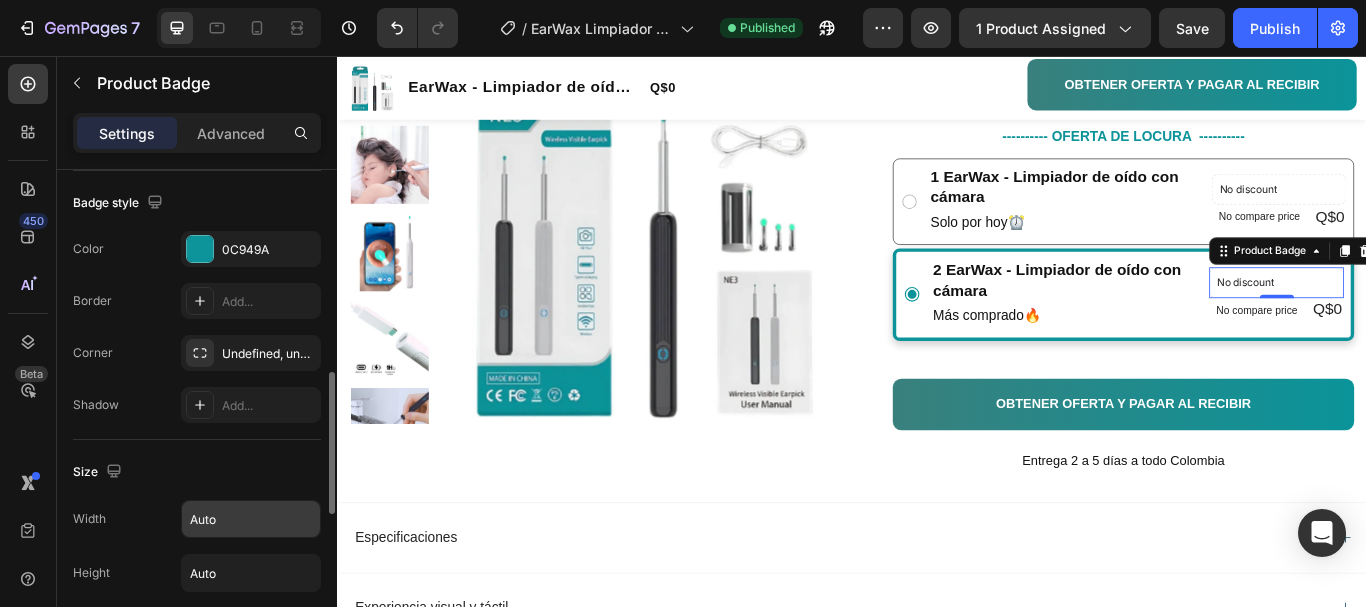 scroll, scrollTop: 800, scrollLeft: 0, axis: vertical 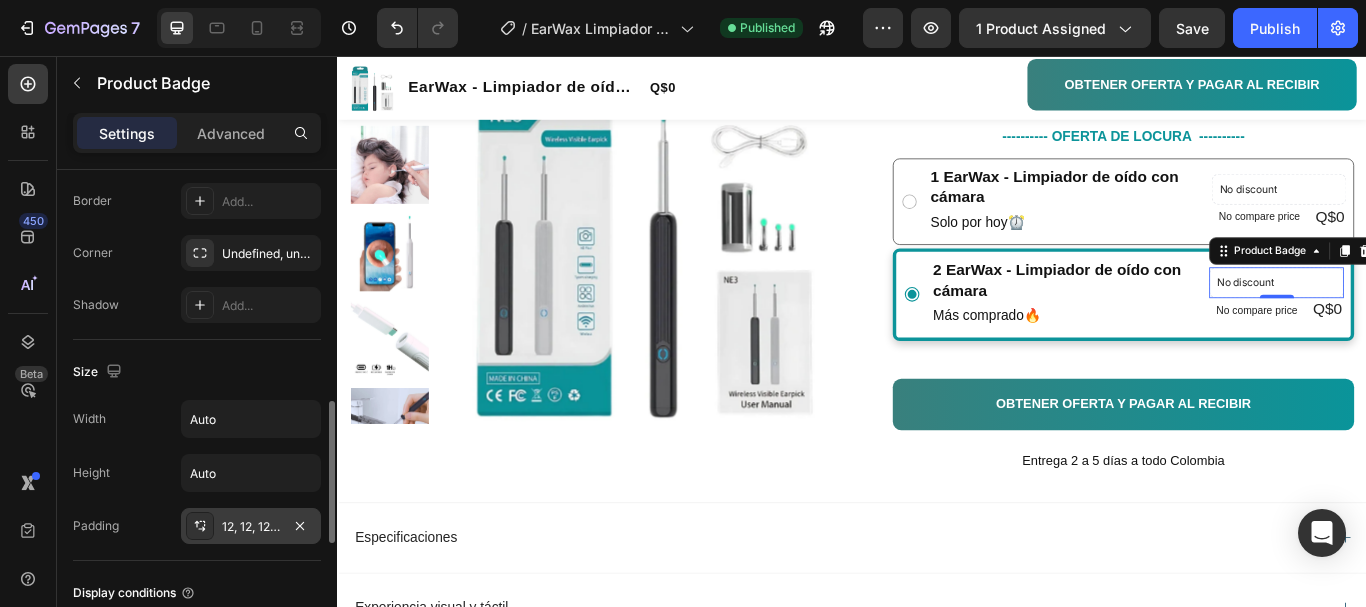click on "12, 12, 12, 12" at bounding box center [251, 527] 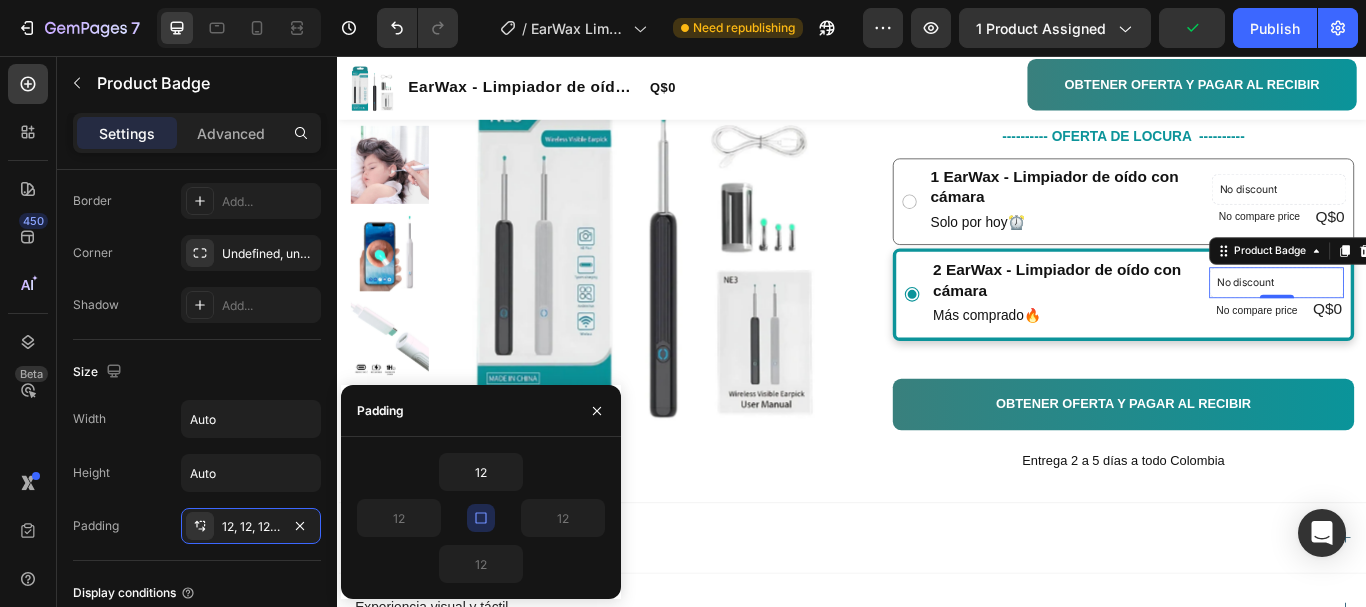 click at bounding box center (481, 518) 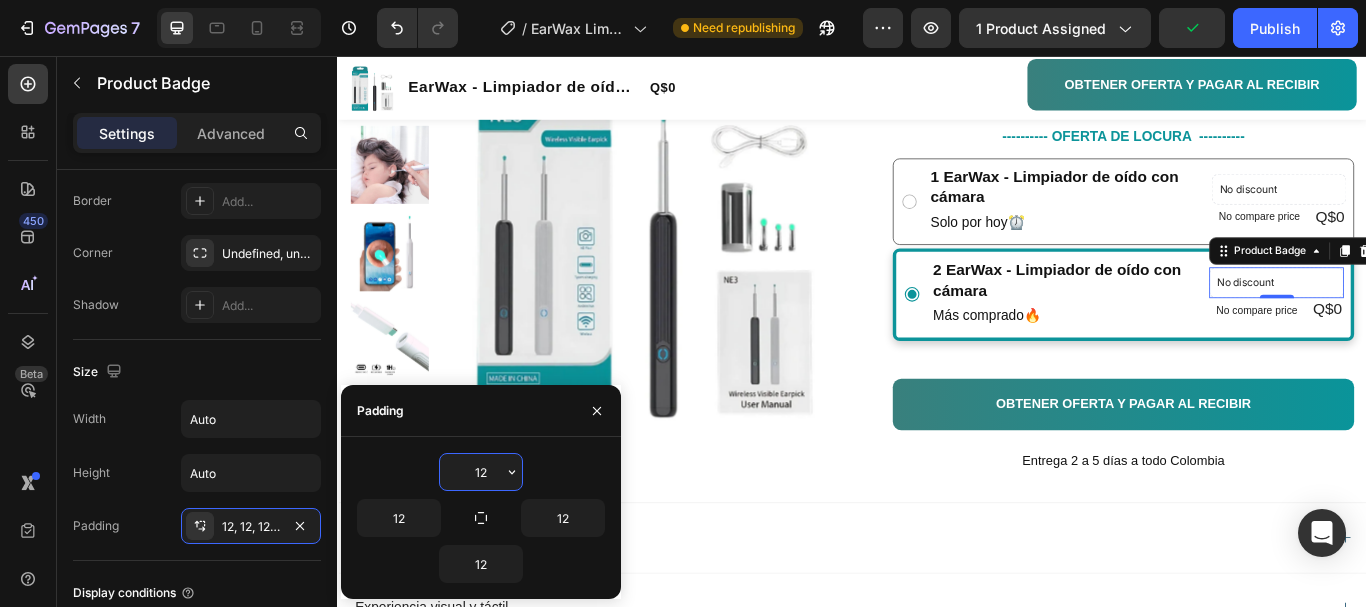 click on "12" at bounding box center (481, 472) 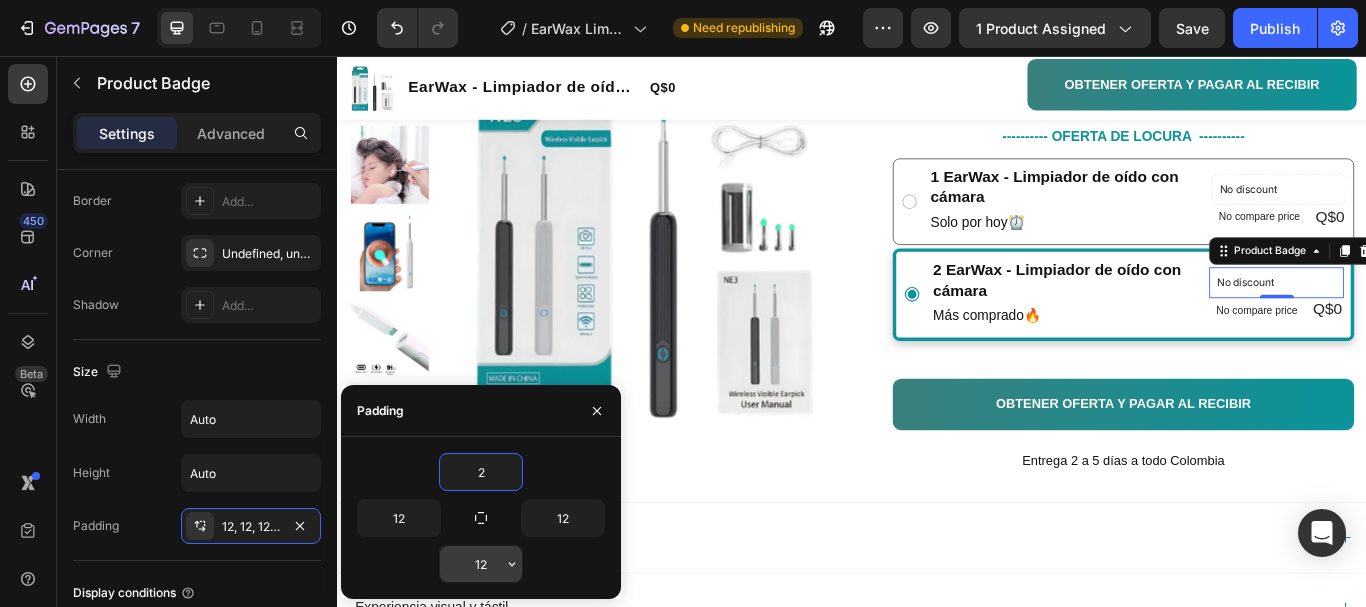 type on "2" 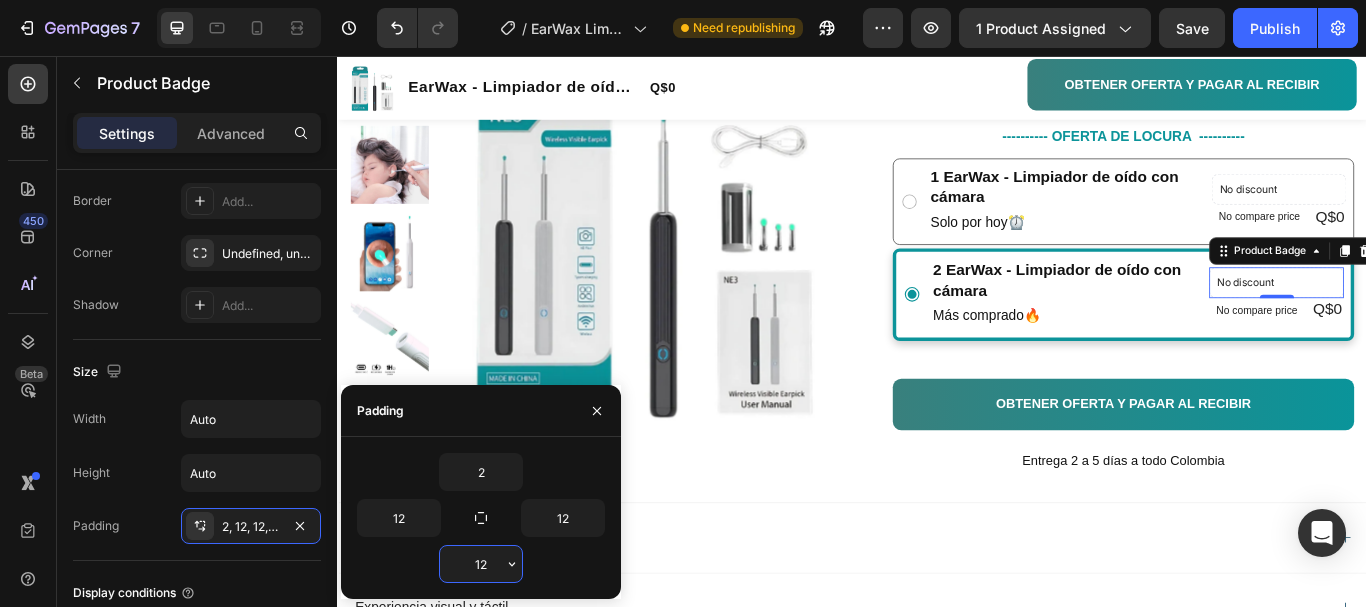 type on "2" 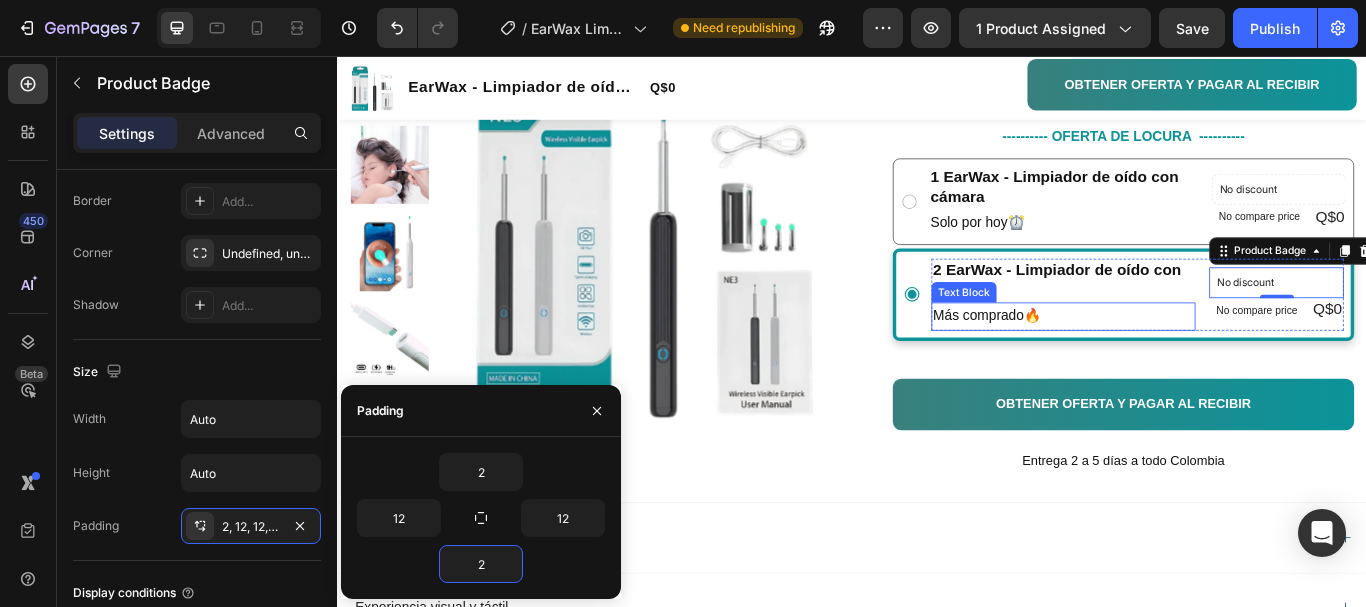 click on "Más comprado  🔥" at bounding box center (1183, 360) 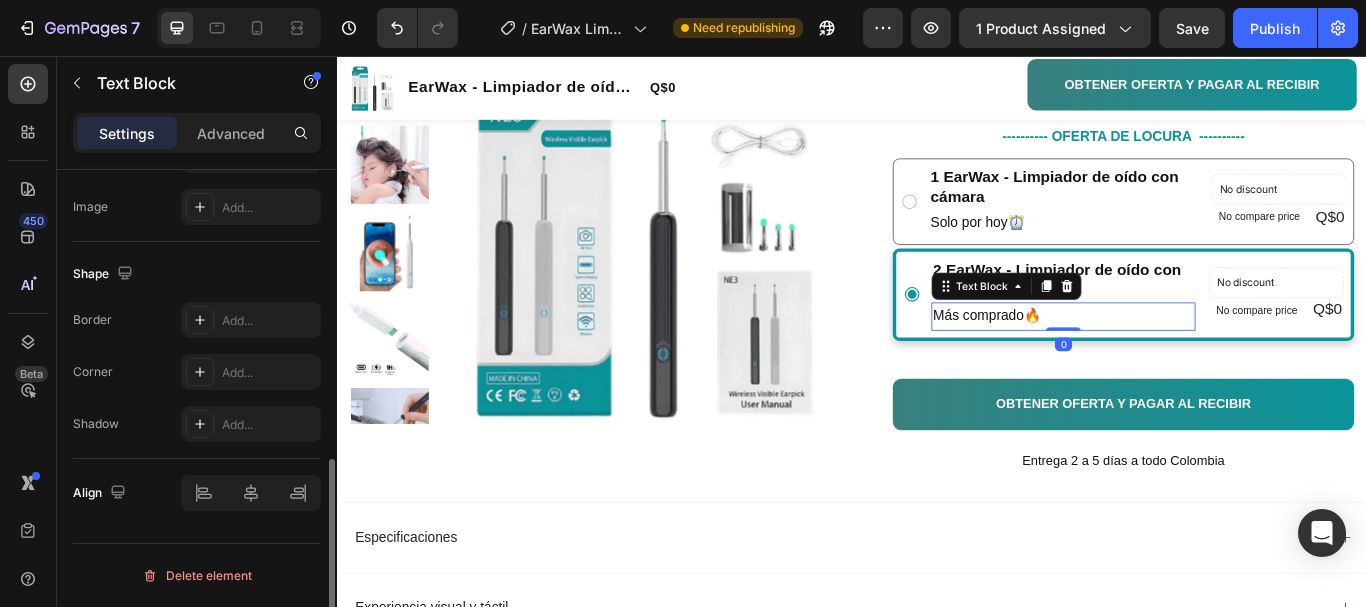 scroll, scrollTop: 0, scrollLeft: 0, axis: both 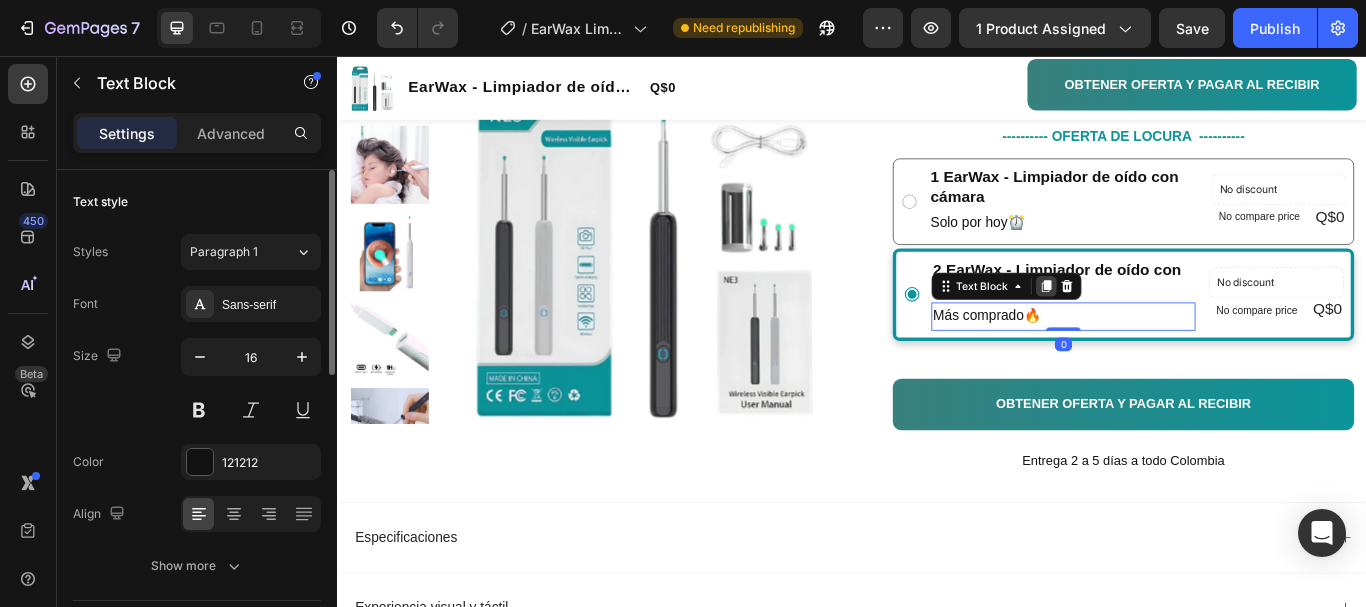 click 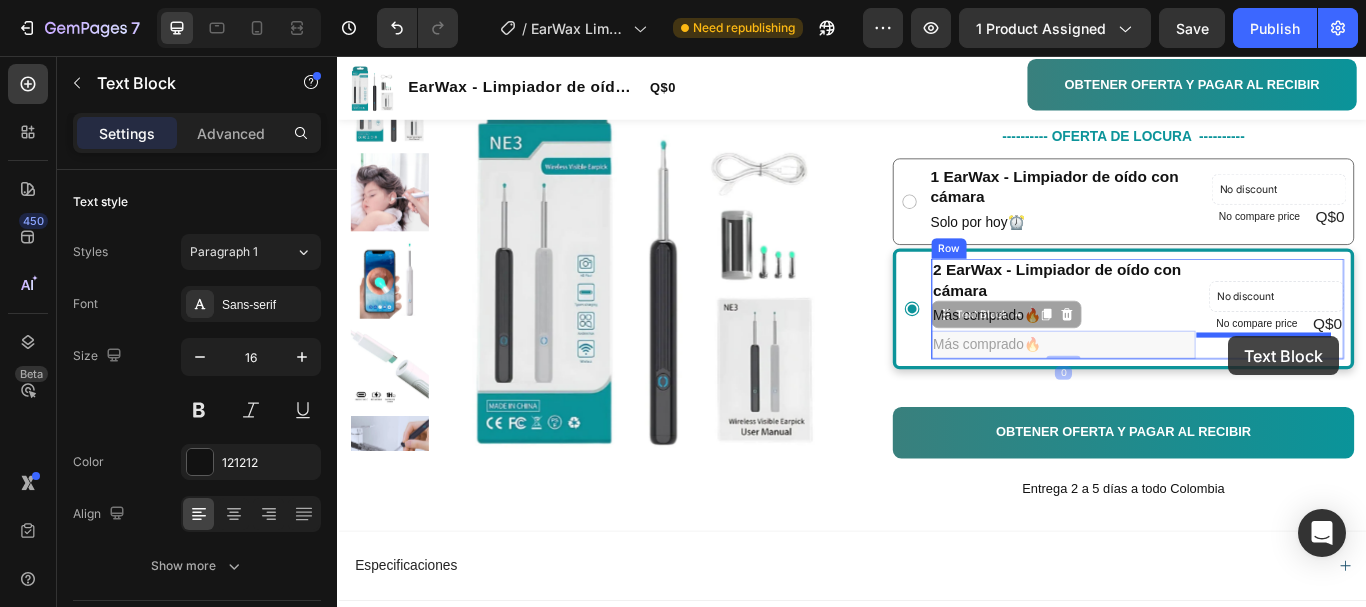 drag, startPoint x: 1043, startPoint y: 354, endPoint x: 1376, endPoint y: 383, distance: 334.26038 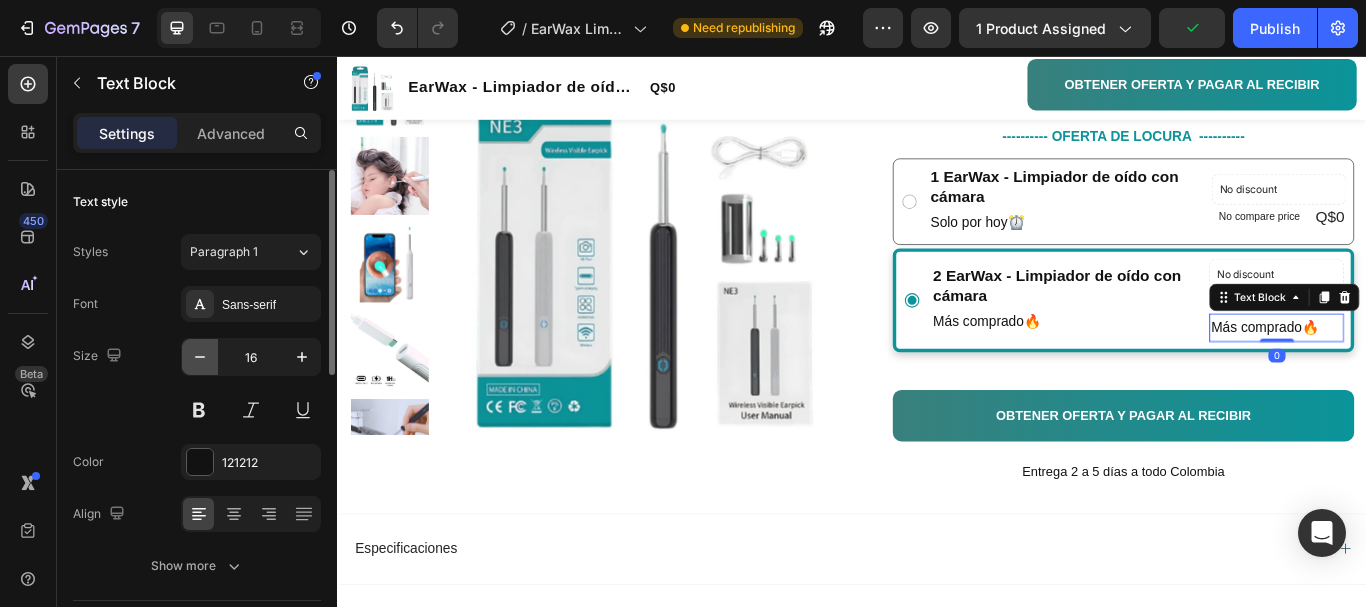 click 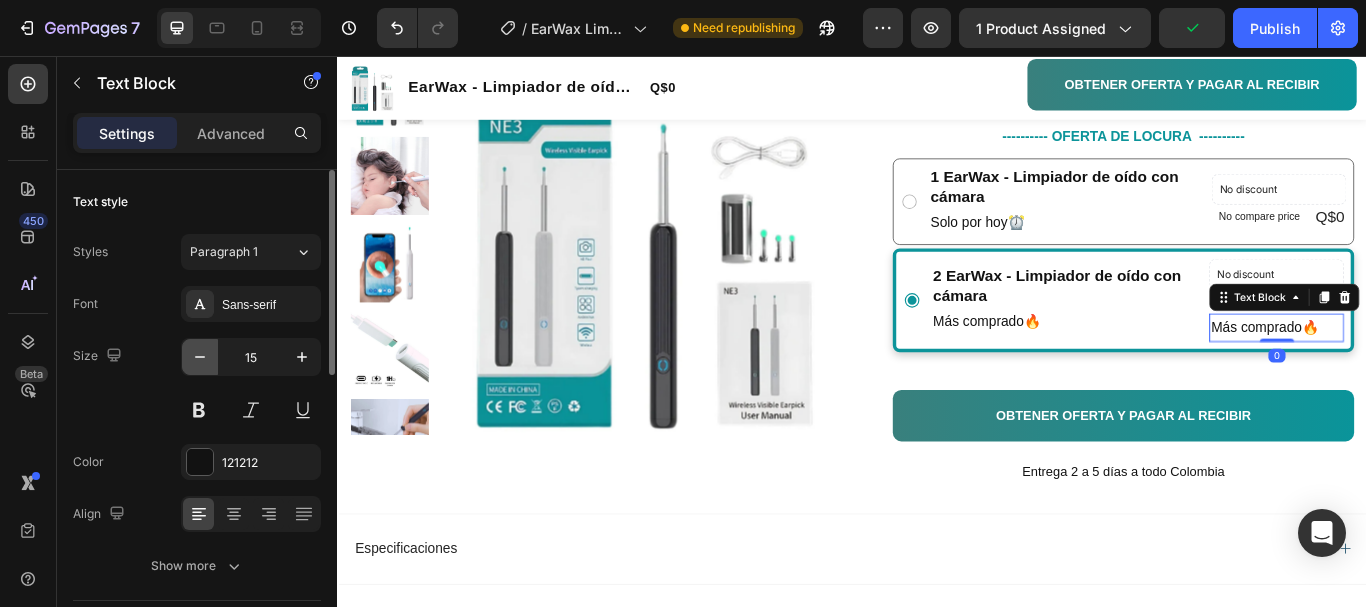 click 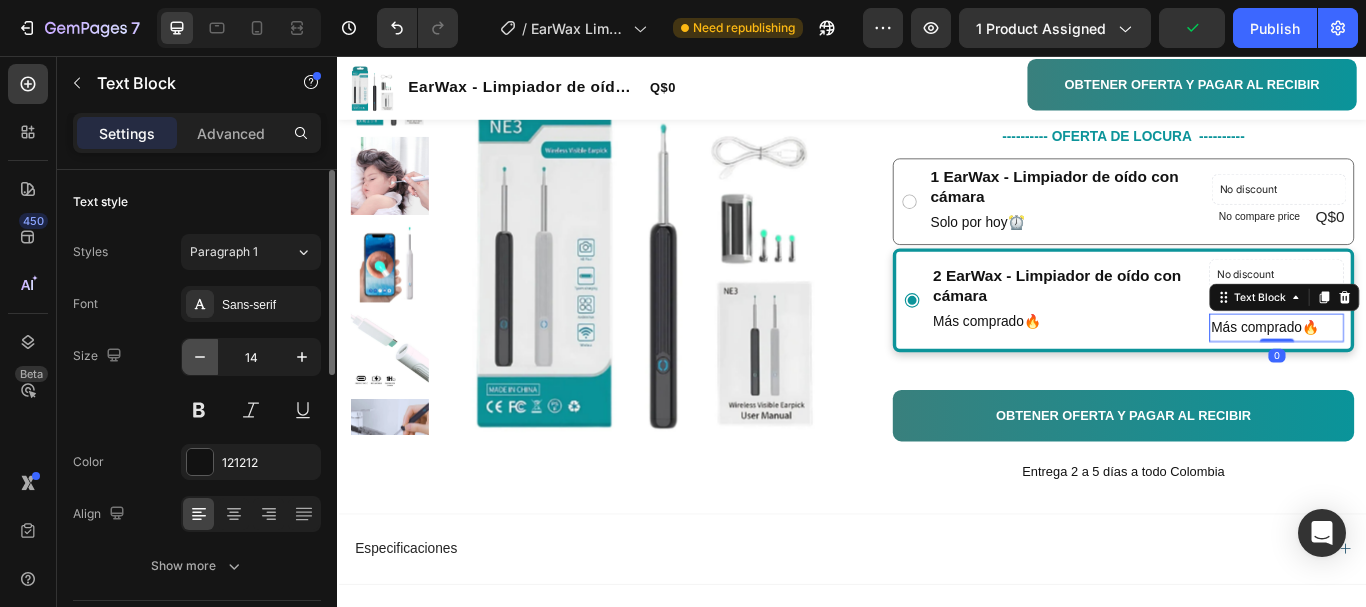 click 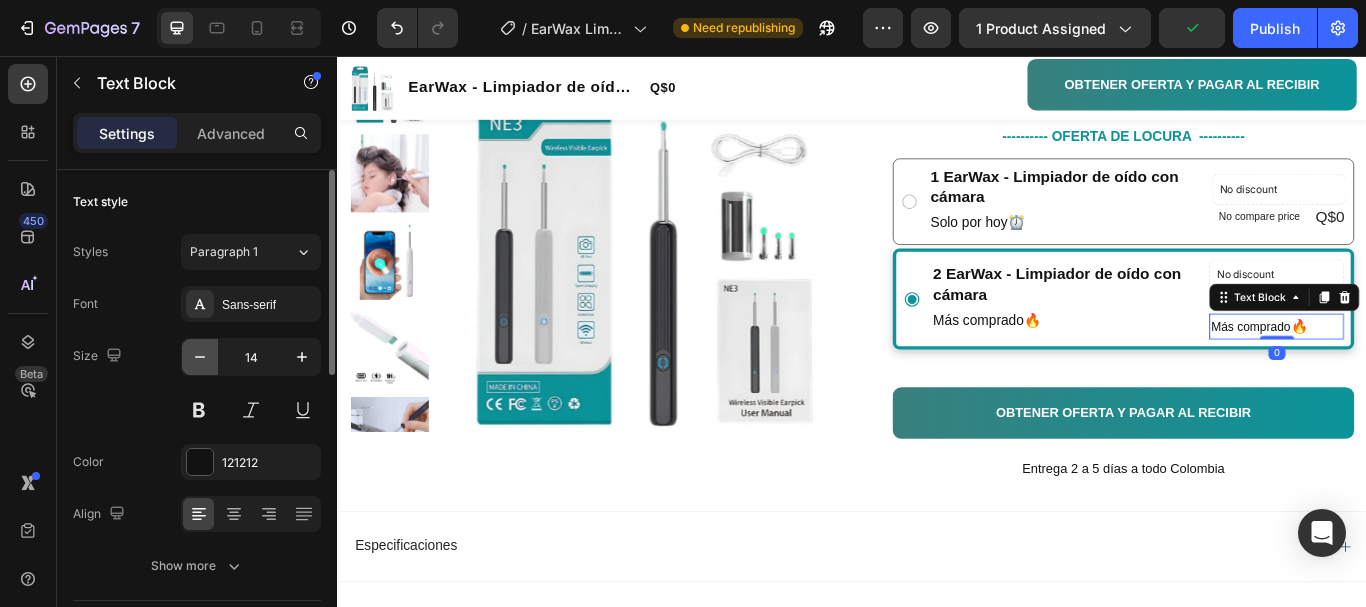 type on "13" 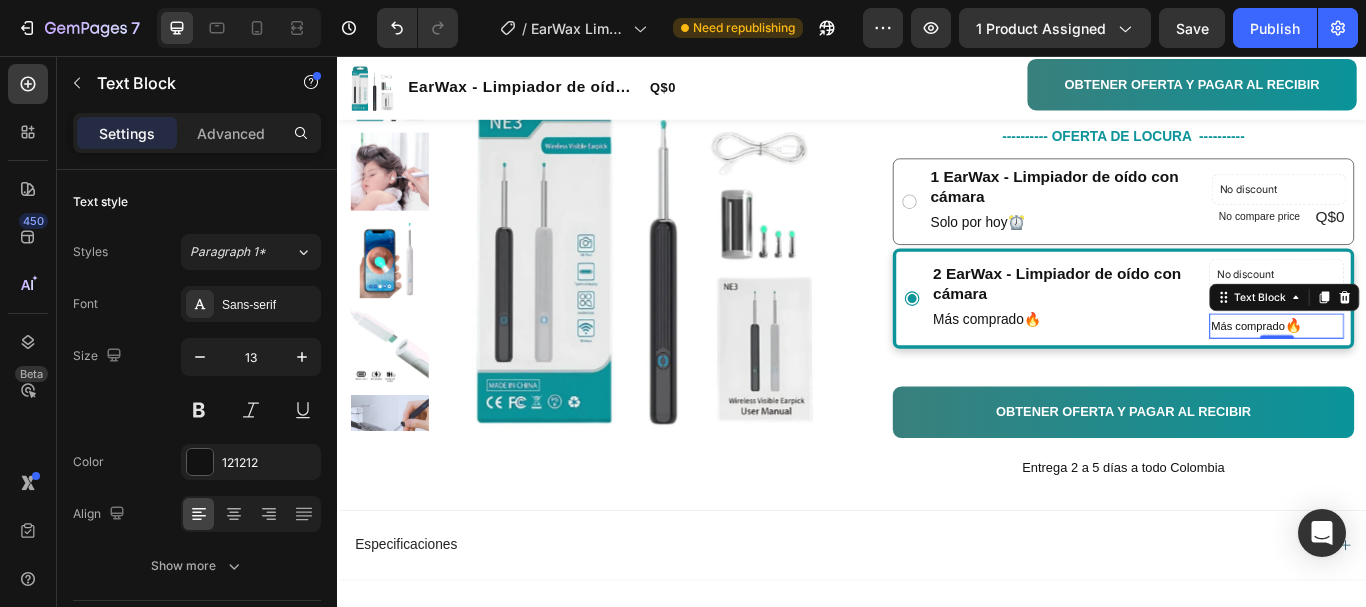 click on "Más comprado  🔥" at bounding box center (1431, 371) 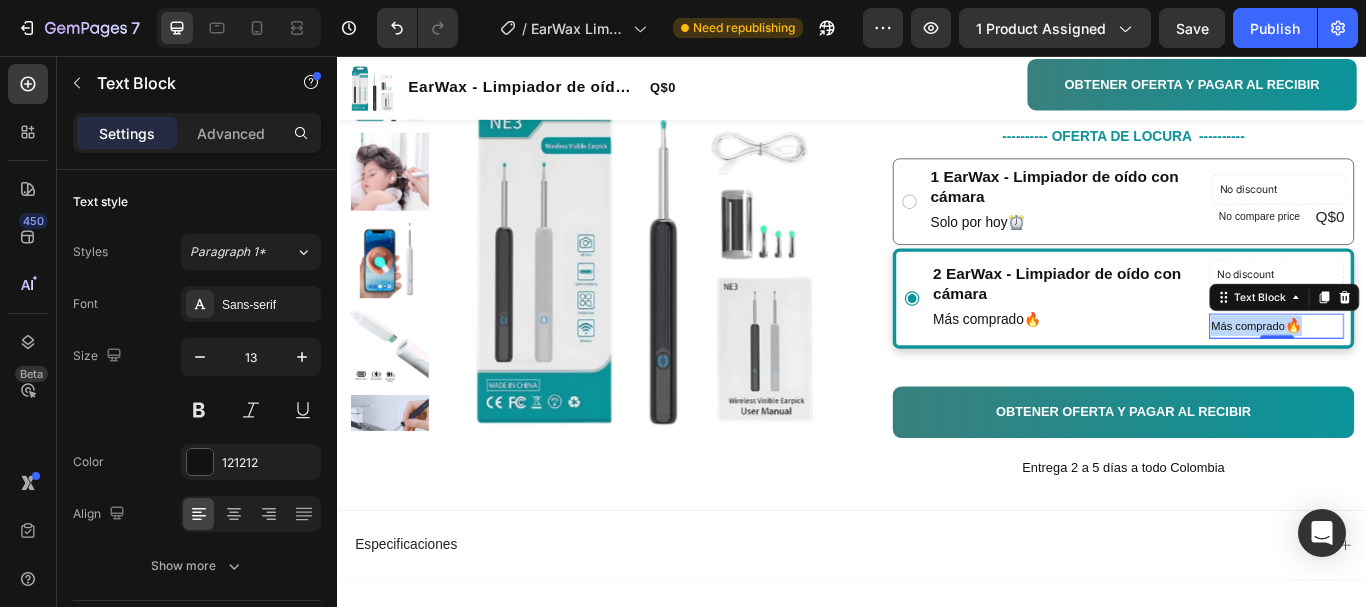 click on "Más comprado  🔥" at bounding box center (1431, 371) 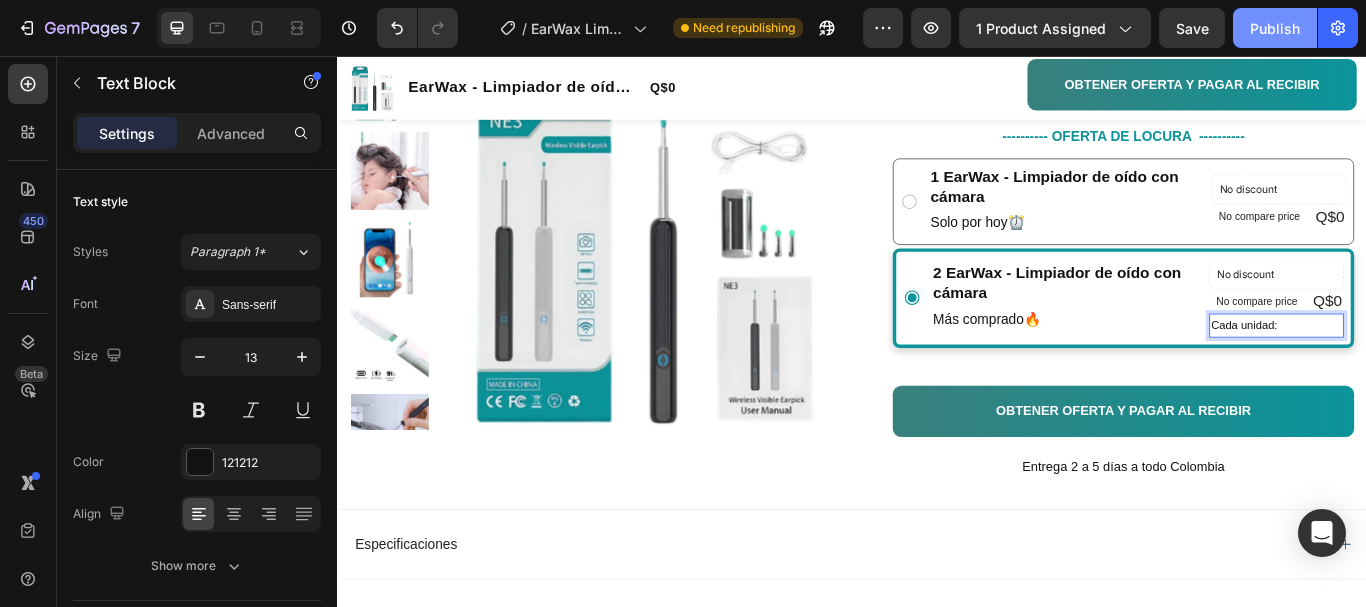 click on "Publish" at bounding box center (1275, 28) 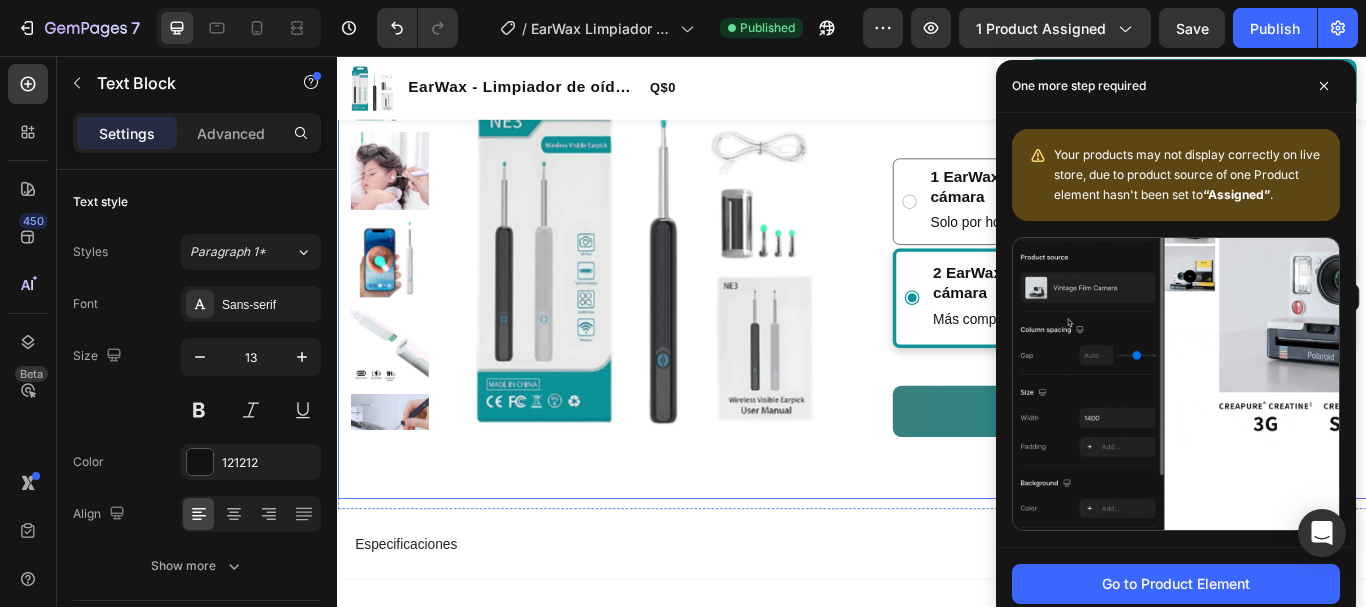 click on "Product Images Row EarWax - Limpiador de oído con cámara Product Title Edición Limitada Text Block Icon Icon Icon Icon  Clasificado 4,7 estrellas (217 reseñas) Text Block Icon List ⌚ ¡CORRE QUE SE ACABA! Text Block ¡Por tiempo limitado! Aprovecha esta oferta Text Block Row 🔥 HASTA 48% OFF 🔖 HOT SALE Text Block Row ¿Te has preguntado si tus oídos están realmente limpios o si estás dañándolos con métodos inadecuados? Text Block EarWax es un innovador limpiador de oídos equipado con una cámara HD, permitiéndote visualizar en tiempo real la limpieza de tus oídos, eliminando el riesgo de lastimarlos y garantizando una limpieza profesional. Text Block ----------    OFERTA DE LOCURA  ---------- Text Block 1 EarWax - Limpiador de oído con cámara Text Block Solo por hoy  ⏰ Text Block No discount   Not be displayed when published Product Badge No compare price Product Price Q$0 Product Price Product Price Row Row 2 EarWax - Limpiador de oído con cámara Text Block Más comprado  🔥" at bounding box center (937, 148) 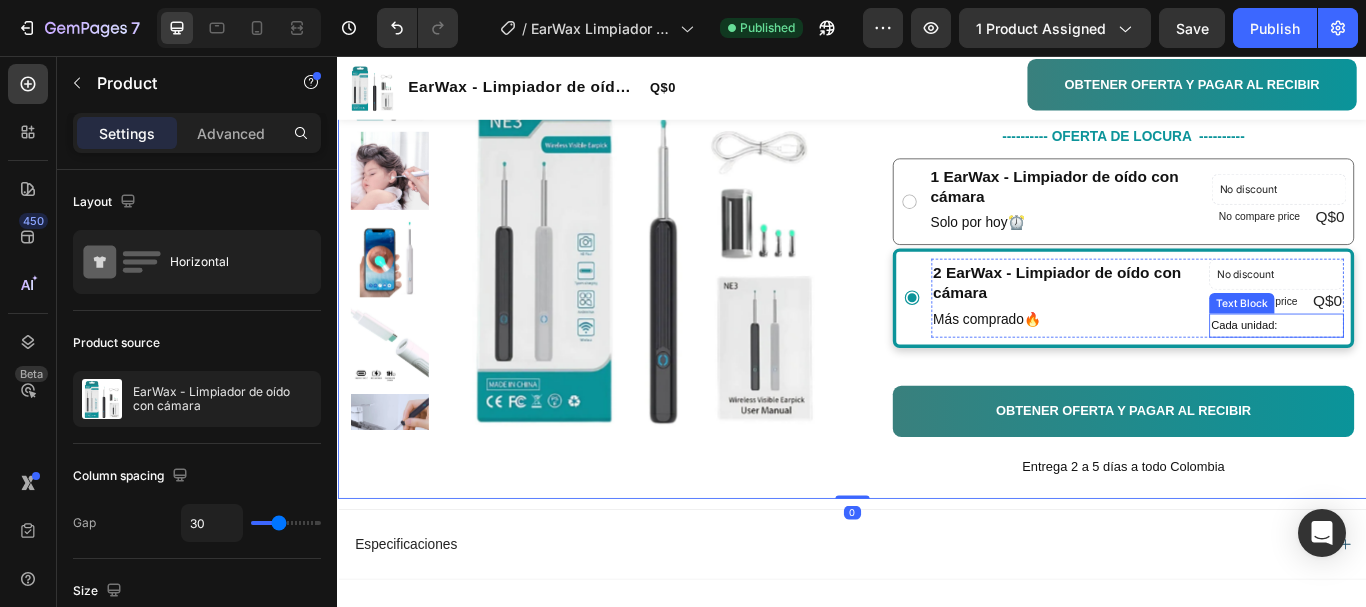 click on "Cada unidad:" at bounding box center (1431, 370) 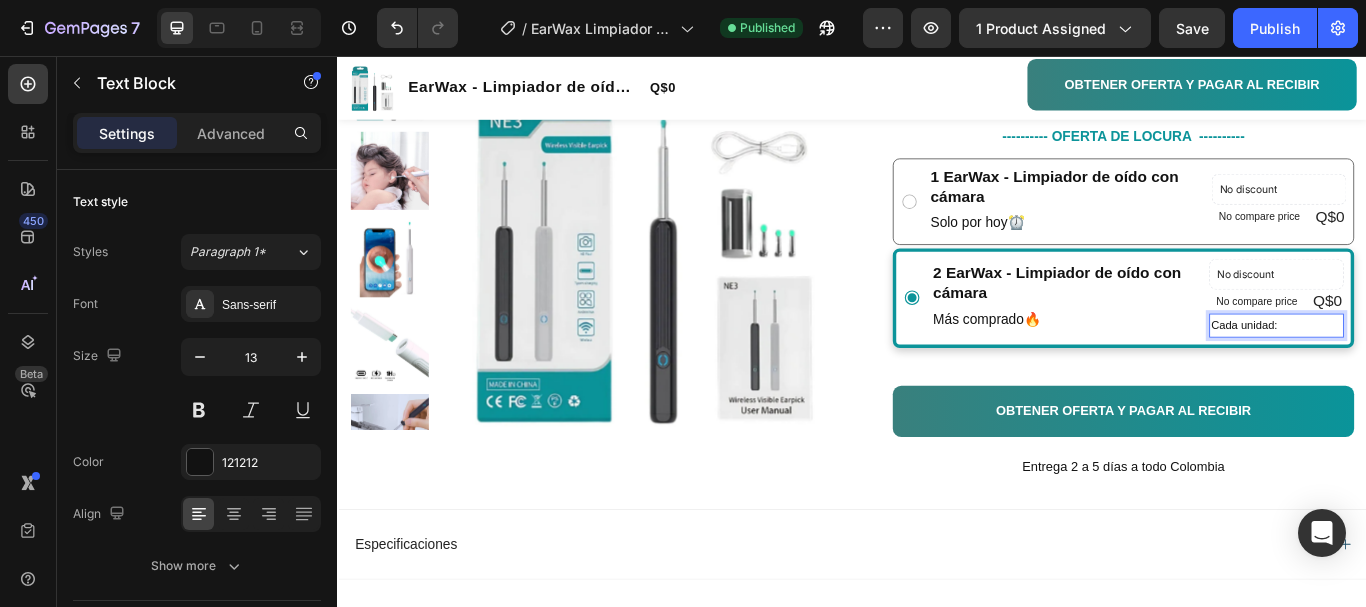 click on "Cada unidad:" at bounding box center [1431, 370] 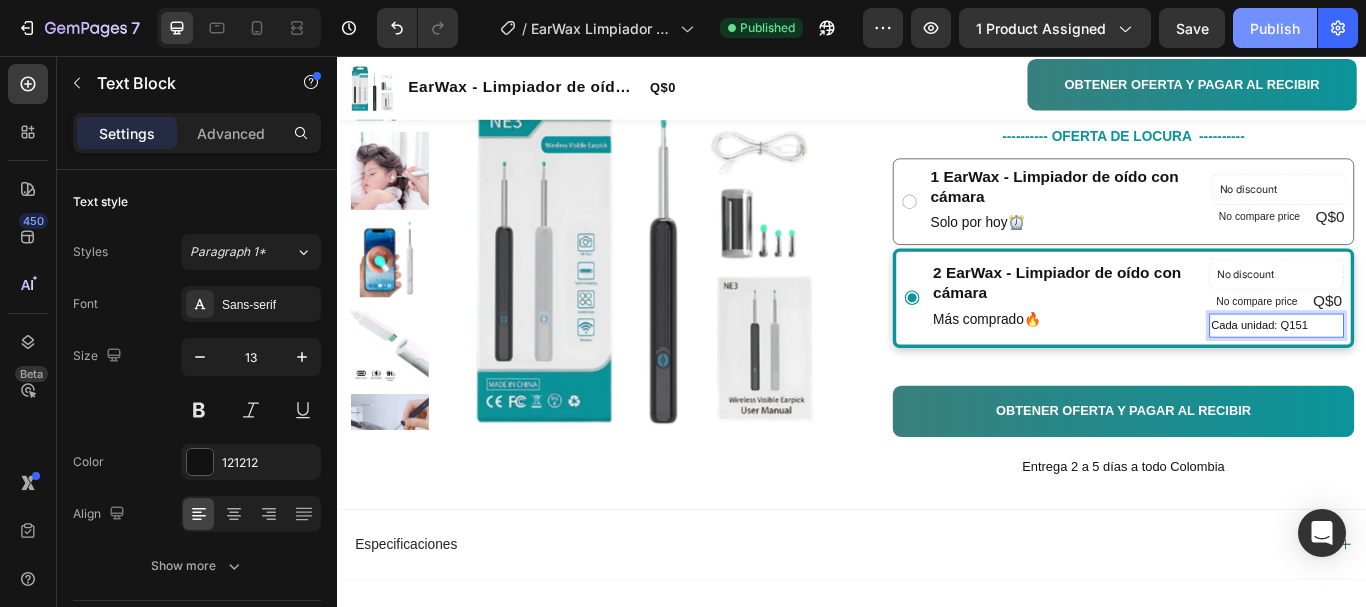 click on "Publish" at bounding box center (1275, 28) 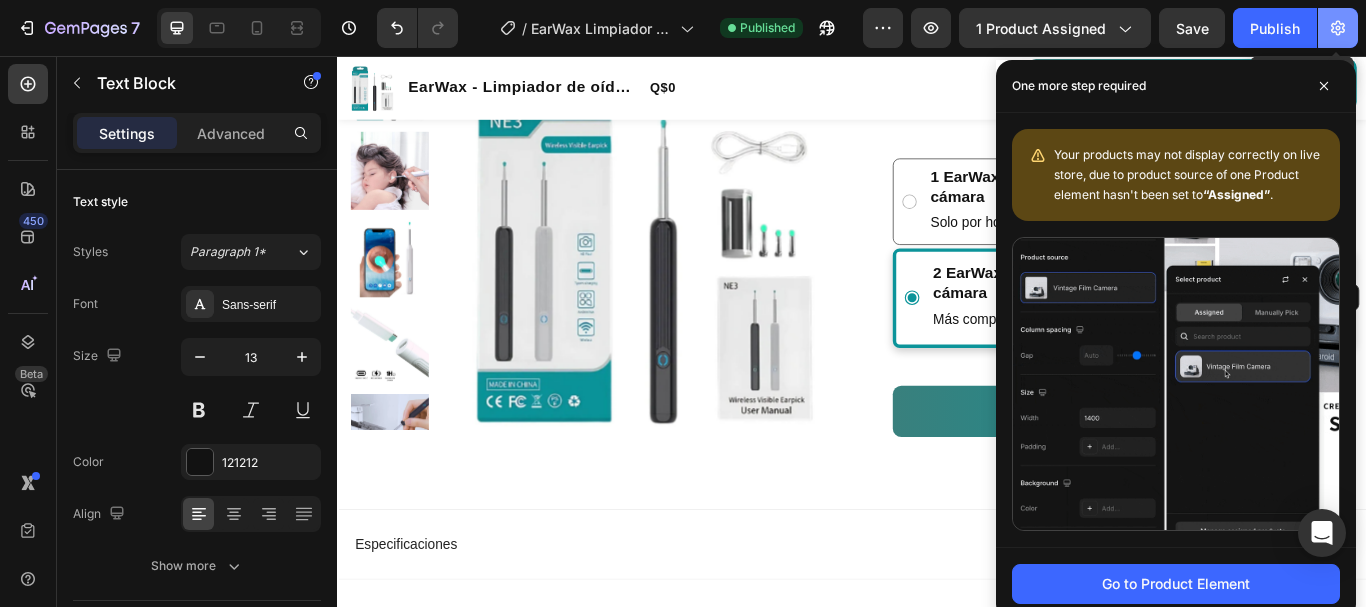 click 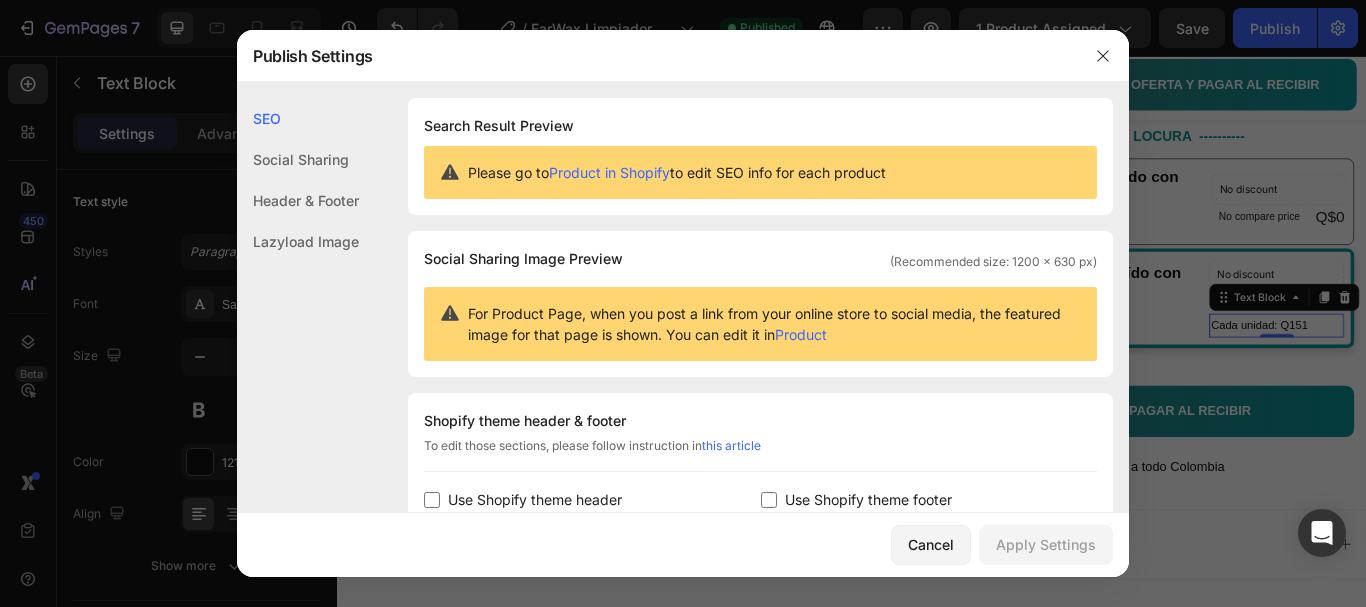 click at bounding box center (432, 500) 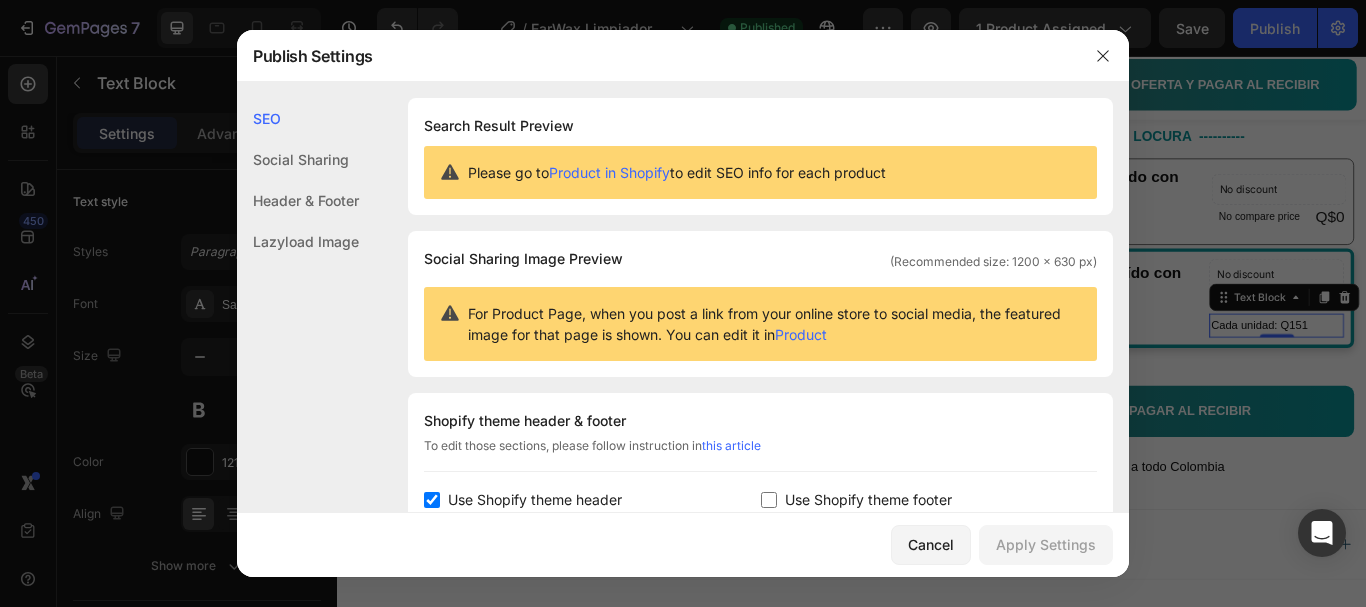 checkbox on "true" 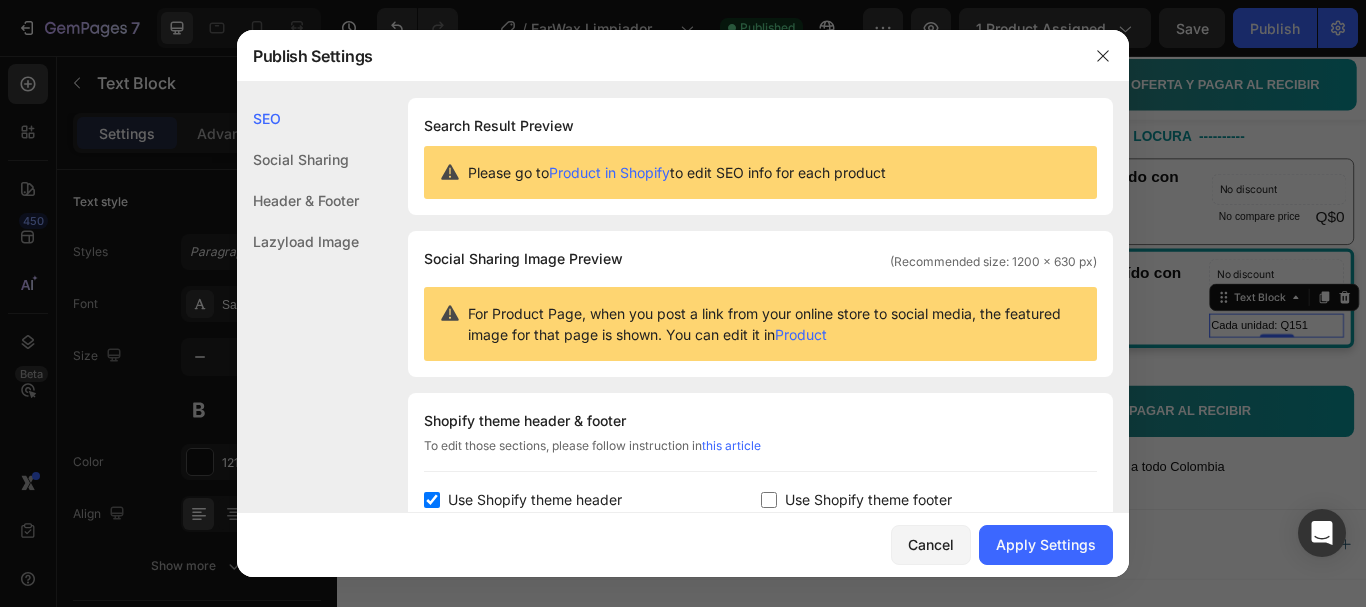 click at bounding box center [769, 500] 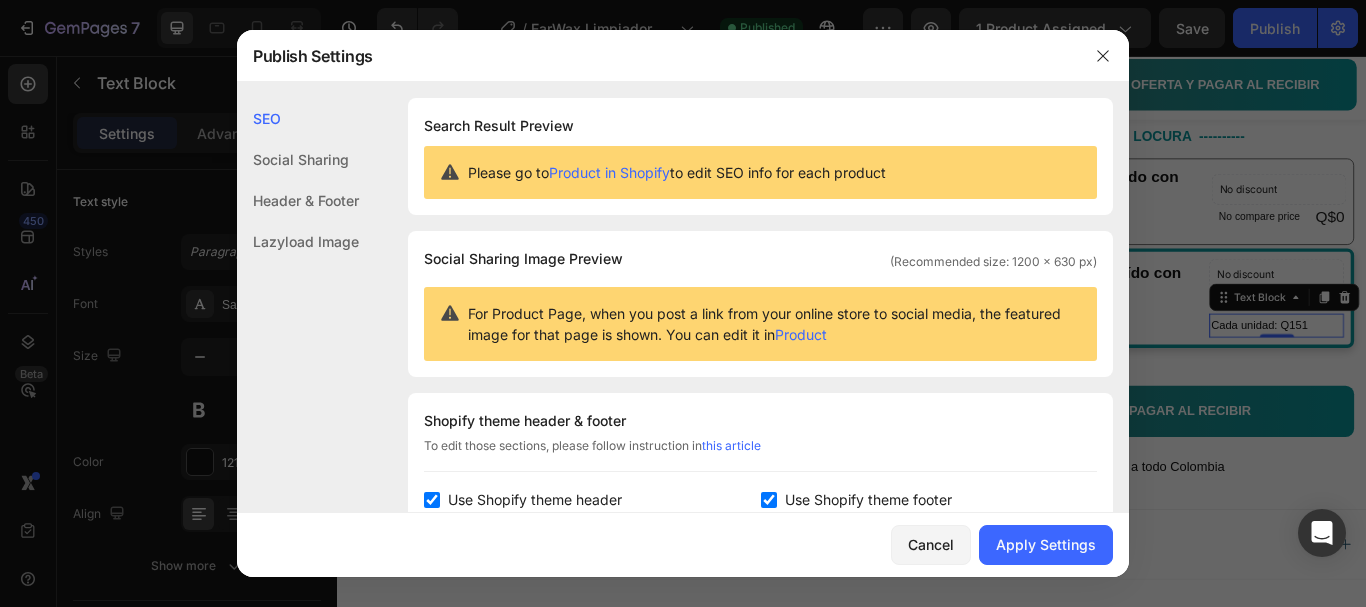 checkbox on "true" 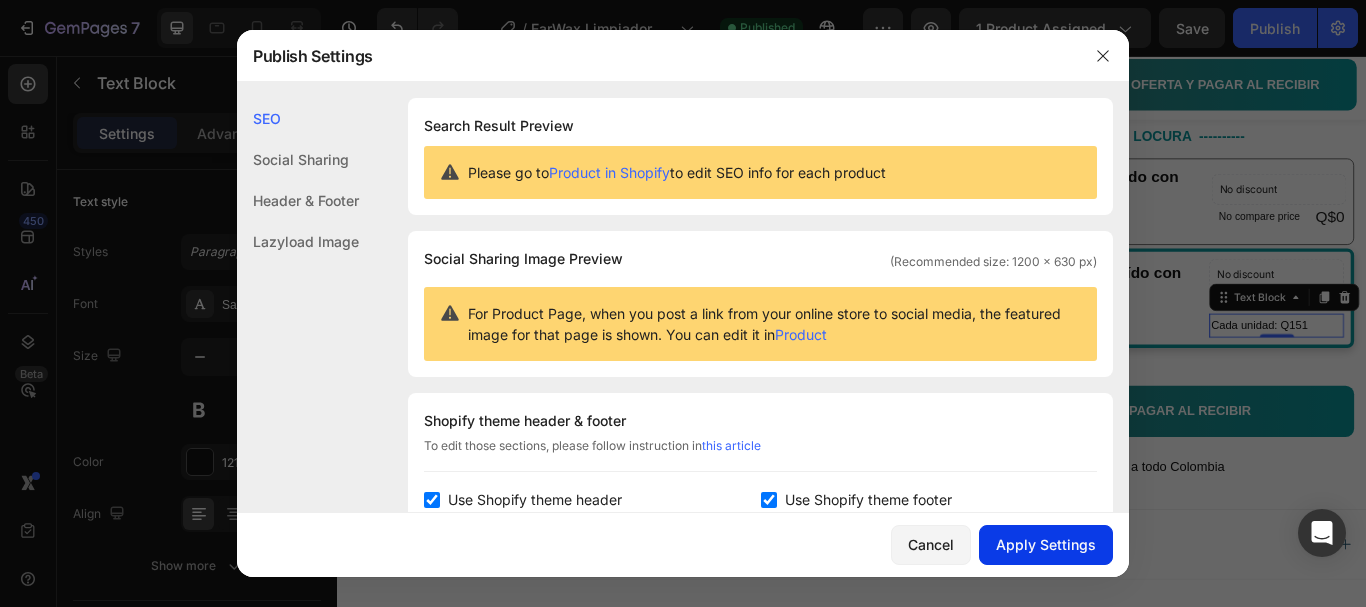 click on "Apply Settings" at bounding box center [1046, 544] 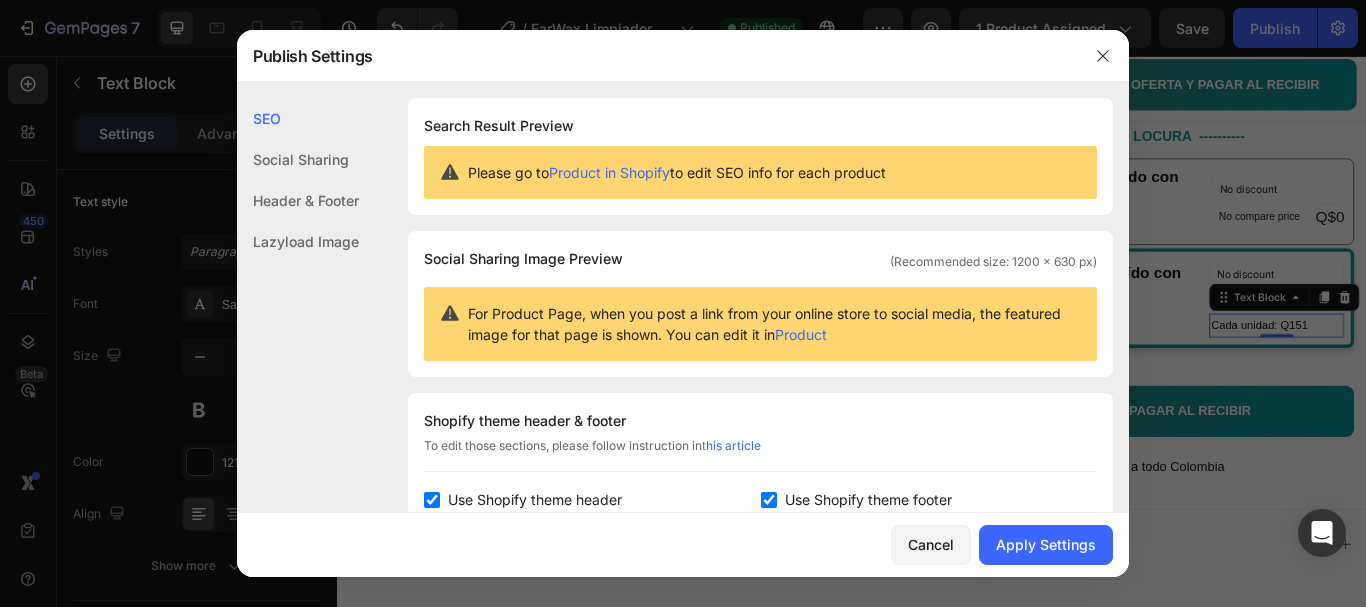 click at bounding box center [432, 500] 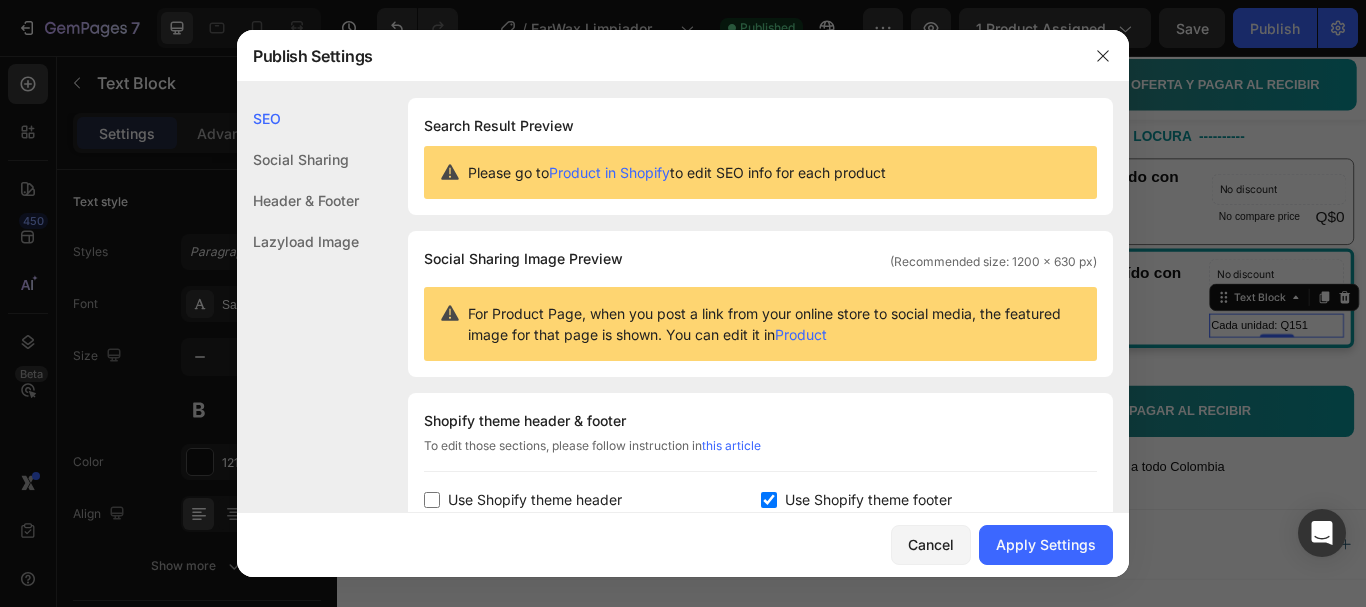 checkbox on "false" 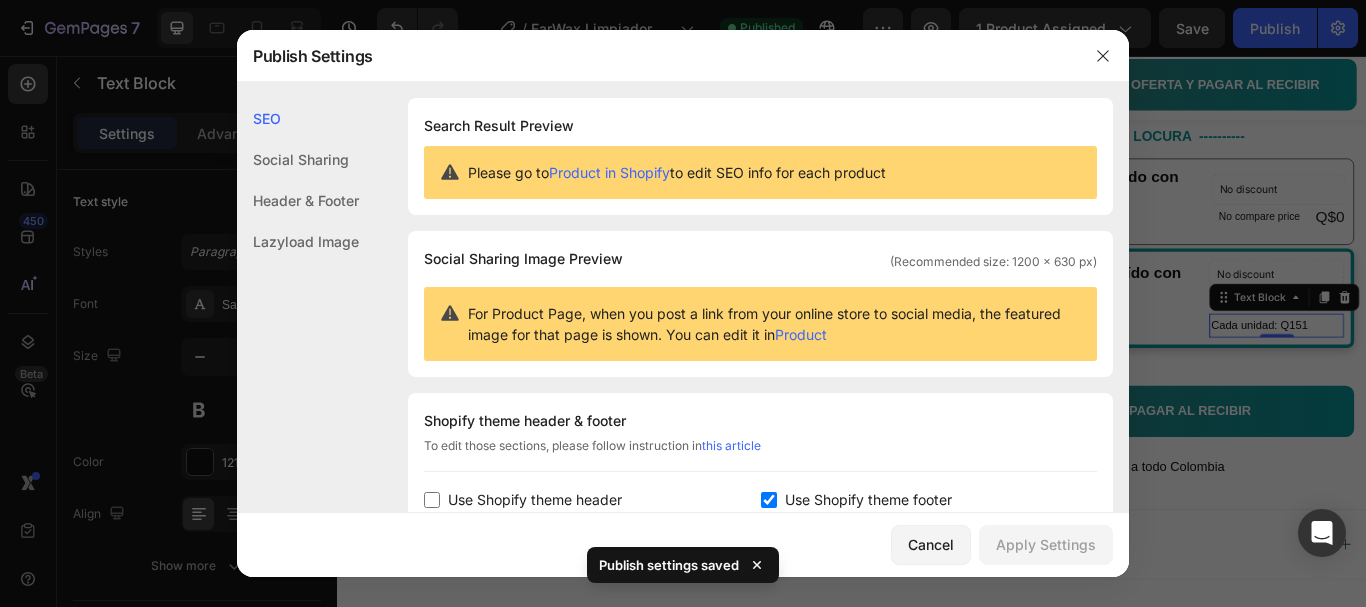 click on "Use Shopify theme footer" at bounding box center (864, 500) 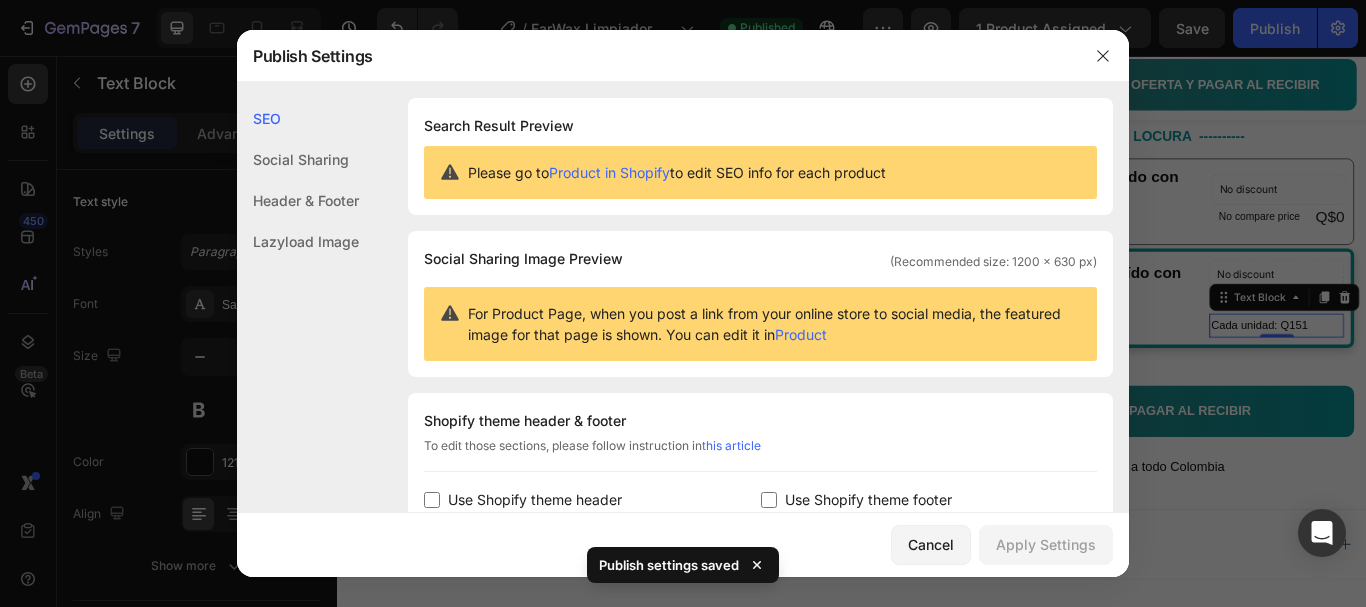 checkbox on "false" 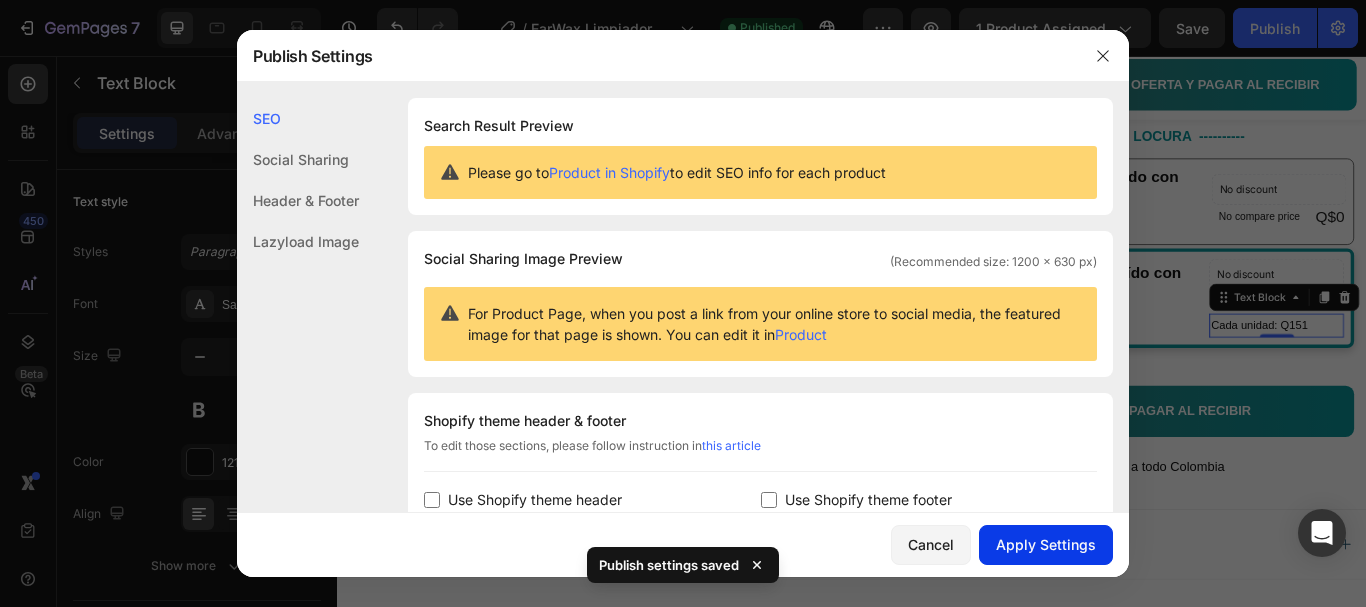 click on "Apply Settings" at bounding box center (1046, 544) 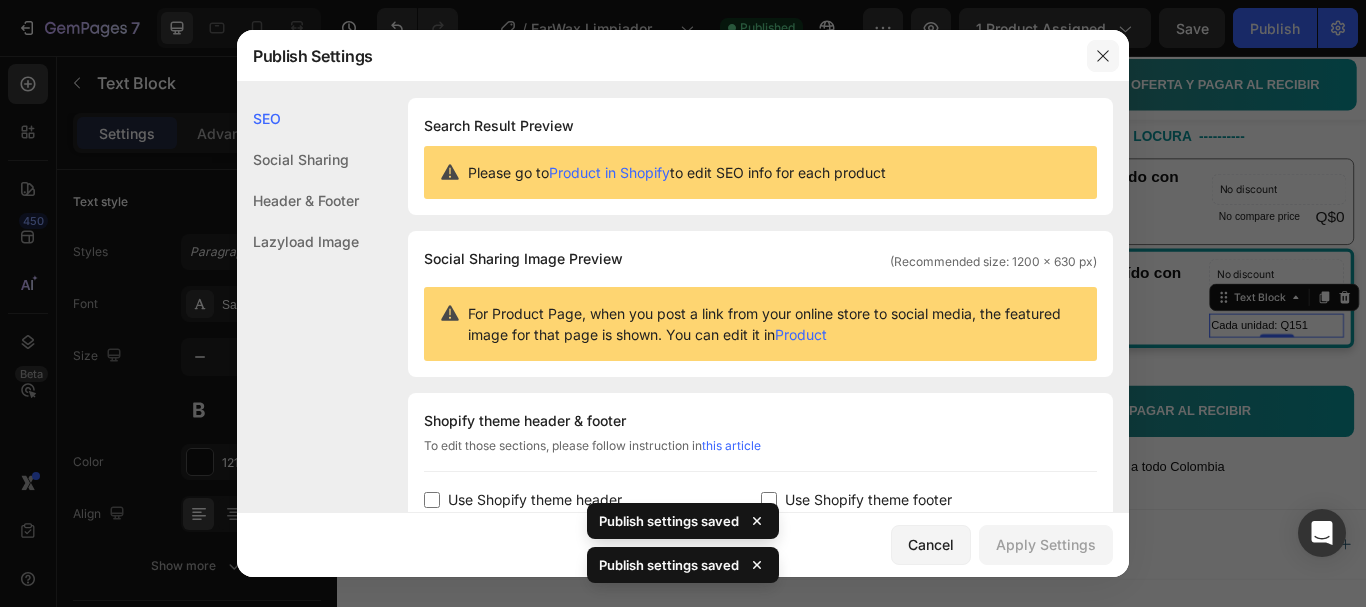 click at bounding box center (1103, 56) 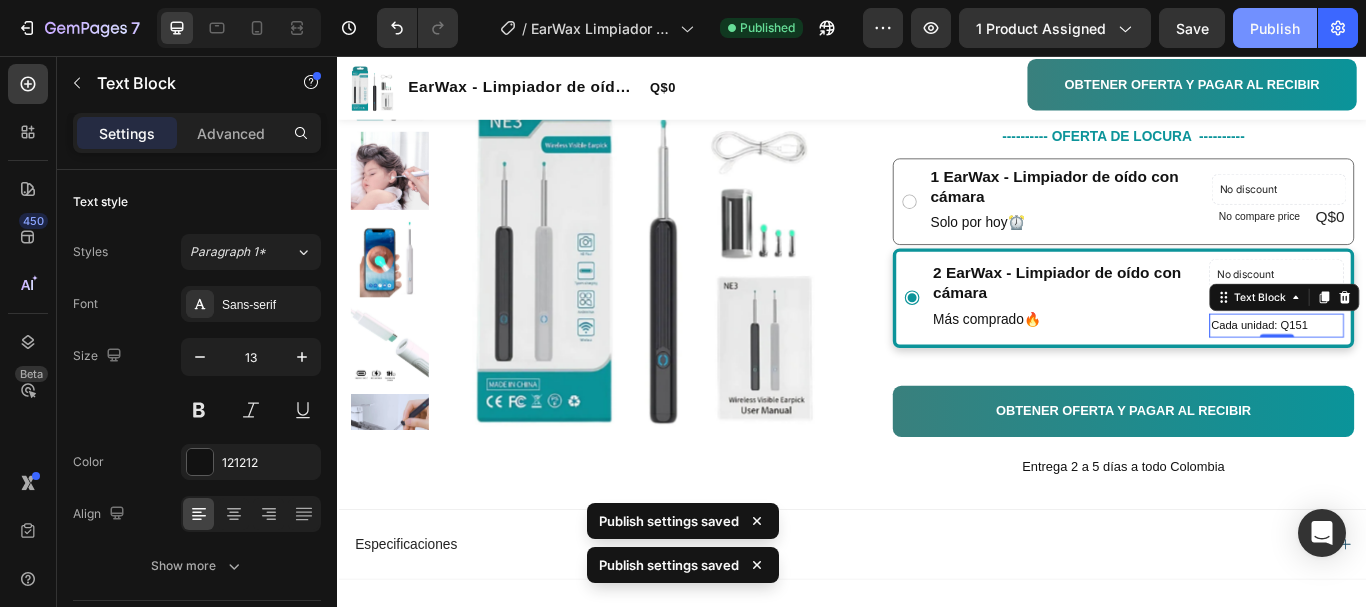 drag, startPoint x: 1277, startPoint y: 28, endPoint x: 986, endPoint y: 204, distance: 340.0838 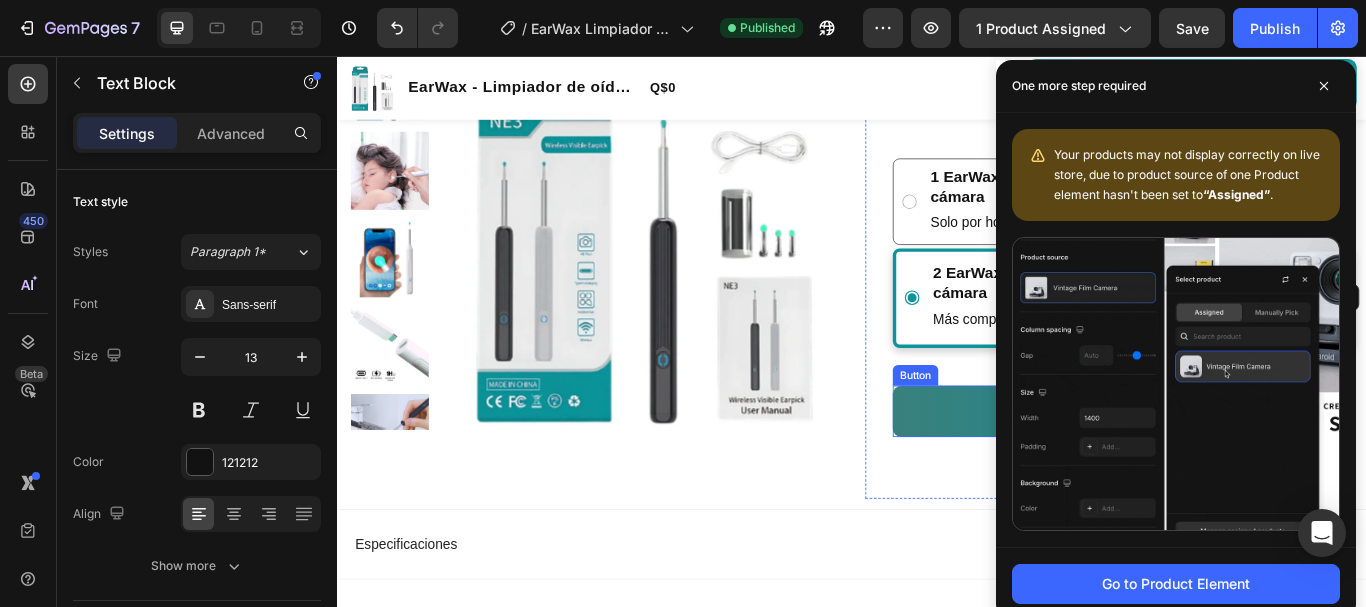 drag, startPoint x: 1012, startPoint y: 475, endPoint x: 402, endPoint y: 480, distance: 610.0205 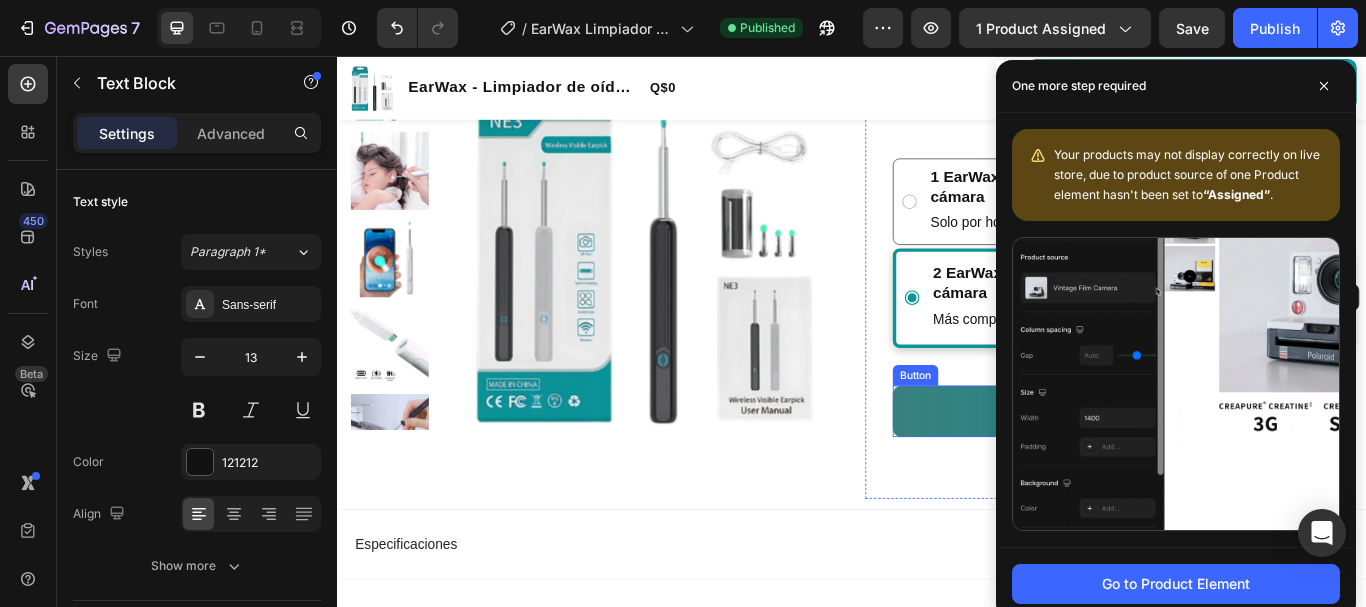 click on "OBTENER OFERTA Y PAGAR AL RECIBIR" at bounding box center (1253, 471) 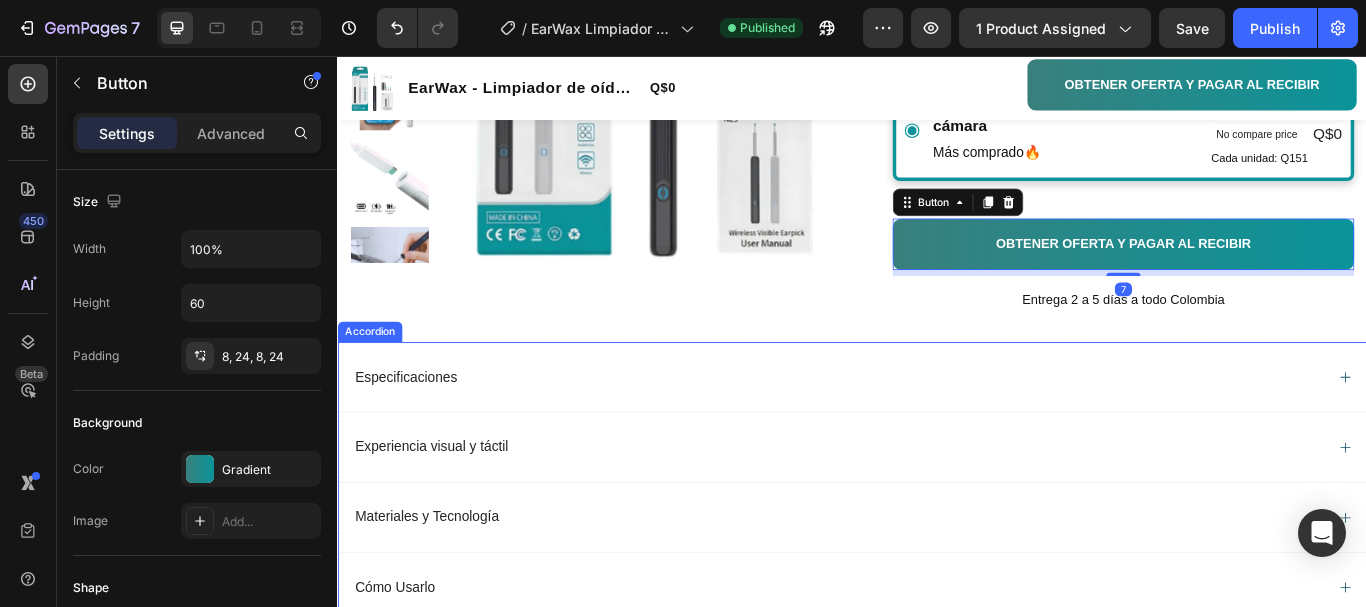 scroll, scrollTop: 1000, scrollLeft: 0, axis: vertical 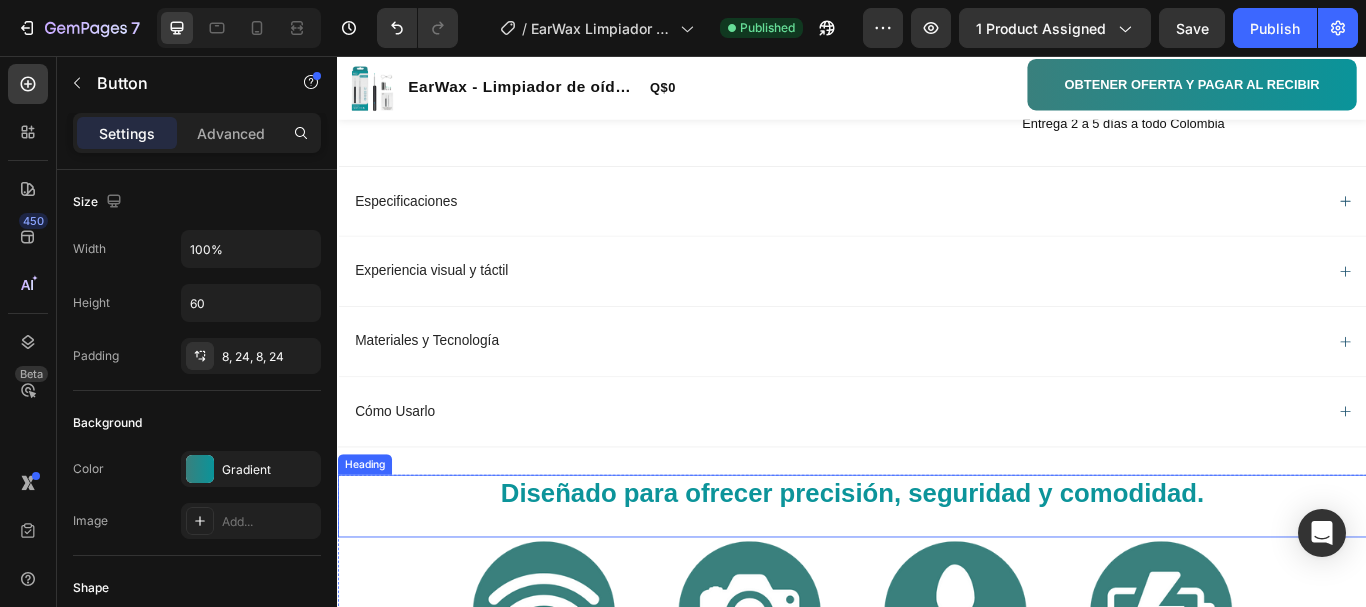 drag, startPoint x: 906, startPoint y: 571, endPoint x: 518, endPoint y: 527, distance: 390.48688 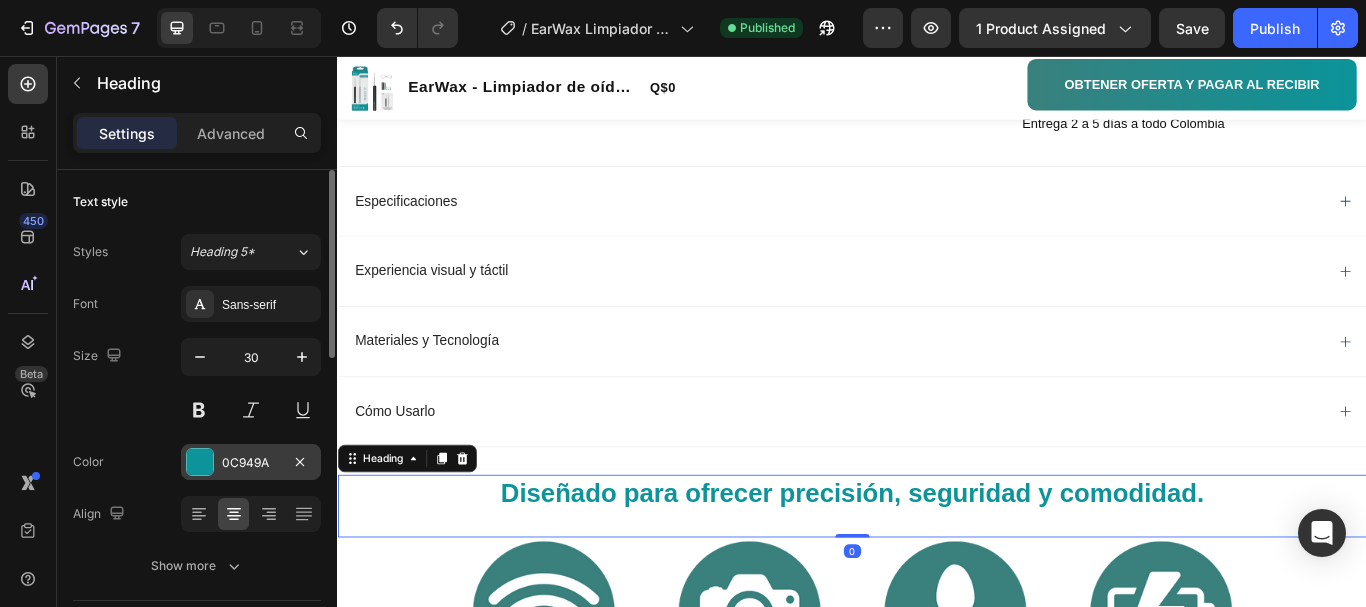 click at bounding box center [200, 462] 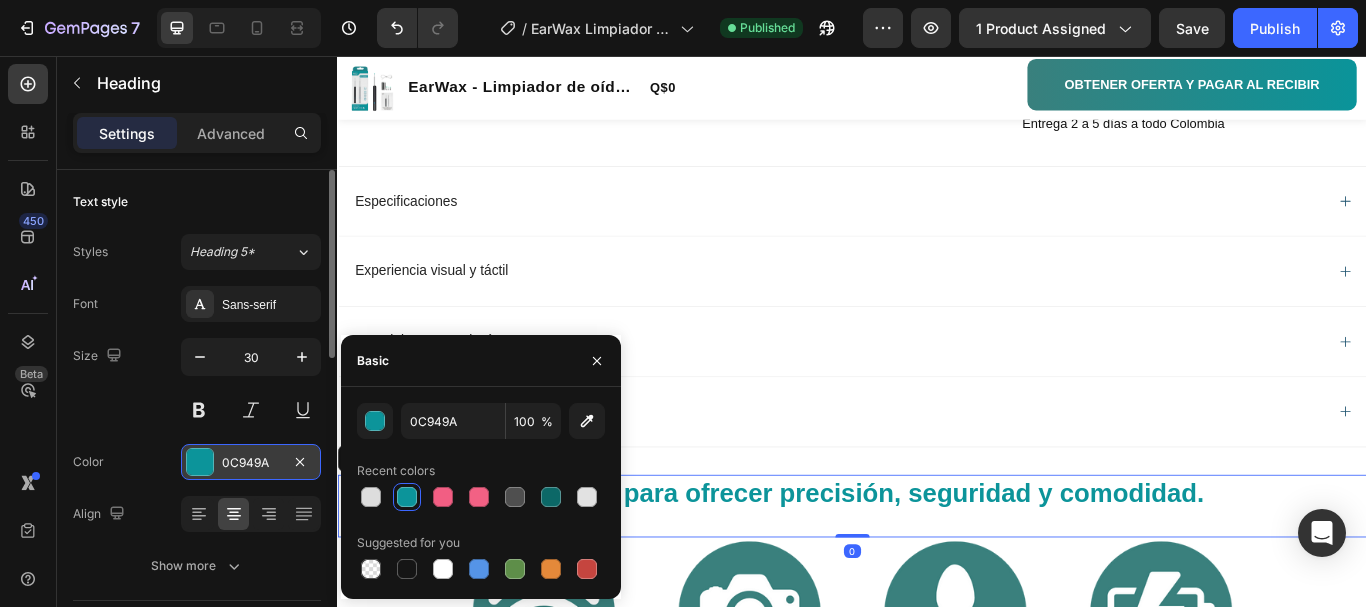 click on "0C949A" at bounding box center [251, 463] 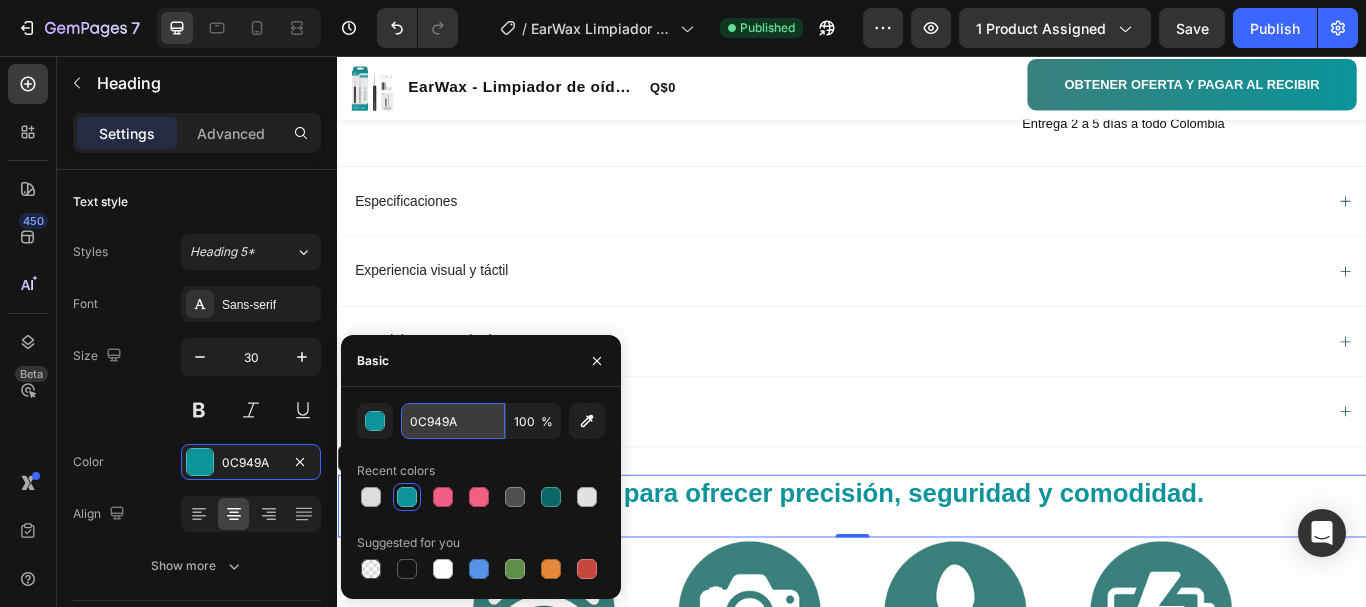click on "0C949A" at bounding box center [453, 421] 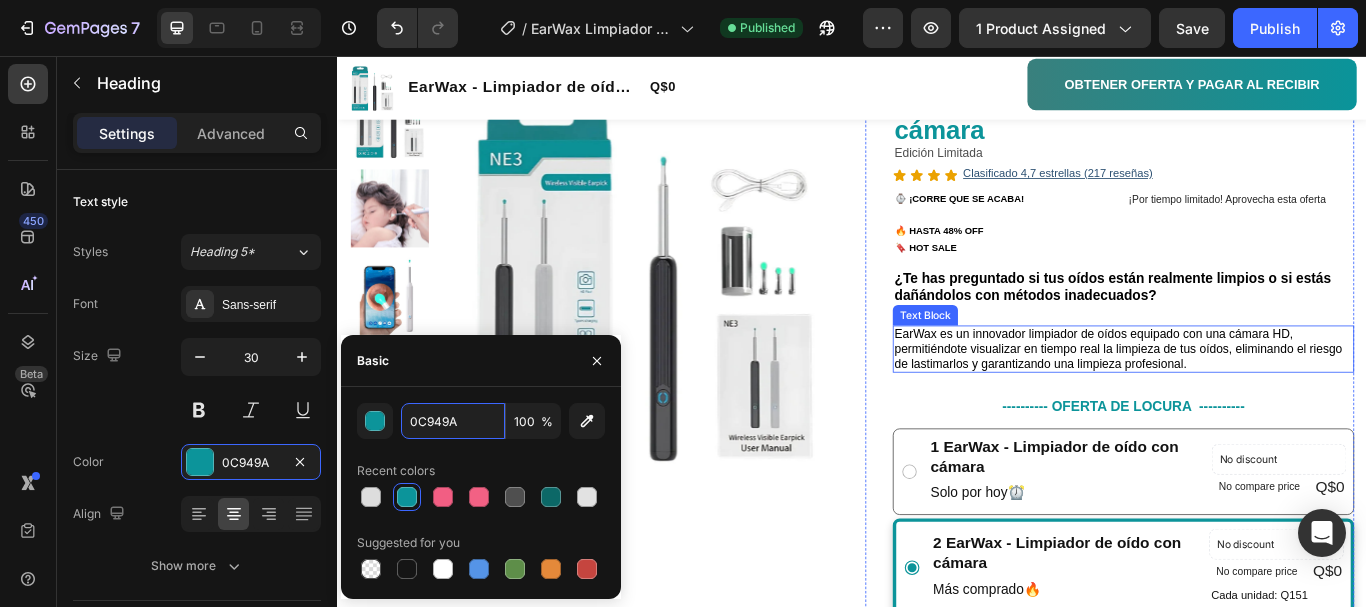 scroll, scrollTop: 300, scrollLeft: 0, axis: vertical 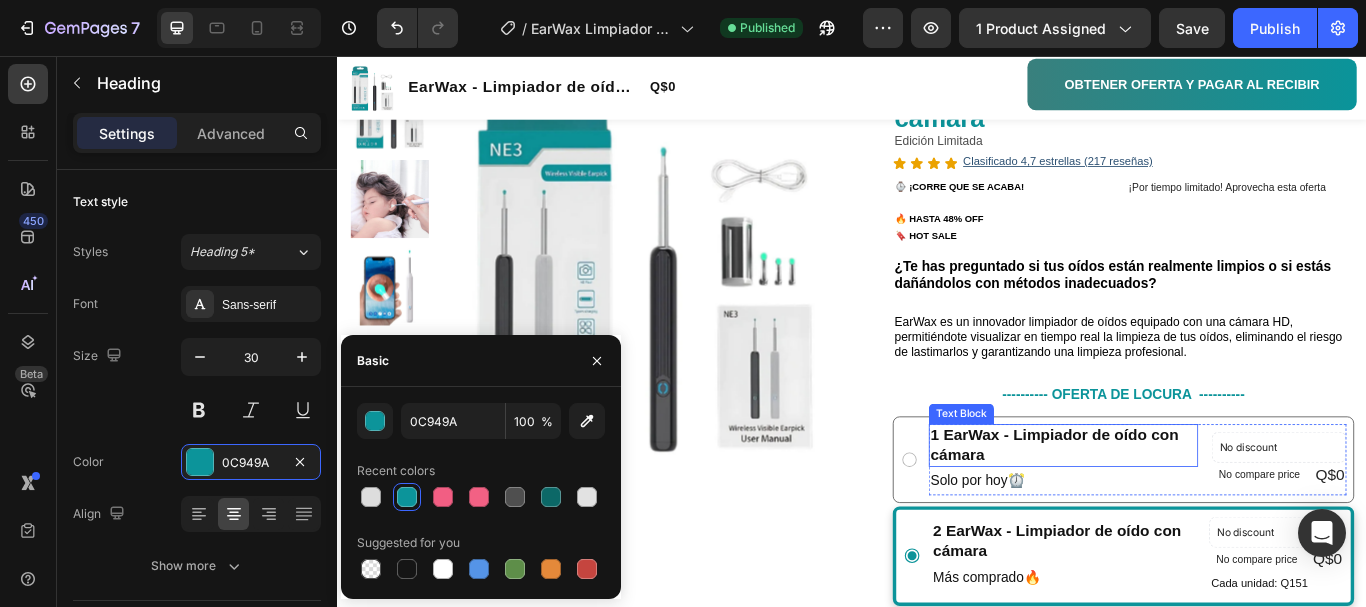 click on "1 EarWax - Limpiador de oído con cámara" at bounding box center (1183, 510) 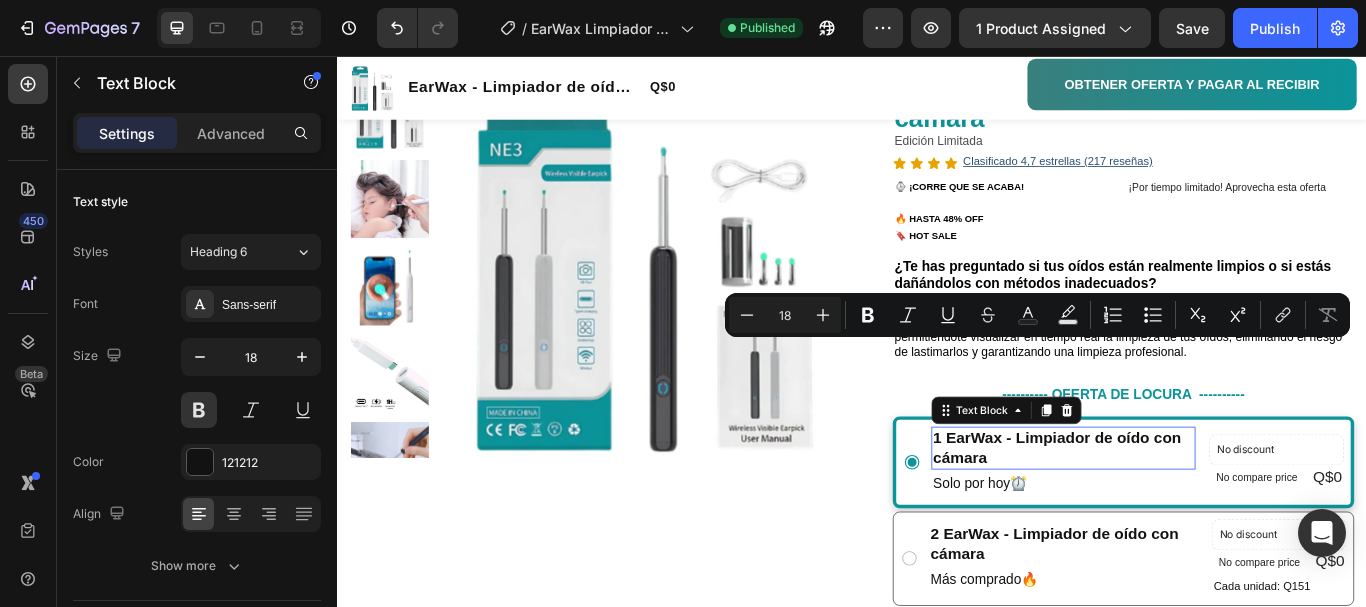 scroll, scrollTop: 400, scrollLeft: 0, axis: vertical 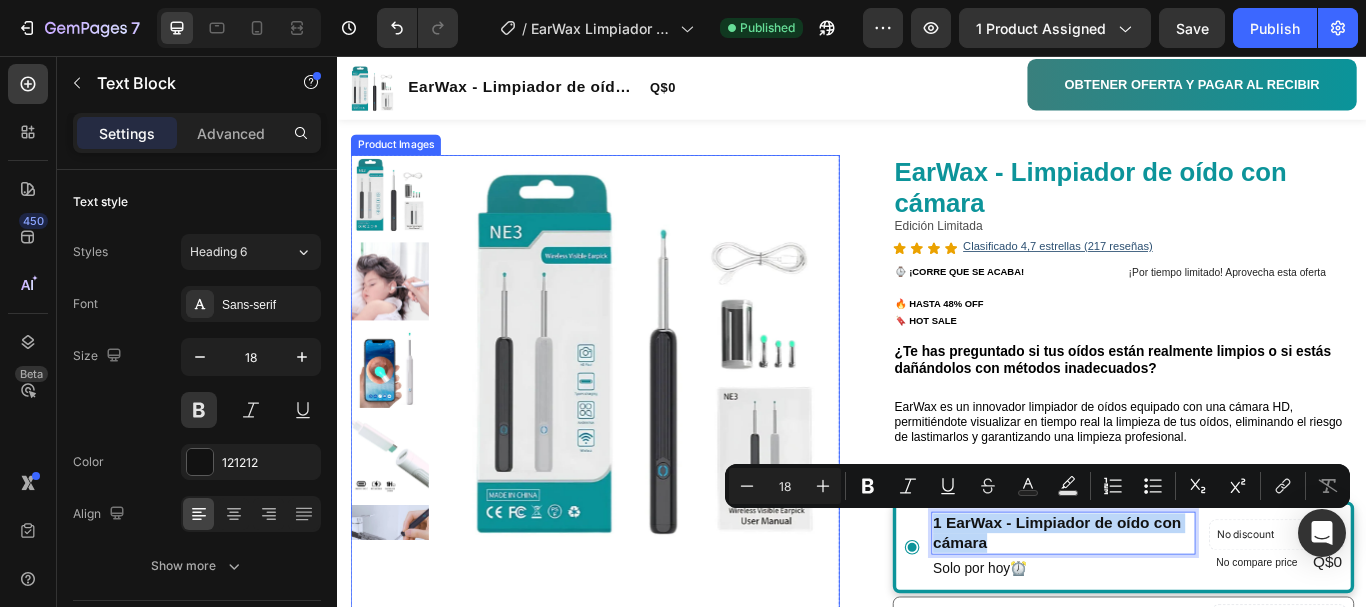 click on "Product Images" at bounding box center (637, 436) 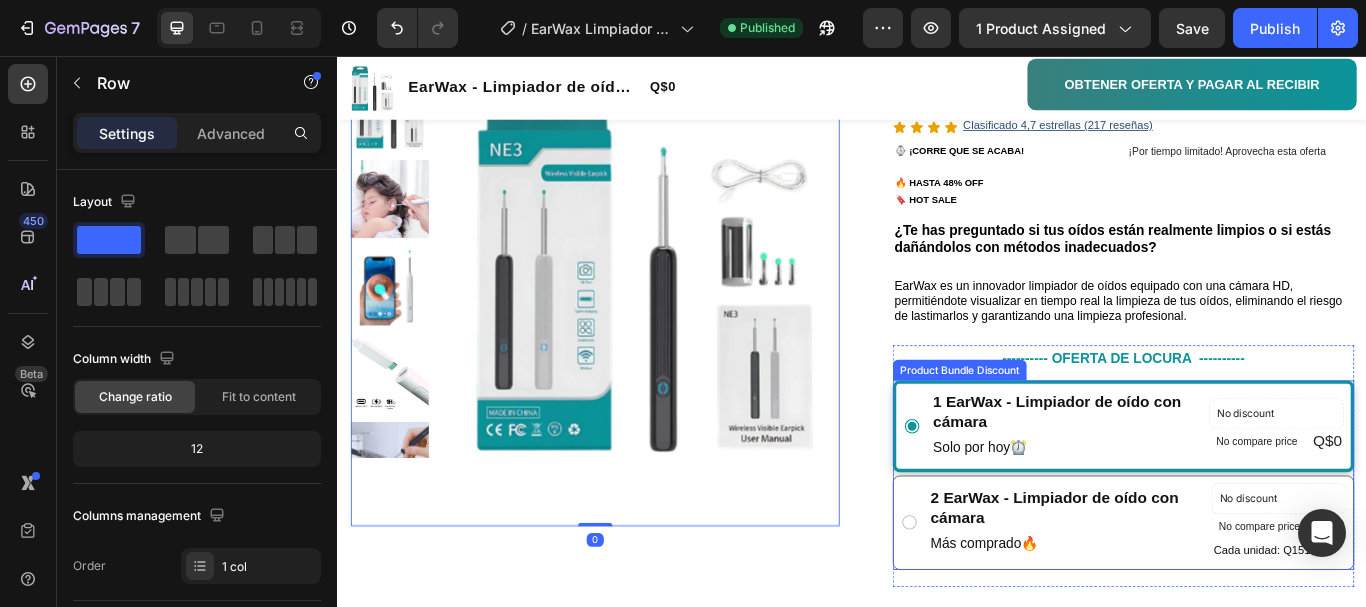 scroll, scrollTop: 400, scrollLeft: 0, axis: vertical 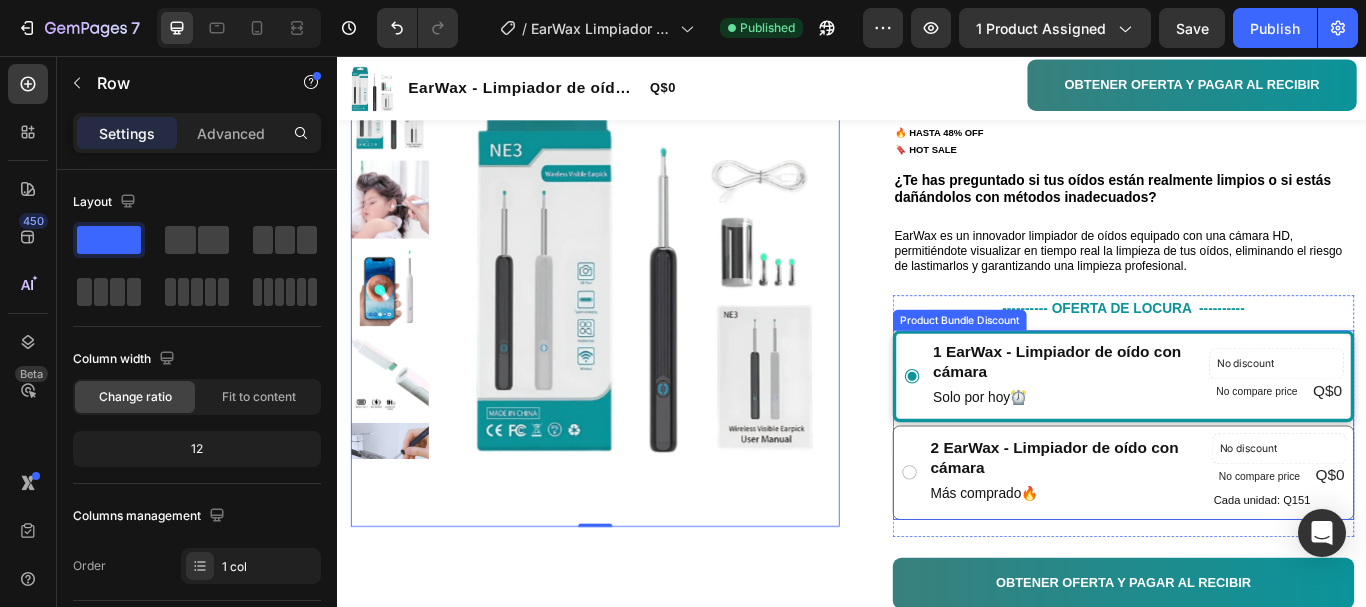 click on "1 EarWax - Limpiador de oído con cámara Text Block Solo por hoy  ⏰ Text Block No discount   Not be displayed when published Product Badge No compare price Product Price Q$0 Product Price Product Price Row Row" at bounding box center (1253, 430) 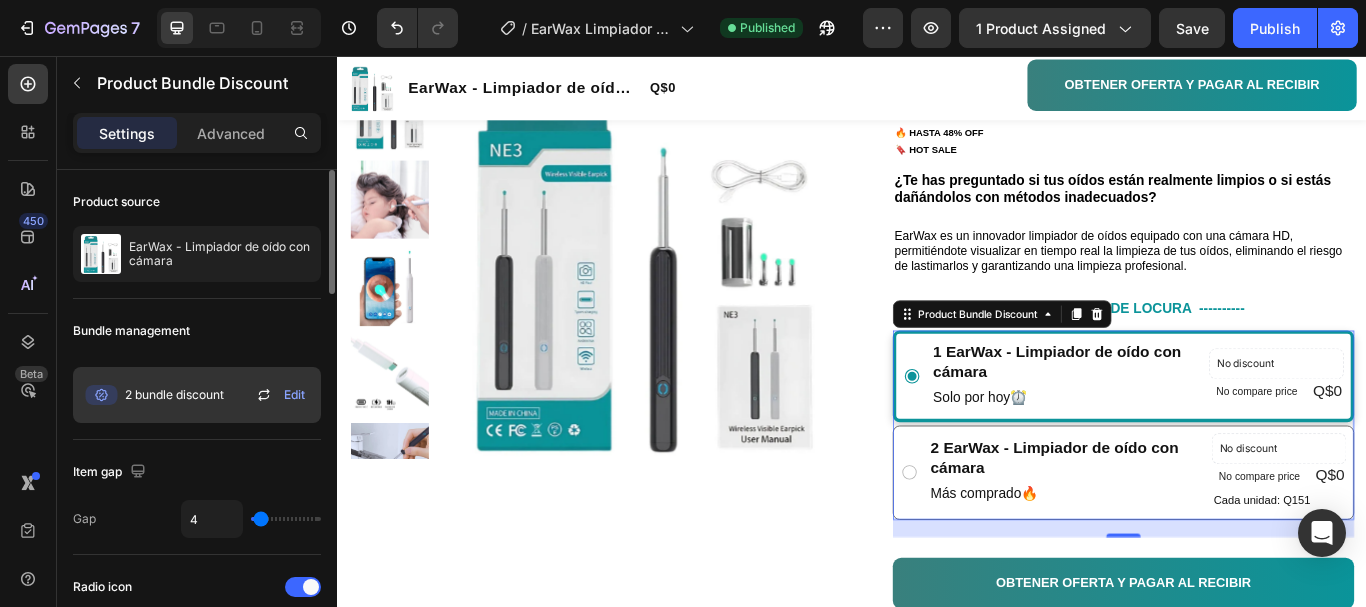 click on "Edit" at bounding box center [294, 395] 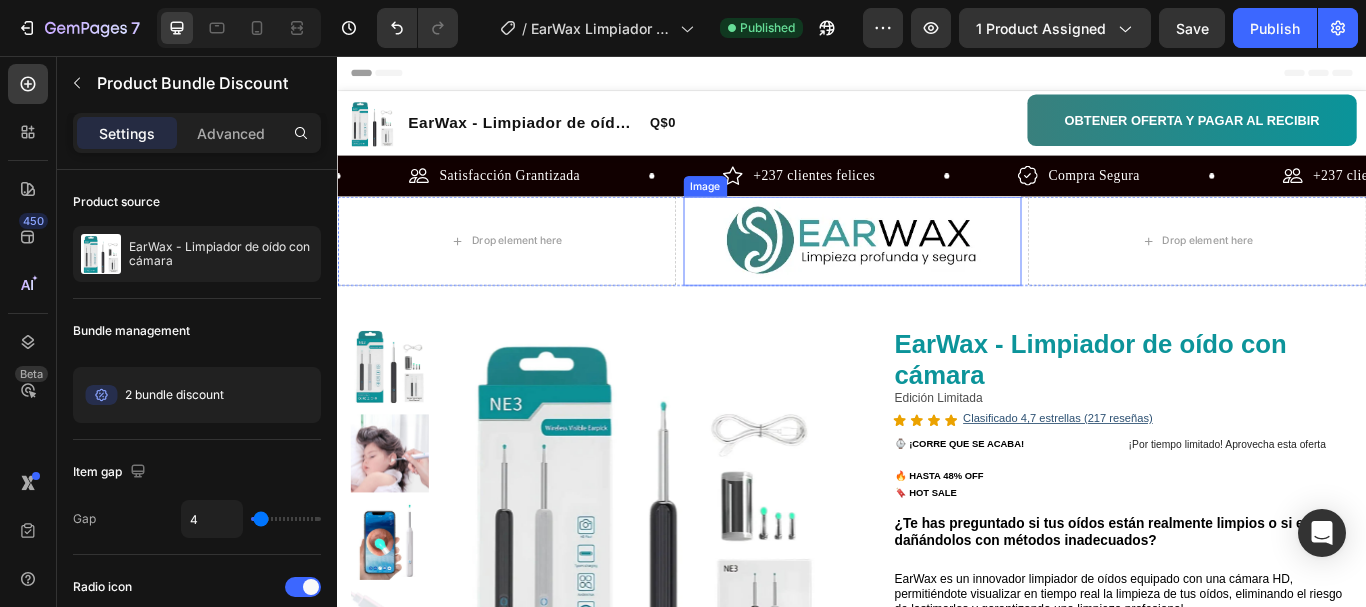 scroll, scrollTop: 100, scrollLeft: 0, axis: vertical 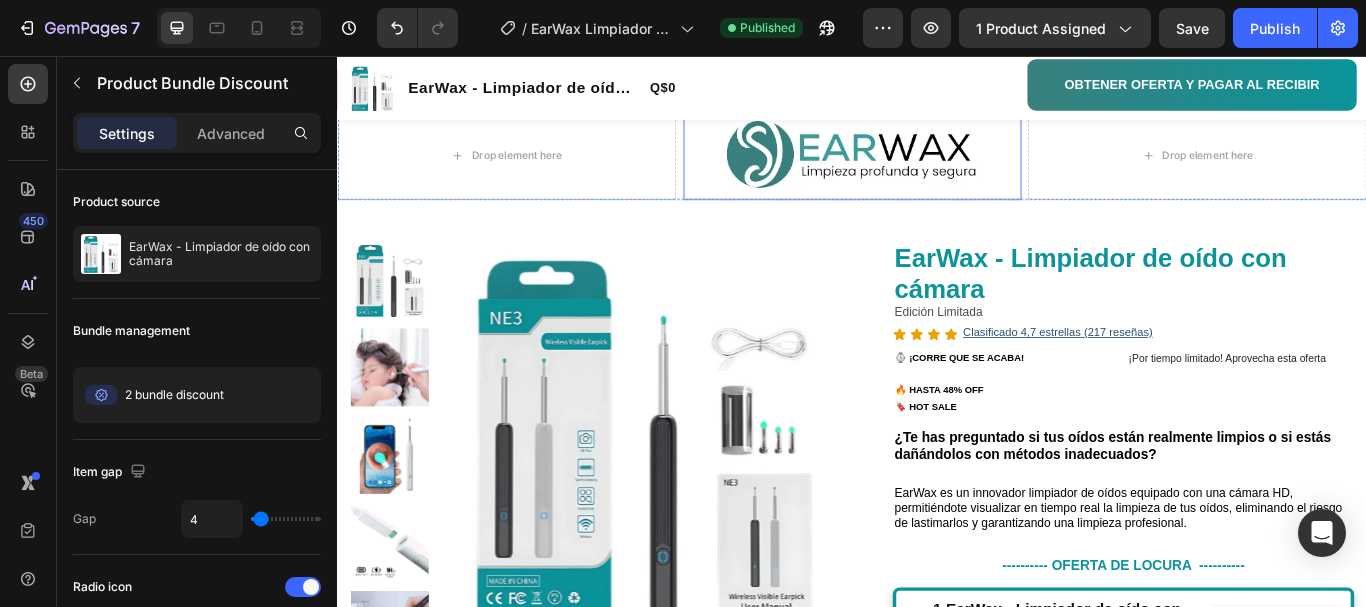 click at bounding box center [937, 172] 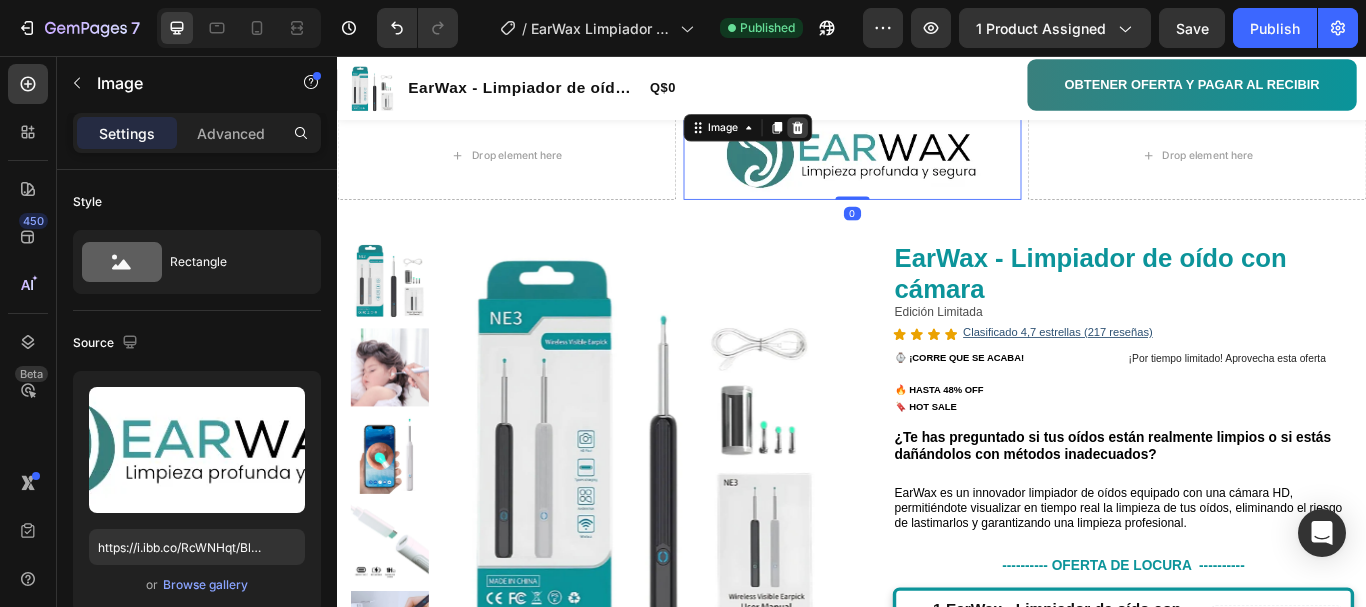 click 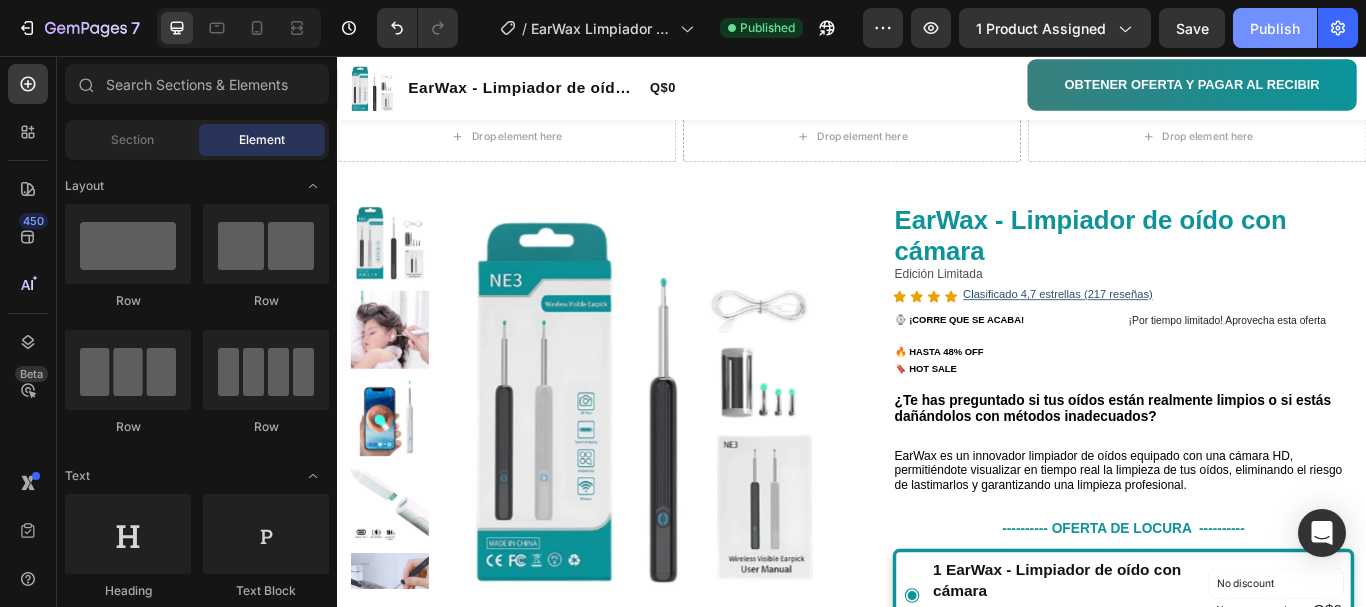 click on "Publish" at bounding box center (1275, 28) 